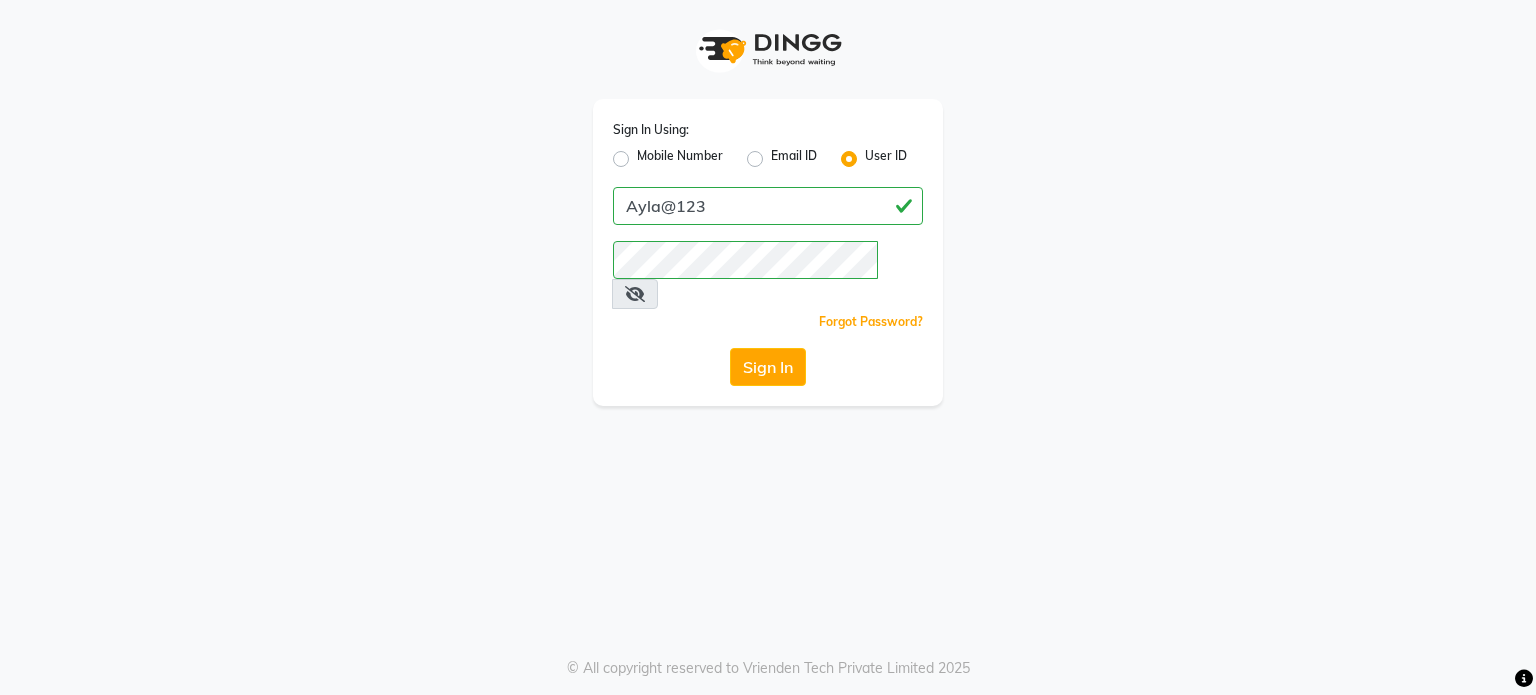 scroll, scrollTop: 0, scrollLeft: 0, axis: both 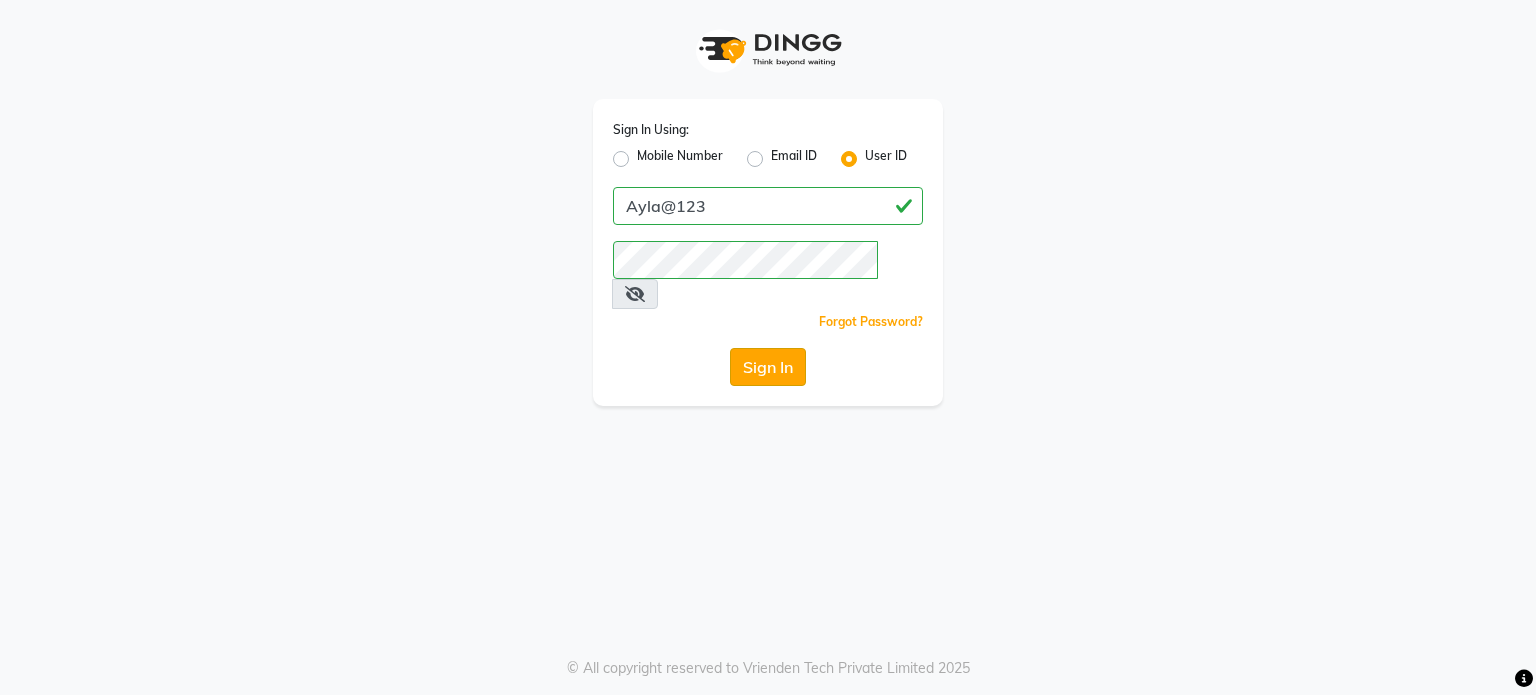 click on "Sign In" 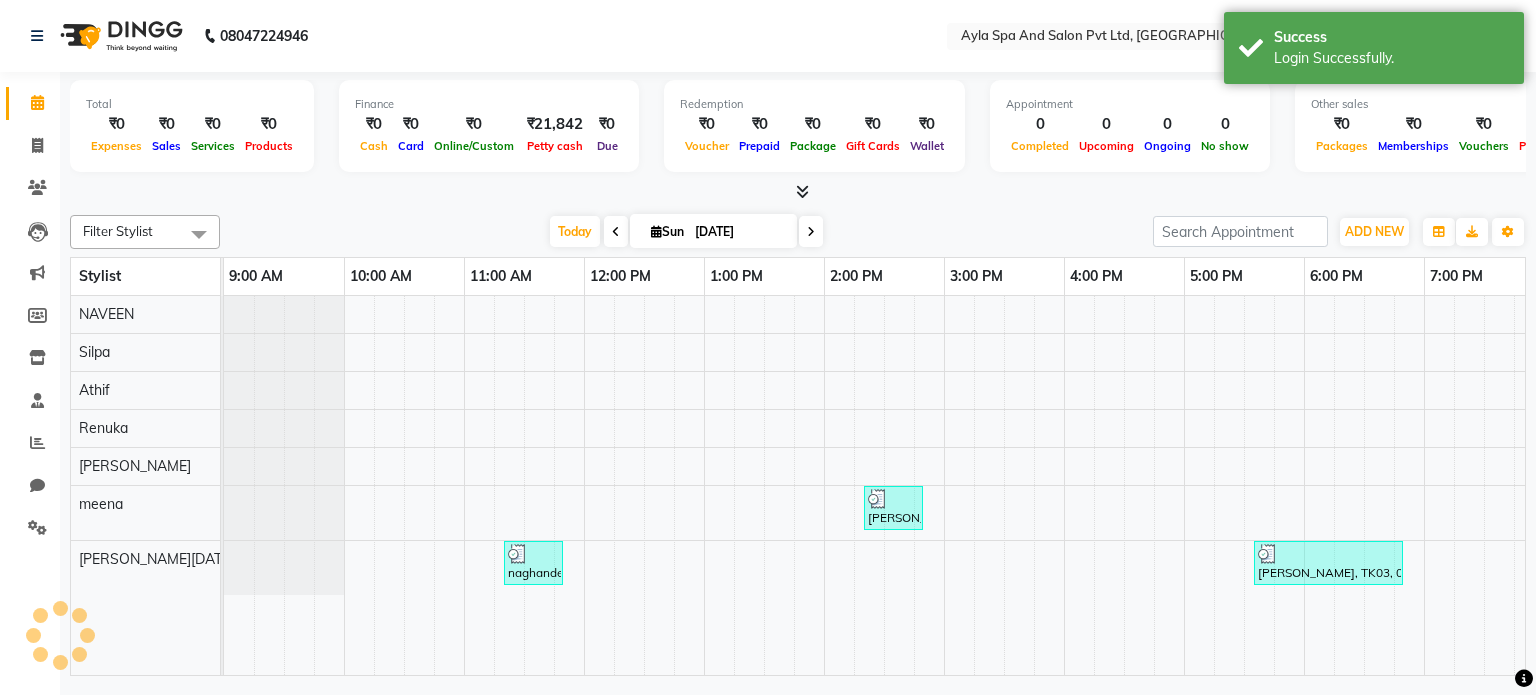 scroll, scrollTop: 0, scrollLeft: 0, axis: both 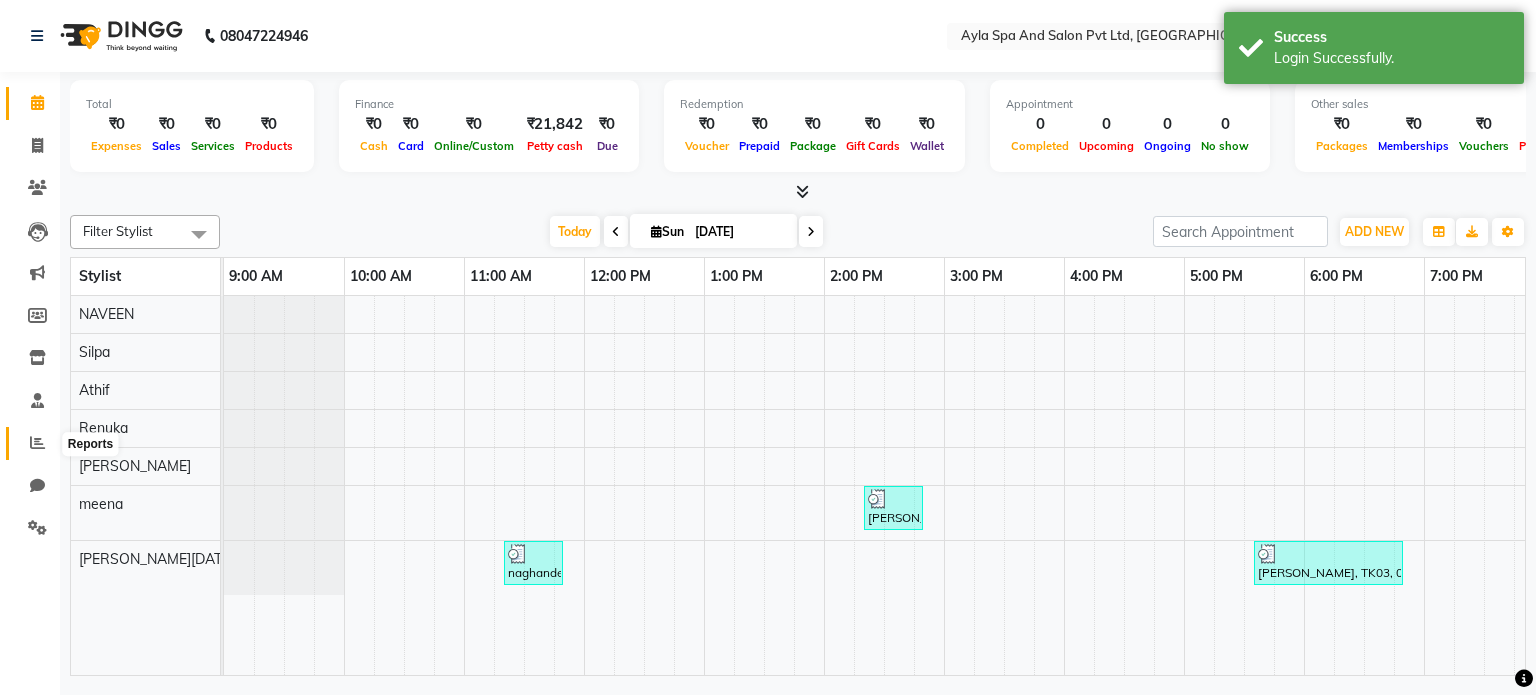 click 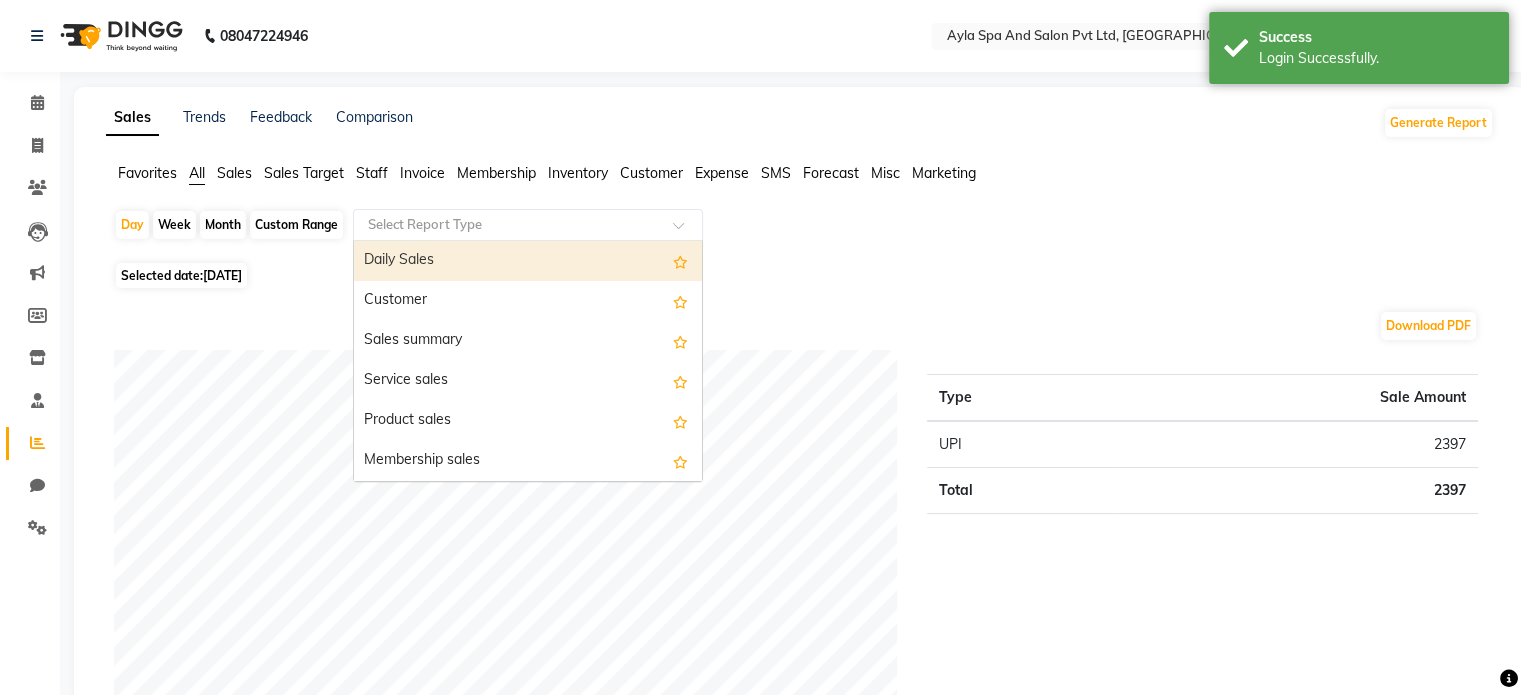 click 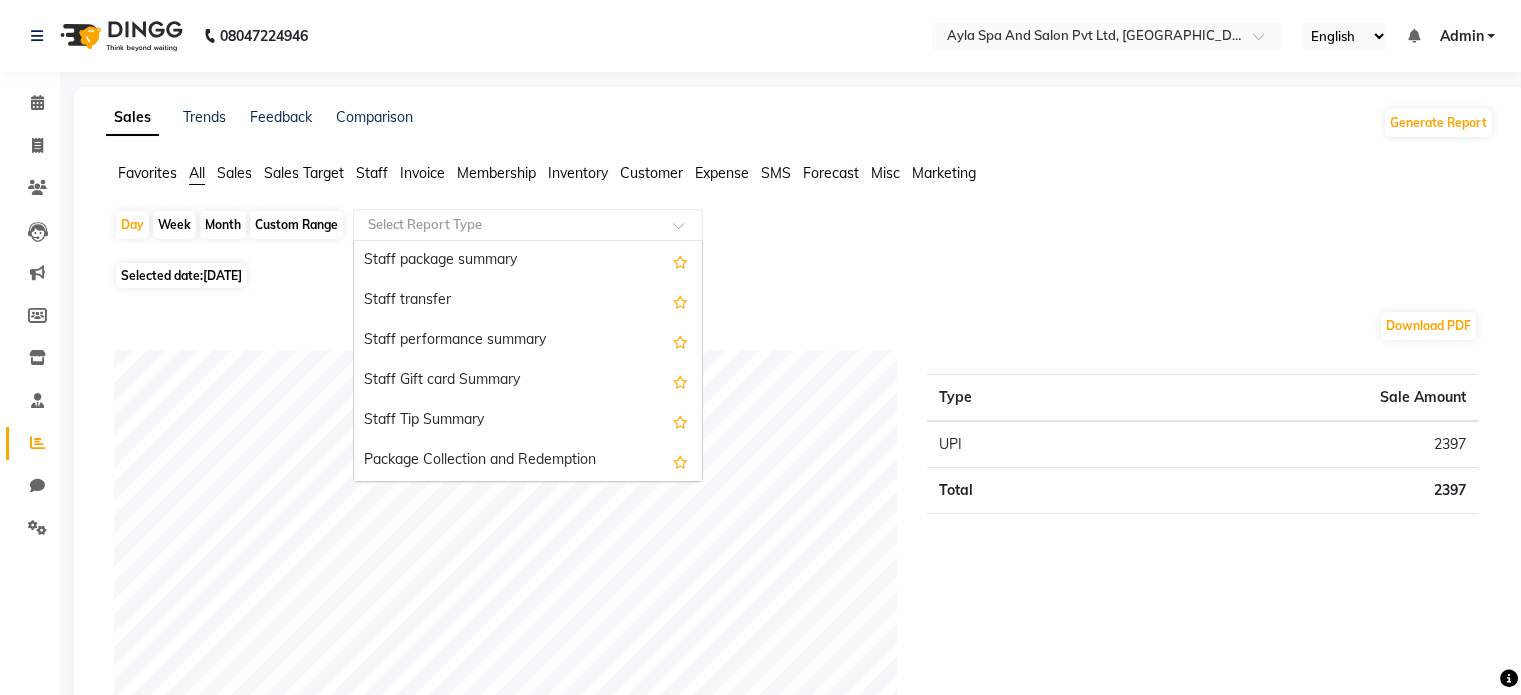 scroll, scrollTop: 1500, scrollLeft: 0, axis: vertical 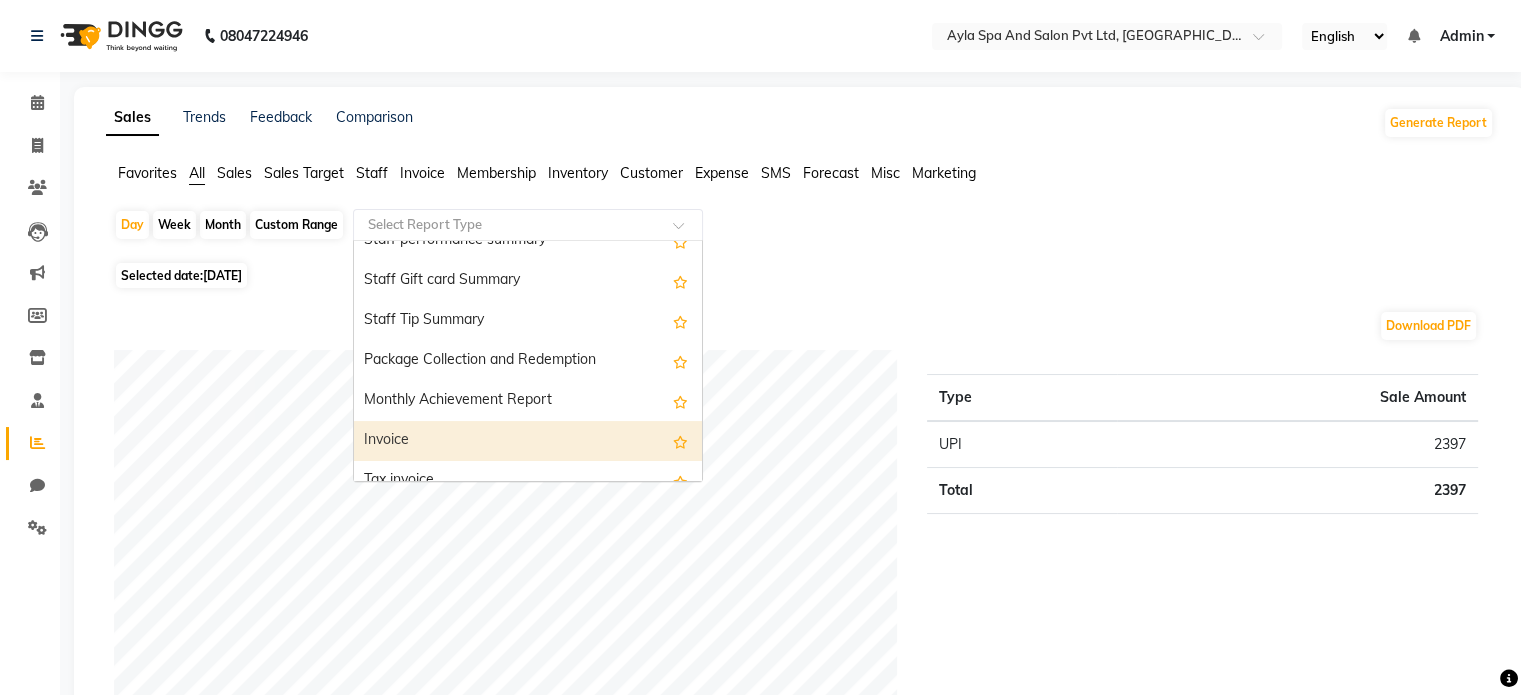 click on "Invoice" at bounding box center [528, 441] 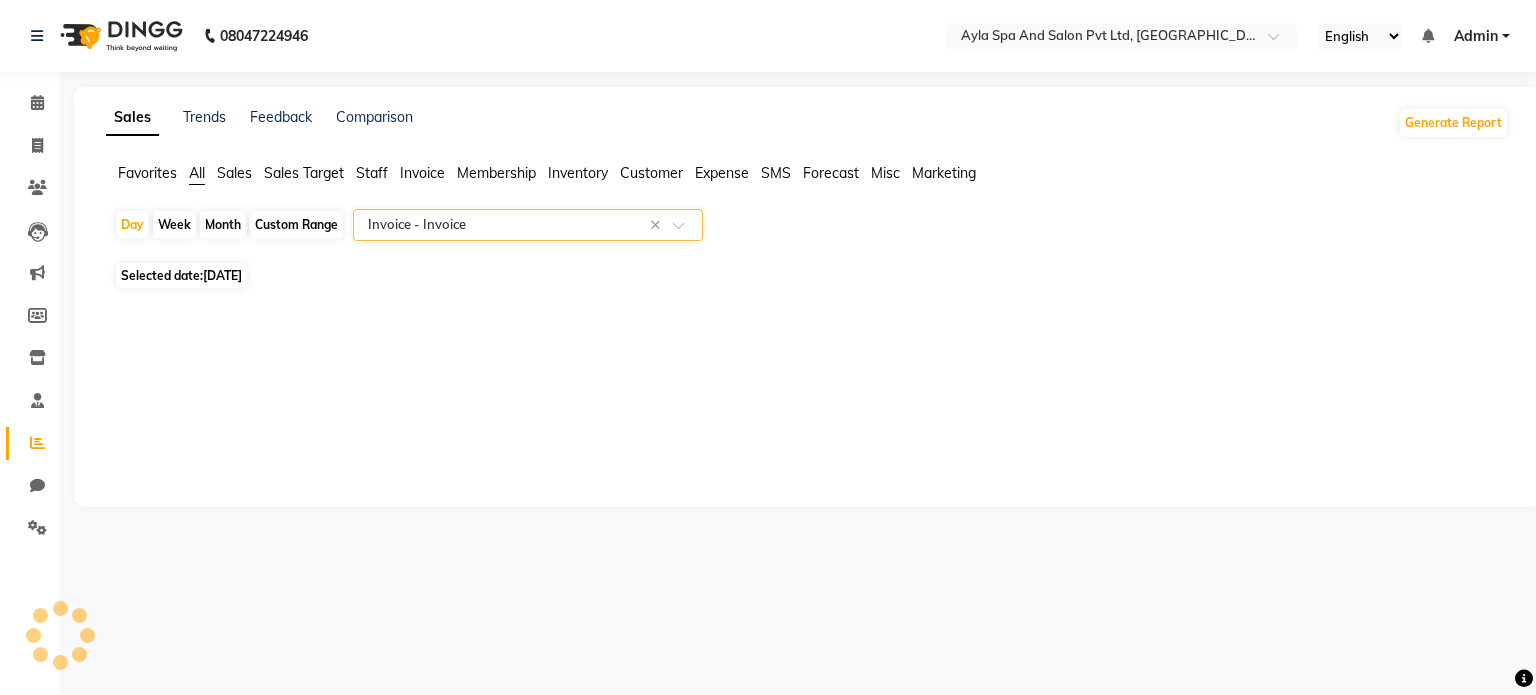 select on "full_report" 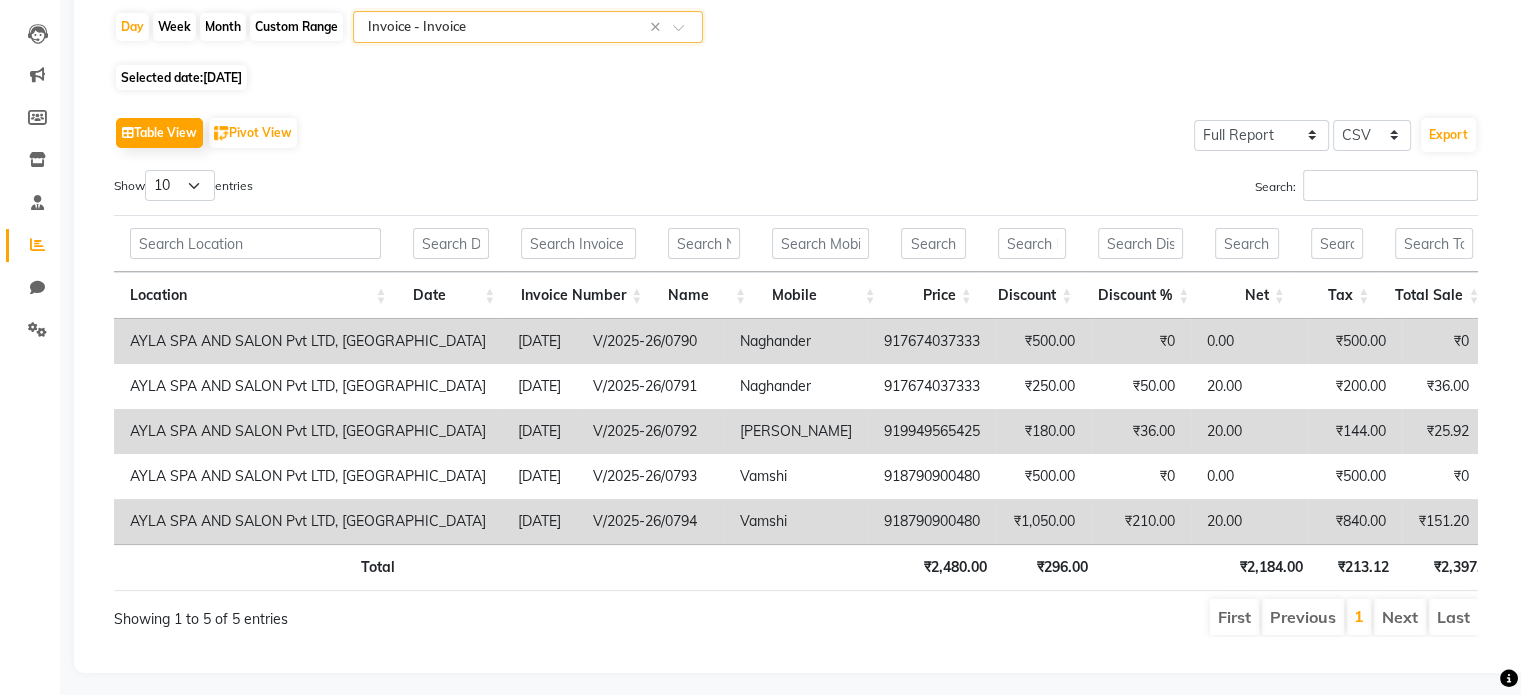 scroll, scrollTop: 234, scrollLeft: 0, axis: vertical 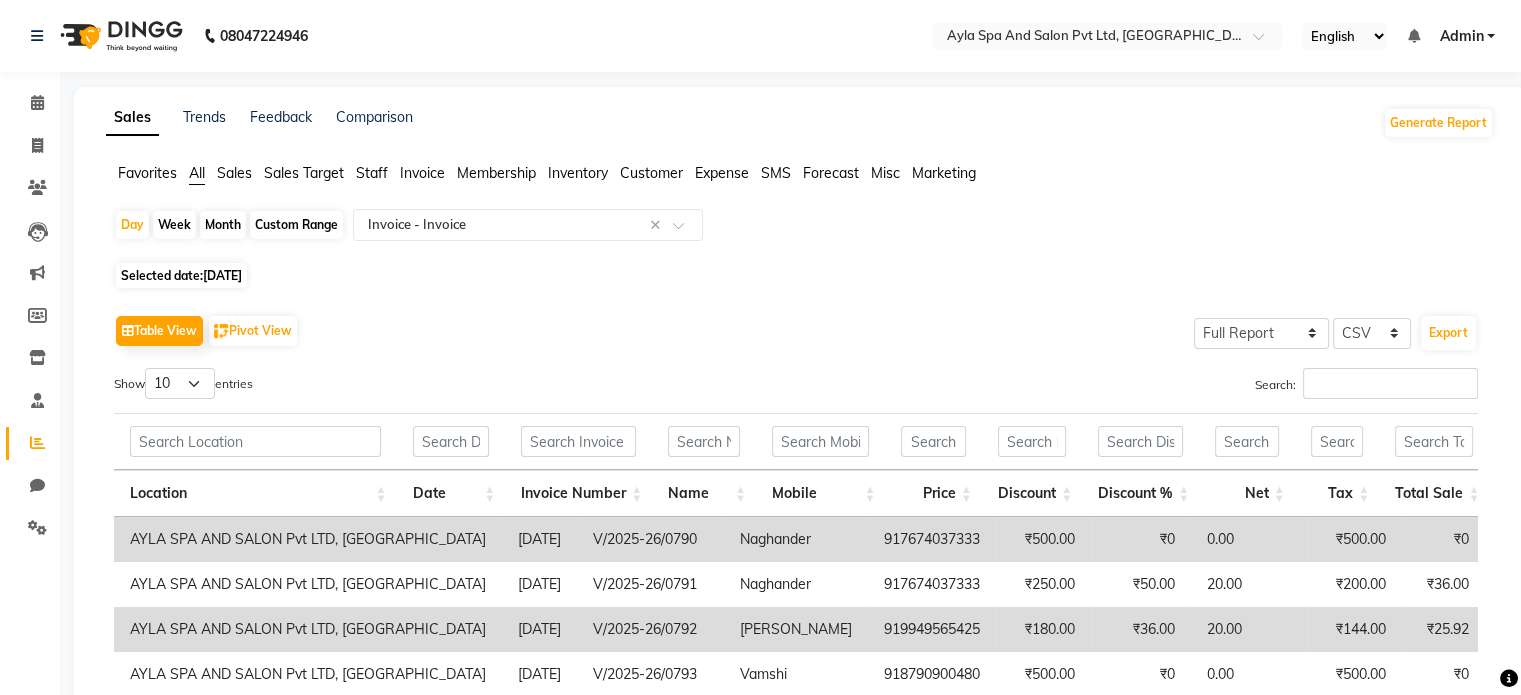 click on "[DATE]" 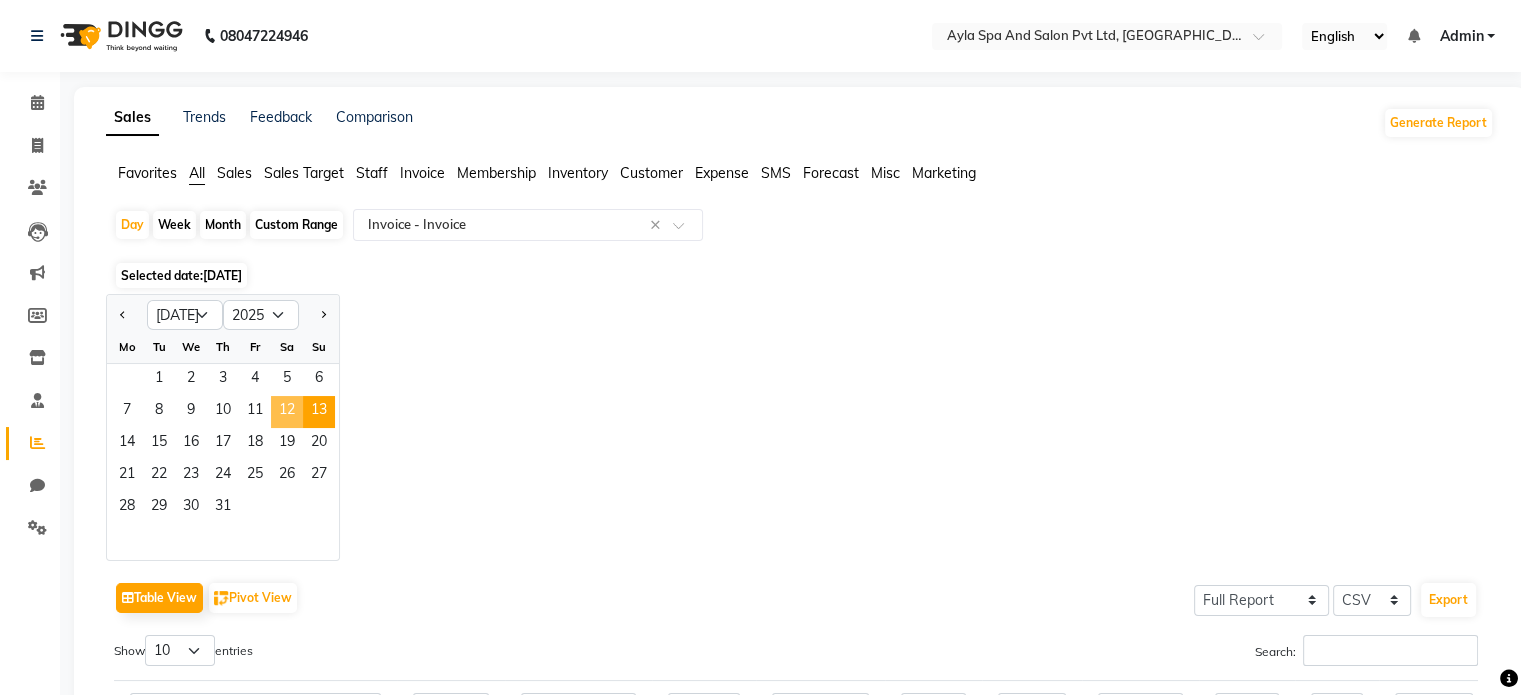 click on "12" 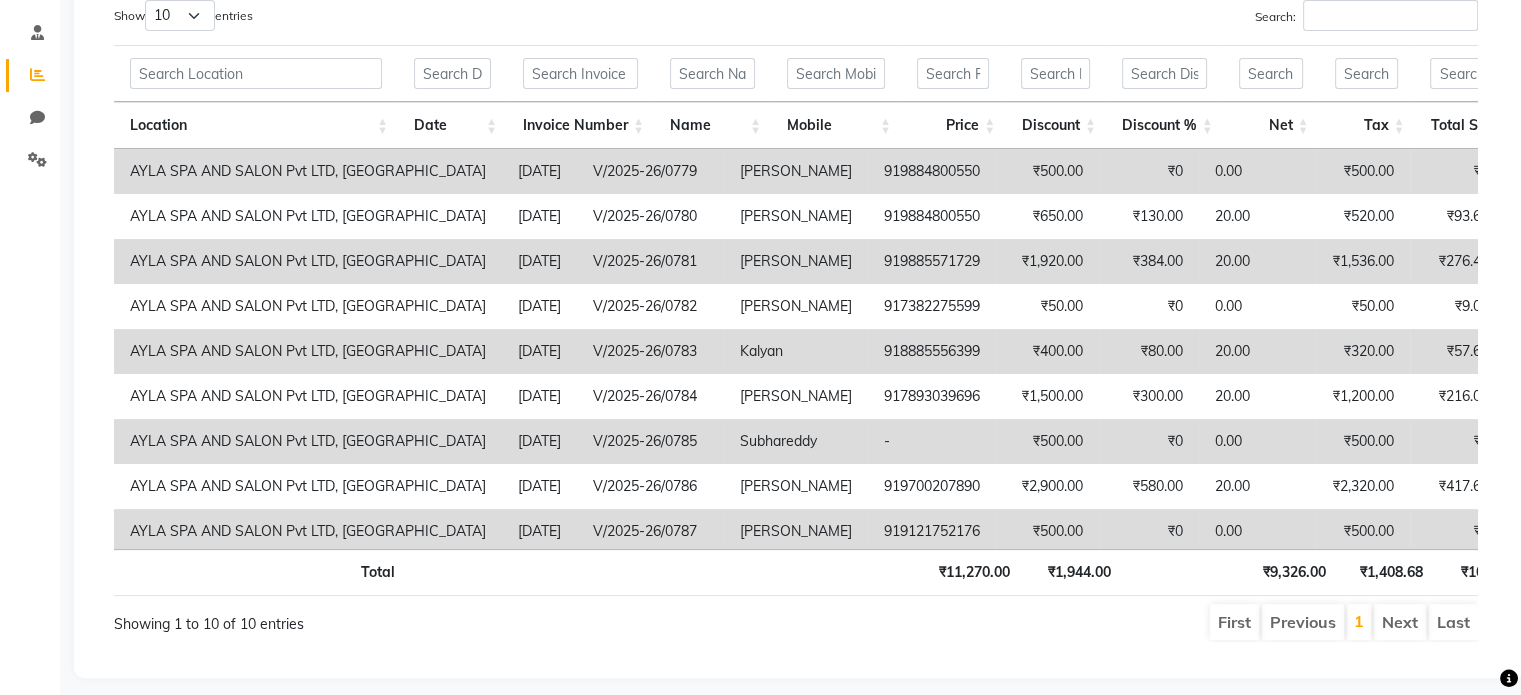 scroll, scrollTop: 394, scrollLeft: 0, axis: vertical 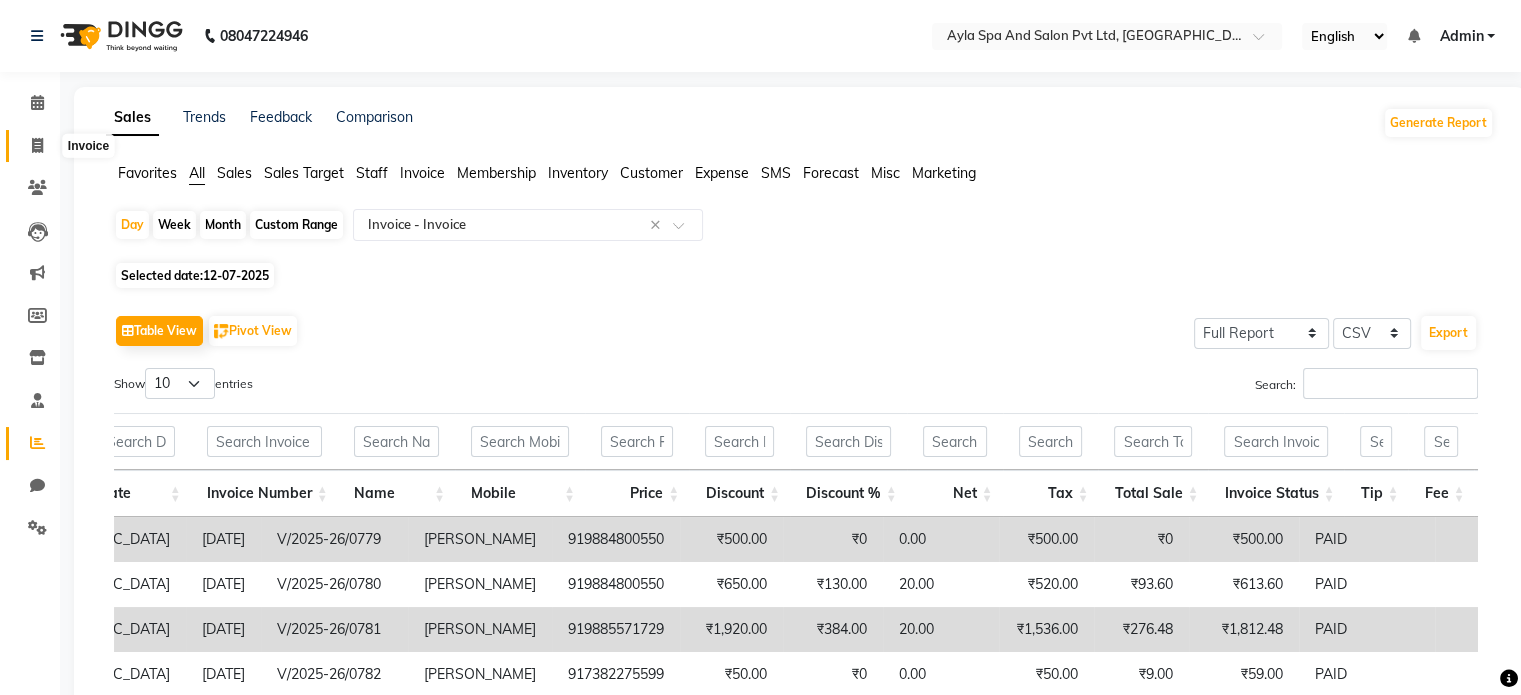 click 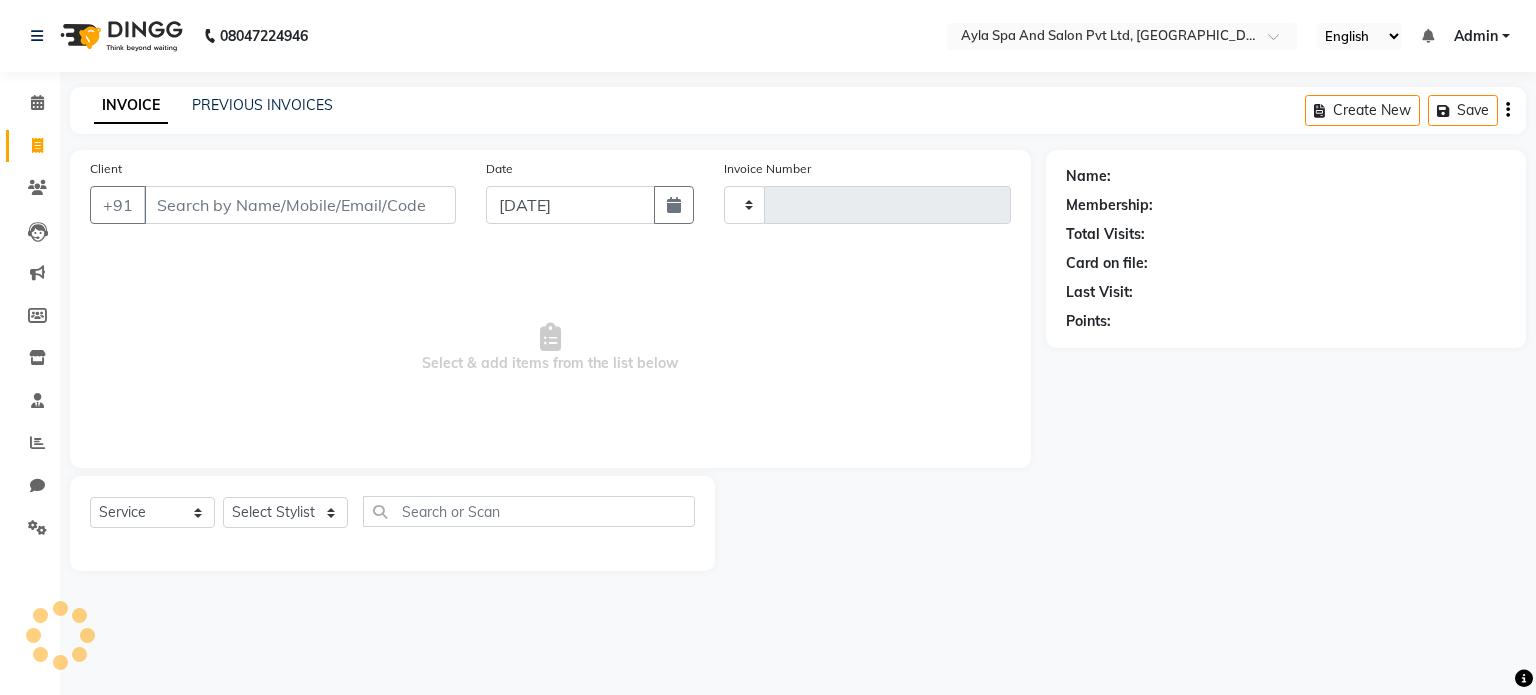 type on "0795" 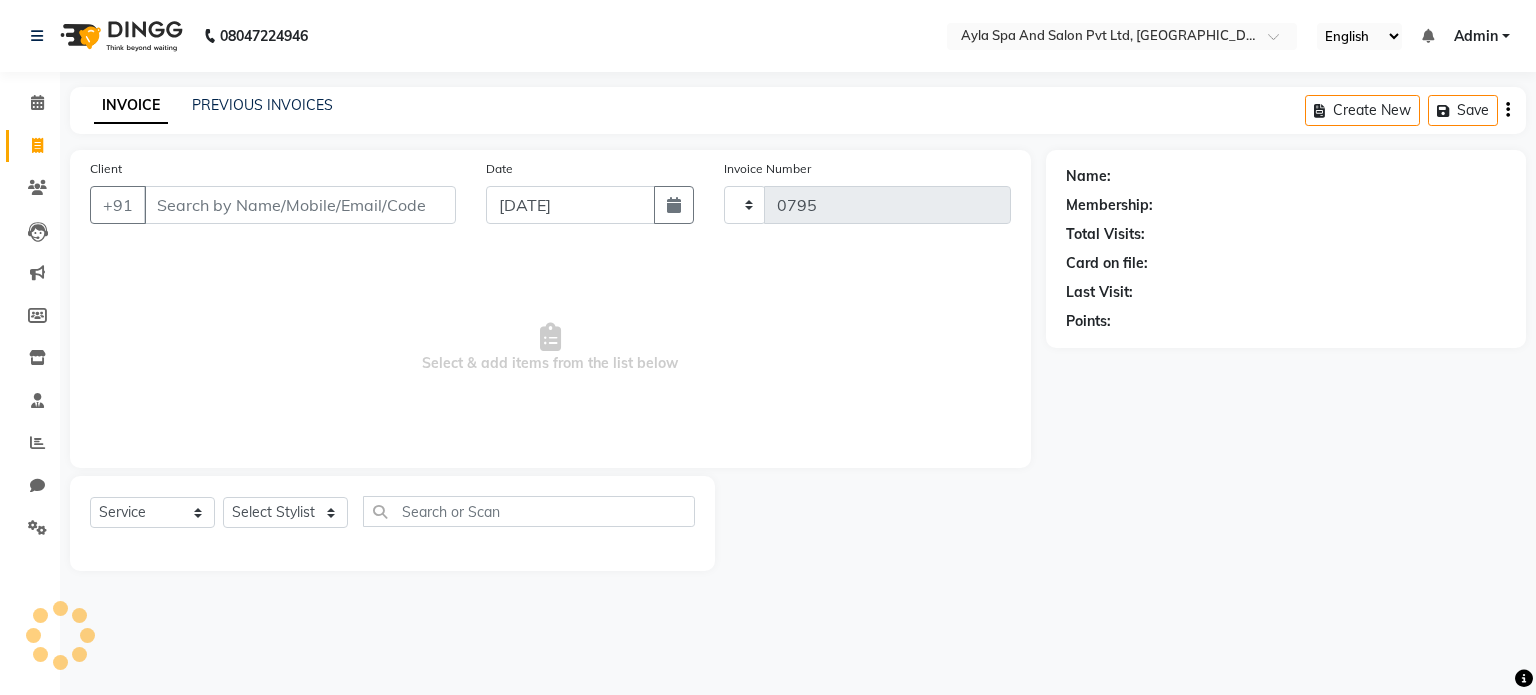 select on "7756" 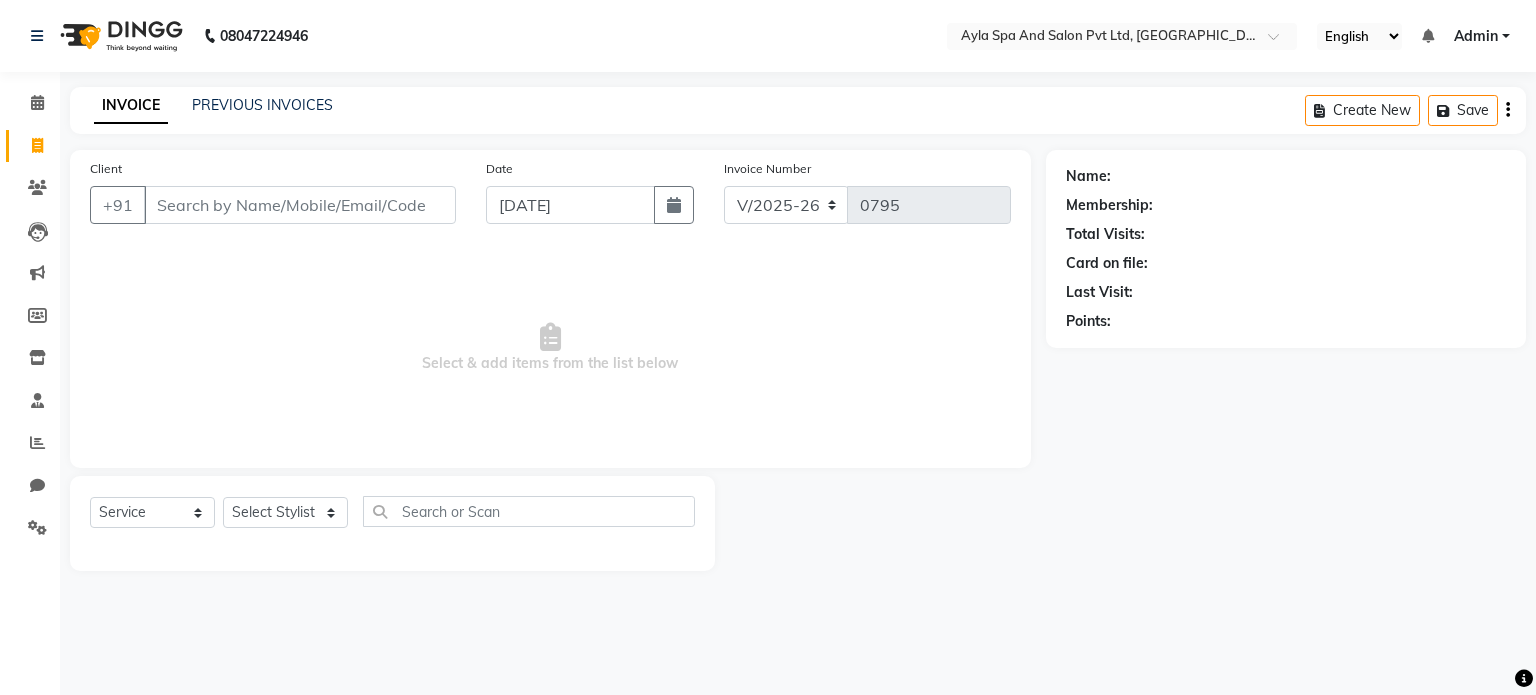 click on "Client" at bounding box center (300, 205) 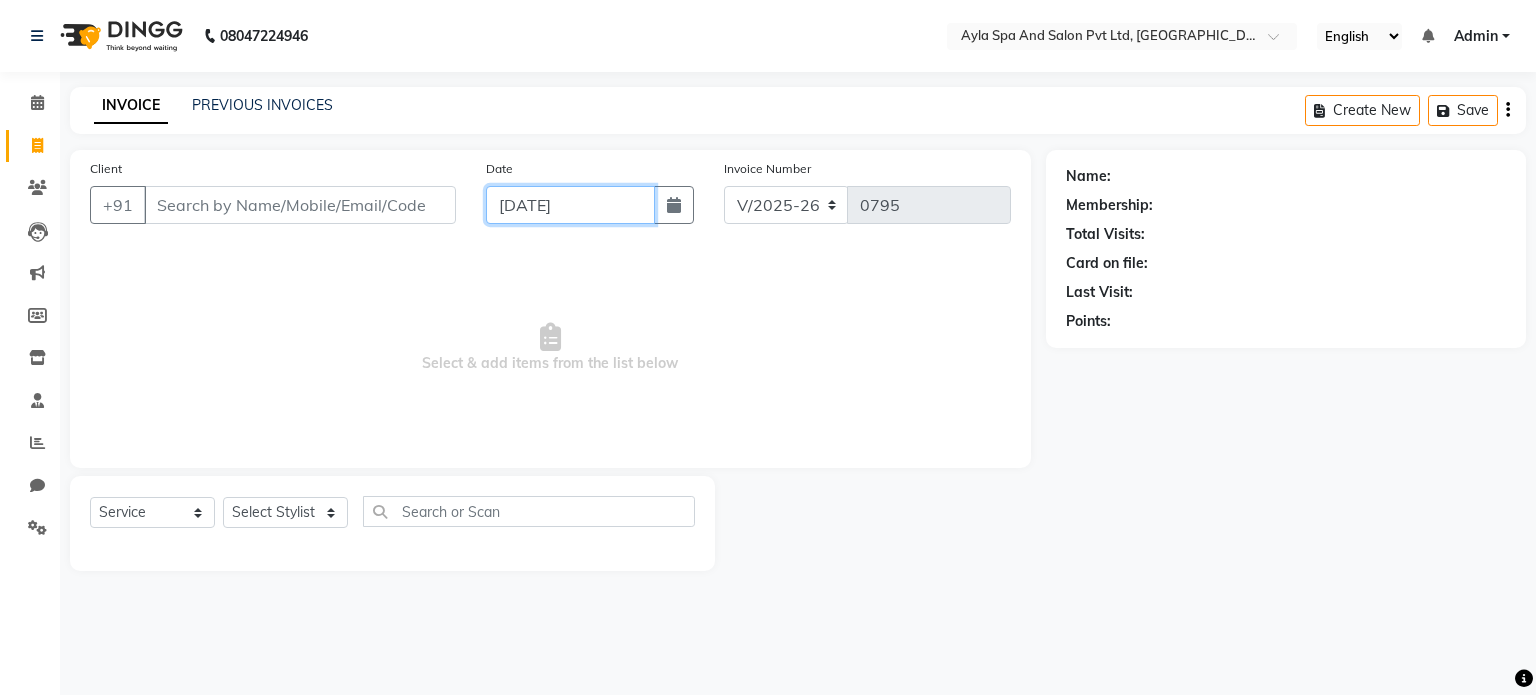 click on "[DATE]" 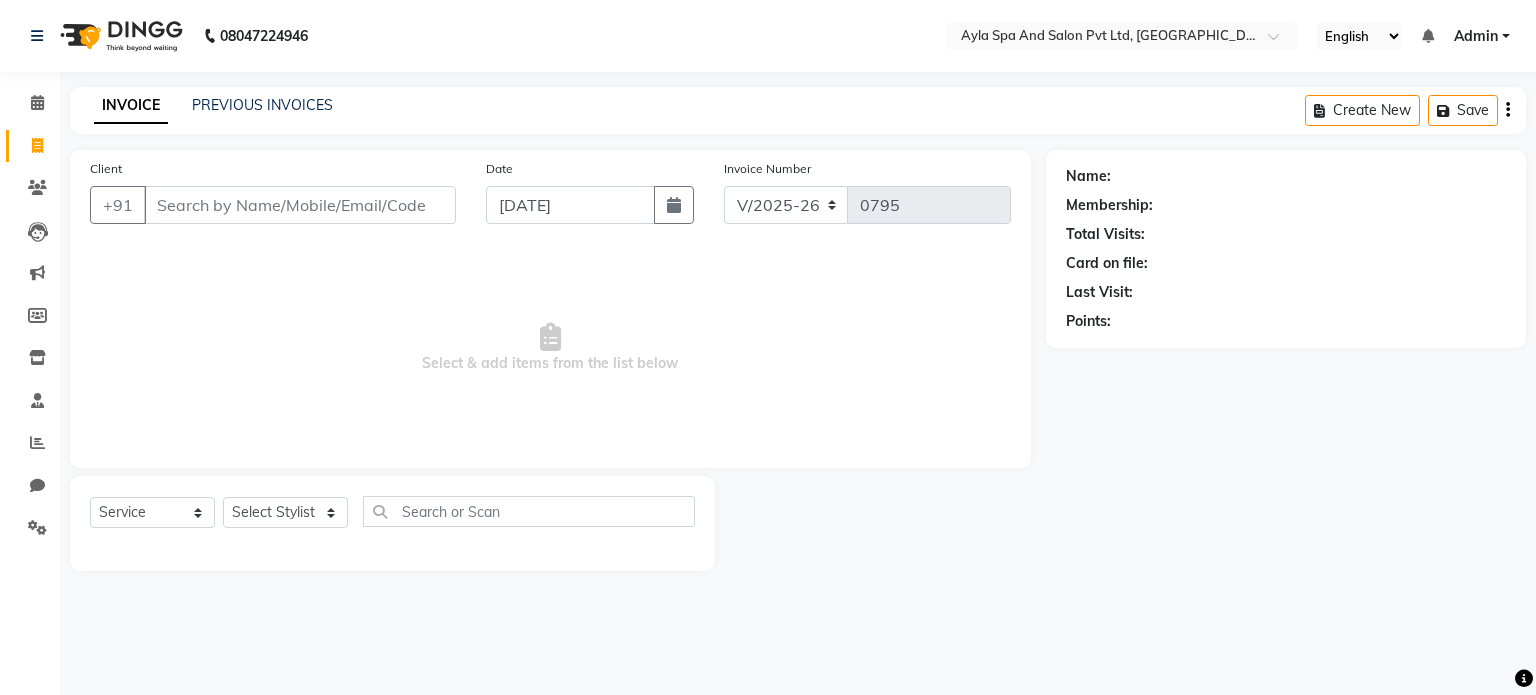 select on "7" 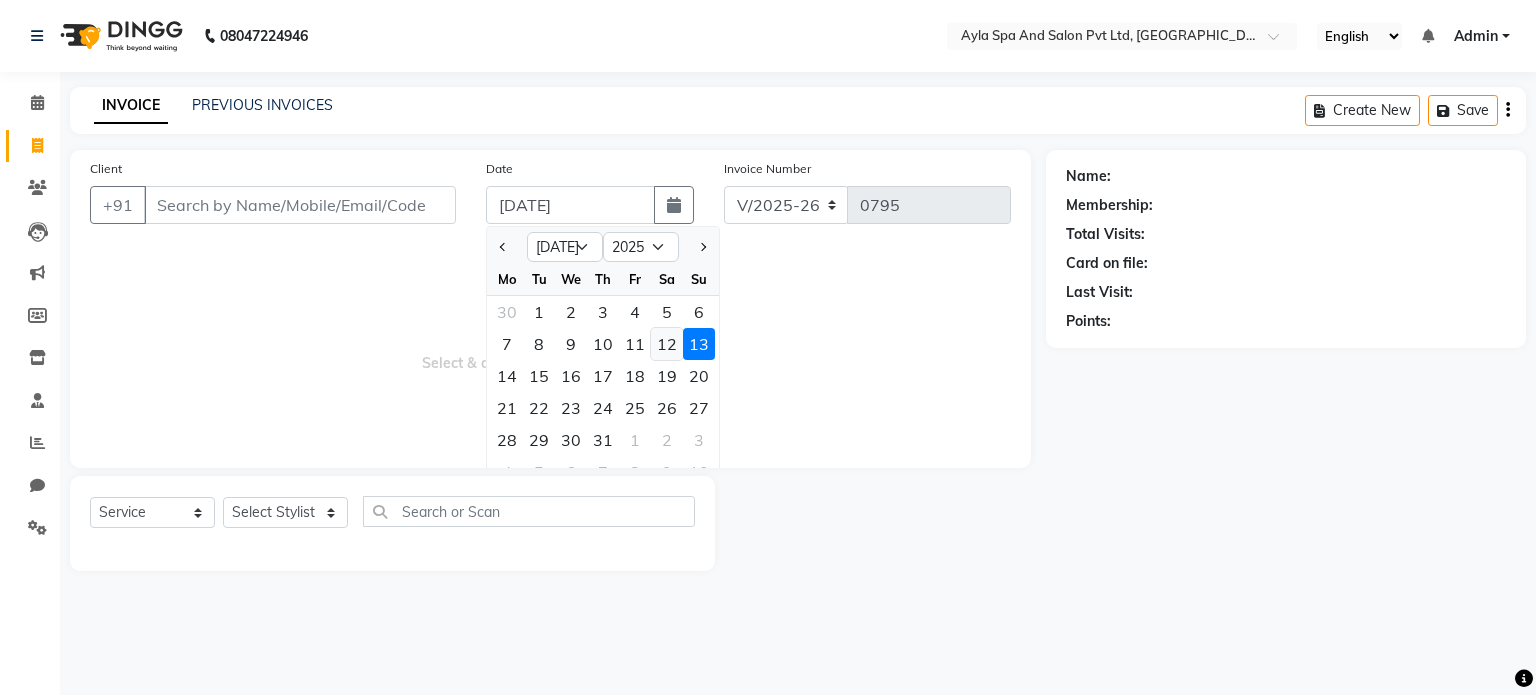 click on "12" 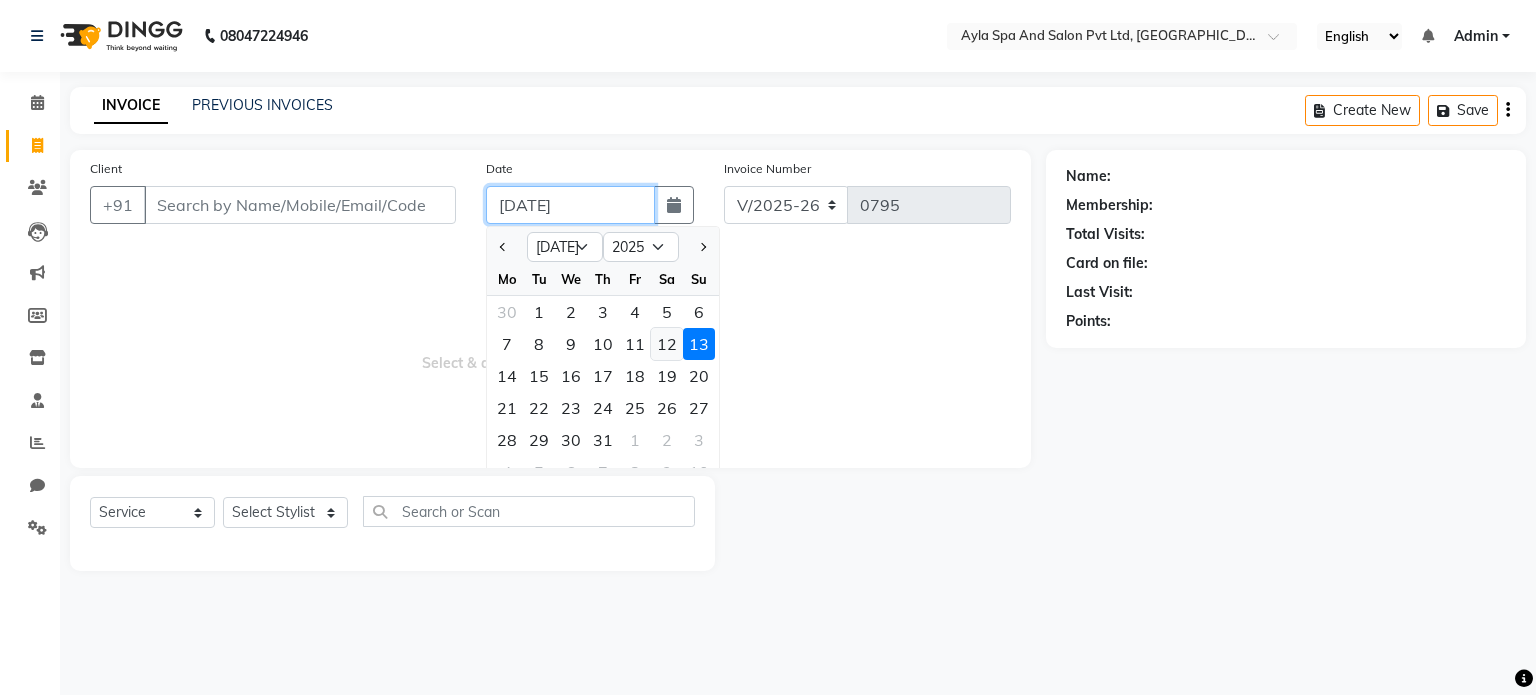 type on "12-07-2025" 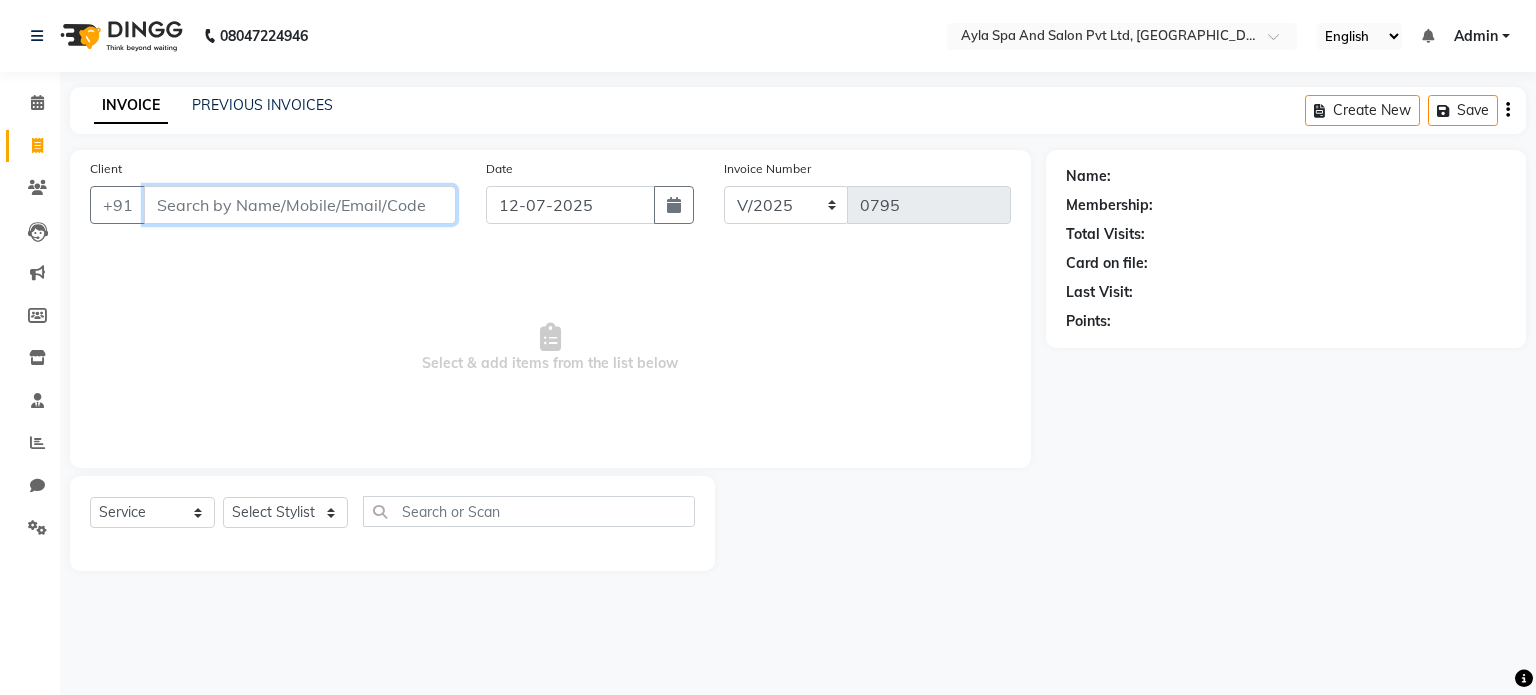 click on "Client" at bounding box center (300, 205) 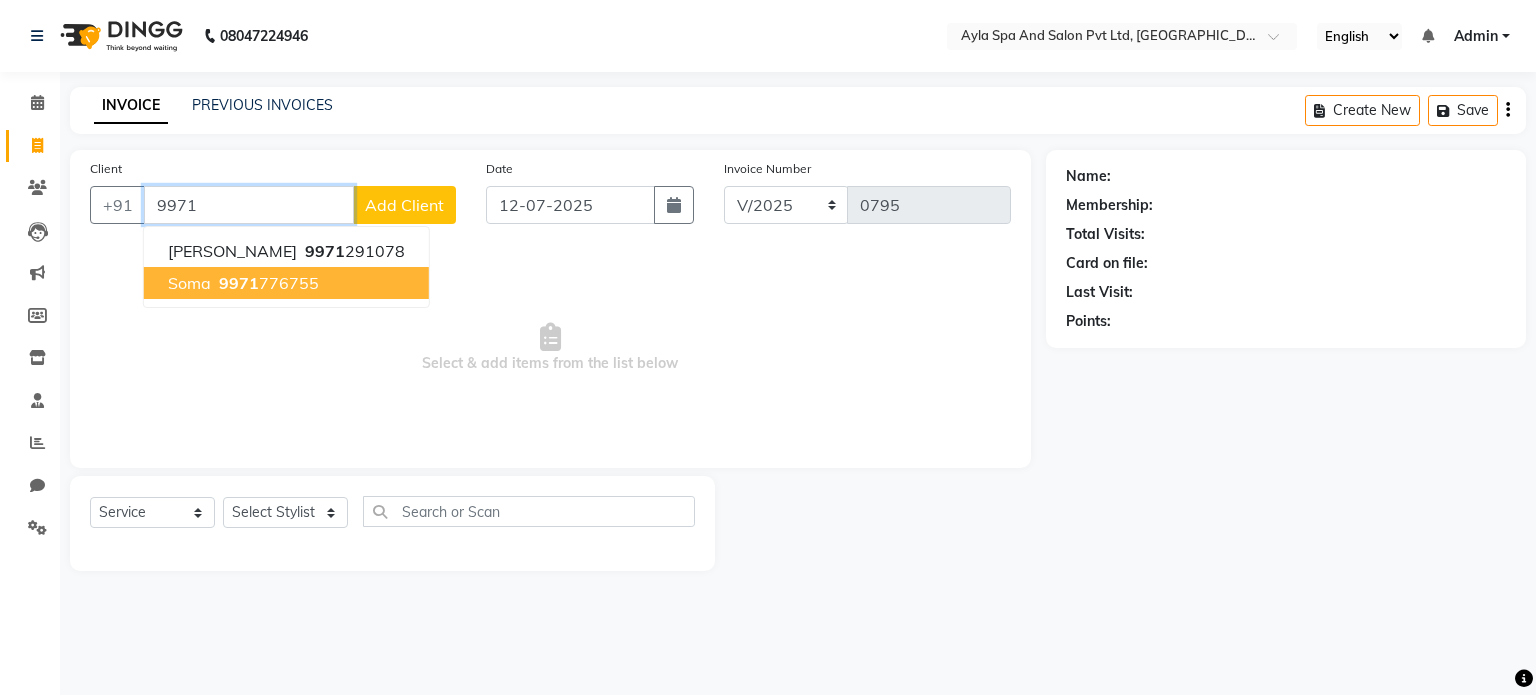 click on "9971" at bounding box center [239, 283] 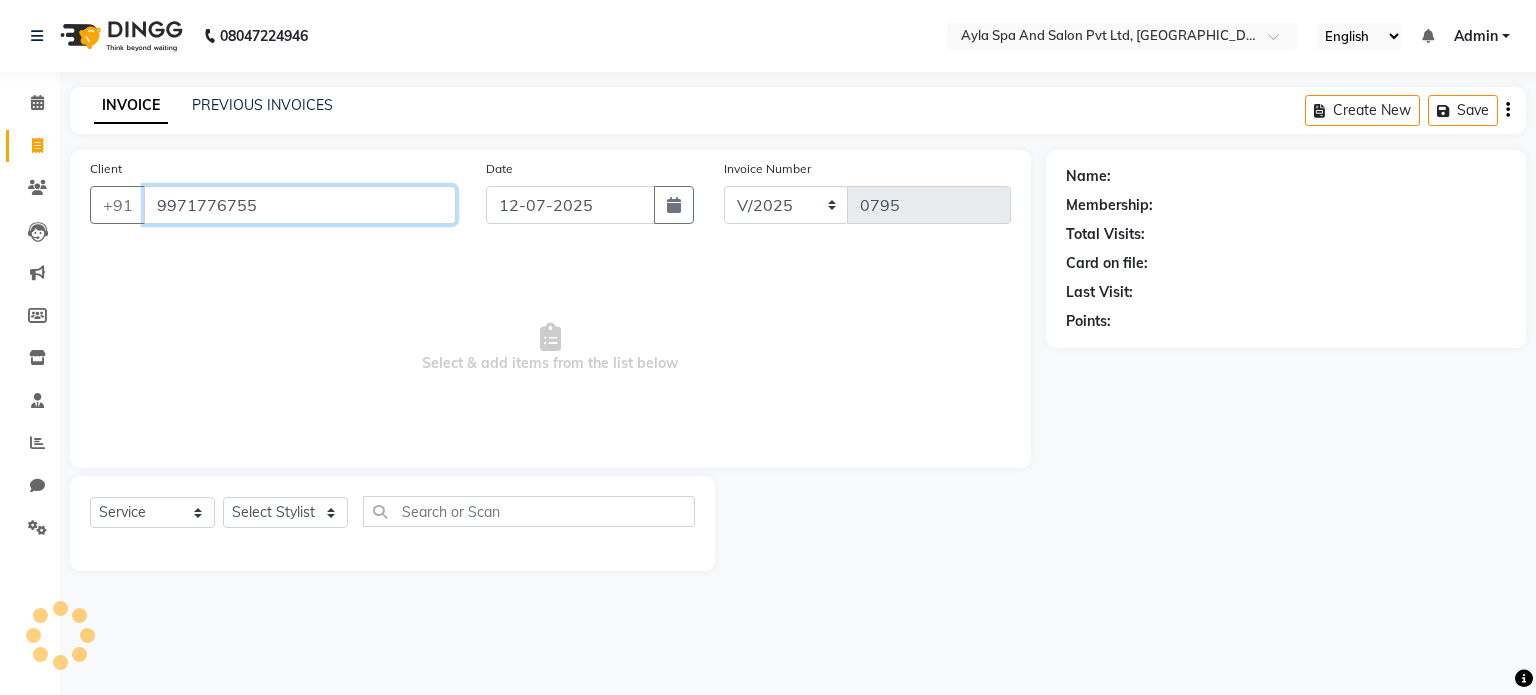 type on "9971776755" 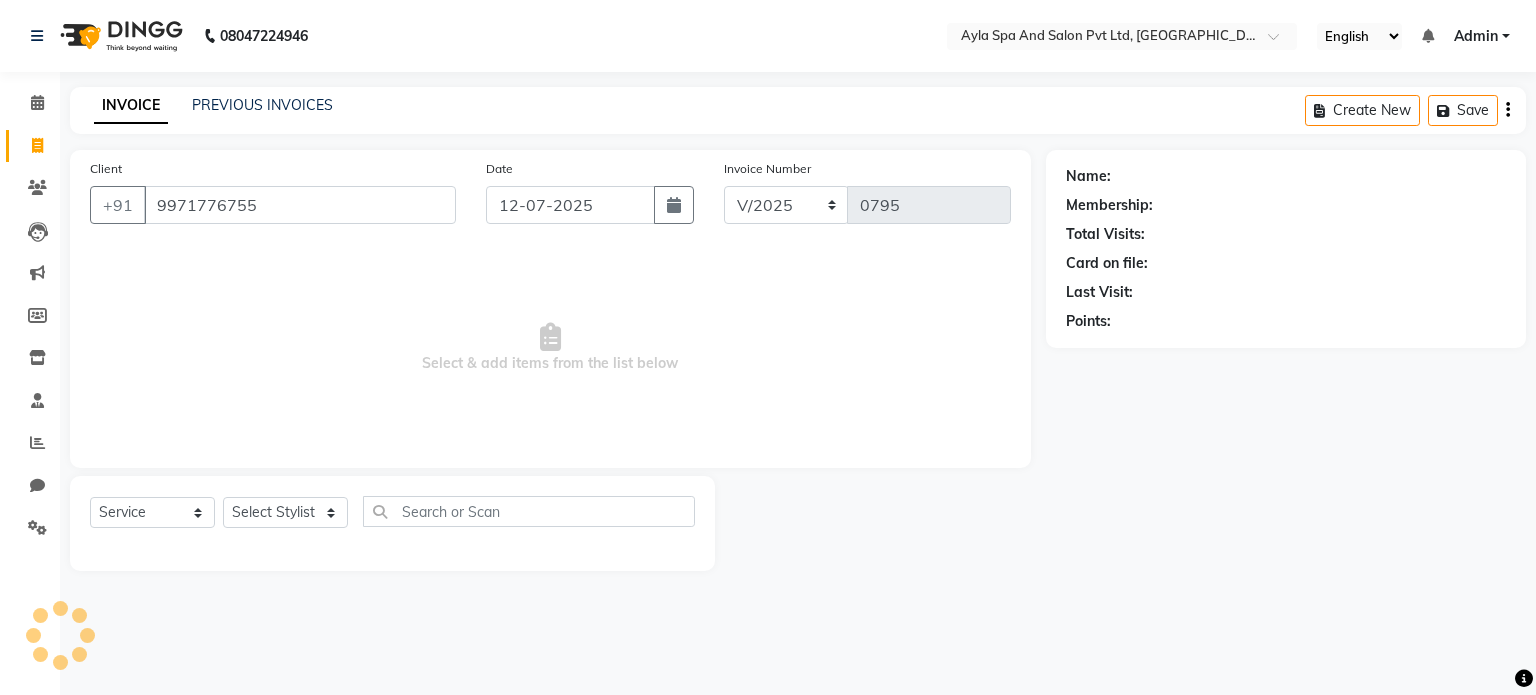 select on "1: Object" 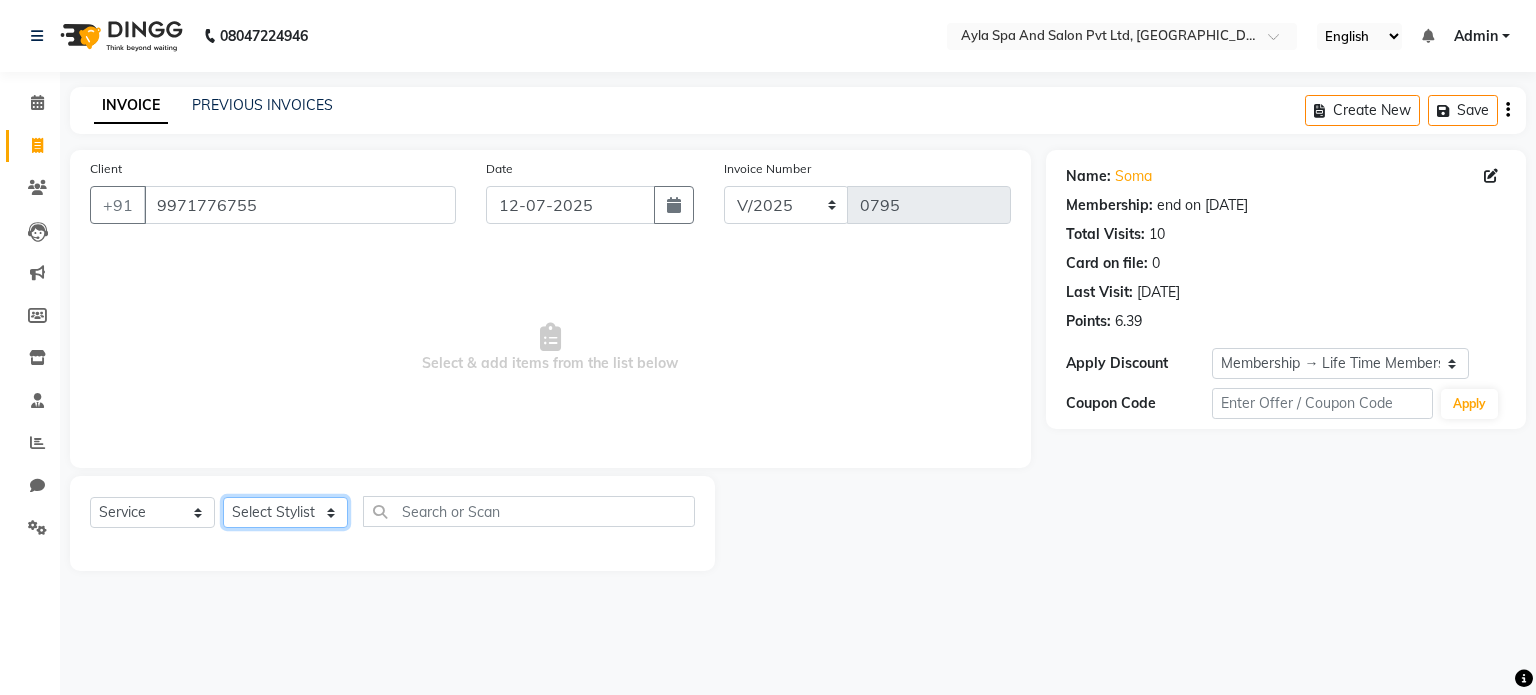 click on "Select Stylist [PERSON_NAME][DATE] [PERSON_NAME] NAVEEN [PERSON_NAME] [PERSON_NAME]" 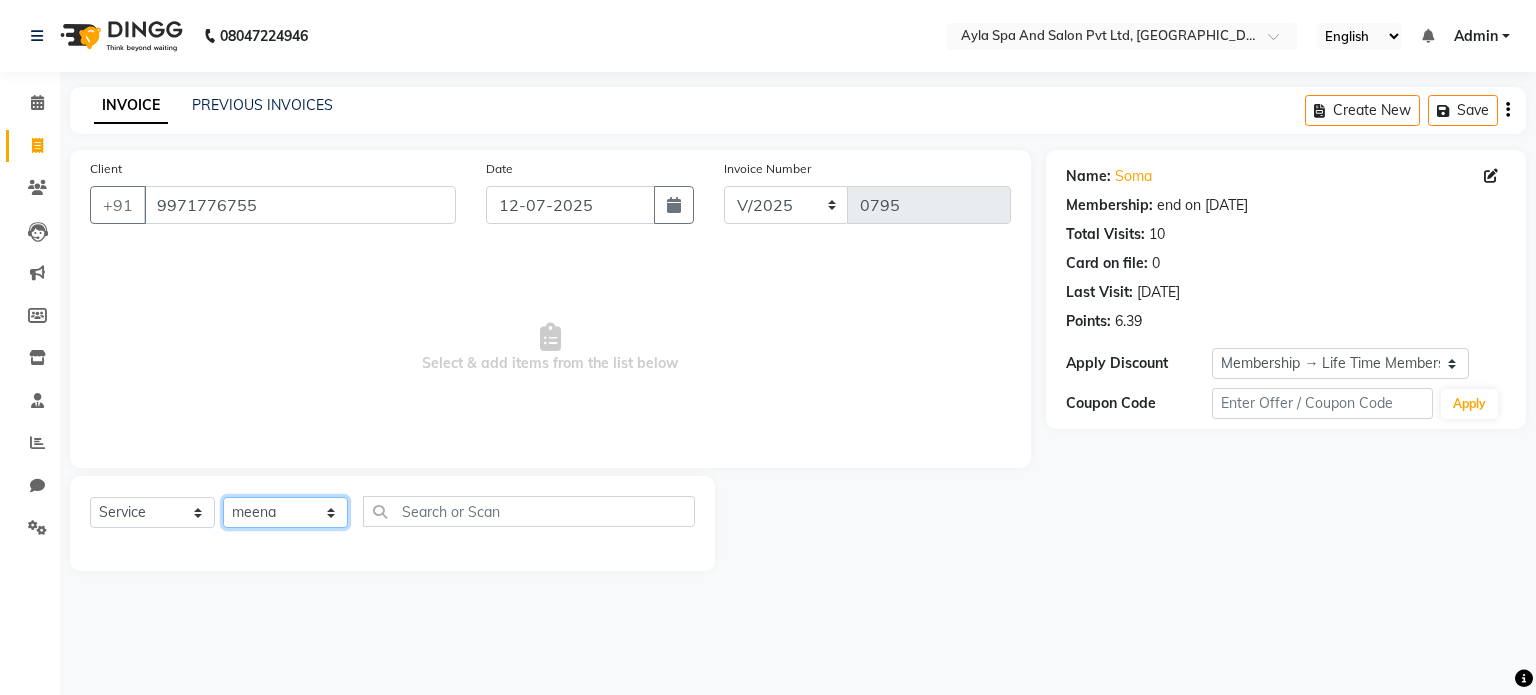 click on "Select Stylist [PERSON_NAME][DATE] [PERSON_NAME] NAVEEN [PERSON_NAME] [PERSON_NAME]" 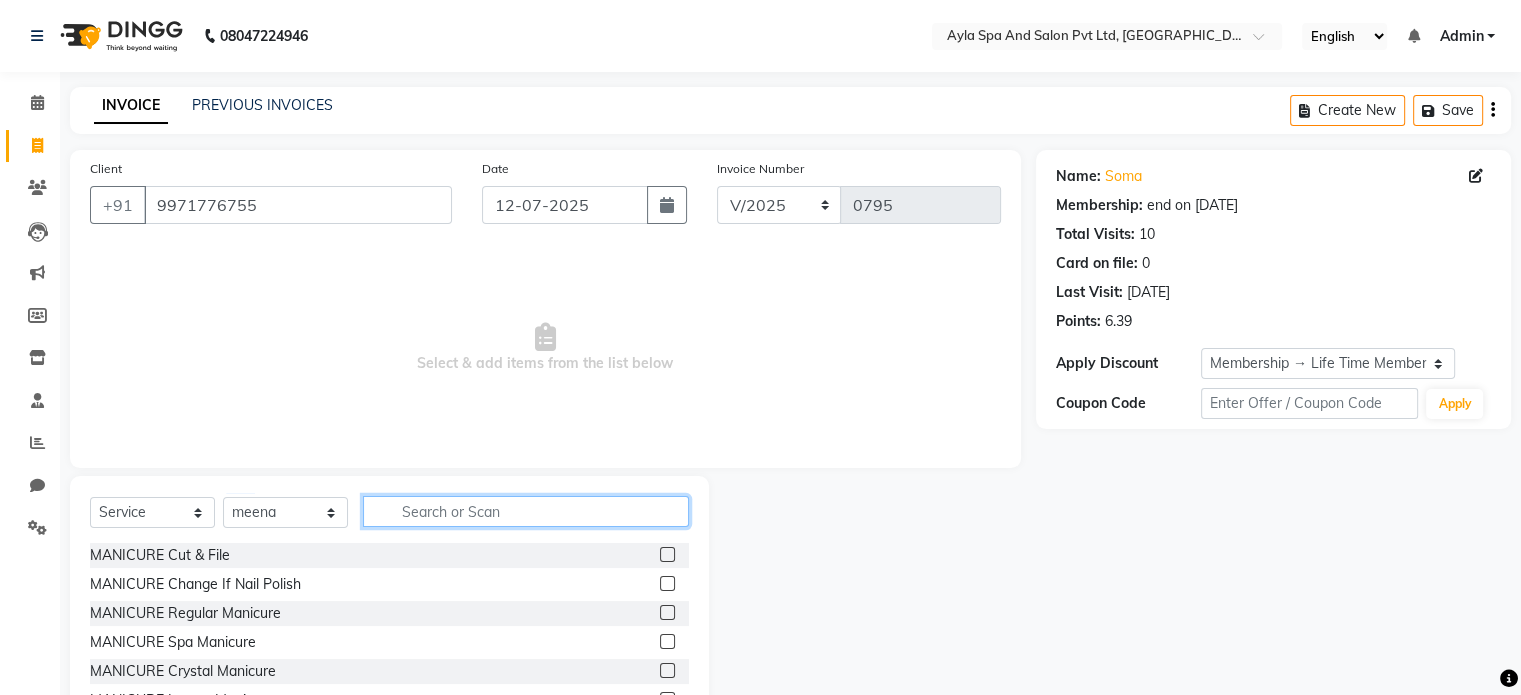 click 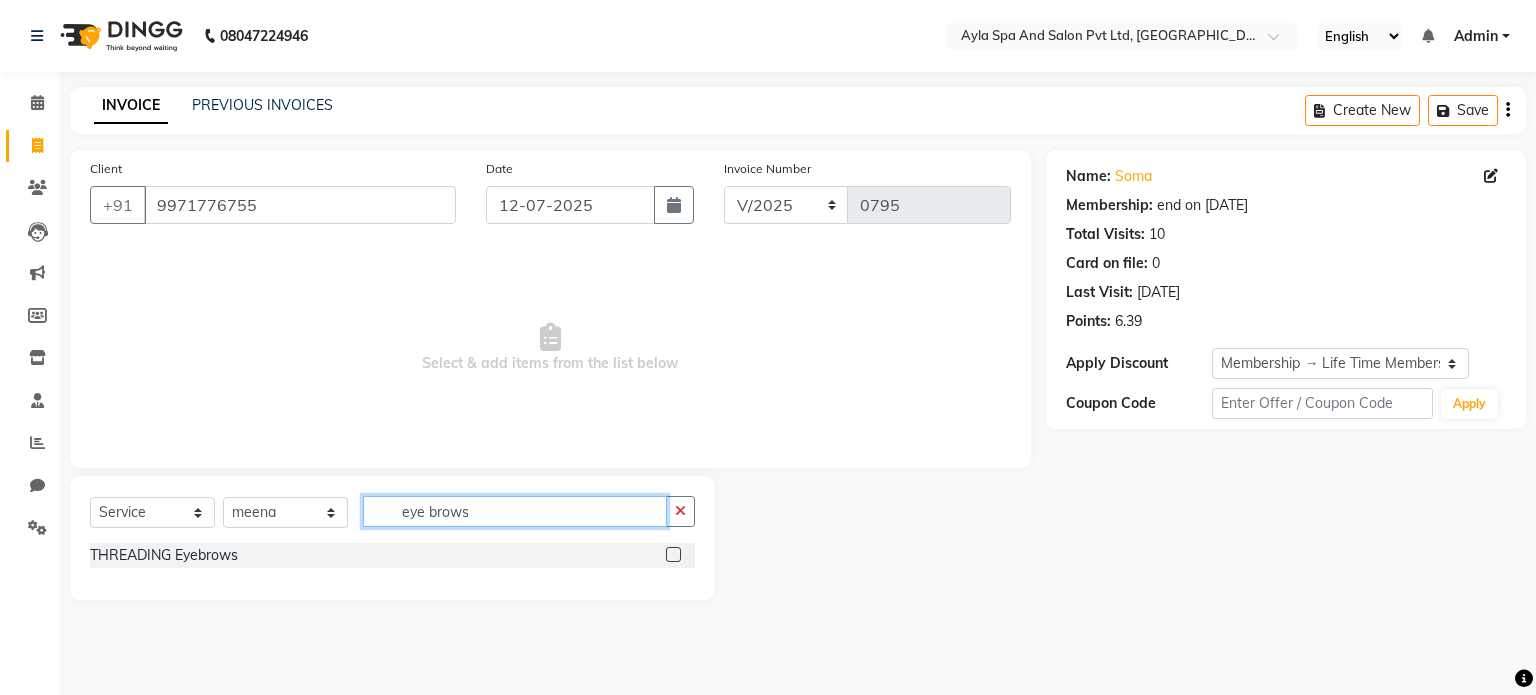 type on "eye brows" 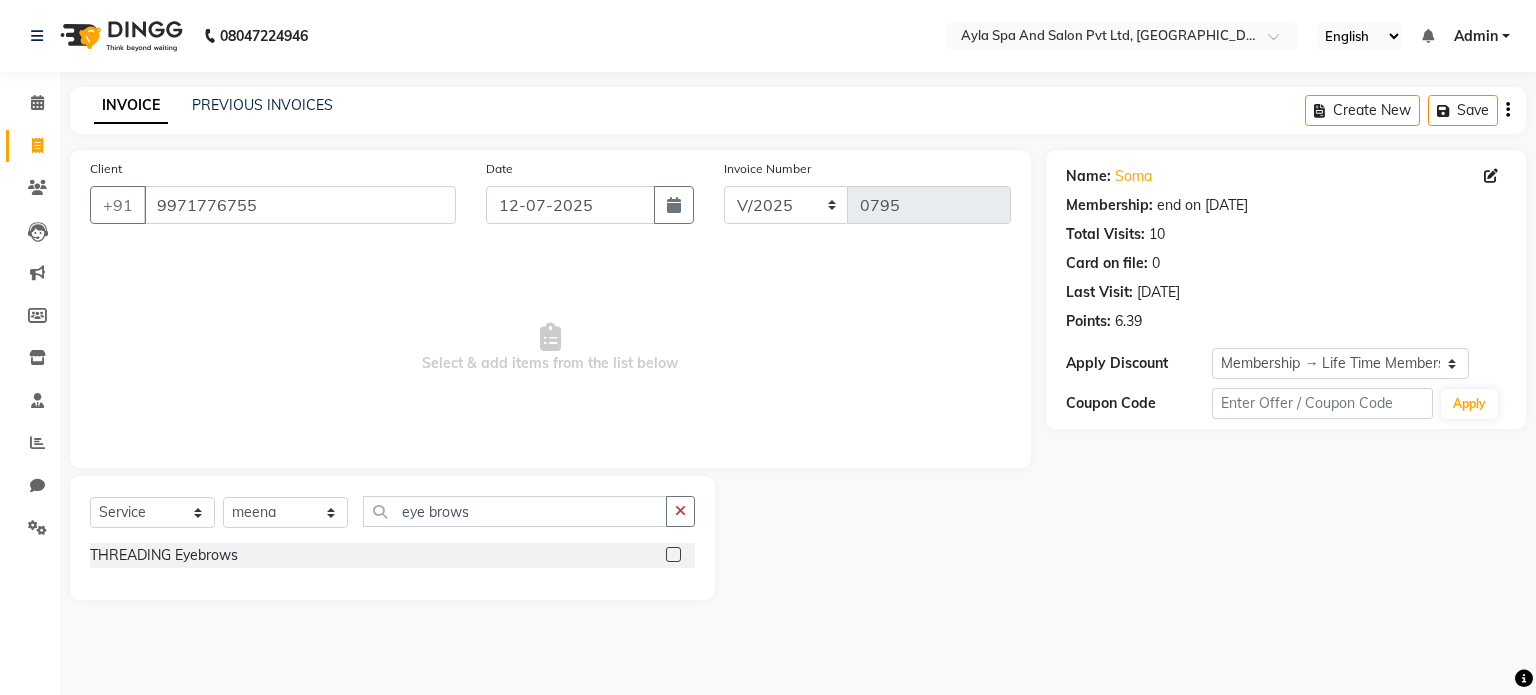 click 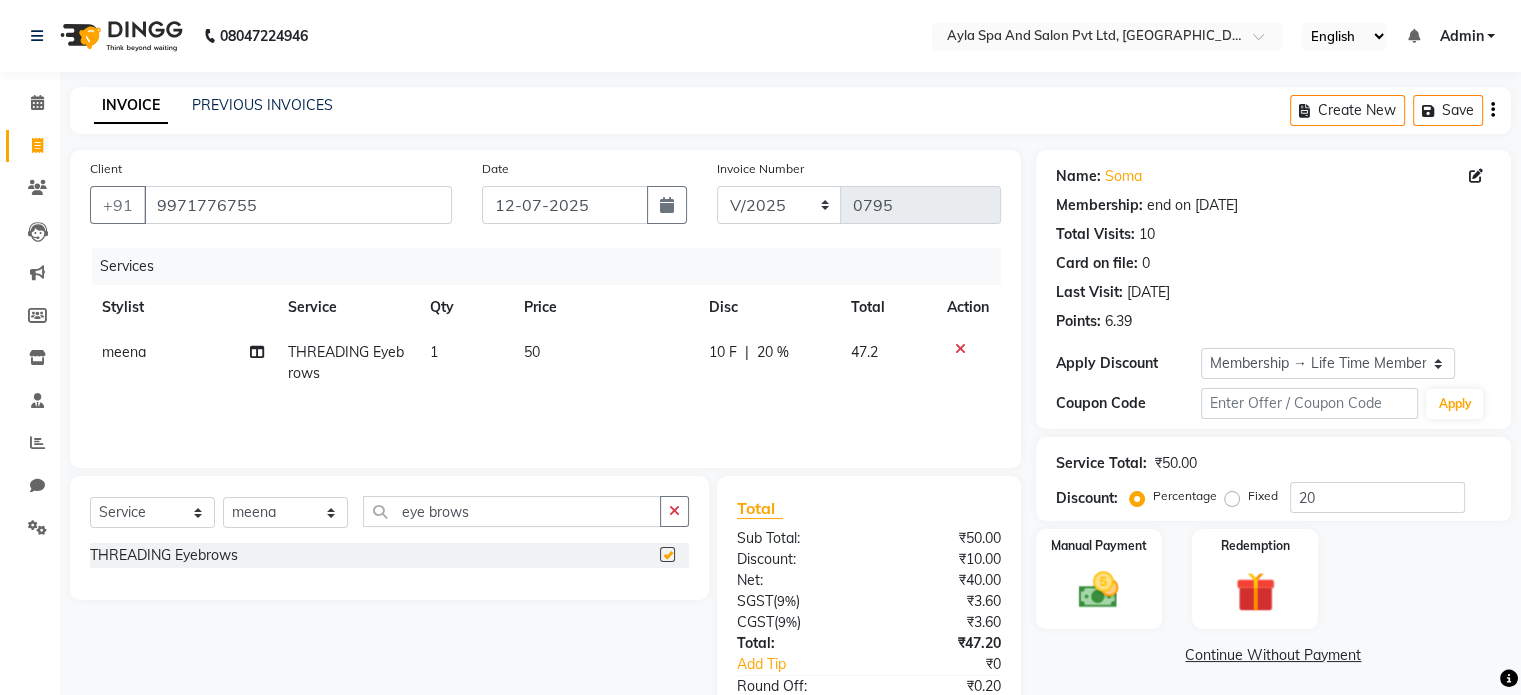 checkbox on "false" 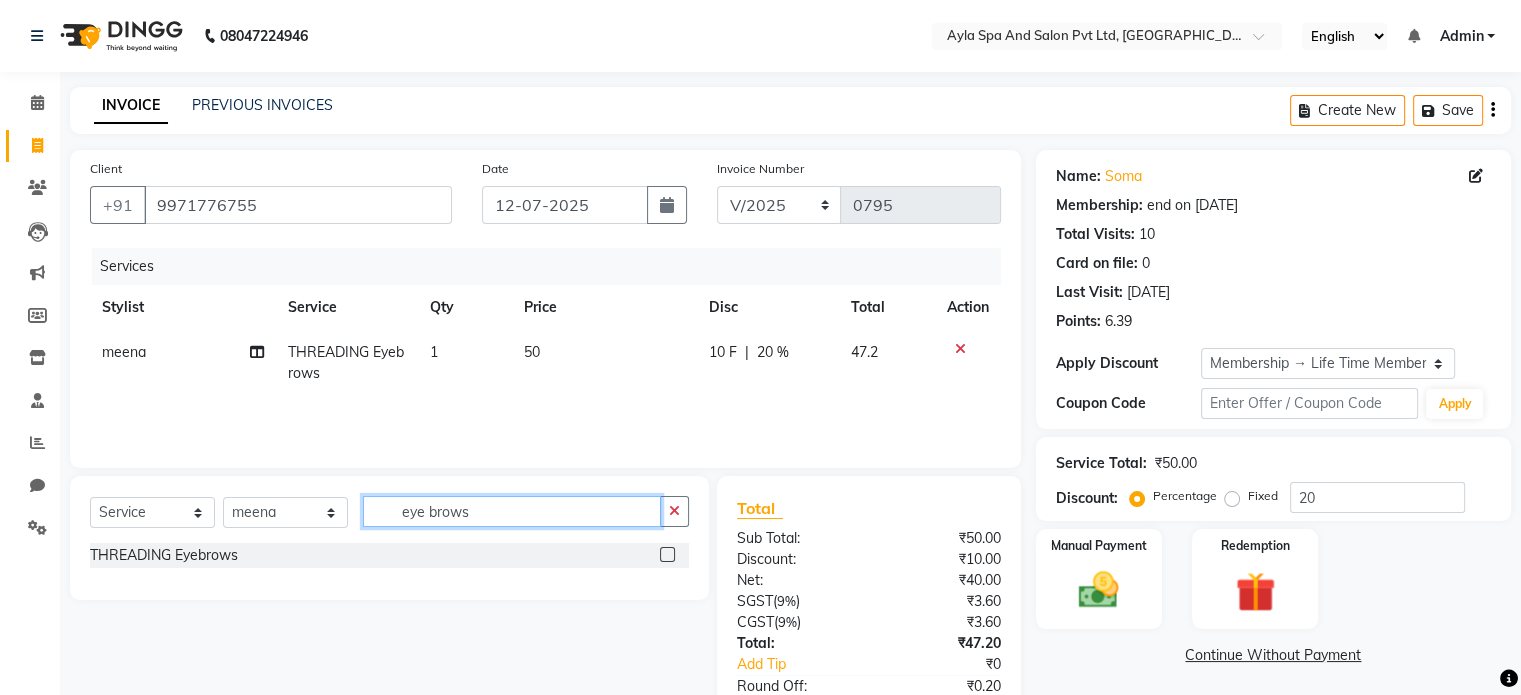 drag, startPoint x: 526, startPoint y: 521, endPoint x: 155, endPoint y: 520, distance: 371.00134 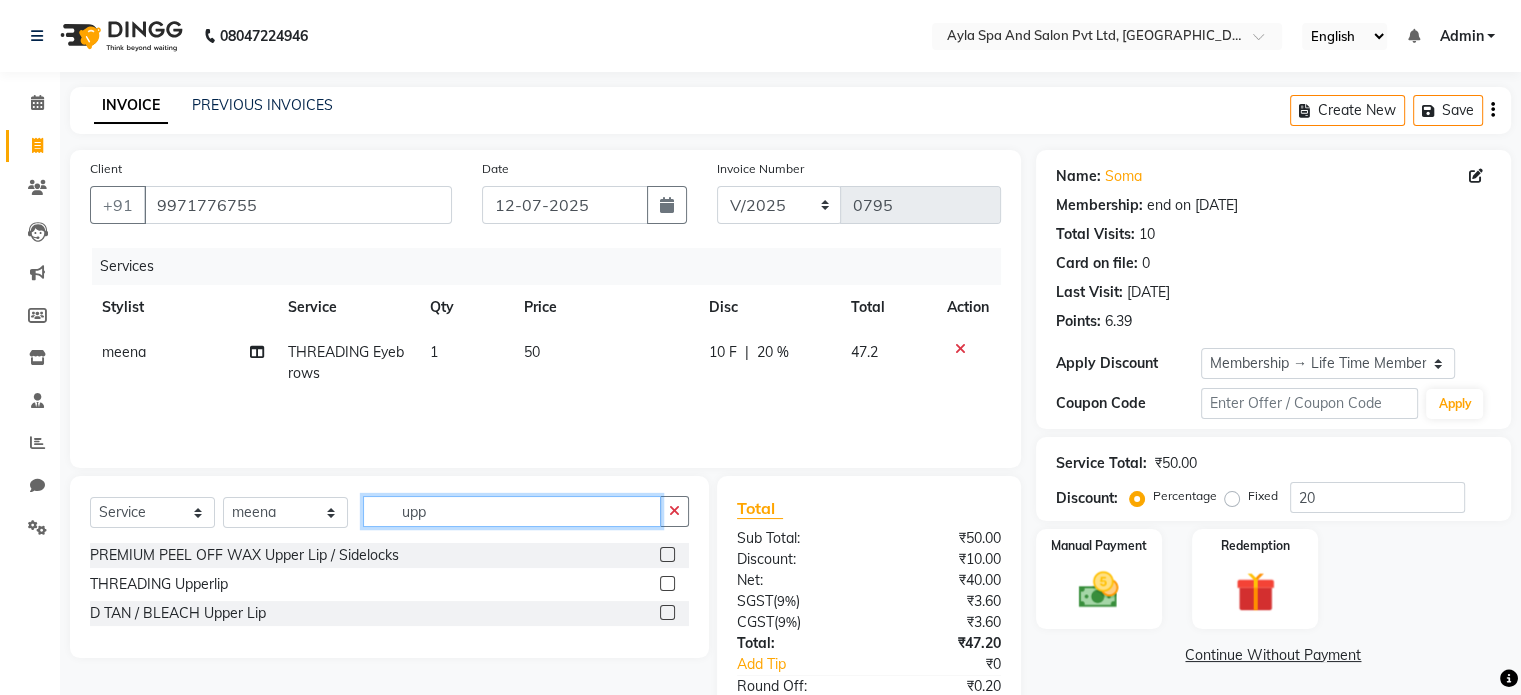 type on "upp" 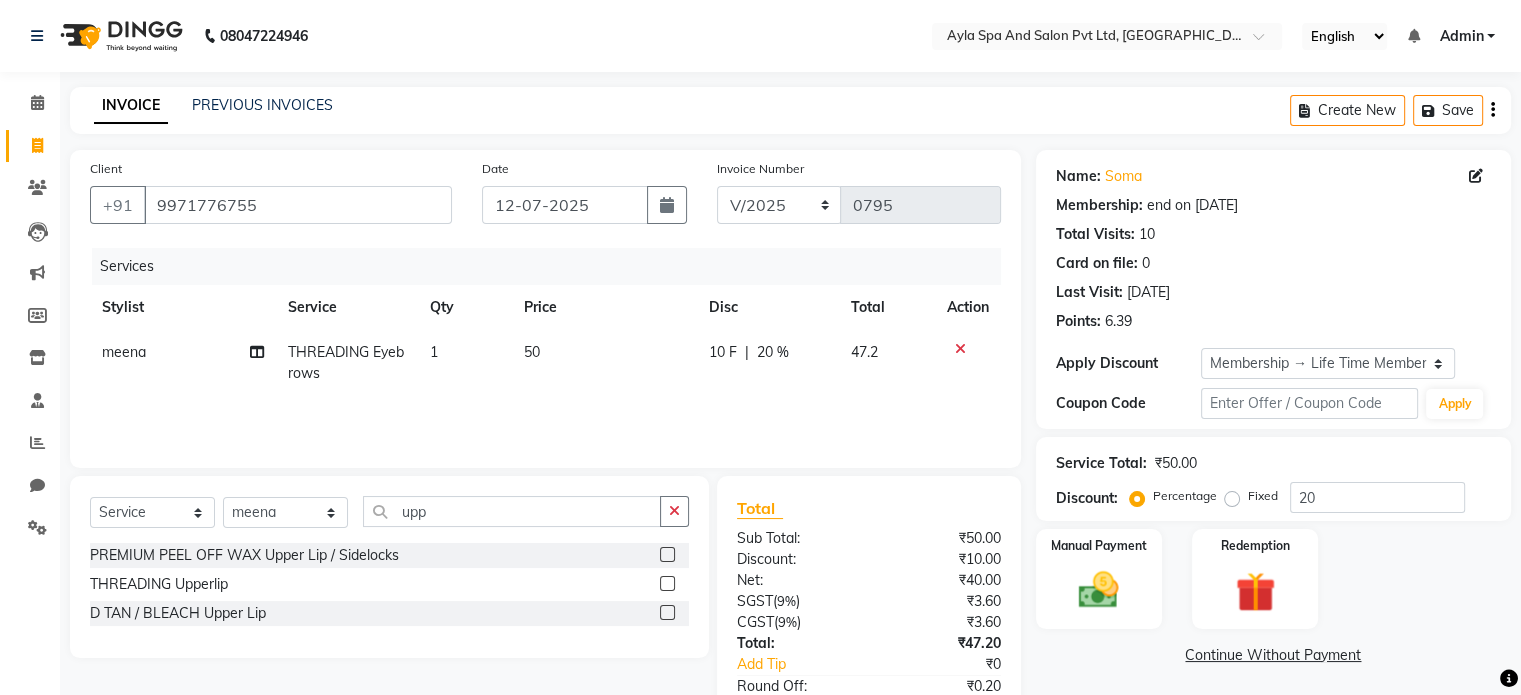 click 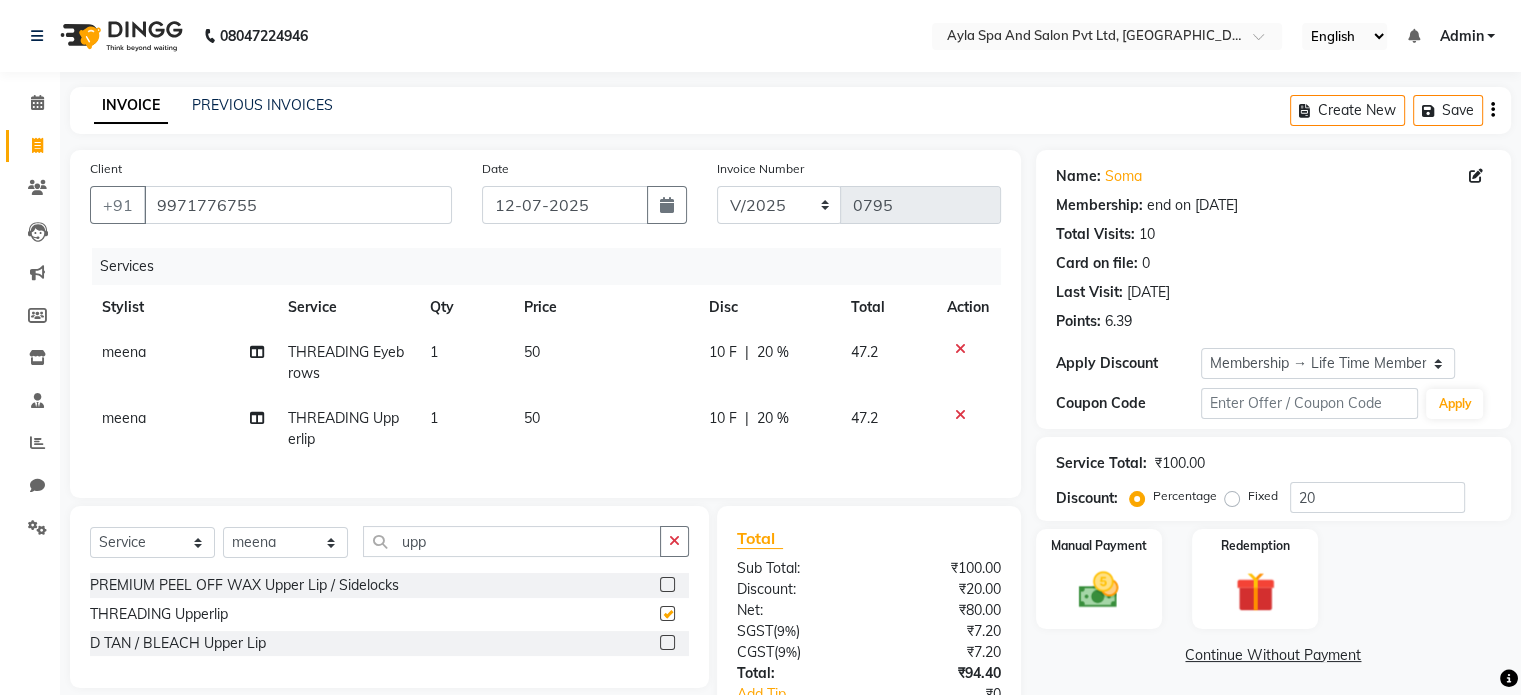 checkbox on "false" 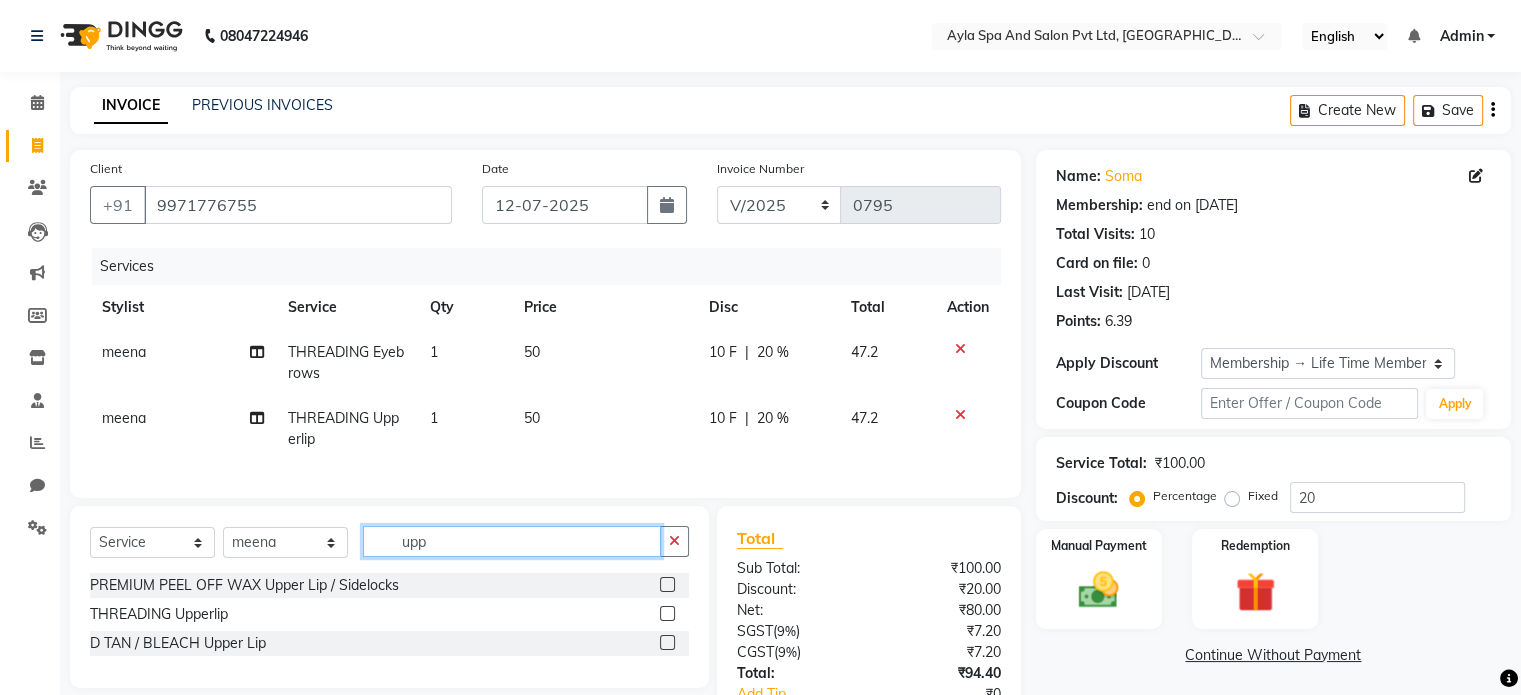 drag, startPoint x: 462, startPoint y: 554, endPoint x: 286, endPoint y: 578, distance: 177.62883 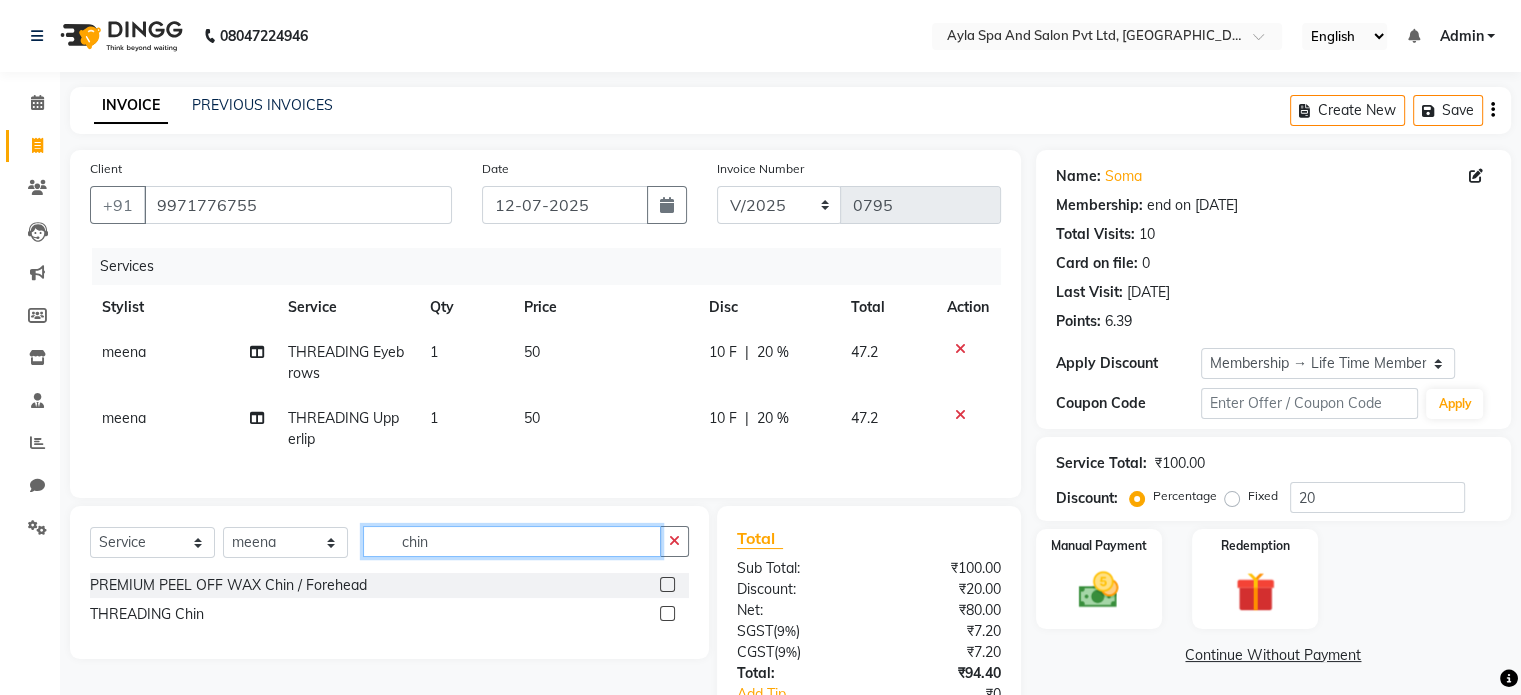 type on "chin" 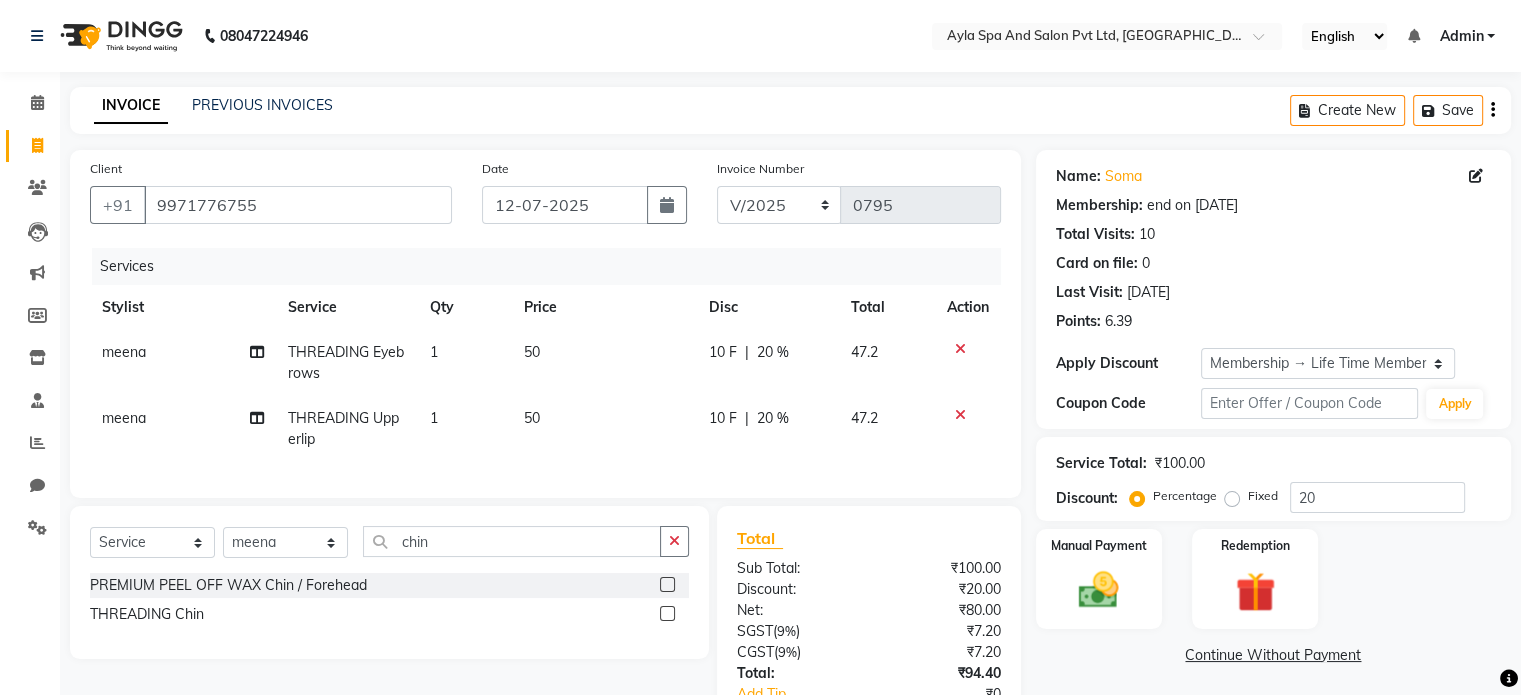 click 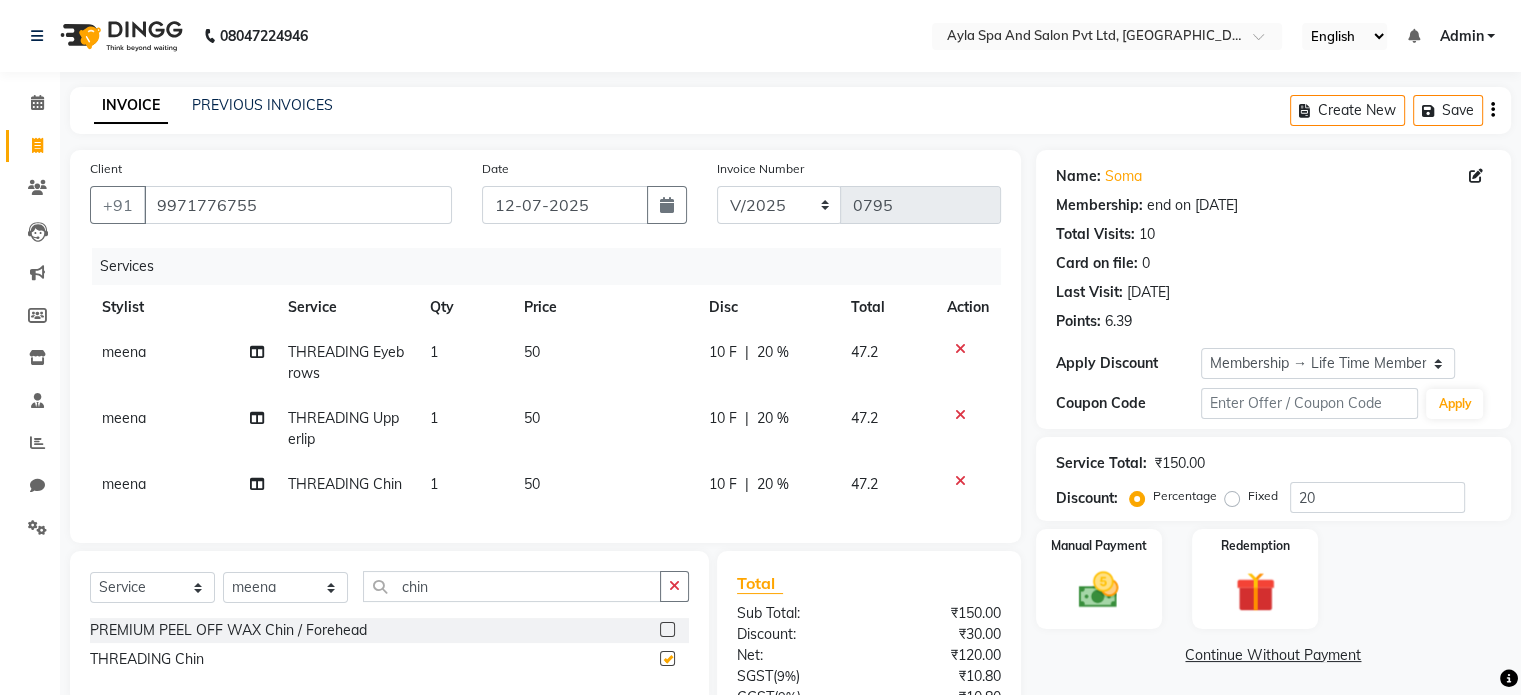 checkbox on "false" 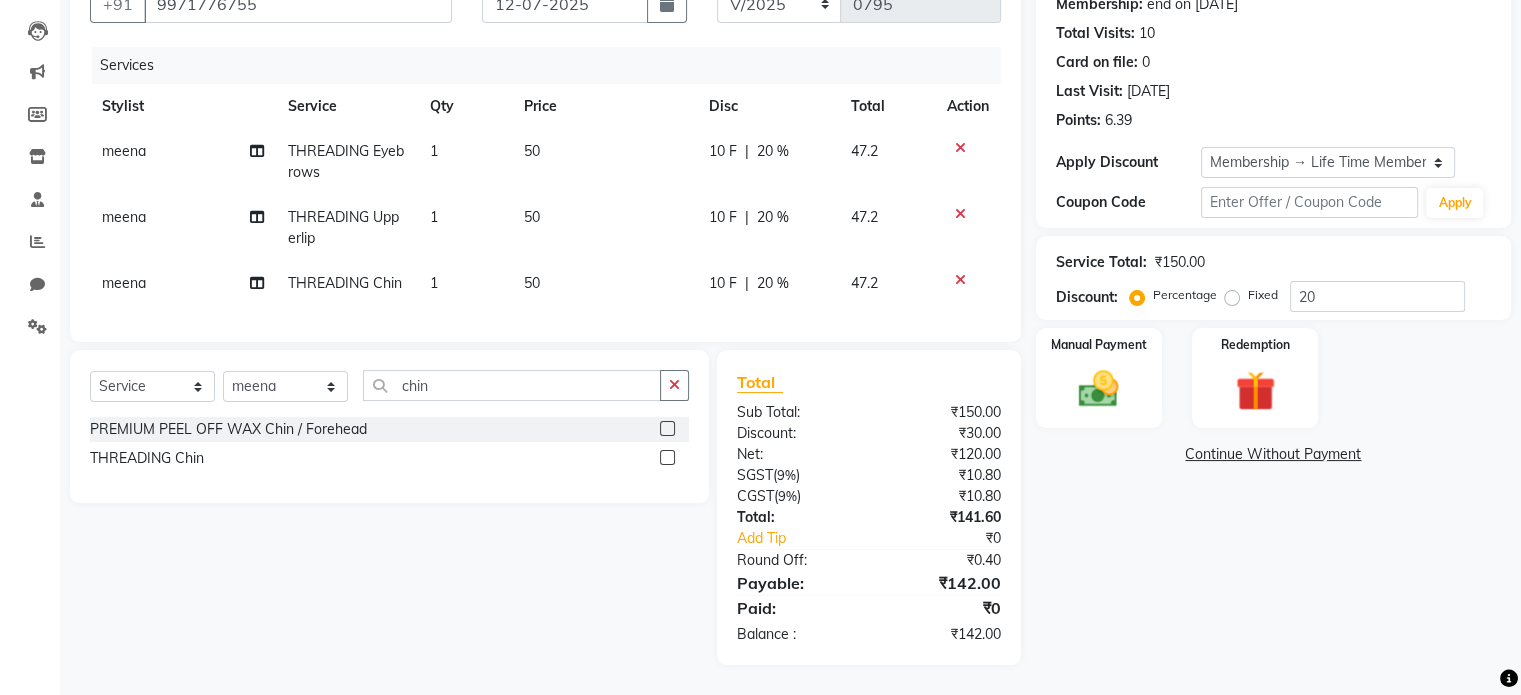 scroll, scrollTop: 216, scrollLeft: 0, axis: vertical 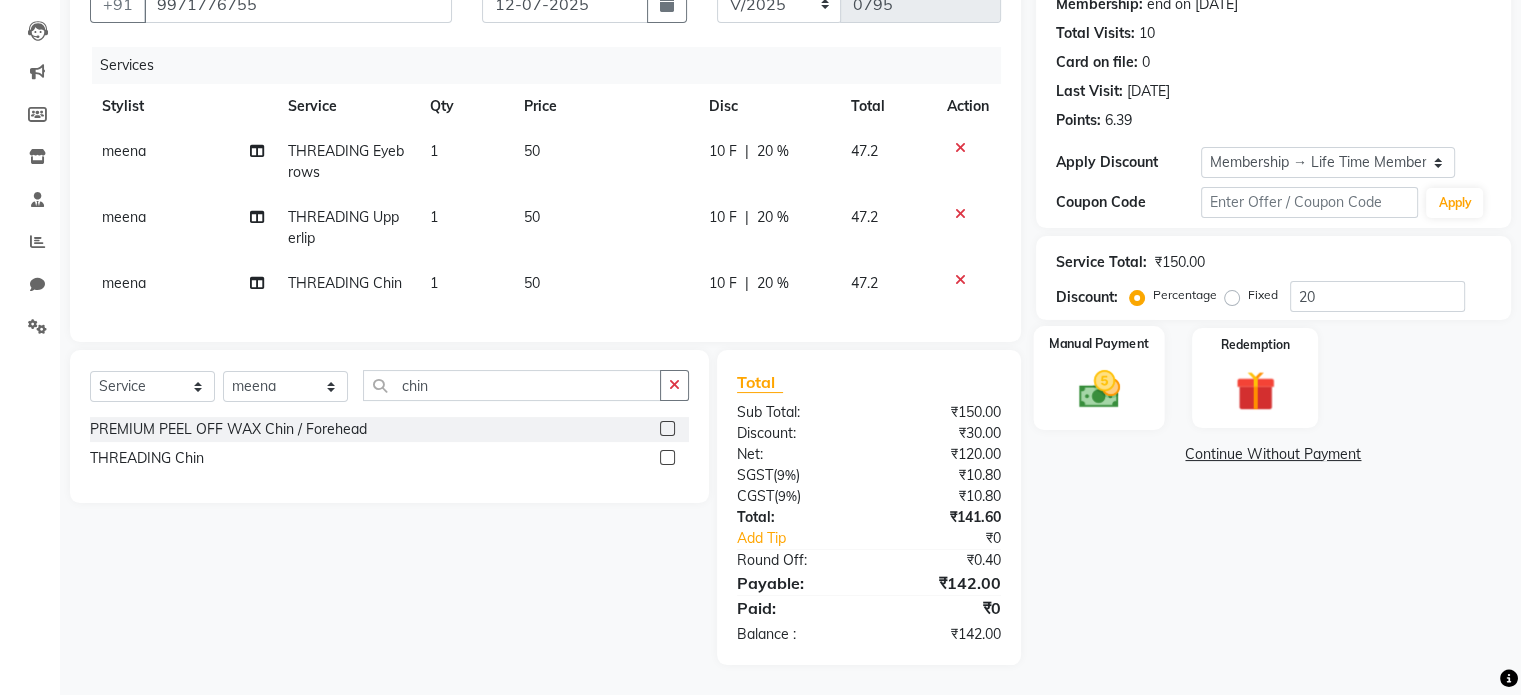 click 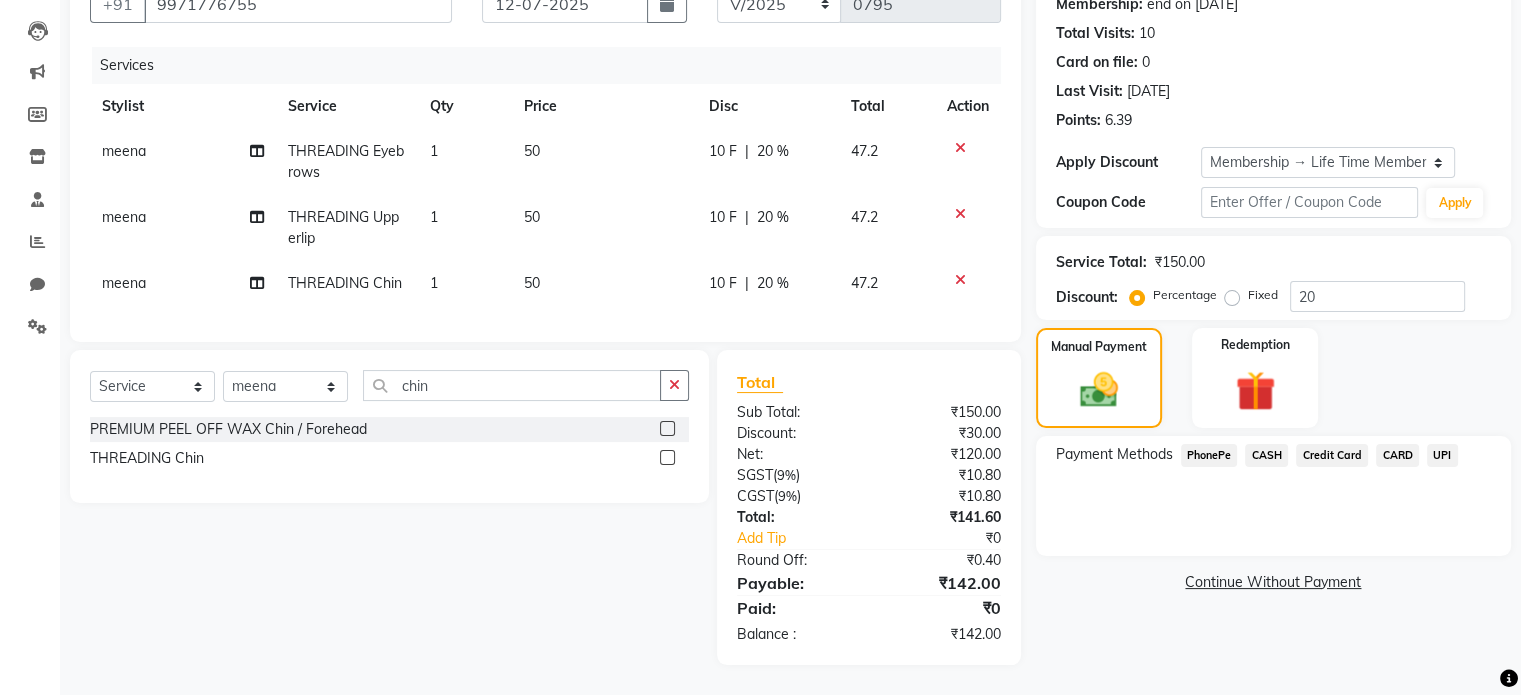 click on "UPI" 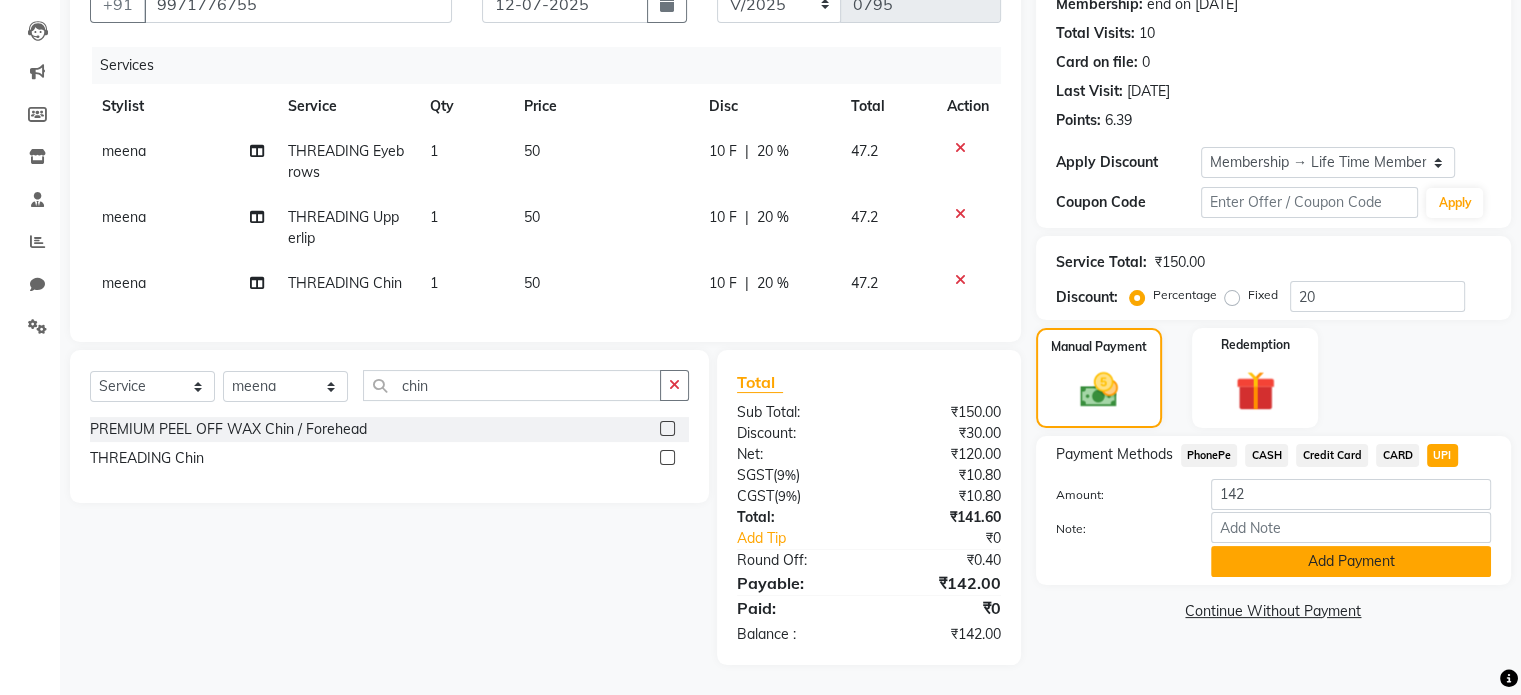 click on "Add Payment" 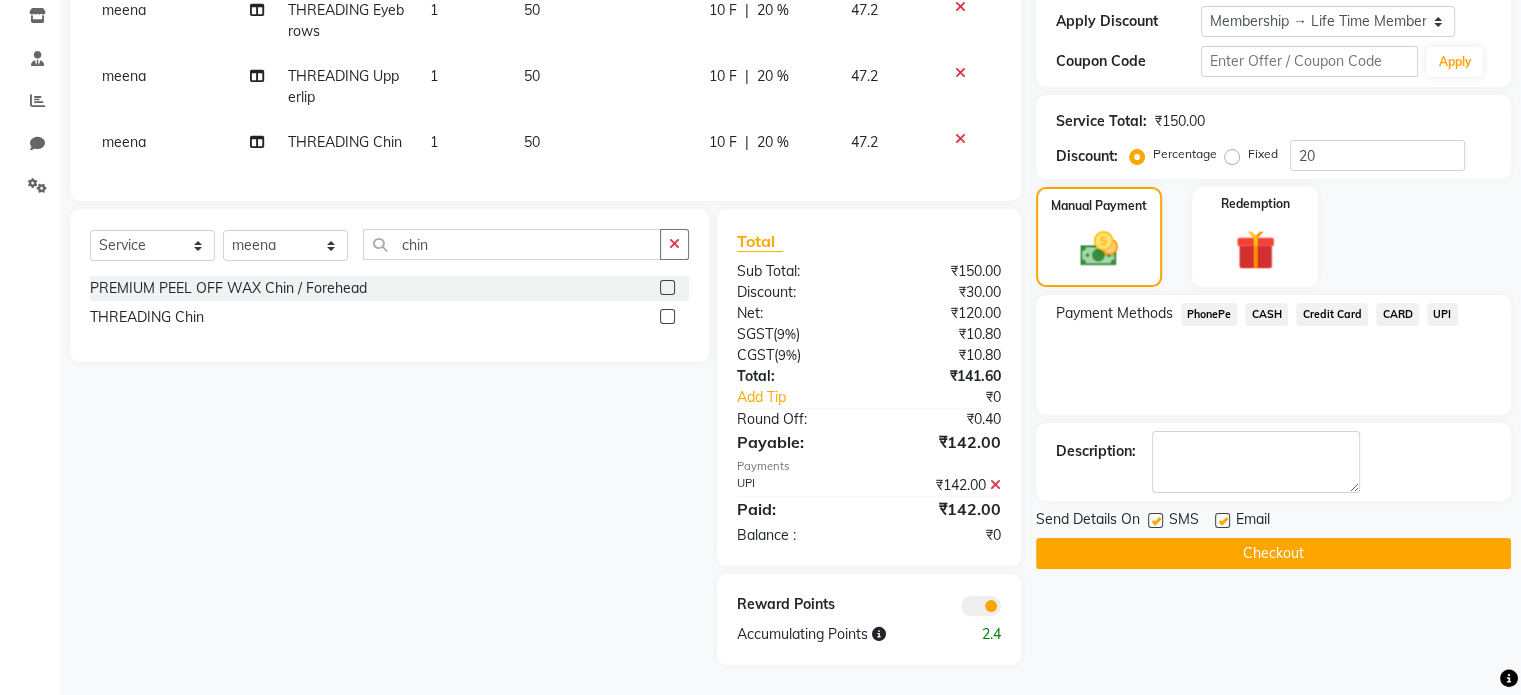 scroll, scrollTop: 358, scrollLeft: 0, axis: vertical 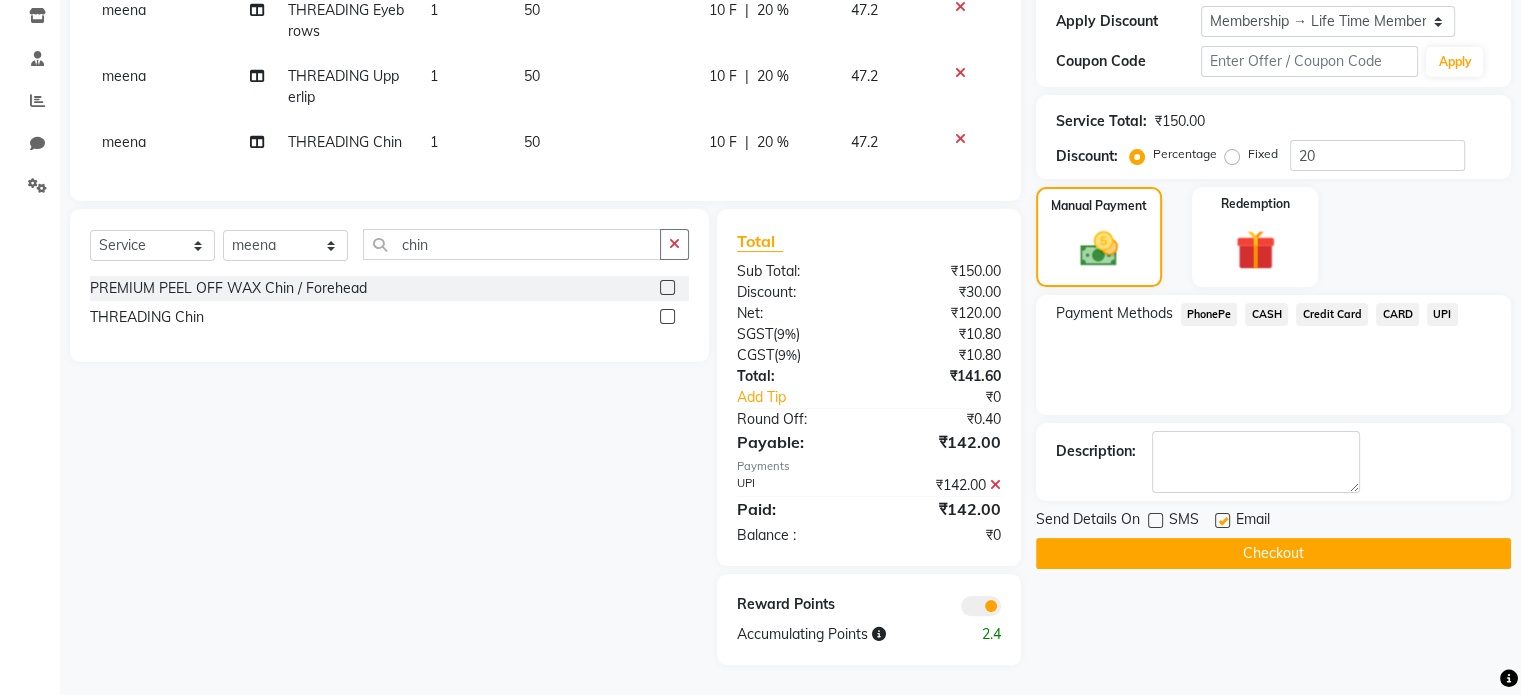 click 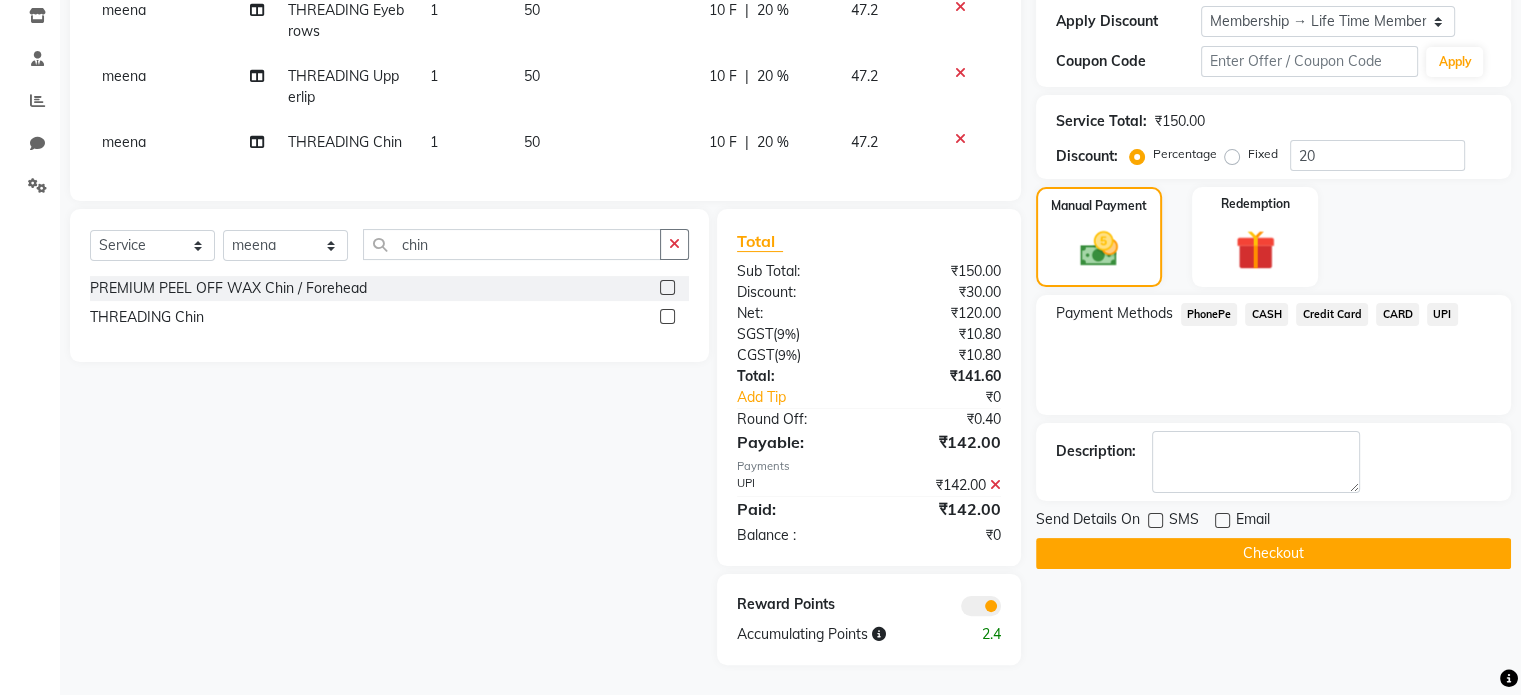 click on "Checkout" 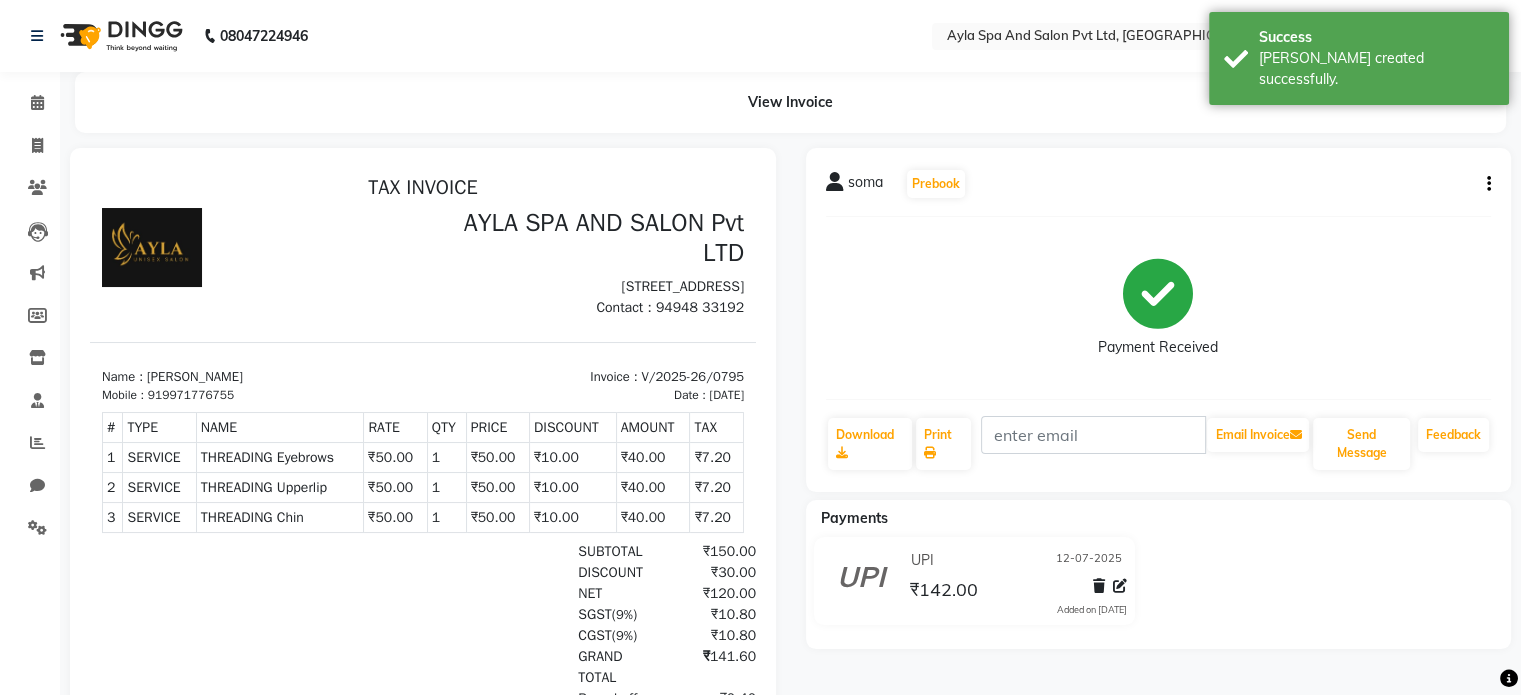 scroll, scrollTop: 0, scrollLeft: 0, axis: both 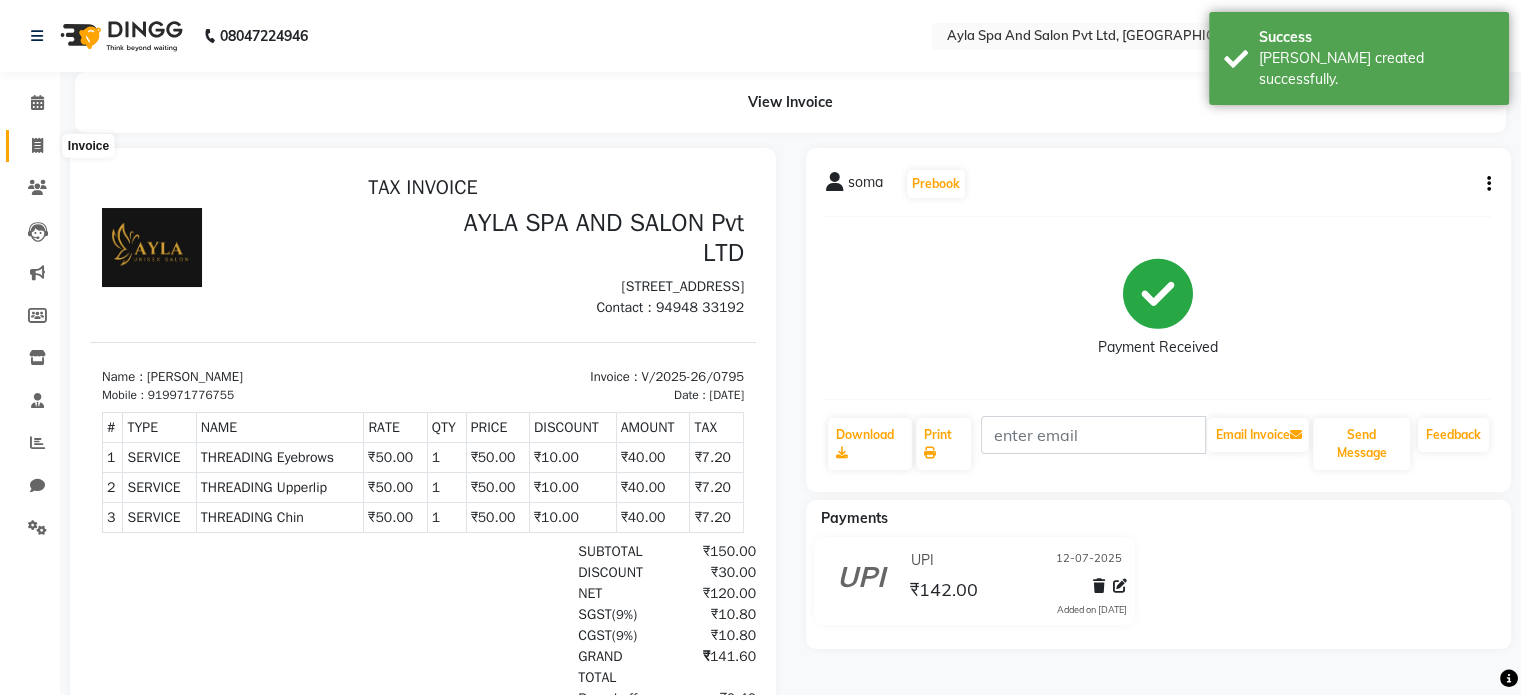 click 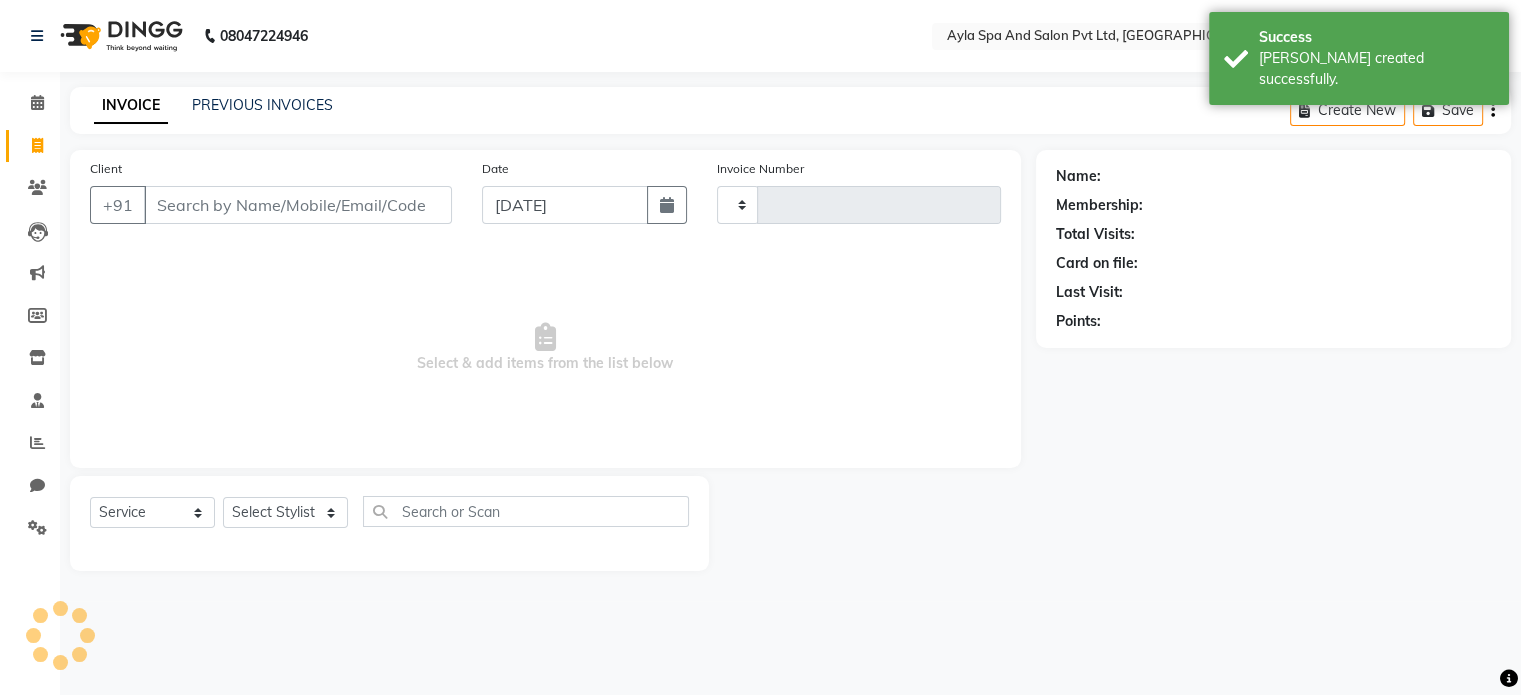 type on "0796" 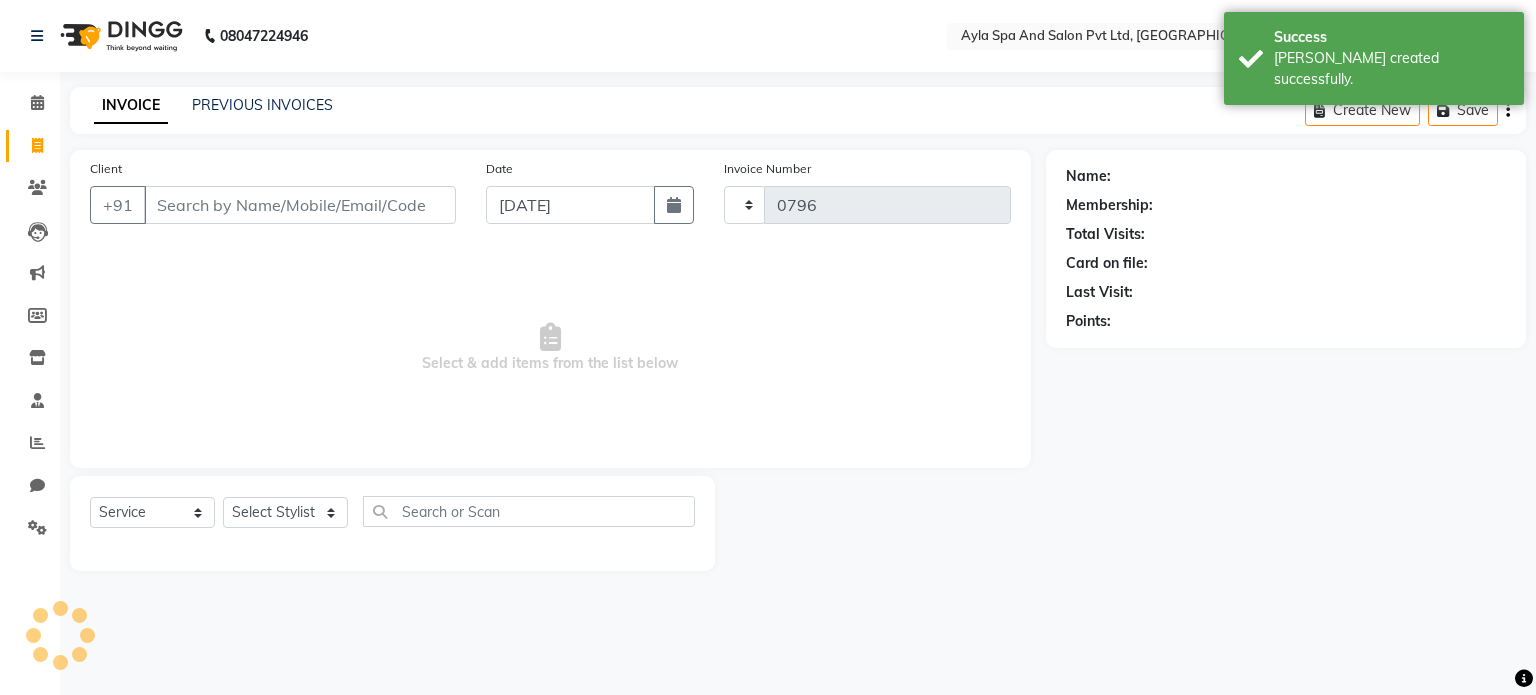 select on "7756" 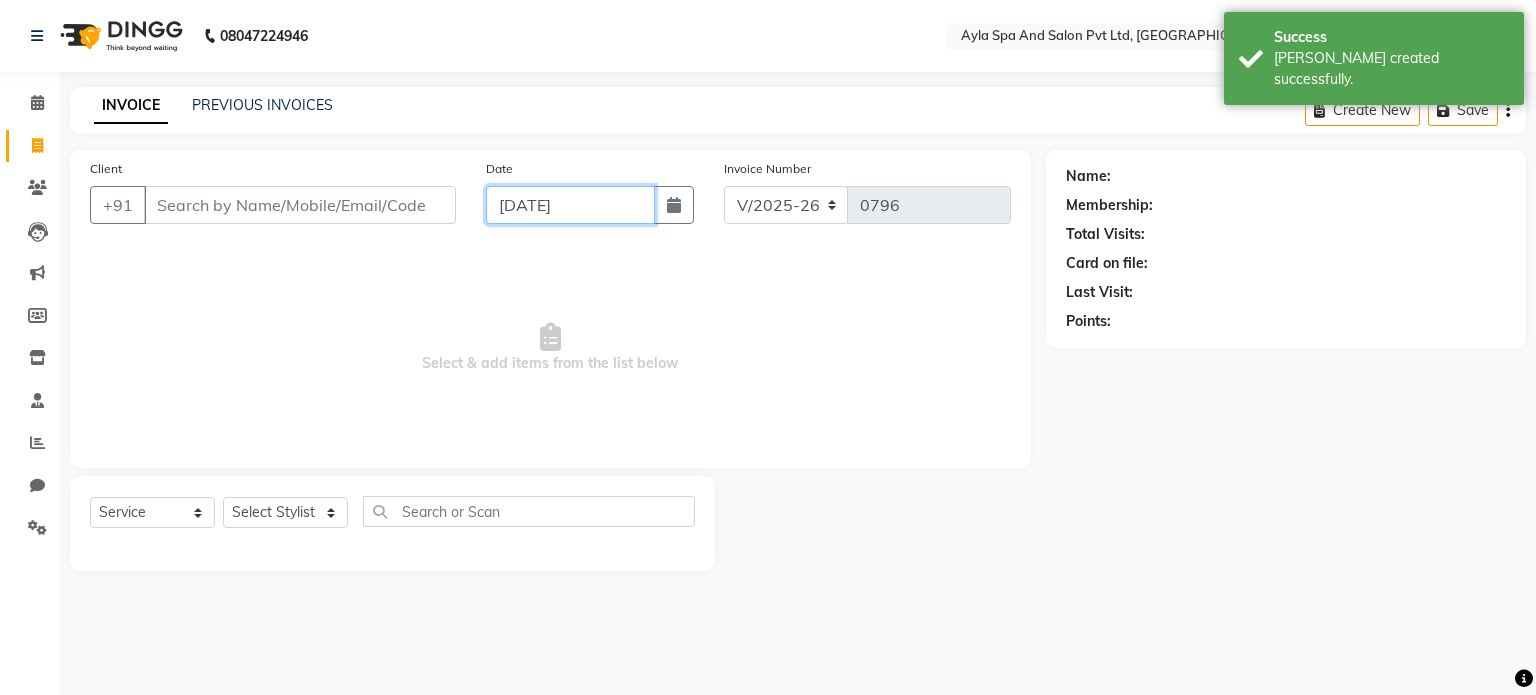 click on "[DATE]" 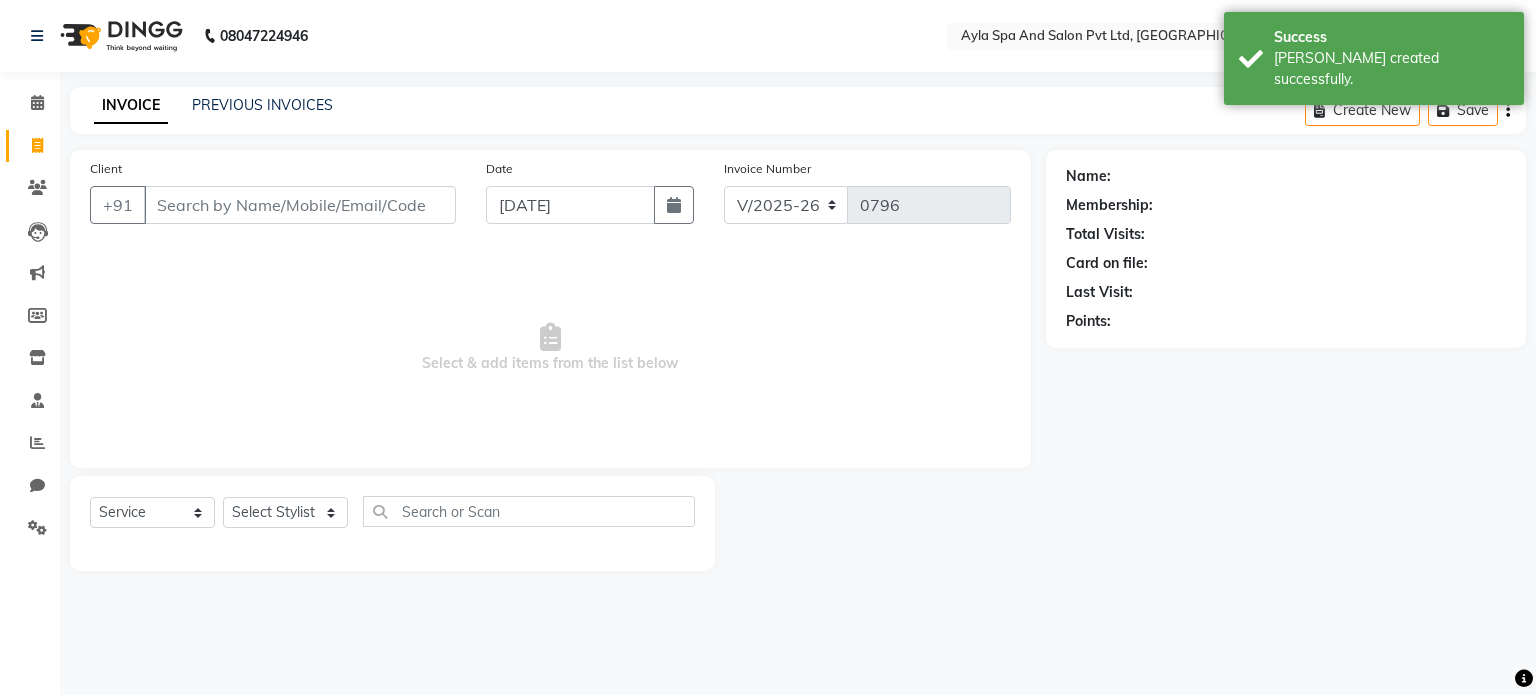 select on "7" 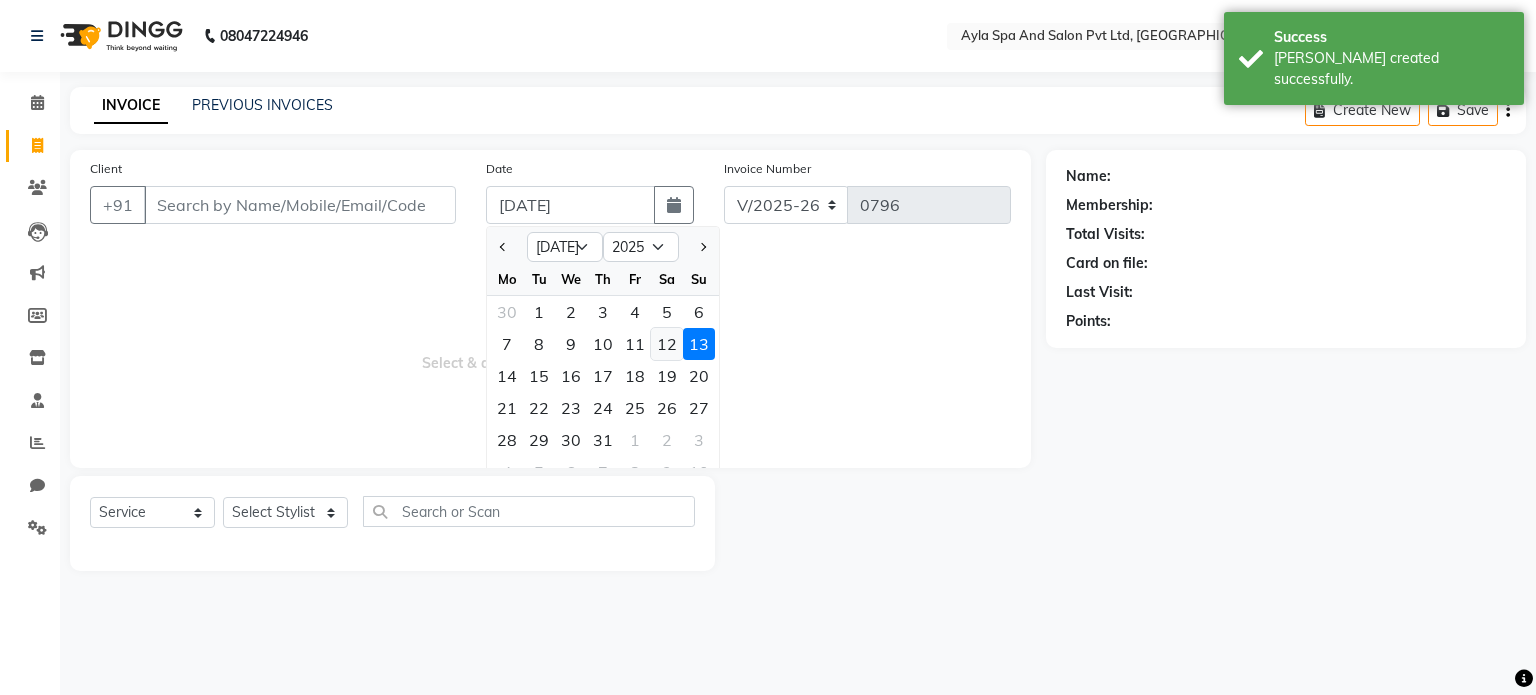 click on "12" 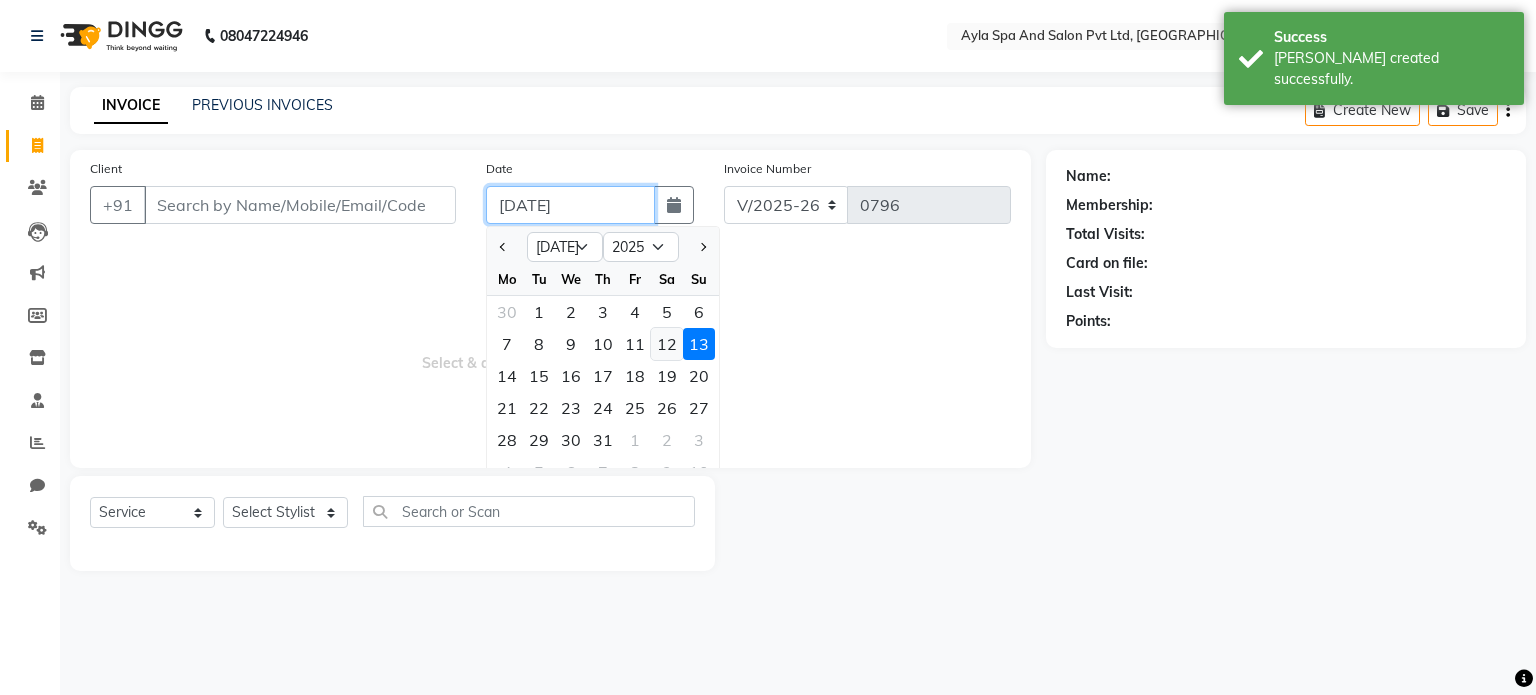 type on "12-07-2025" 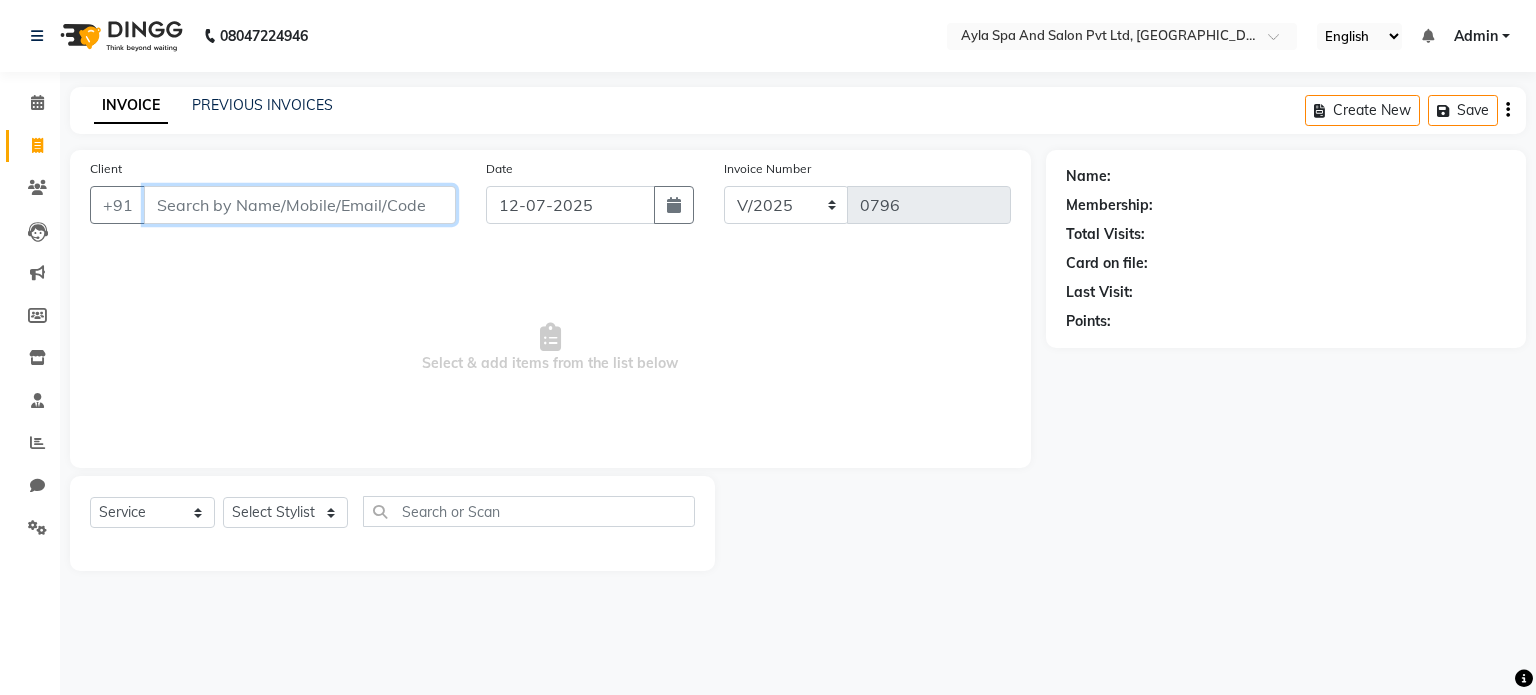 click on "Client" at bounding box center [300, 205] 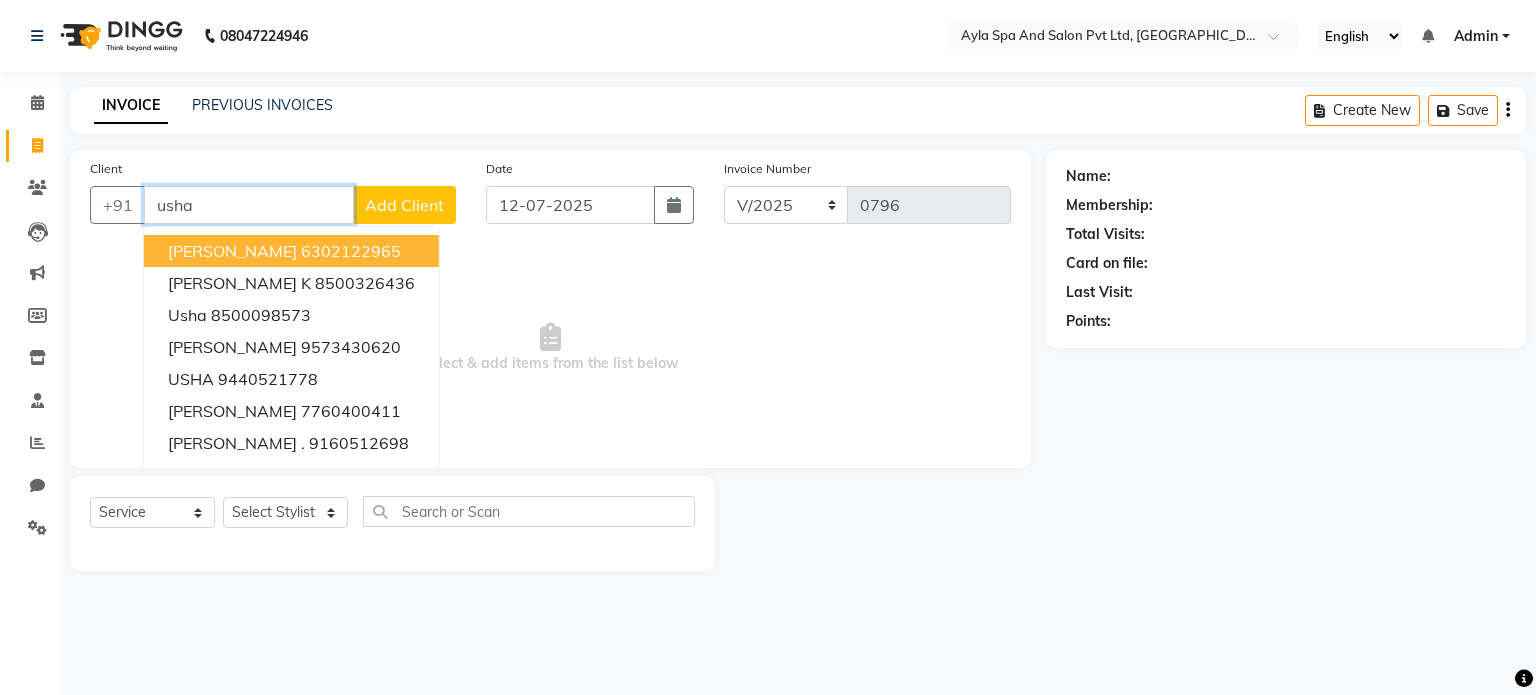 type on "usha" 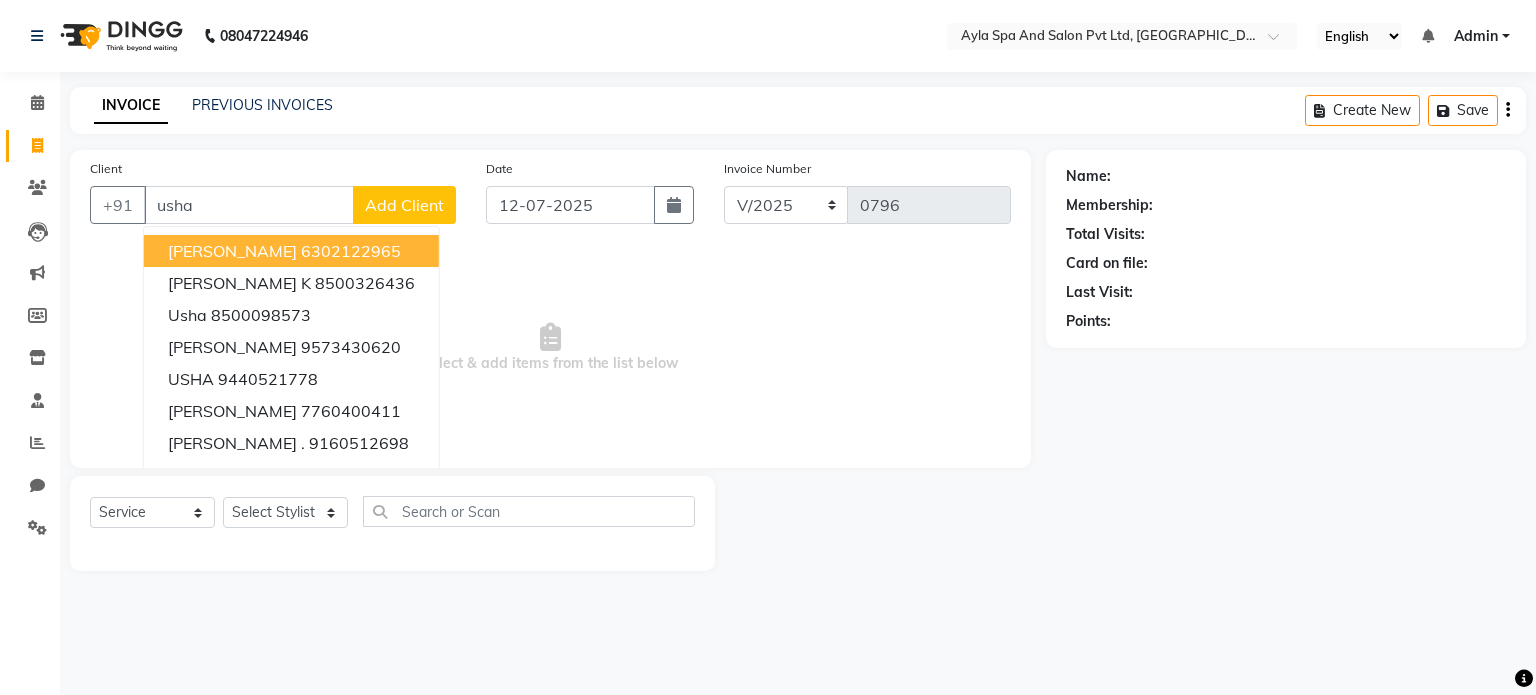 click on "08047224946 Select Location × Ayla Spa And Salon Pvt Ltd, Miyapur English ENGLISH Español العربية मराठी हिंदी ગુજરાતી தமிழ் 中文 Notifications nothing to show Admin Manage Profile Change Password Sign out  Version:3.15.4" 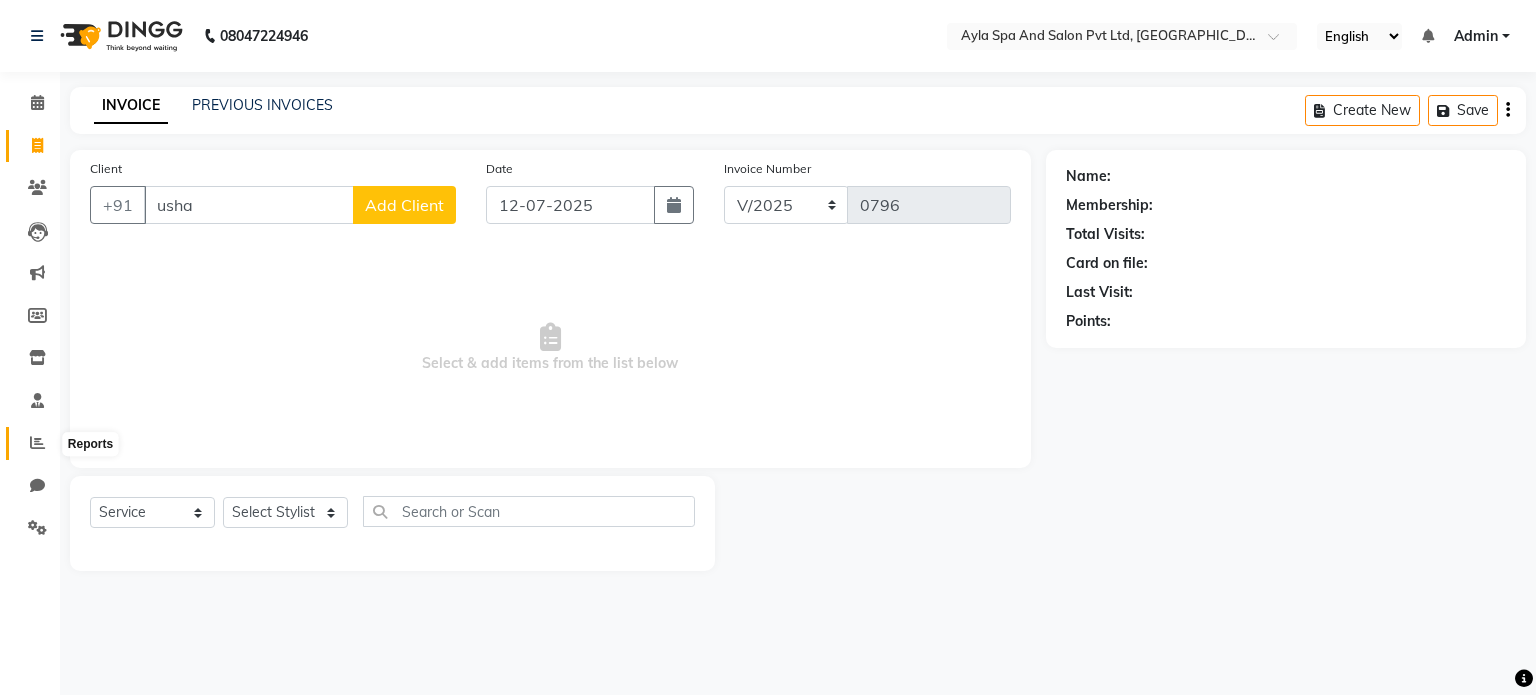 click 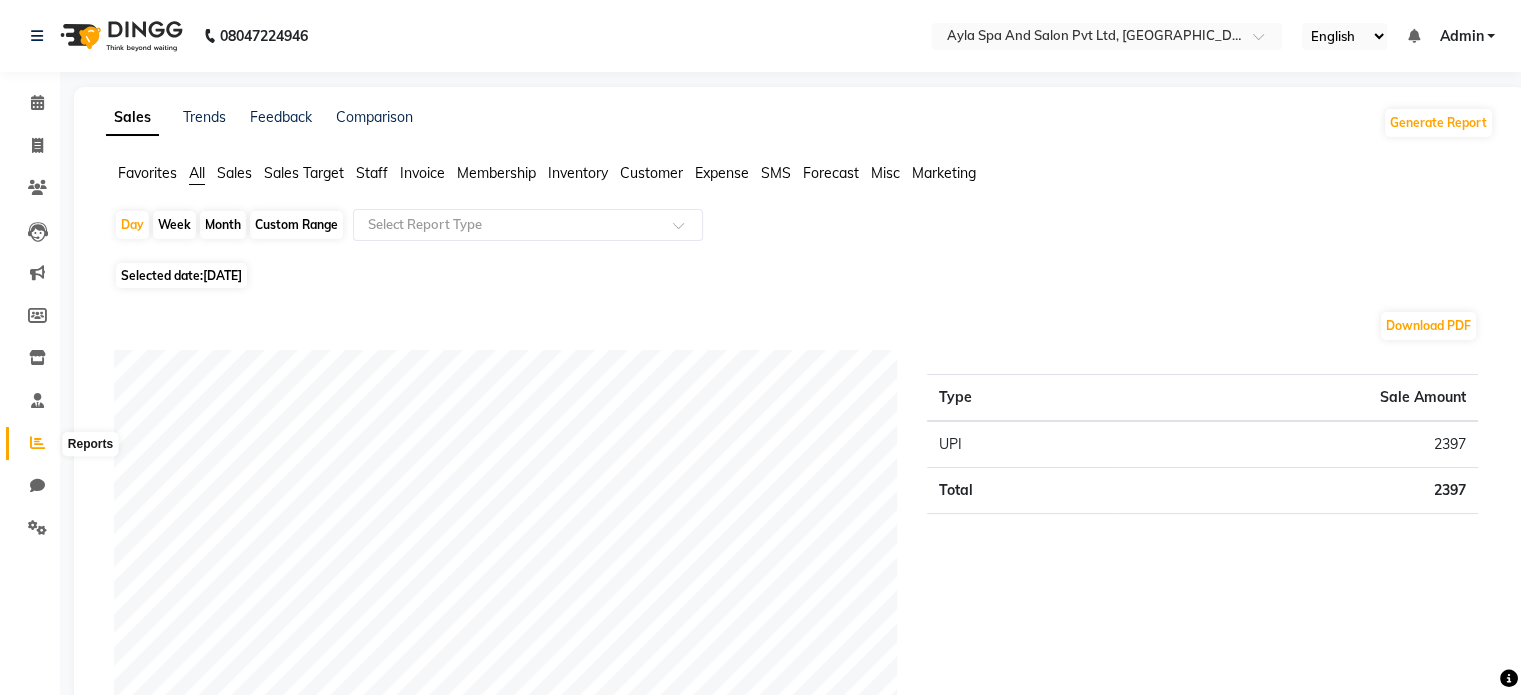 click 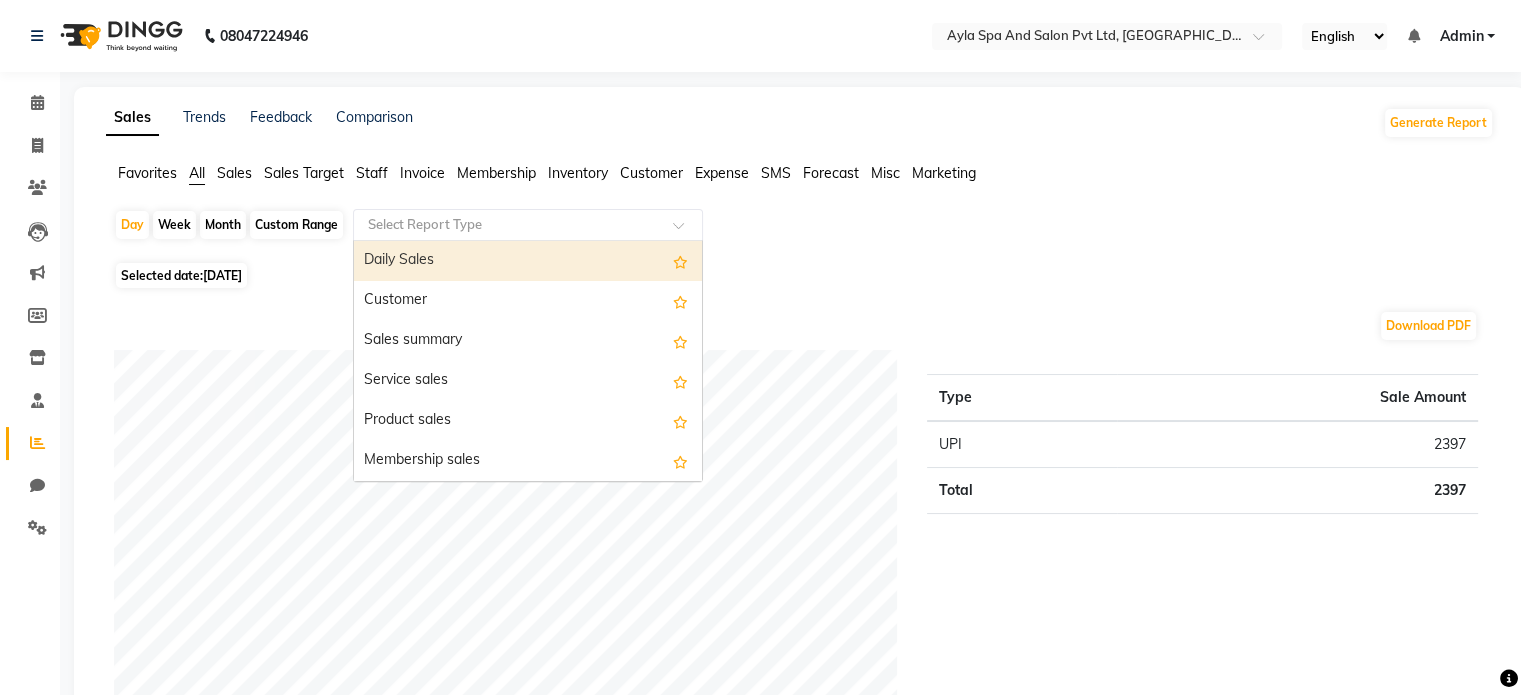 click 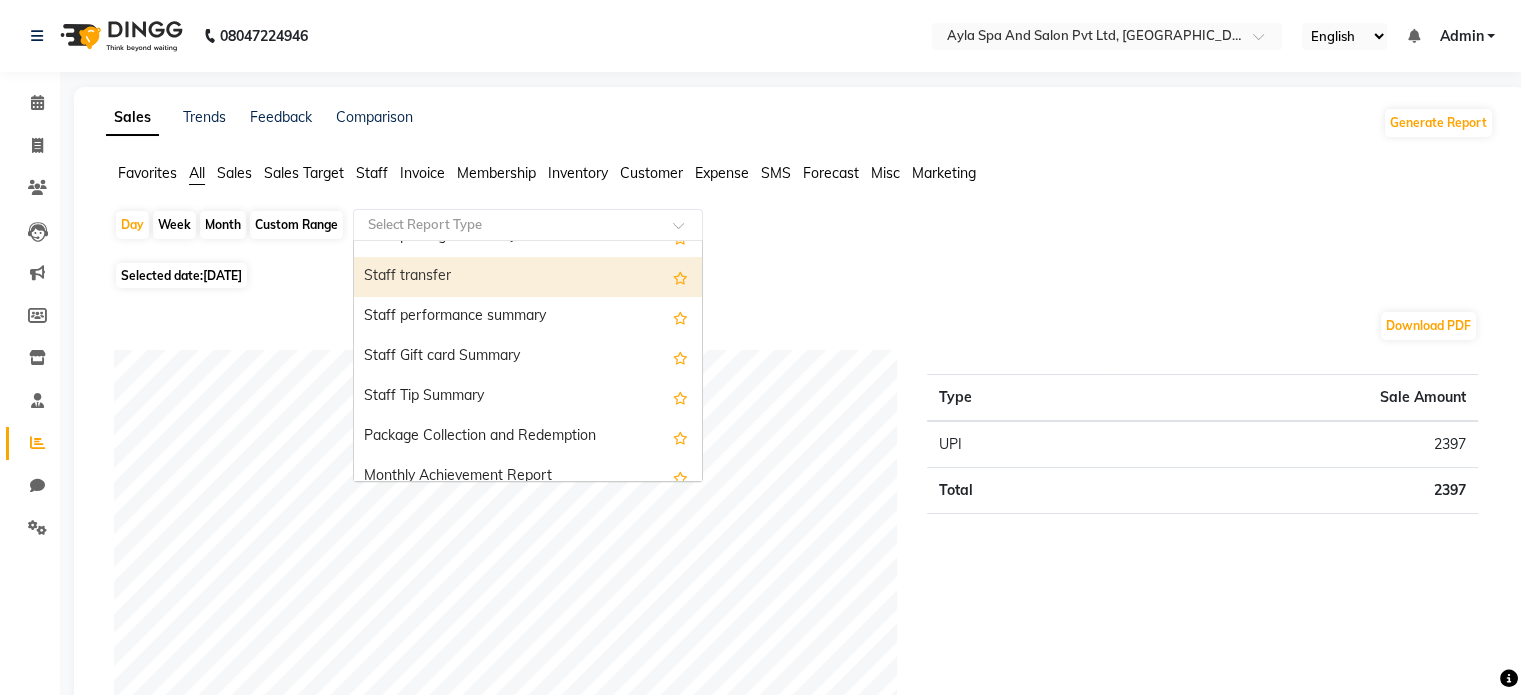 scroll, scrollTop: 1500, scrollLeft: 0, axis: vertical 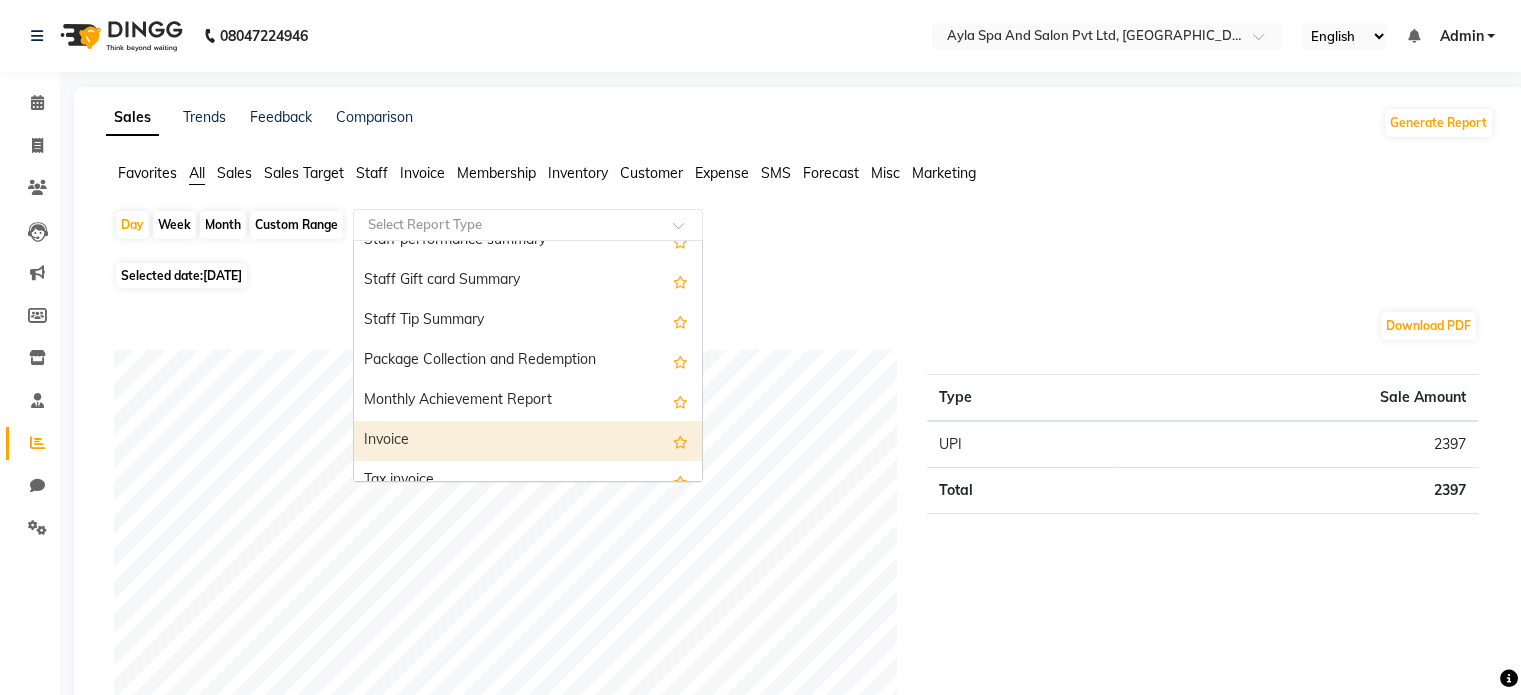 click on "Invoice" at bounding box center [528, 441] 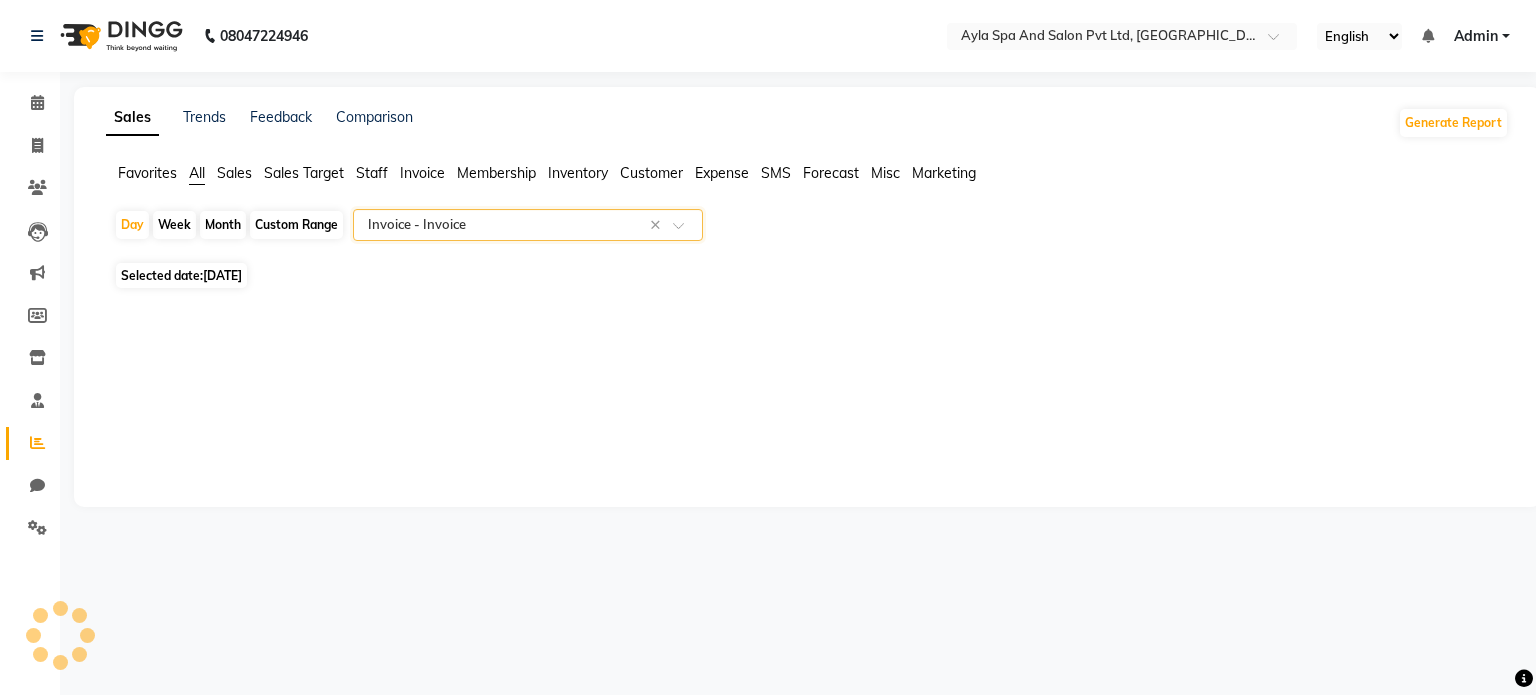 select on "full_report" 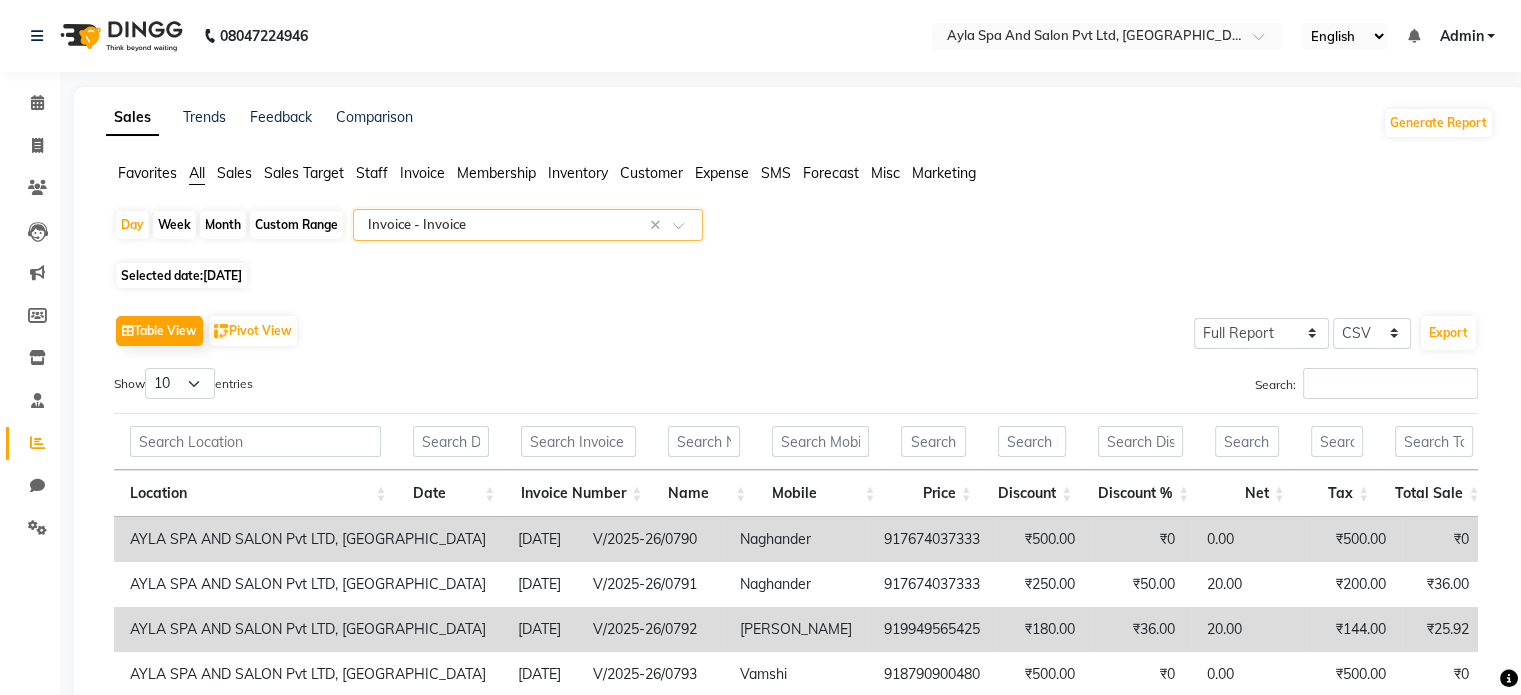 click on "[DATE]" 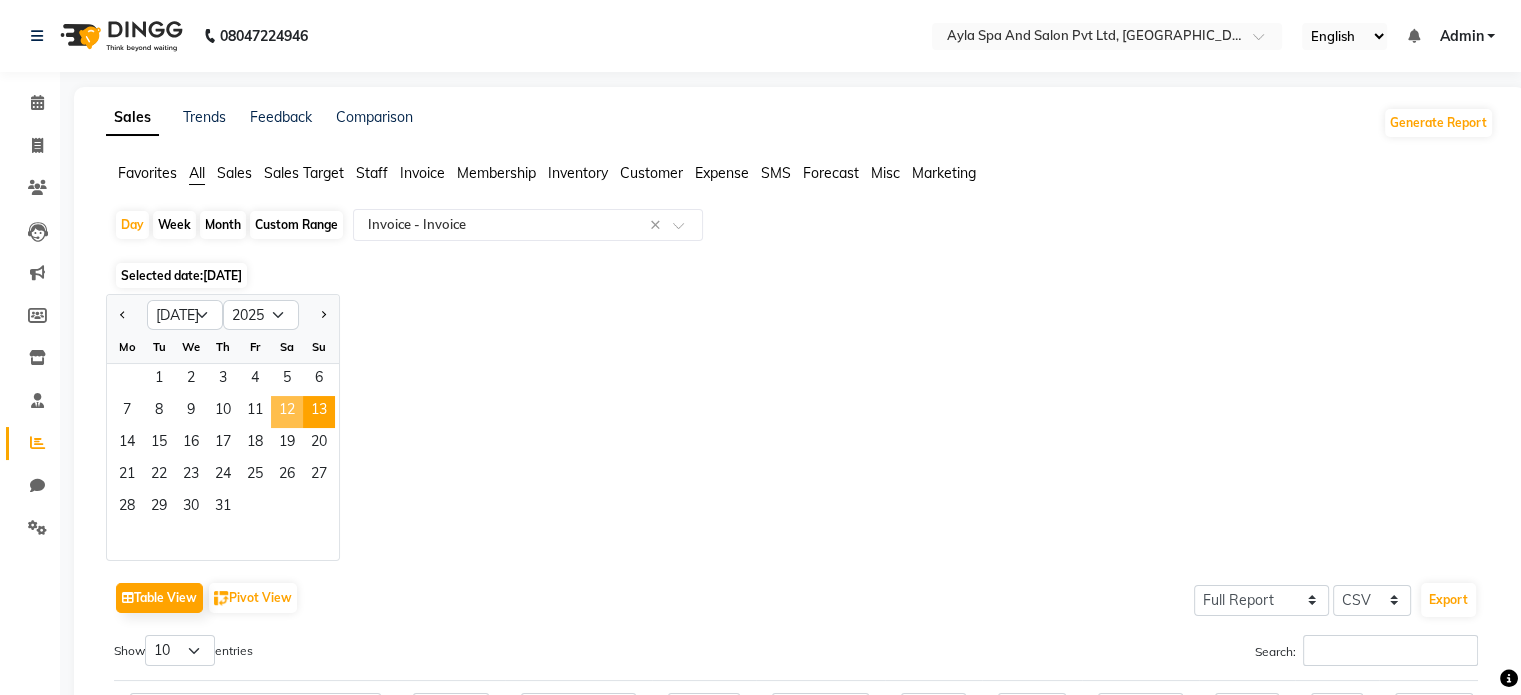 click on "12" 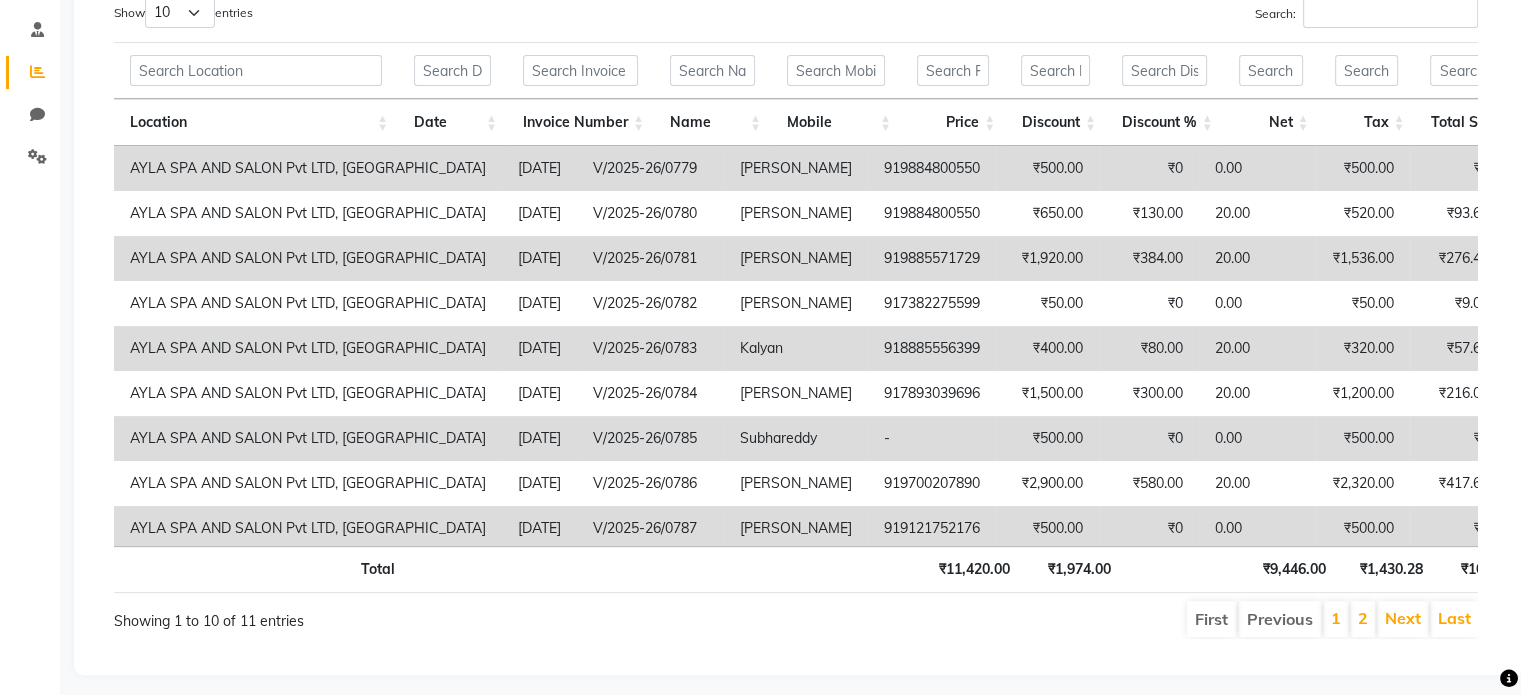 scroll, scrollTop: 394, scrollLeft: 0, axis: vertical 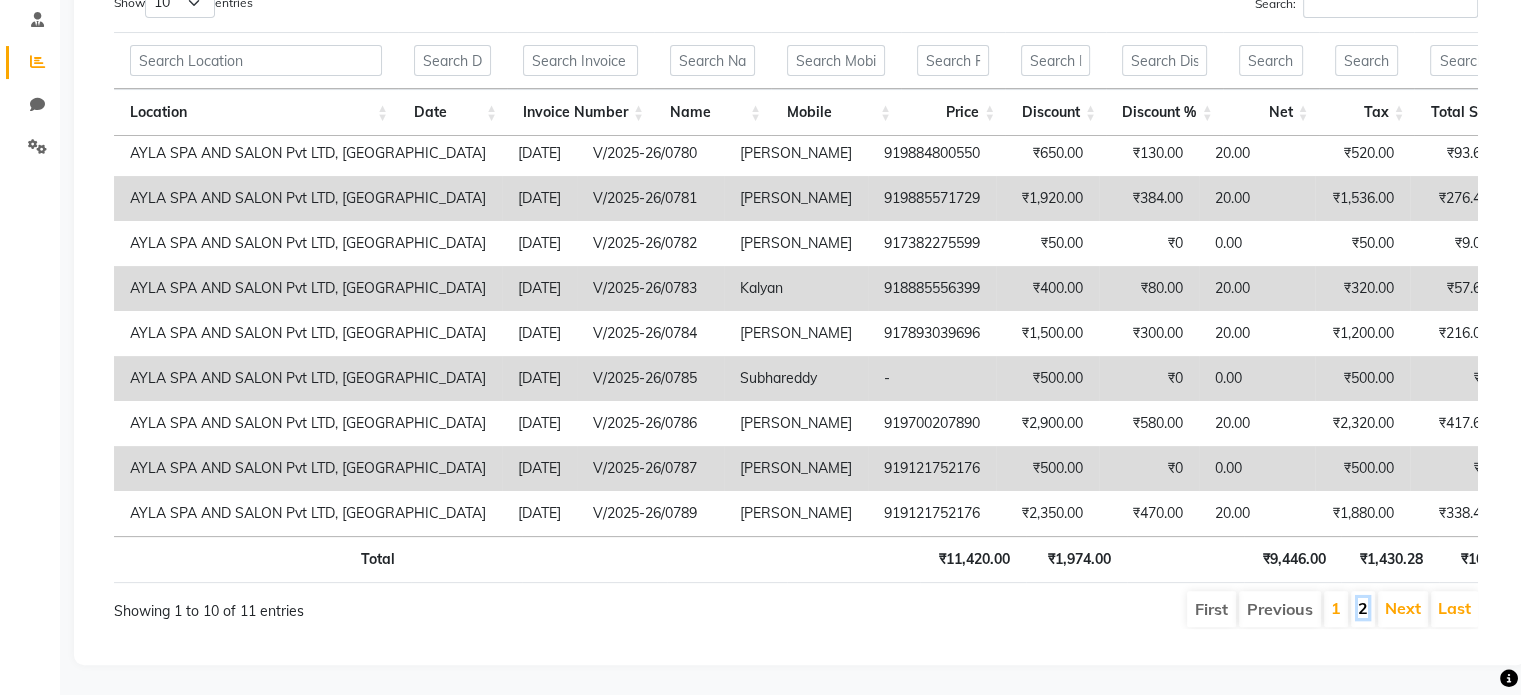 click on "2" at bounding box center [1363, 608] 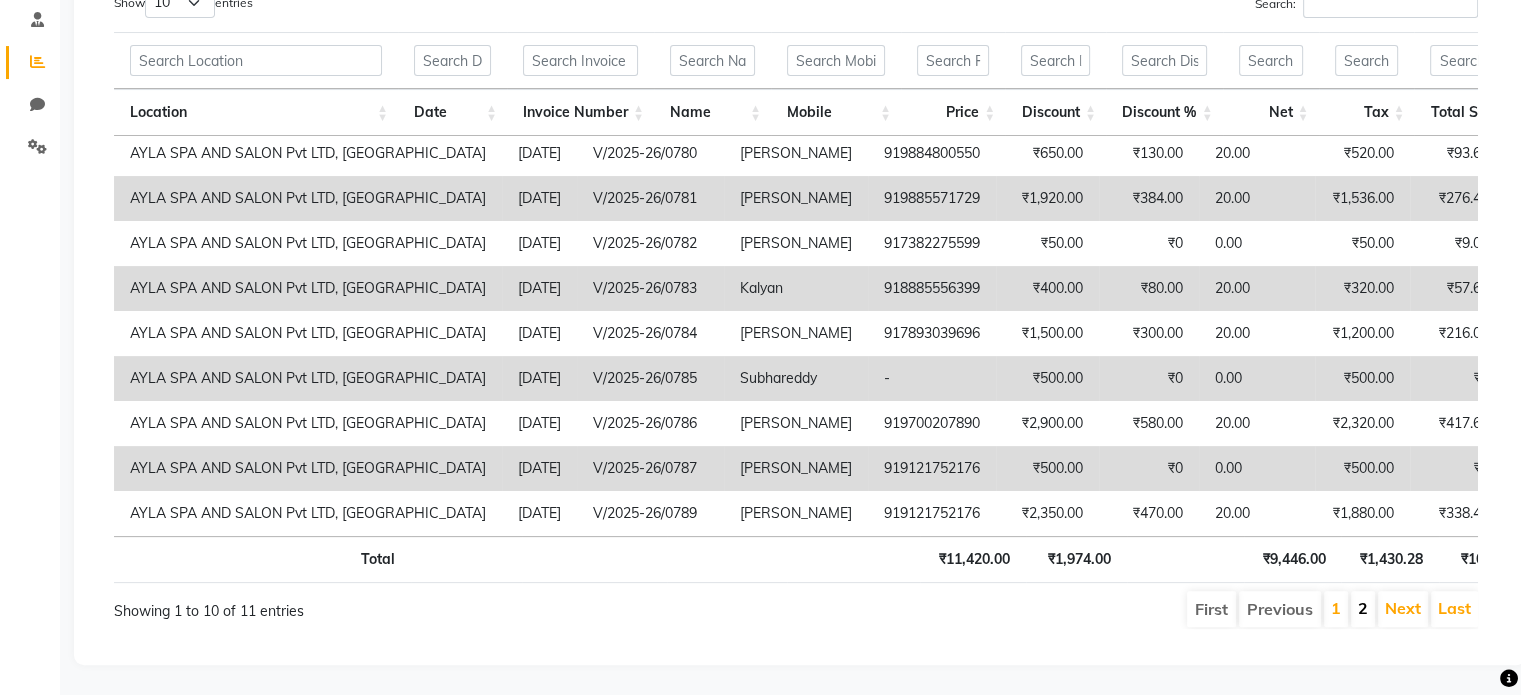 scroll, scrollTop: 0, scrollLeft: 0, axis: both 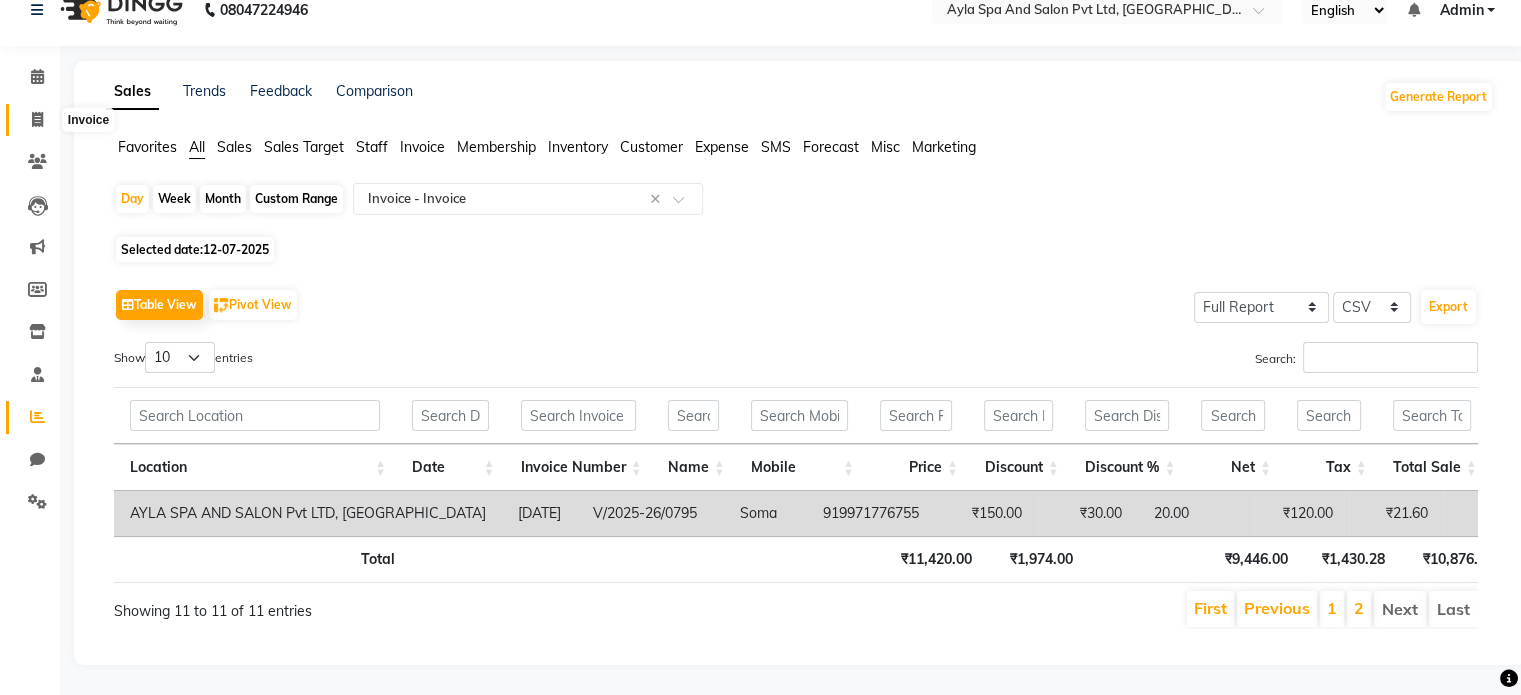 click 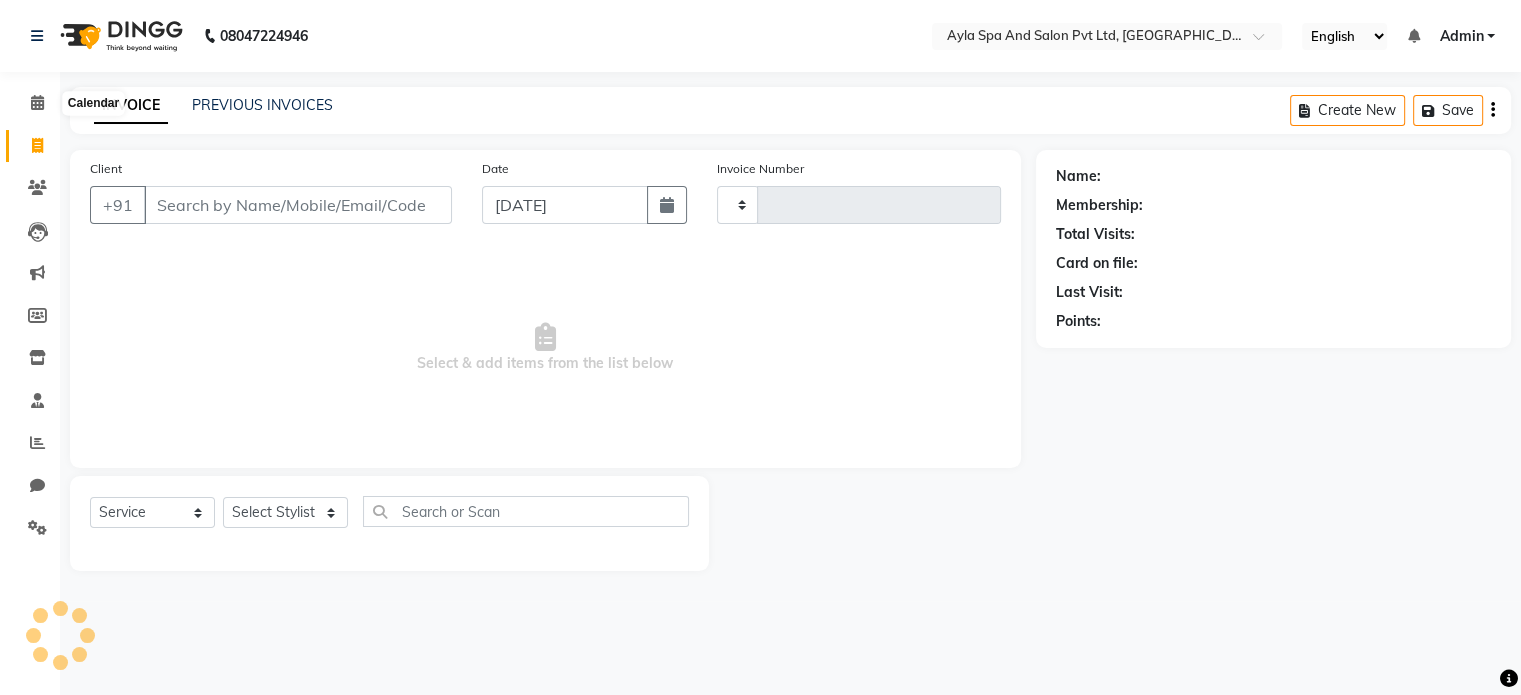 scroll, scrollTop: 0, scrollLeft: 0, axis: both 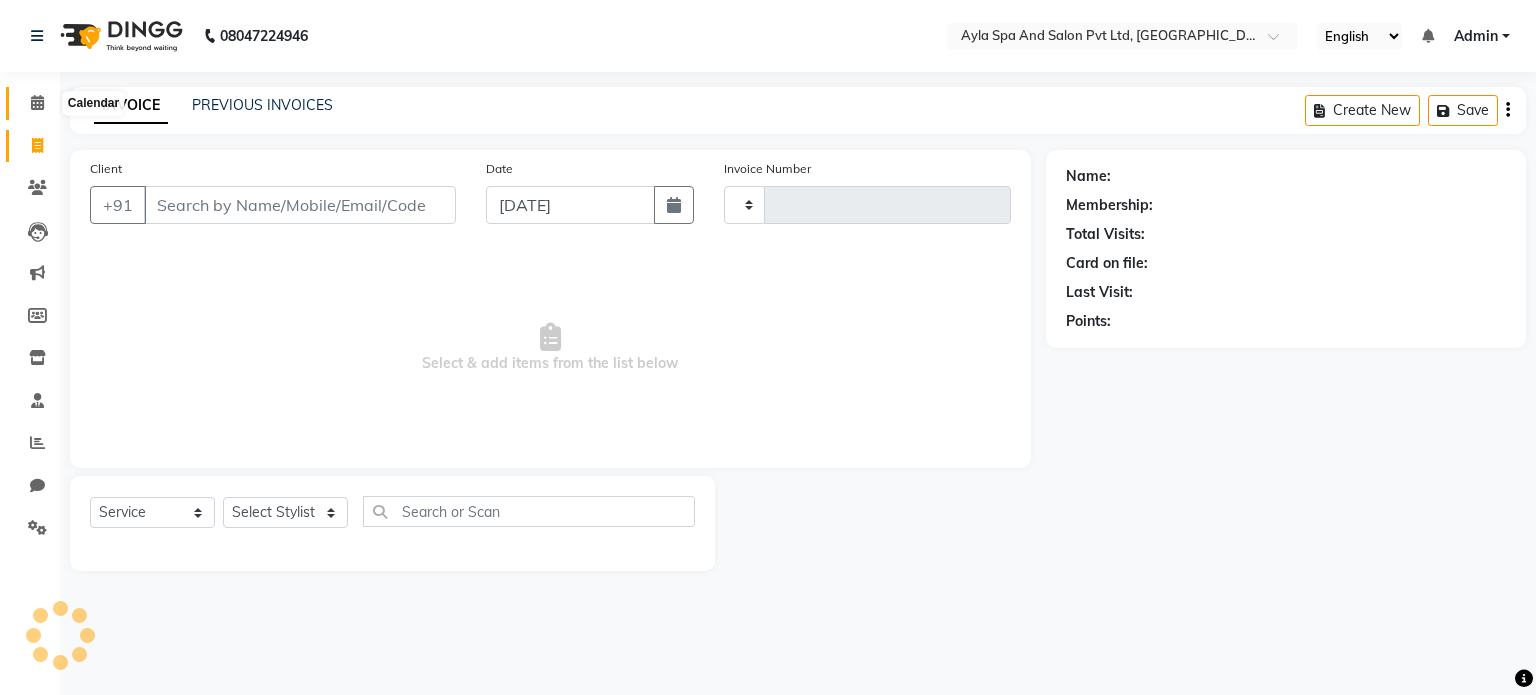 type on "0796" 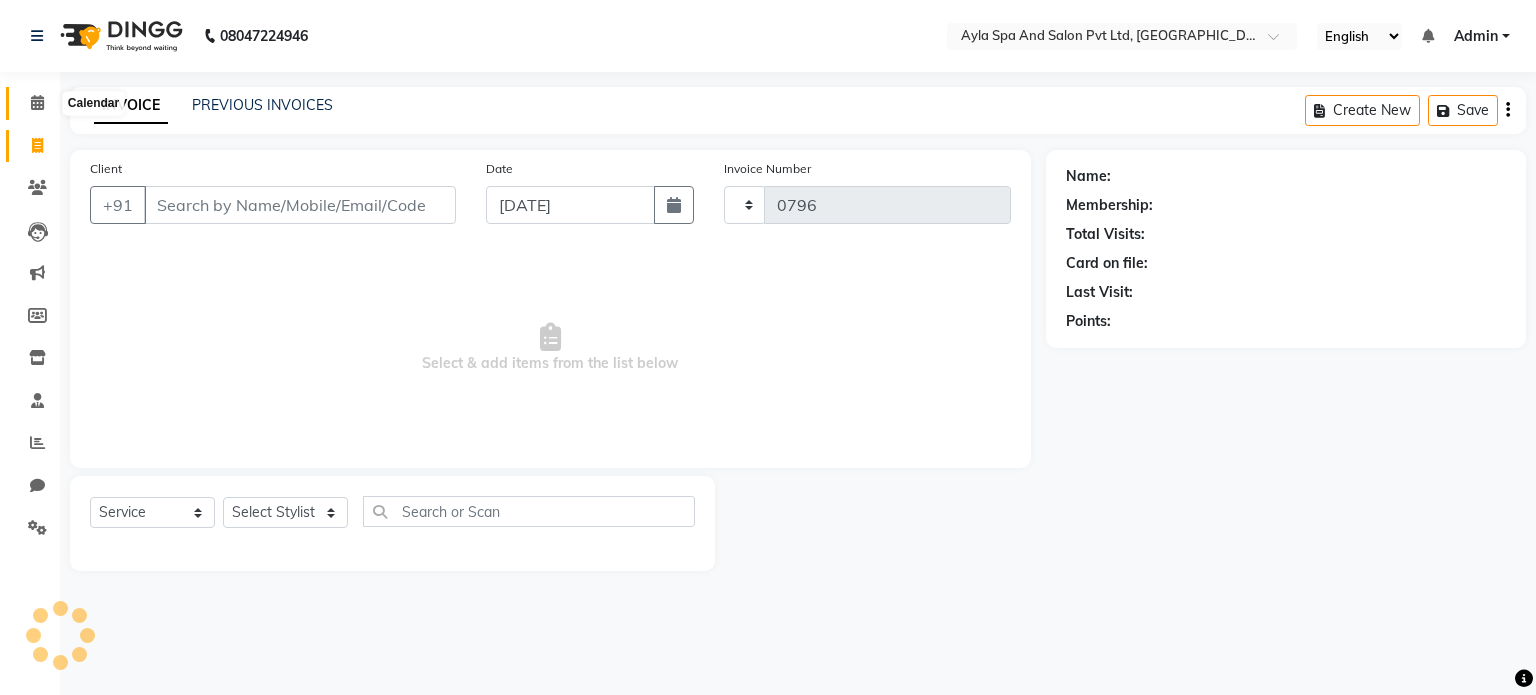 select on "7756" 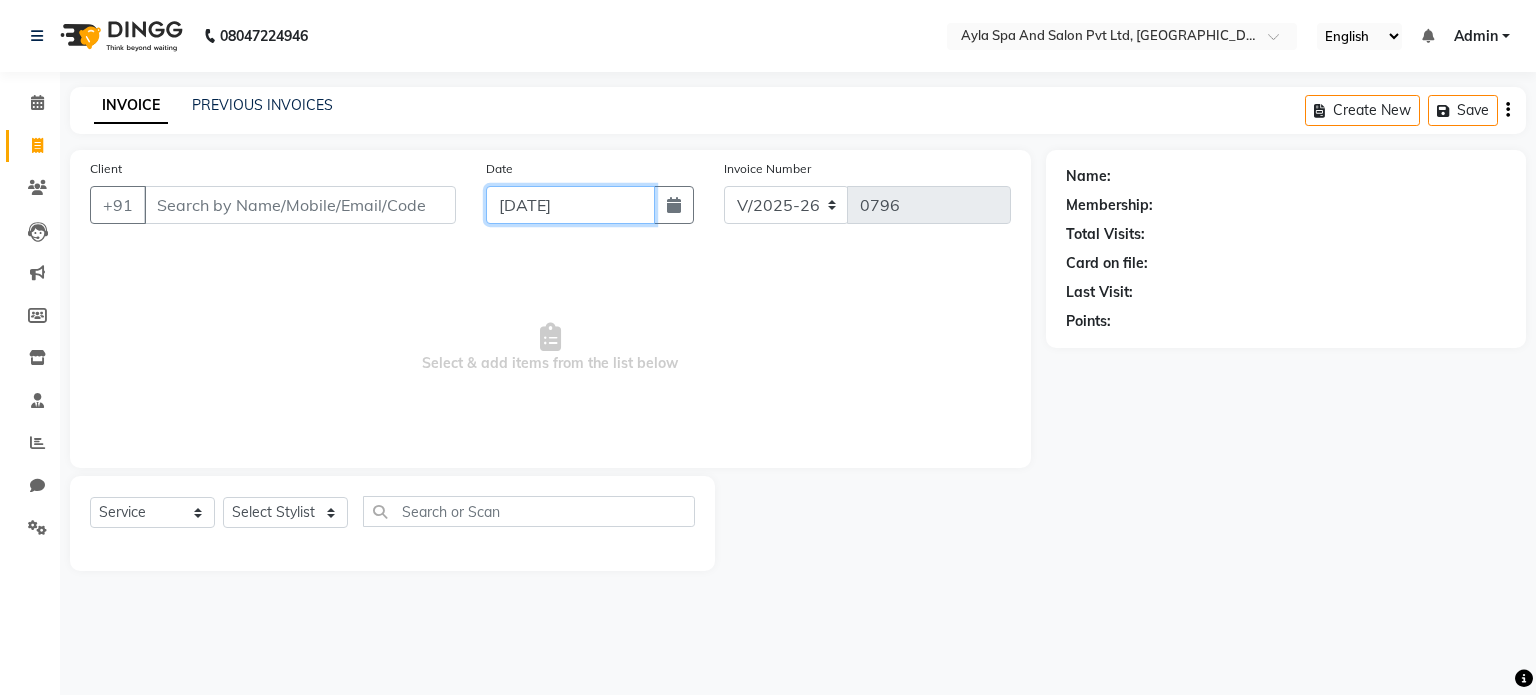 click on "[DATE]" 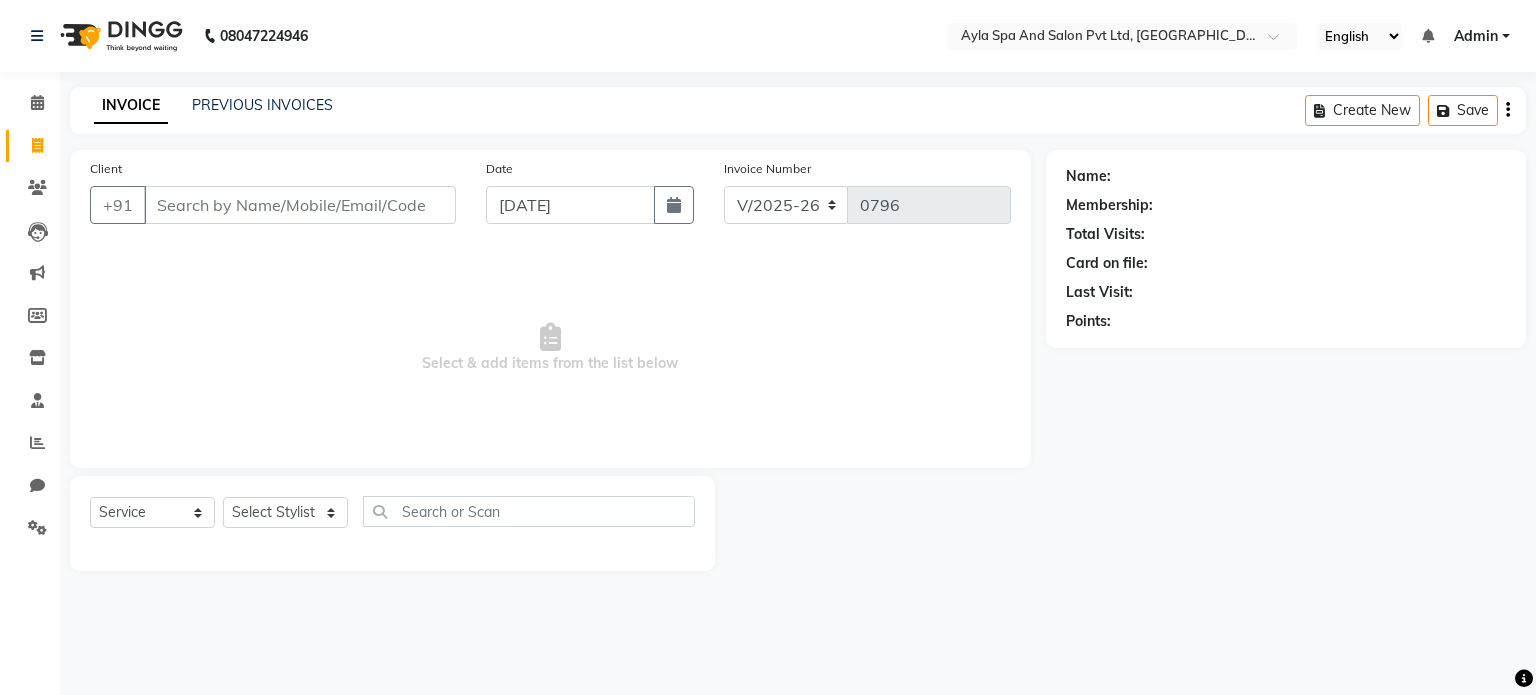 select on "7" 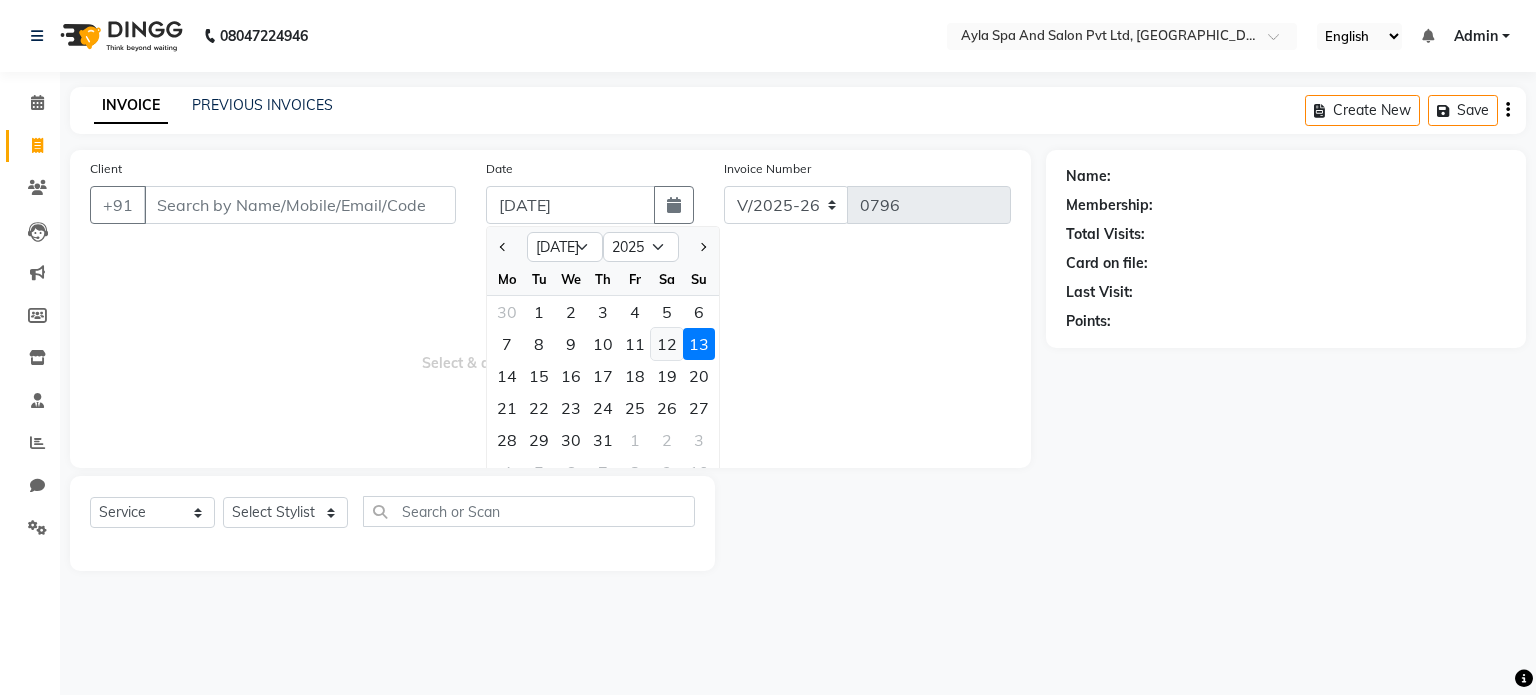 click on "12" 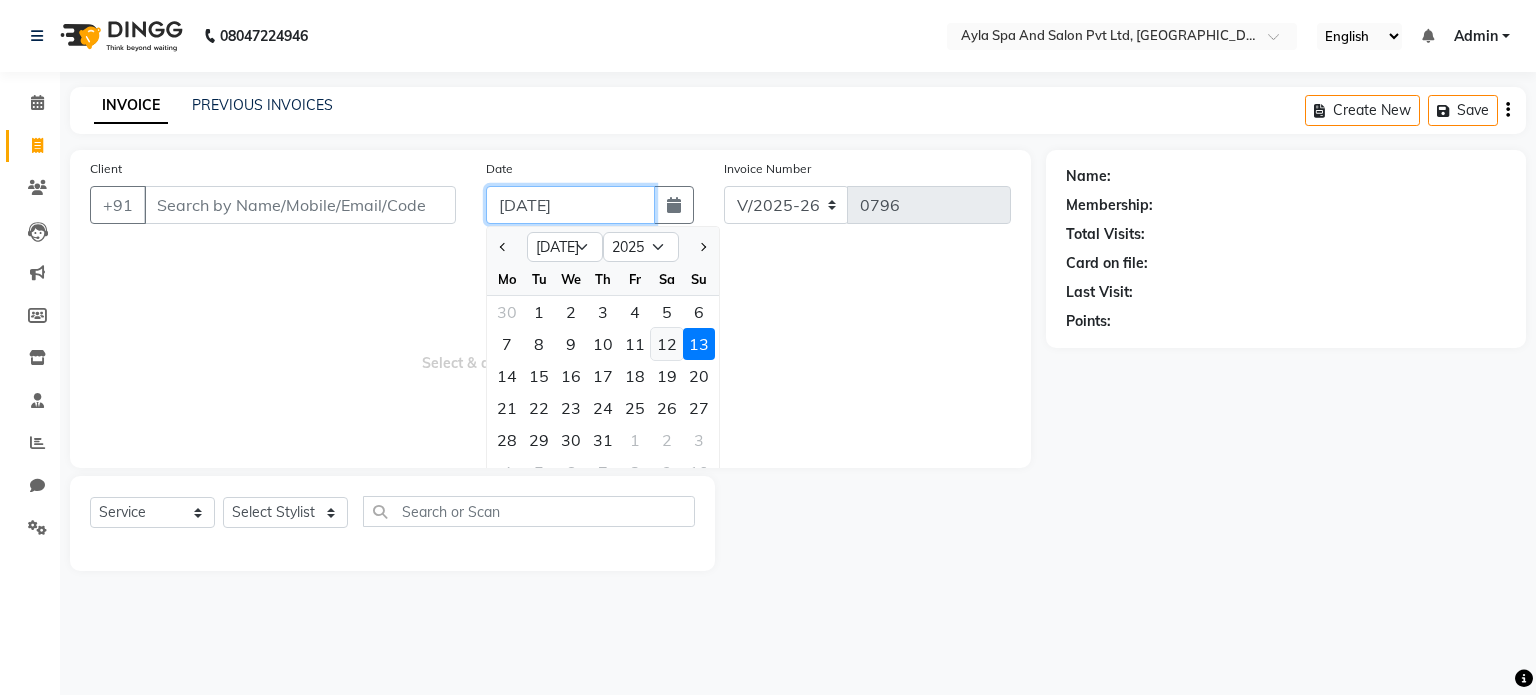 type on "12-07-2025" 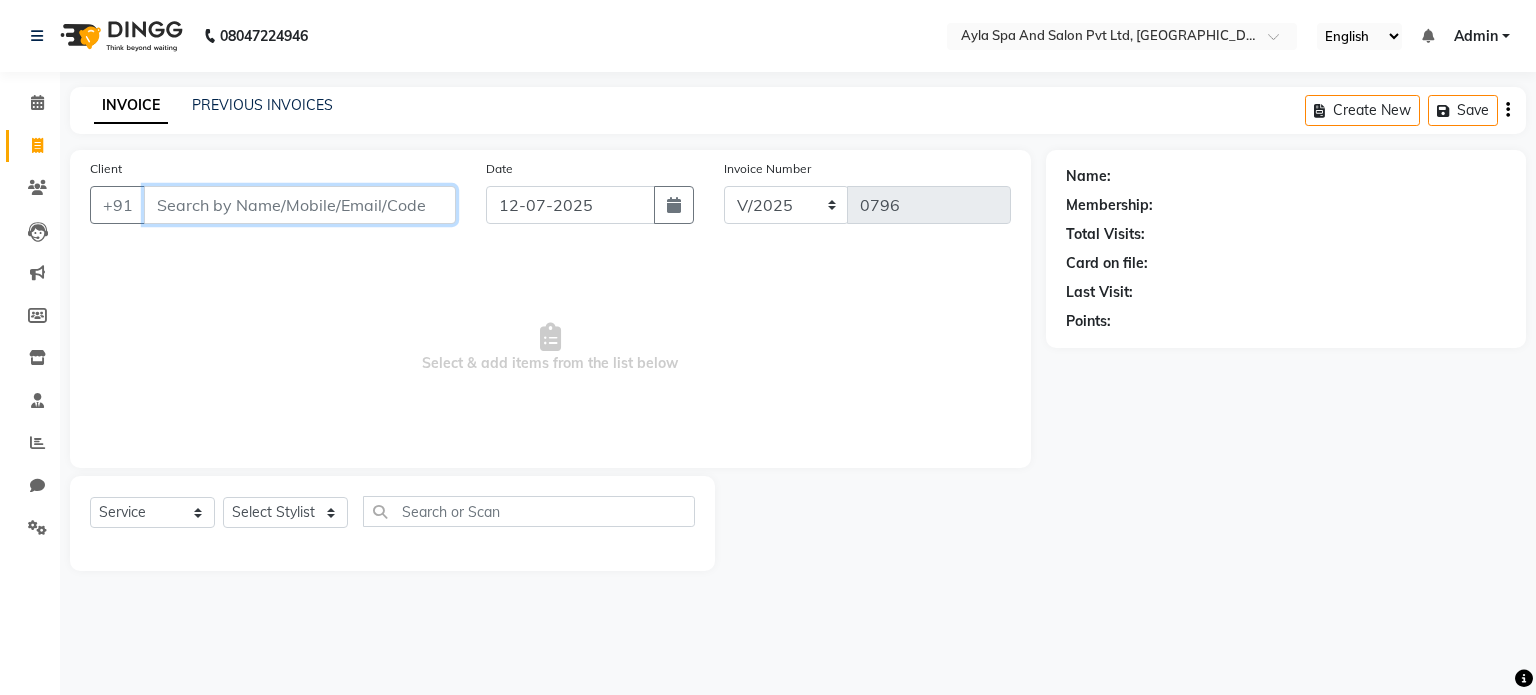 click on "Client" at bounding box center [300, 205] 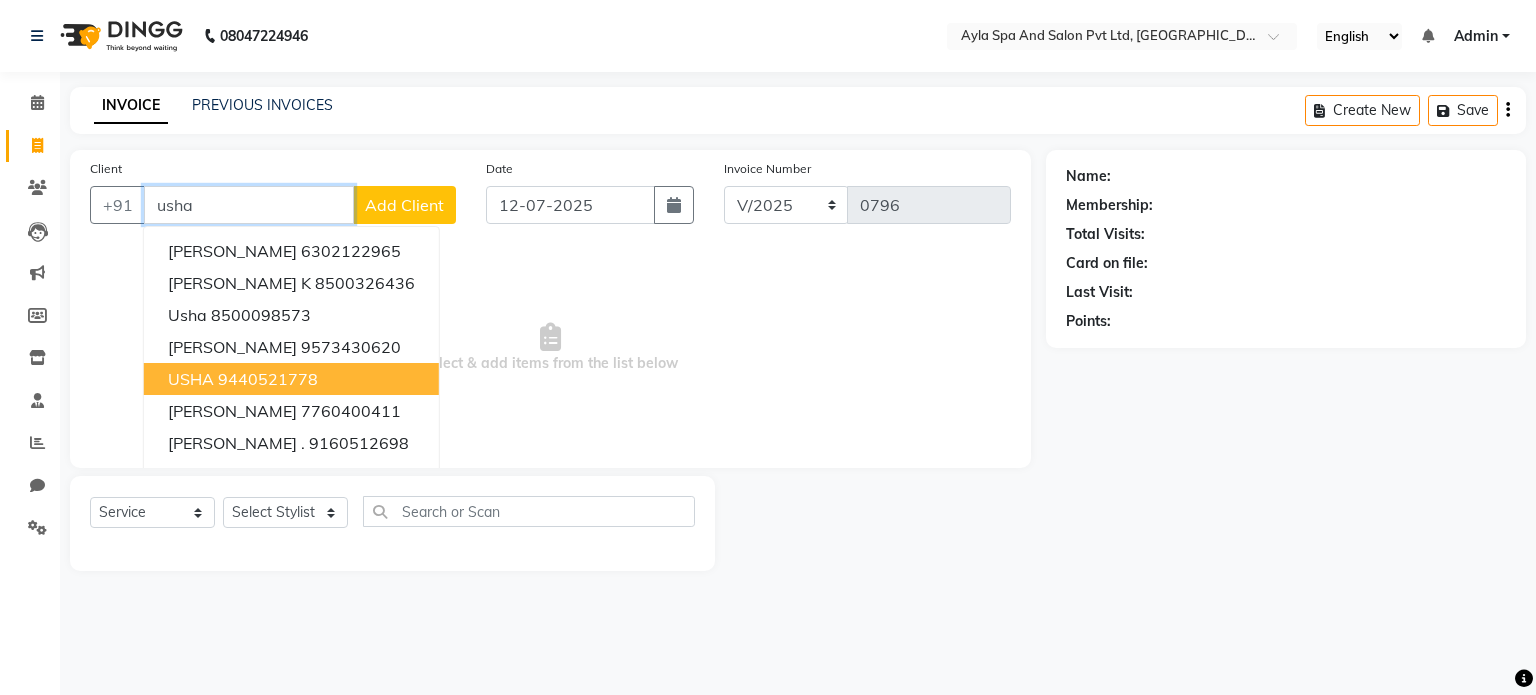 click on "9440521778" at bounding box center (268, 379) 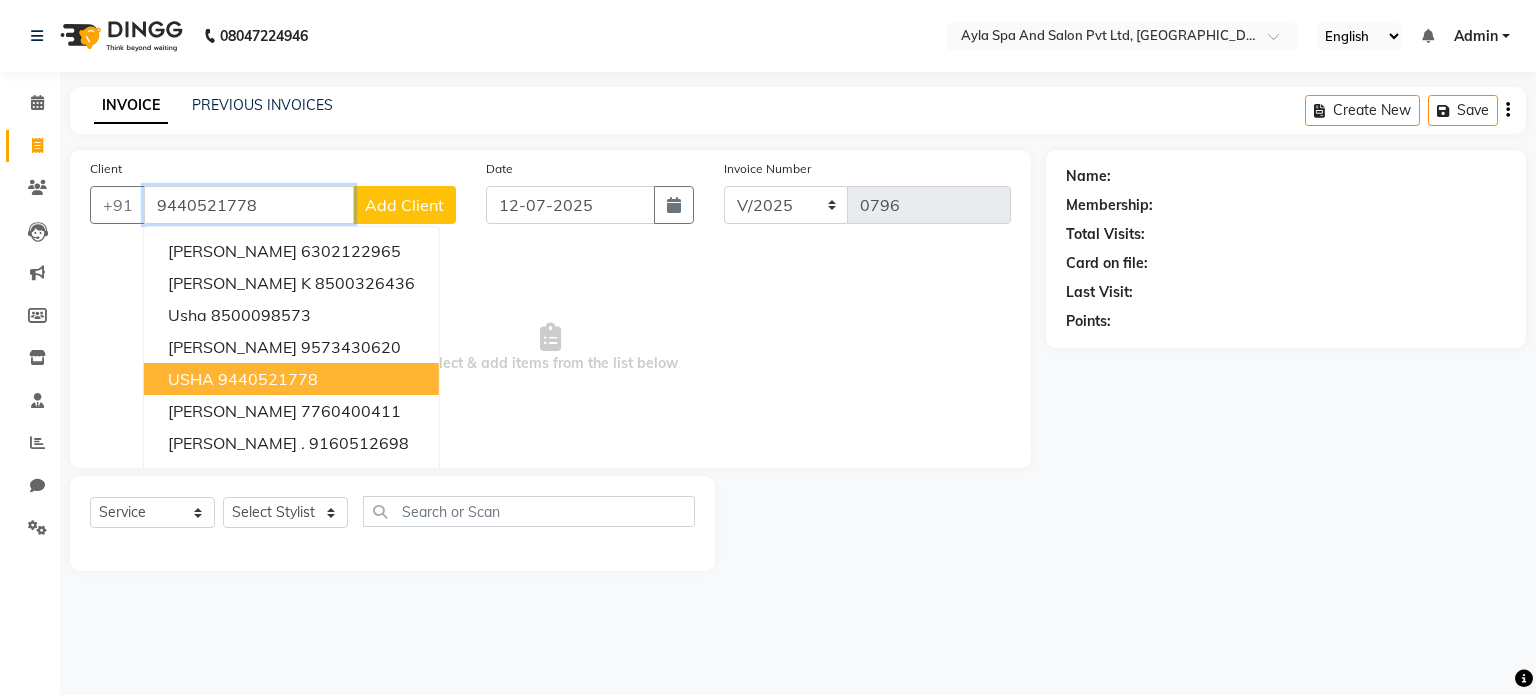 type on "9440521778" 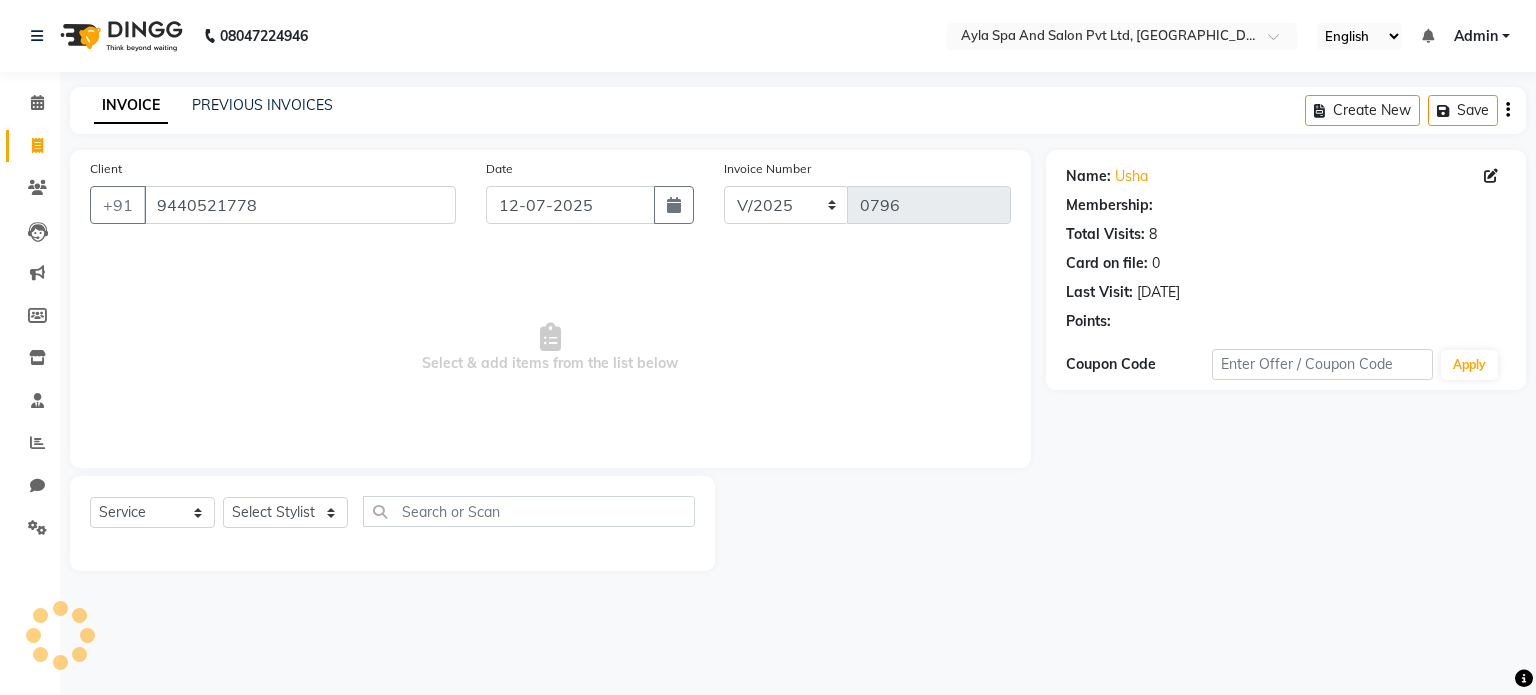 select on "1: Object" 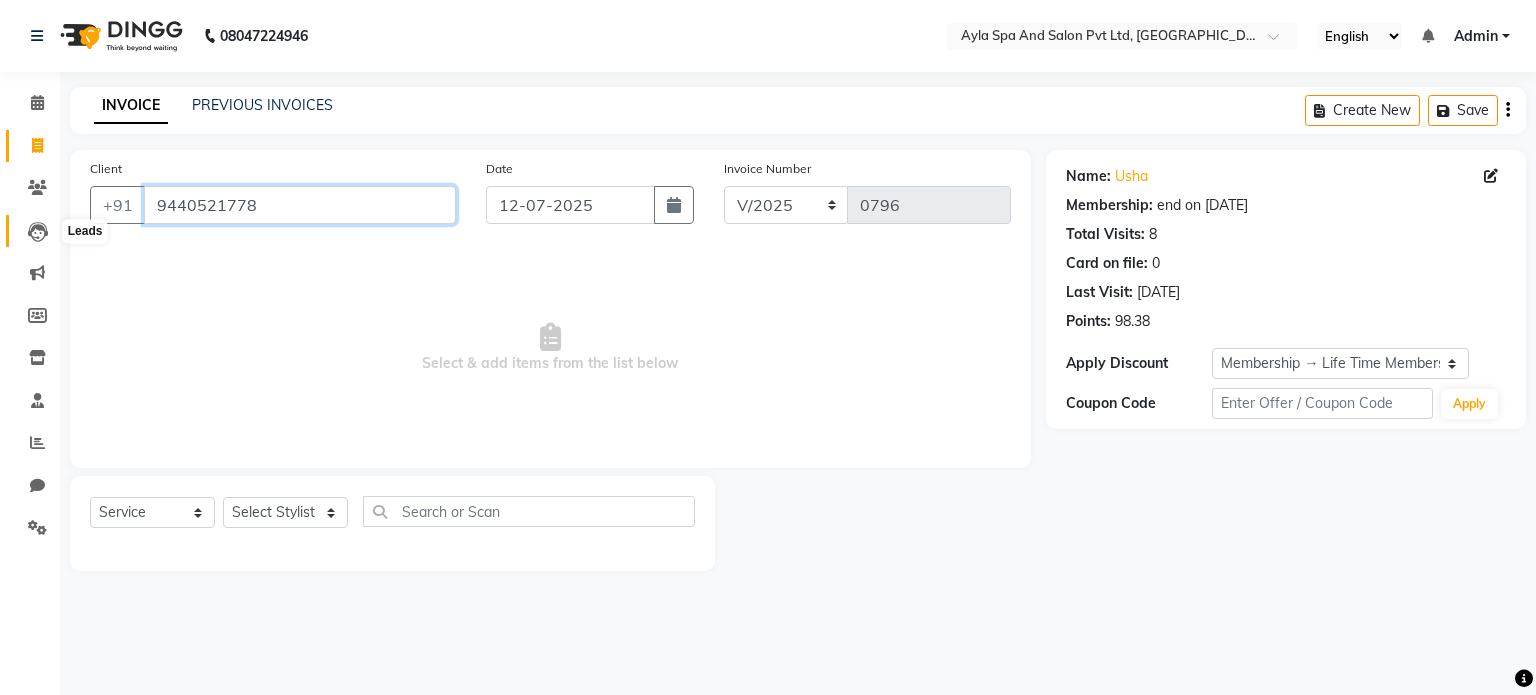 drag, startPoint x: 291, startPoint y: 207, endPoint x: 45, endPoint y: 239, distance: 248.07257 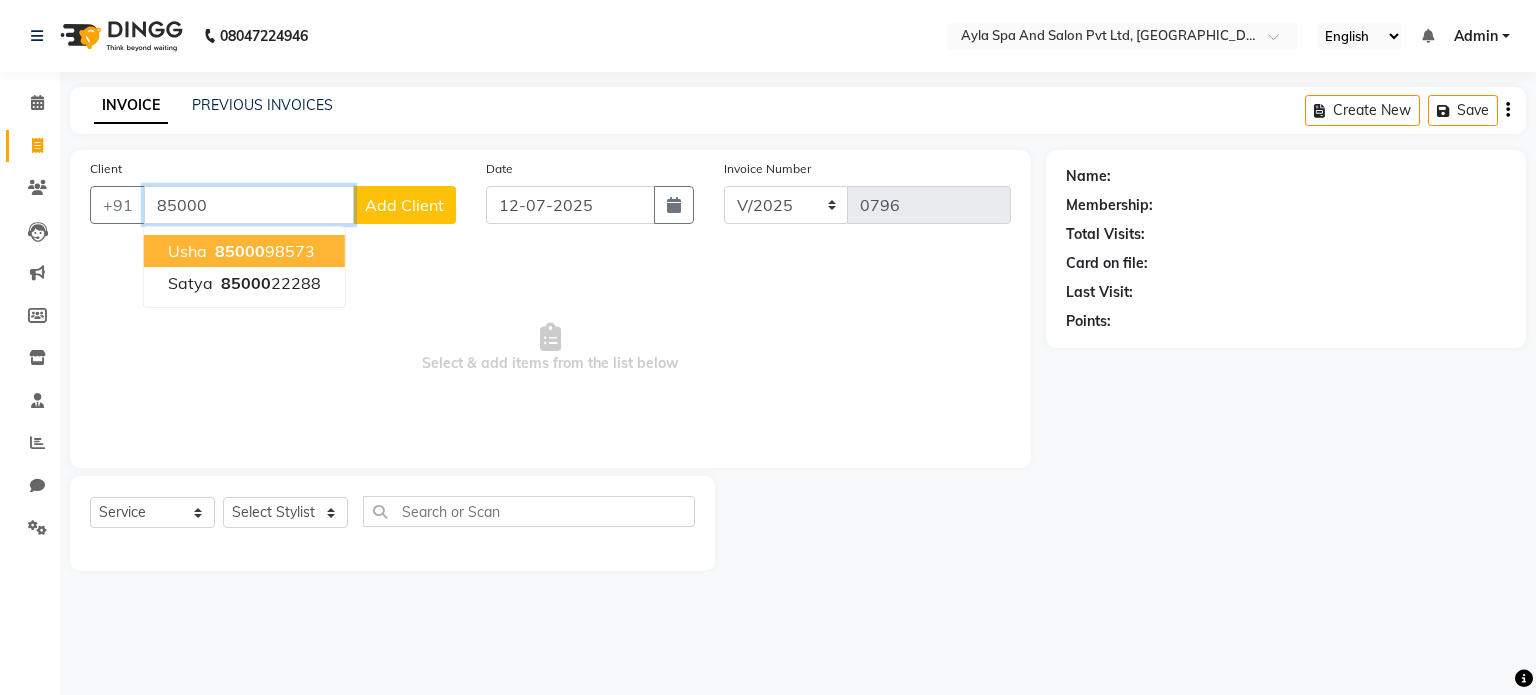 click on "85000" at bounding box center [240, 251] 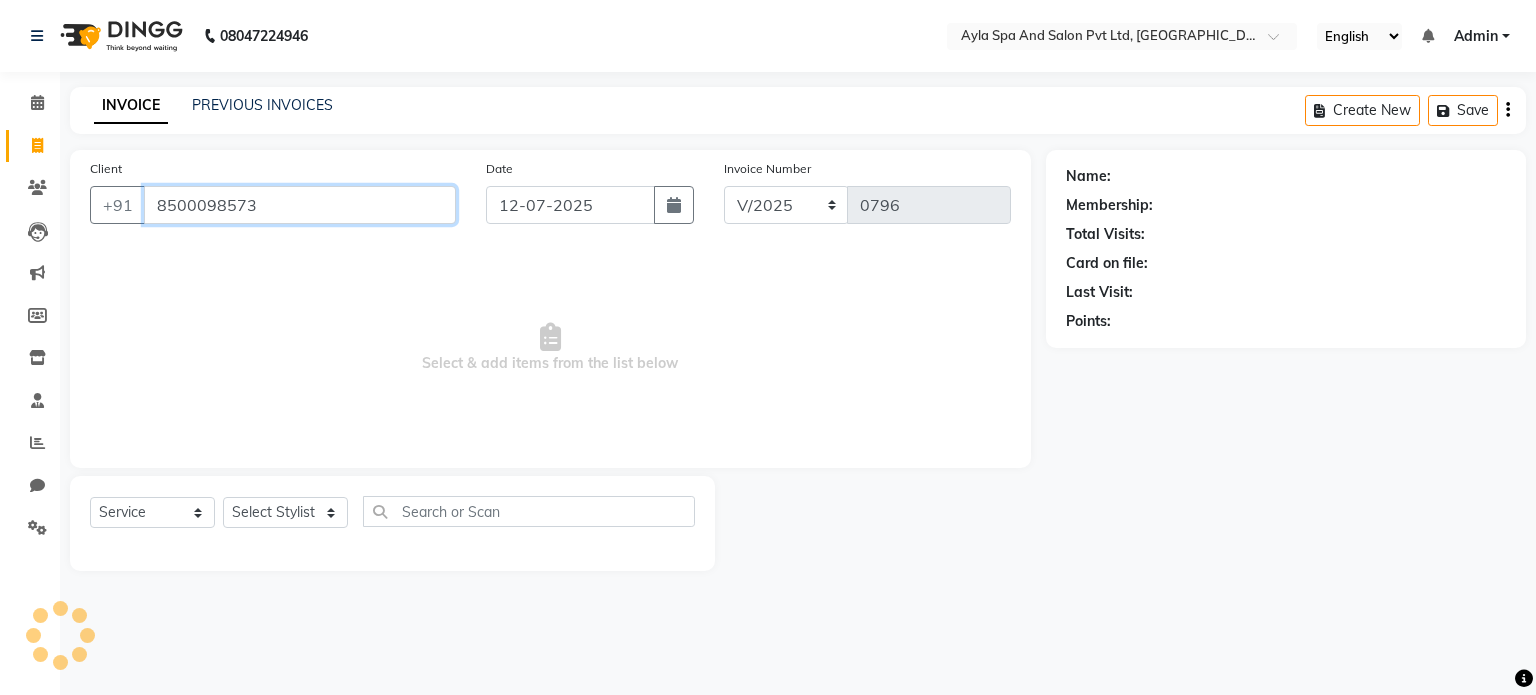 type on "8500098573" 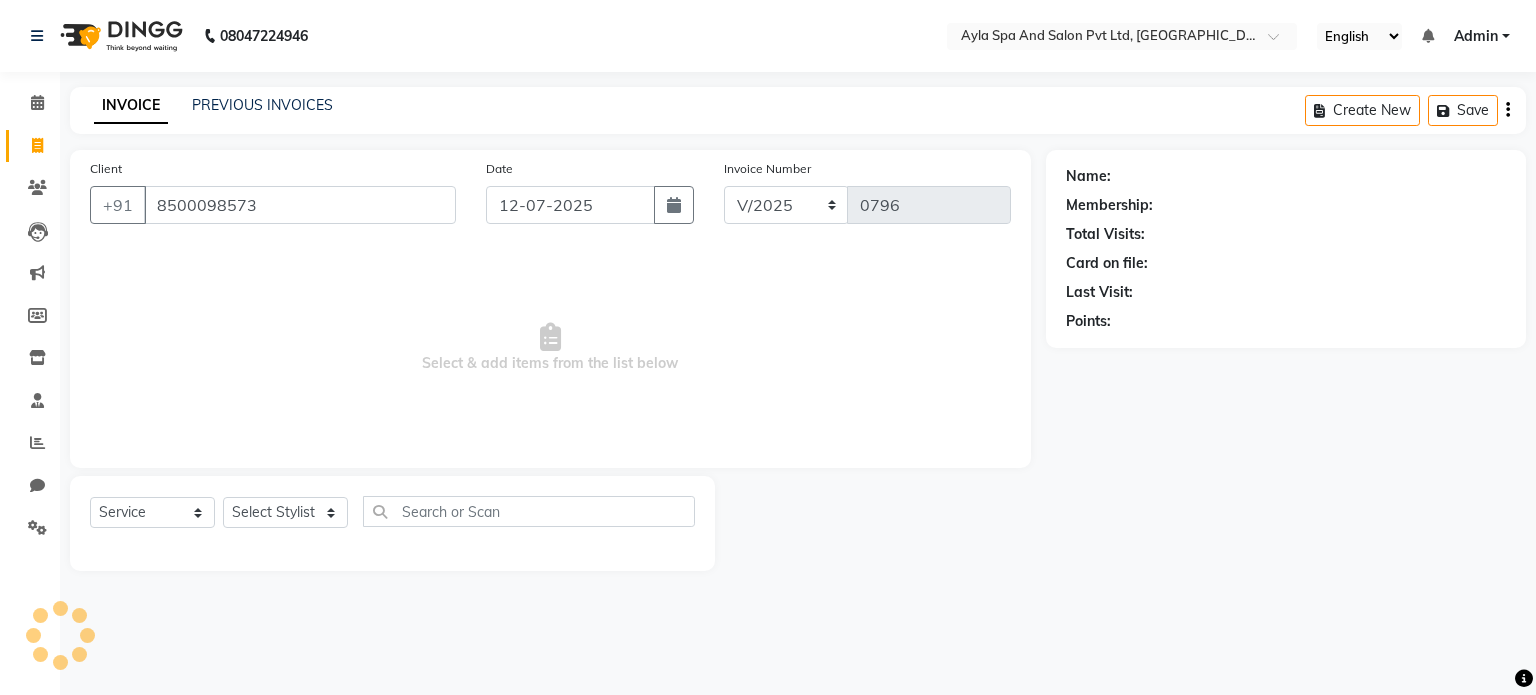 select on "1: Object" 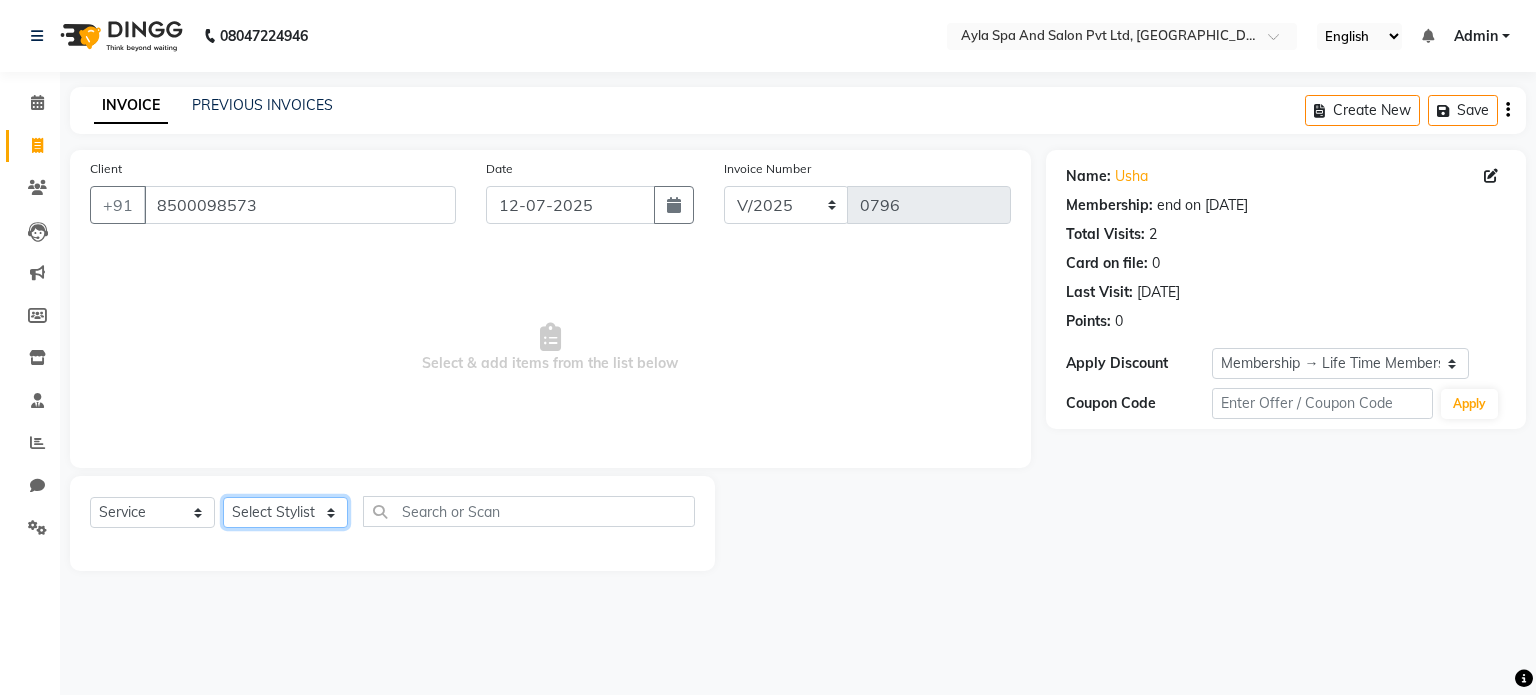 click on "Select Stylist [PERSON_NAME][DATE] [PERSON_NAME] NAVEEN [PERSON_NAME] [PERSON_NAME]" 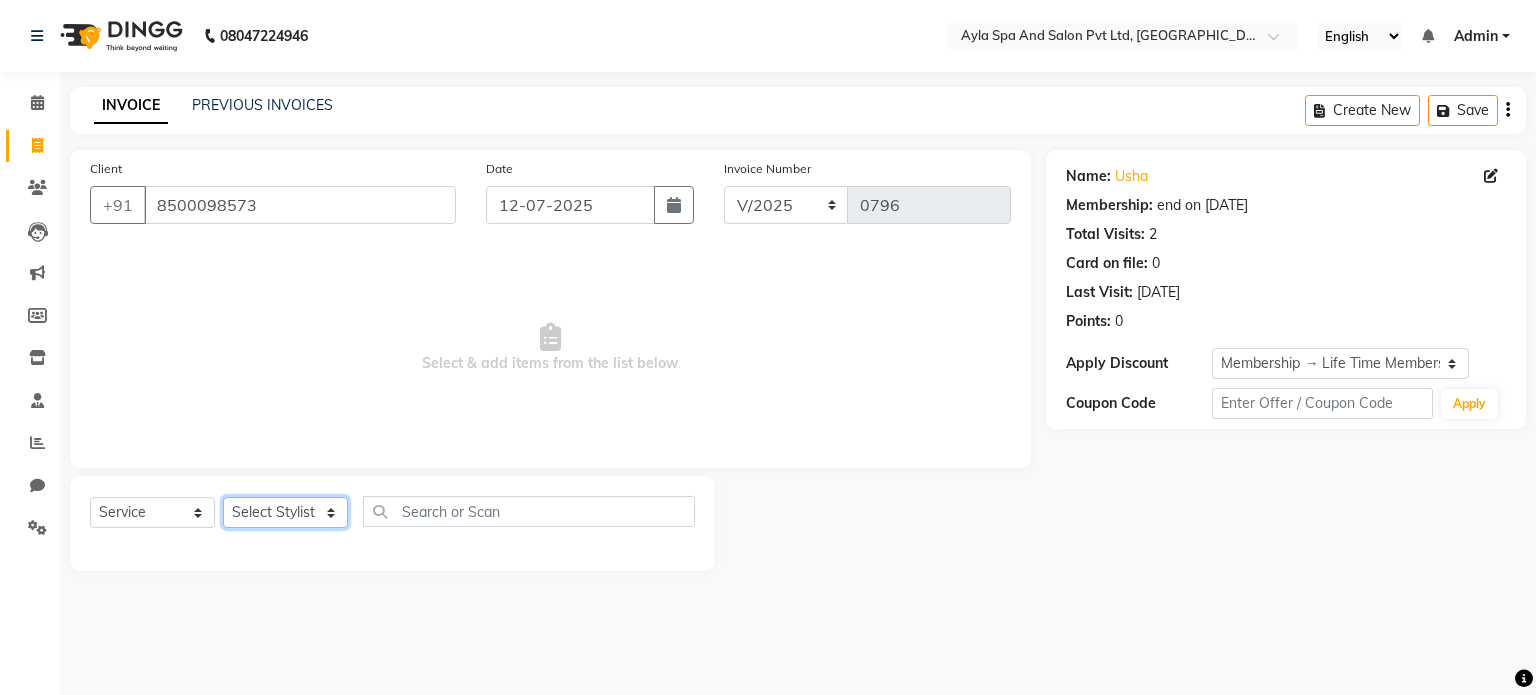 select on "82750" 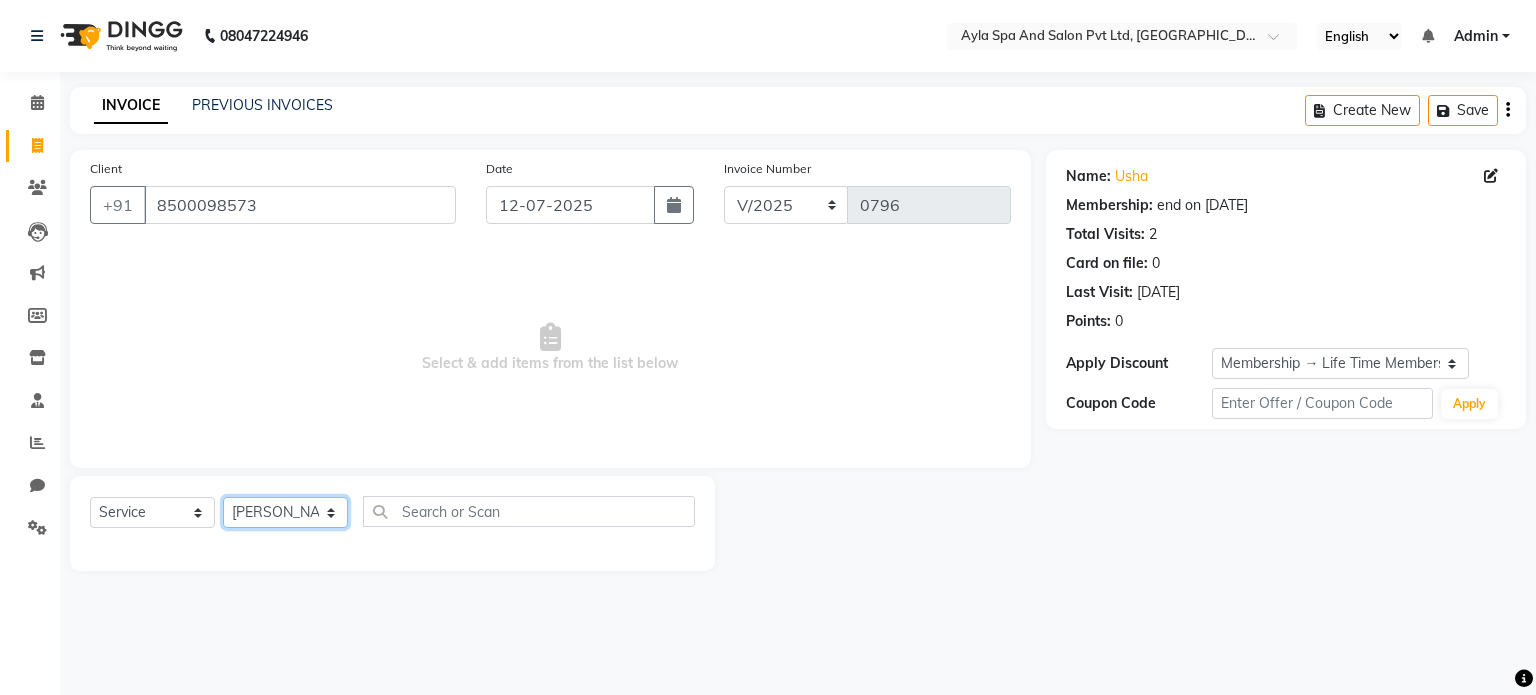 click on "Select Stylist [PERSON_NAME][DATE] [PERSON_NAME] NAVEEN [PERSON_NAME] [PERSON_NAME]" 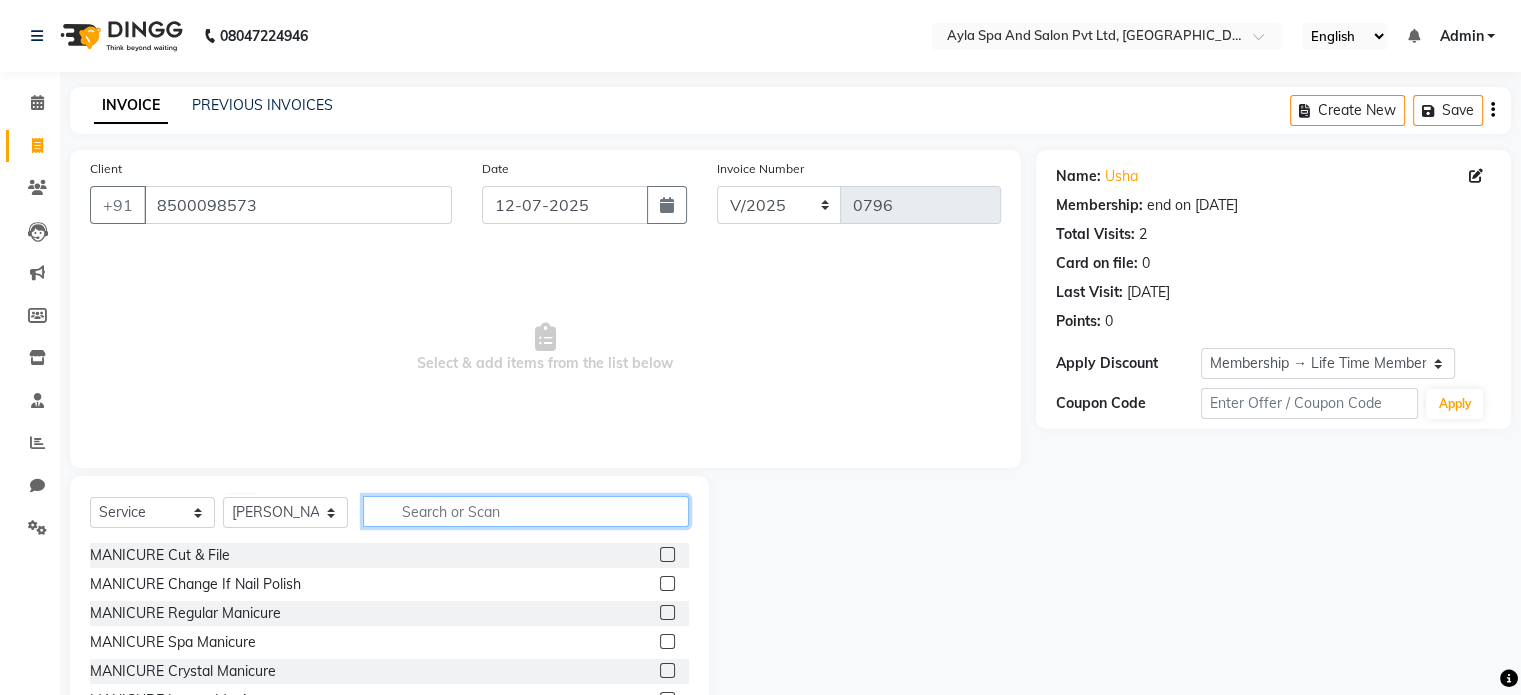 click 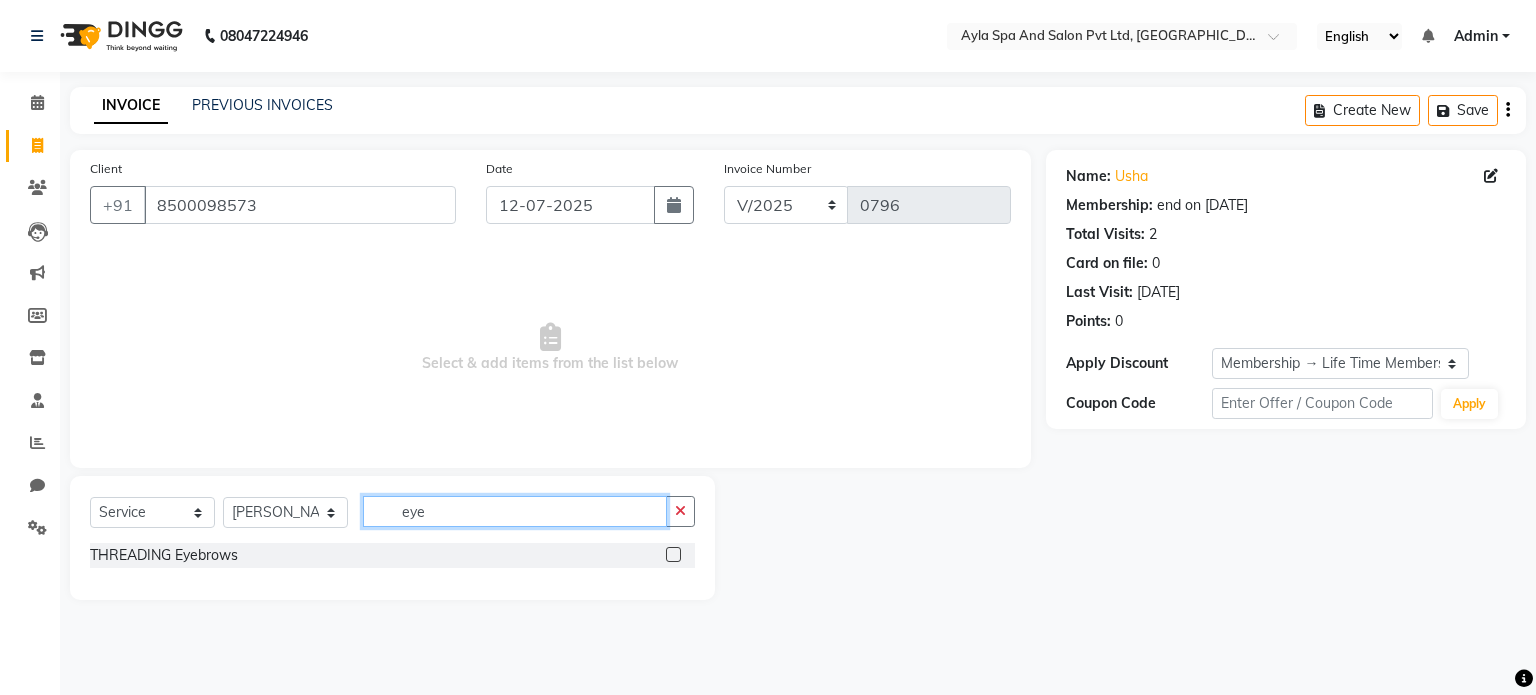 type on "eye" 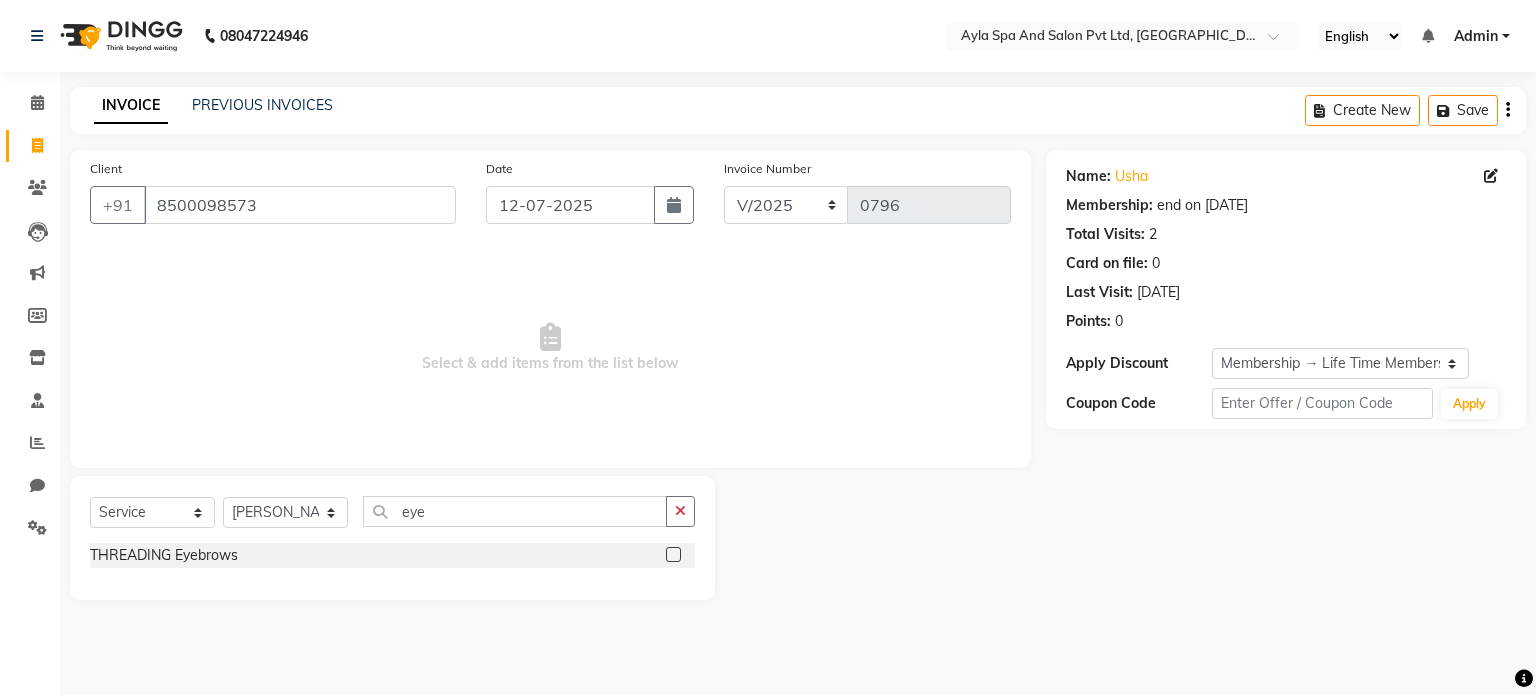 click 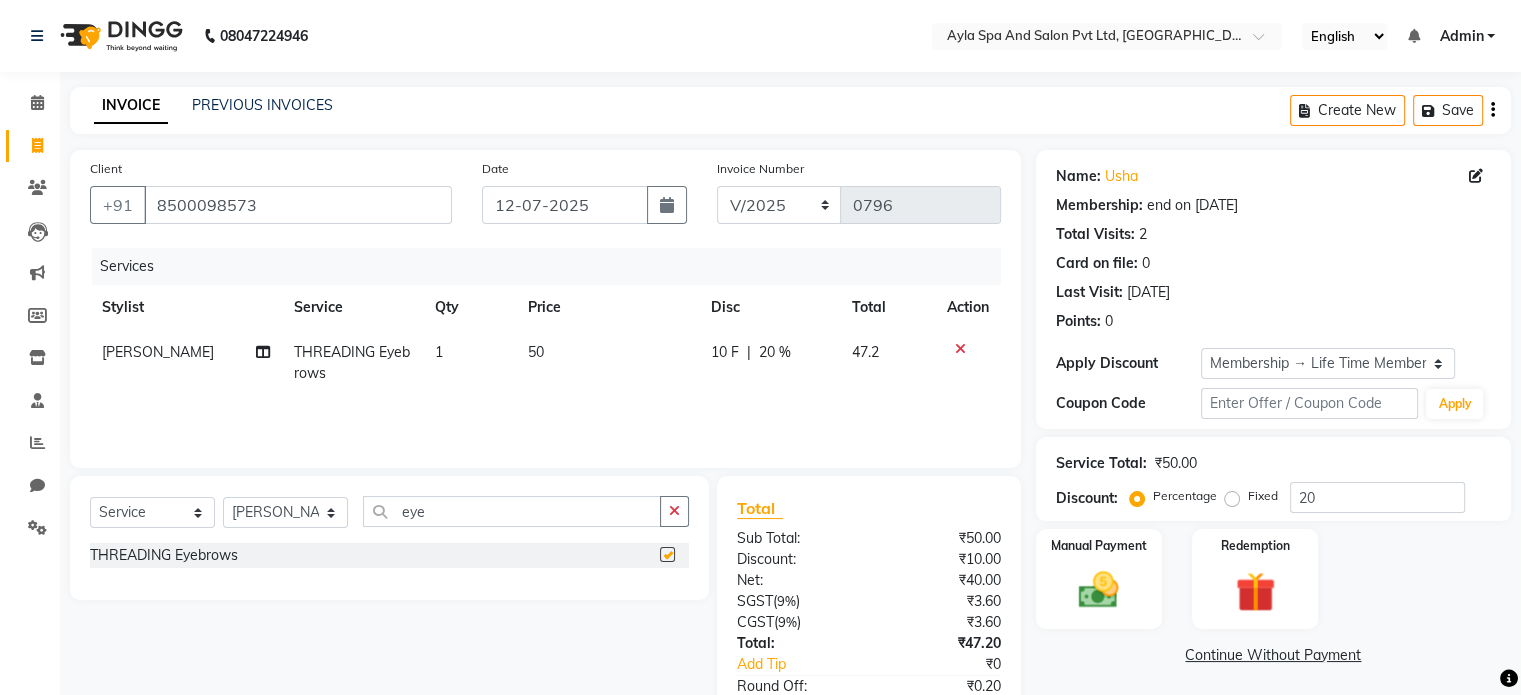 checkbox on "false" 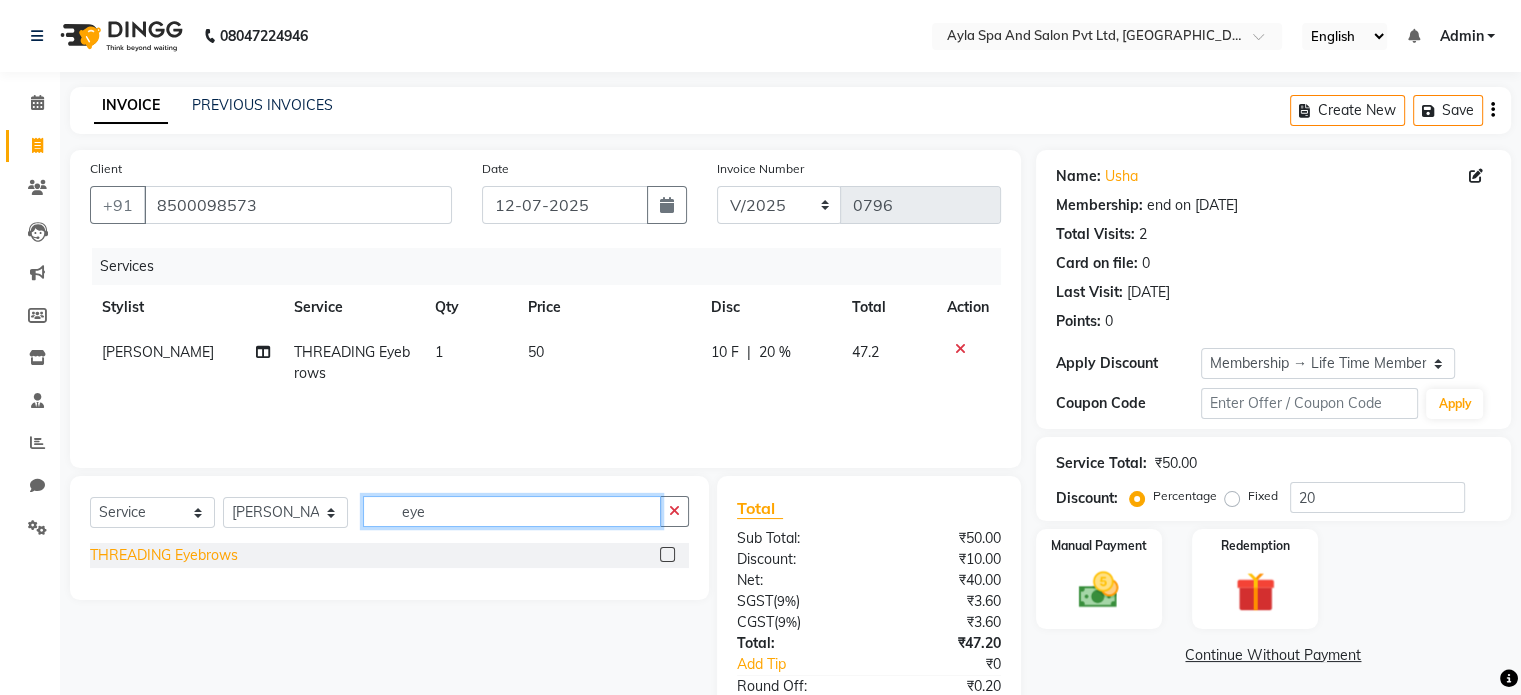 drag, startPoint x: 492, startPoint y: 519, endPoint x: 163, endPoint y: 563, distance: 331.9292 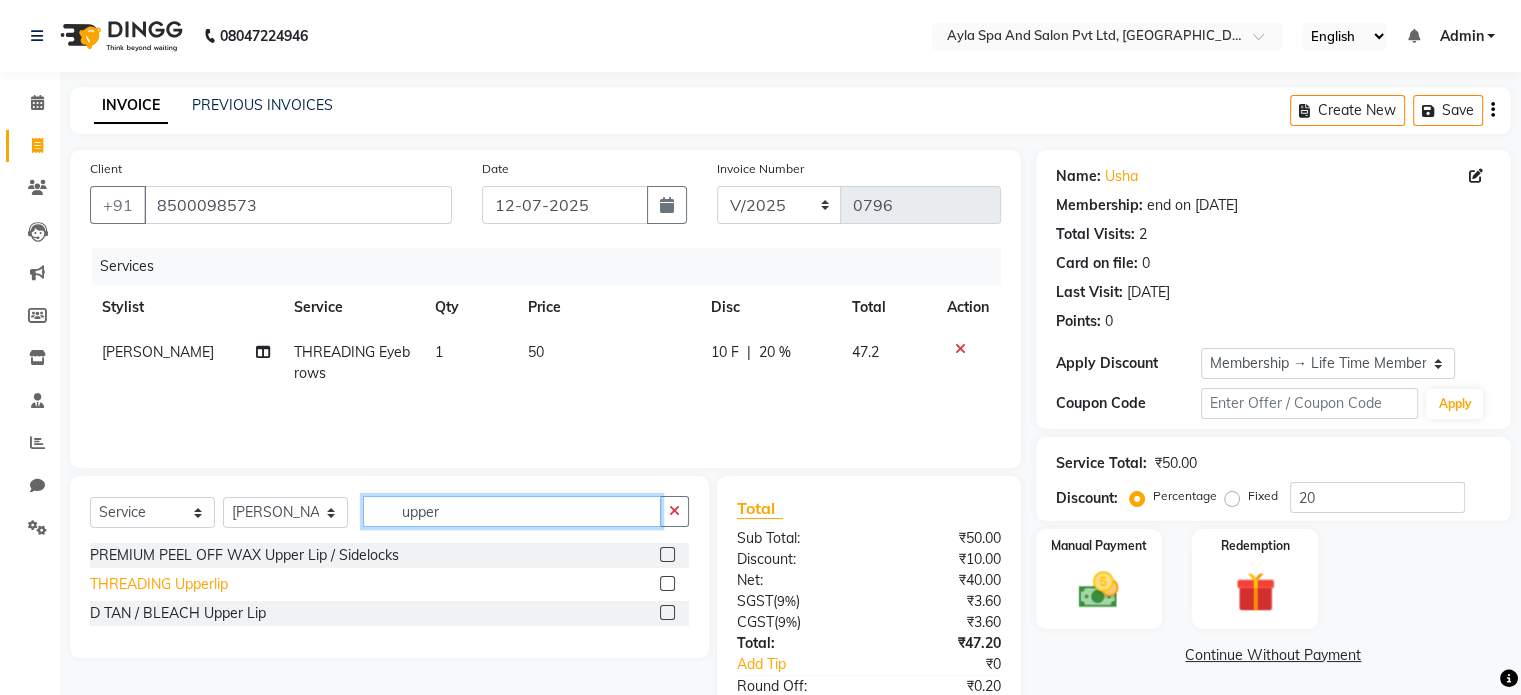type on "upper" 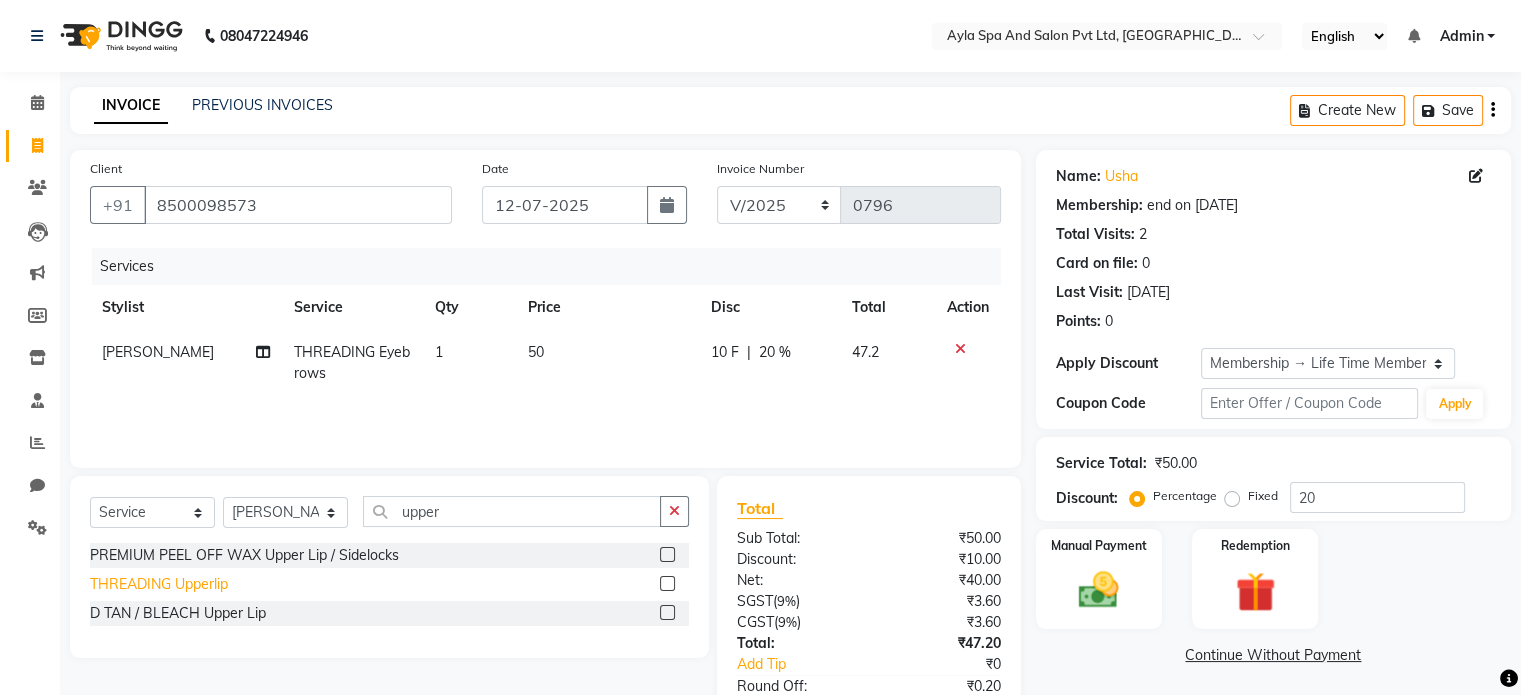 click on "THREADING Upperlip" 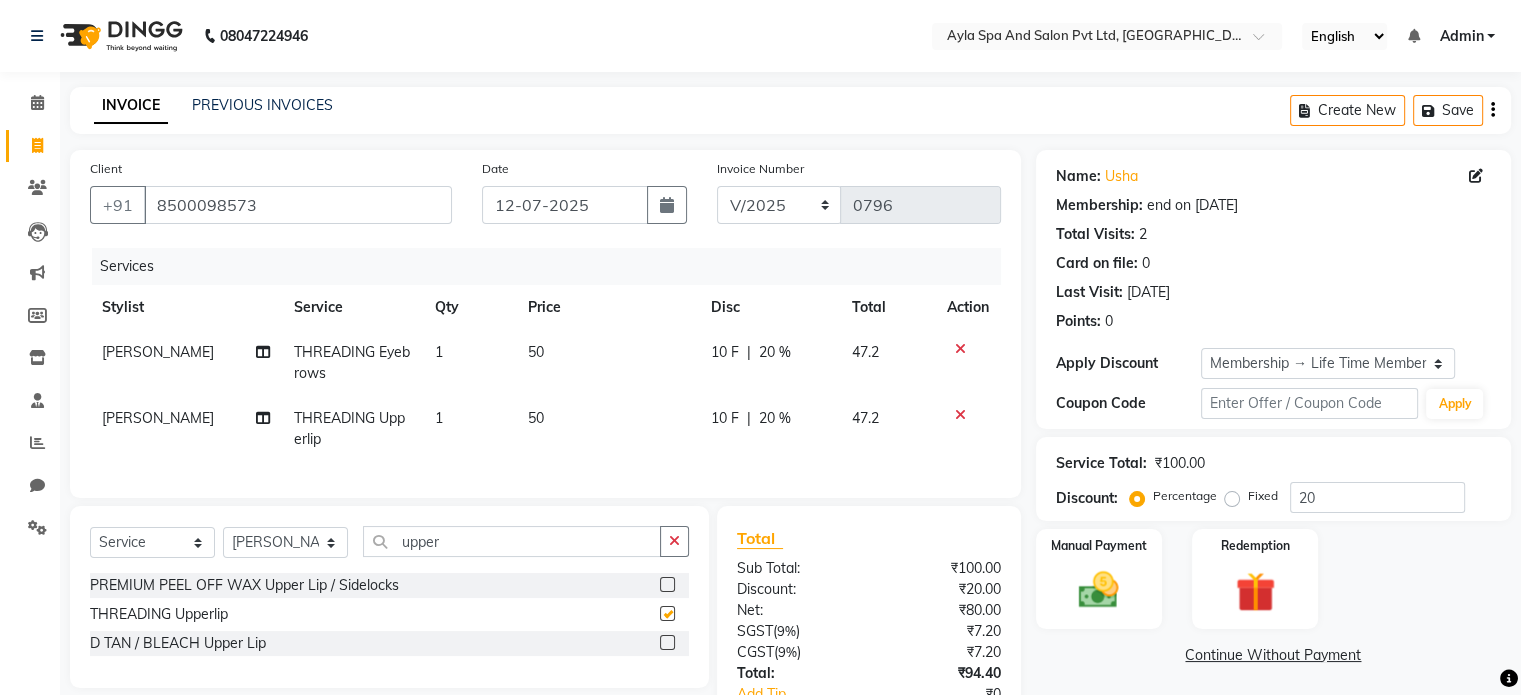 checkbox on "false" 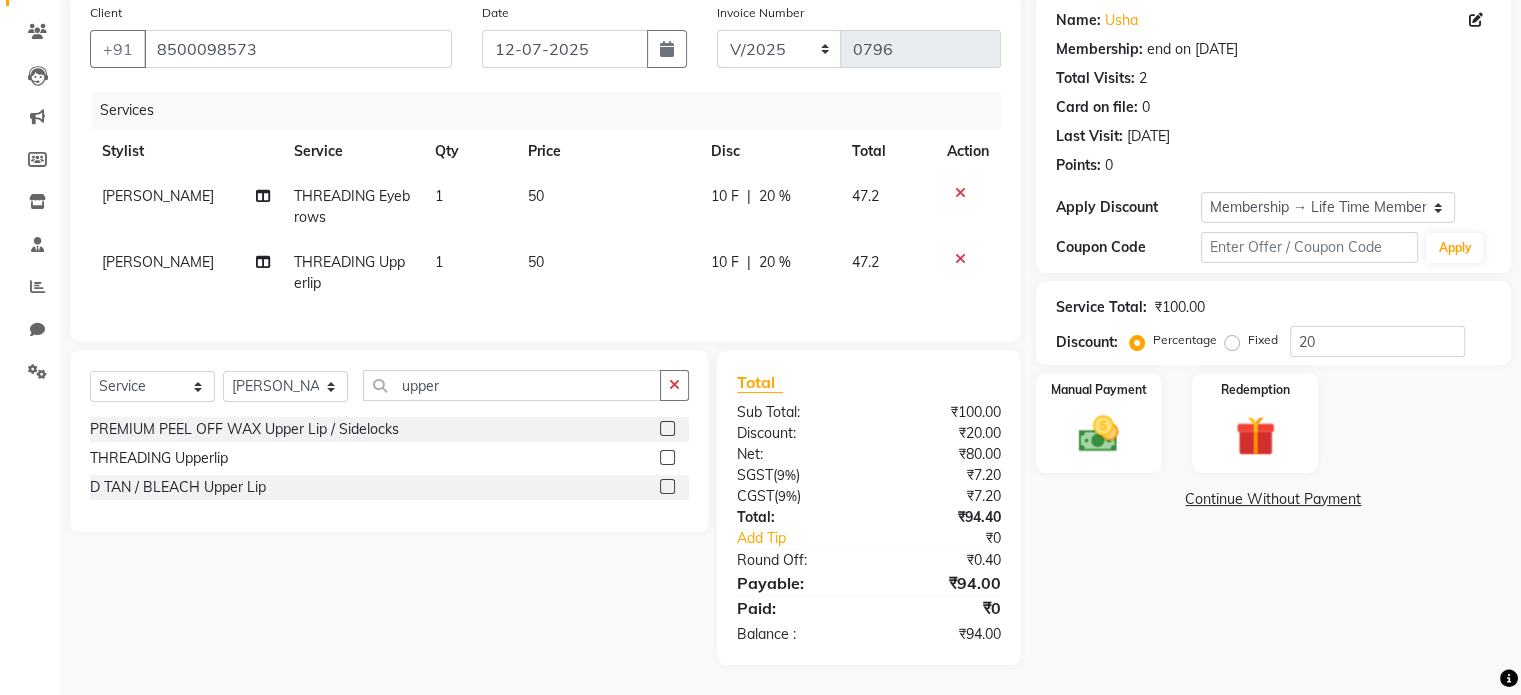 scroll, scrollTop: 172, scrollLeft: 0, axis: vertical 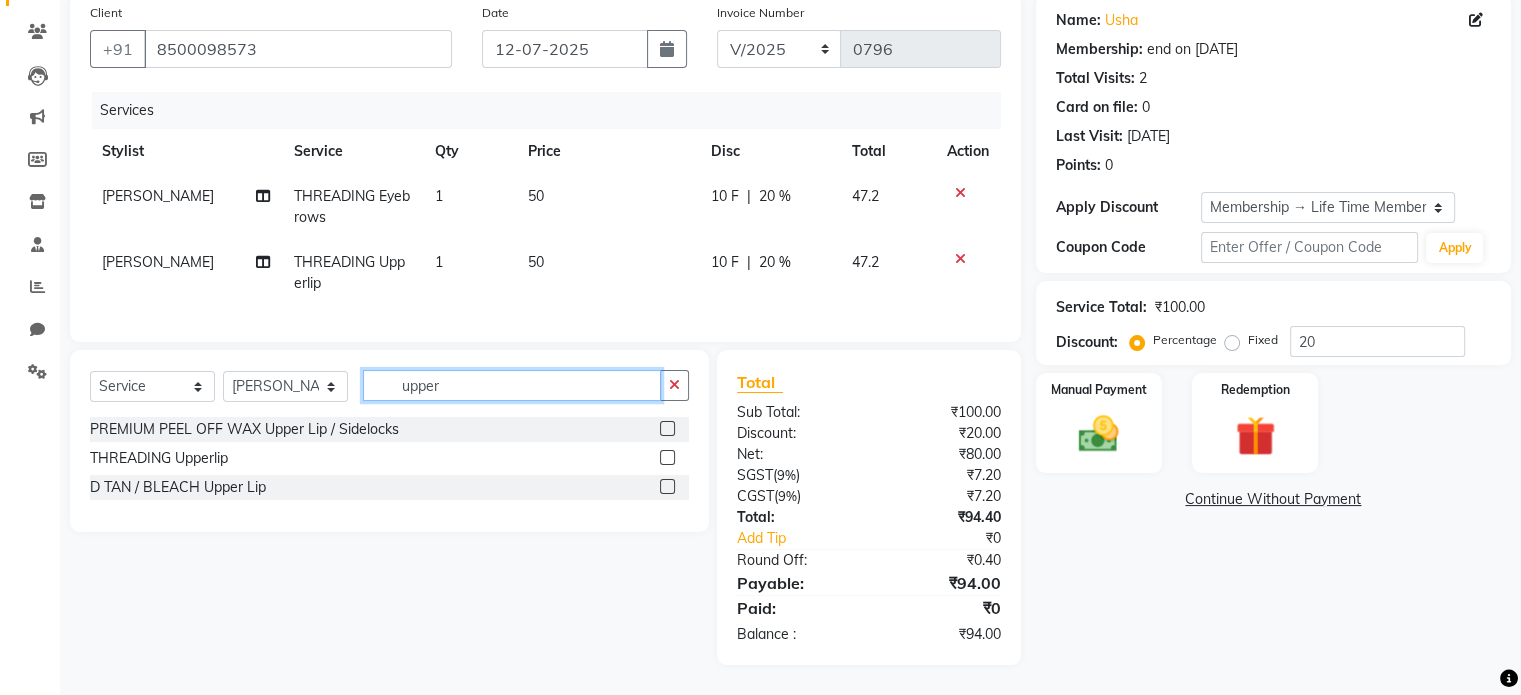 drag, startPoint x: 475, startPoint y: 388, endPoint x: 339, endPoint y: 381, distance: 136.18002 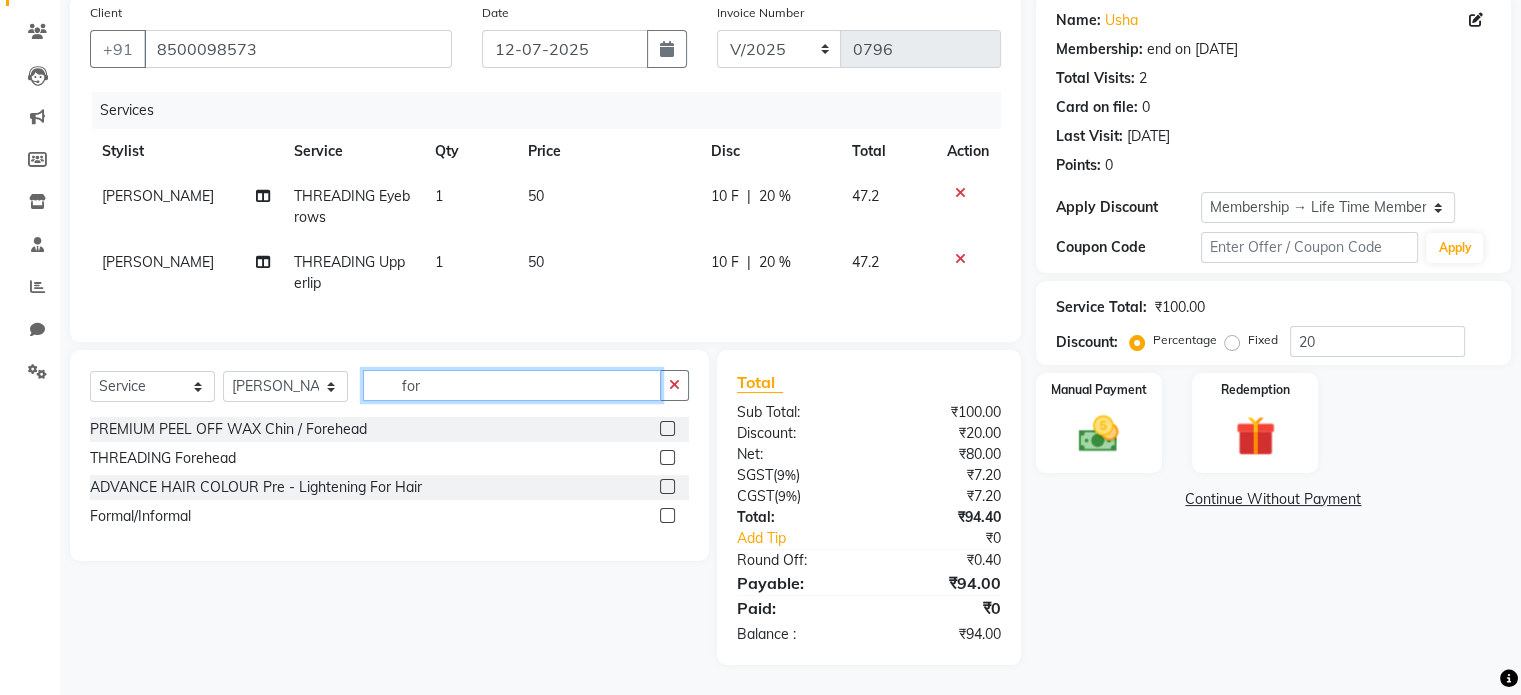 type on "for" 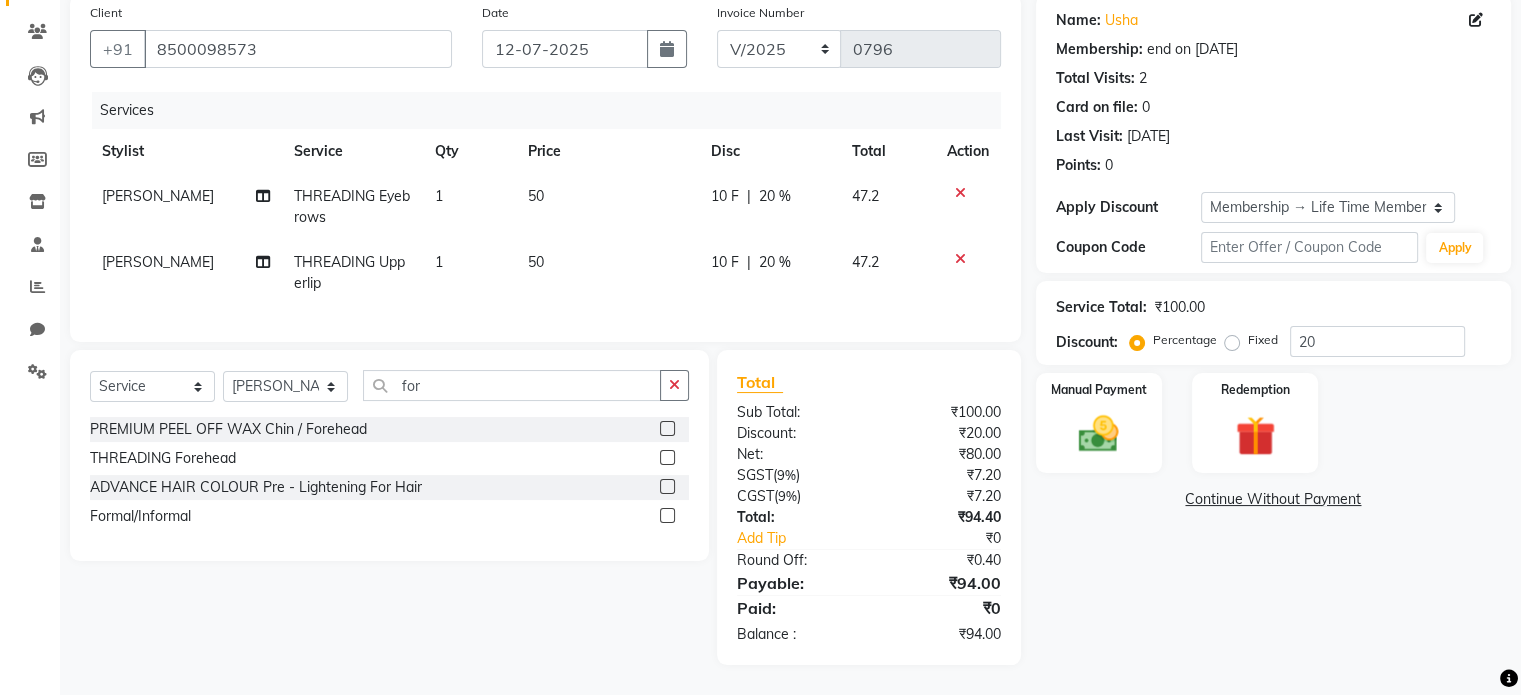 click on "THREADING Forehead" 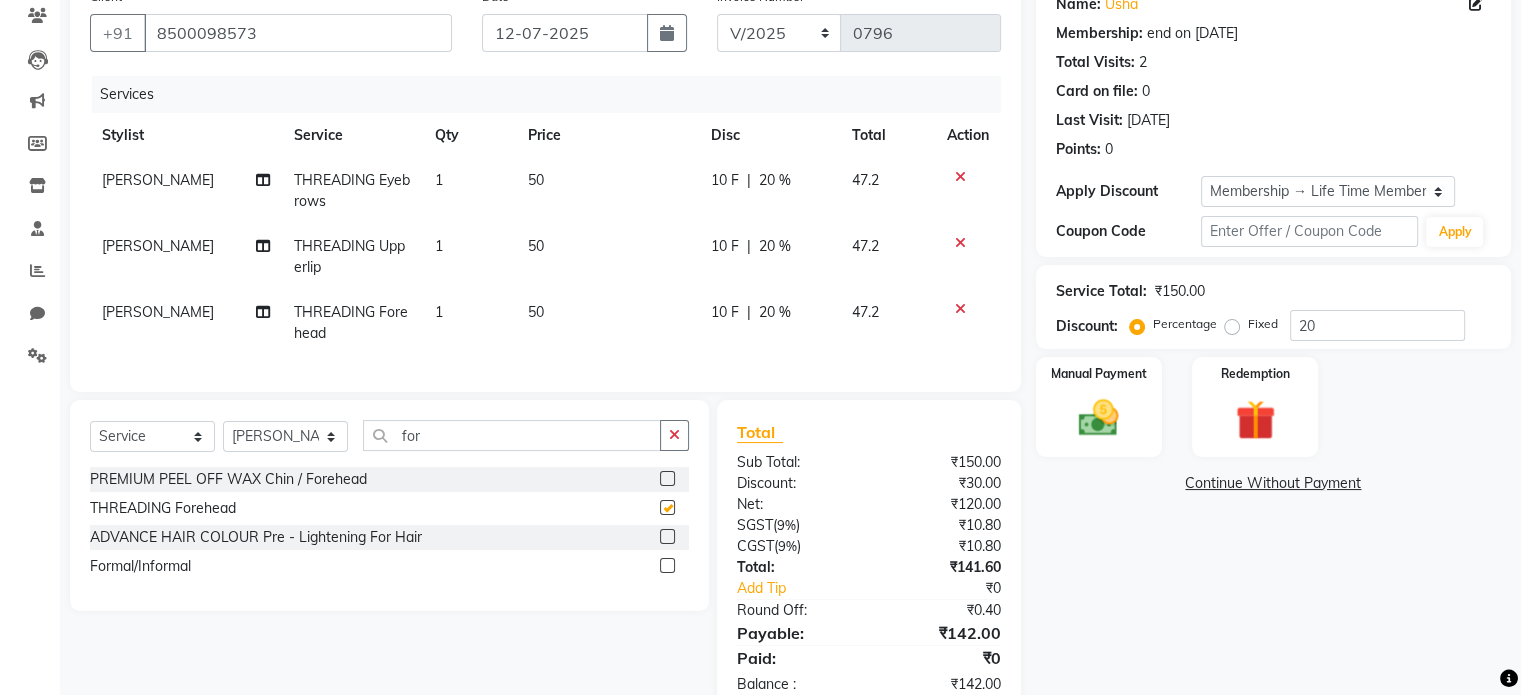 checkbox on "false" 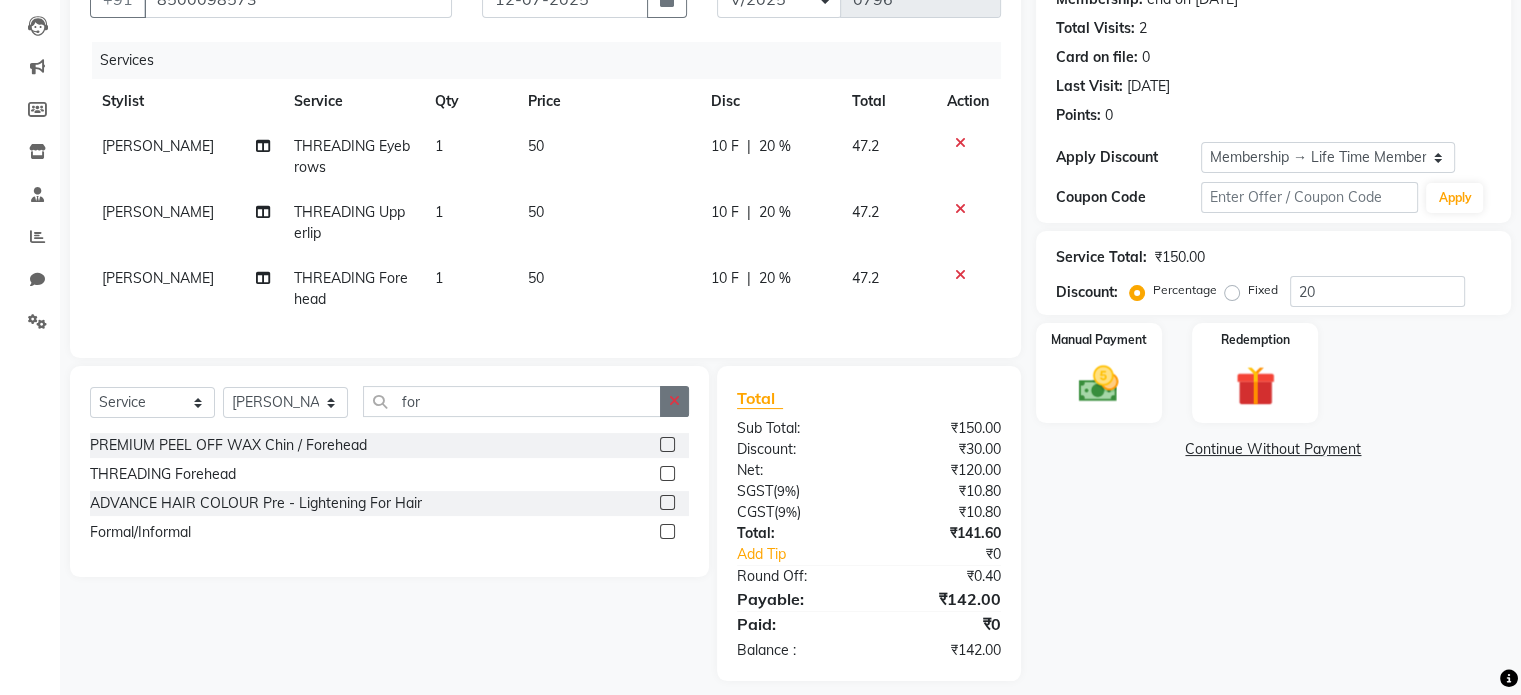 scroll, scrollTop: 237, scrollLeft: 0, axis: vertical 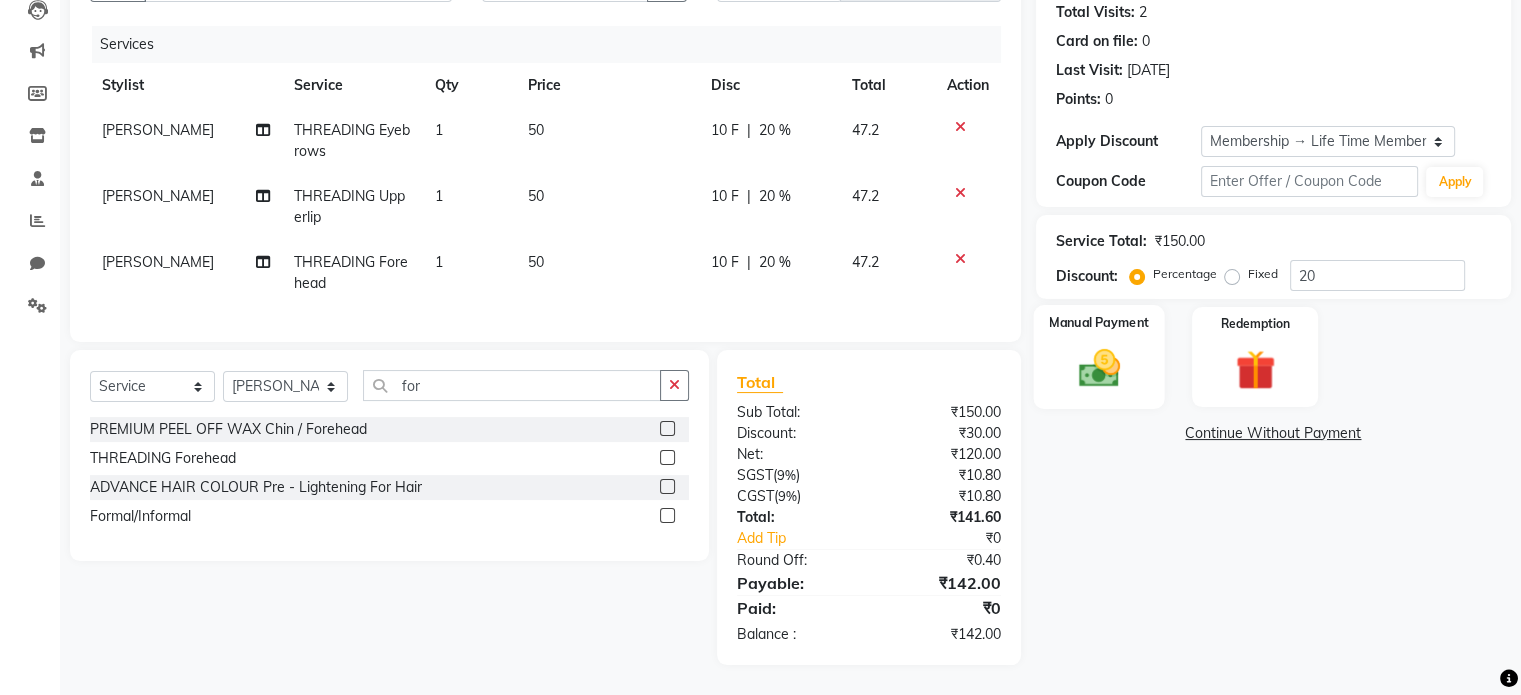 click 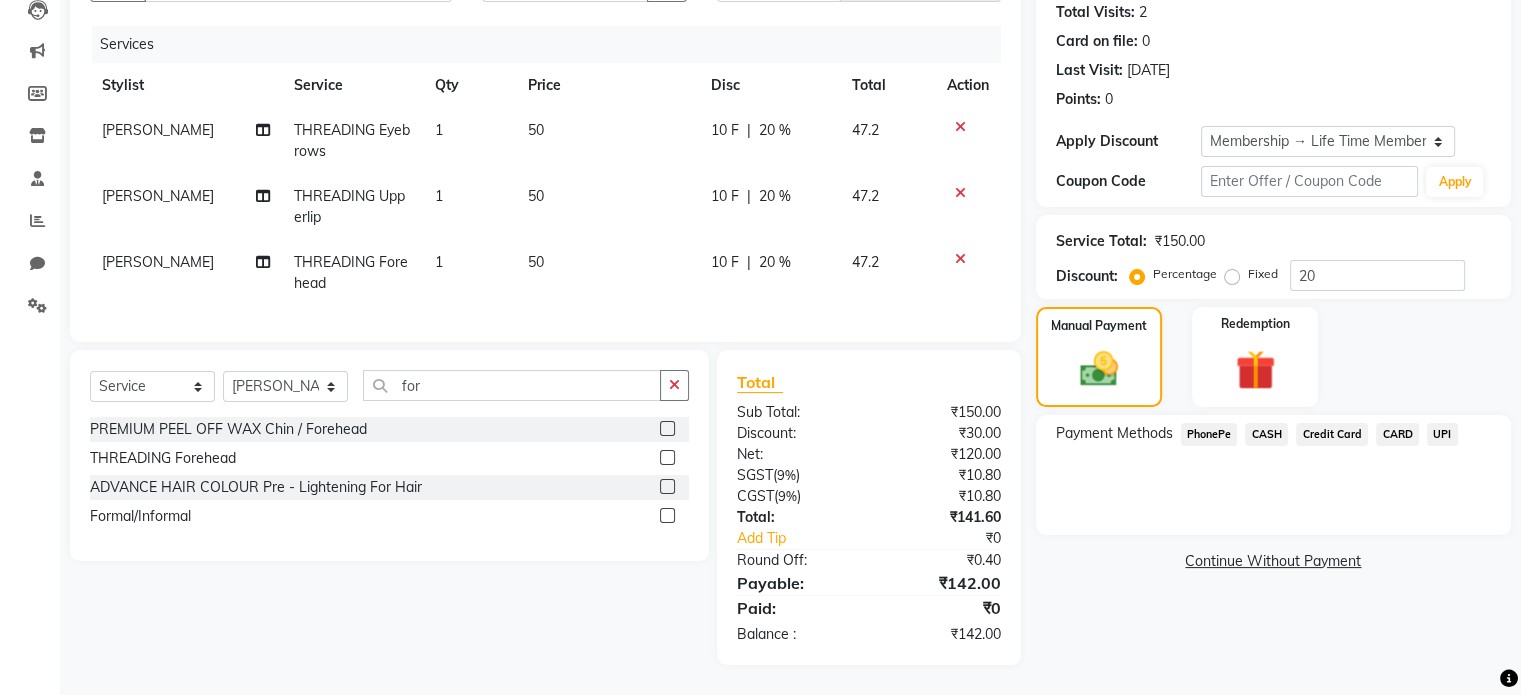 click on "UPI" 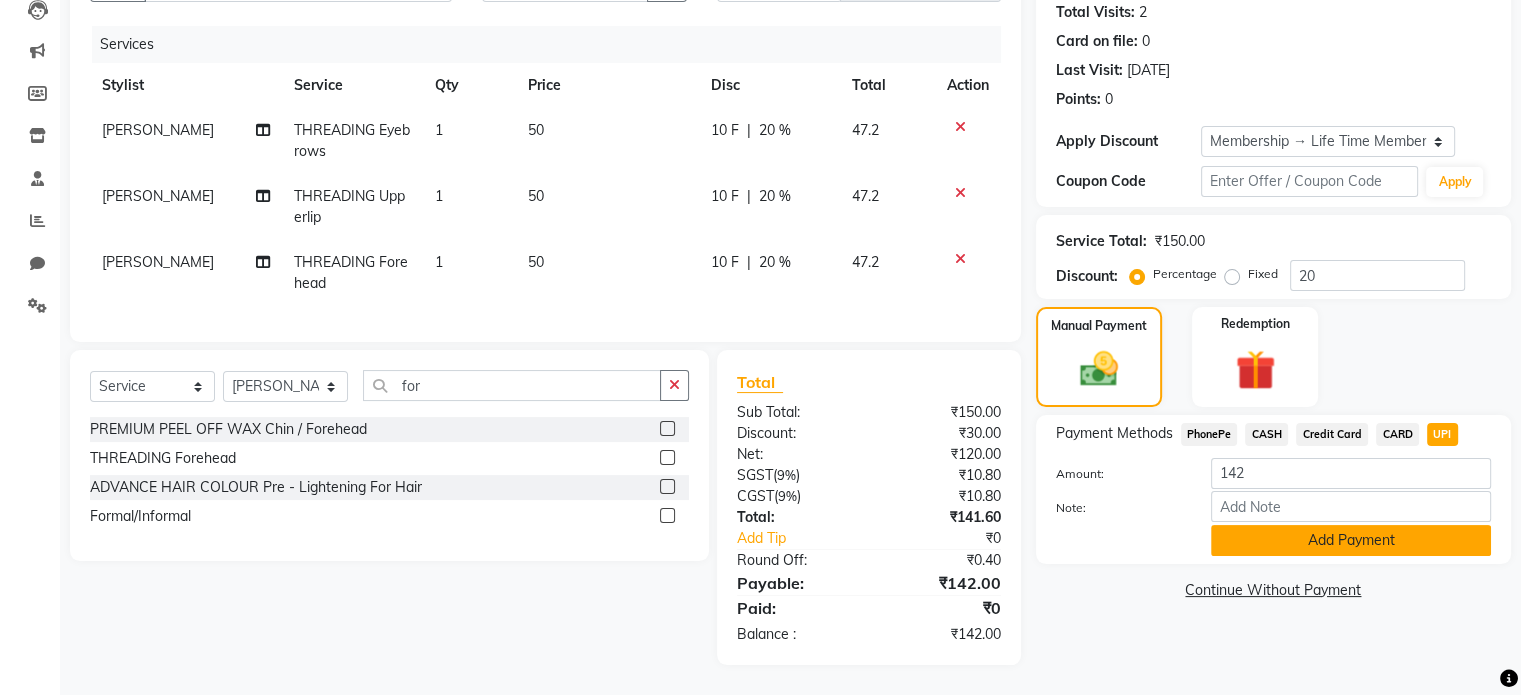 click on "Add Payment" 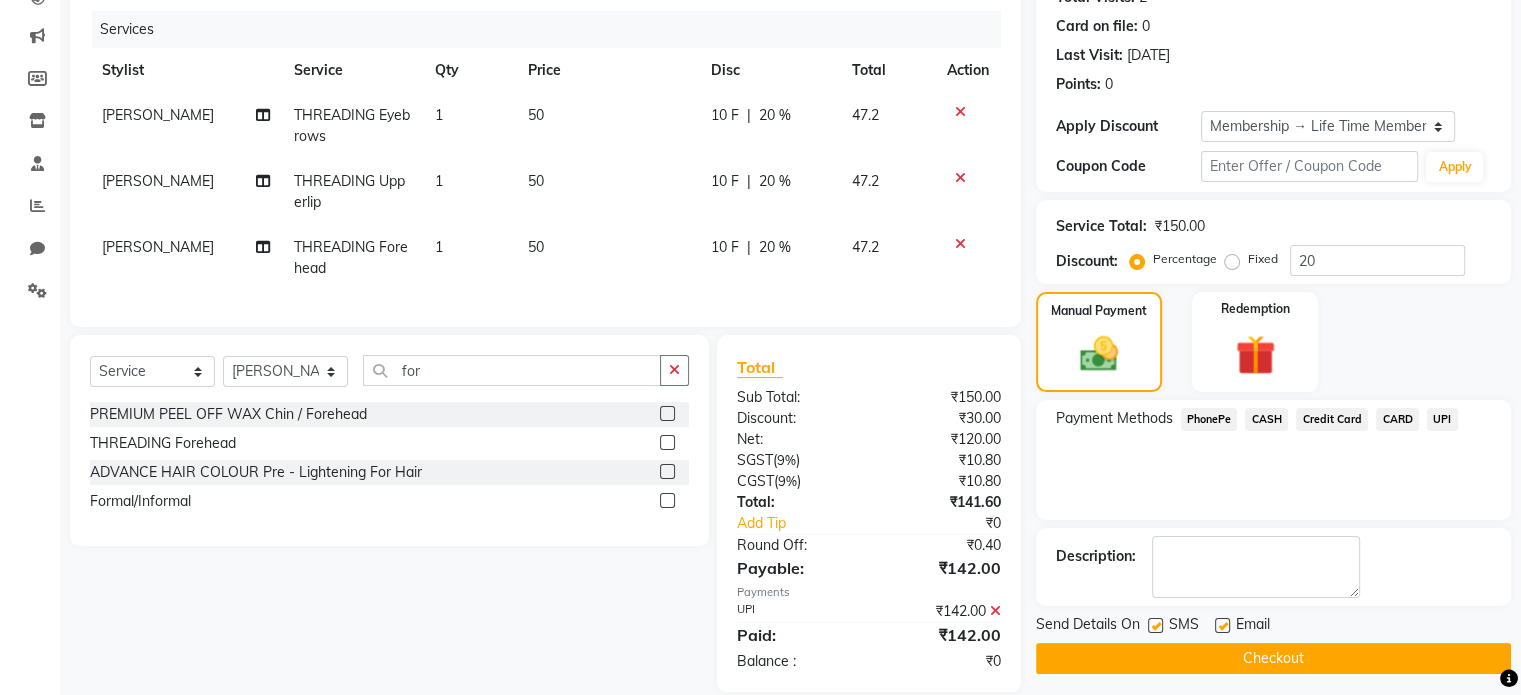 click on "SMS" 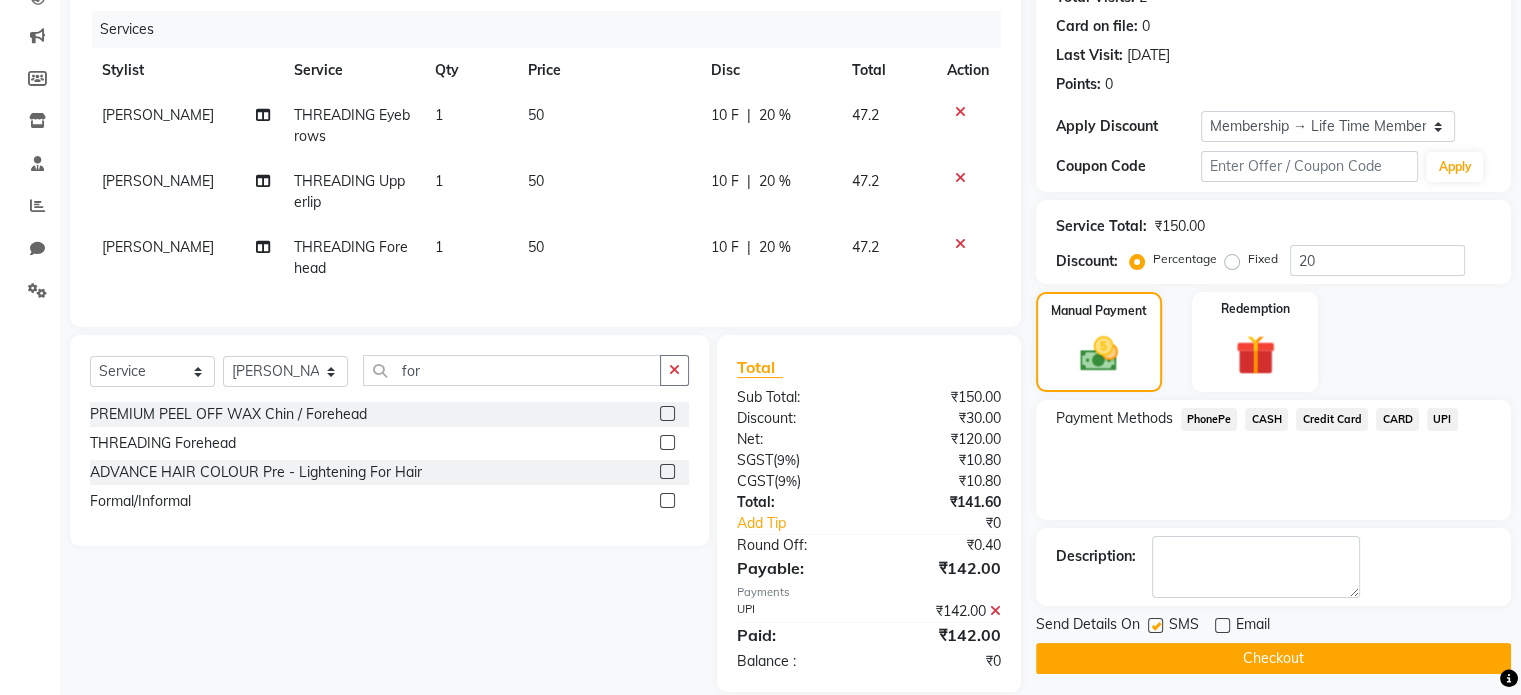 click on "Checkout" 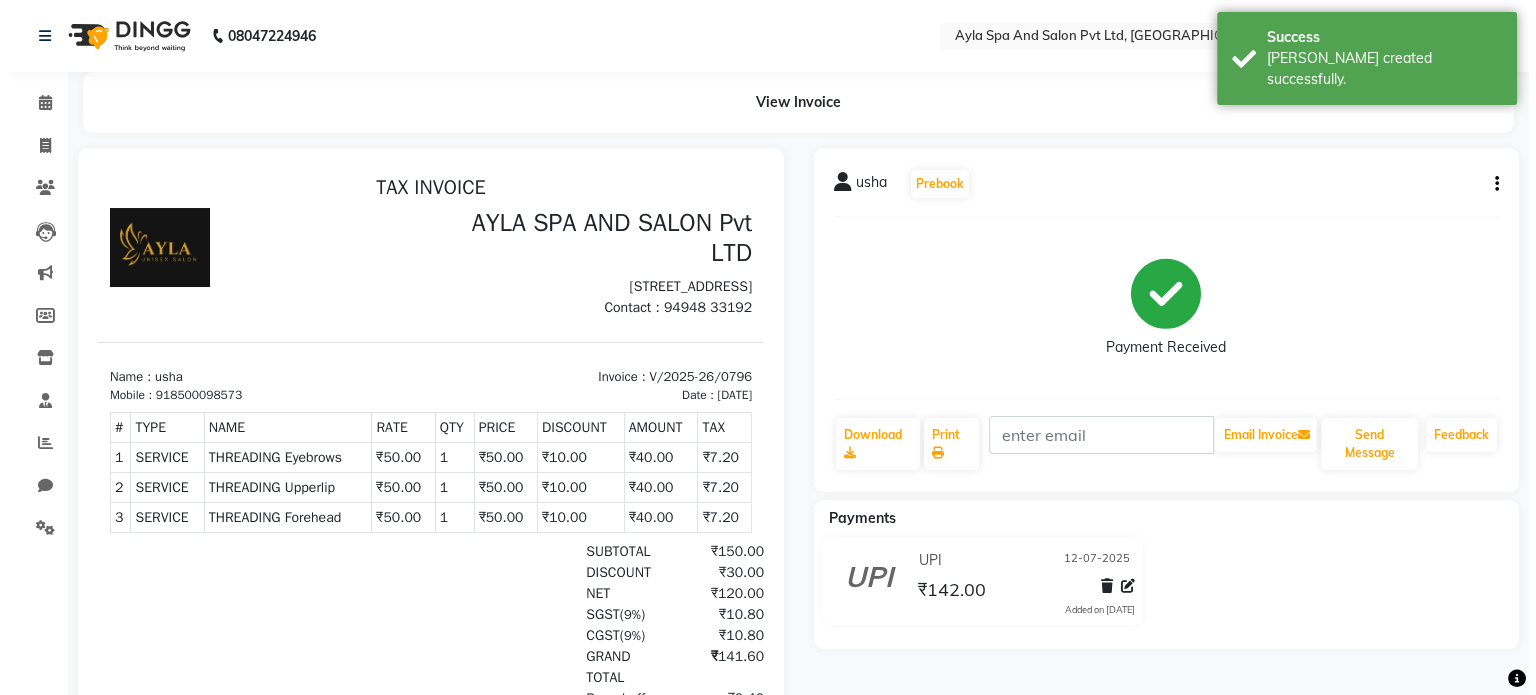 scroll, scrollTop: 0, scrollLeft: 0, axis: both 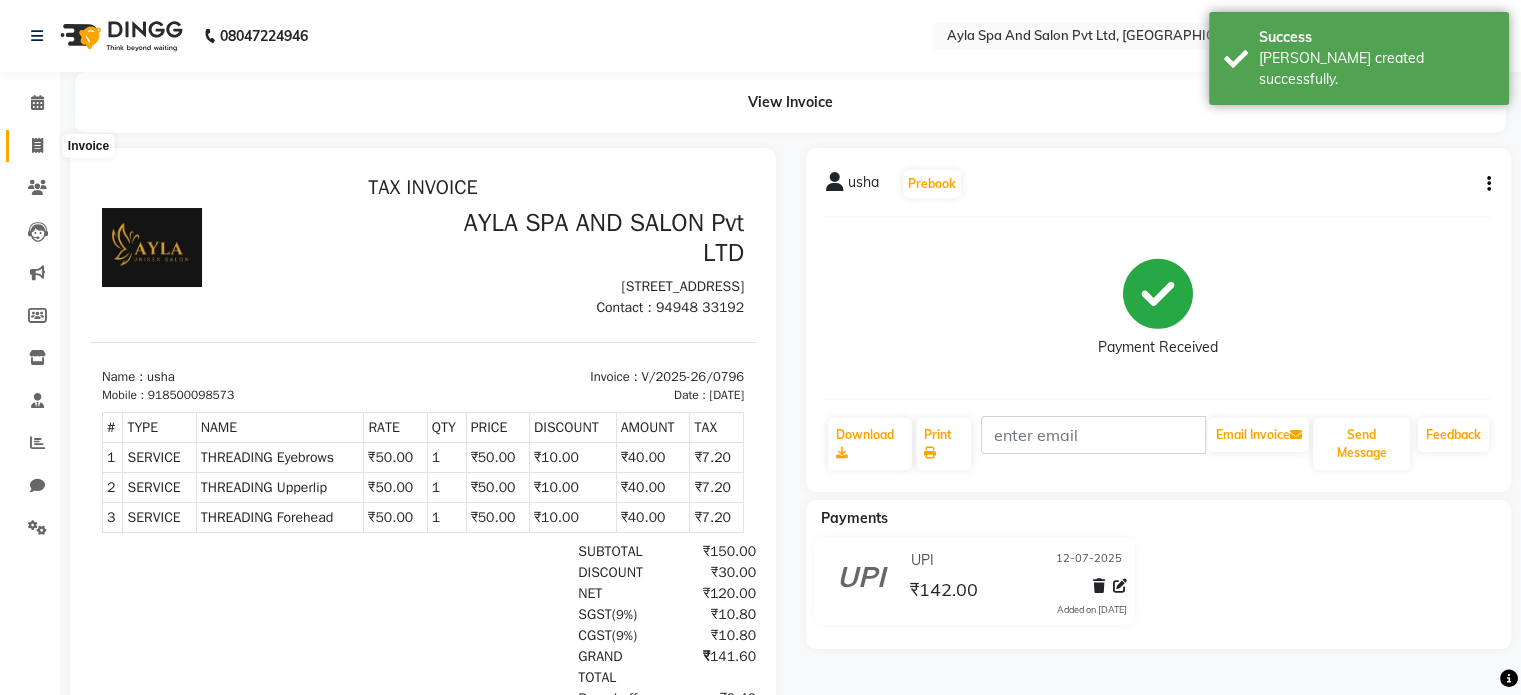 click 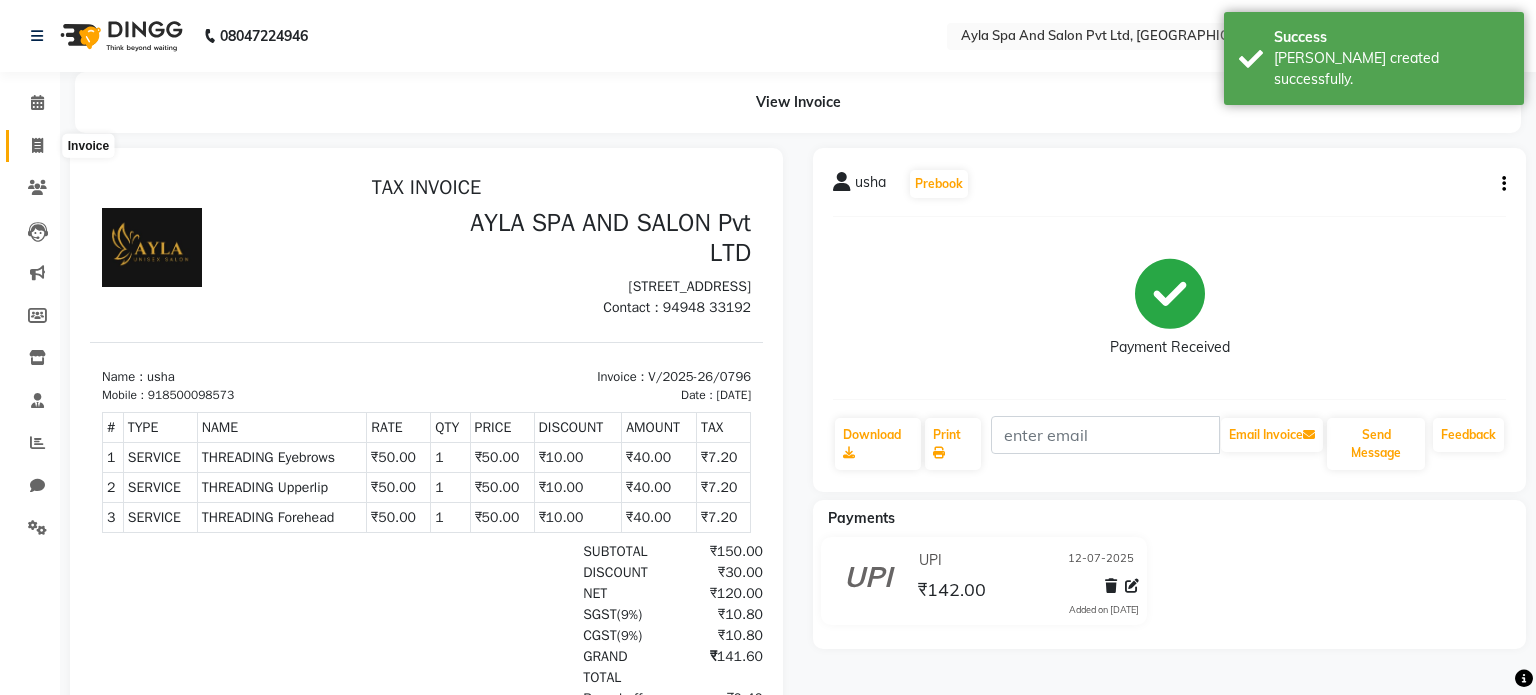 select on "7756" 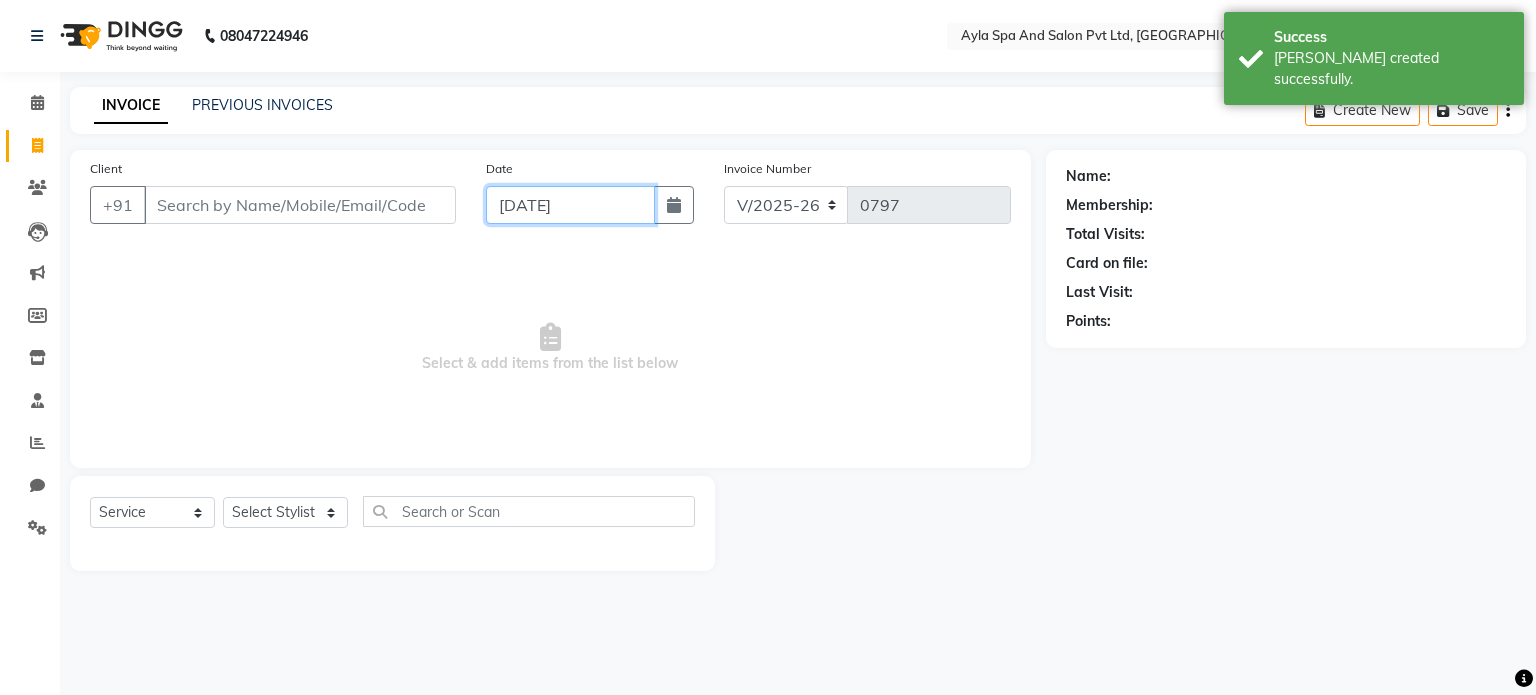 click on "[DATE]" 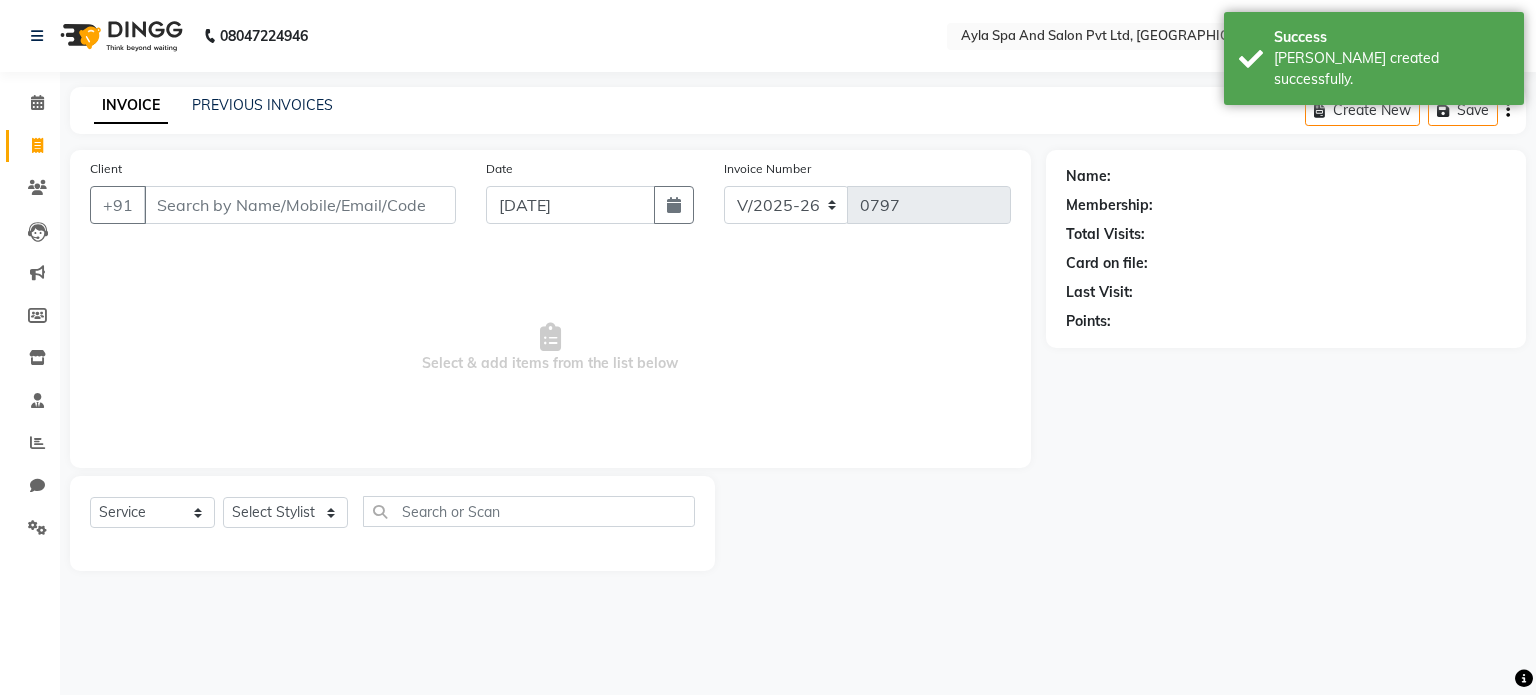 select on "7" 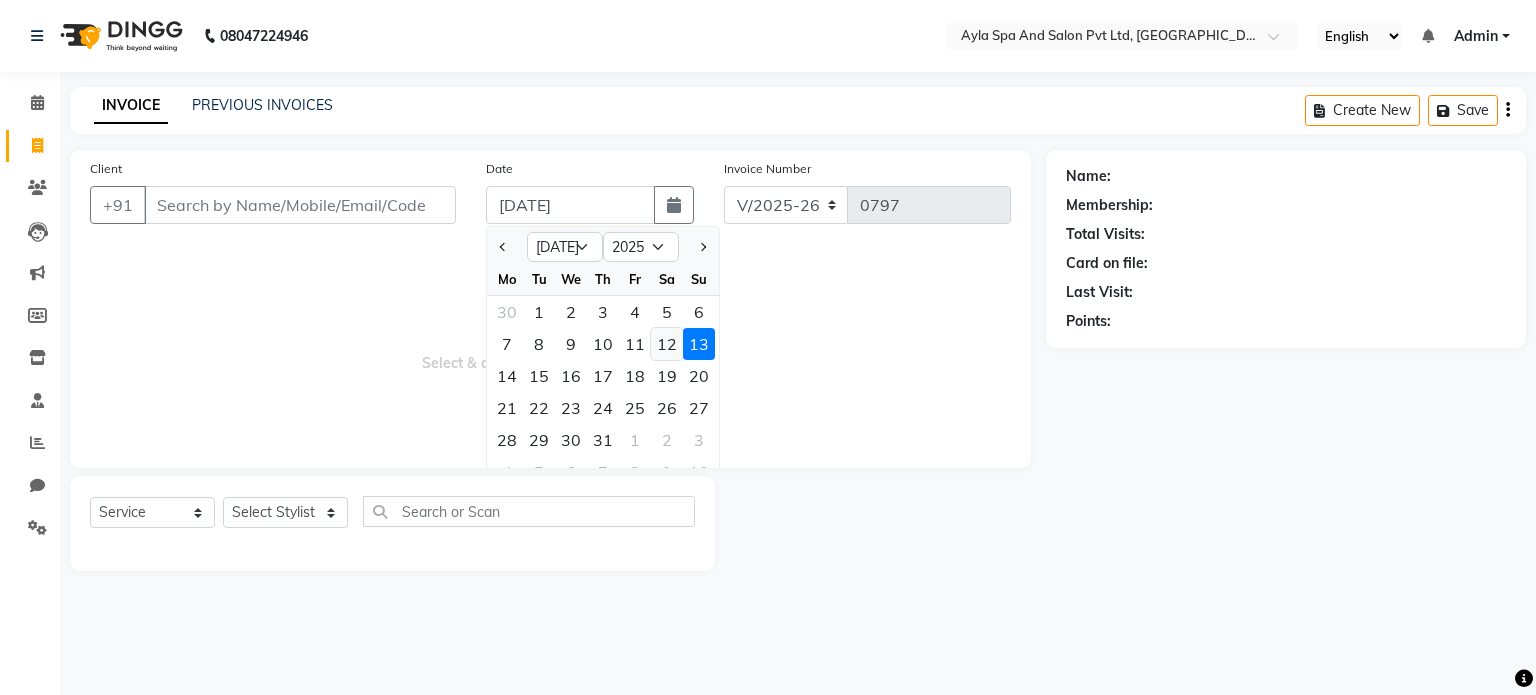 click on "12" 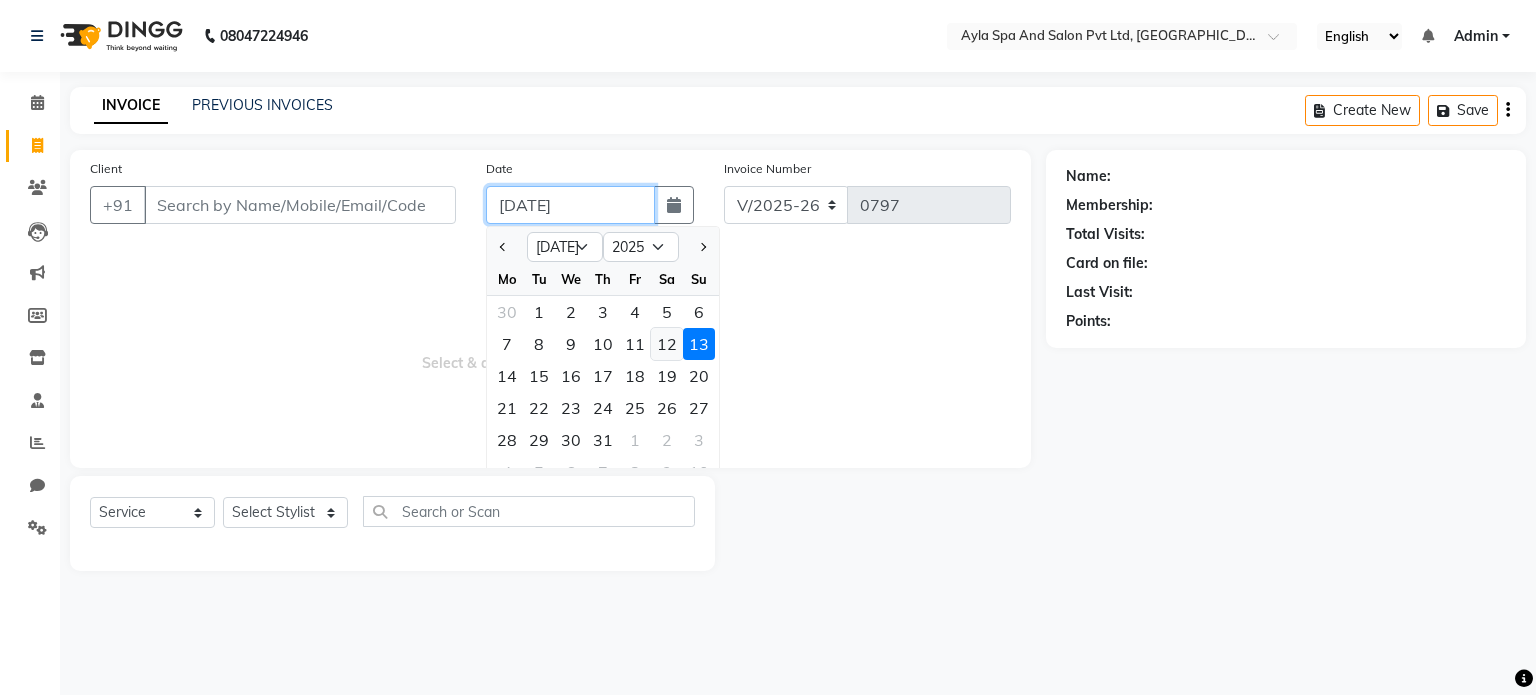 type on "12-07-2025" 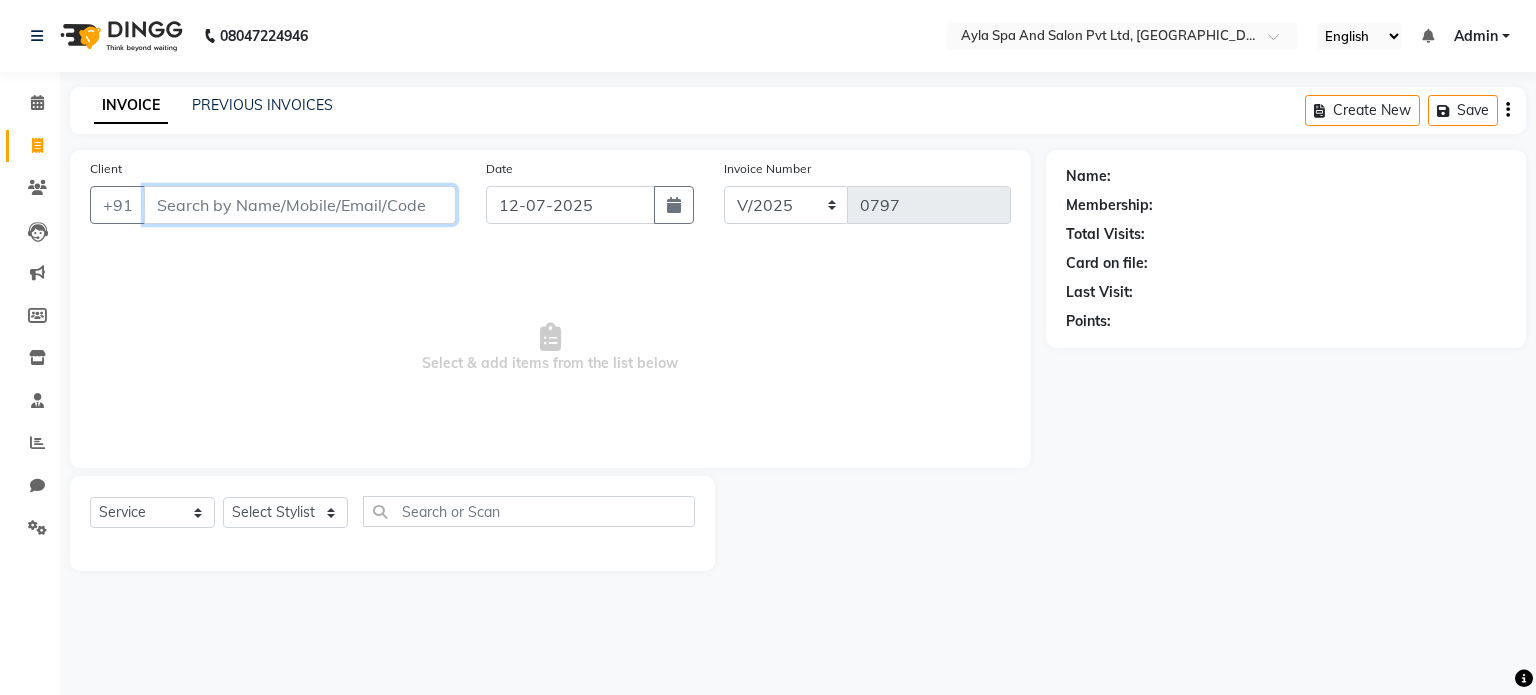 click on "Client" at bounding box center (300, 205) 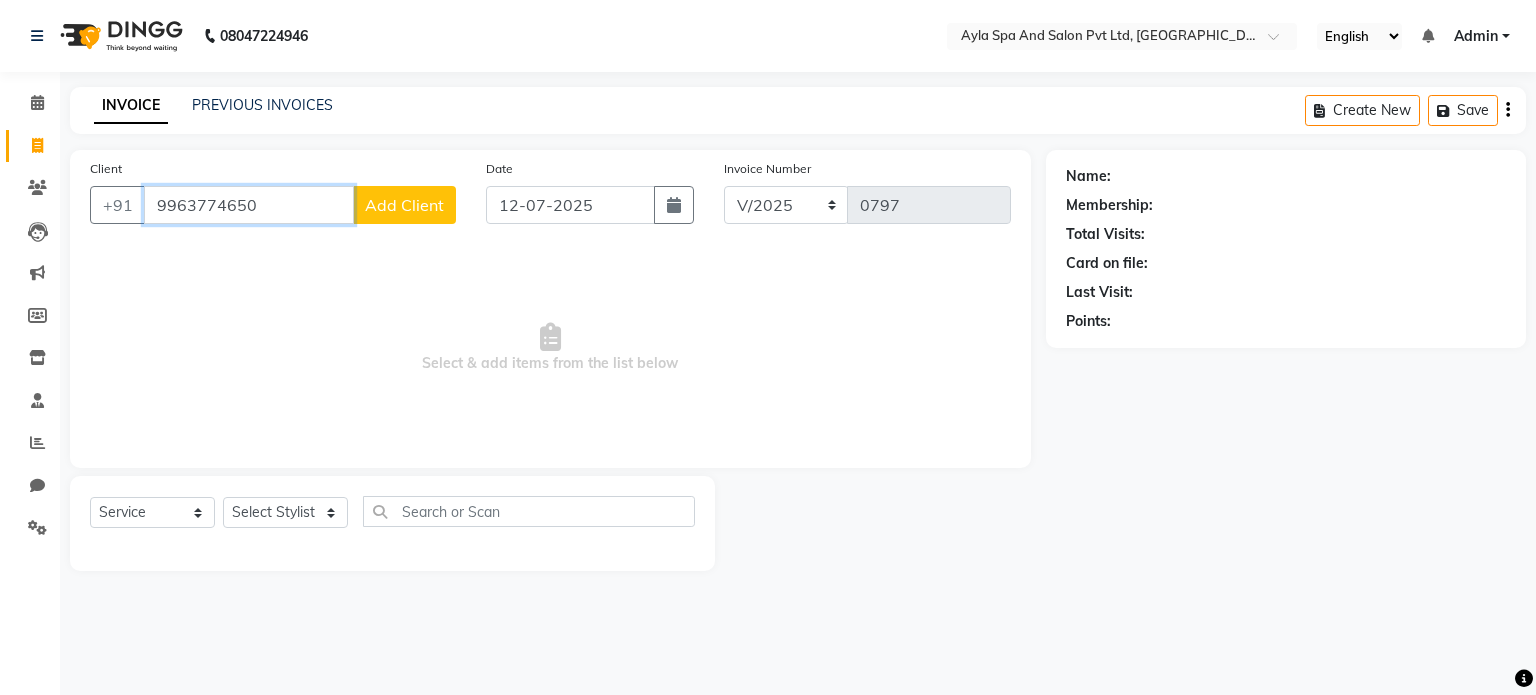 type on "9963774650" 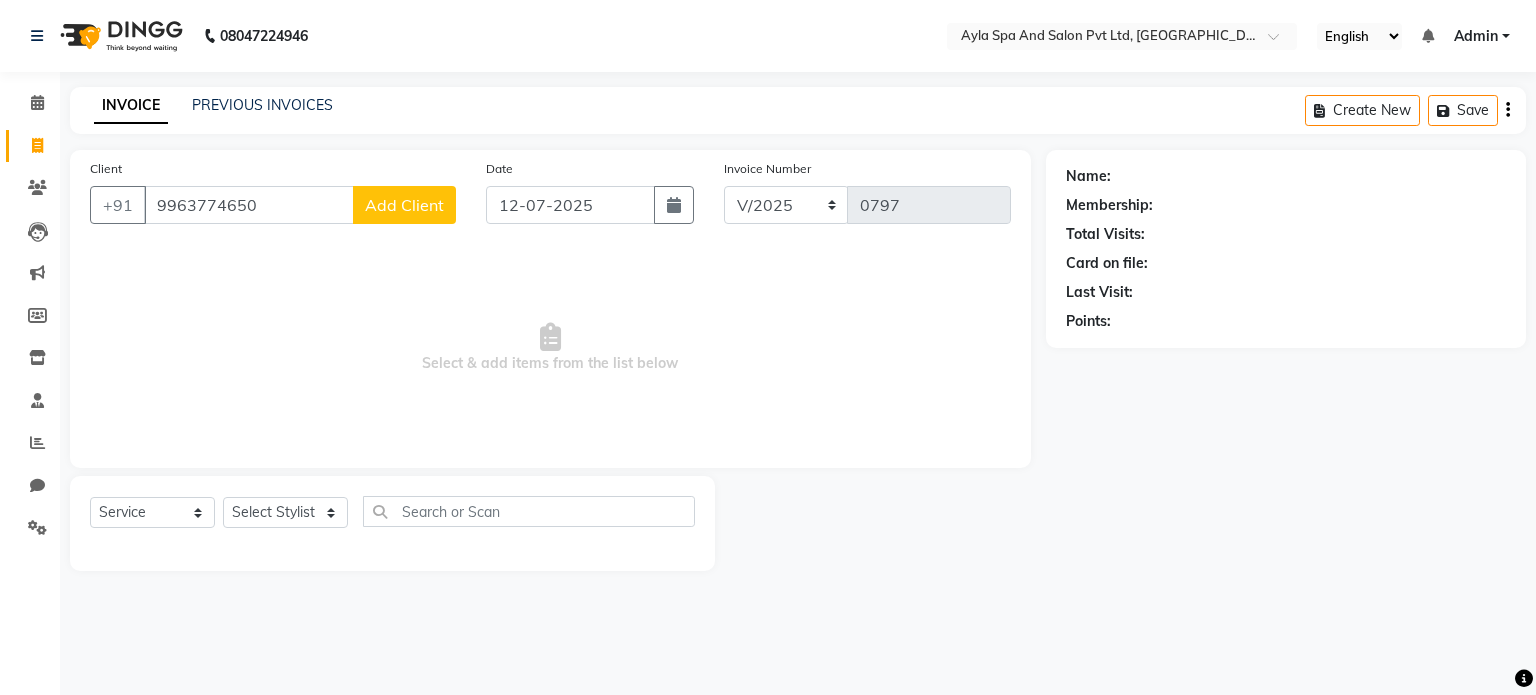 click on "Add Client" 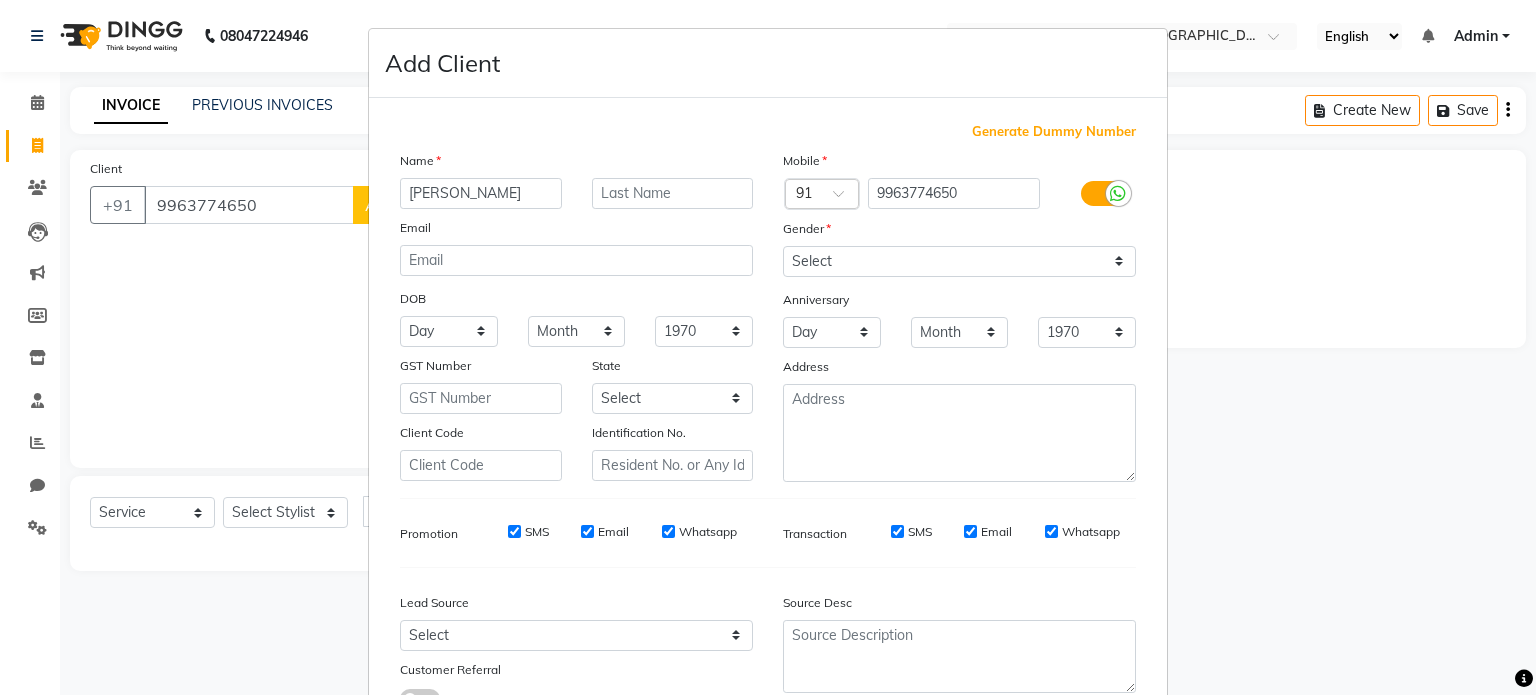 type on "[PERSON_NAME]" 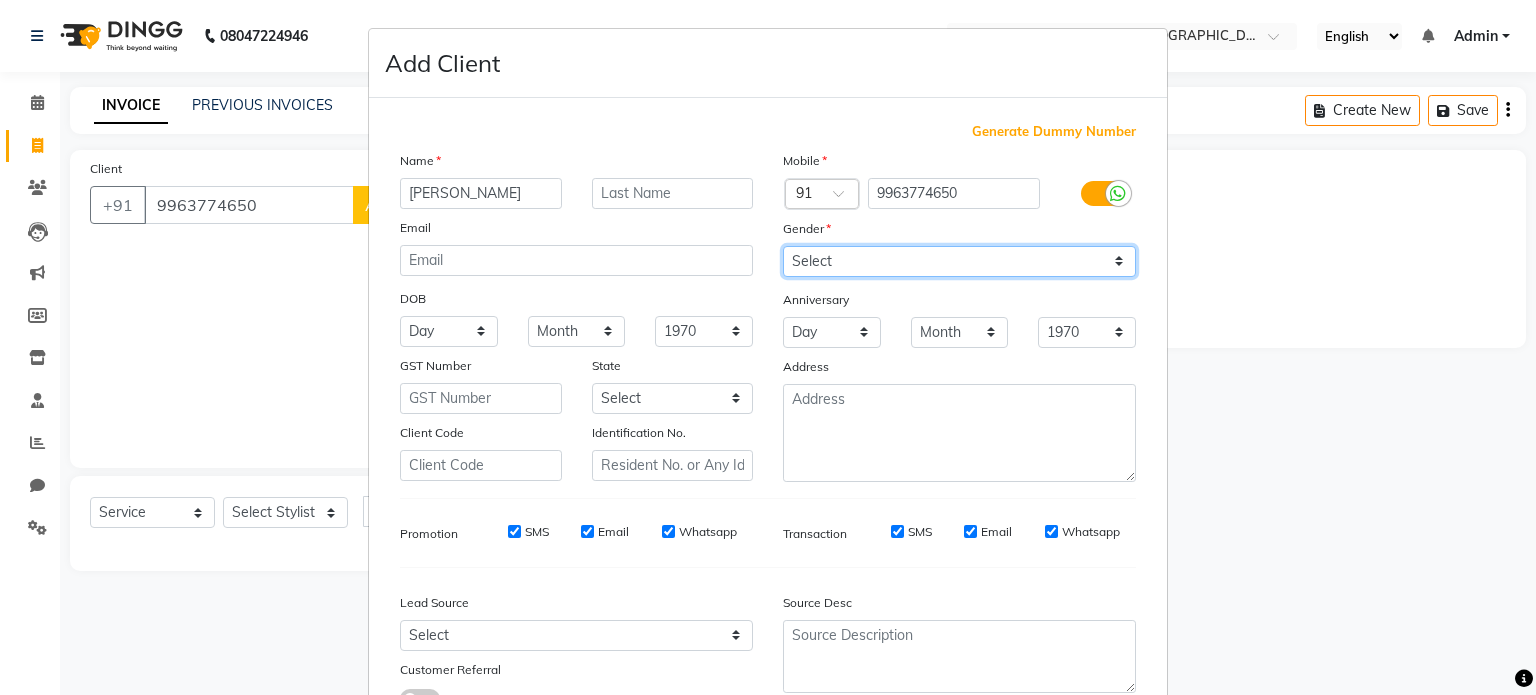 click on "Select [DEMOGRAPHIC_DATA] [DEMOGRAPHIC_DATA] Other Prefer Not To Say" at bounding box center [959, 261] 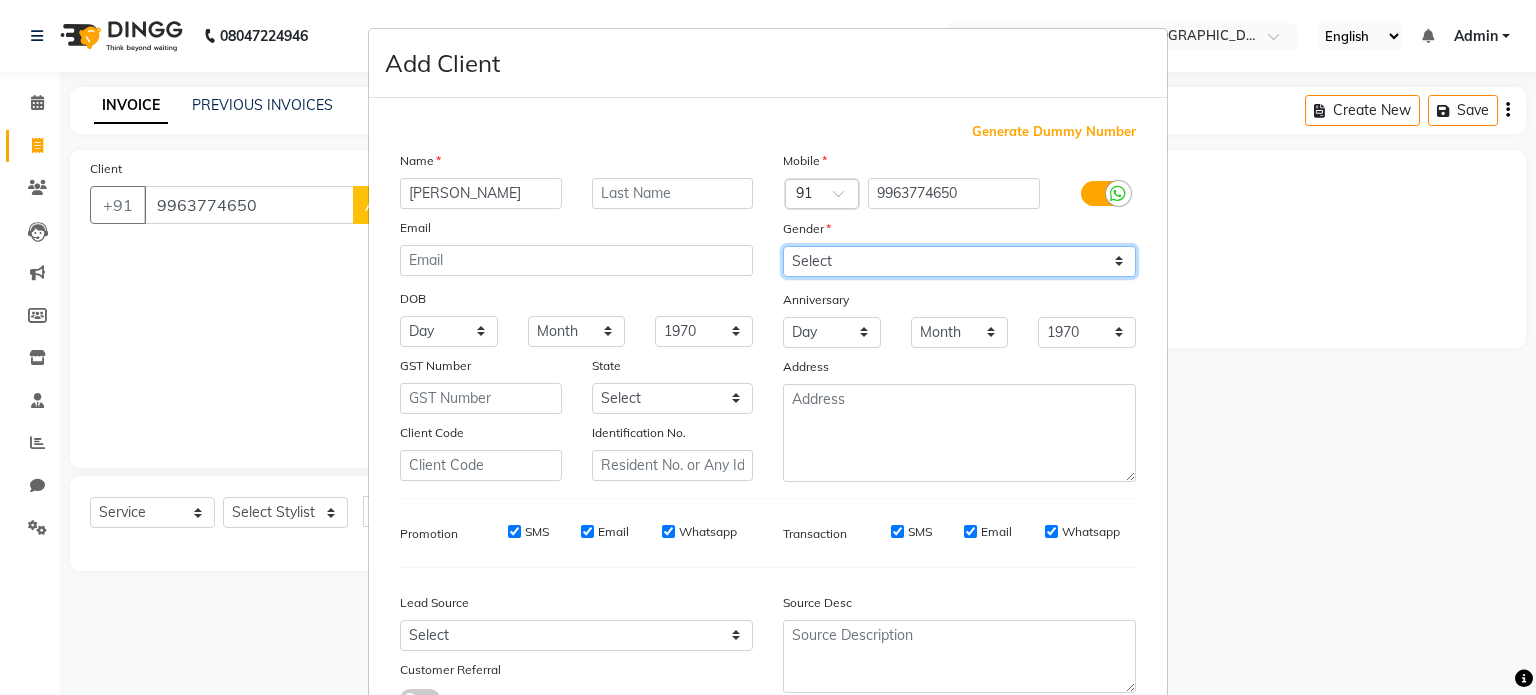 select on "[DEMOGRAPHIC_DATA]" 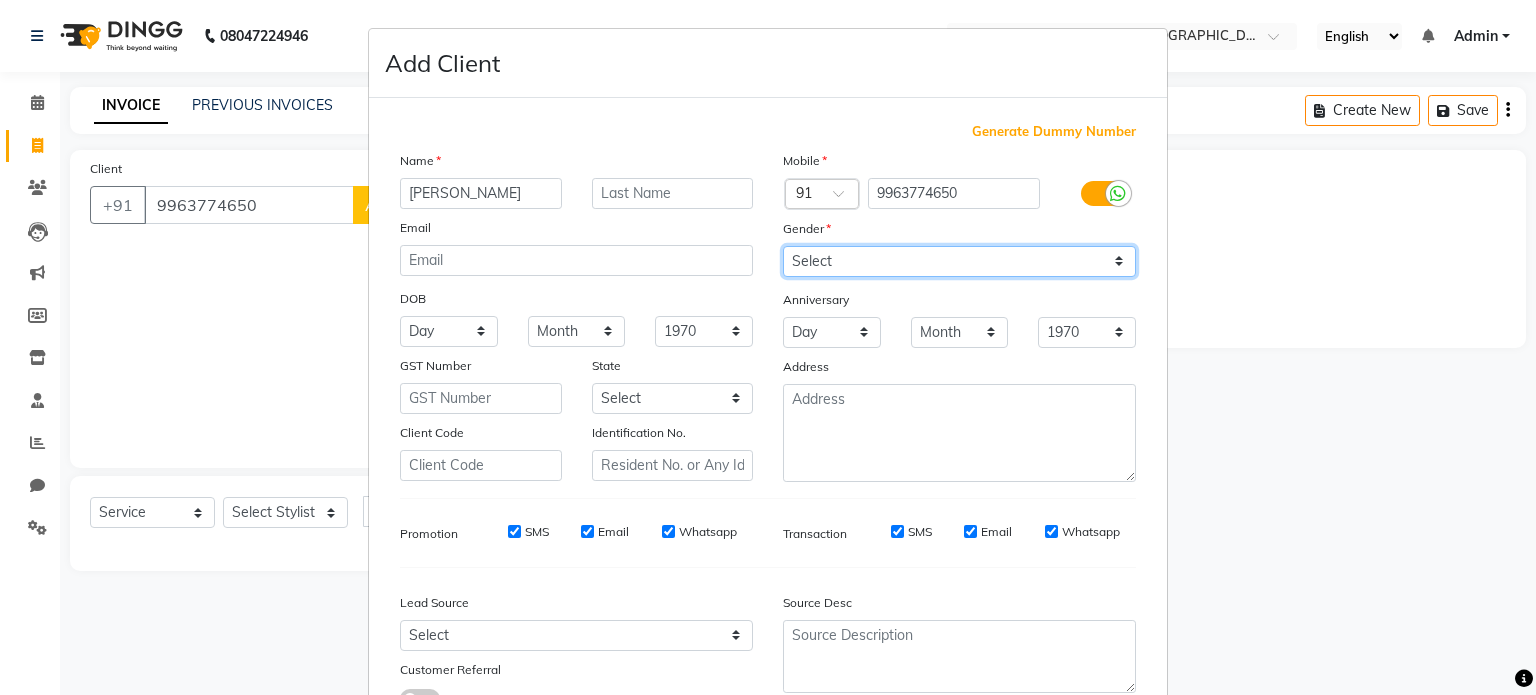 click on "Select [DEMOGRAPHIC_DATA] [DEMOGRAPHIC_DATA] Other Prefer Not To Say" at bounding box center [959, 261] 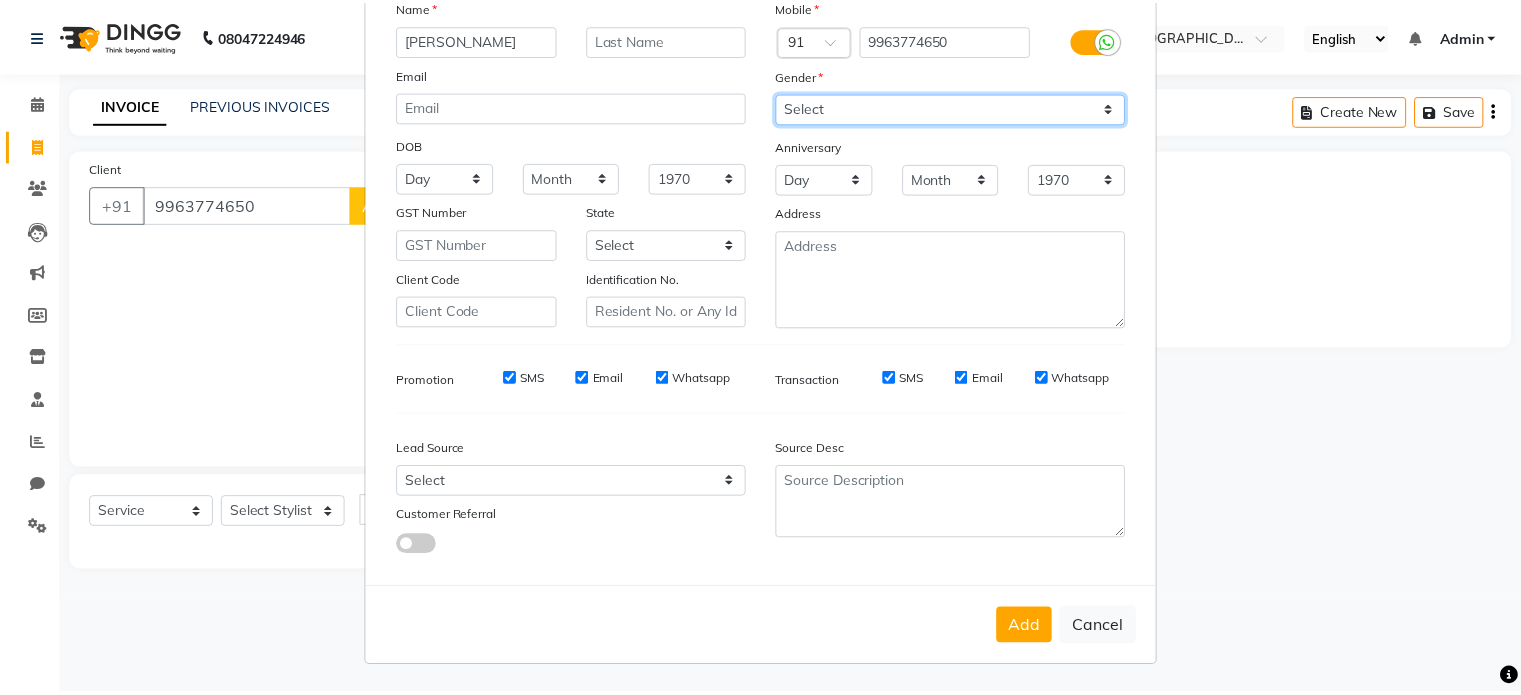 scroll, scrollTop: 161, scrollLeft: 0, axis: vertical 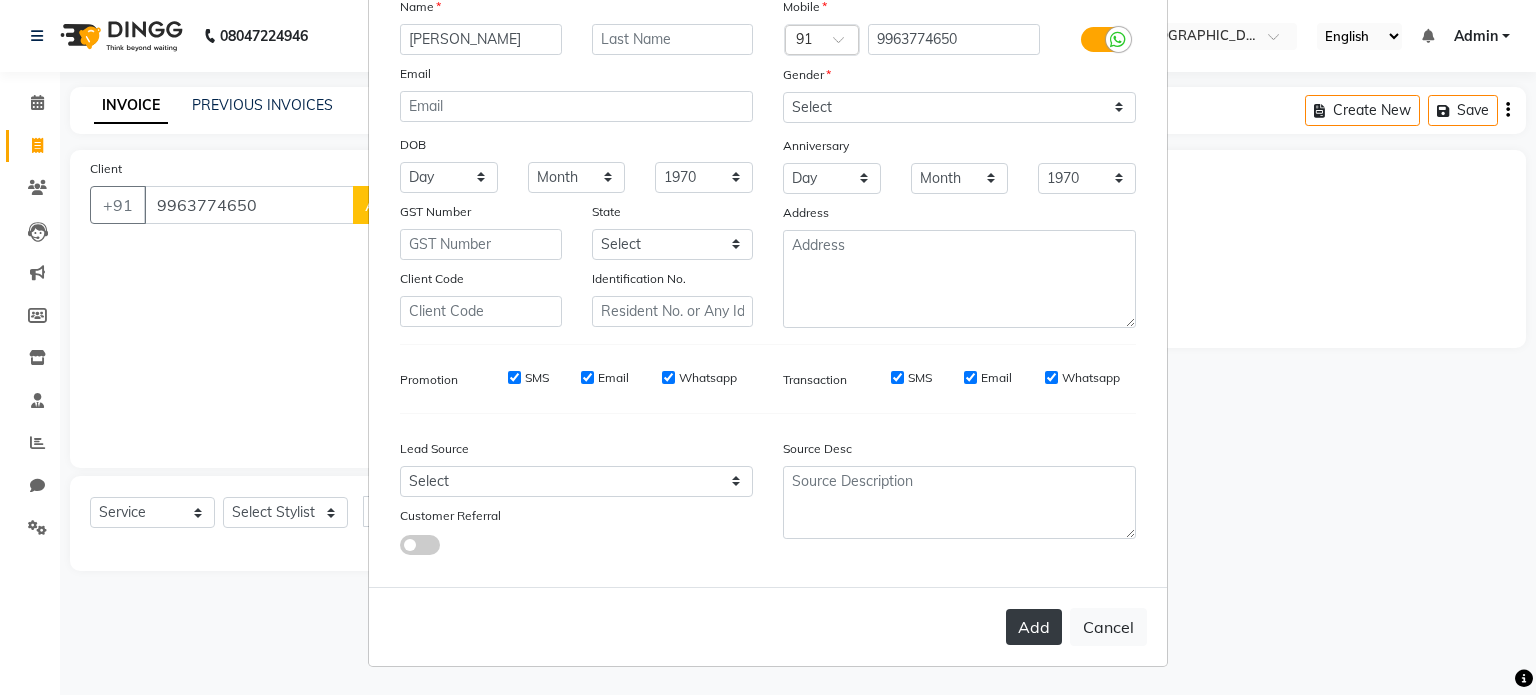 click on "Add" at bounding box center [1034, 627] 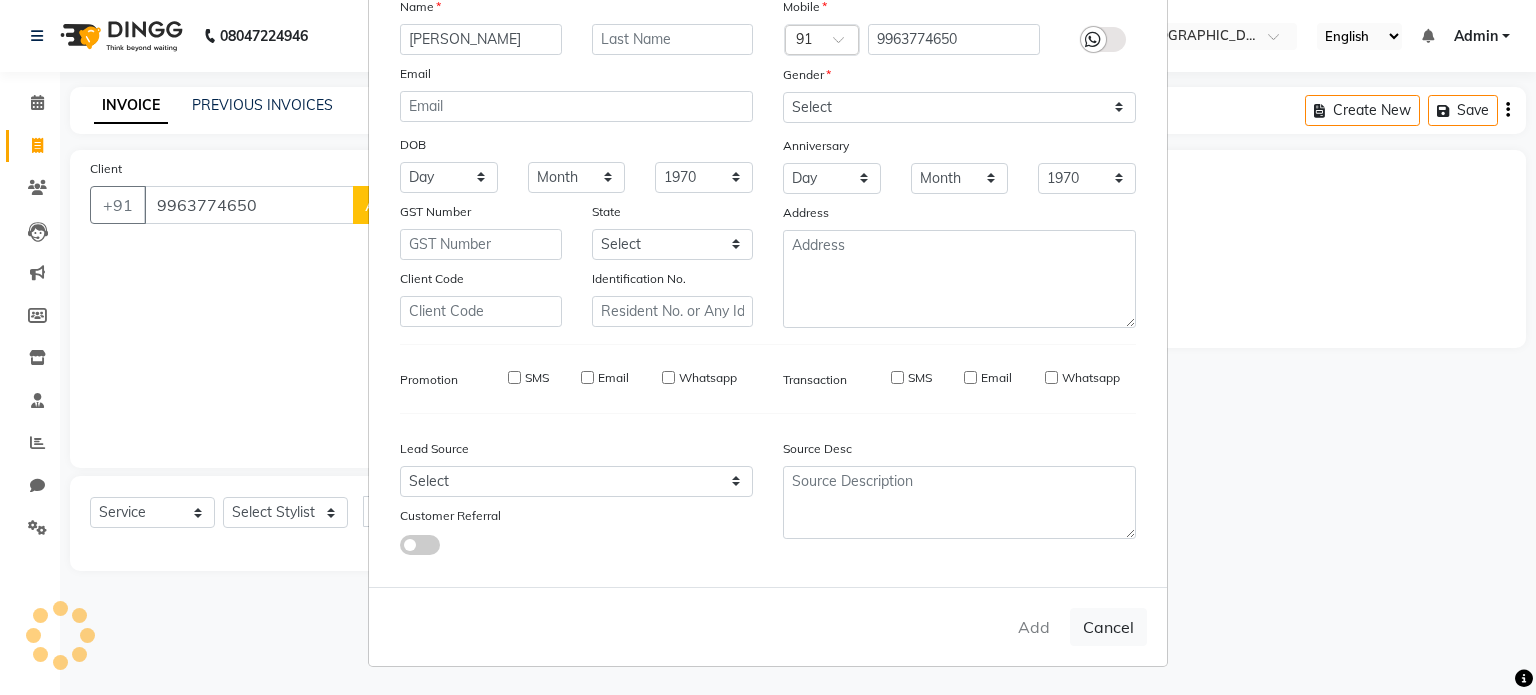 type 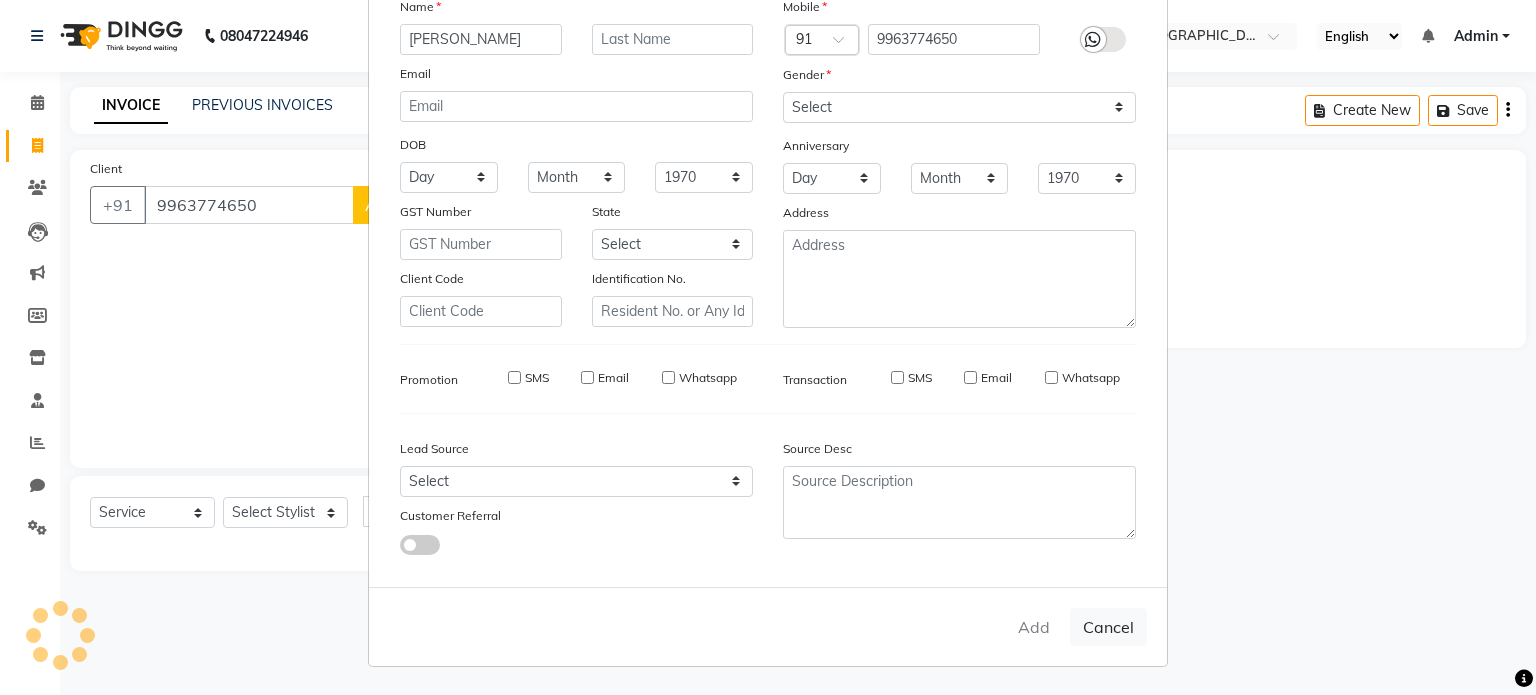 select 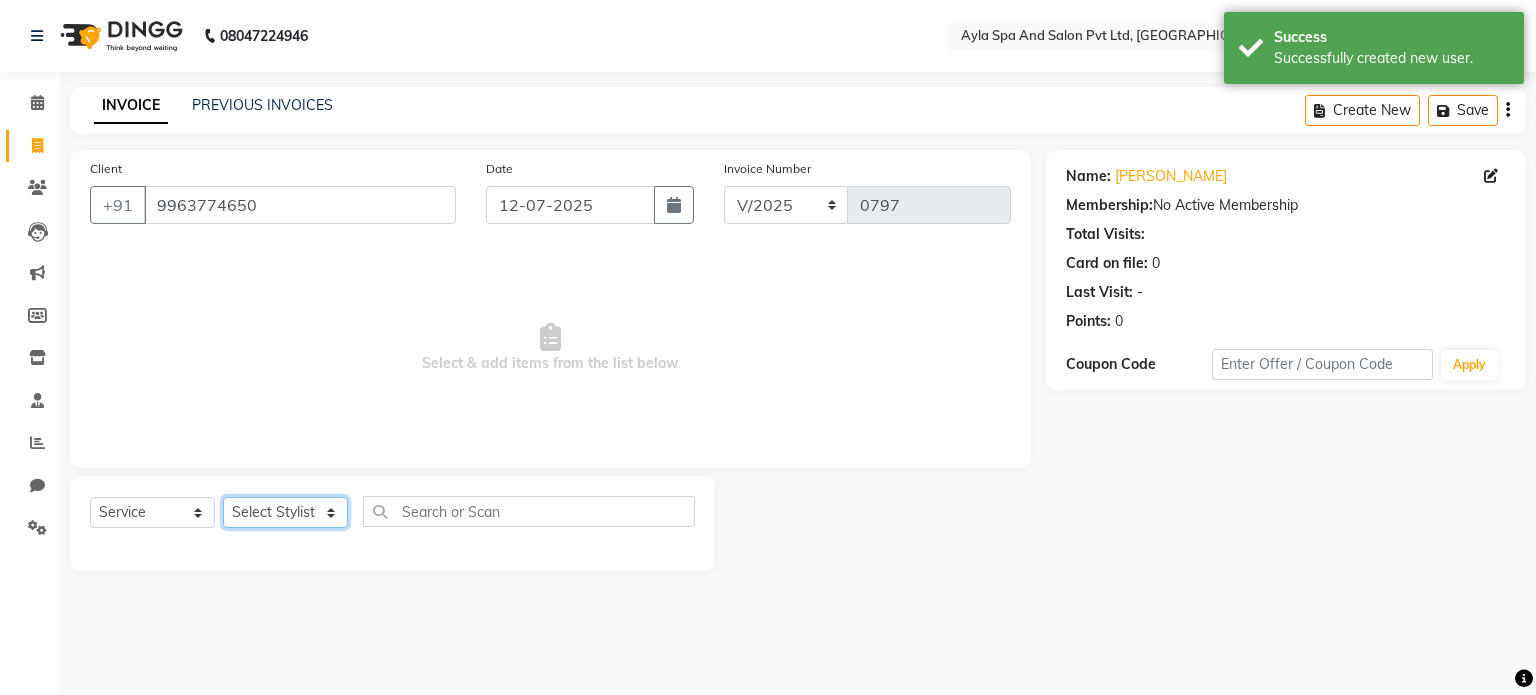 click on "Select Stylist [PERSON_NAME][DATE] [PERSON_NAME] NAVEEN [PERSON_NAME] [PERSON_NAME]" 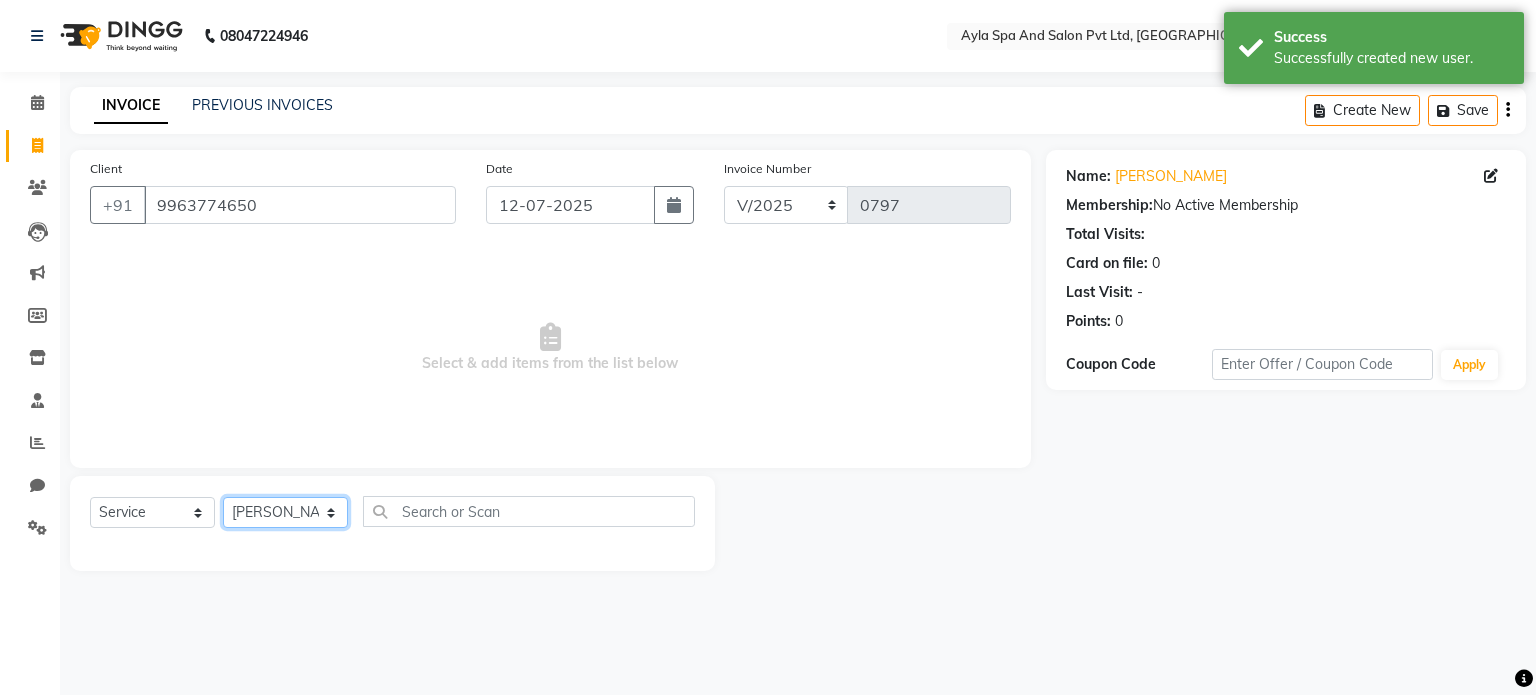 click on "Select Stylist [PERSON_NAME][DATE] [PERSON_NAME] NAVEEN [PERSON_NAME] [PERSON_NAME]" 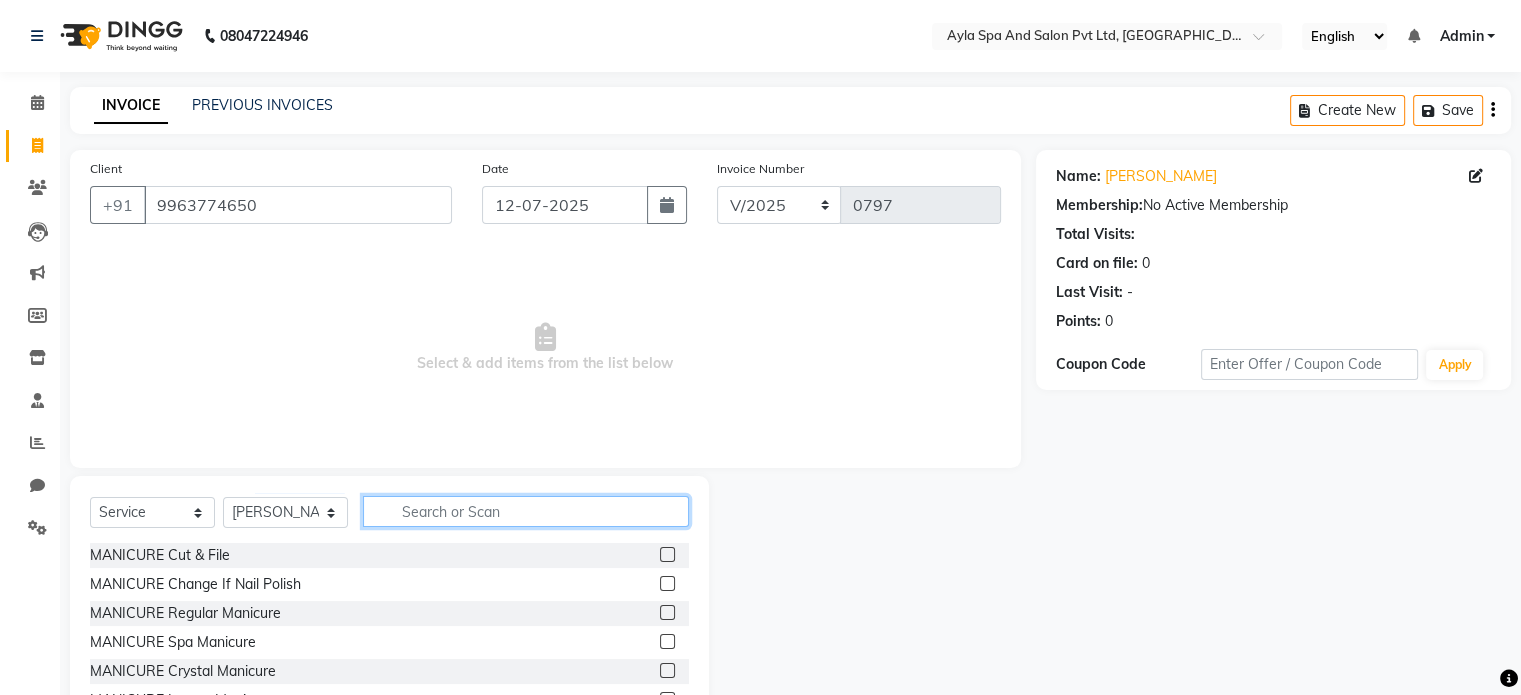 click 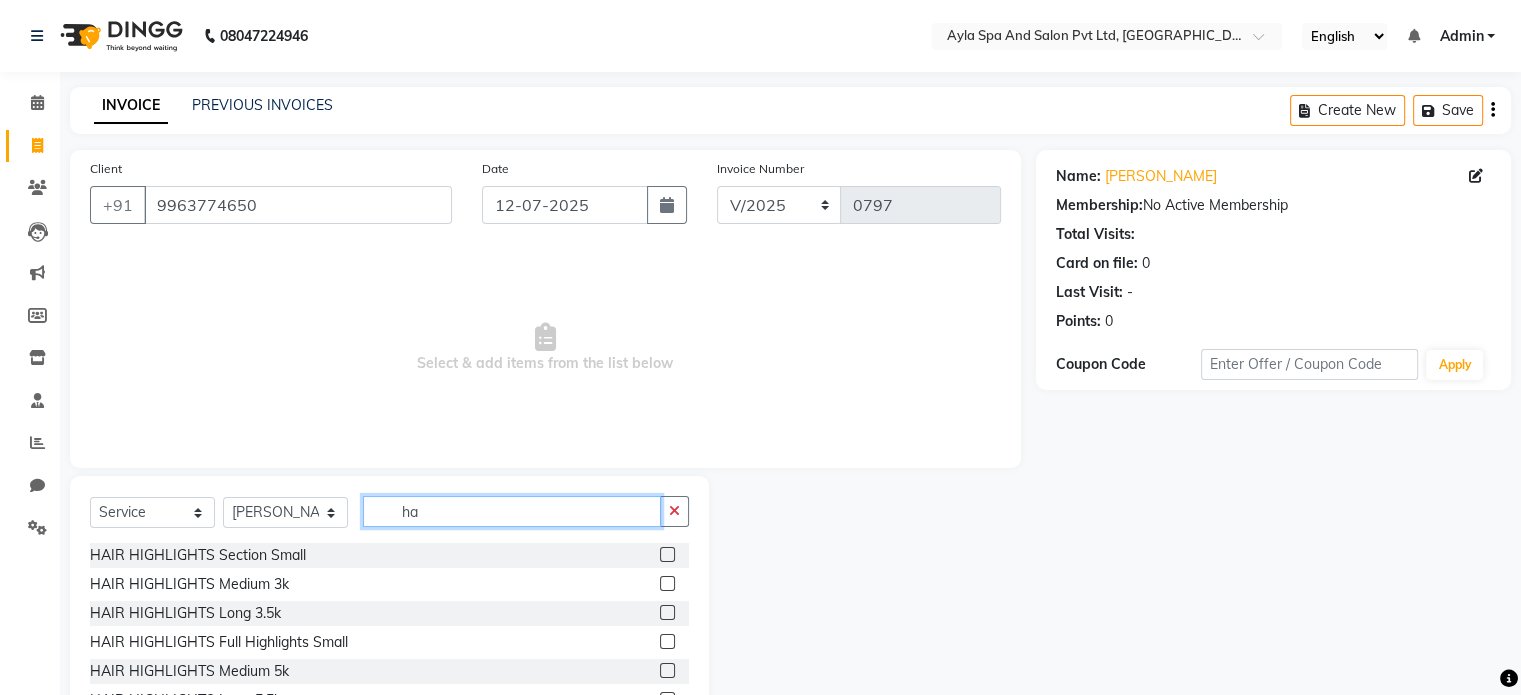 type on "h" 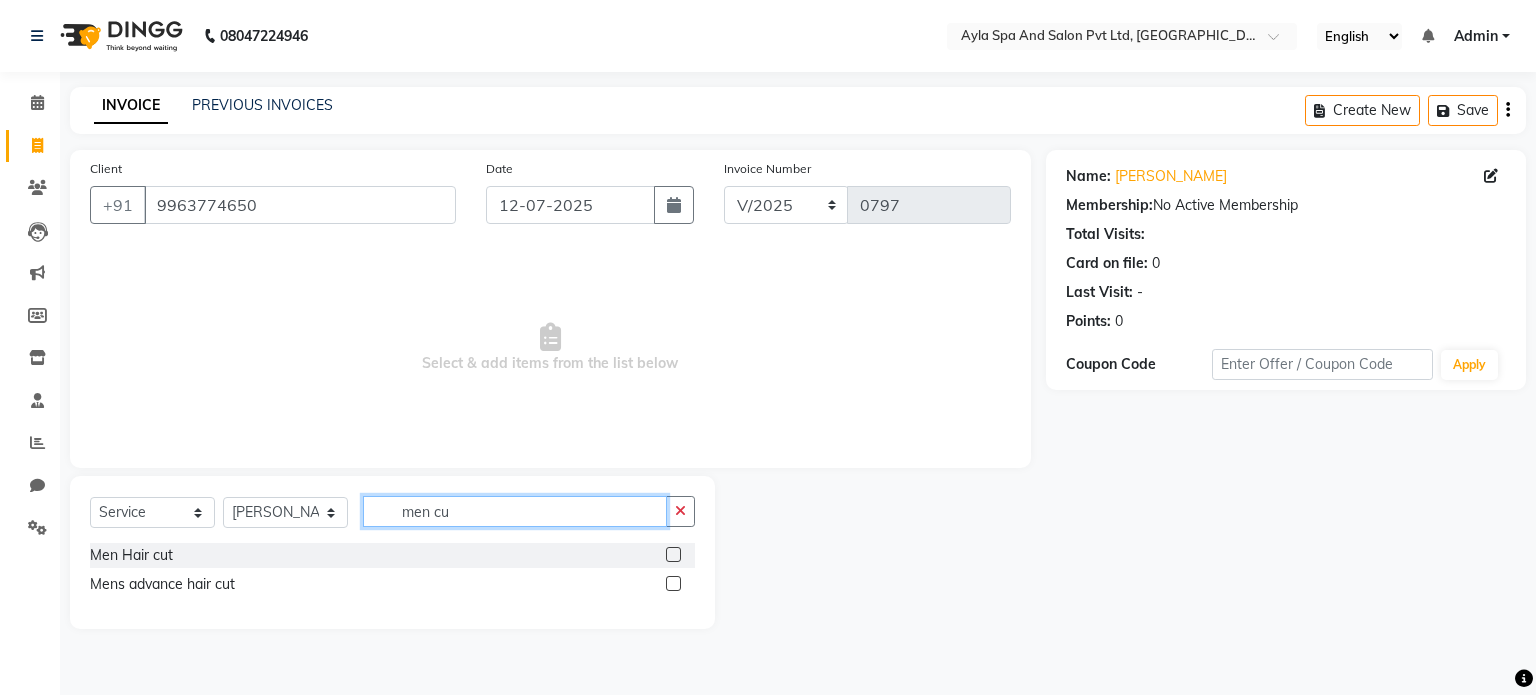 type on "men cu" 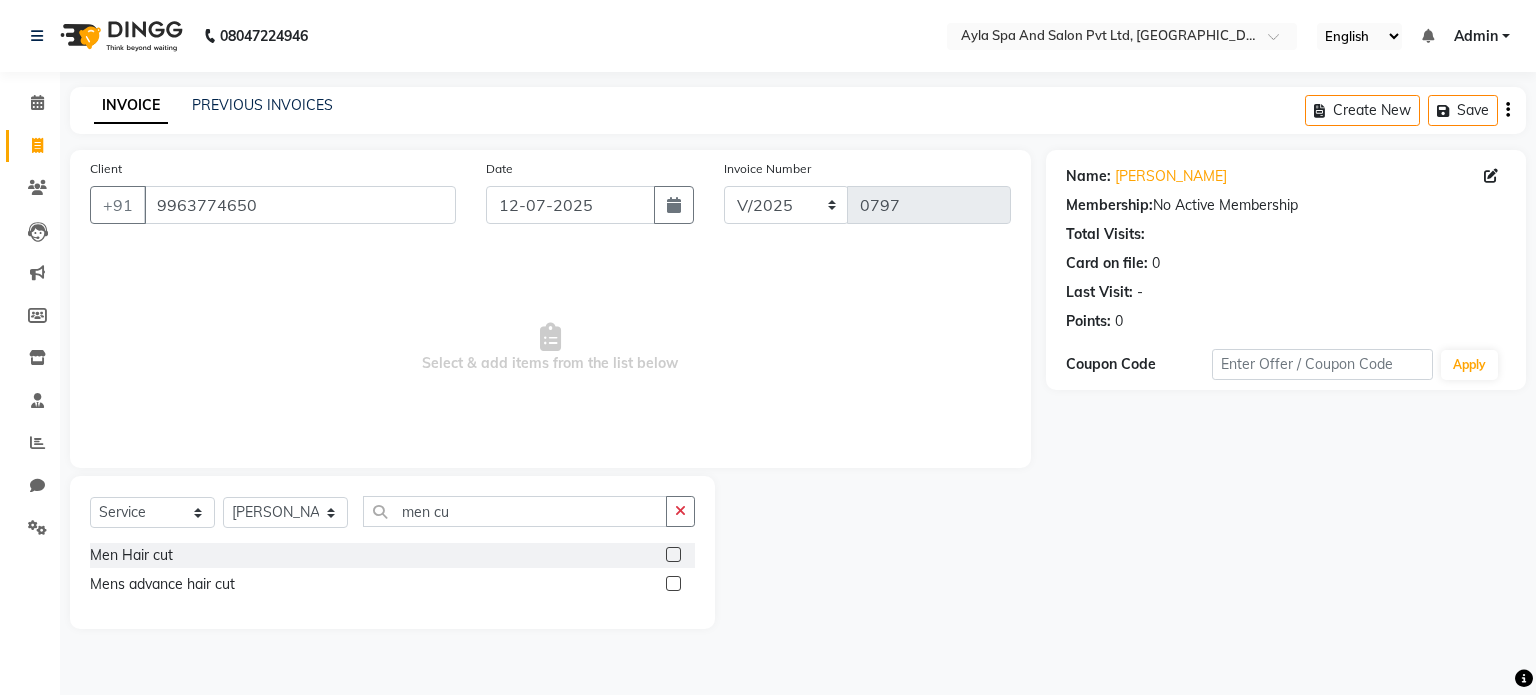 click 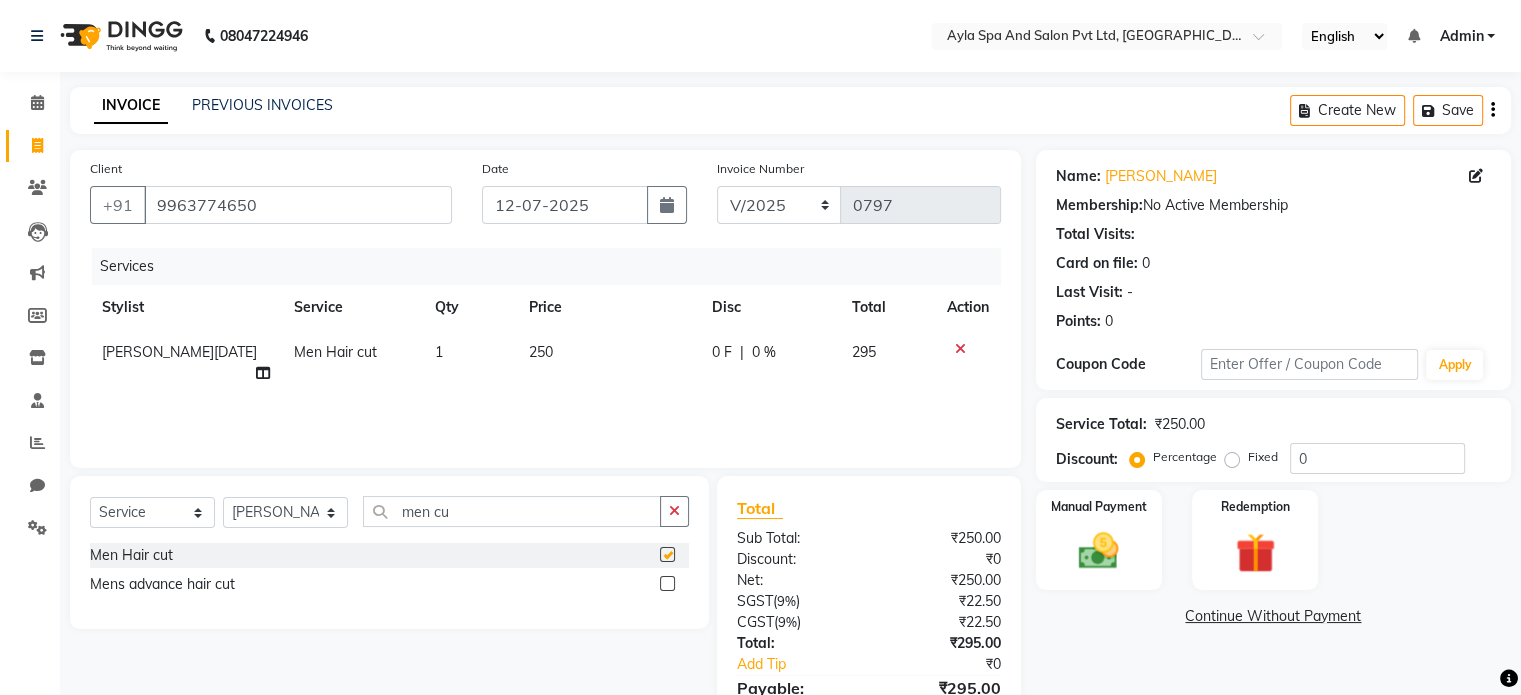 checkbox on "false" 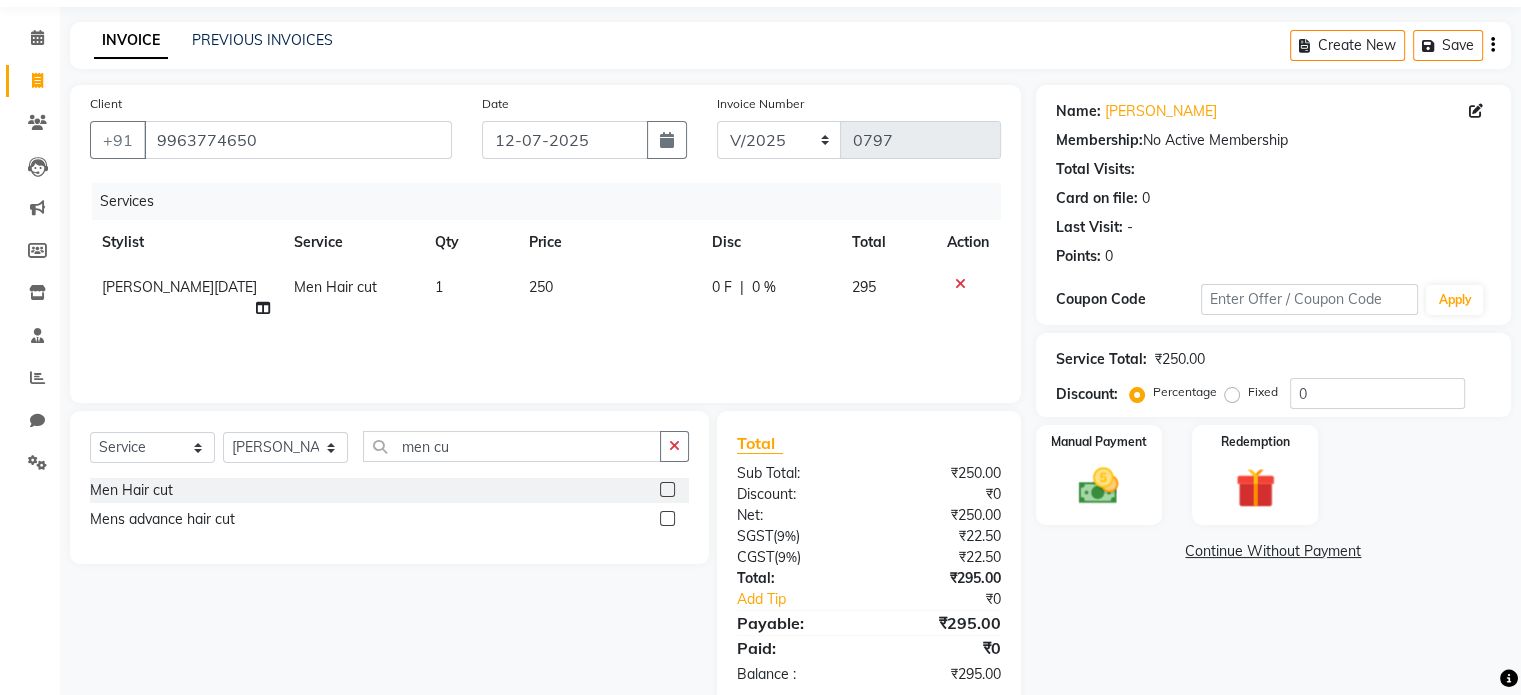 scroll, scrollTop: 105, scrollLeft: 0, axis: vertical 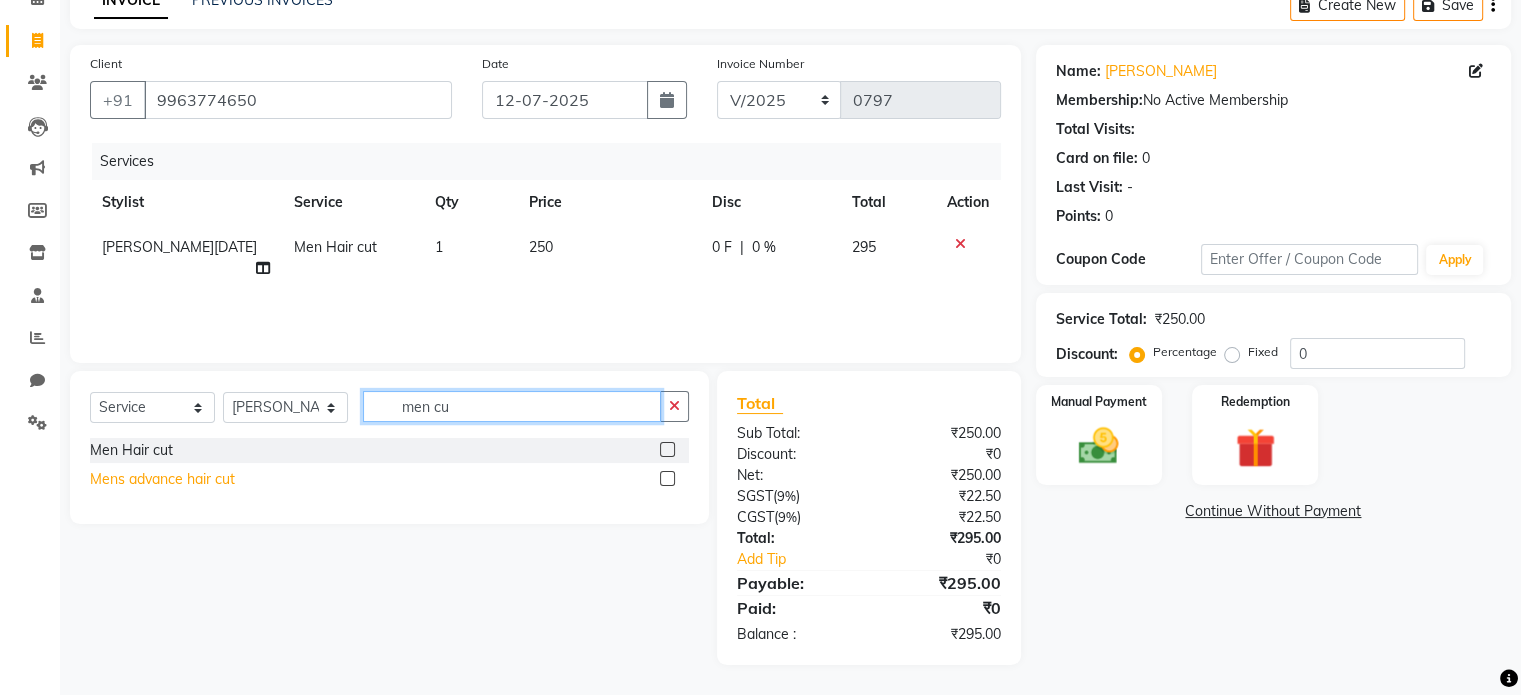 drag, startPoint x: 491, startPoint y: 405, endPoint x: 97, endPoint y: 475, distance: 400.16995 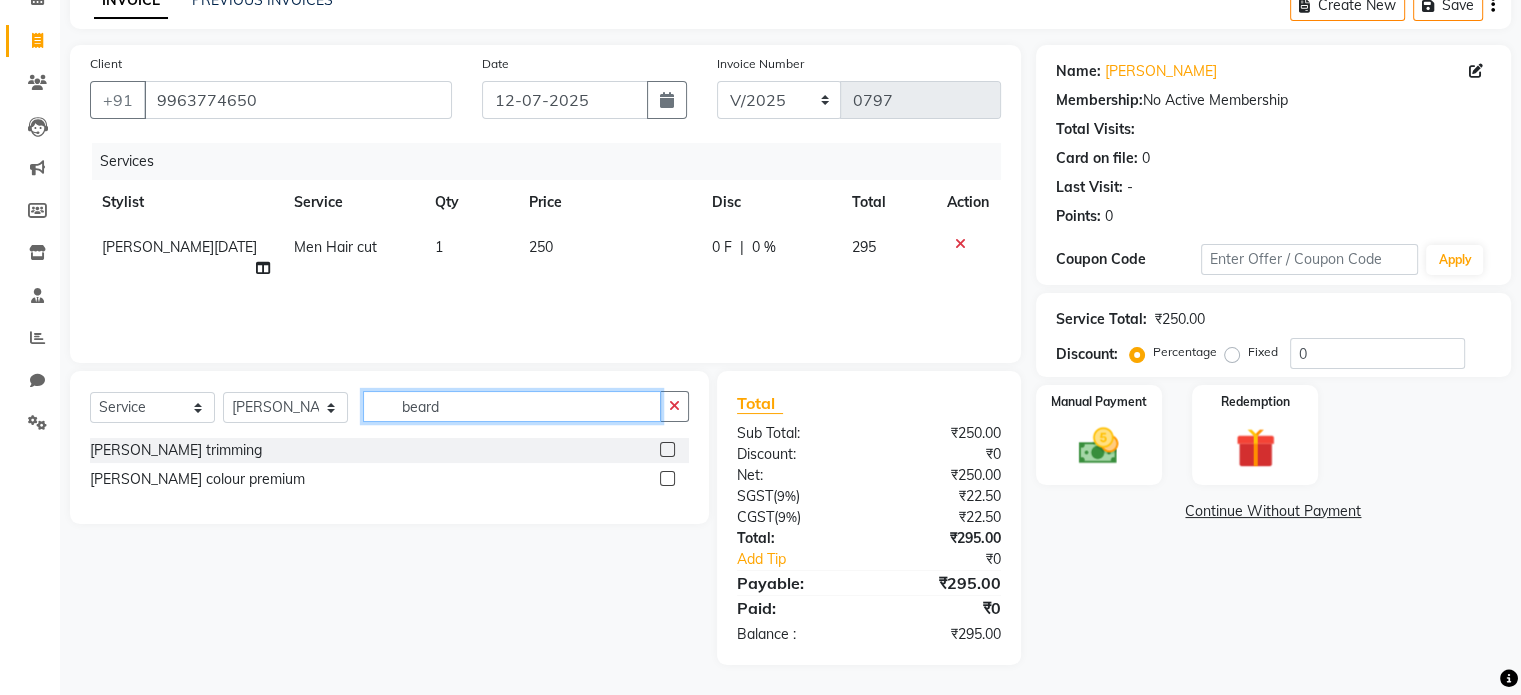 type on "beard" 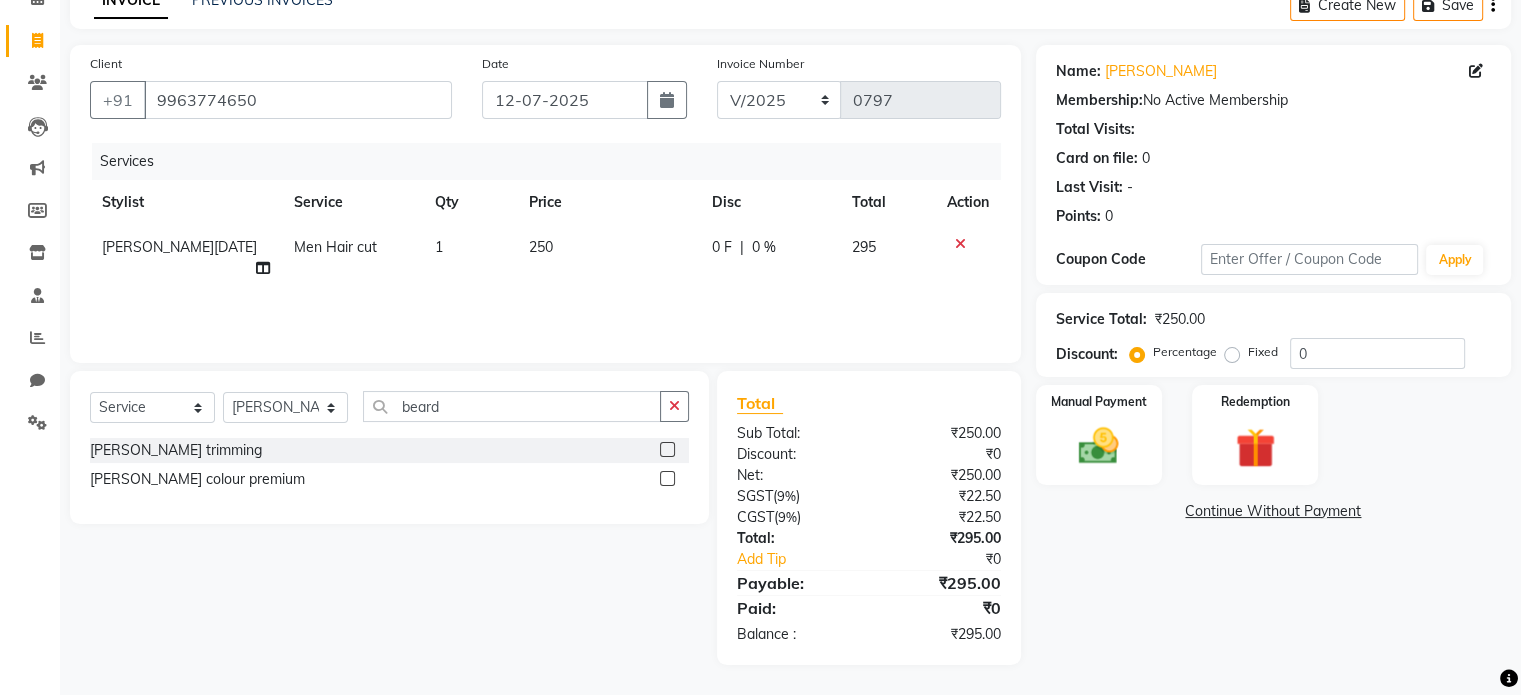 click 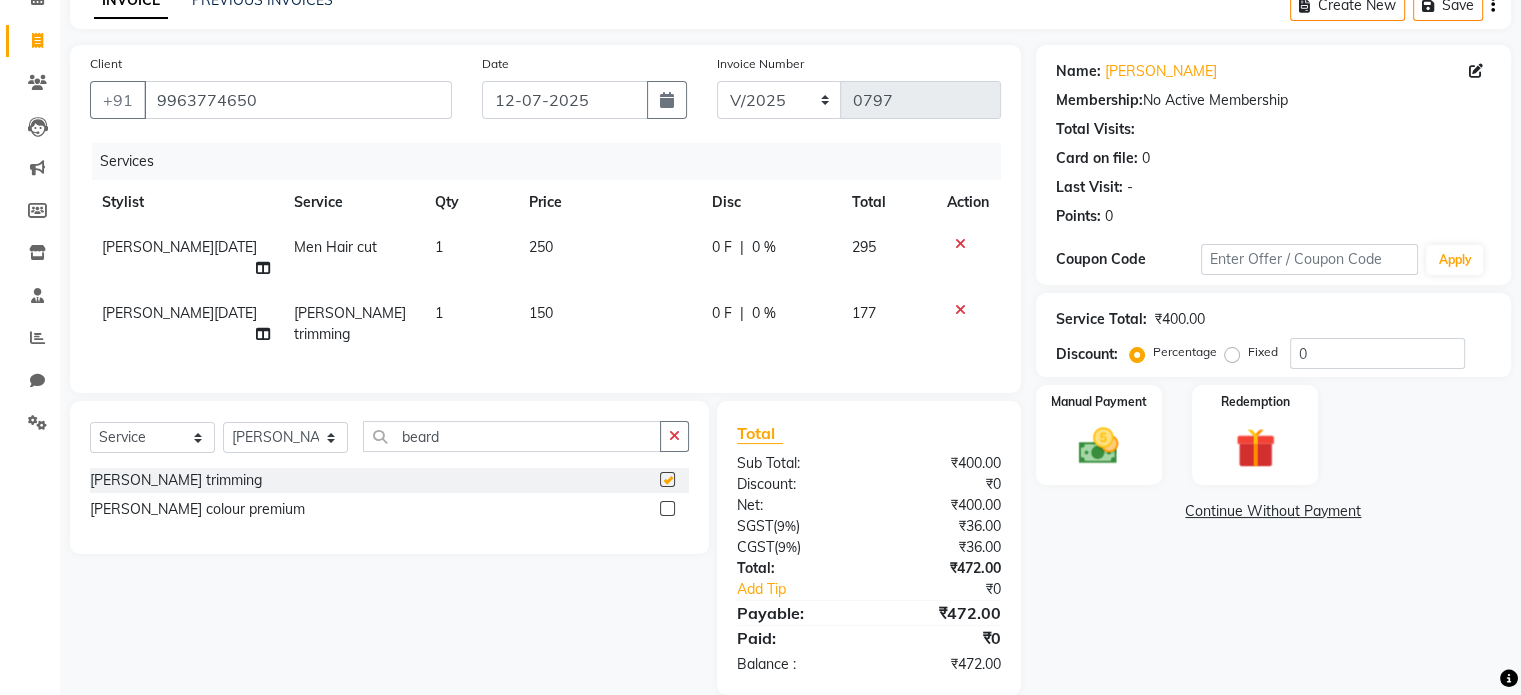 checkbox on "false" 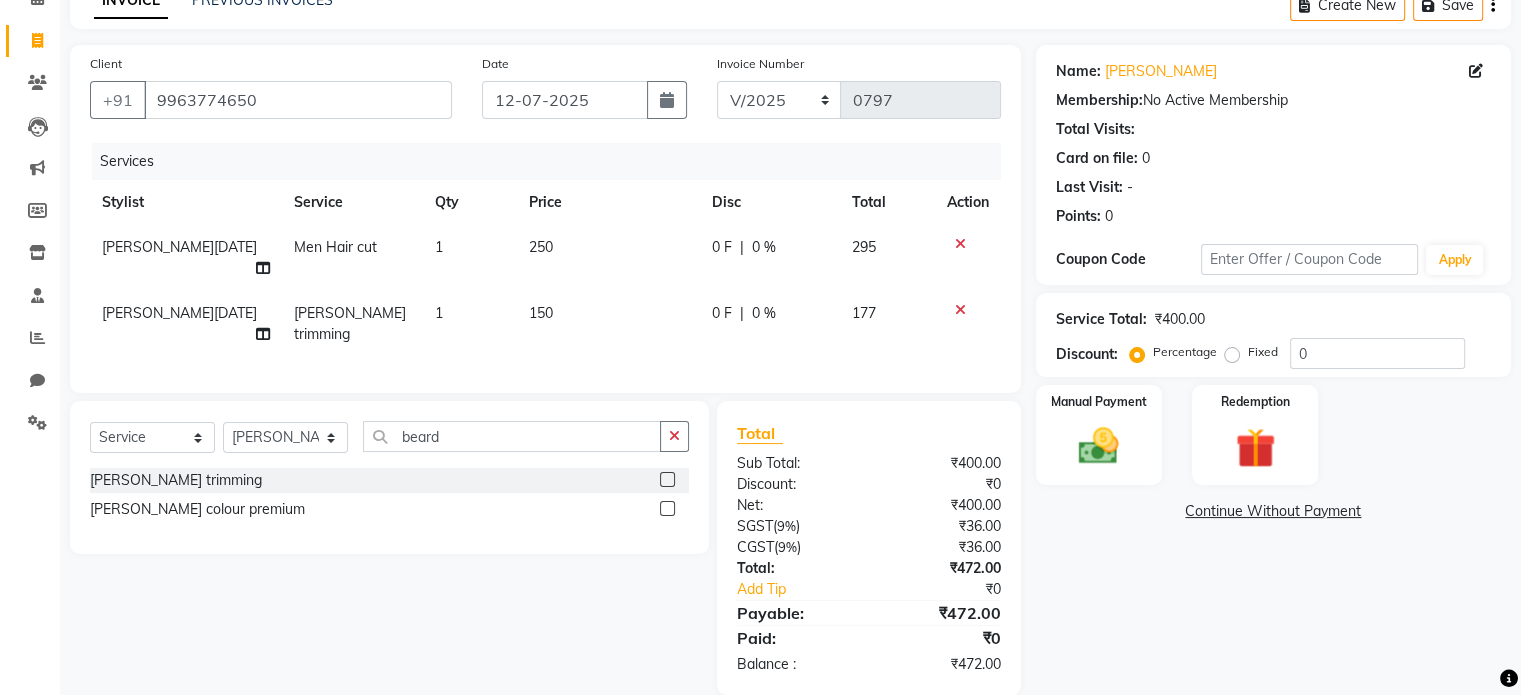 scroll, scrollTop: 108, scrollLeft: 0, axis: vertical 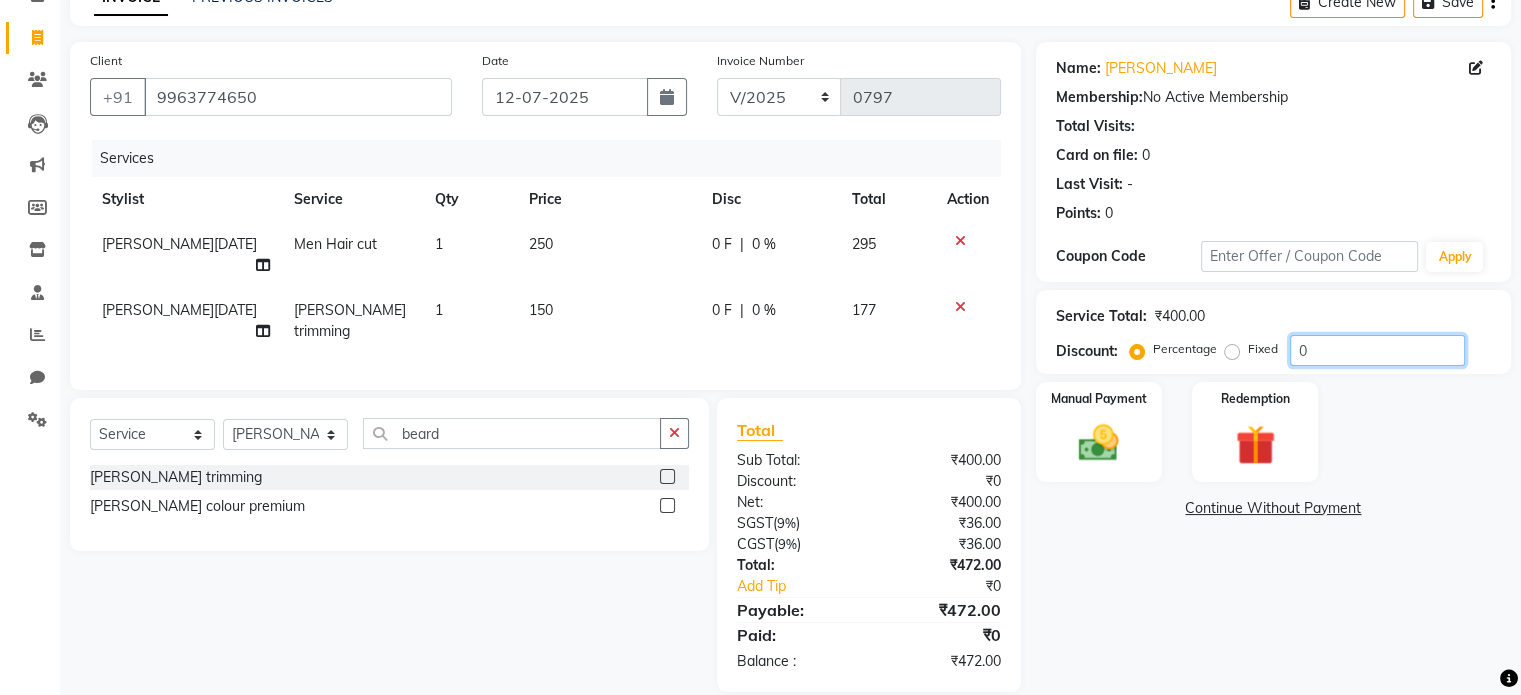 drag, startPoint x: 1319, startPoint y: 348, endPoint x: 1260, endPoint y: 352, distance: 59.135437 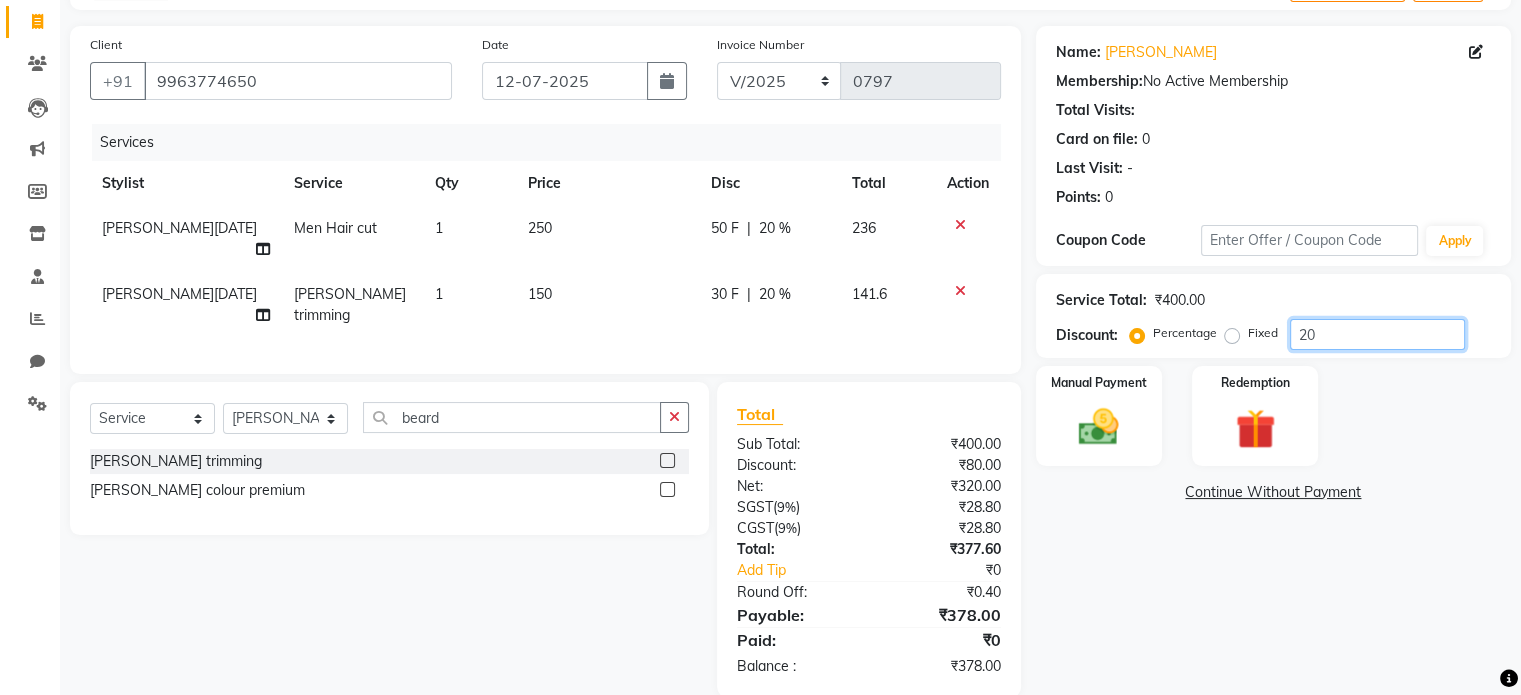 scroll, scrollTop: 129, scrollLeft: 0, axis: vertical 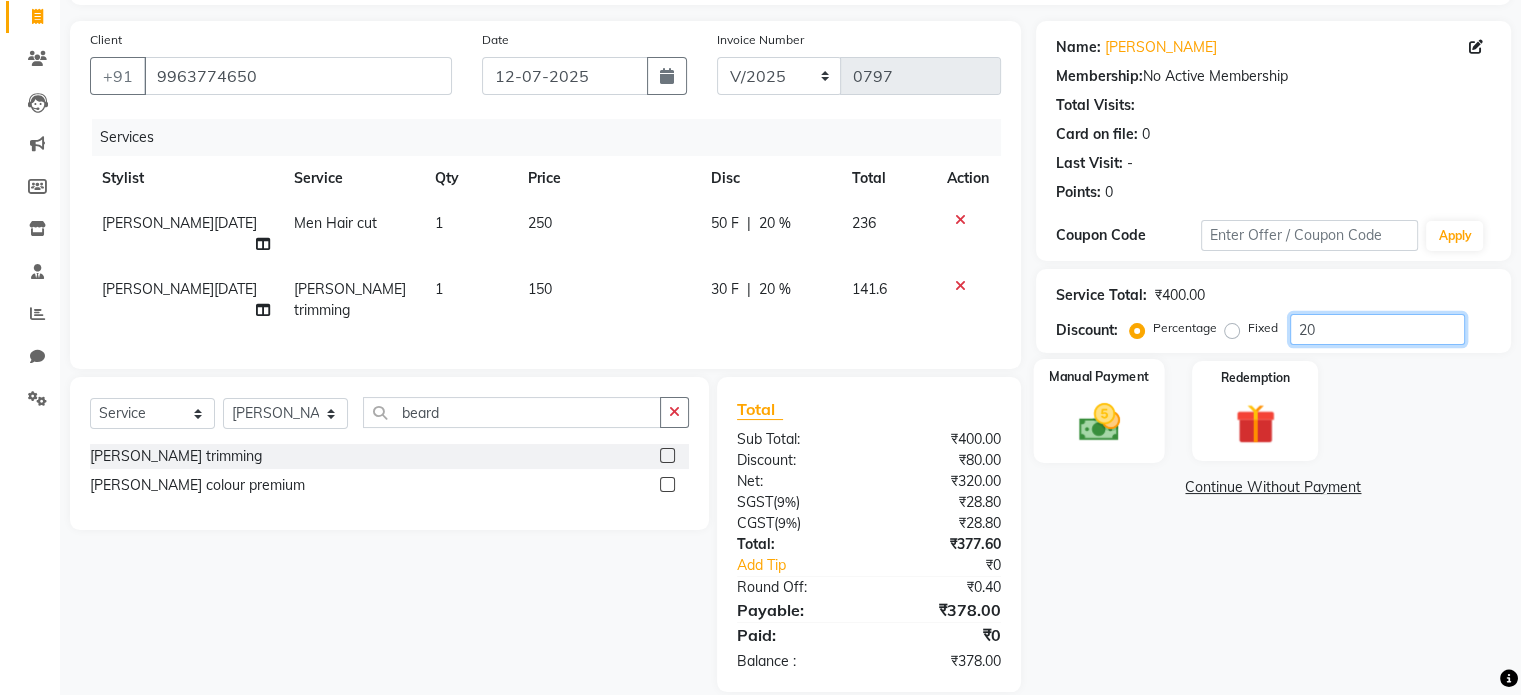 type on "20" 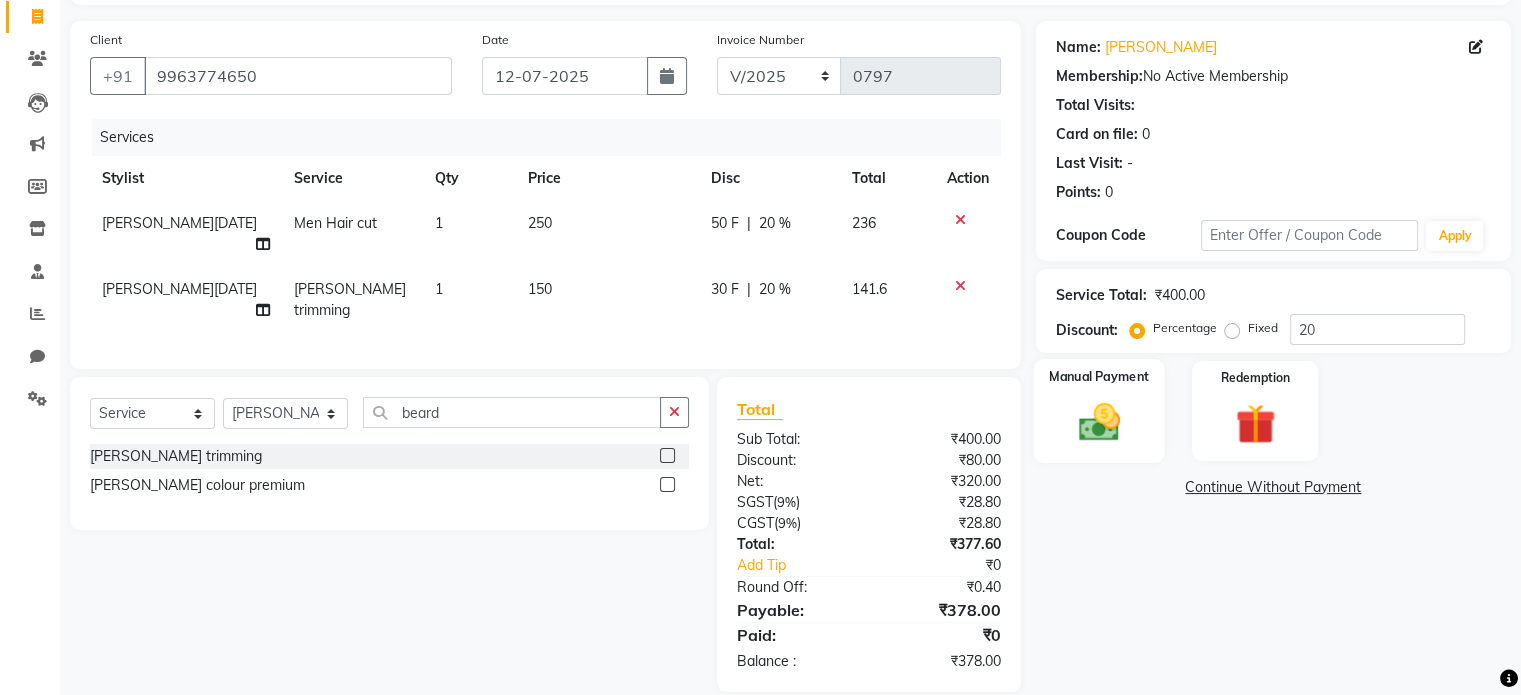 click 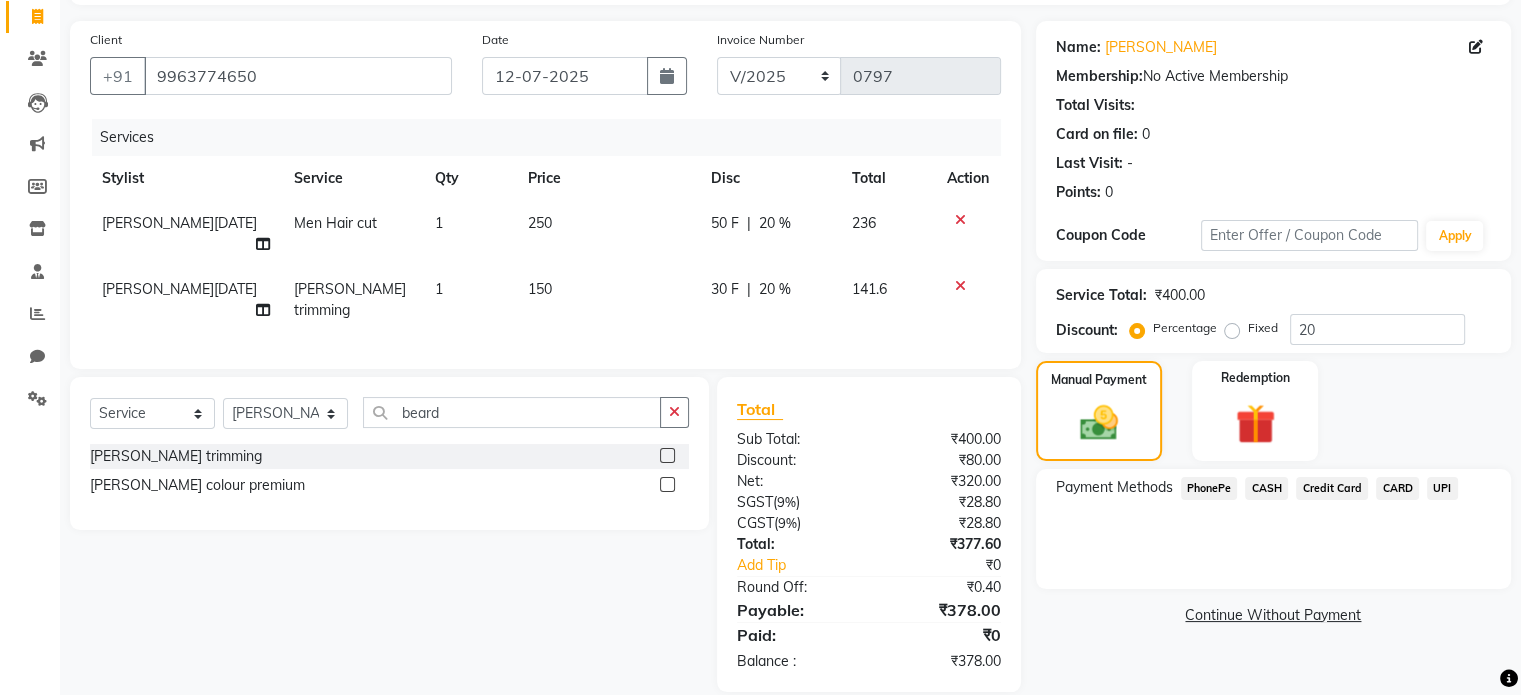 click on "UPI" 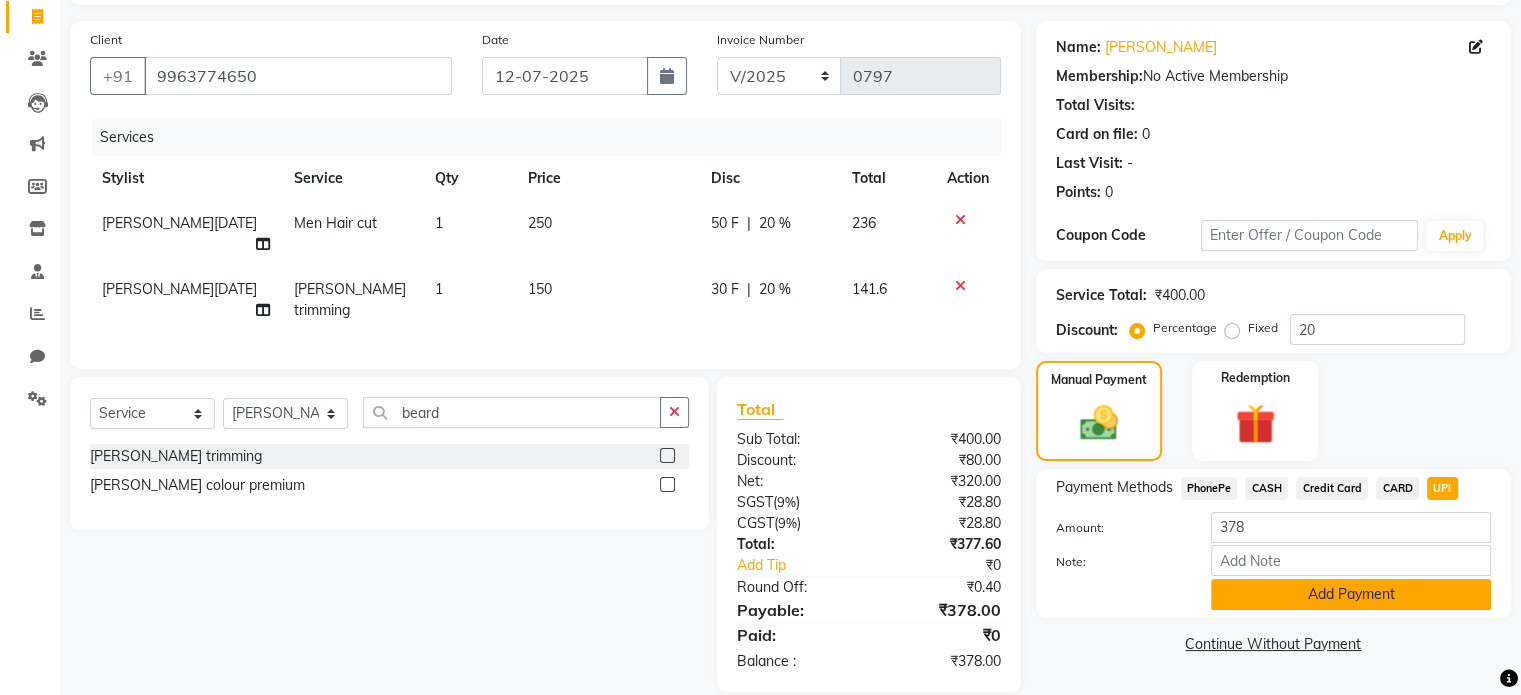 click on "Add Payment" 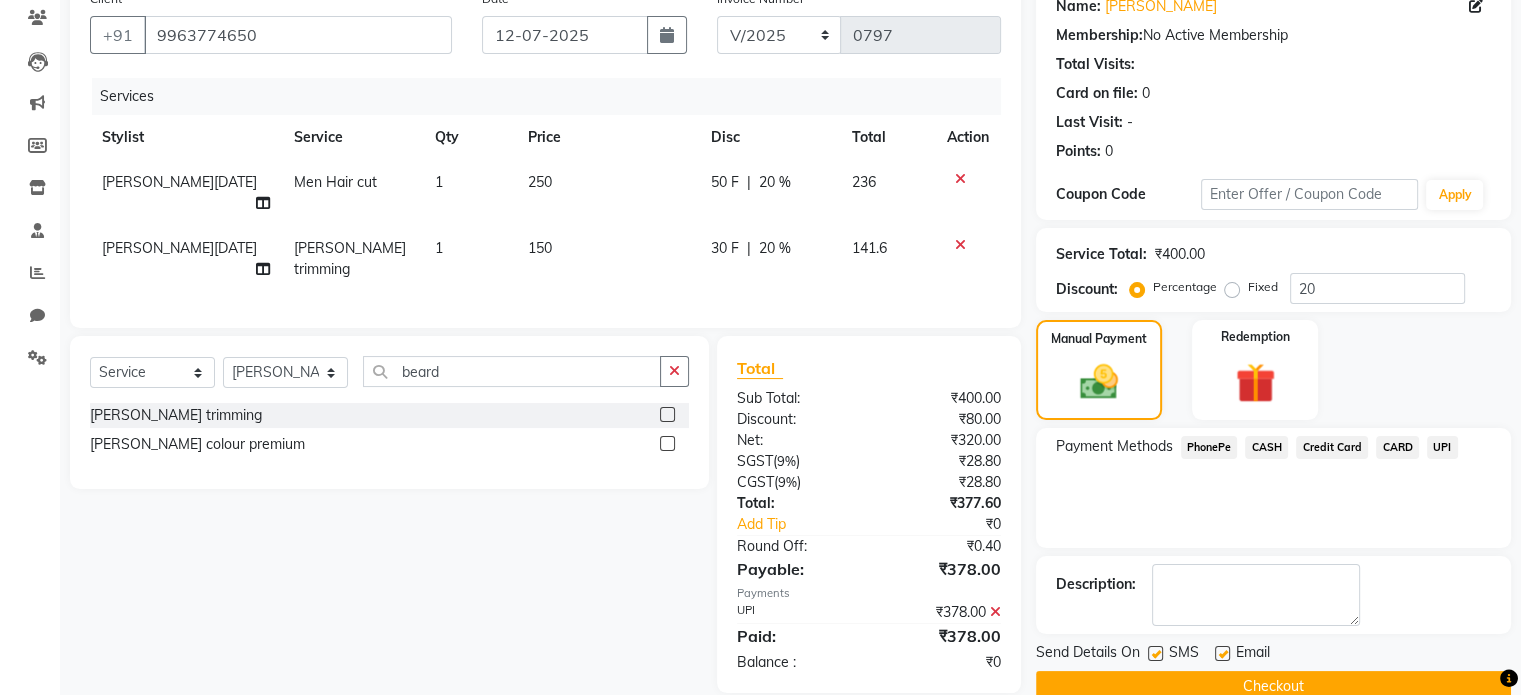 scroll, scrollTop: 205, scrollLeft: 0, axis: vertical 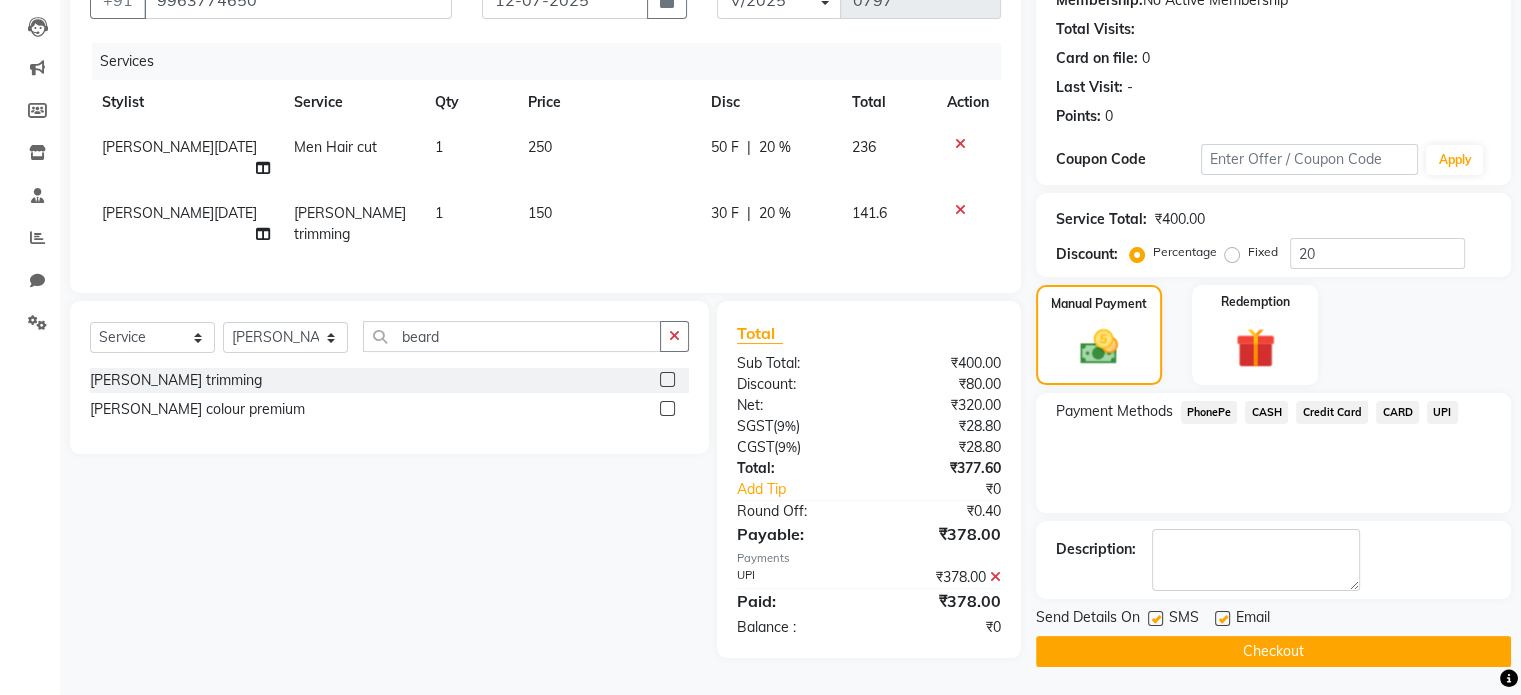 click 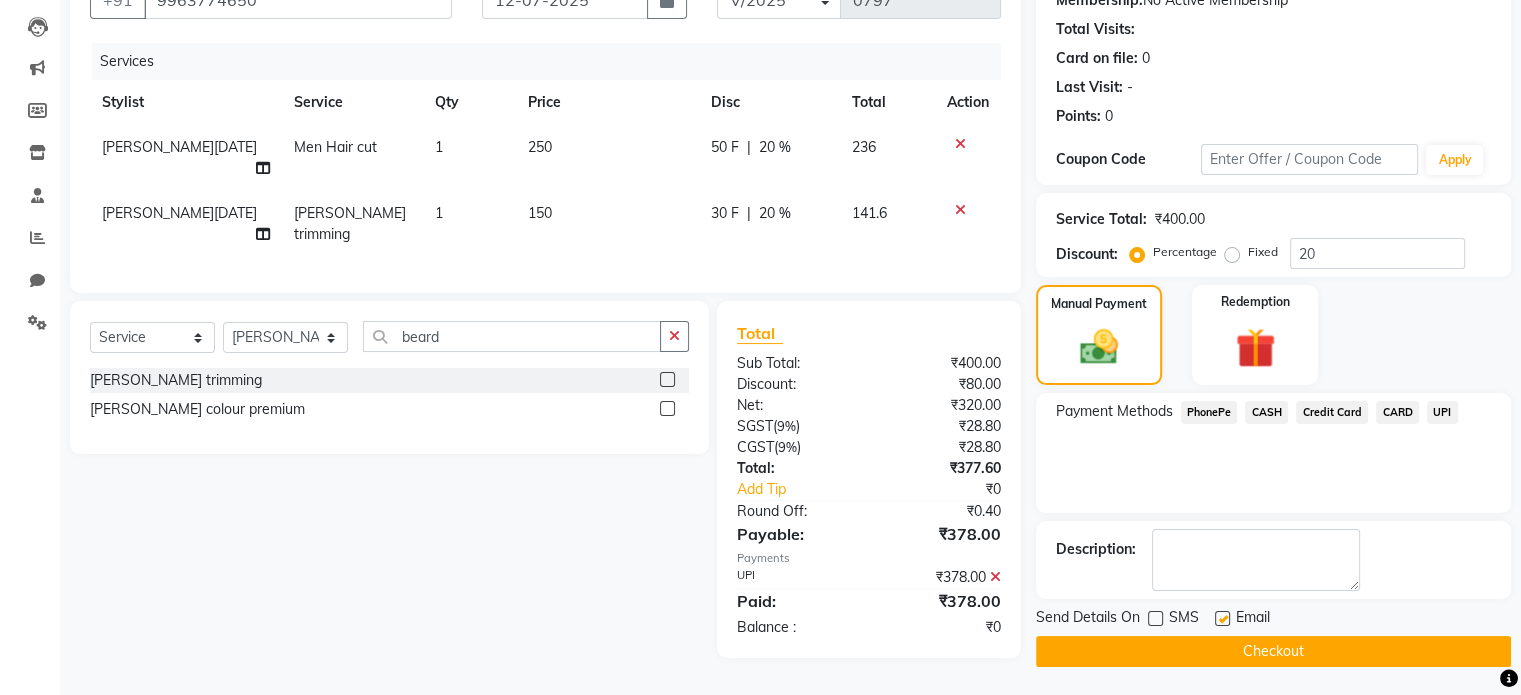 click 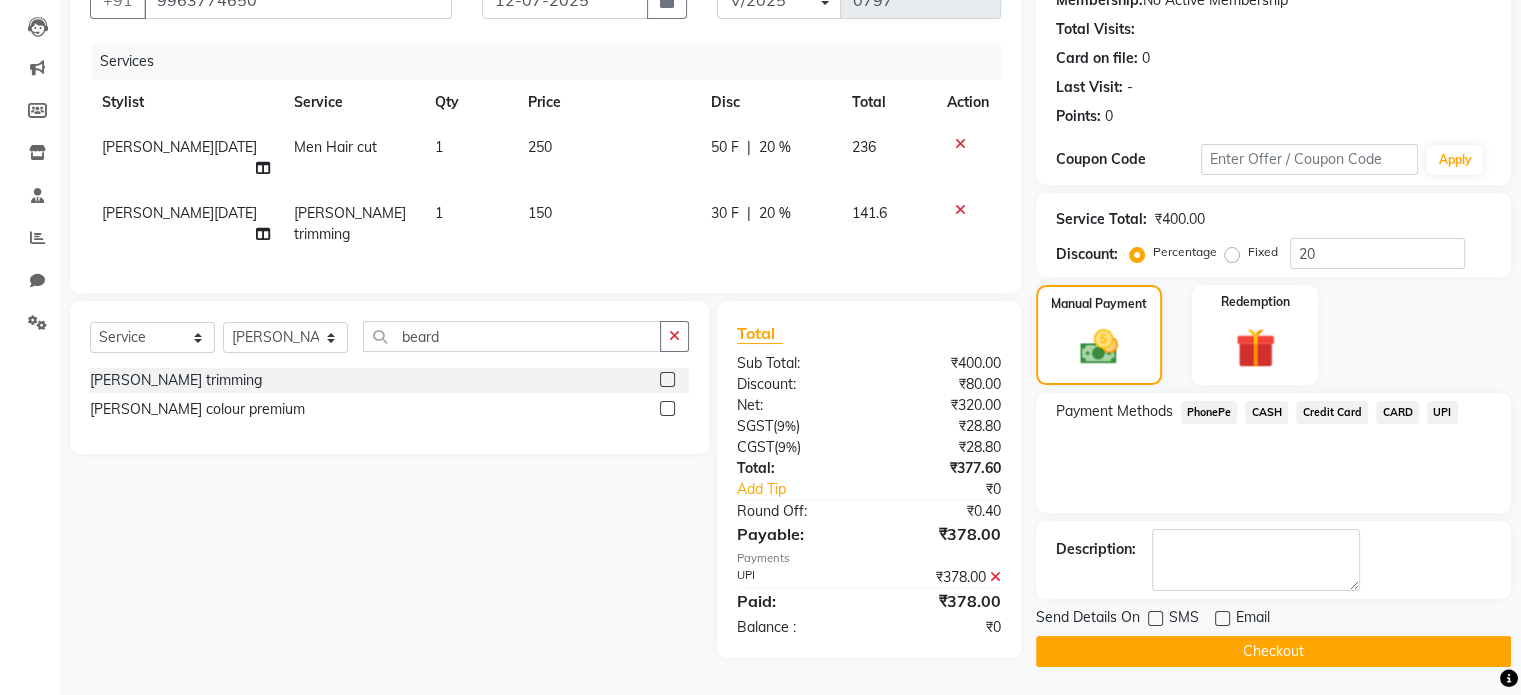 click on "Checkout" 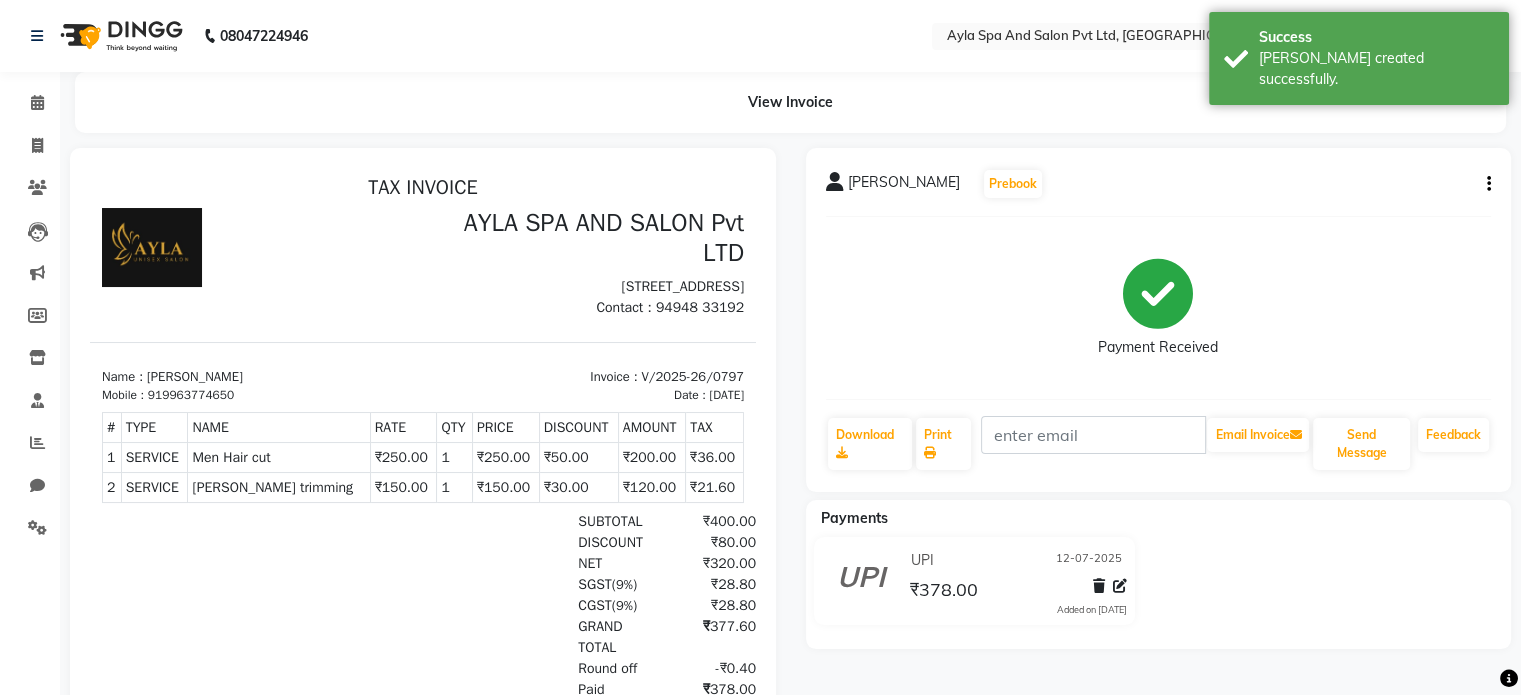 scroll, scrollTop: 0, scrollLeft: 0, axis: both 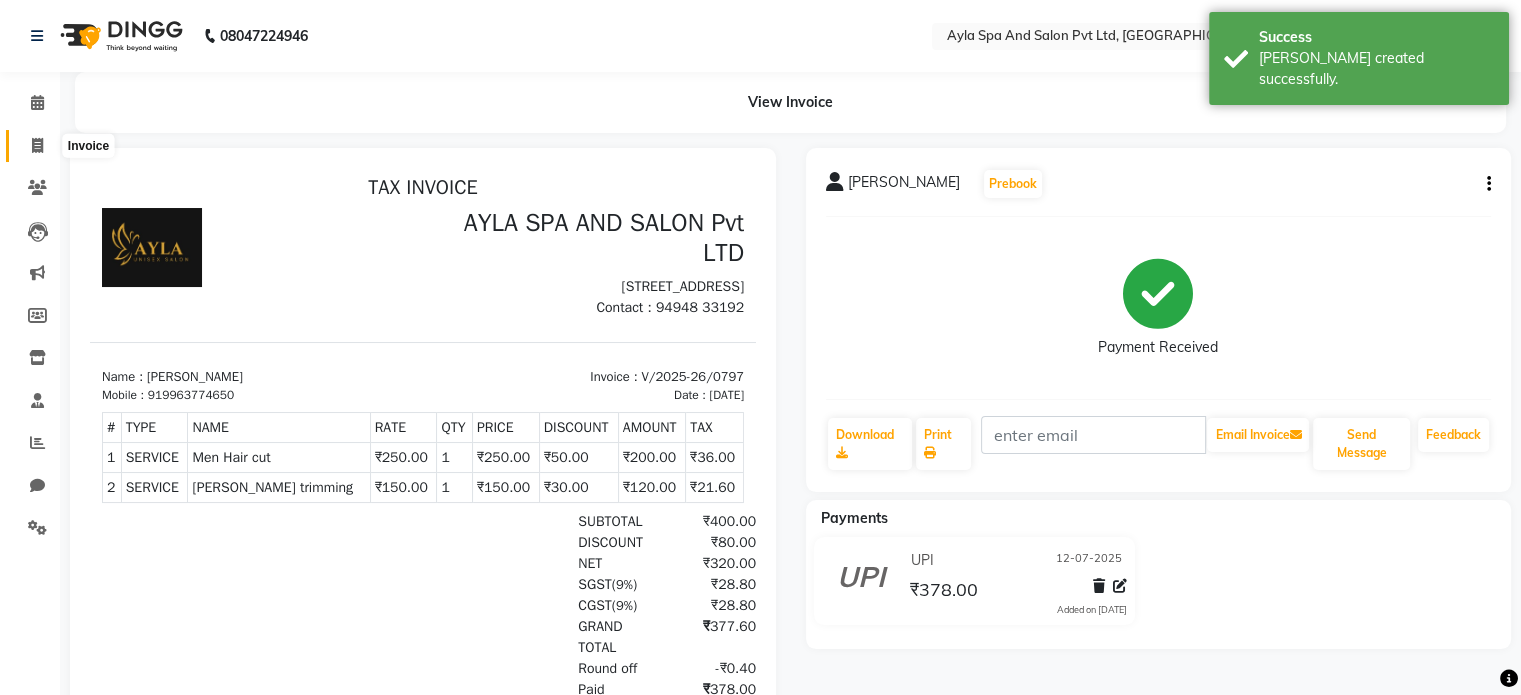 click 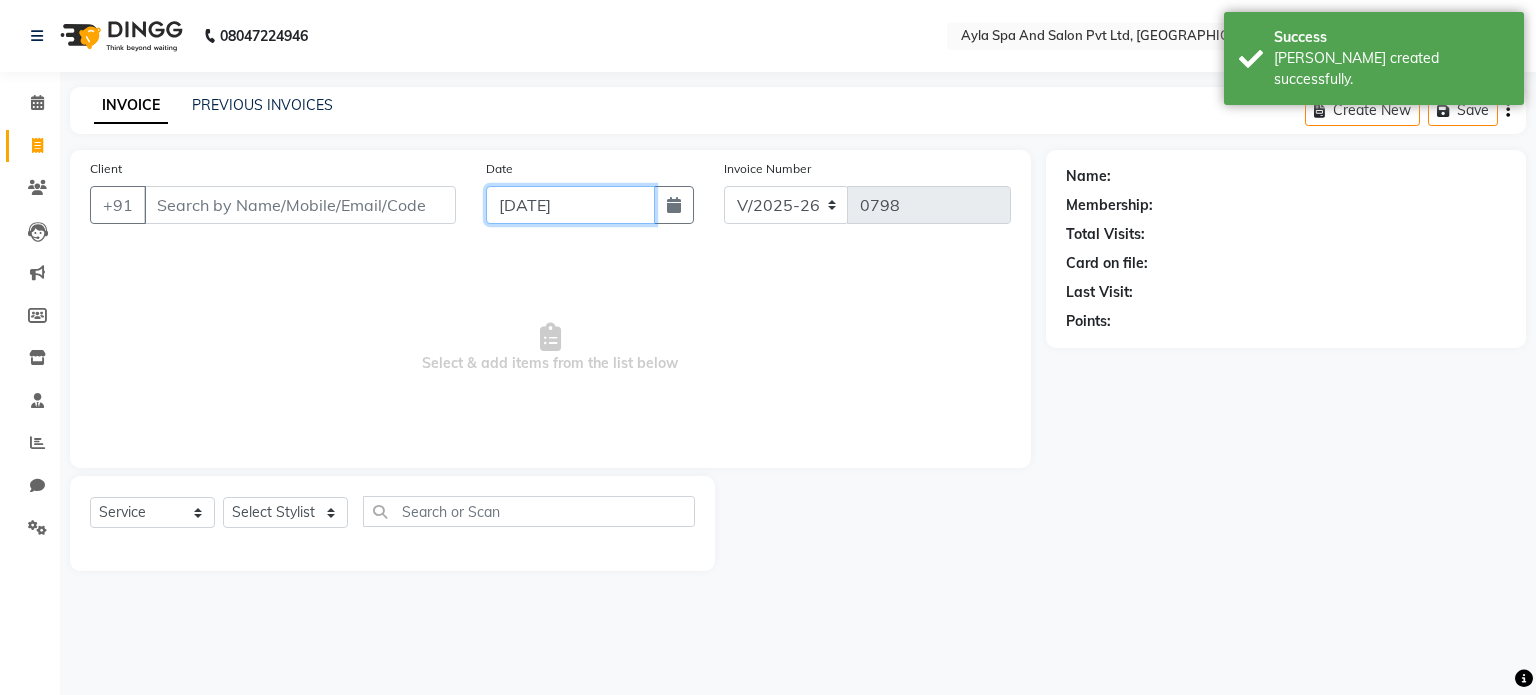 click on "[DATE]" 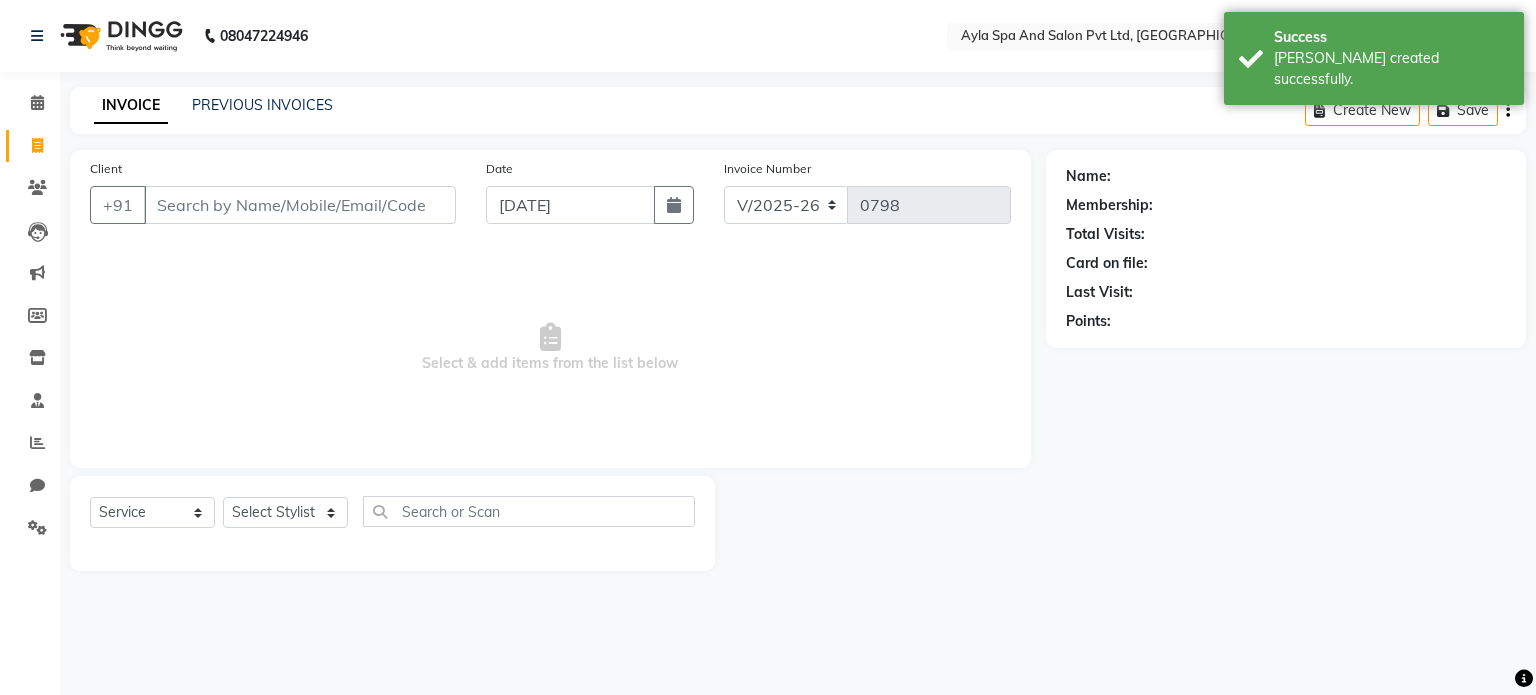 select on "7" 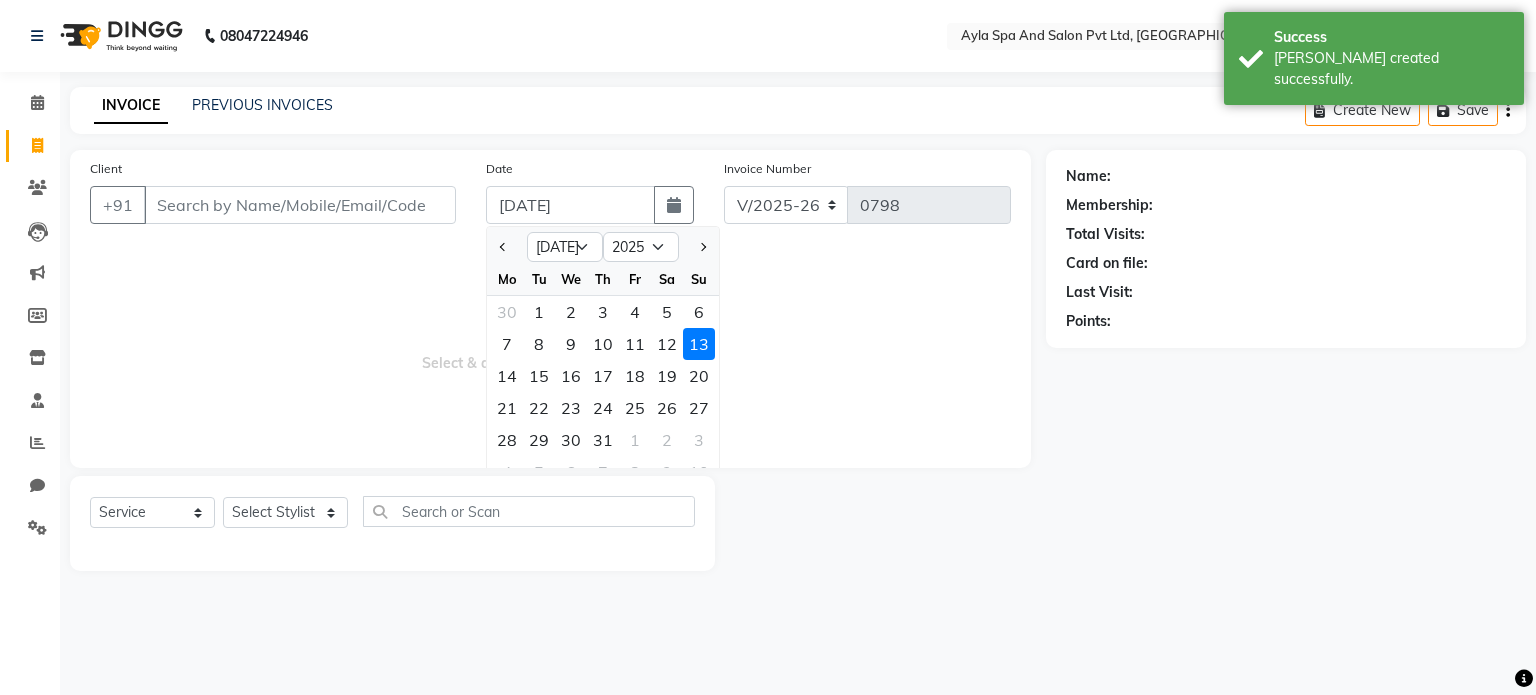 click on "12" 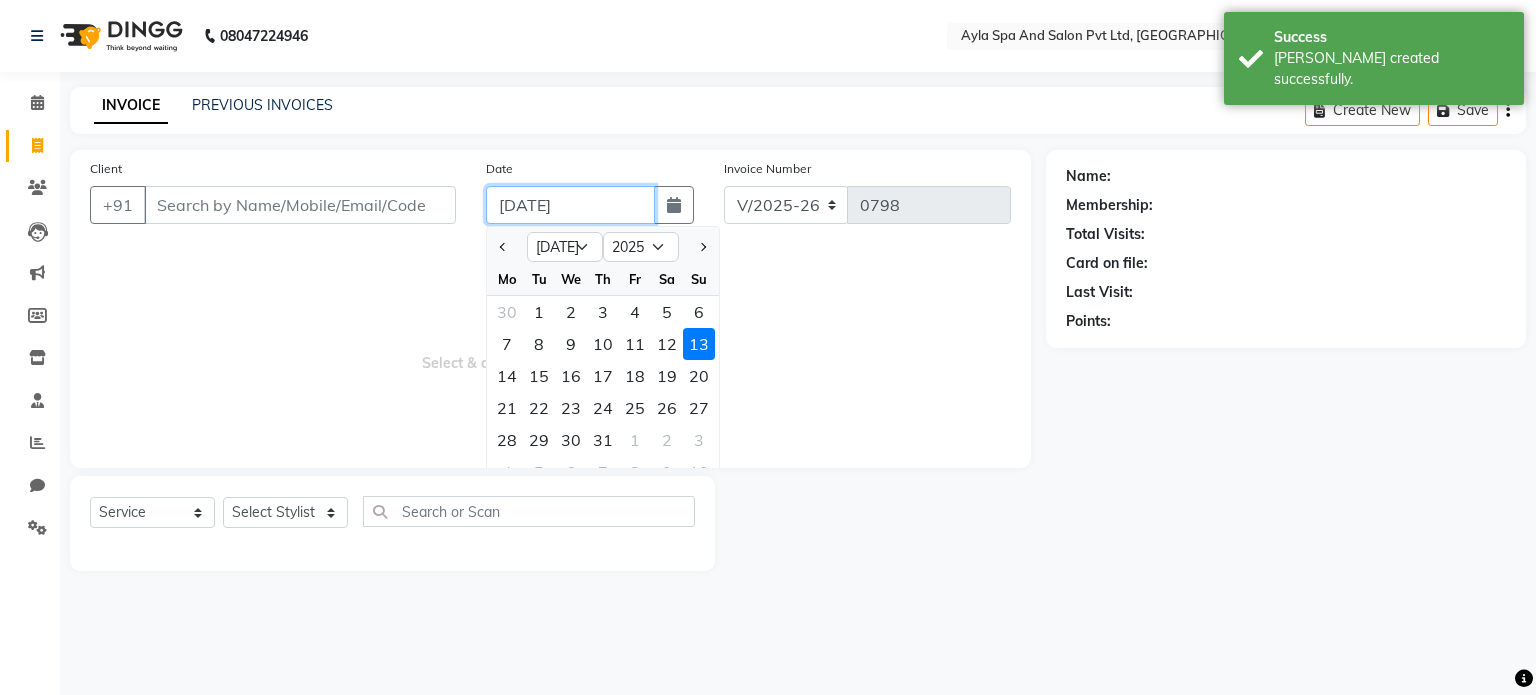 type on "12-07-2025" 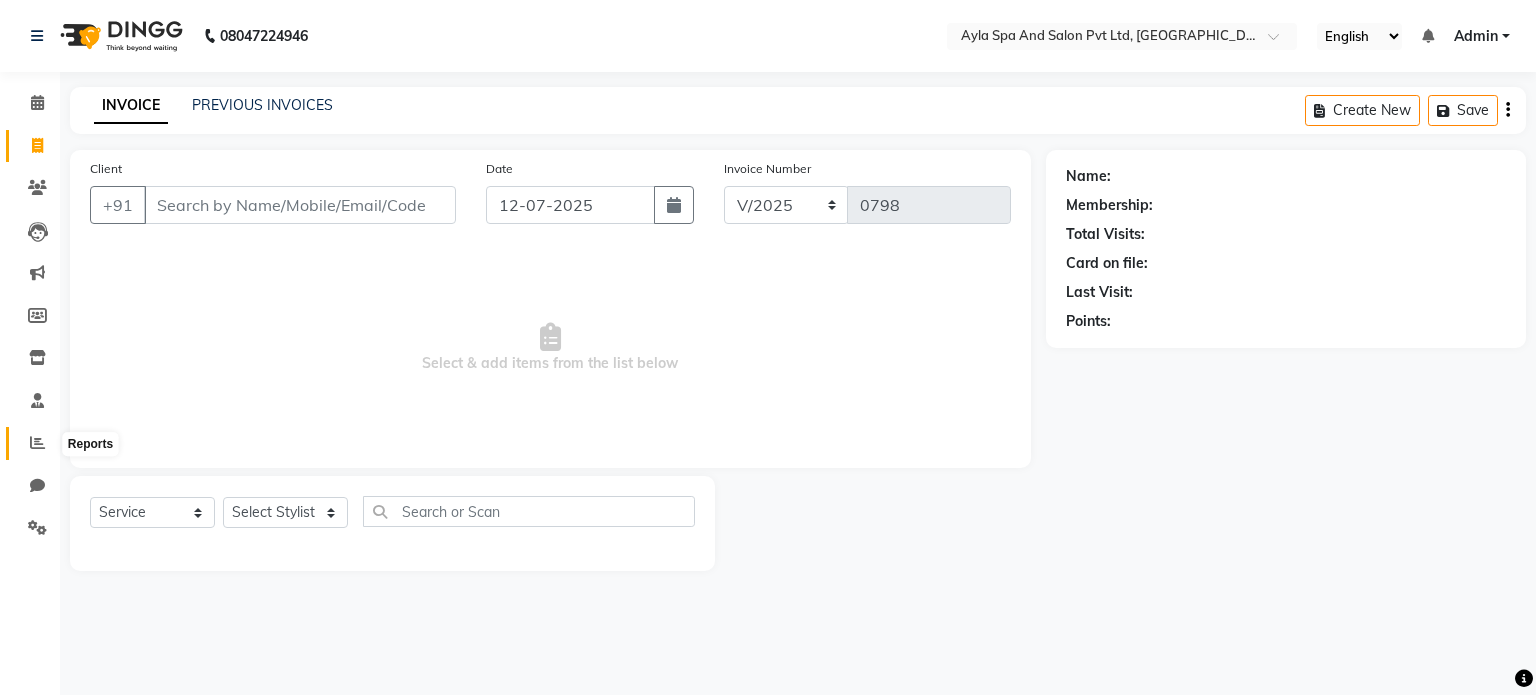 click 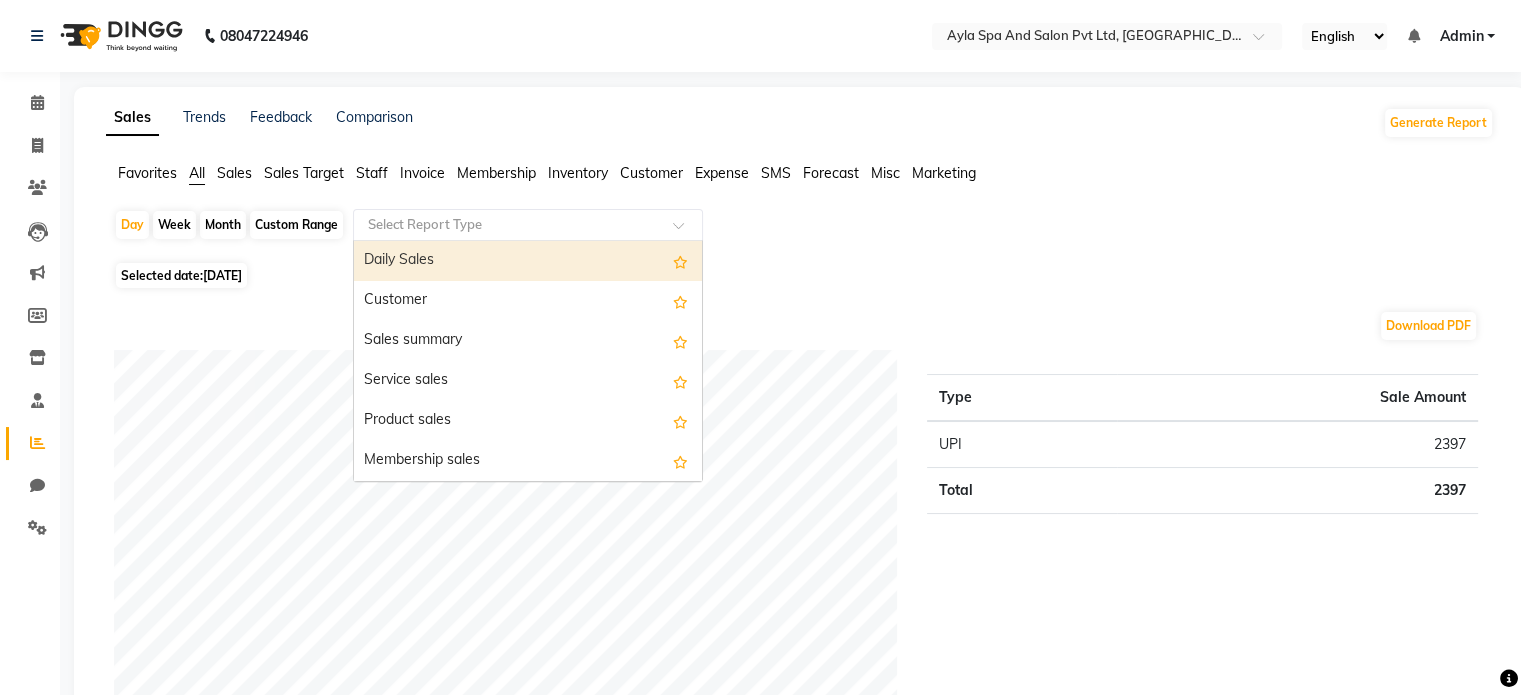 click 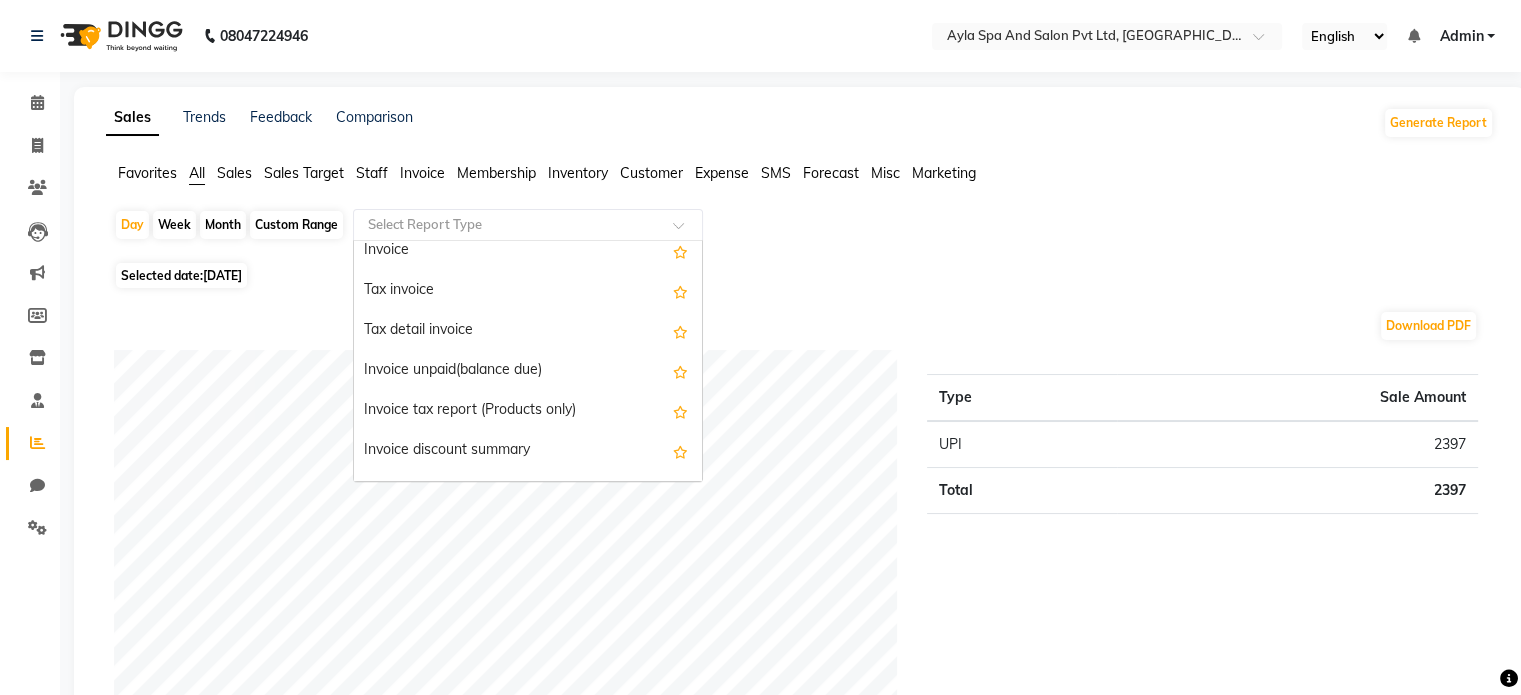 scroll, scrollTop: 1700, scrollLeft: 0, axis: vertical 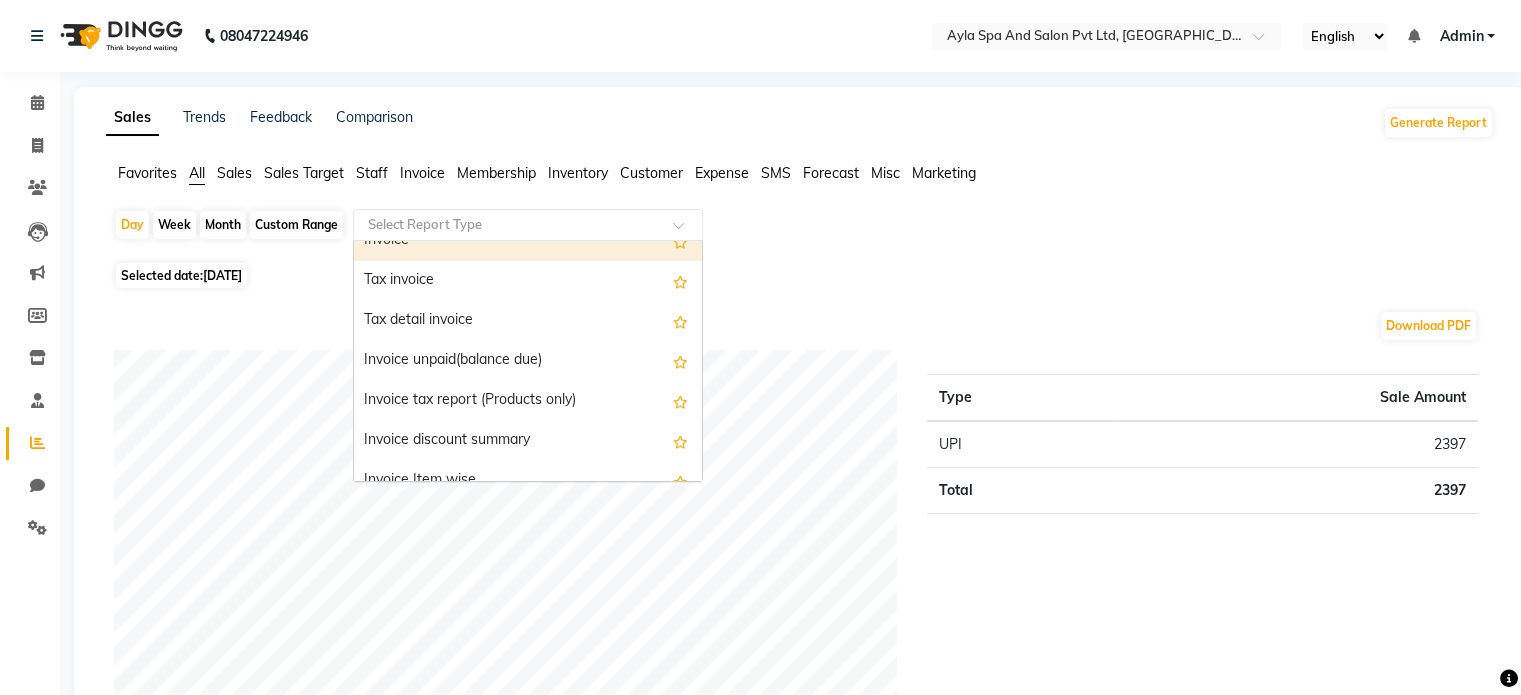 click on "Invoice" at bounding box center (528, 241) 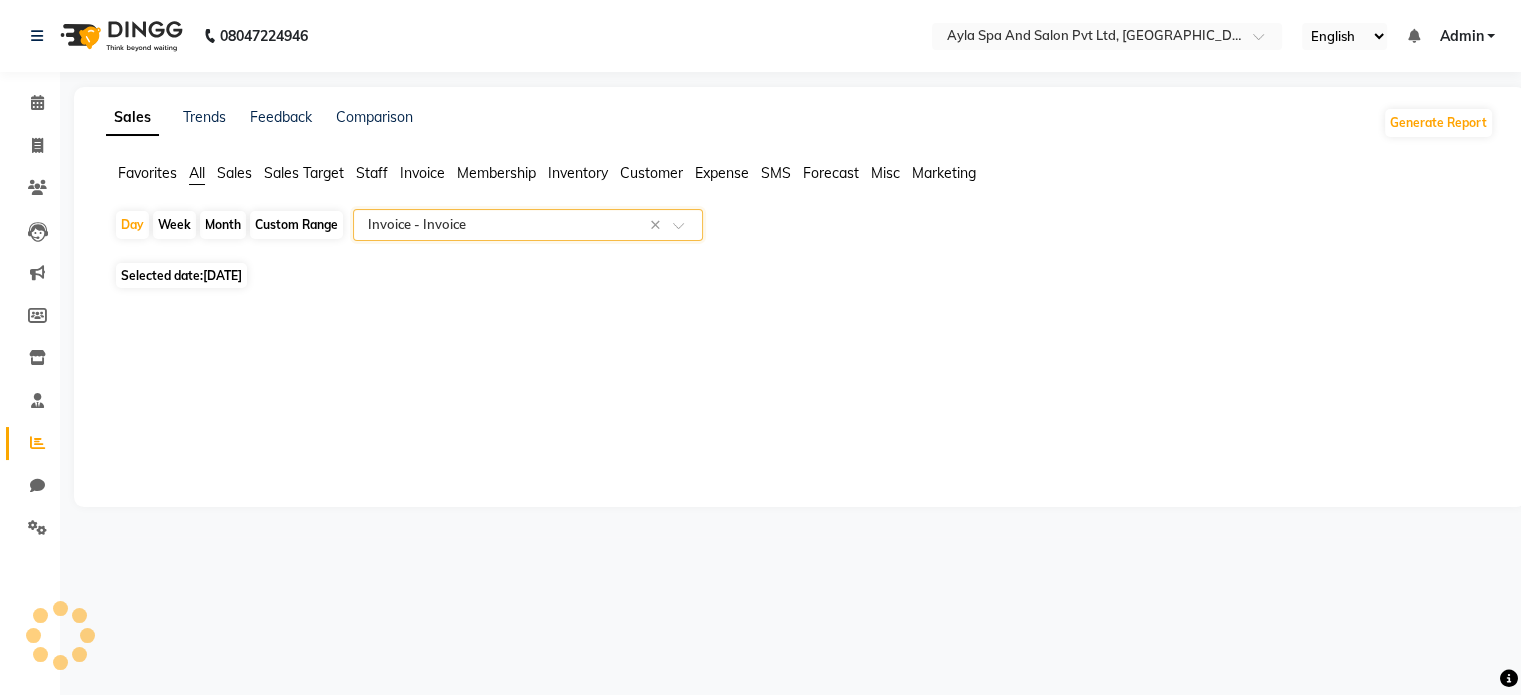 select on "full_report" 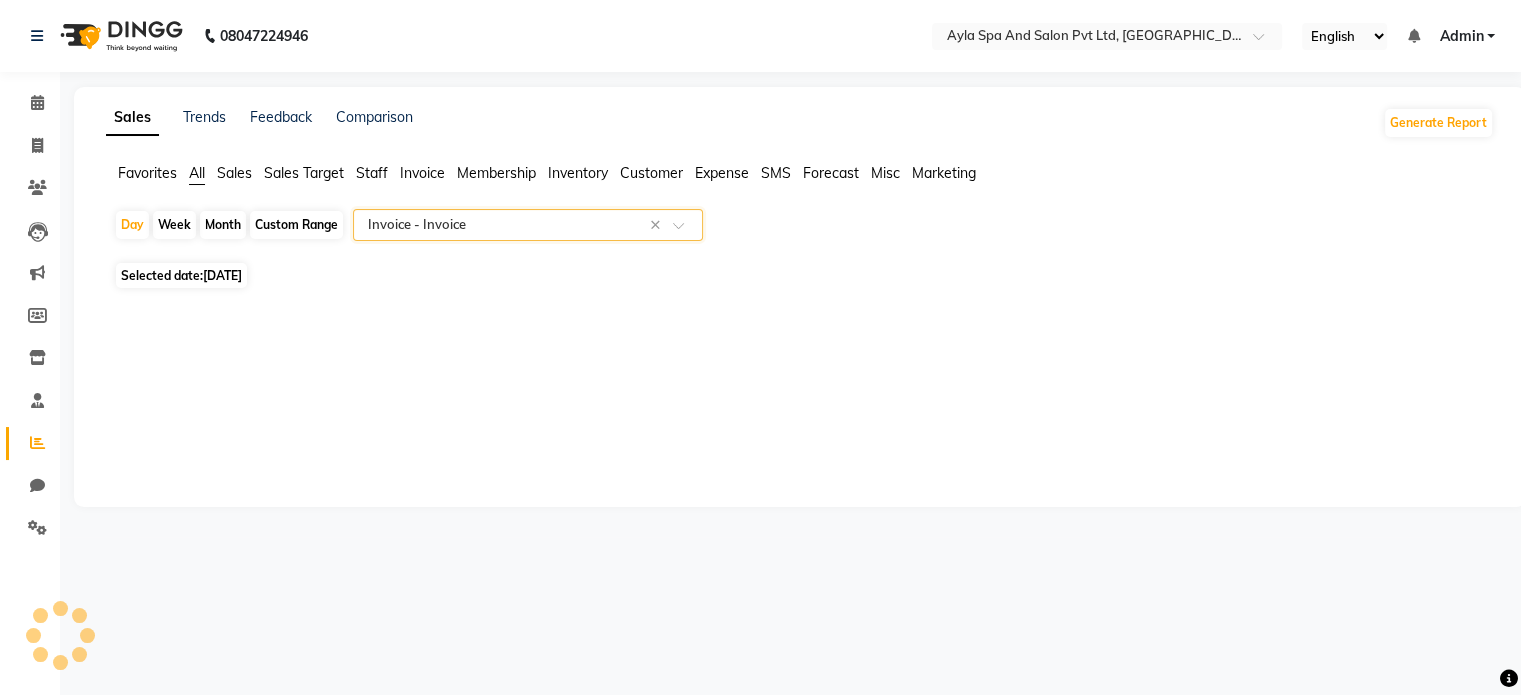 select on "csv" 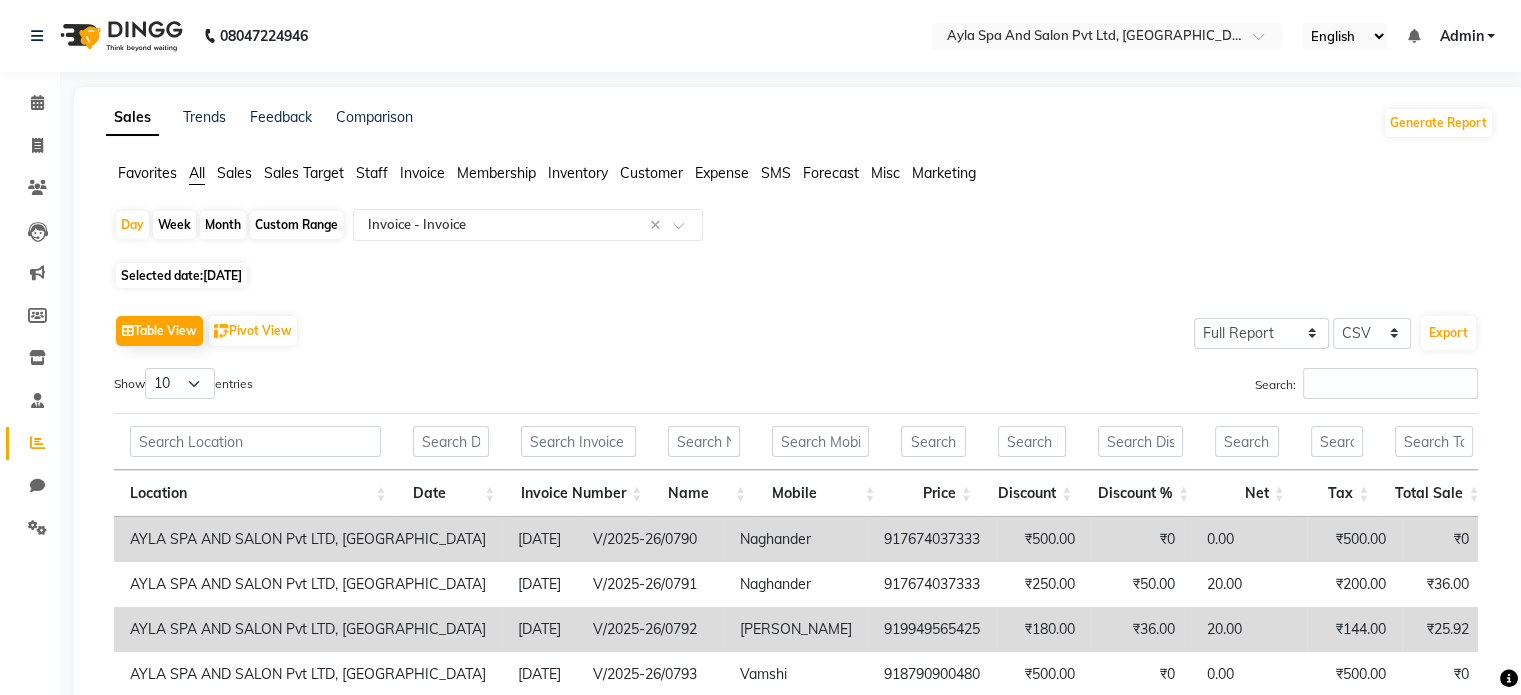 click on "Selected date:  [DATE]" 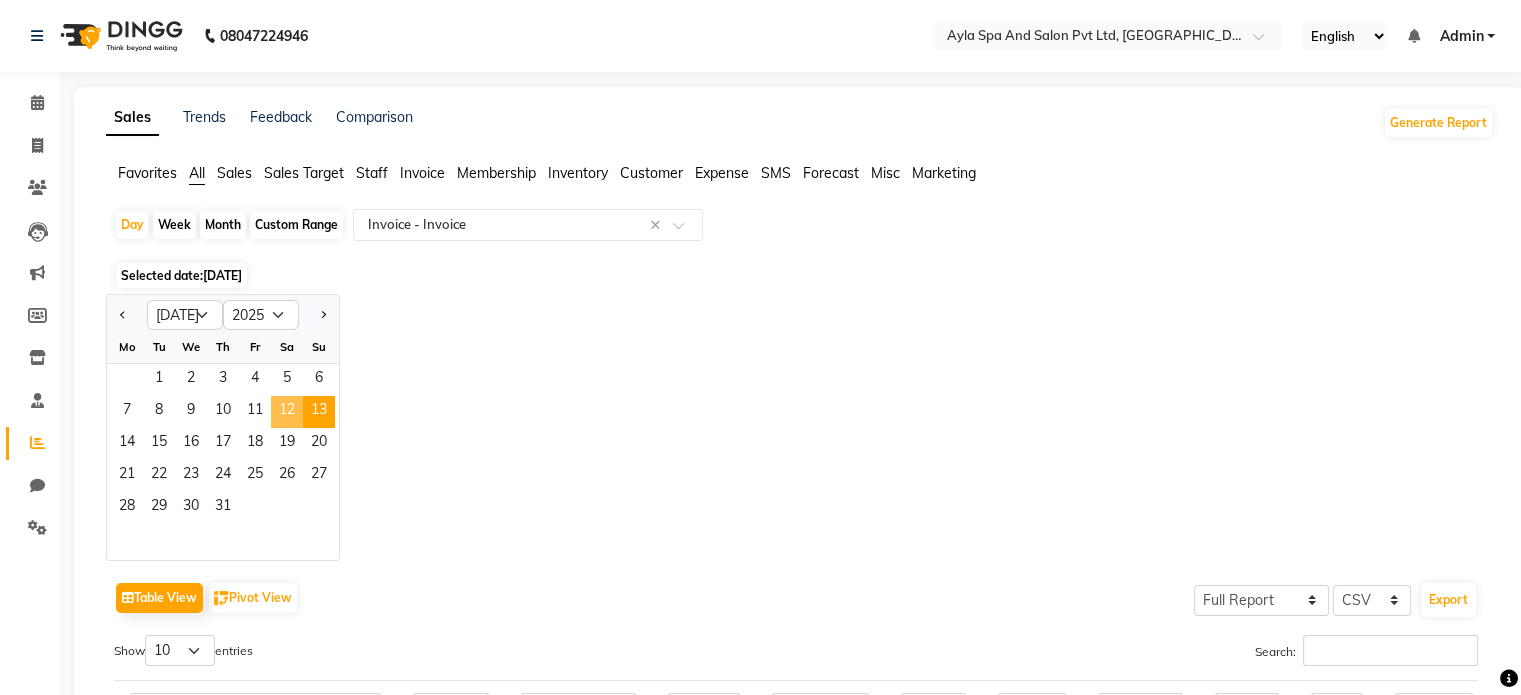 click on "12" 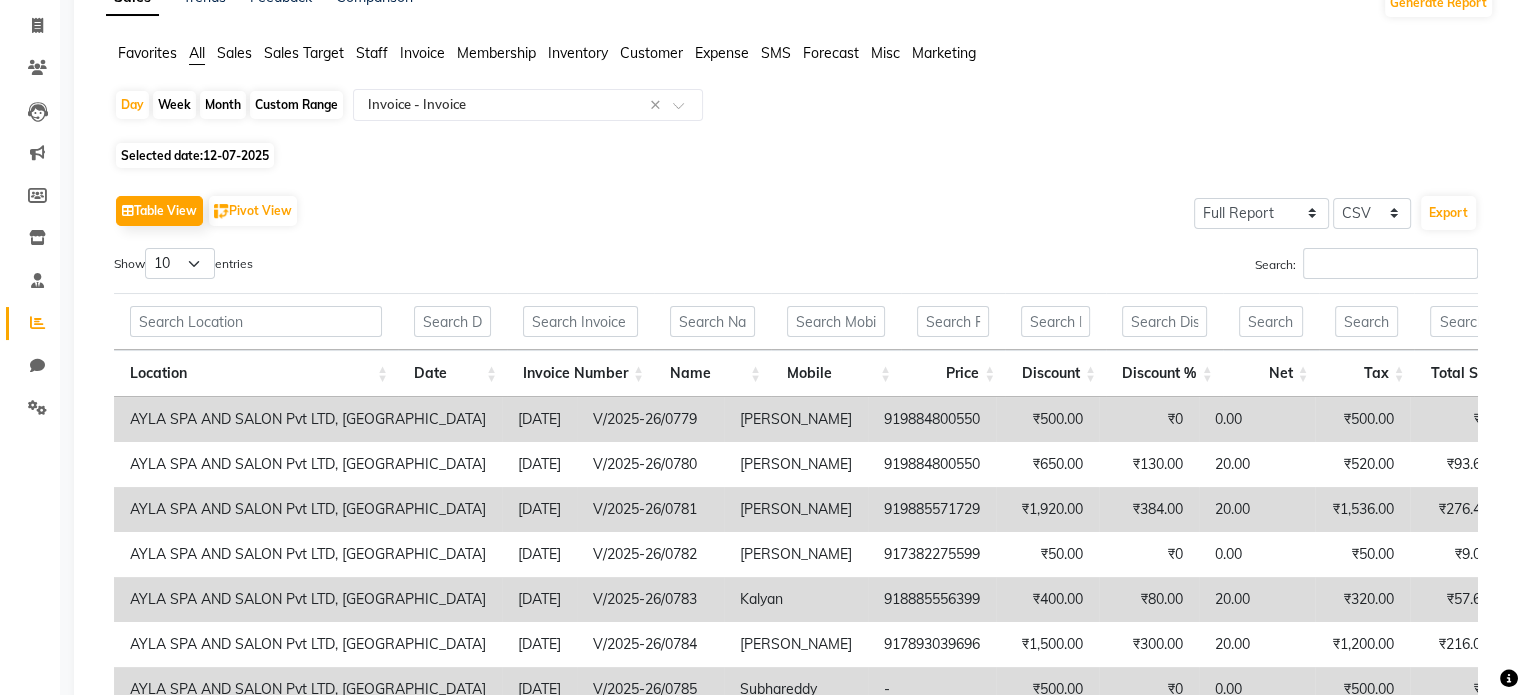 scroll, scrollTop: 200, scrollLeft: 0, axis: vertical 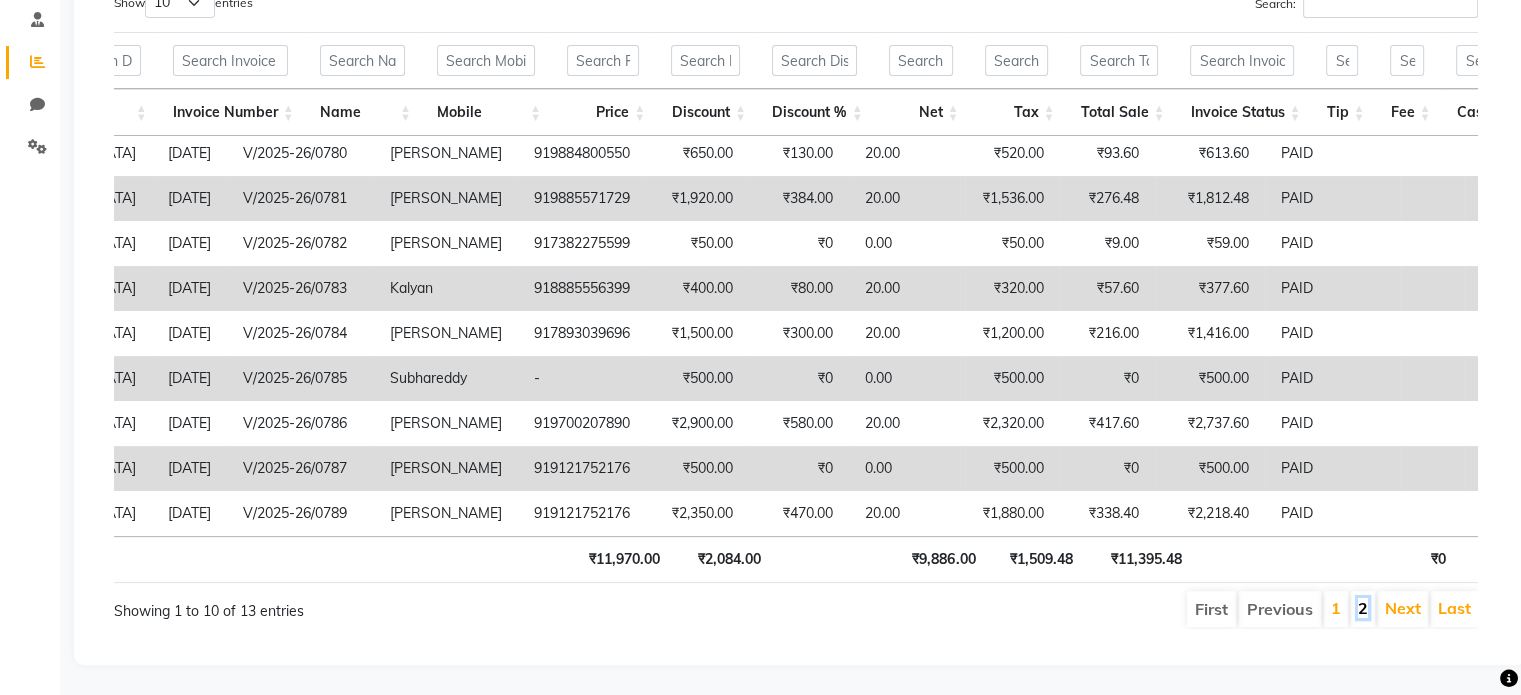 click on "2" at bounding box center [1363, 608] 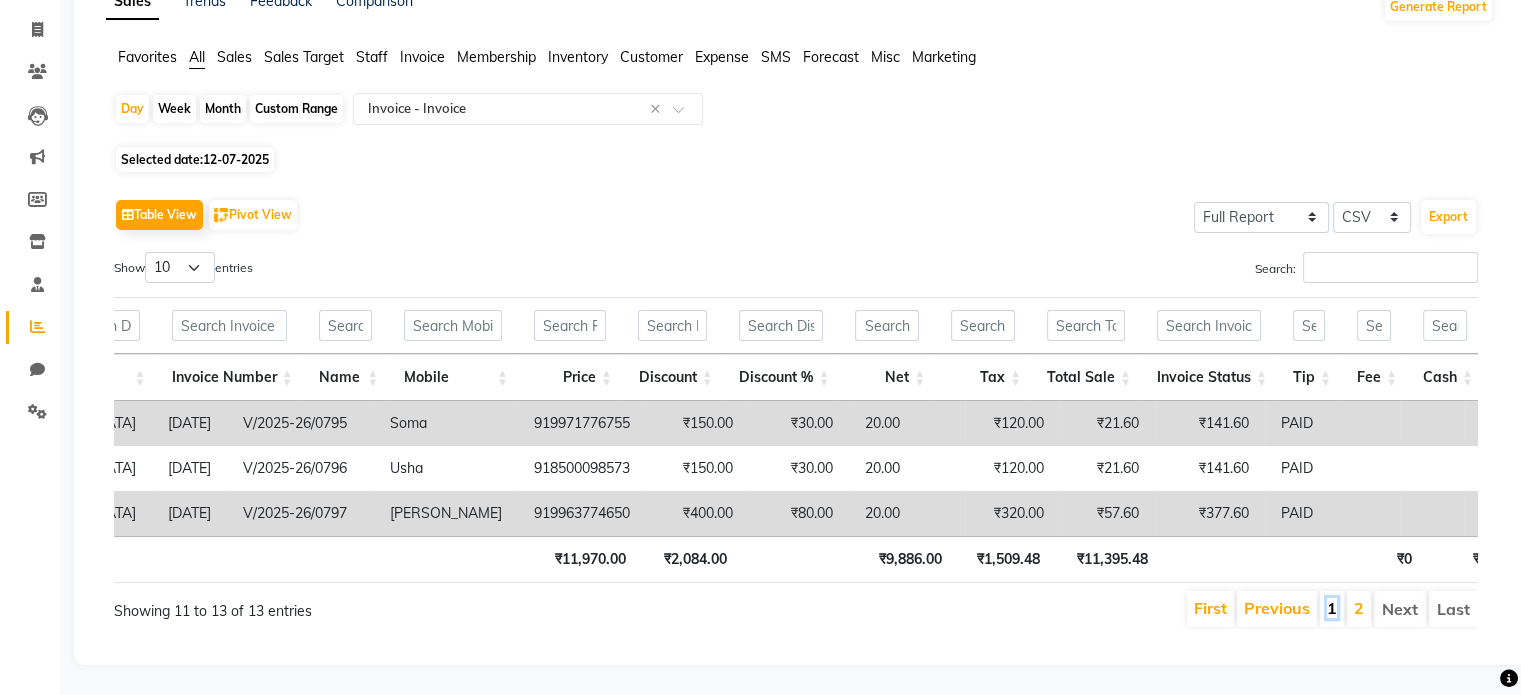 click on "1" at bounding box center (1332, 608) 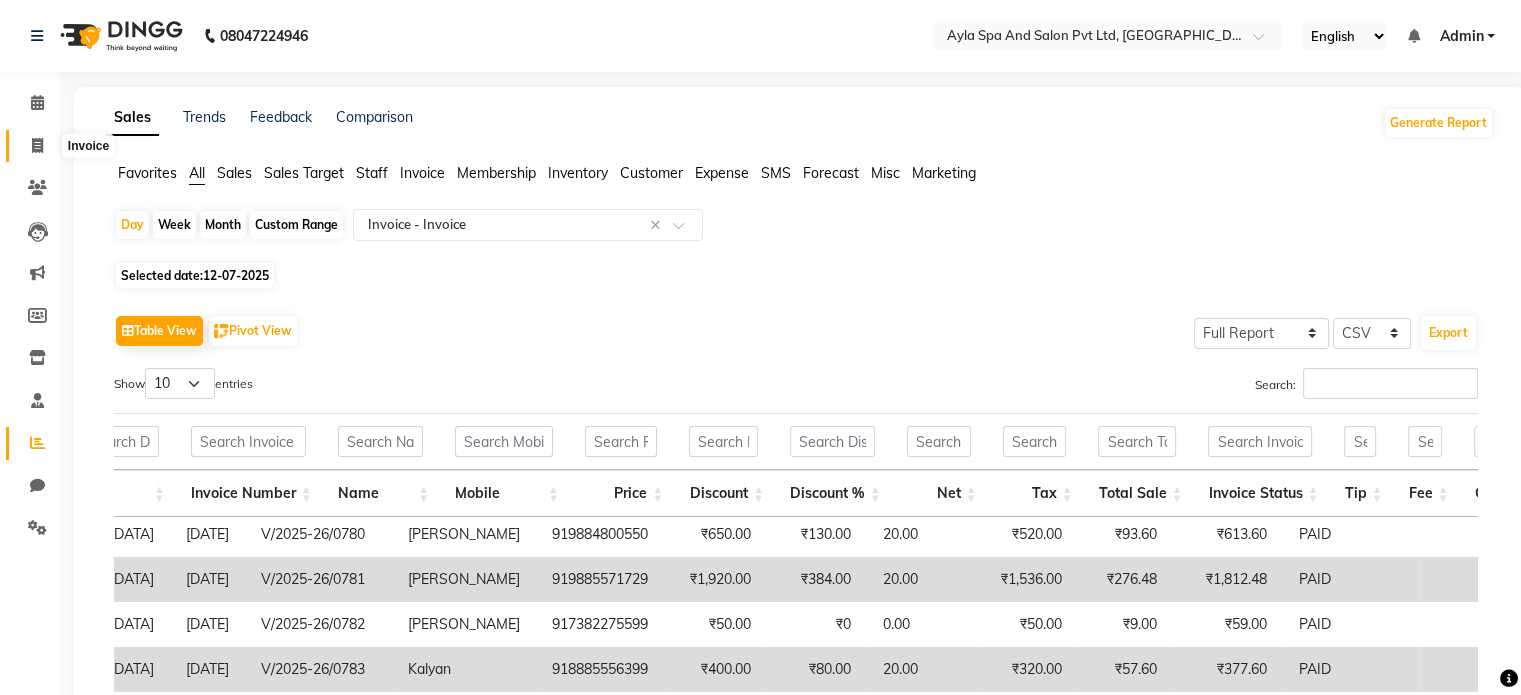 click 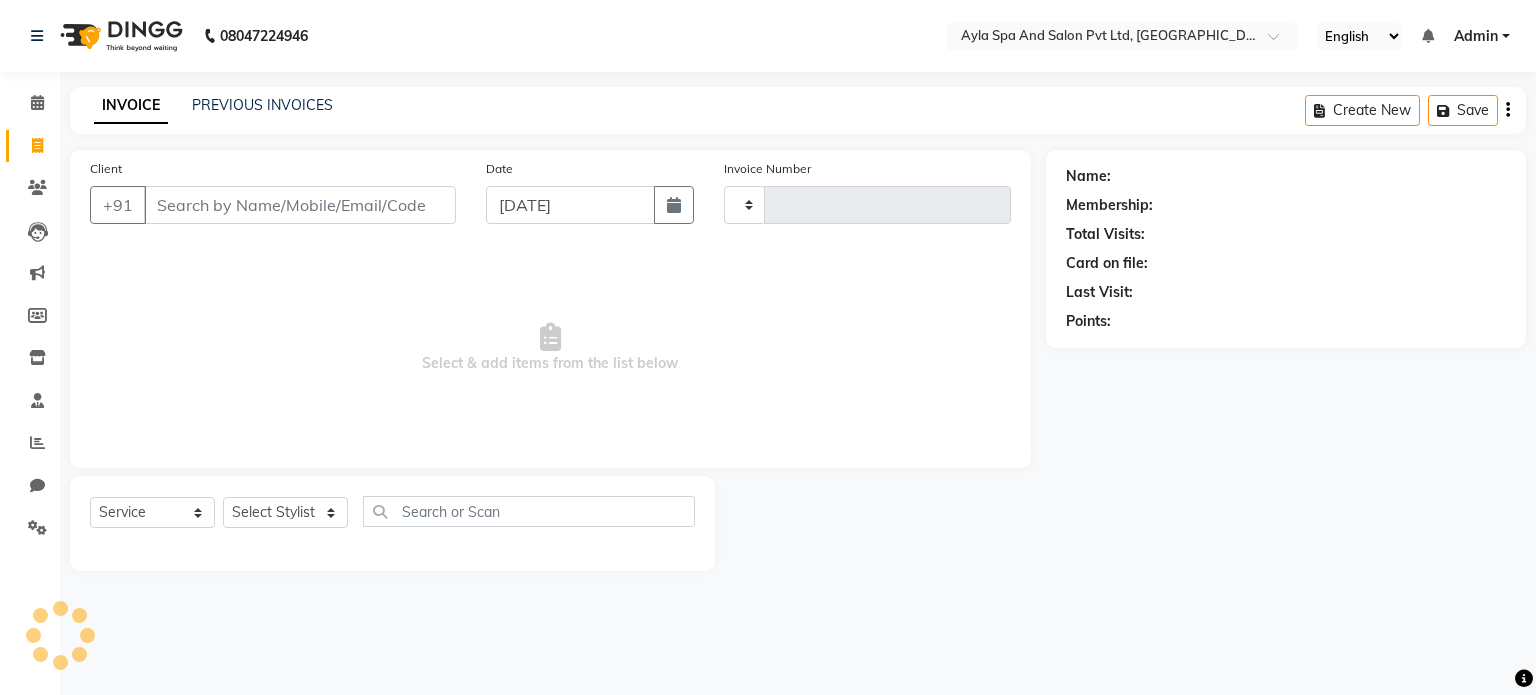type on "0798" 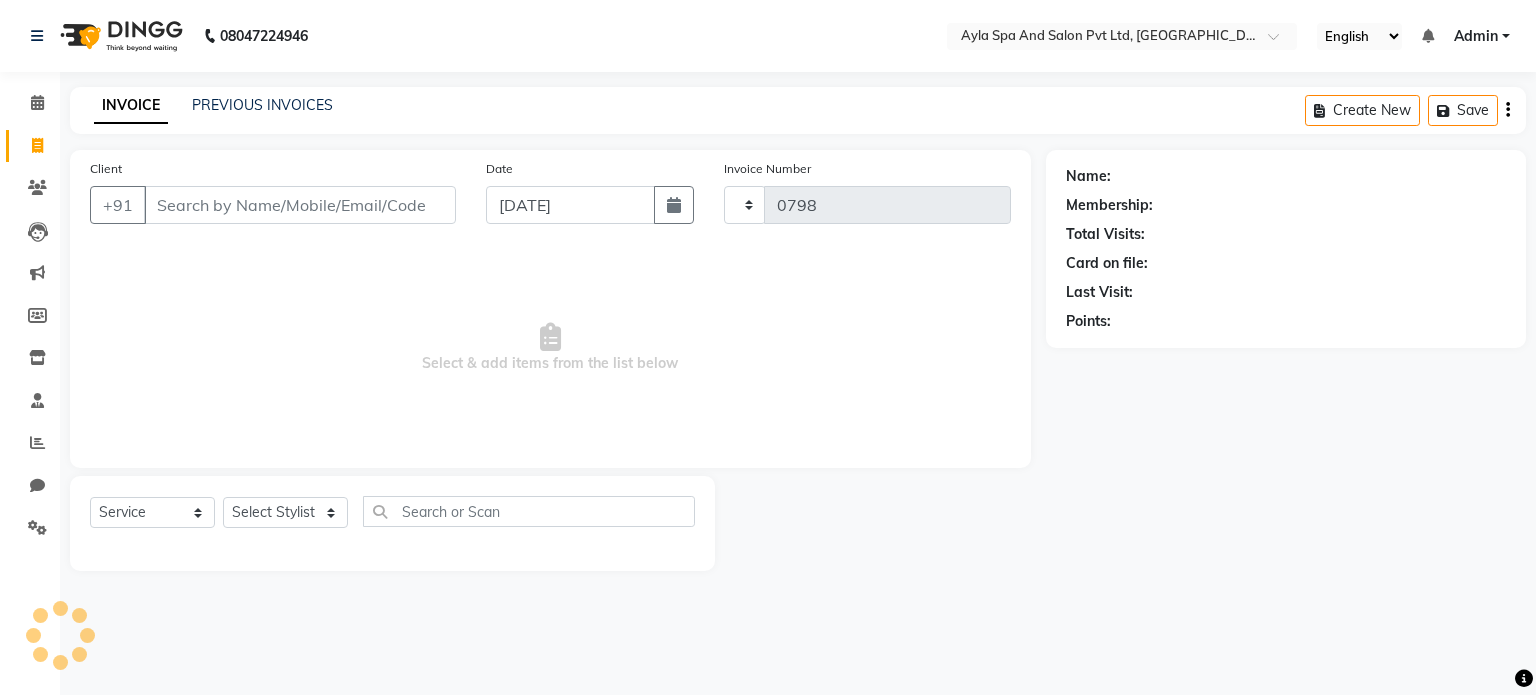 select on "7756" 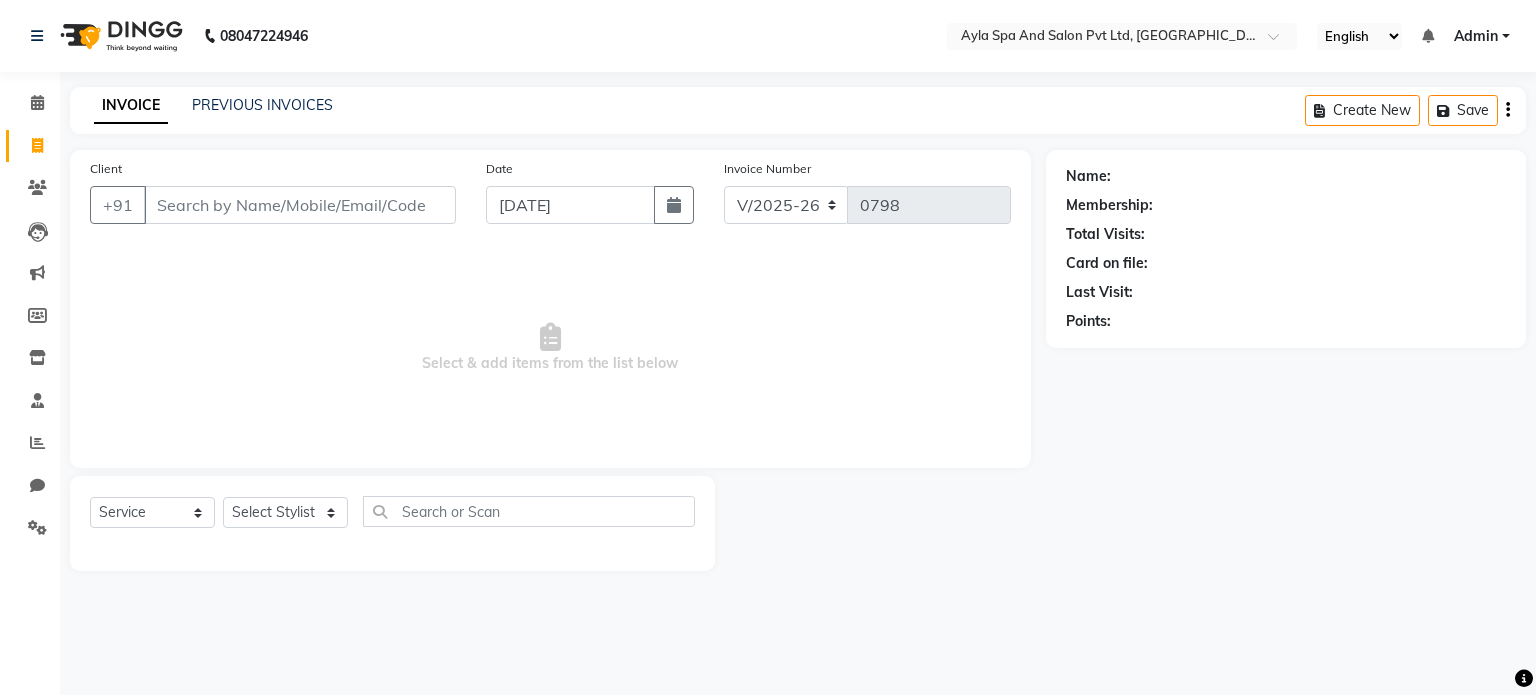 click on "Client" at bounding box center (300, 205) 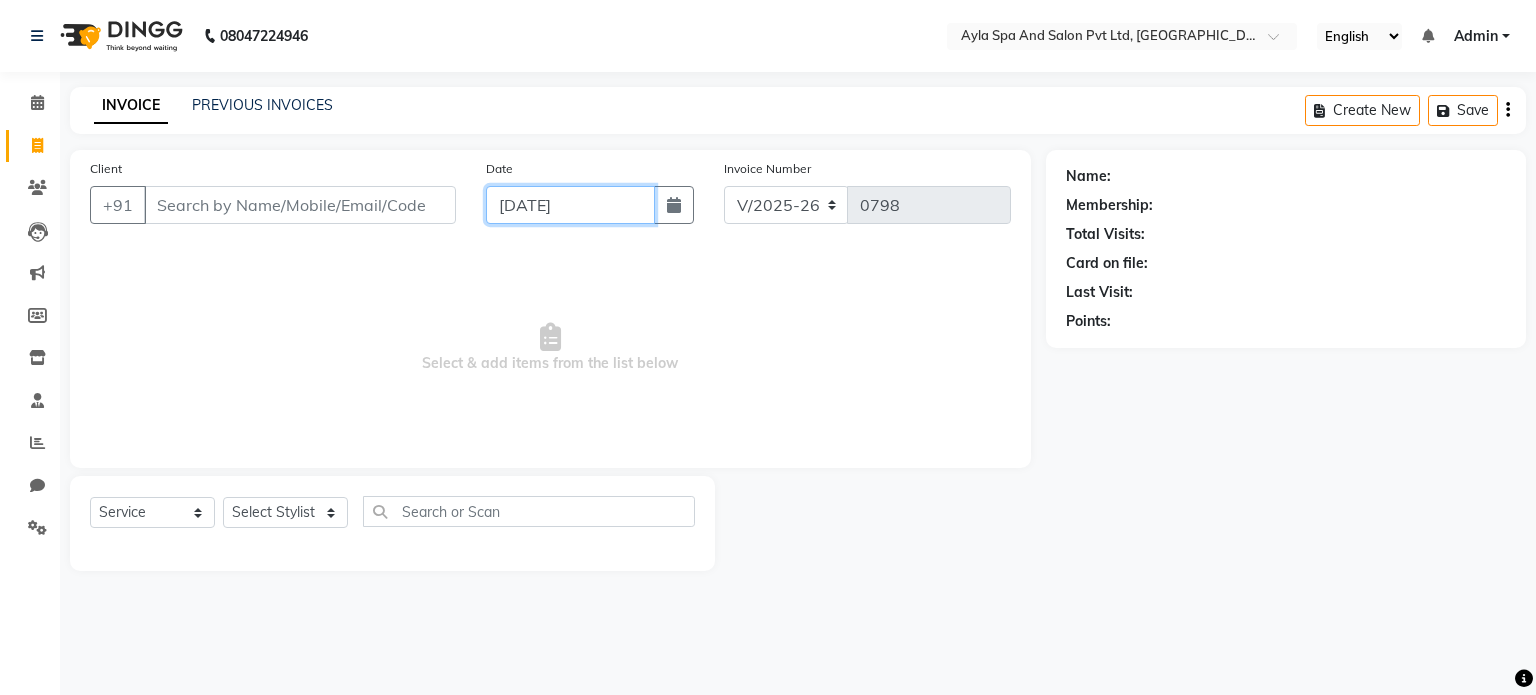 click on "[DATE]" 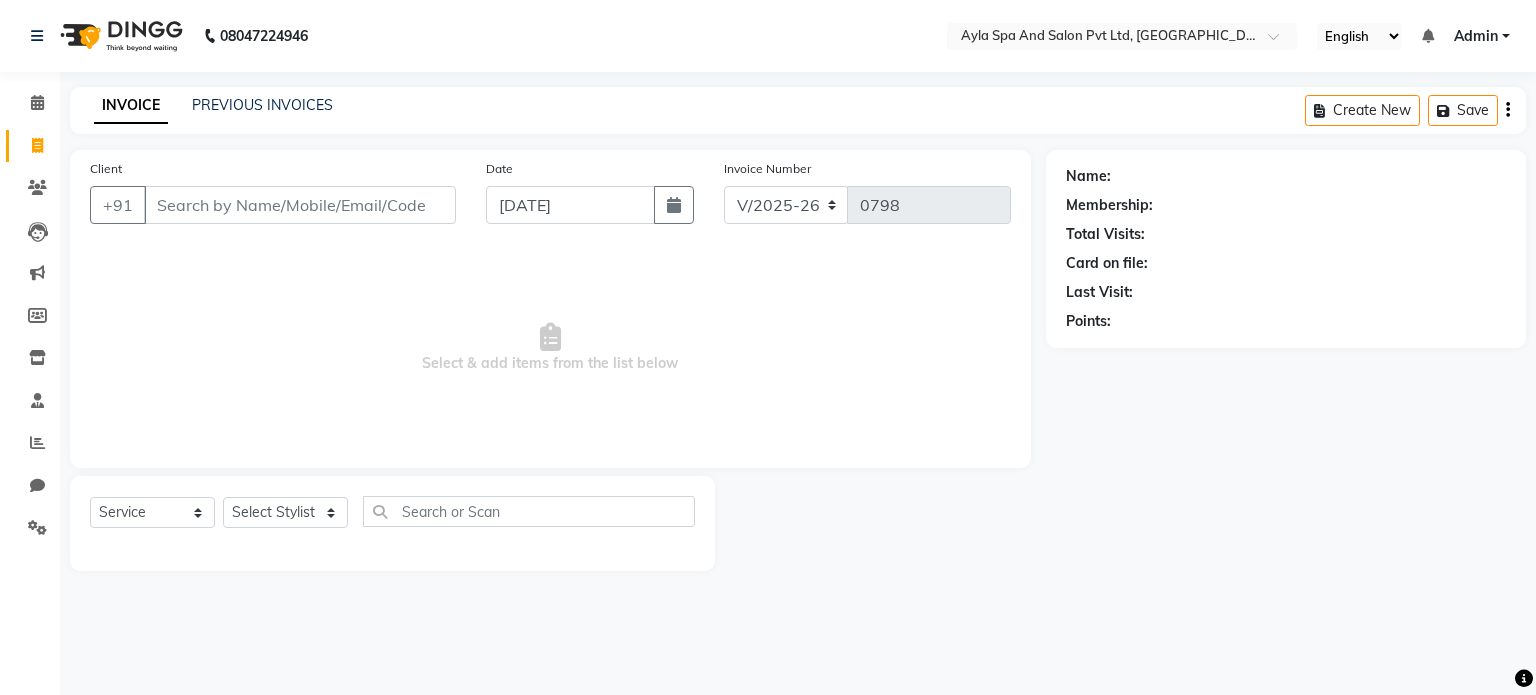 select on "7" 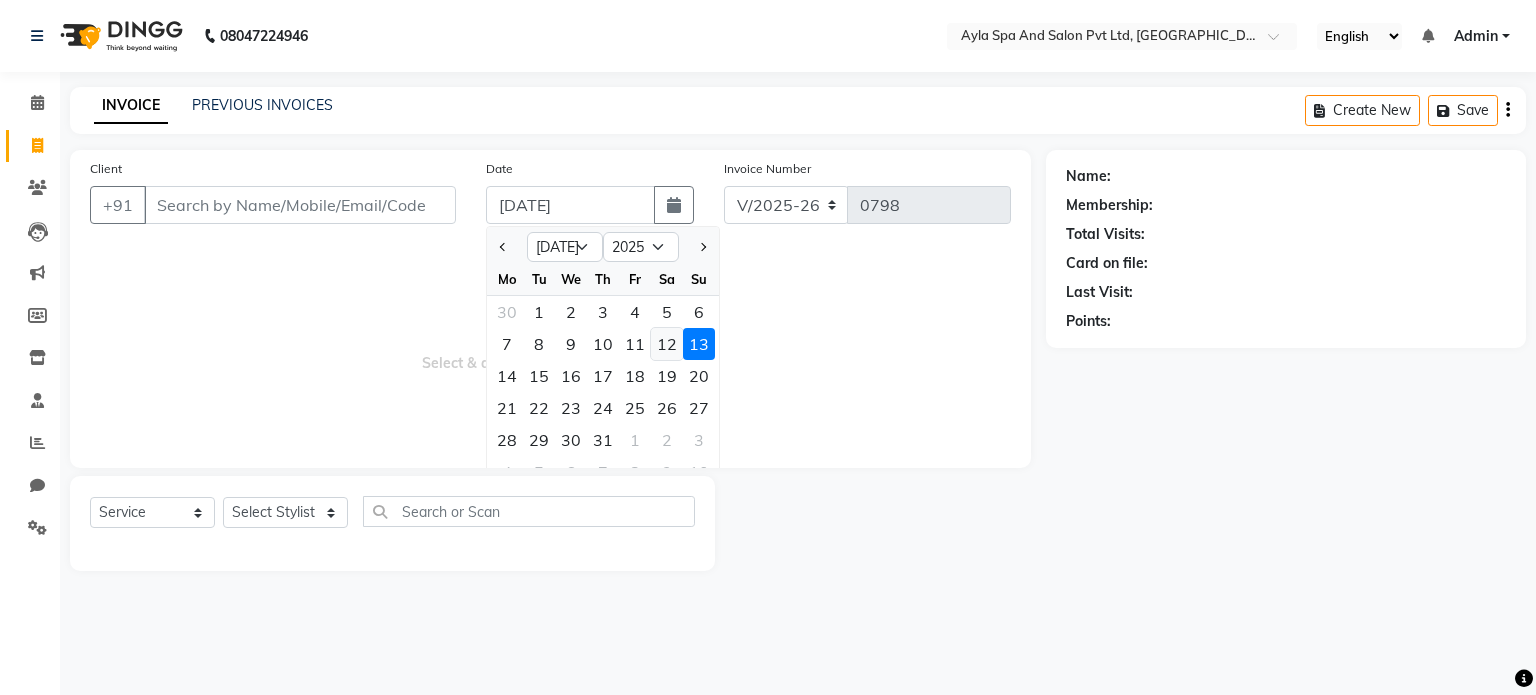 click on "12" 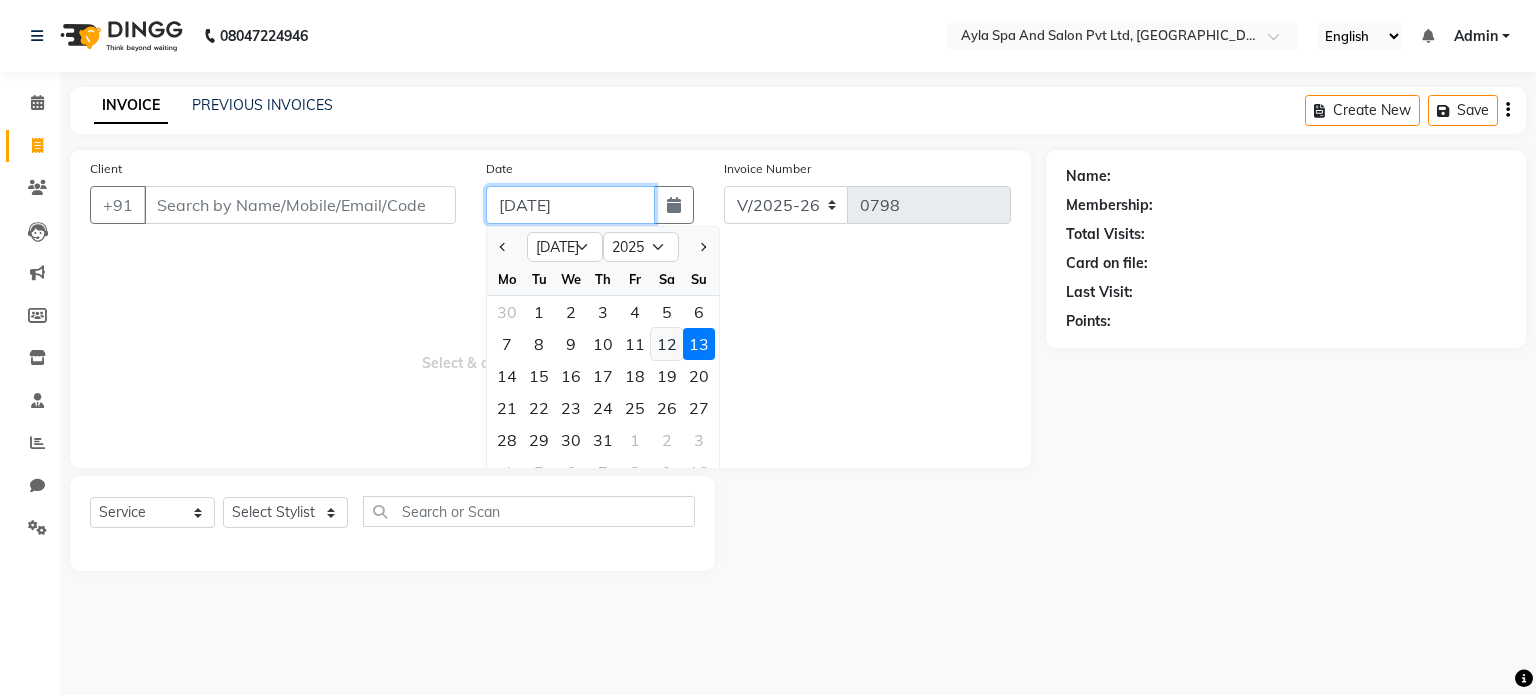 type on "12-07-2025" 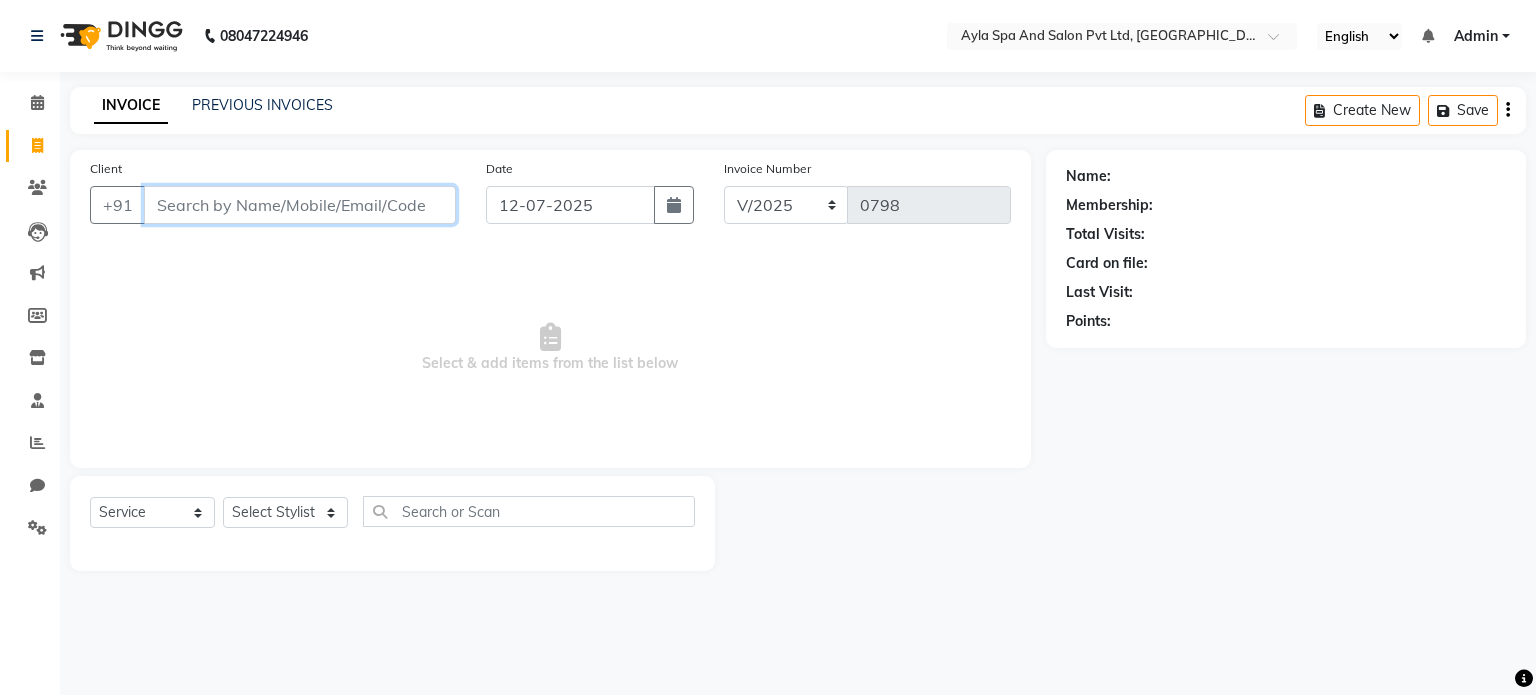 click on "Client" at bounding box center (300, 205) 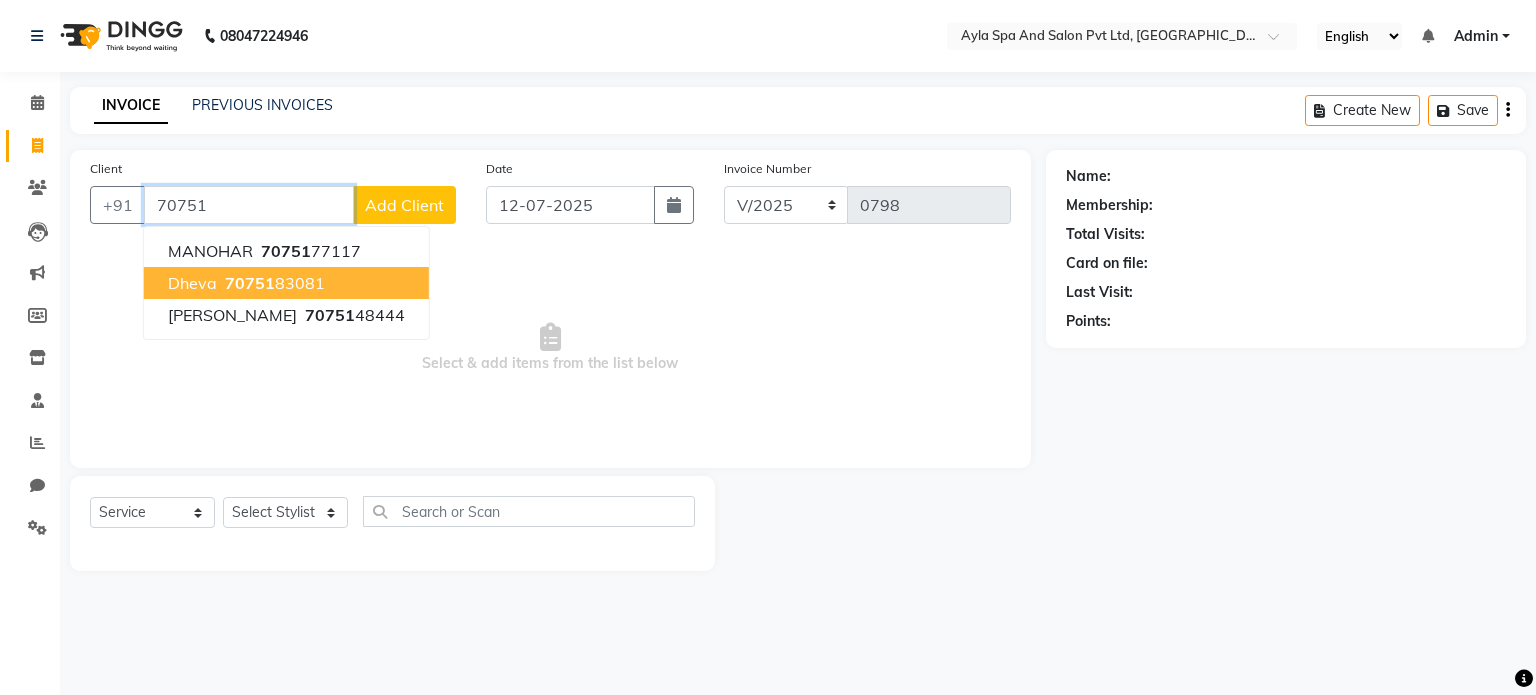 click on "70751 83081" at bounding box center (273, 283) 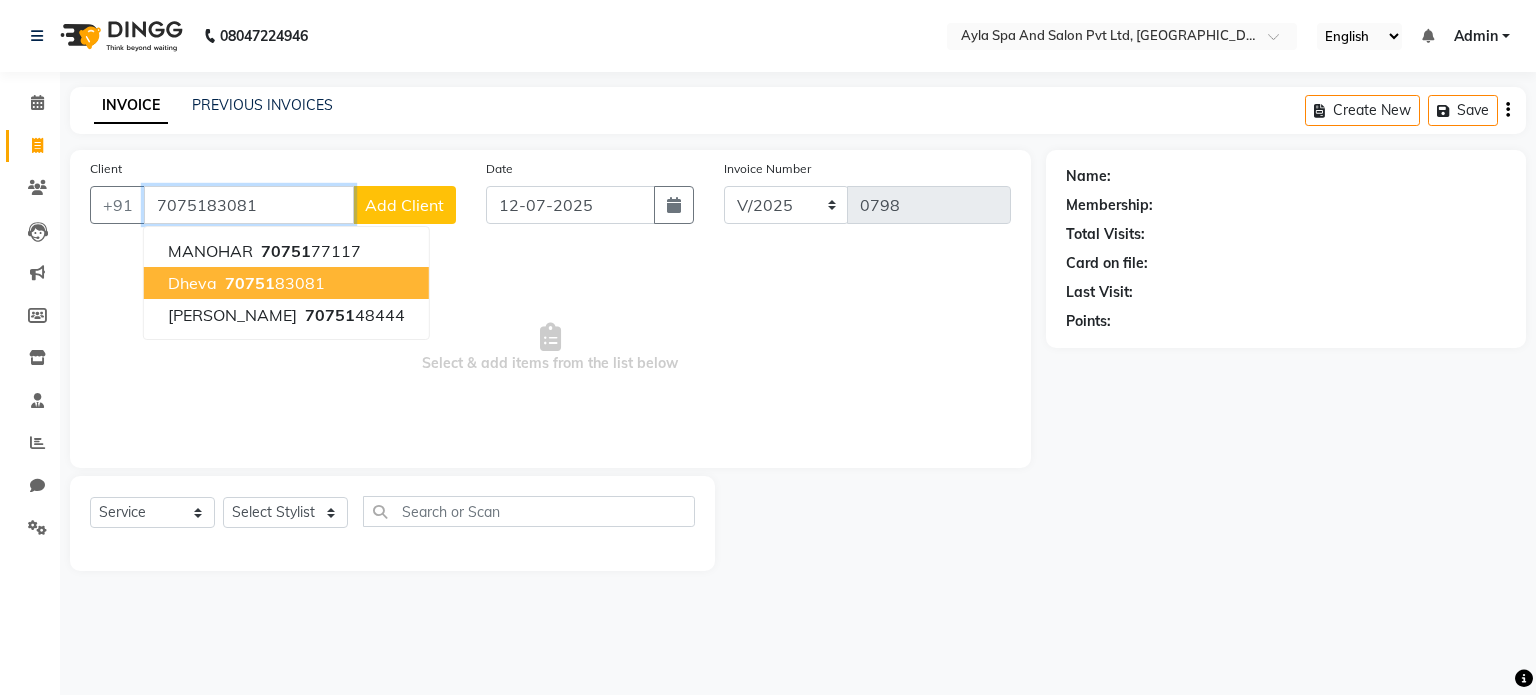 type on "7075183081" 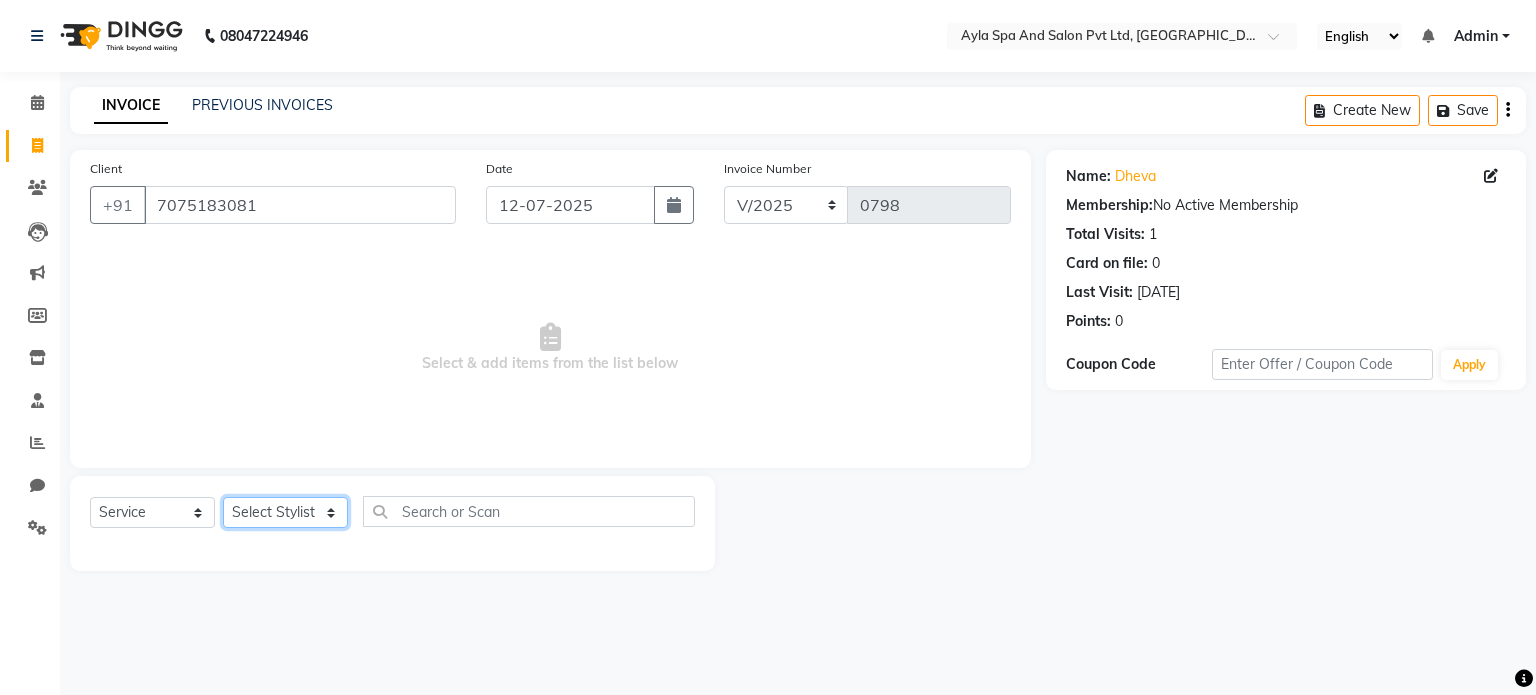 click on "Select Stylist [PERSON_NAME][DATE] [PERSON_NAME] NAVEEN [PERSON_NAME] [PERSON_NAME]" 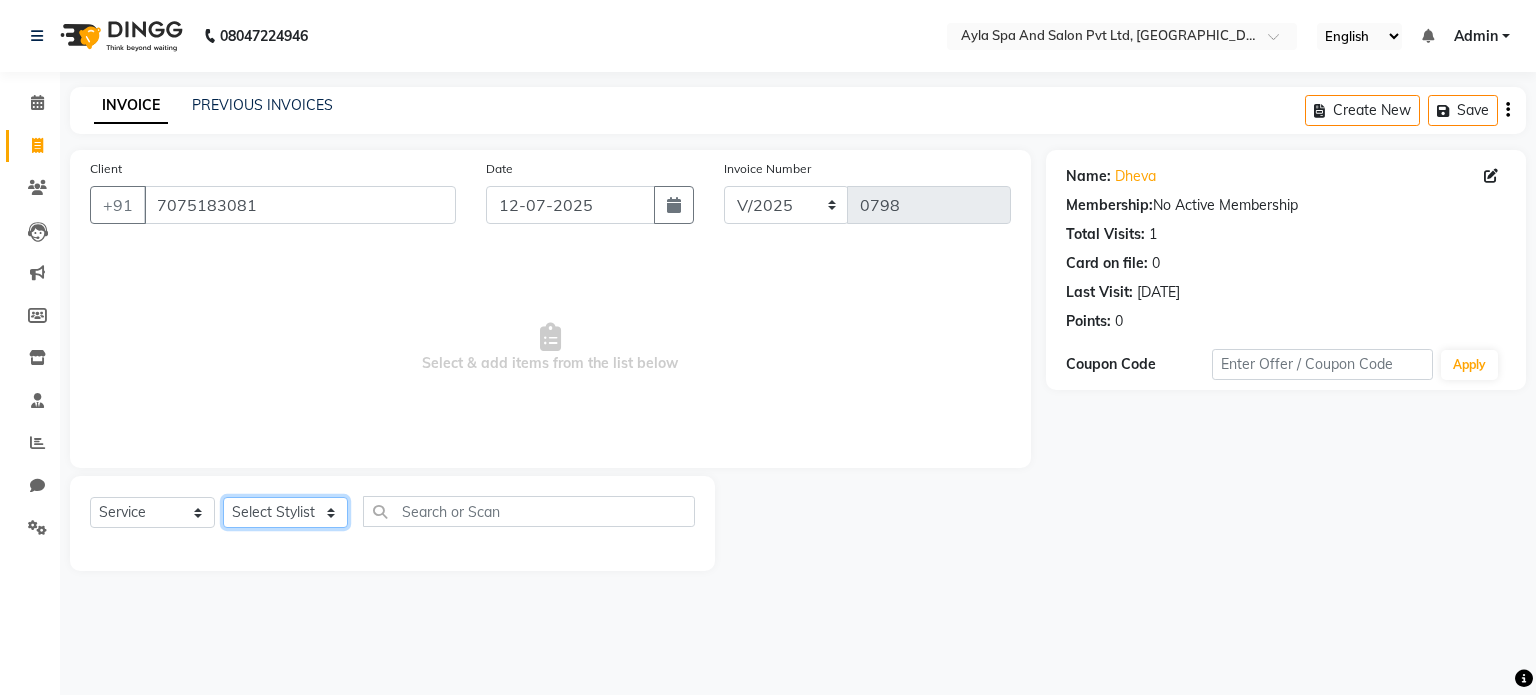 select on "82750" 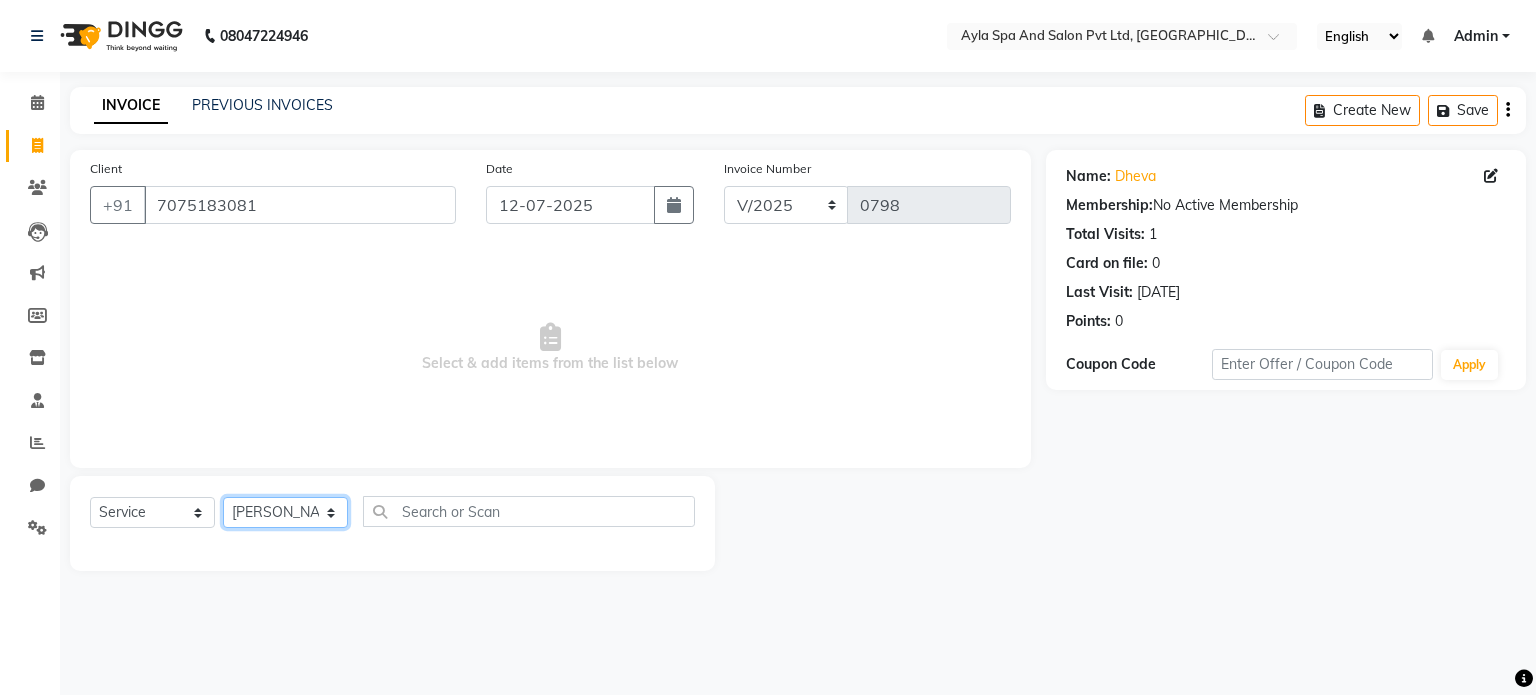 click on "Select Stylist [PERSON_NAME][DATE] [PERSON_NAME] NAVEEN [PERSON_NAME] [PERSON_NAME]" 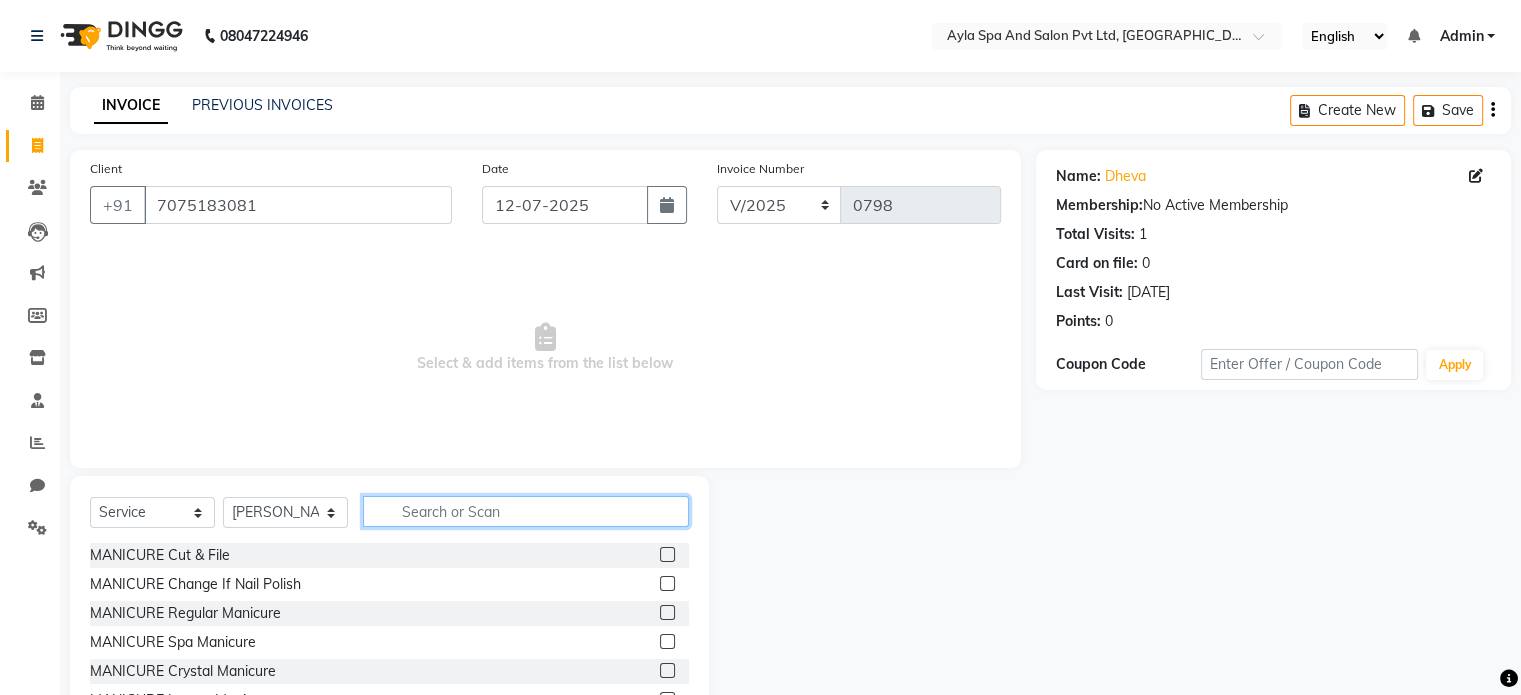 click 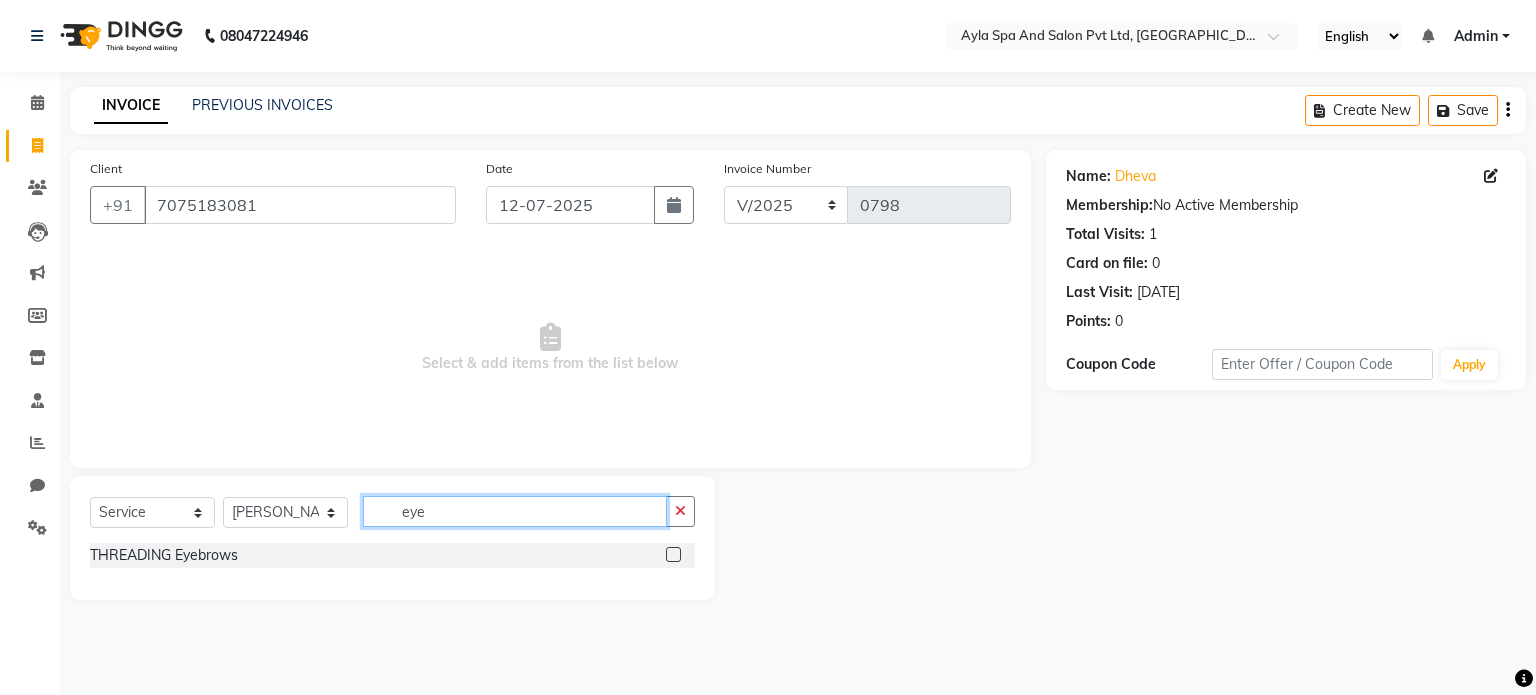 type on "eye" 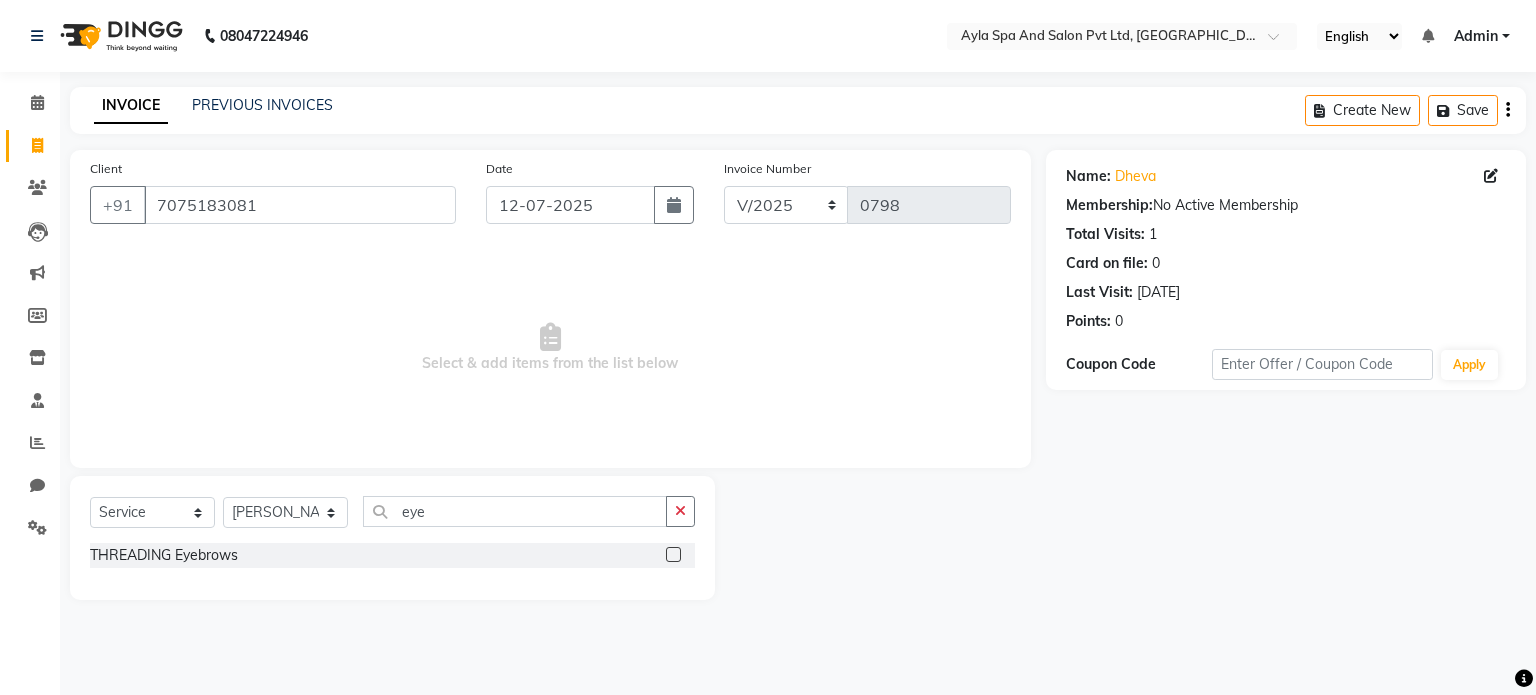 click 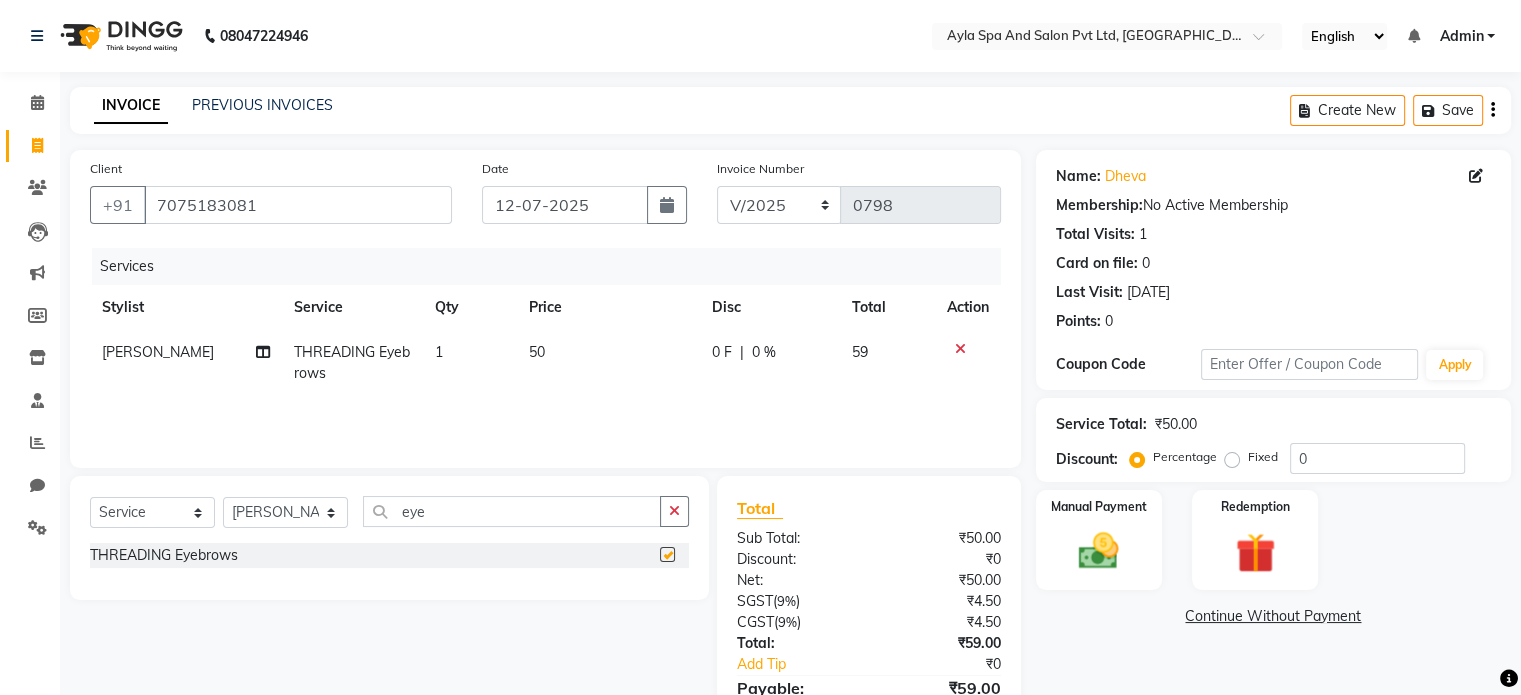 checkbox on "false" 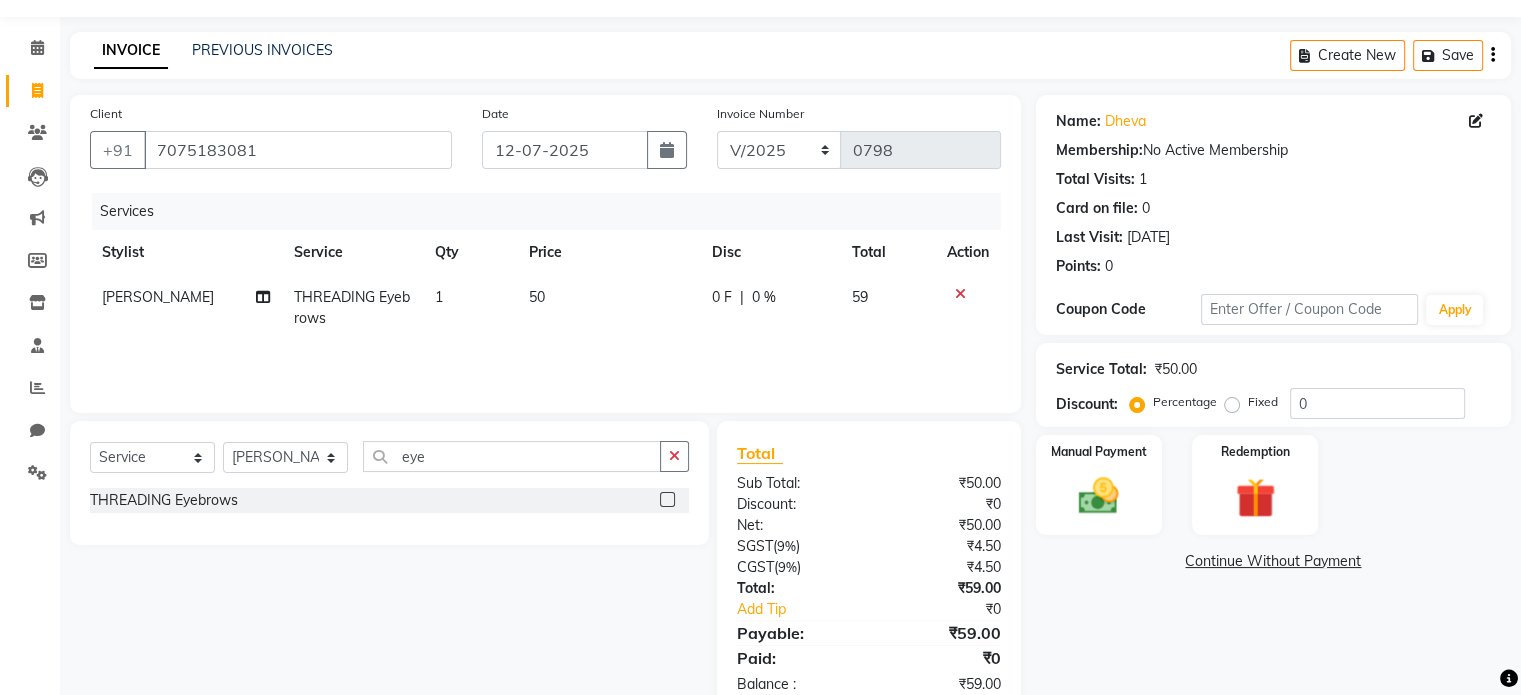 scroll, scrollTop: 105, scrollLeft: 0, axis: vertical 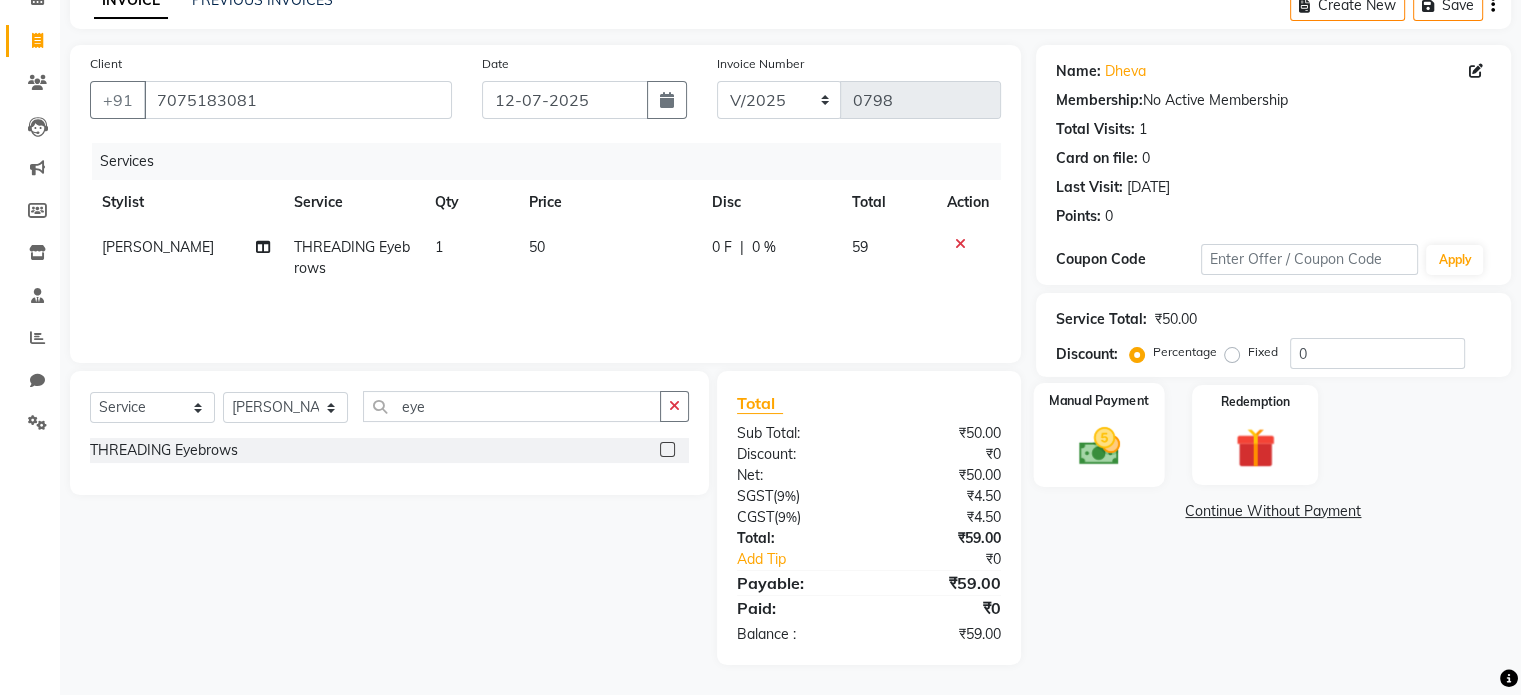 click 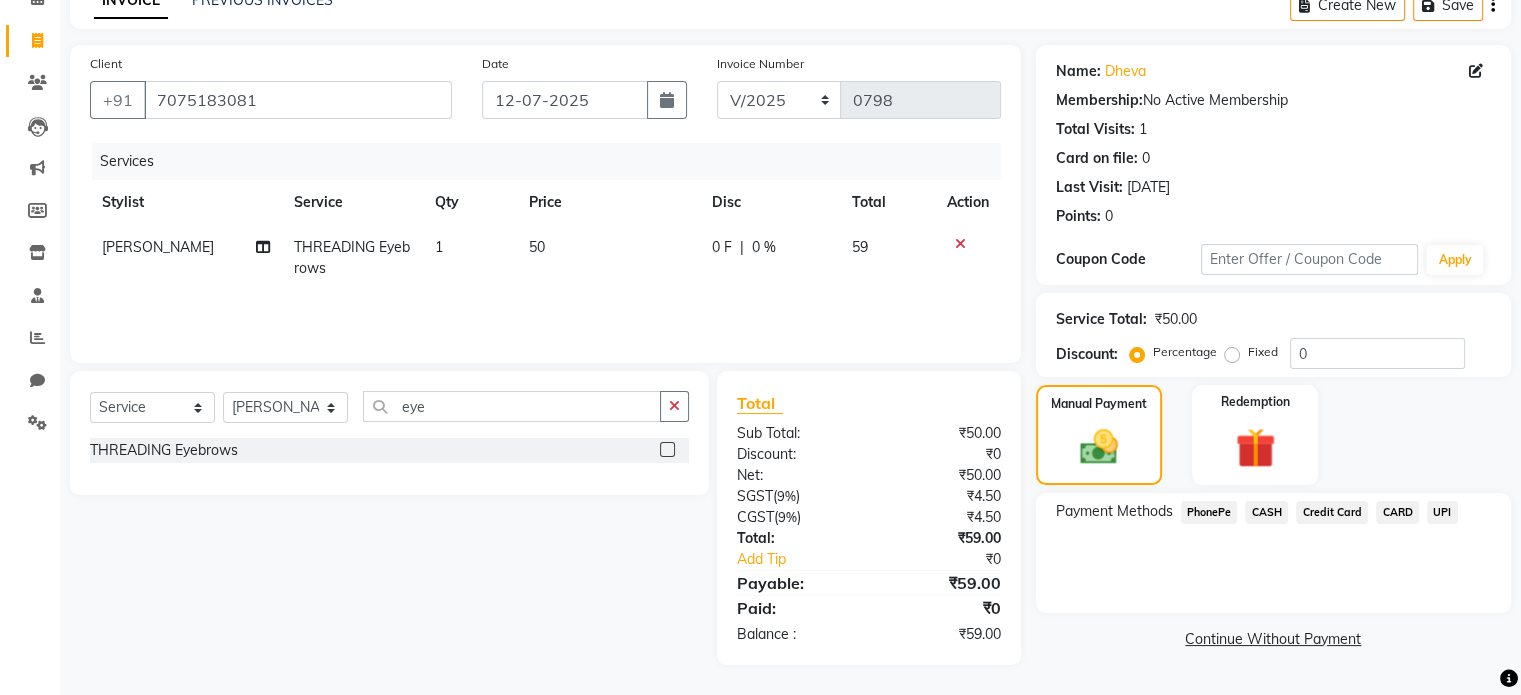 click on "UPI" 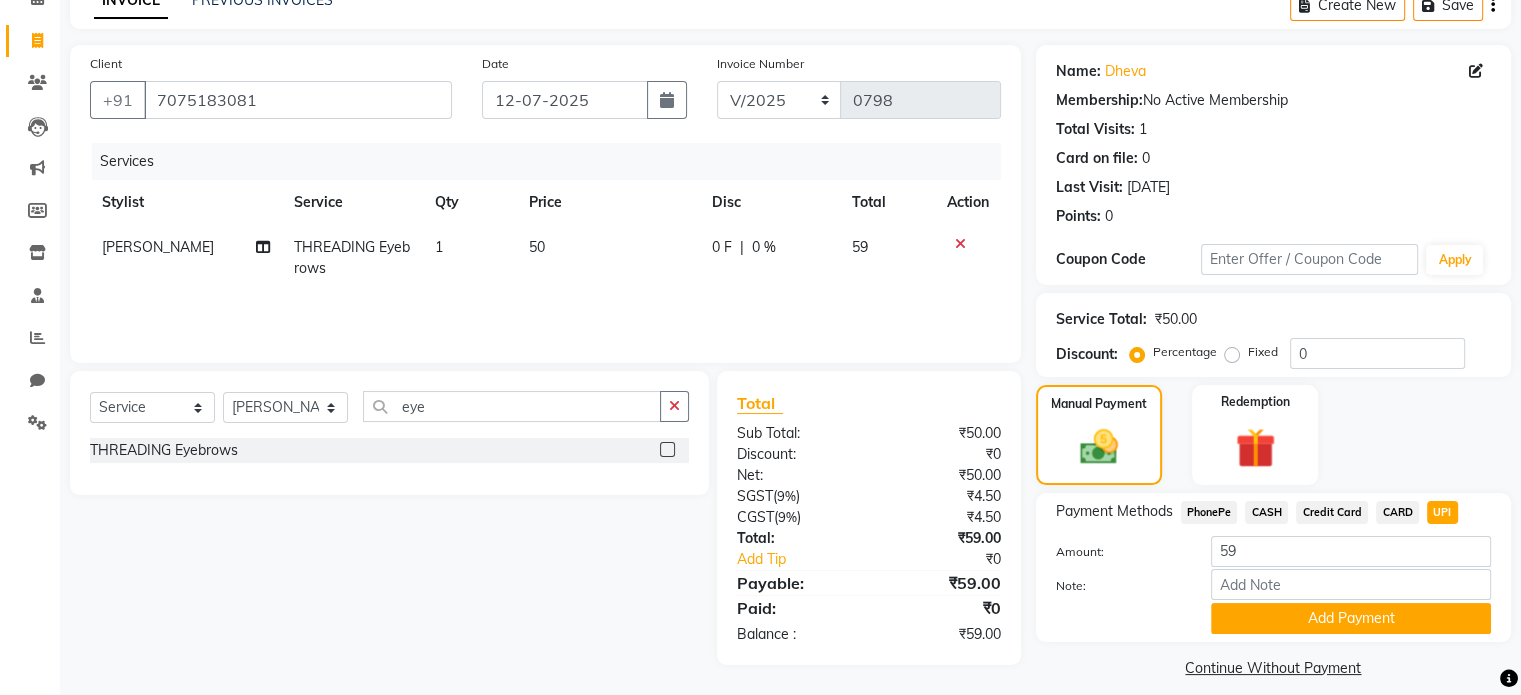 scroll, scrollTop: 124, scrollLeft: 0, axis: vertical 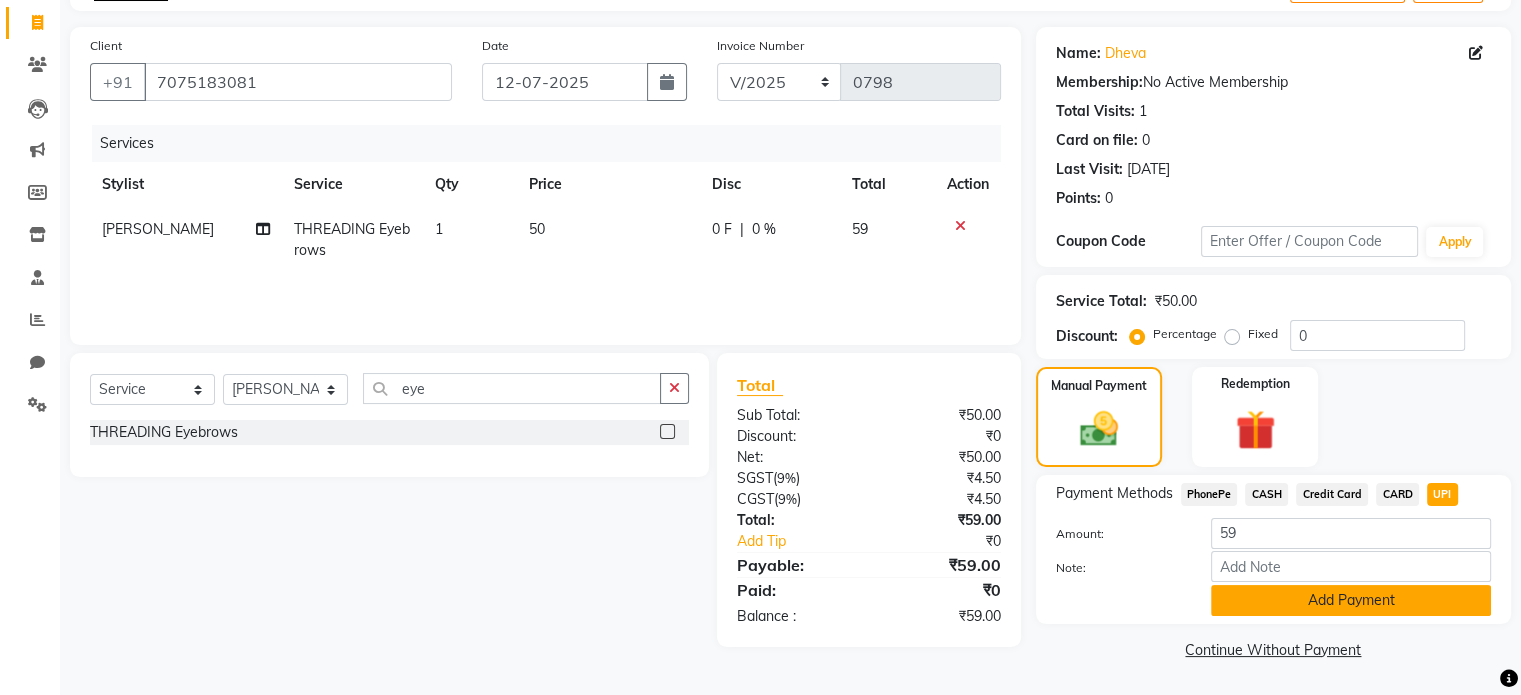 click on "Add Payment" 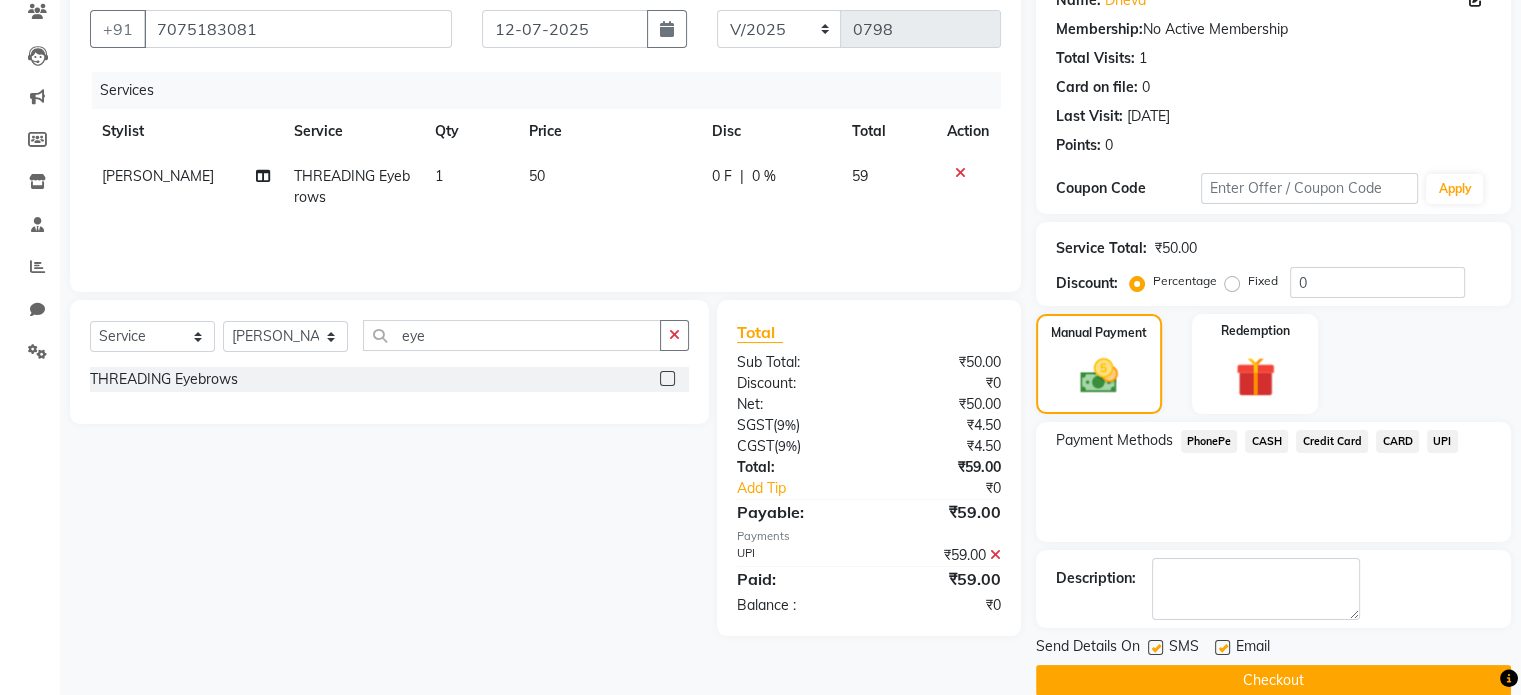 scroll, scrollTop: 205, scrollLeft: 0, axis: vertical 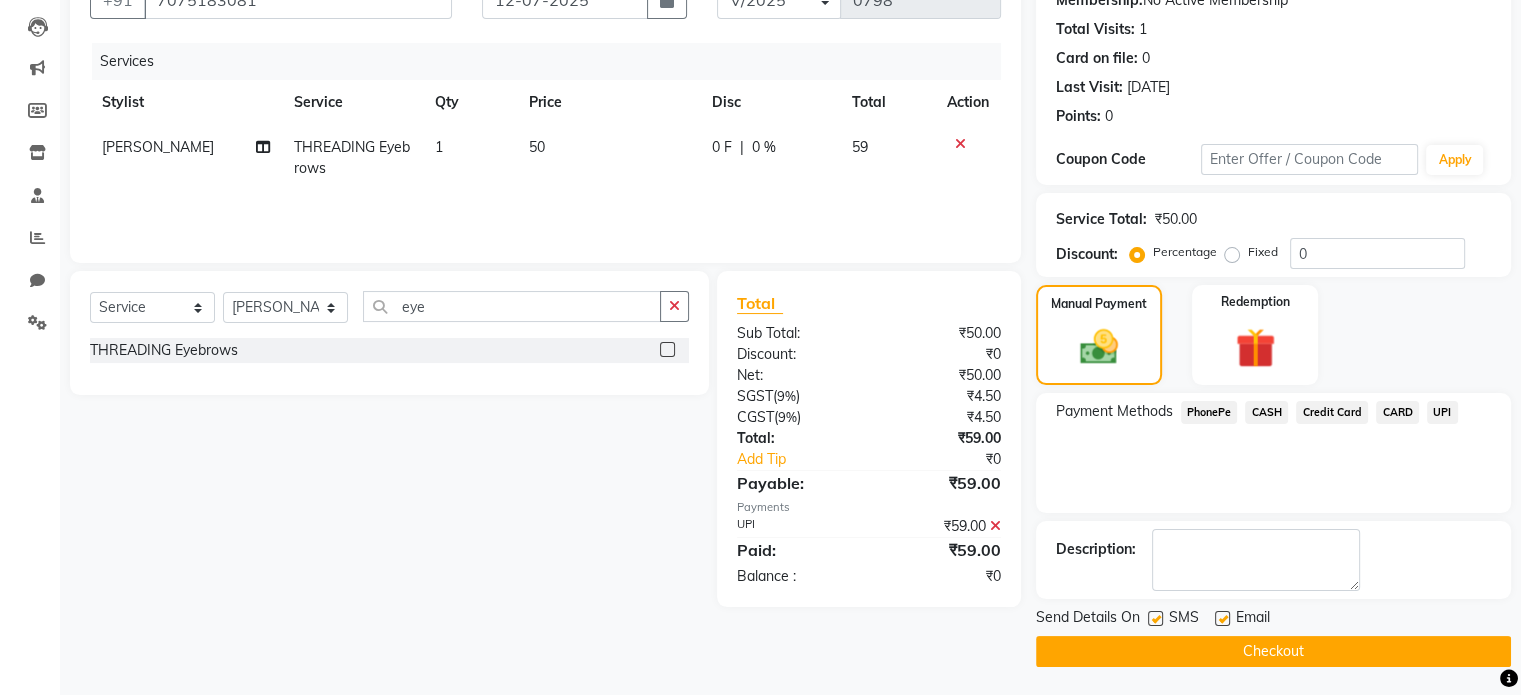 drag, startPoint x: 1149, startPoint y: 617, endPoint x: 1168, endPoint y: 616, distance: 19.026299 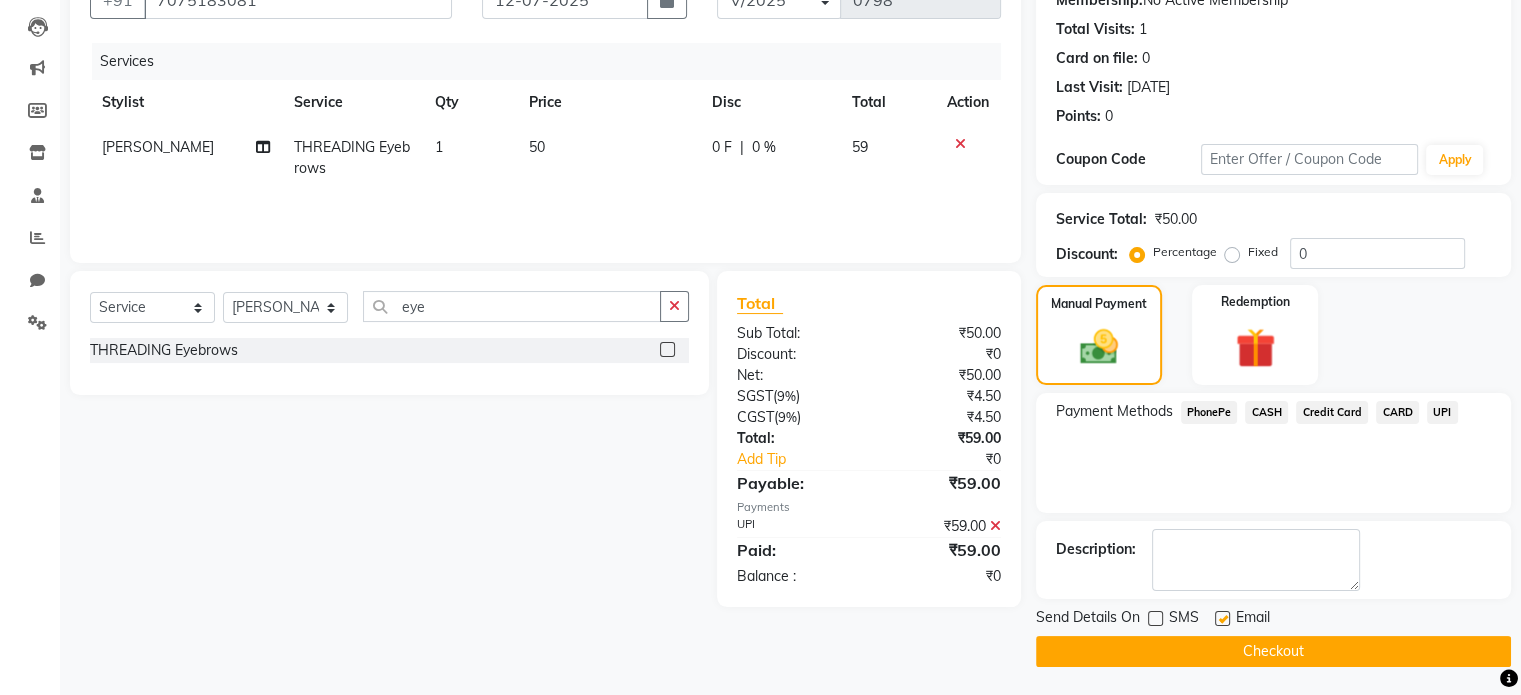 click 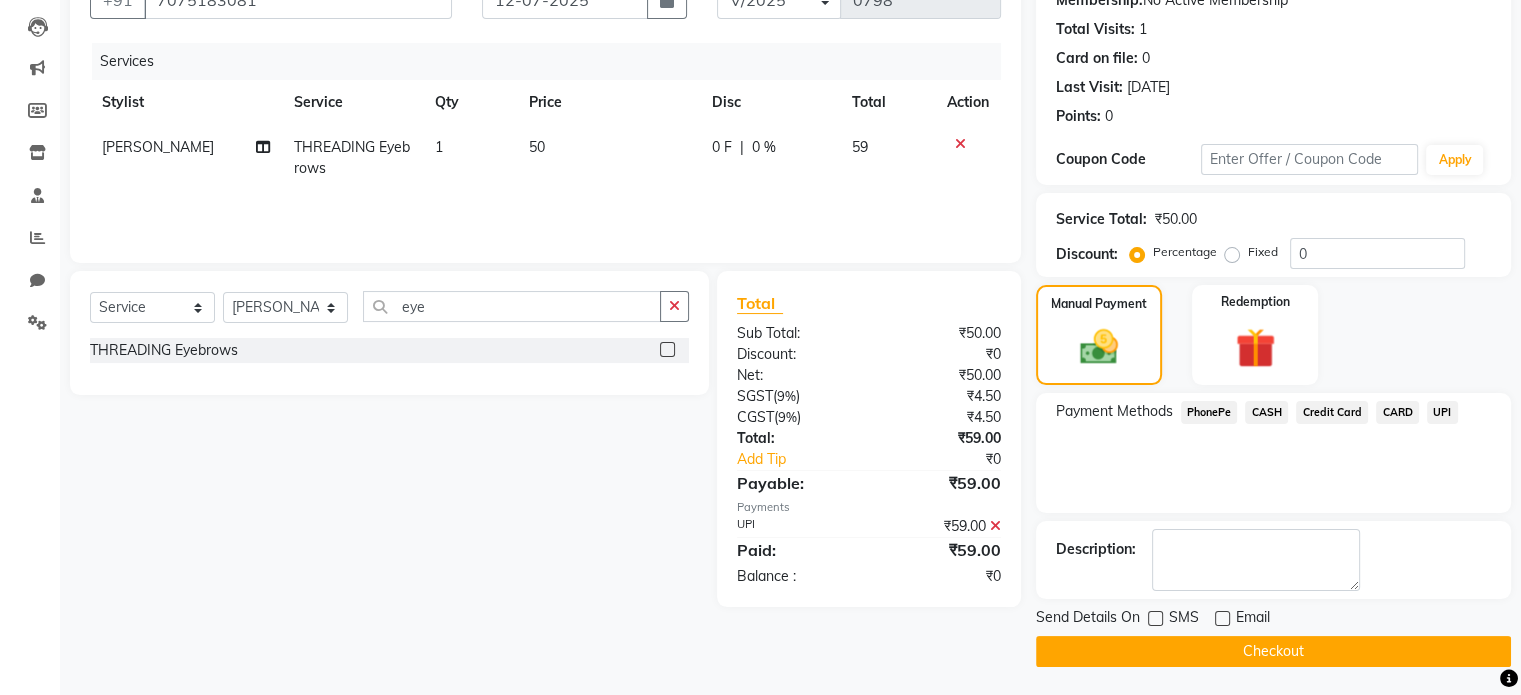 click on "Checkout" 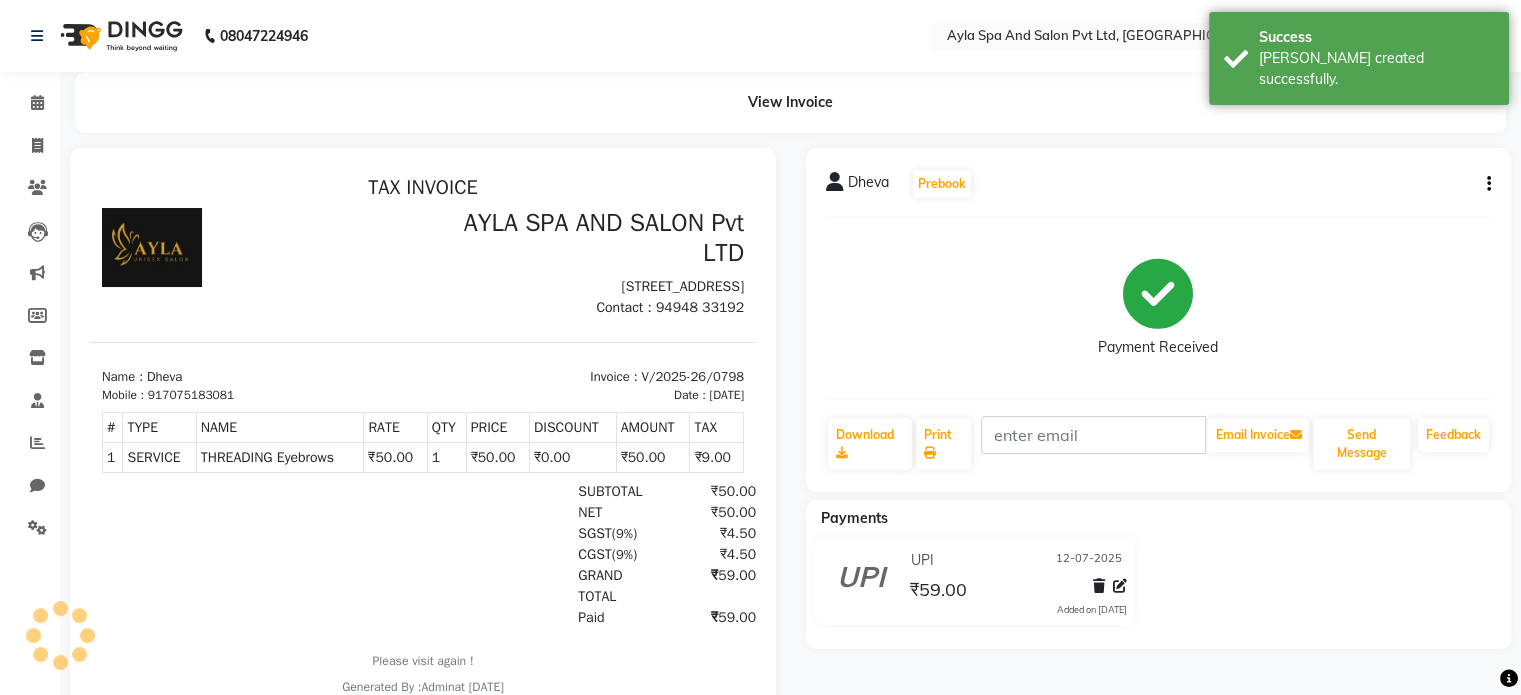 scroll, scrollTop: 0, scrollLeft: 0, axis: both 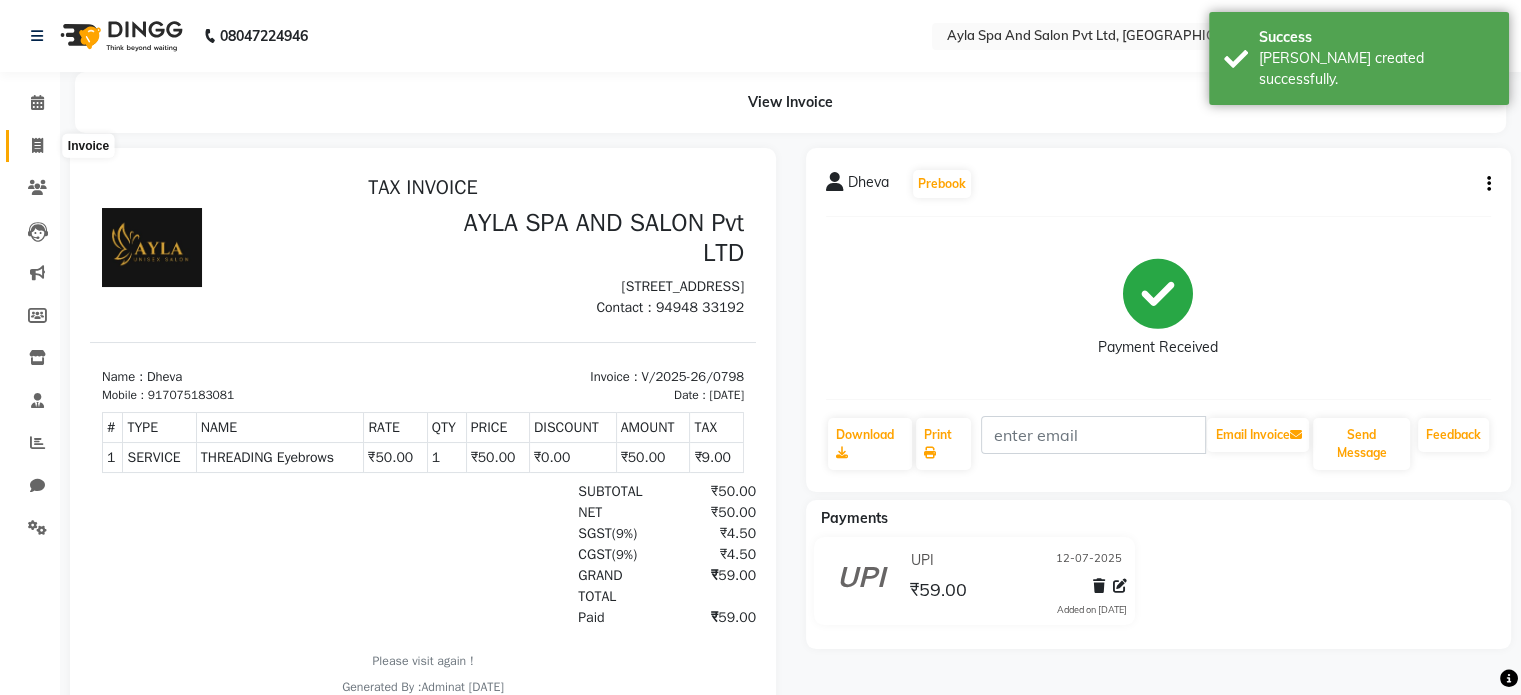 click 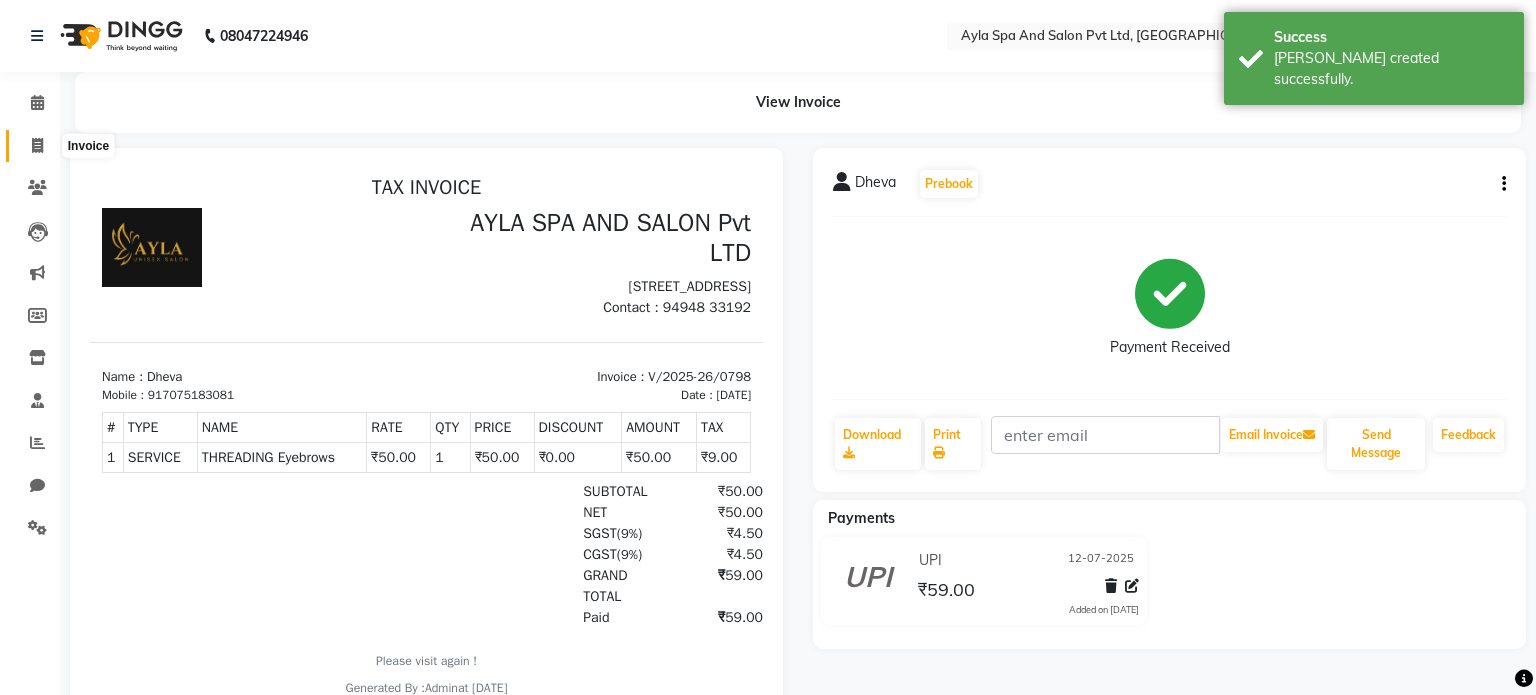 select on "7756" 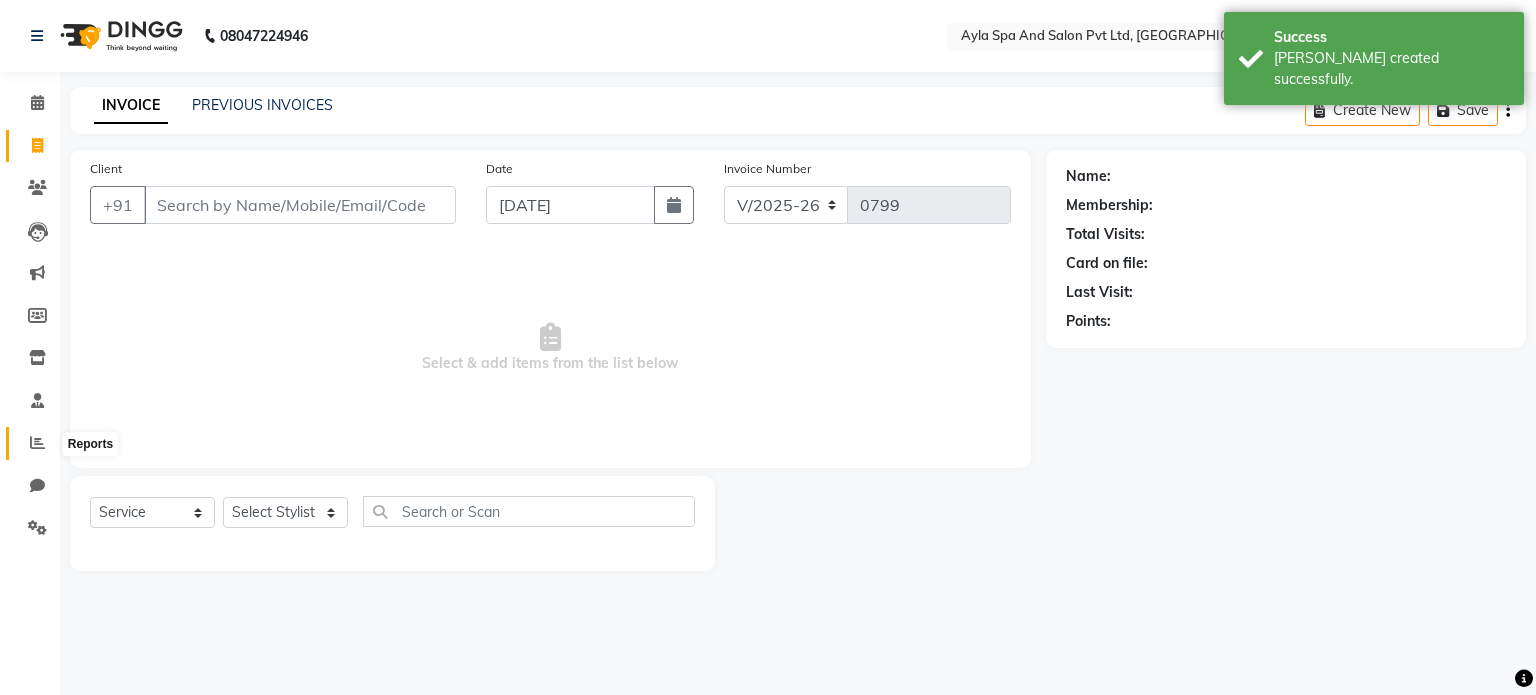 click 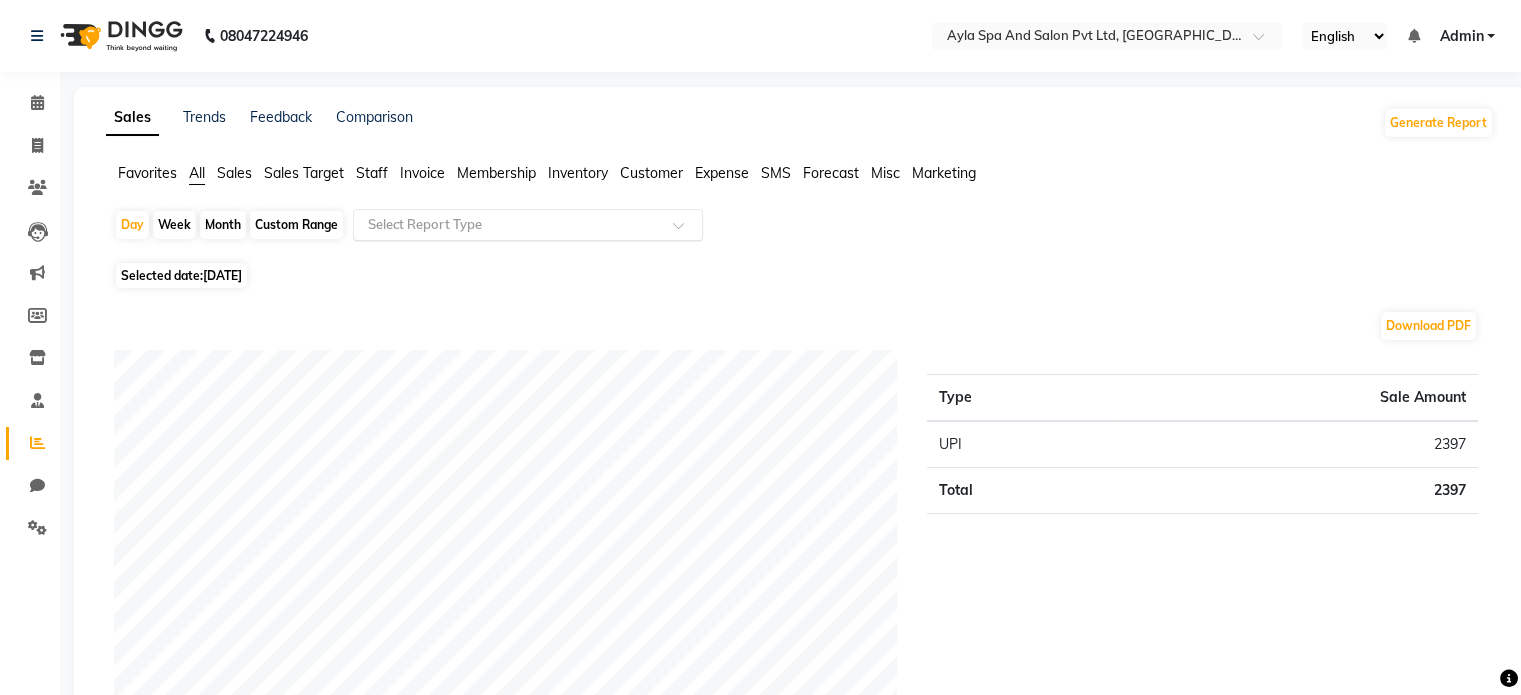 click 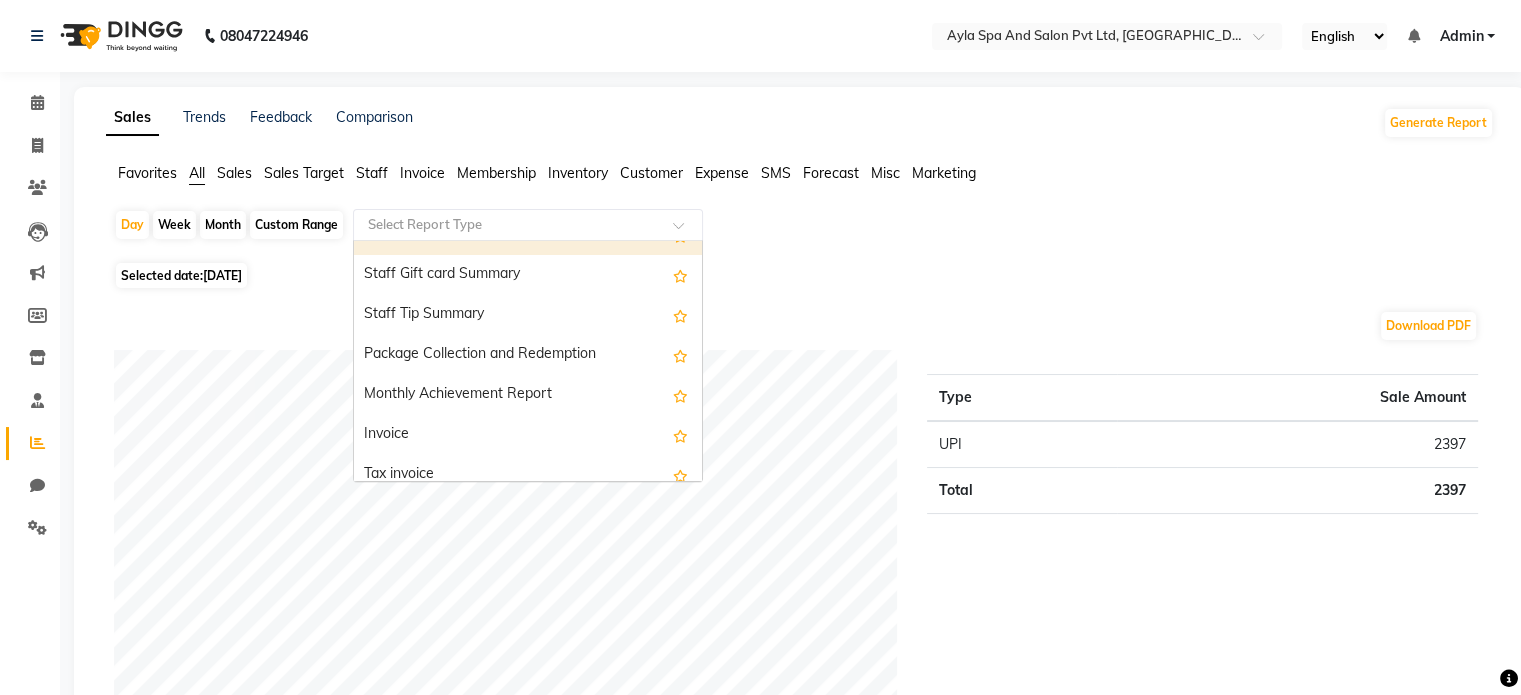scroll, scrollTop: 1600, scrollLeft: 0, axis: vertical 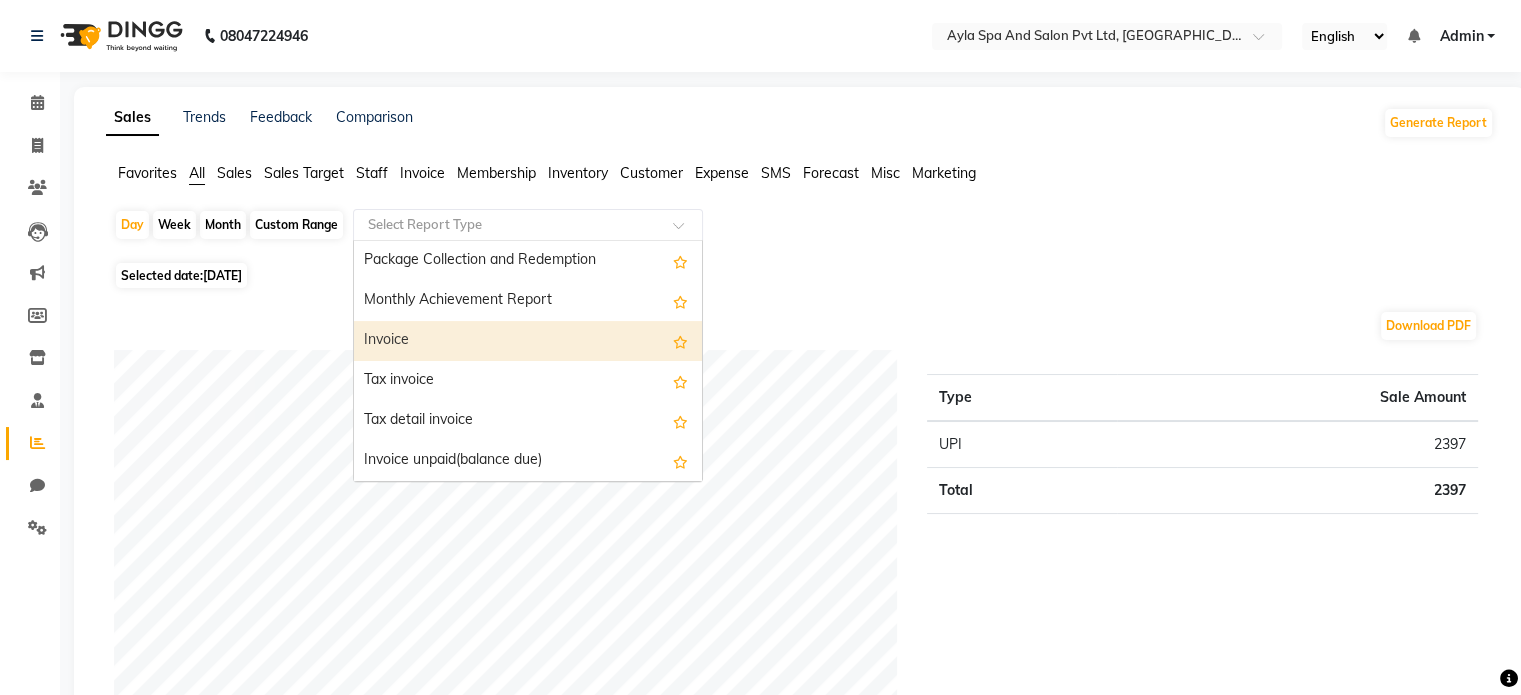 click on "Invoice" at bounding box center (528, 341) 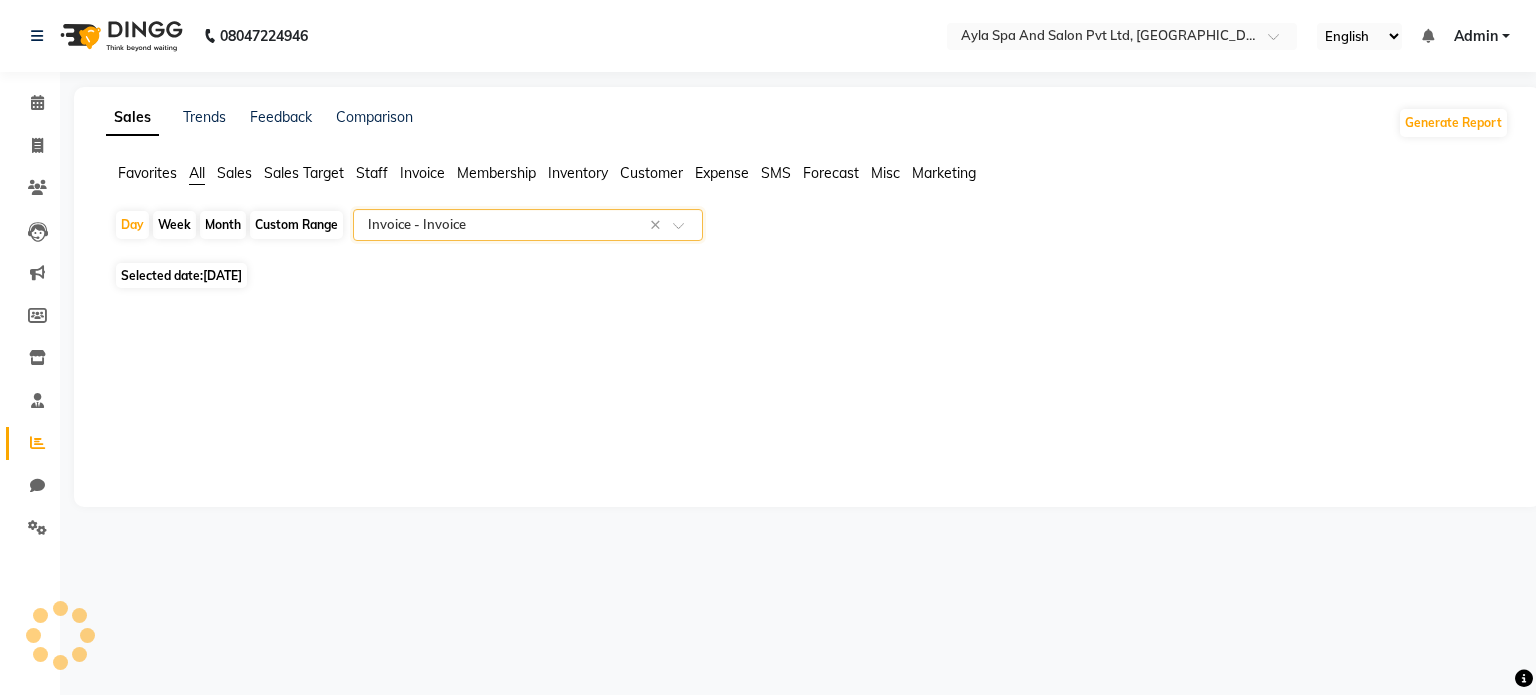select on "full_report" 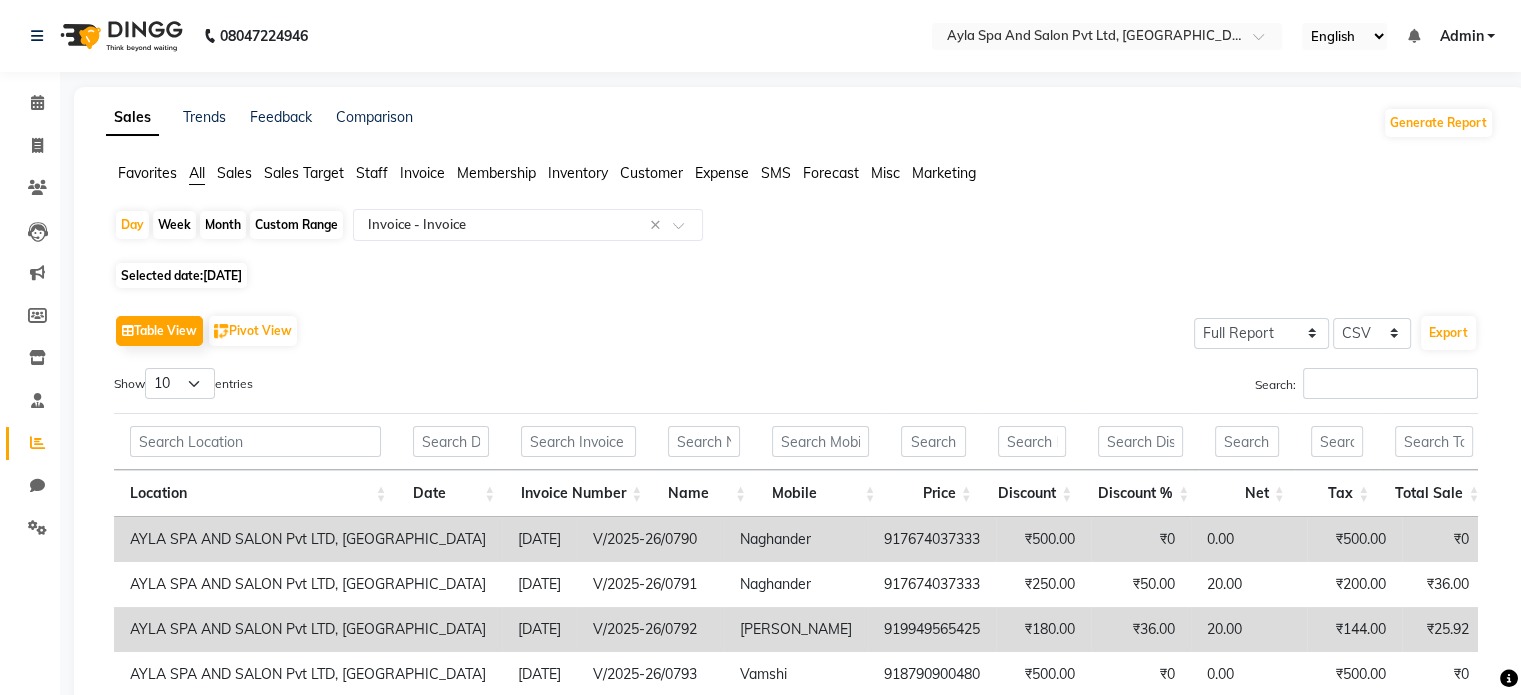 click on "Selected date:  [DATE]" 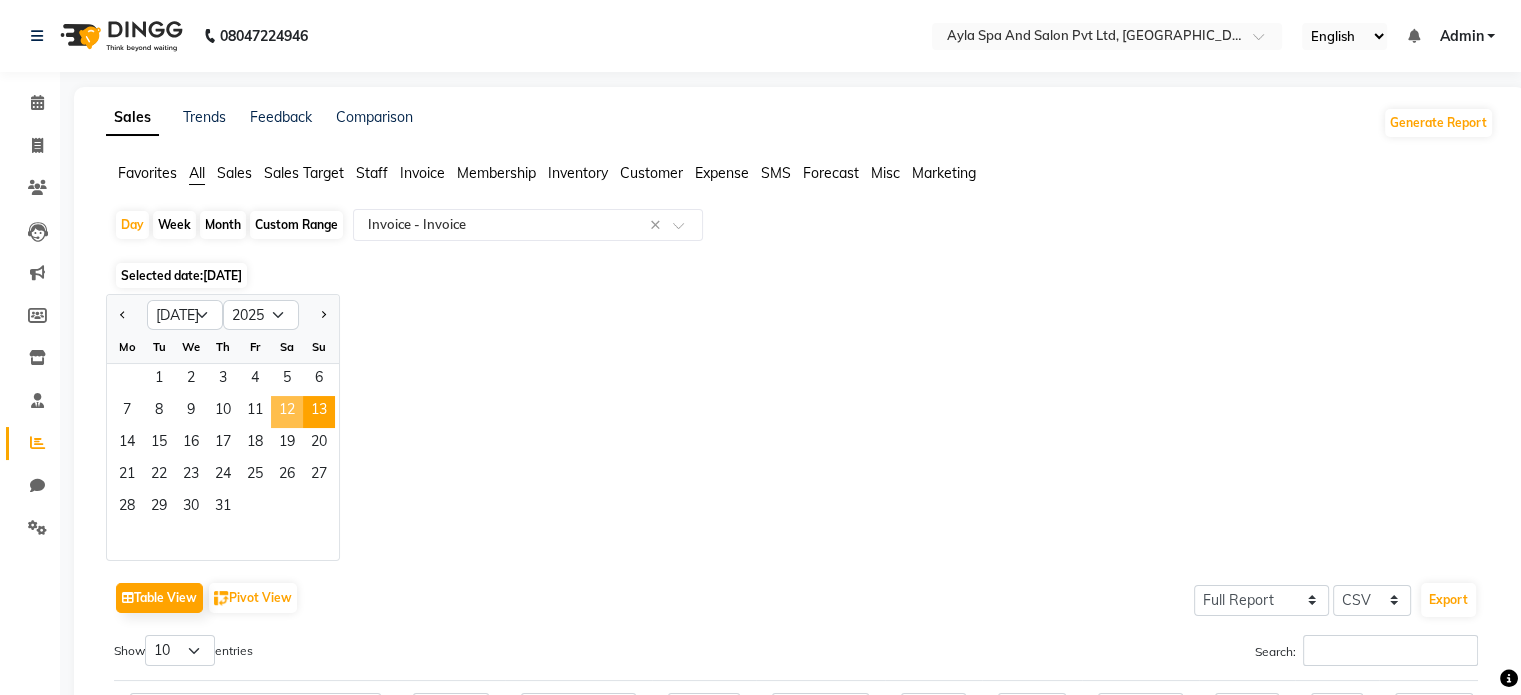 click on "12" 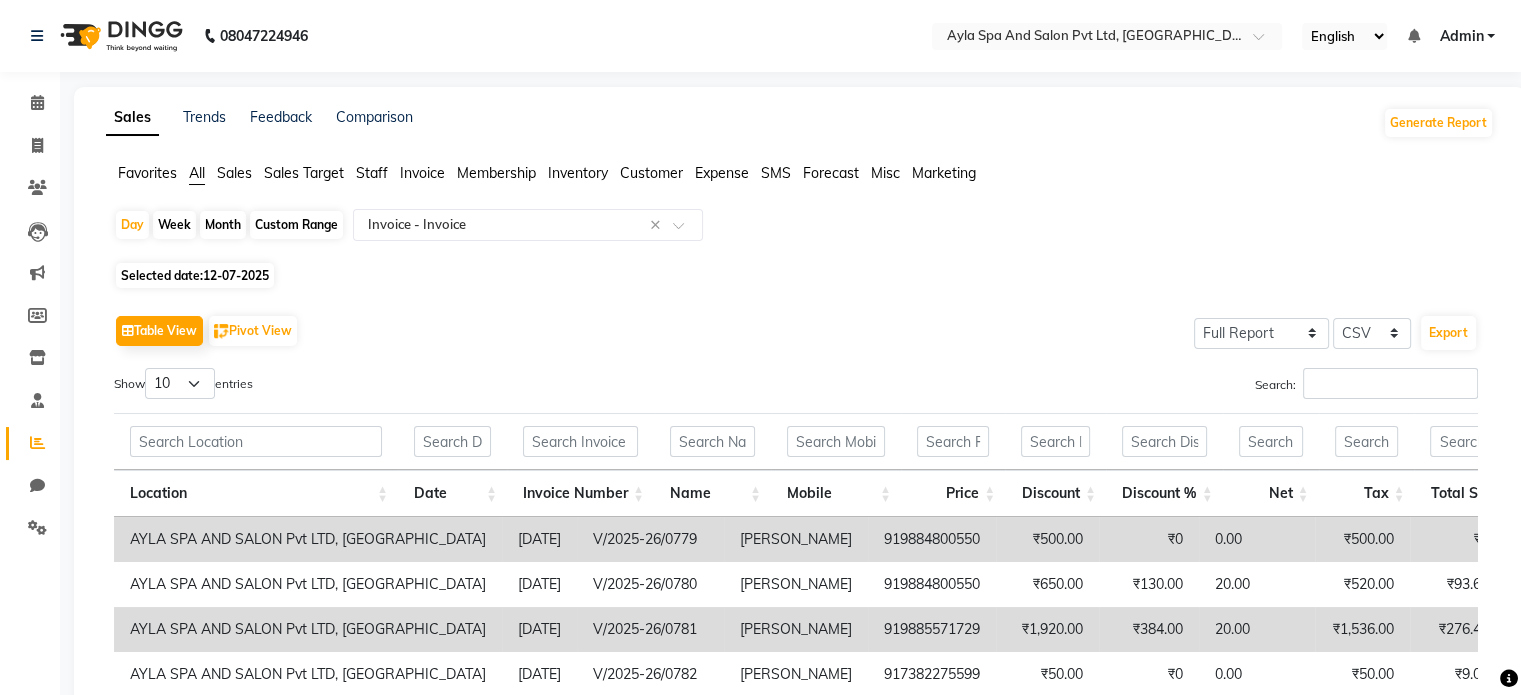 scroll, scrollTop: 394, scrollLeft: 0, axis: vertical 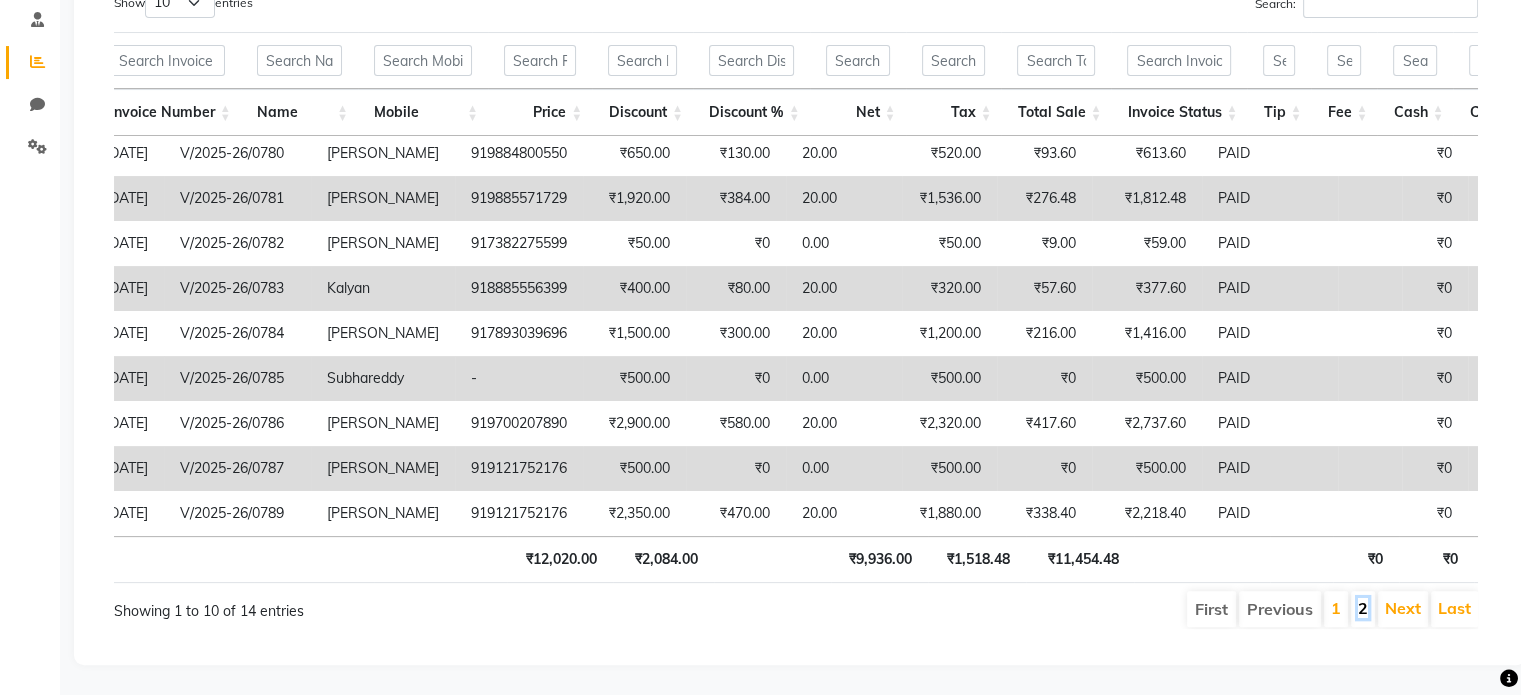 click on "2" at bounding box center [1363, 608] 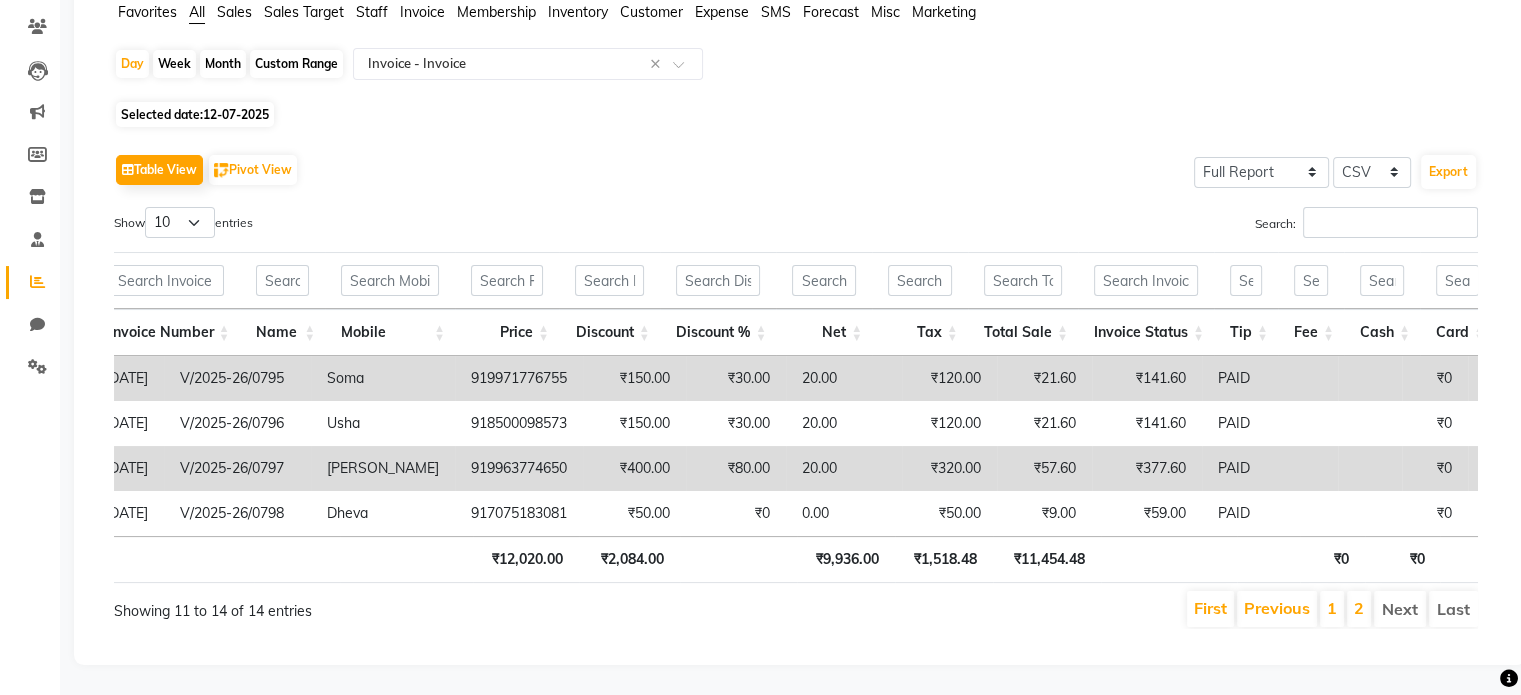scroll, scrollTop: 0, scrollLeft: 413, axis: horizontal 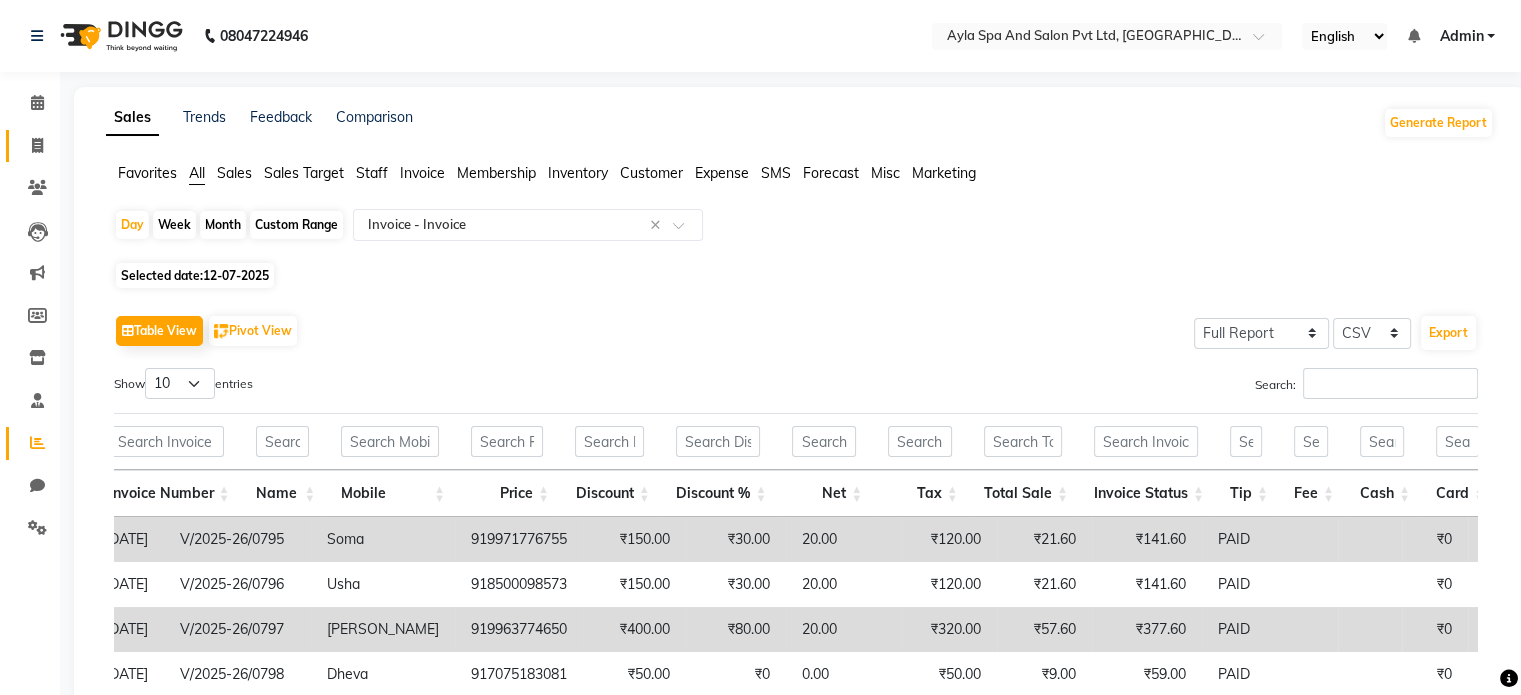 click on "Invoice" 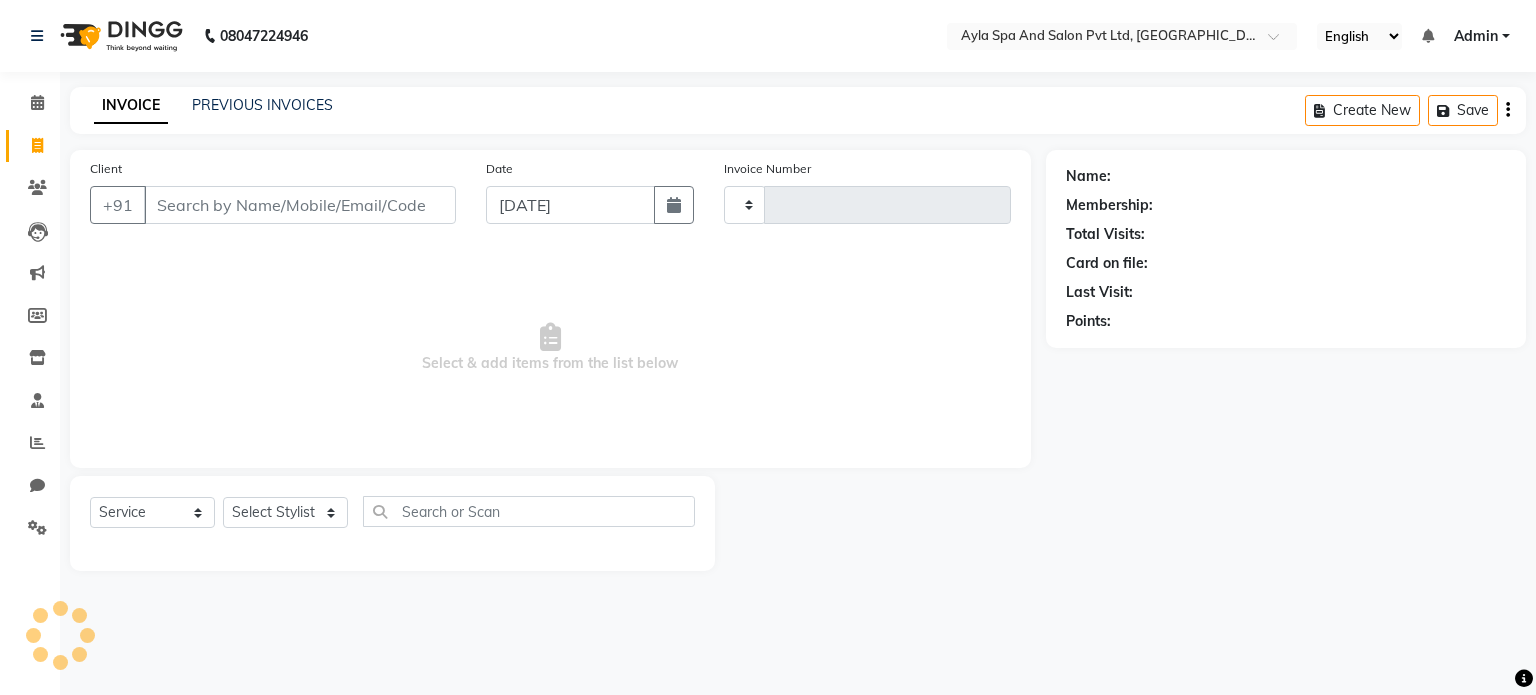 type on "0799" 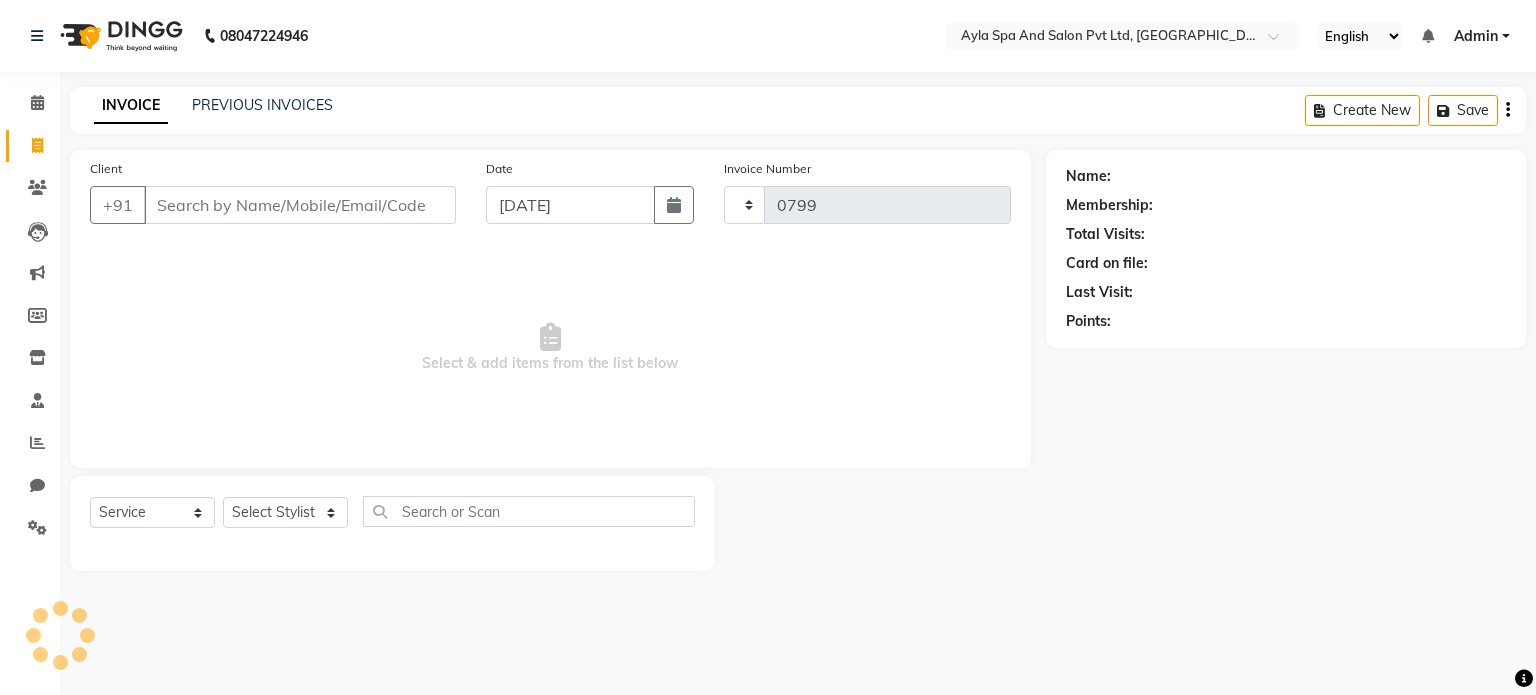 select on "7756" 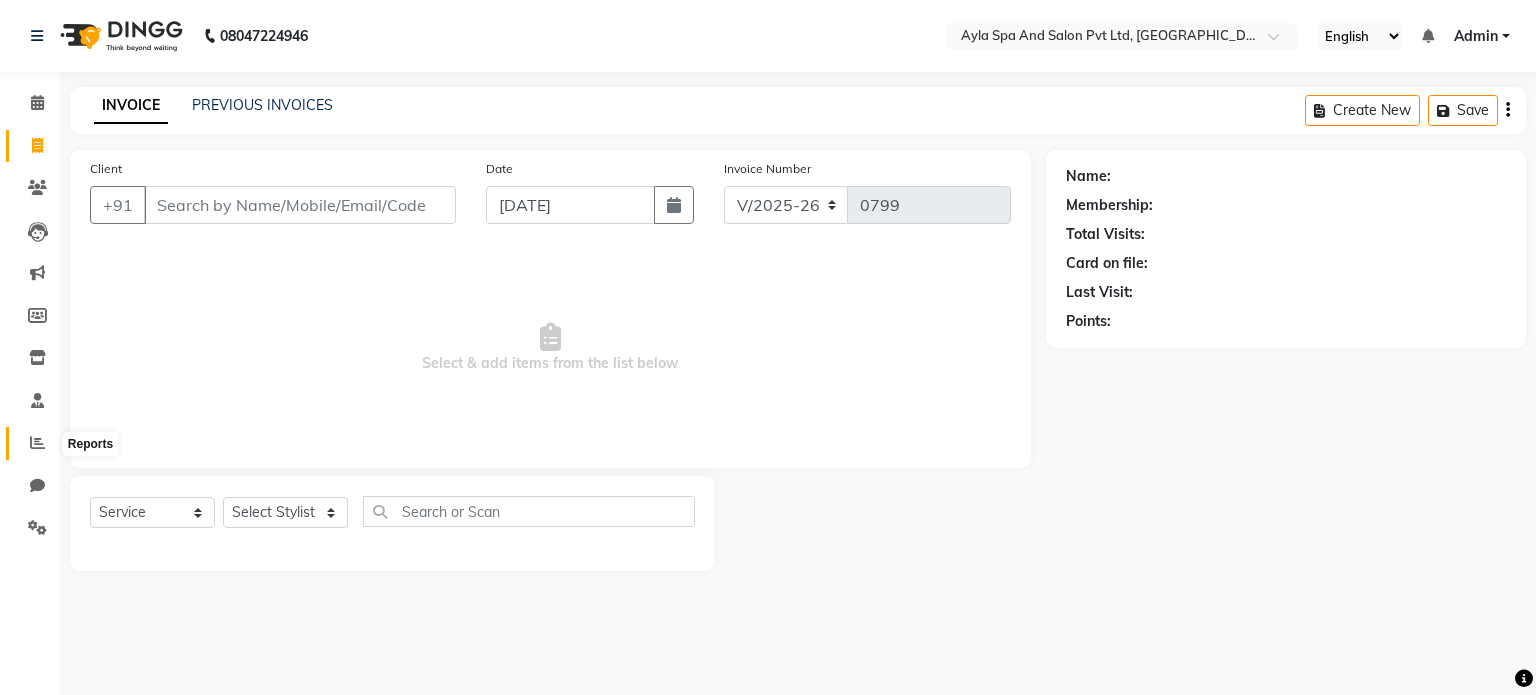 click 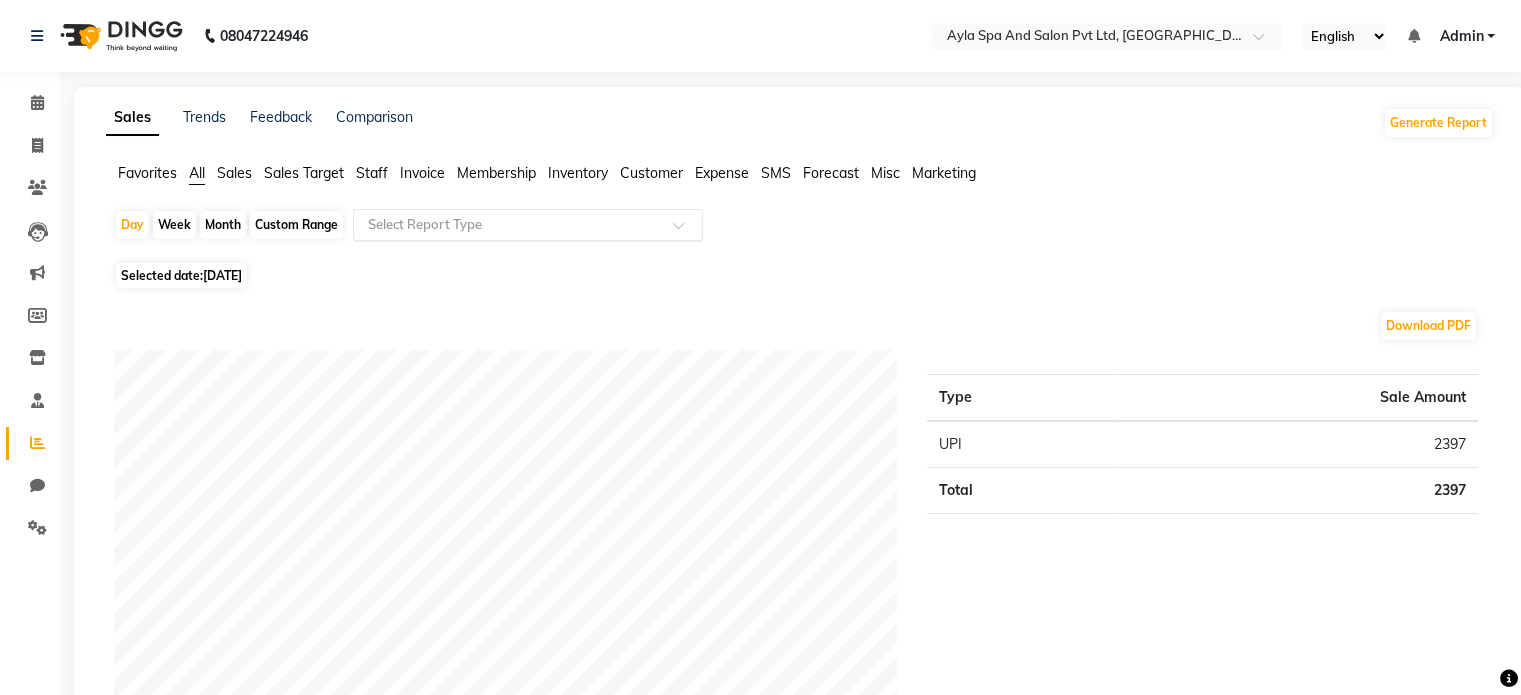 click 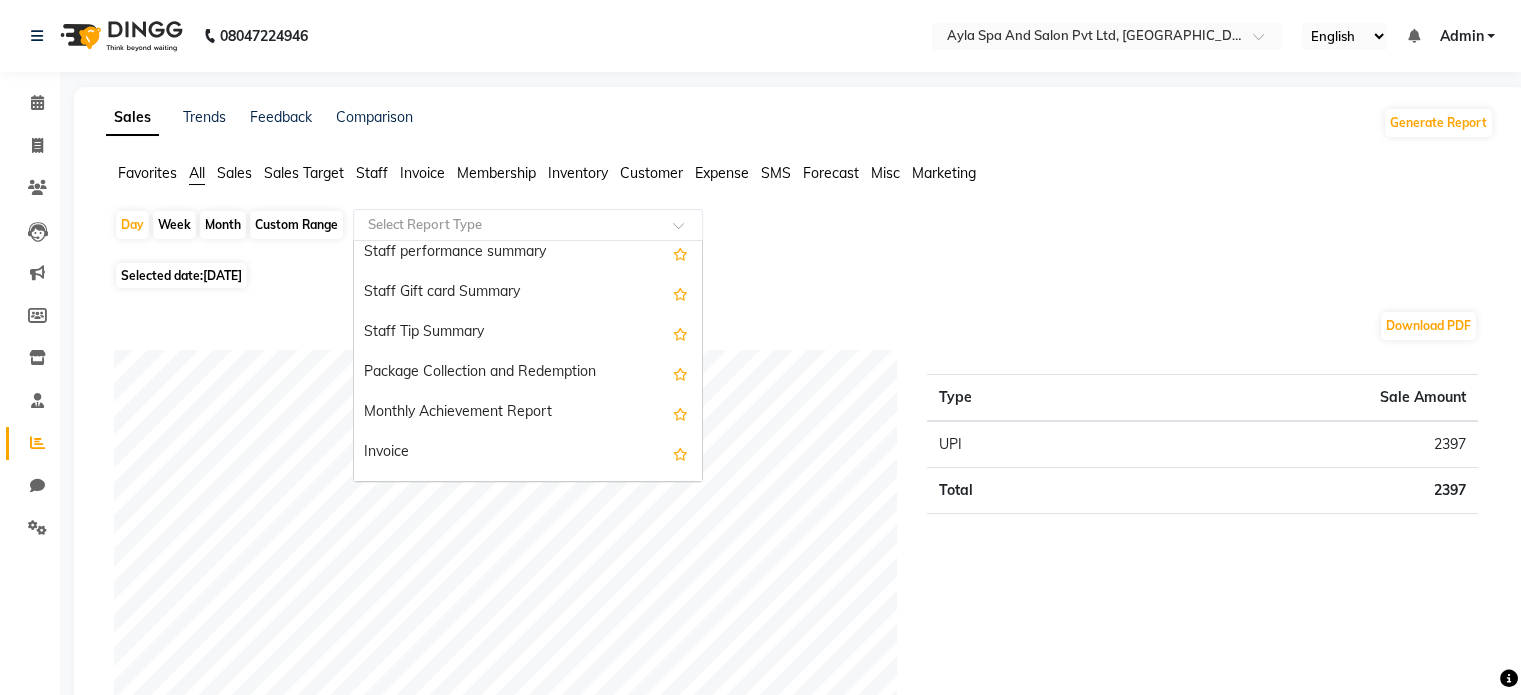 scroll, scrollTop: 1500, scrollLeft: 0, axis: vertical 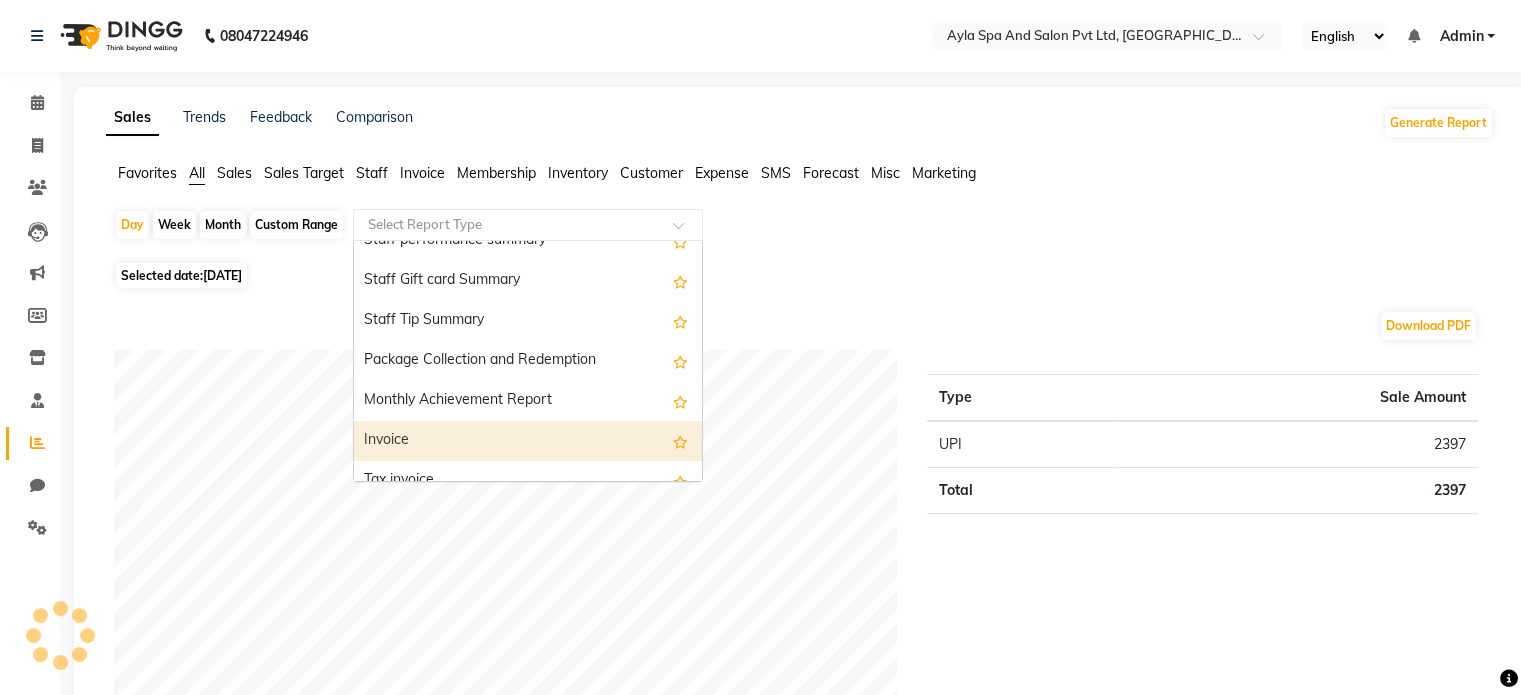 click on "Invoice" at bounding box center (528, 441) 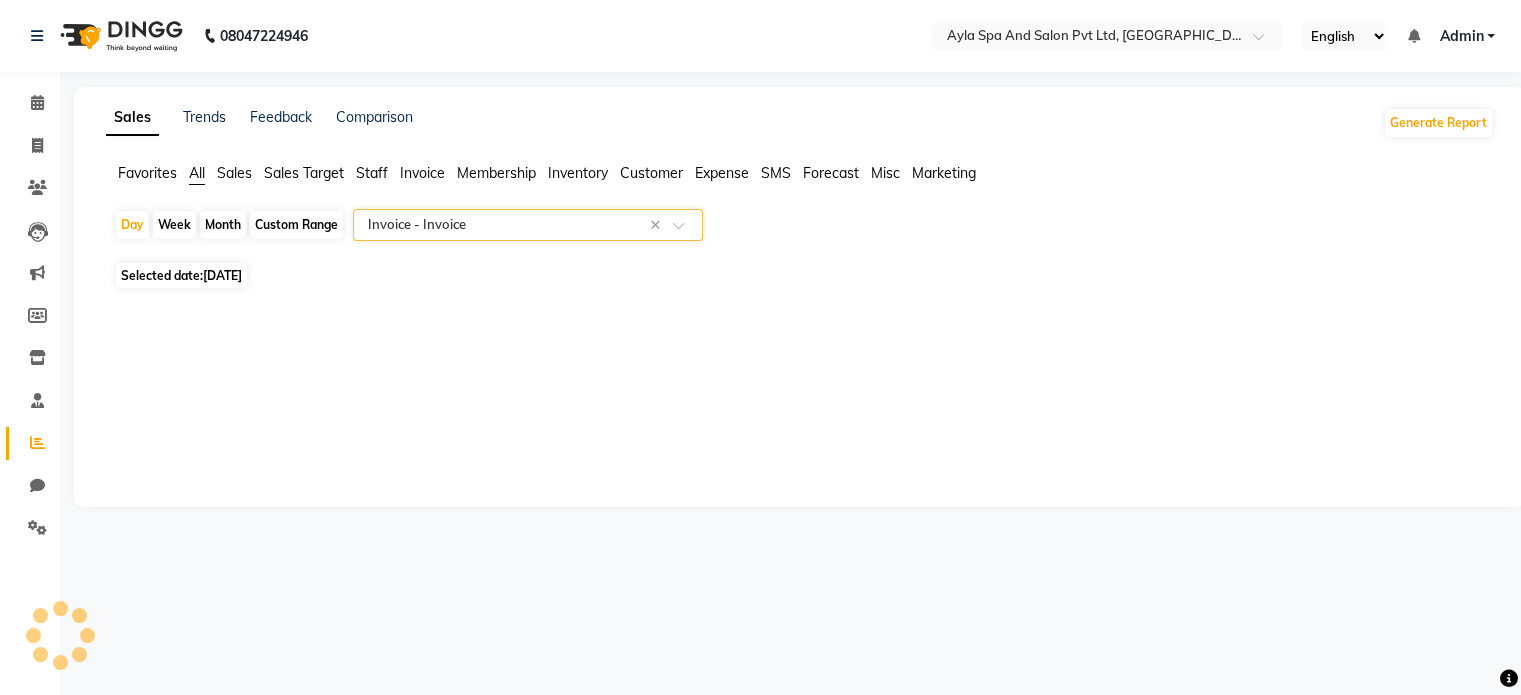 select on "full_report" 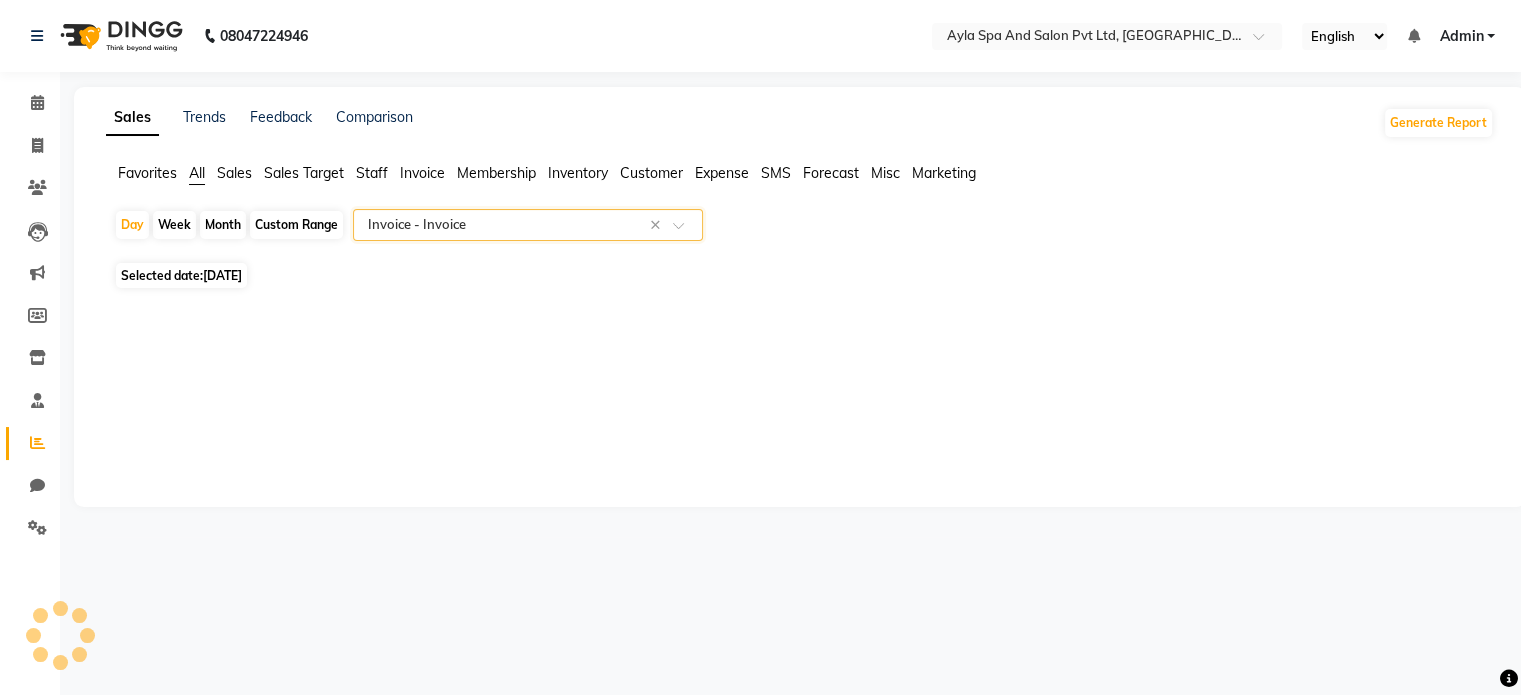 select on "csv" 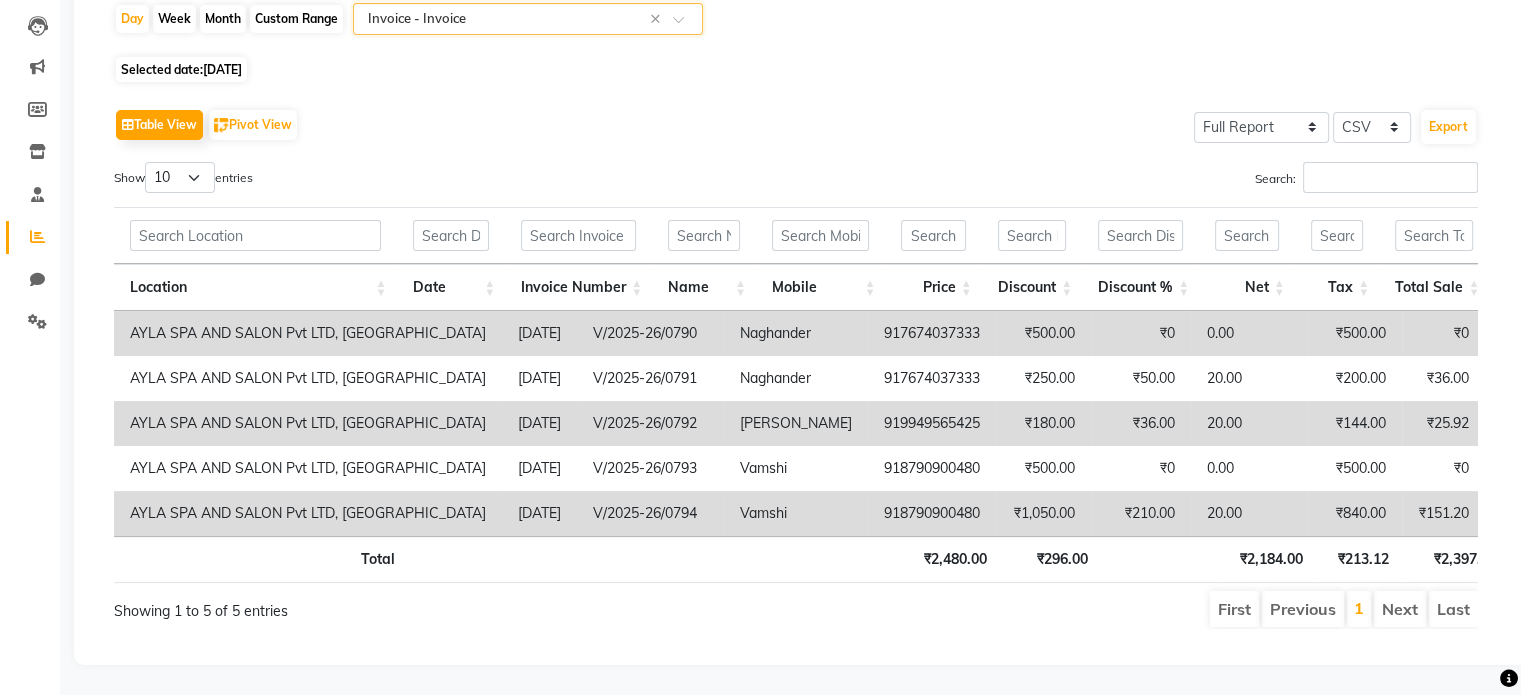 scroll, scrollTop: 234, scrollLeft: 0, axis: vertical 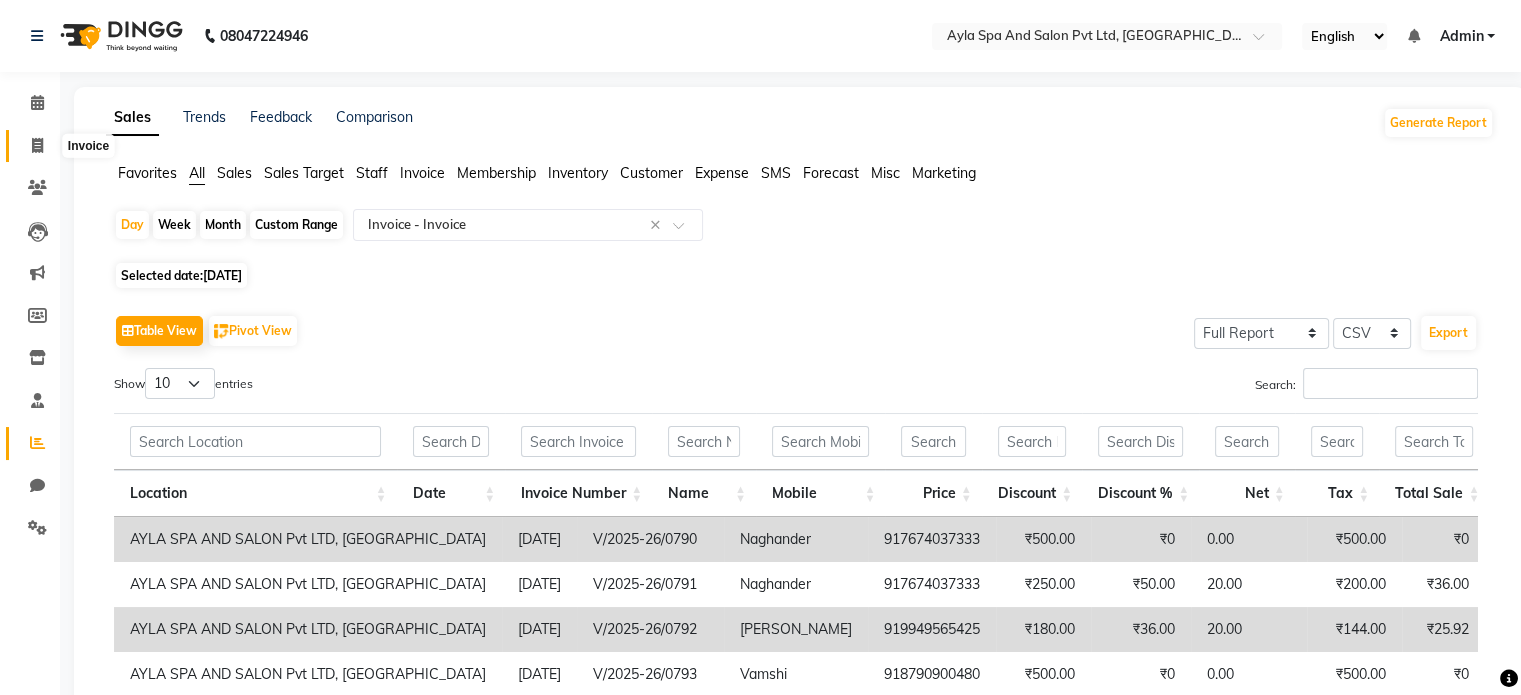 click 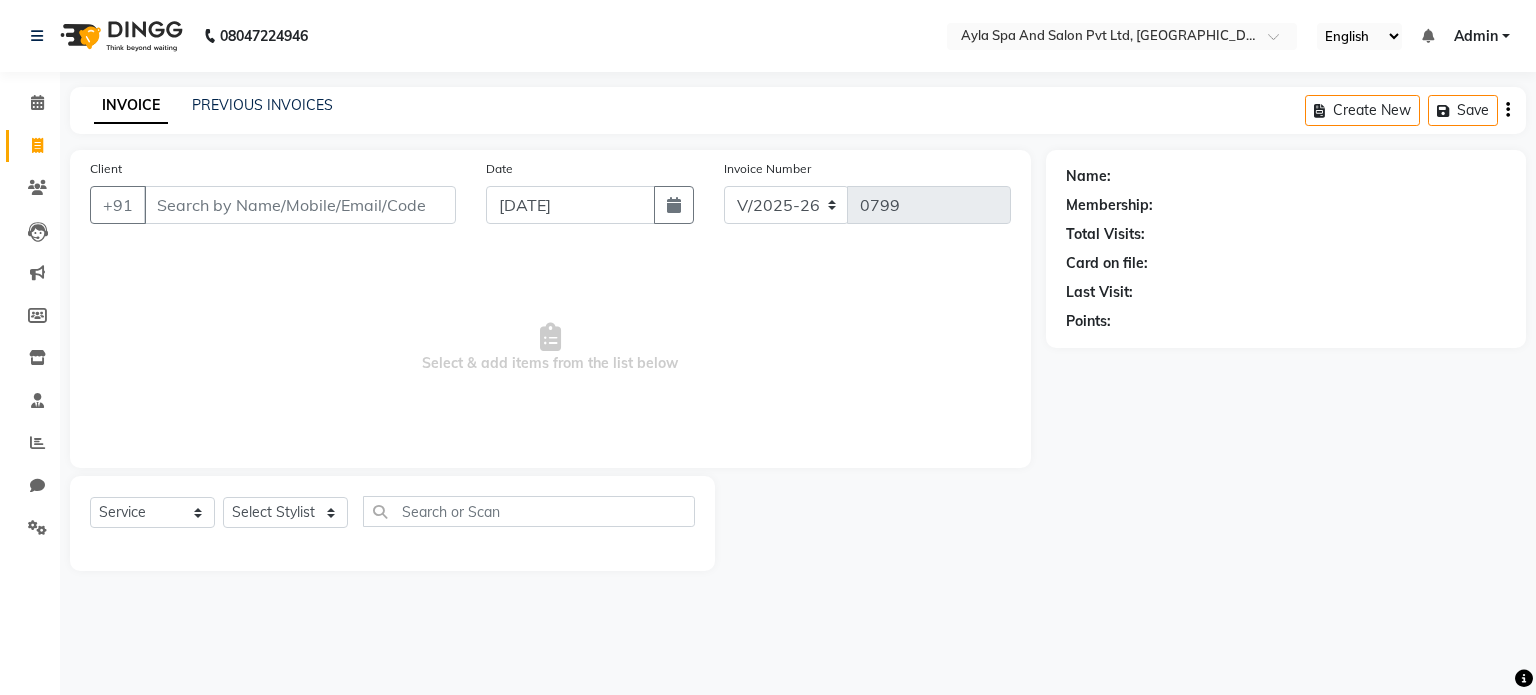 click on "Client" at bounding box center (300, 205) 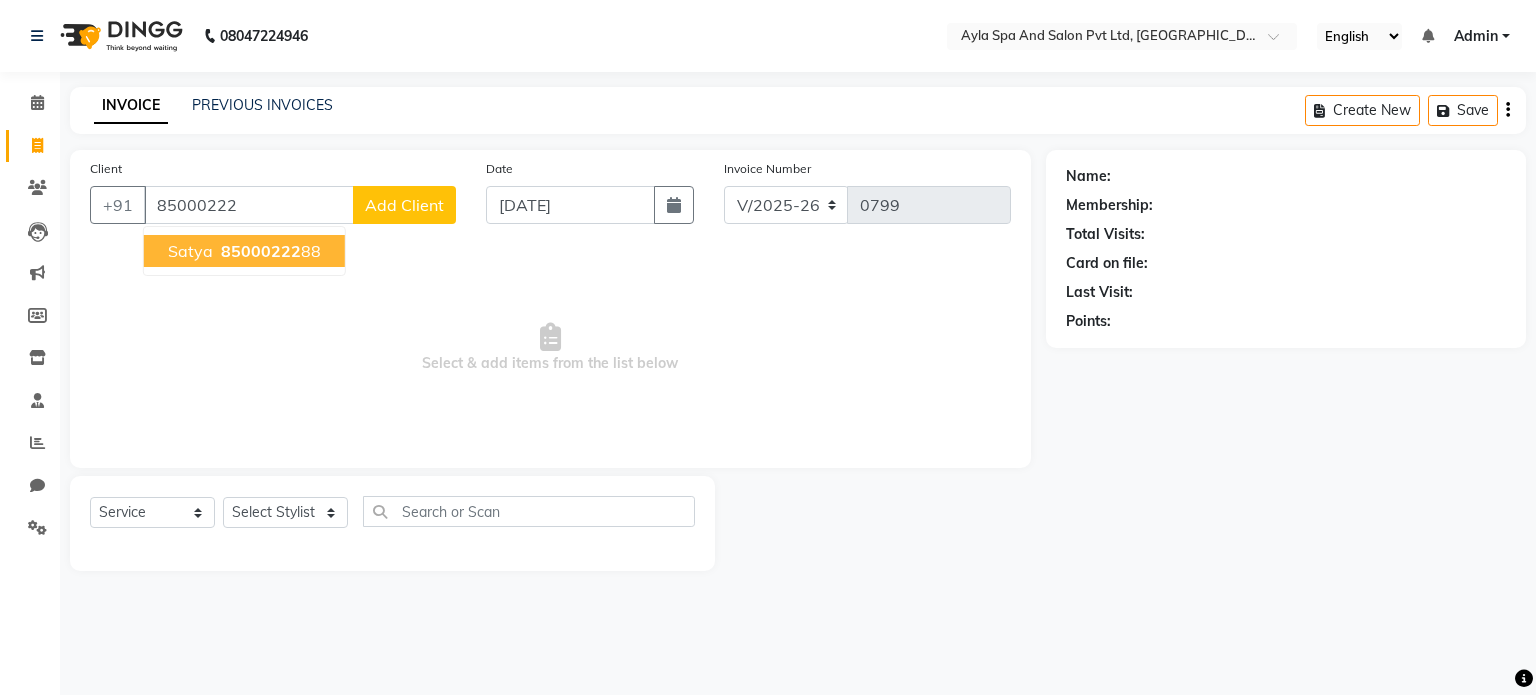 click on "satya   85000222 88" at bounding box center [244, 251] 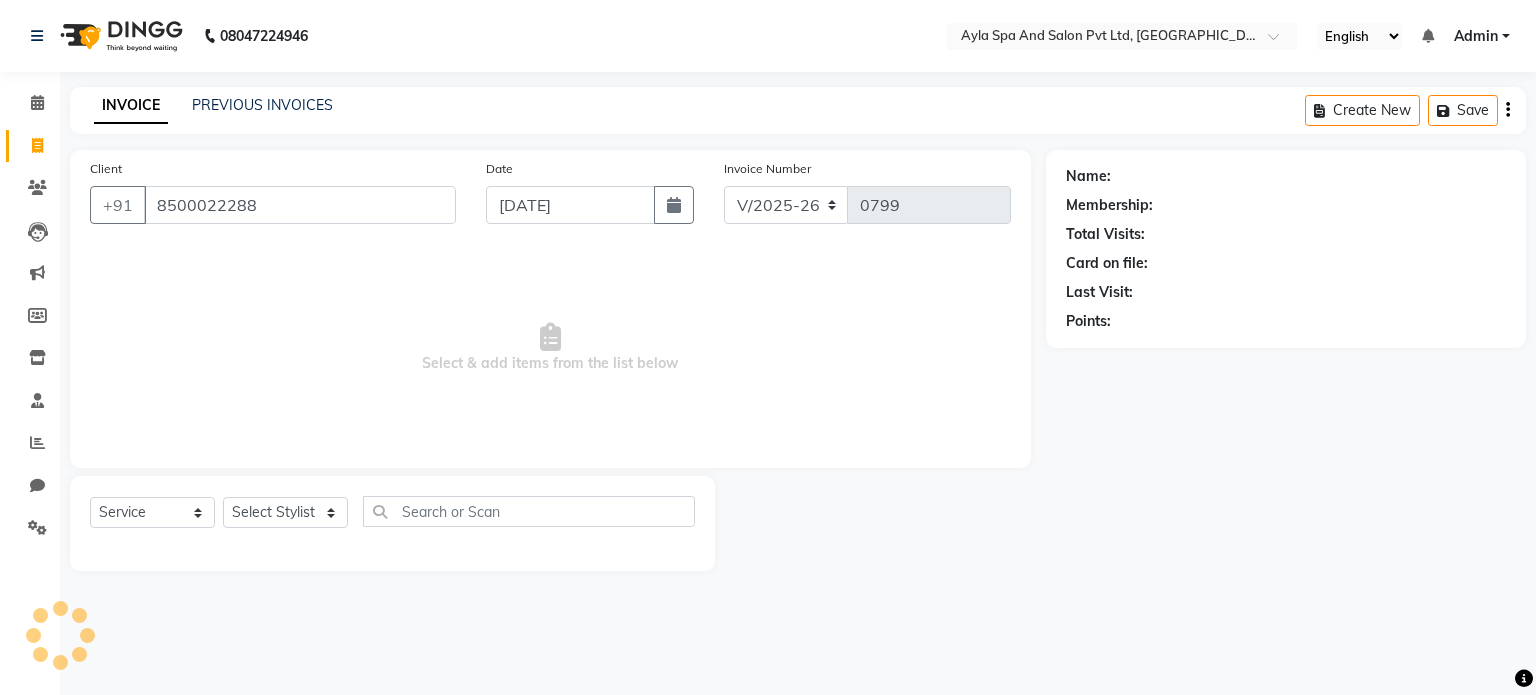 type on "8500022288" 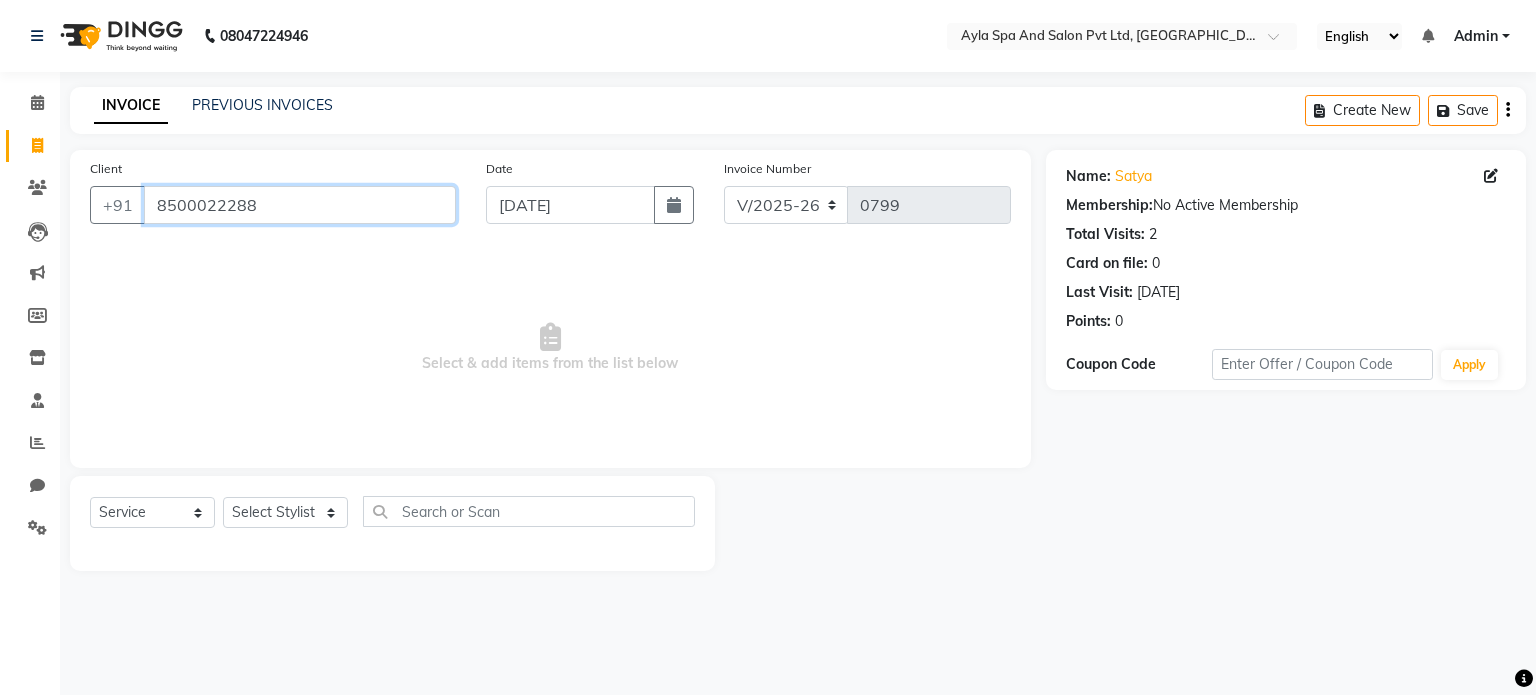 click on "8500022288" at bounding box center (300, 205) 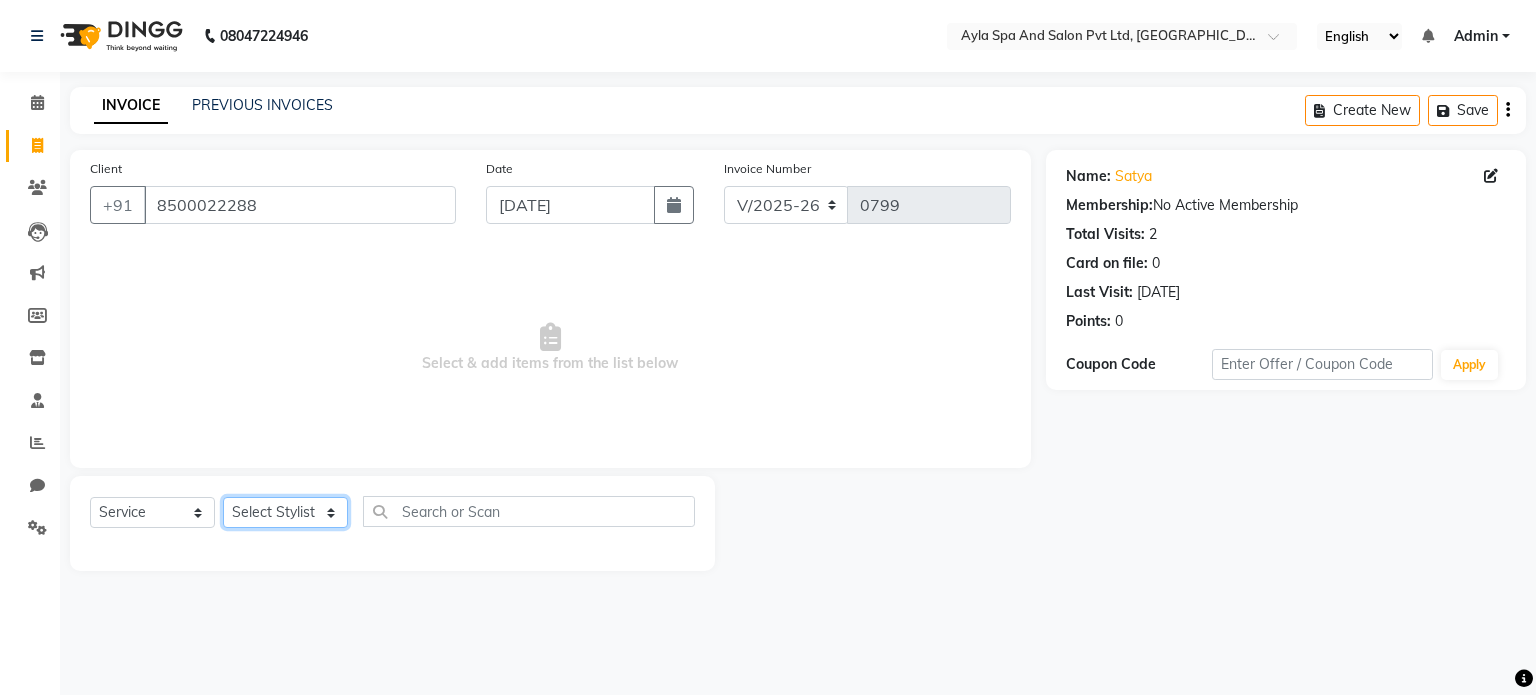 click on "Select Stylist [PERSON_NAME][DATE] [PERSON_NAME] NAVEEN [PERSON_NAME] [PERSON_NAME]" 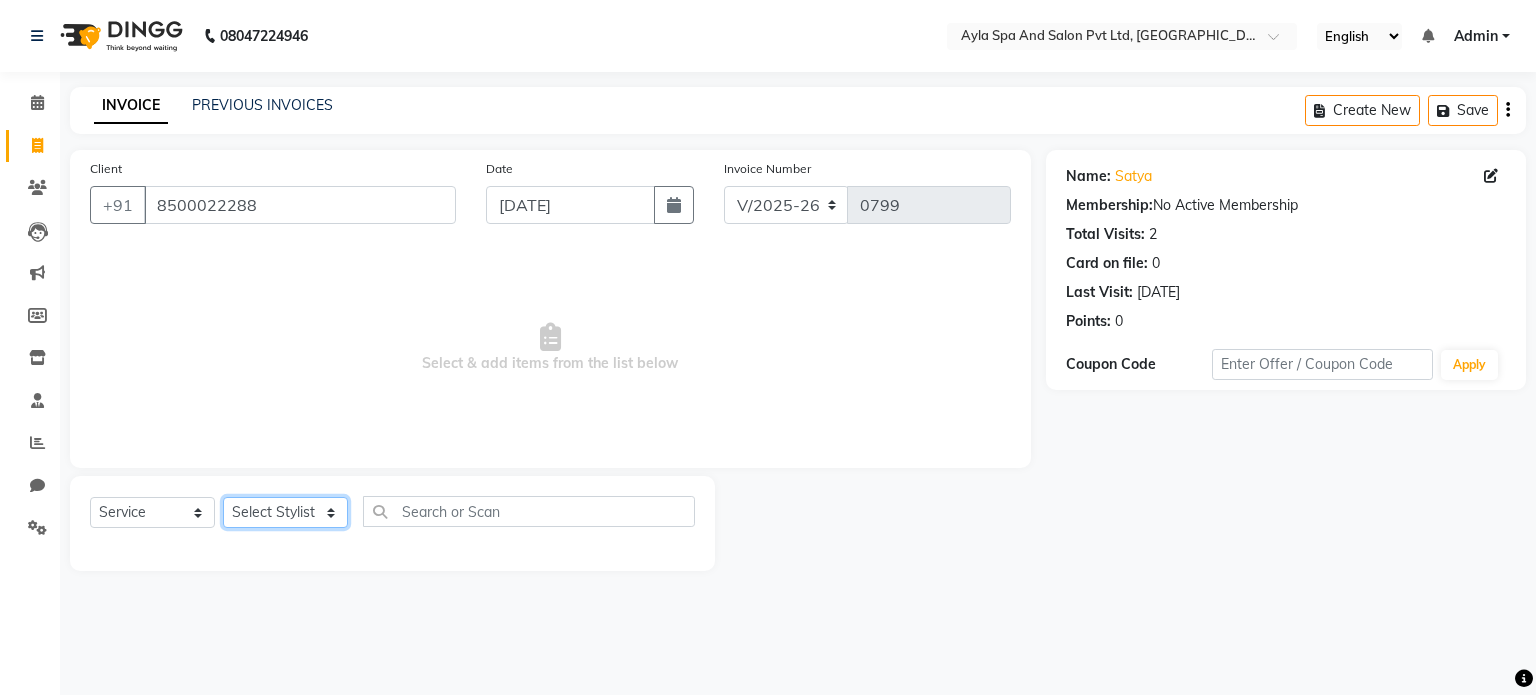 select on "85161" 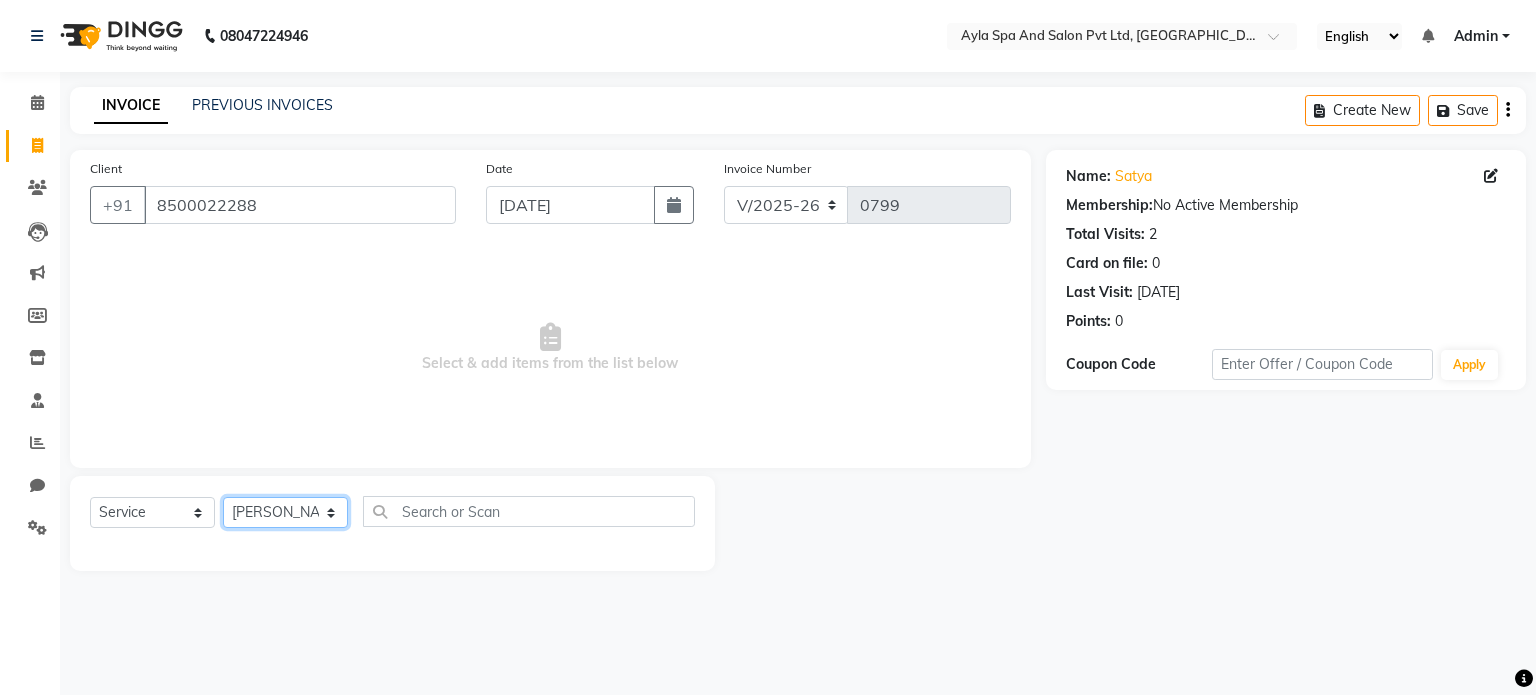 click on "Select Stylist [PERSON_NAME][DATE] [PERSON_NAME] NAVEEN [PERSON_NAME] [PERSON_NAME]" 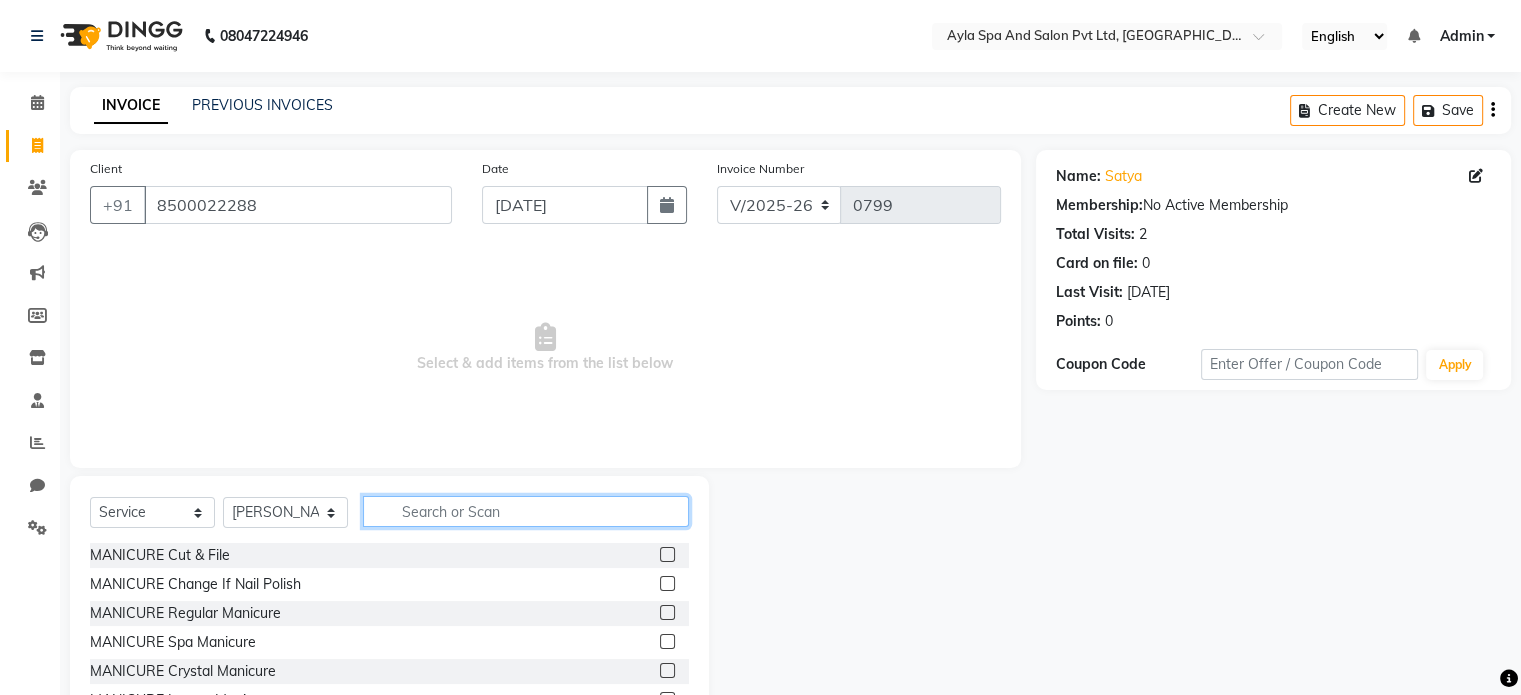 click 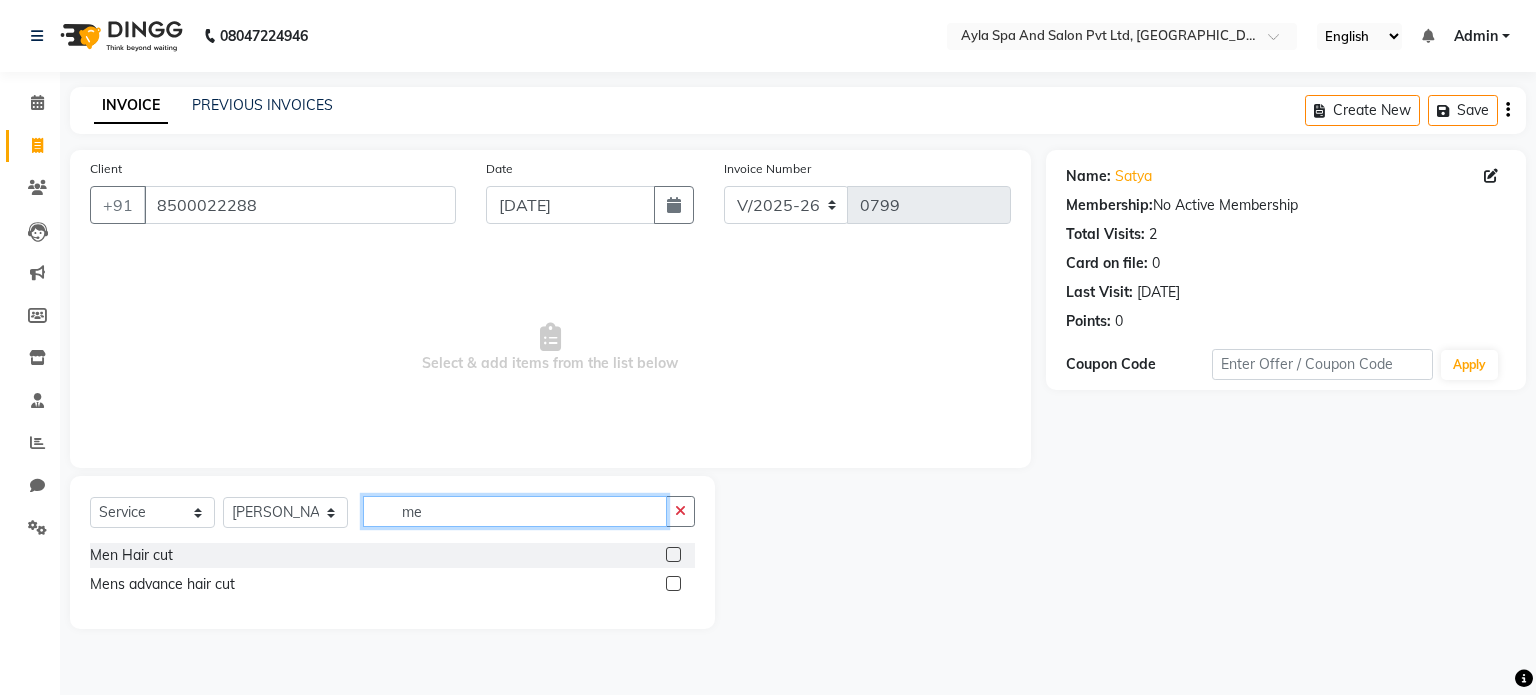 type on "m" 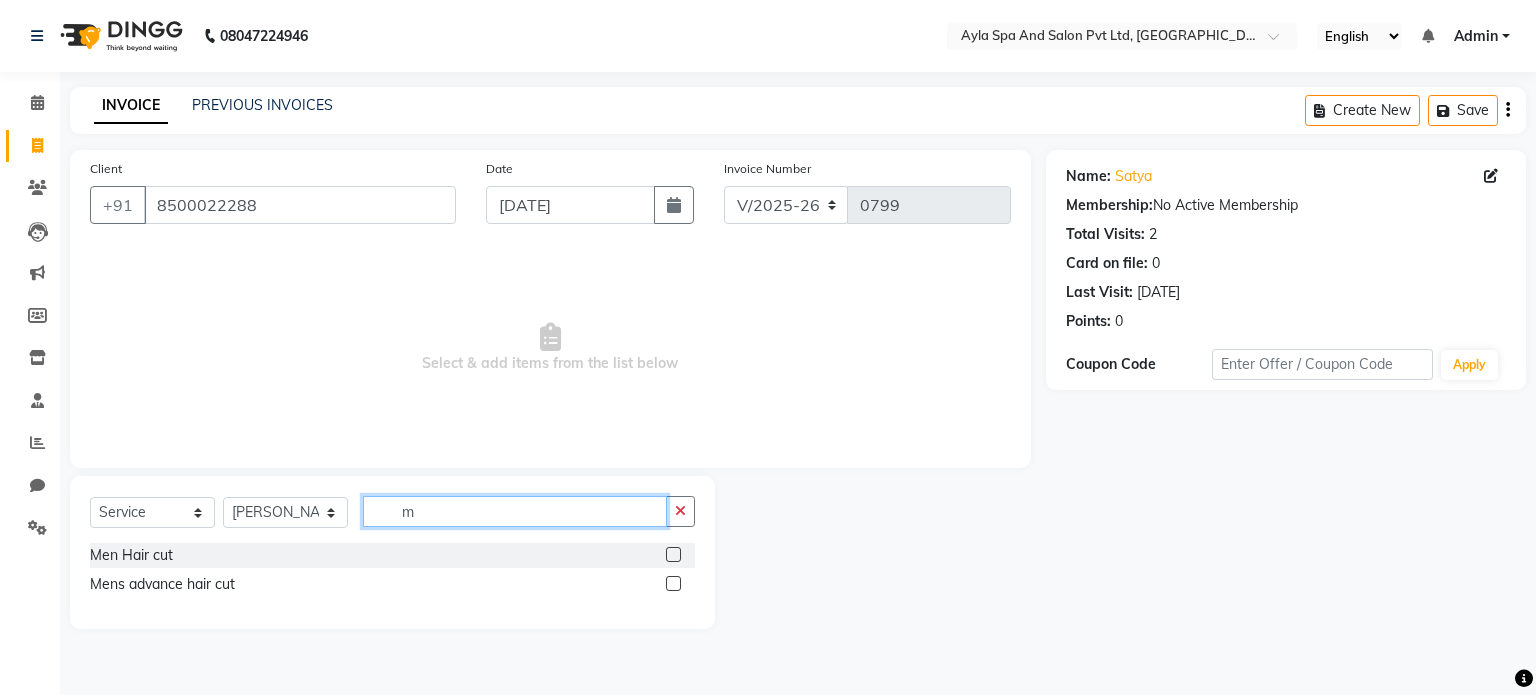 type 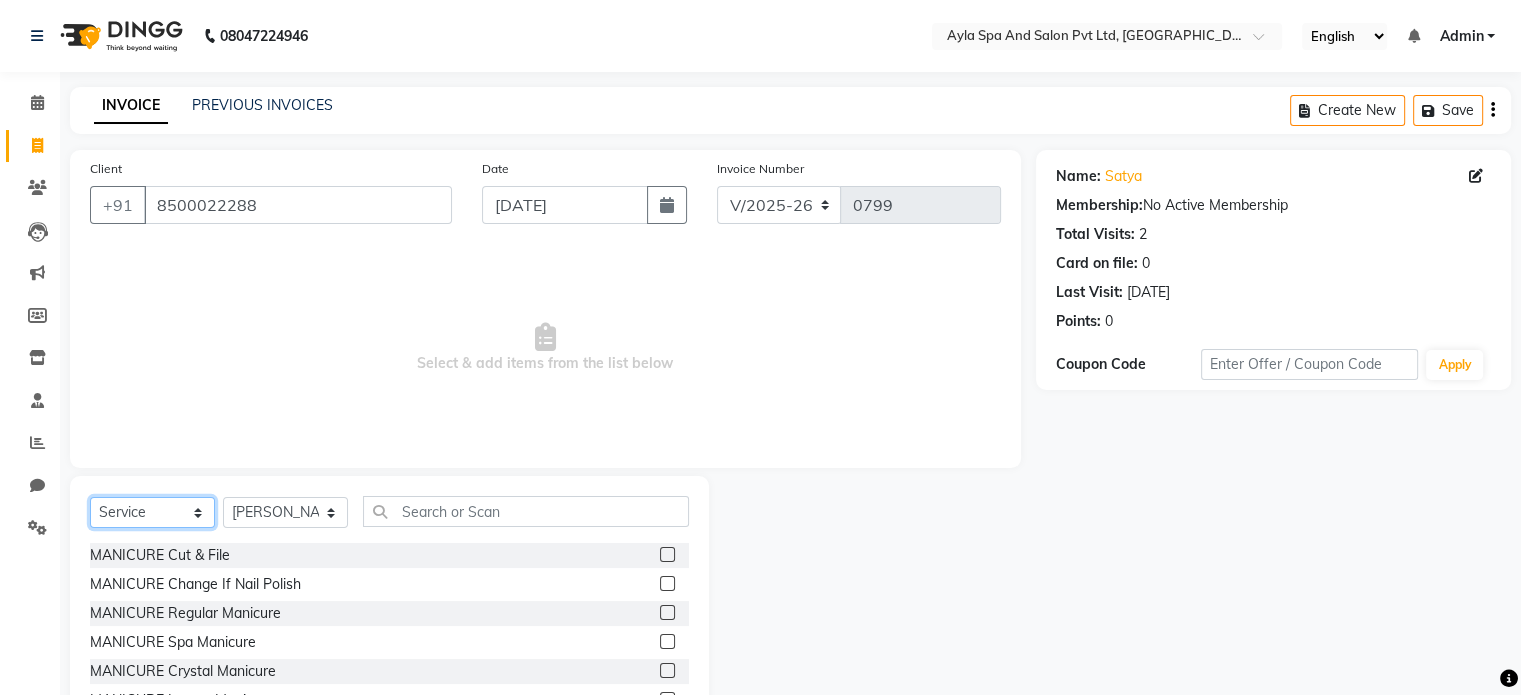 click on "Select  Service  Product  Membership  Package Voucher Prepaid Gift Card" 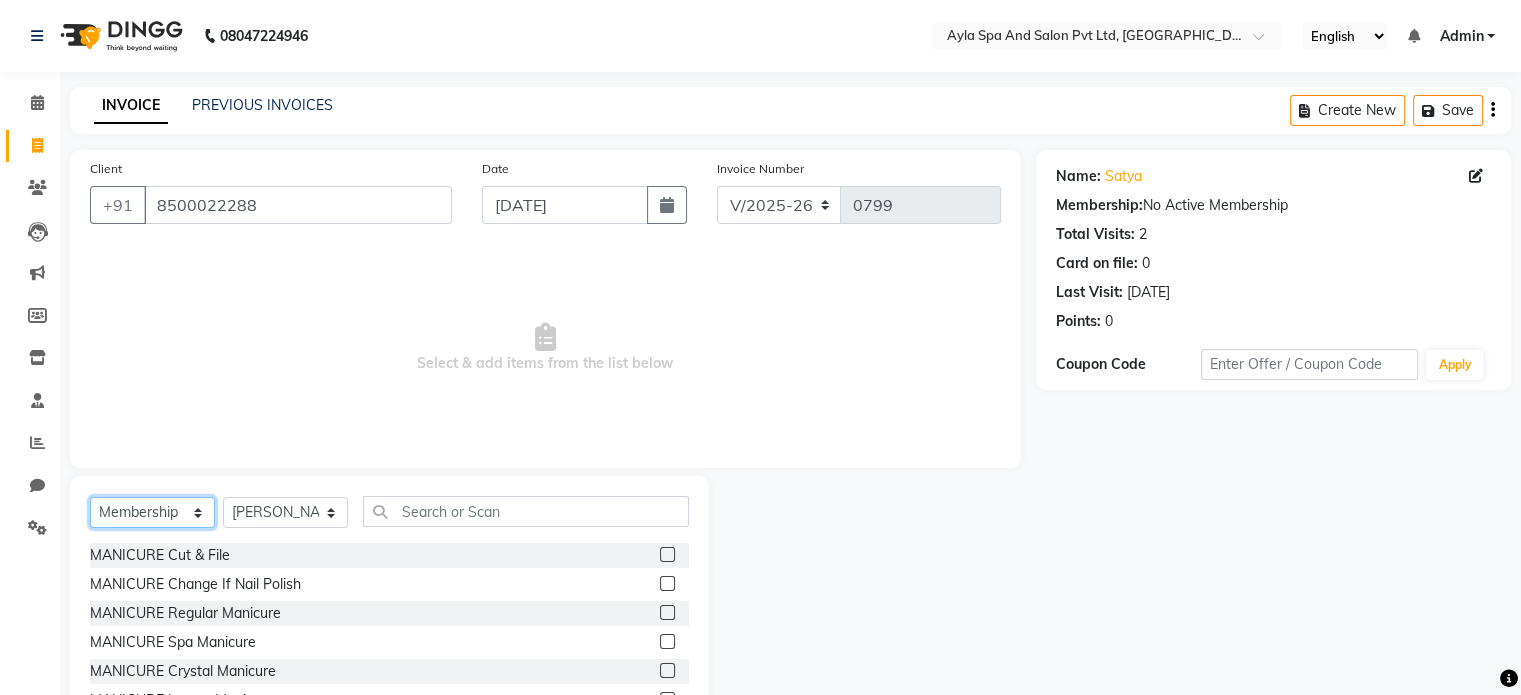 click on "Select  Service  Product  Membership  Package Voucher Prepaid Gift Card" 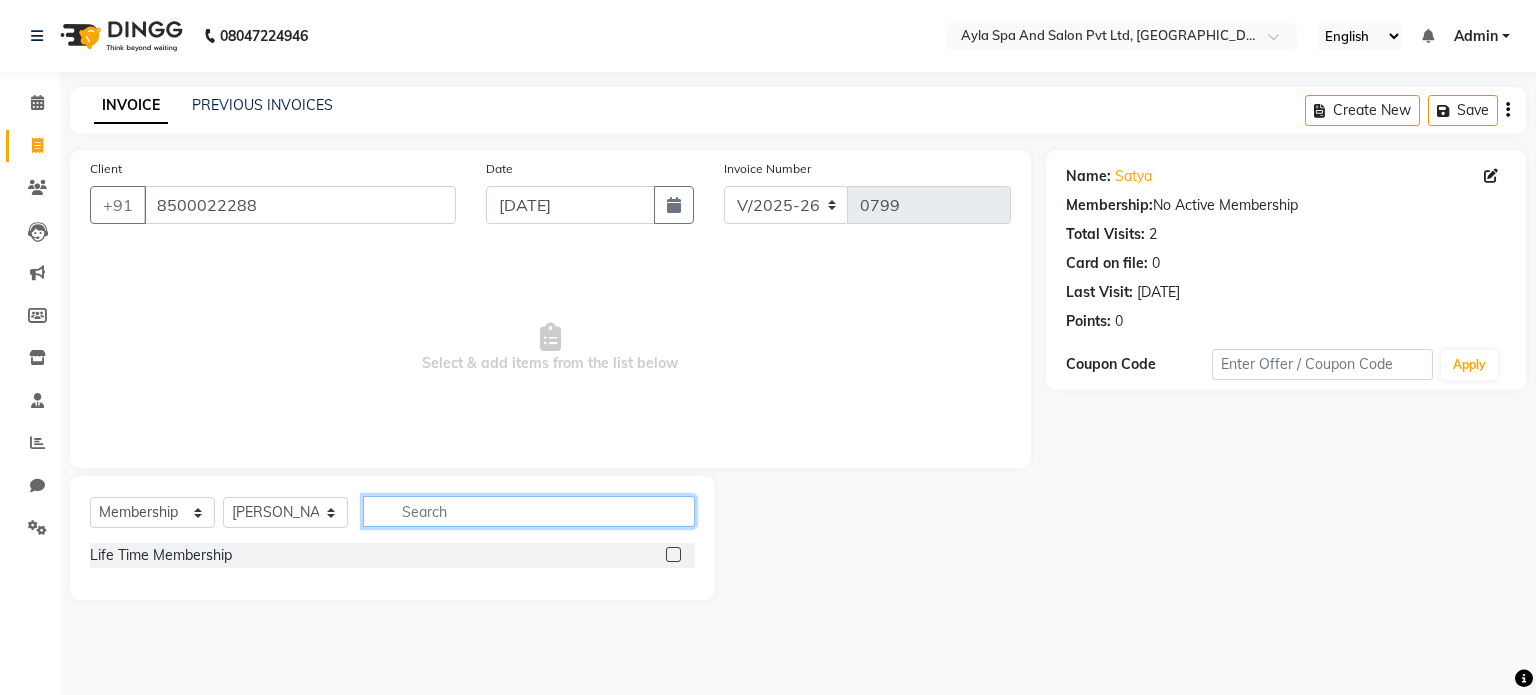 click 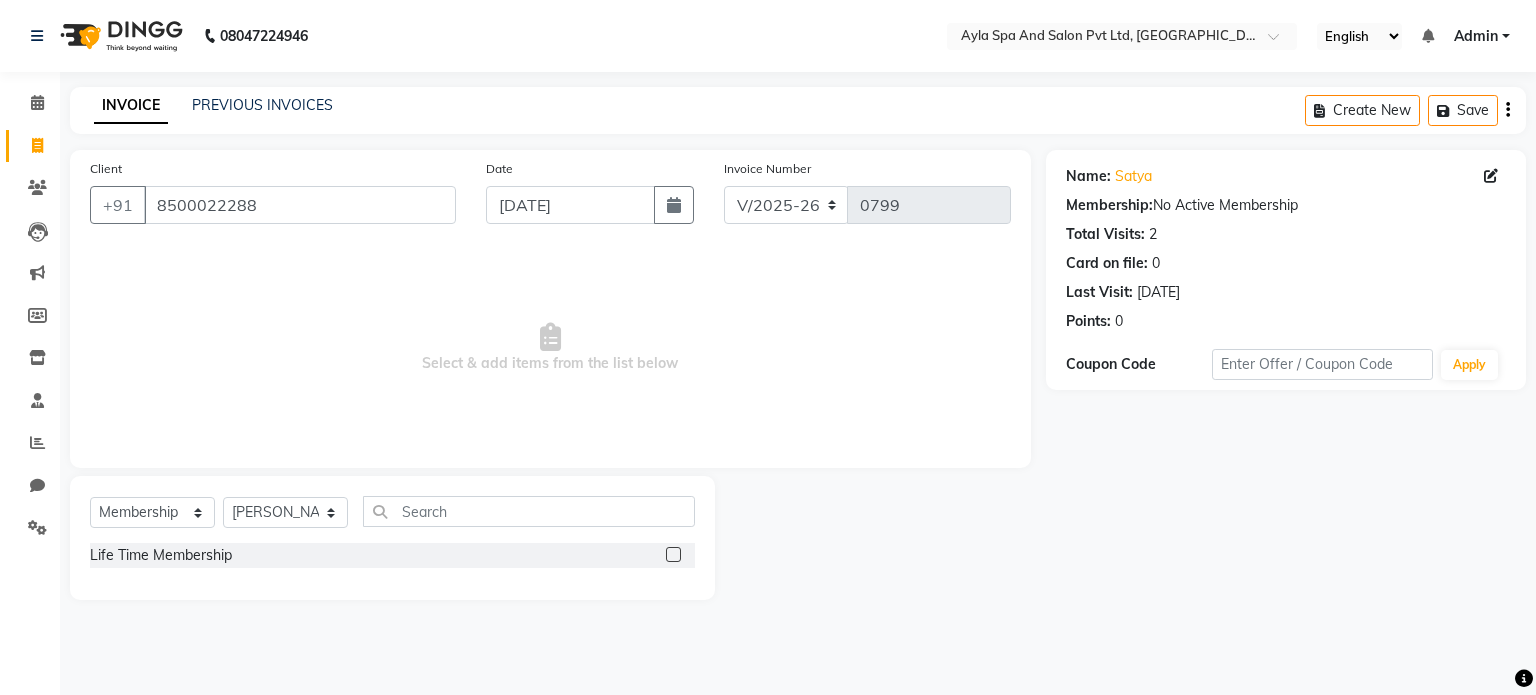 click 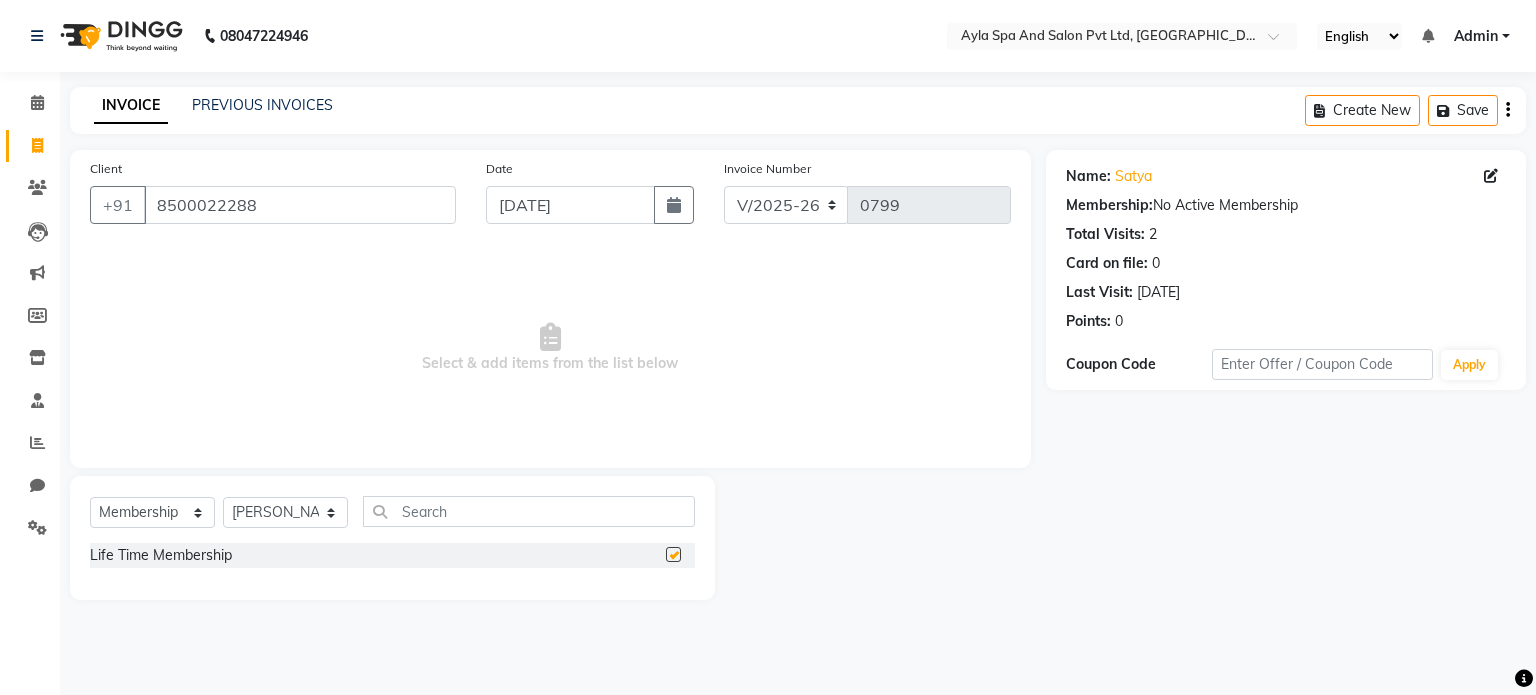 select on "select" 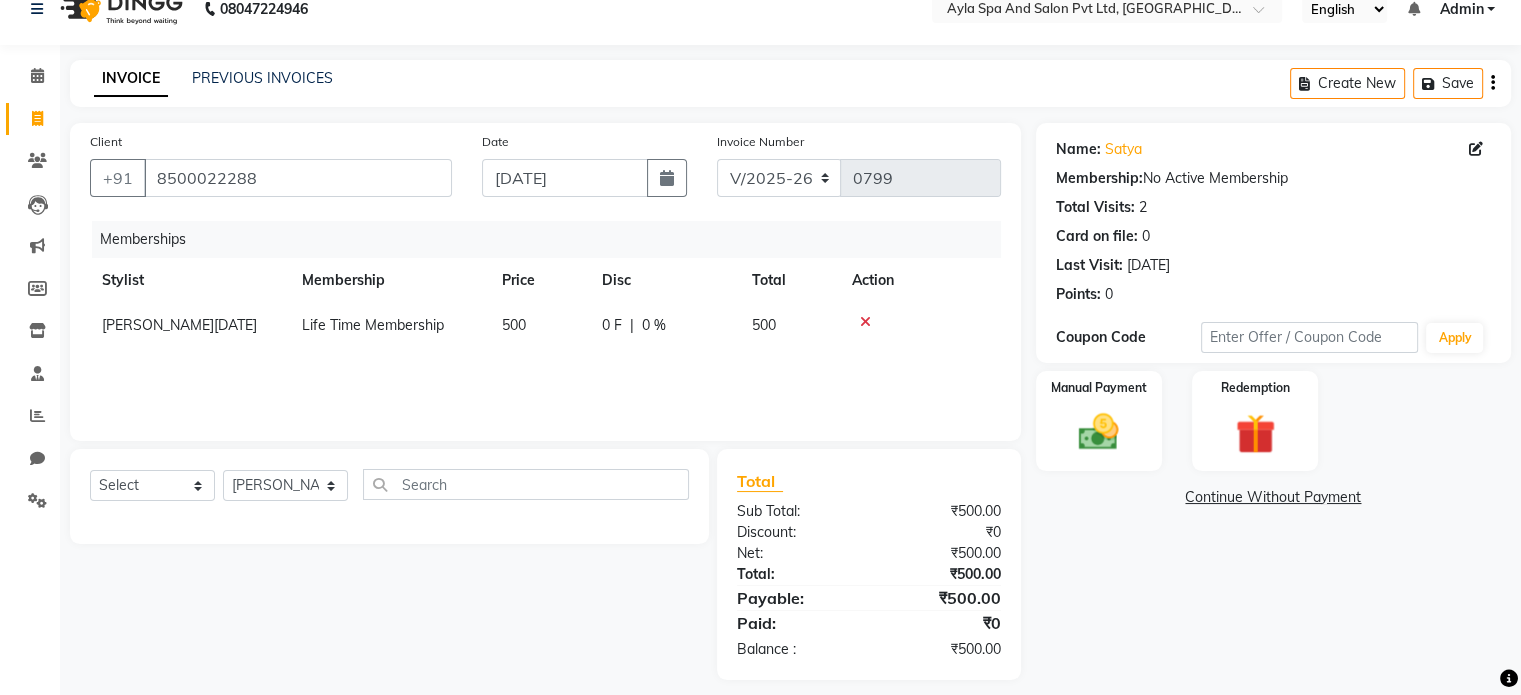 scroll, scrollTop: 42, scrollLeft: 0, axis: vertical 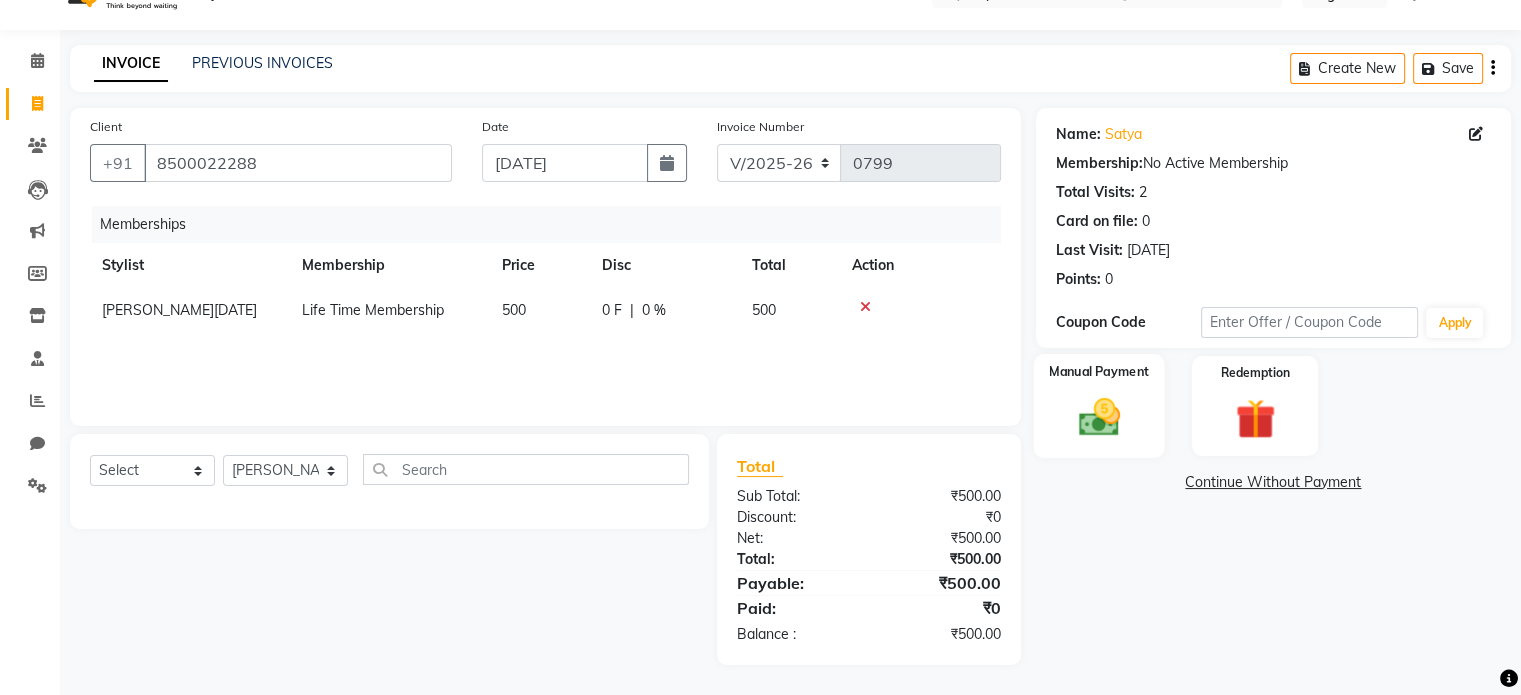 click 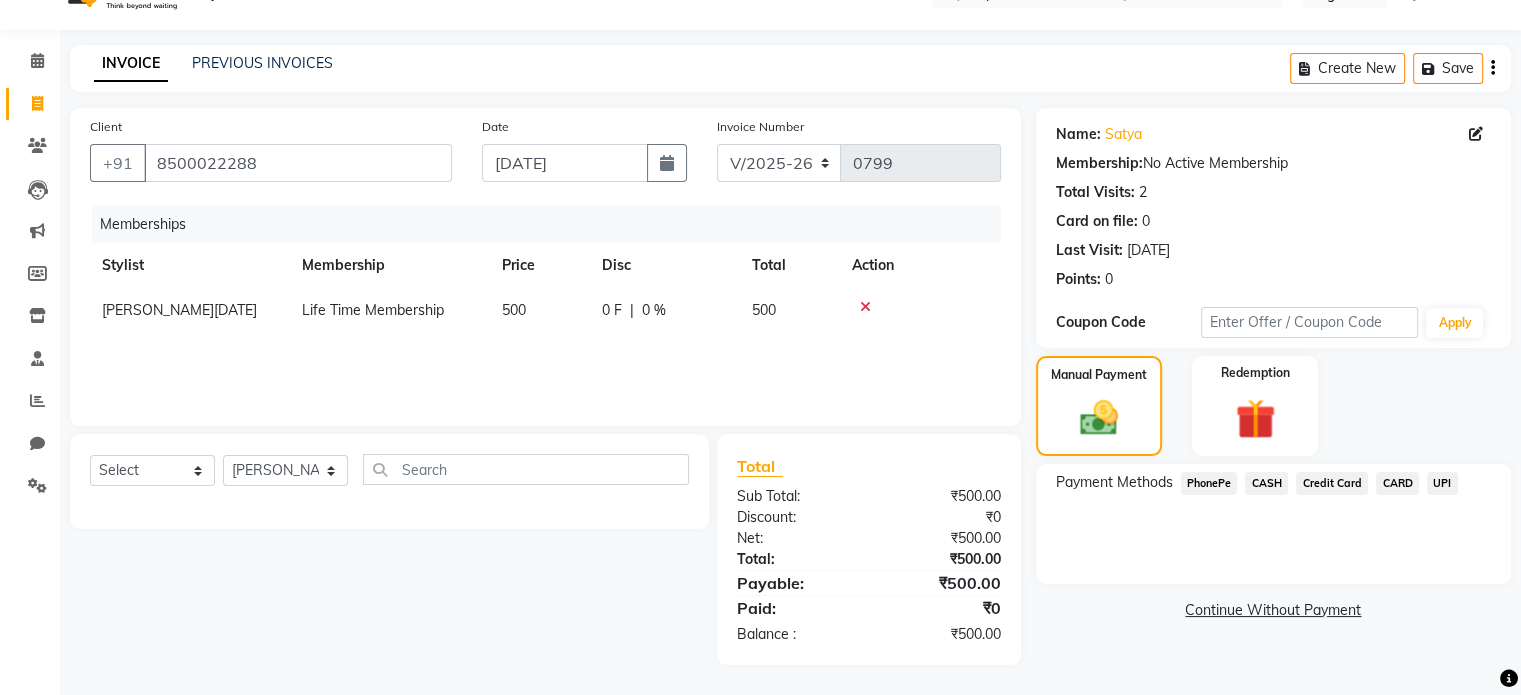 click on "UPI" 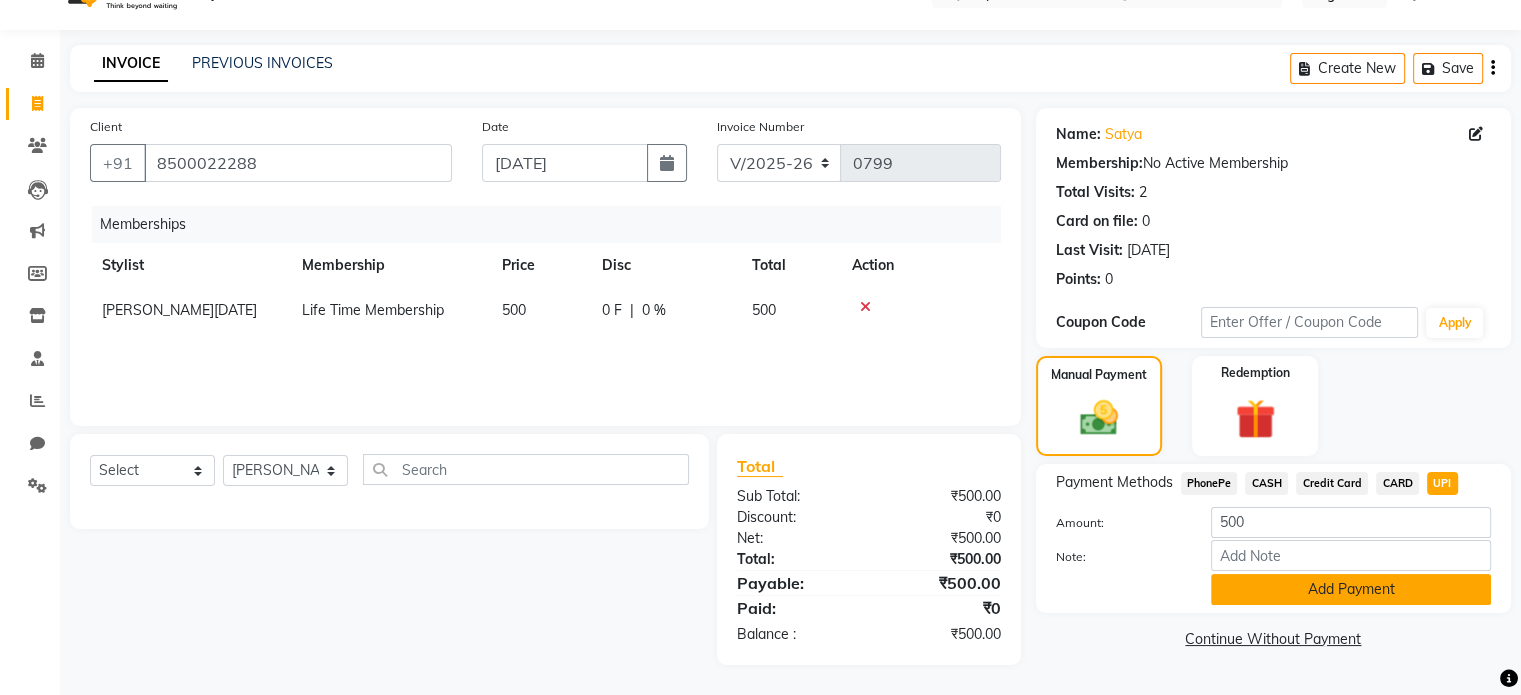 click on "Add Payment" 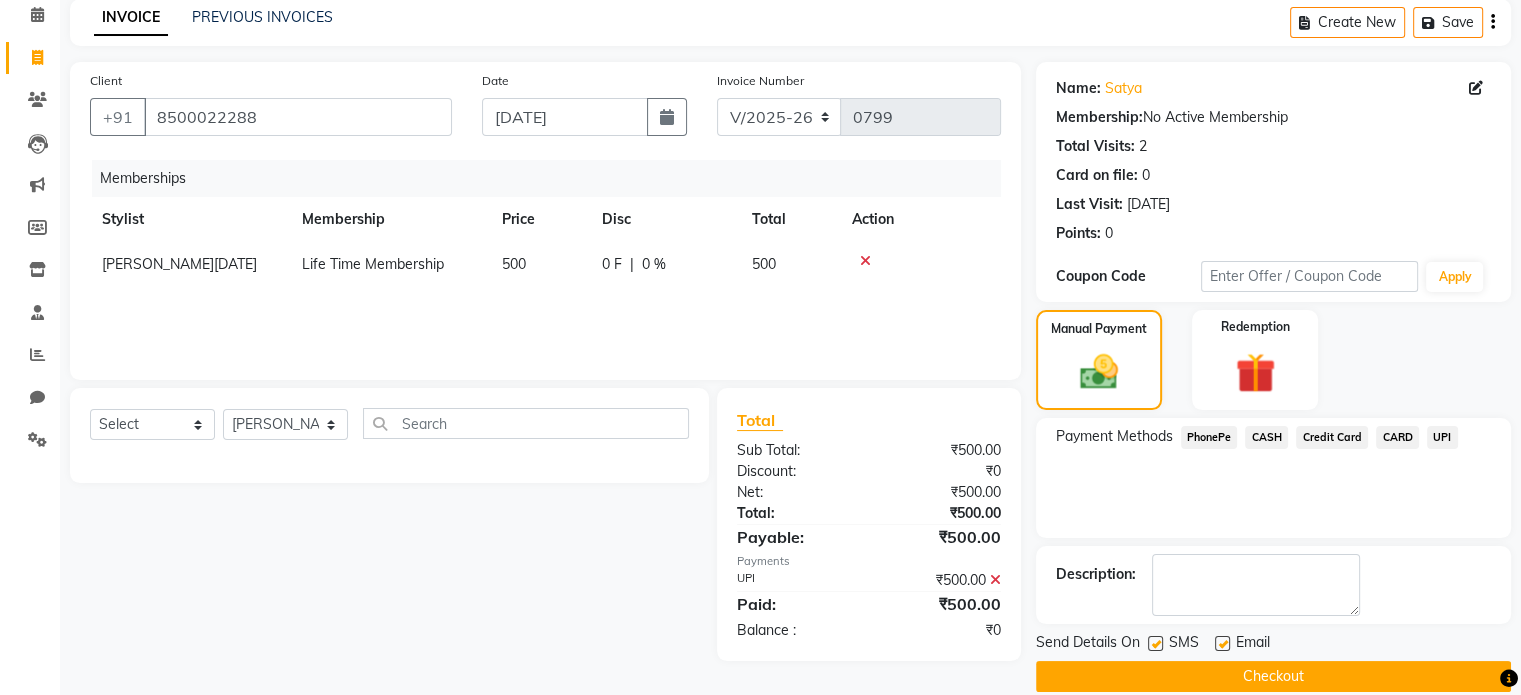 scroll, scrollTop: 113, scrollLeft: 0, axis: vertical 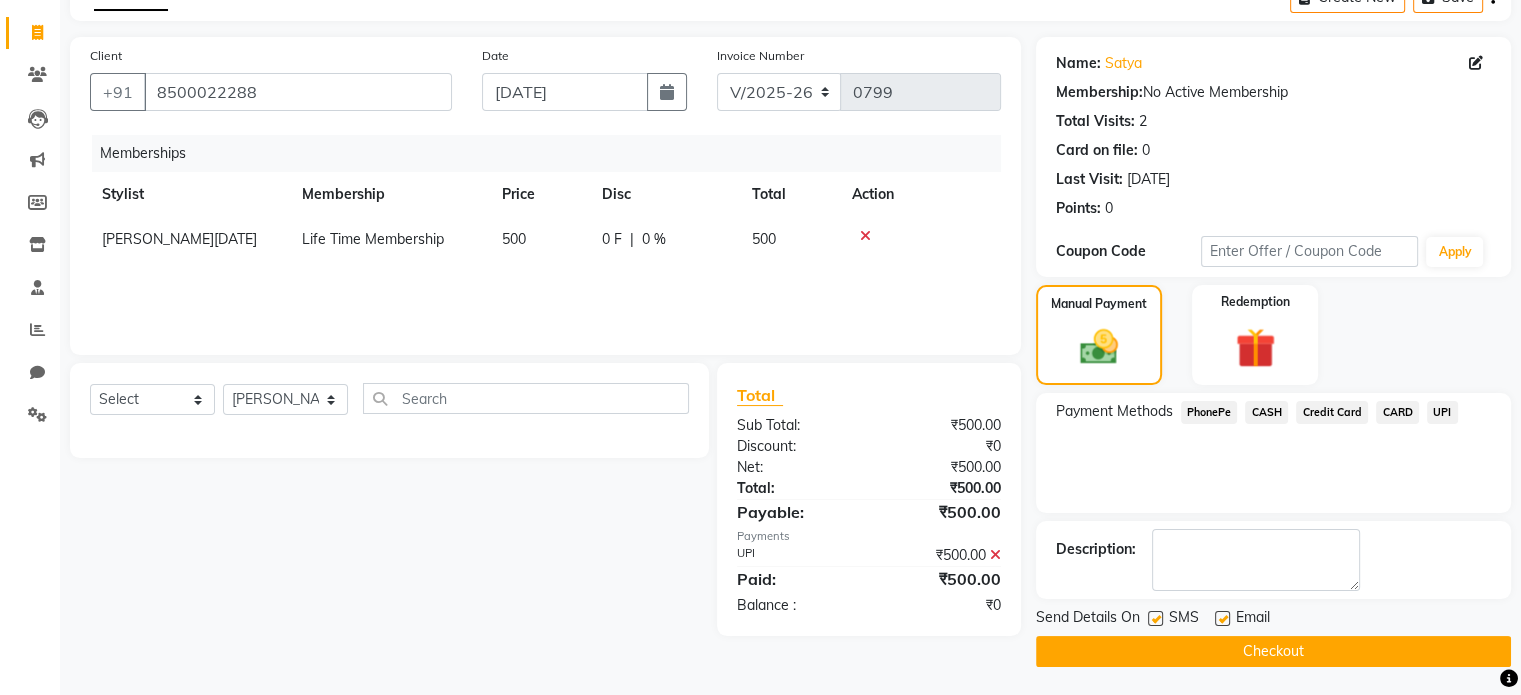 click 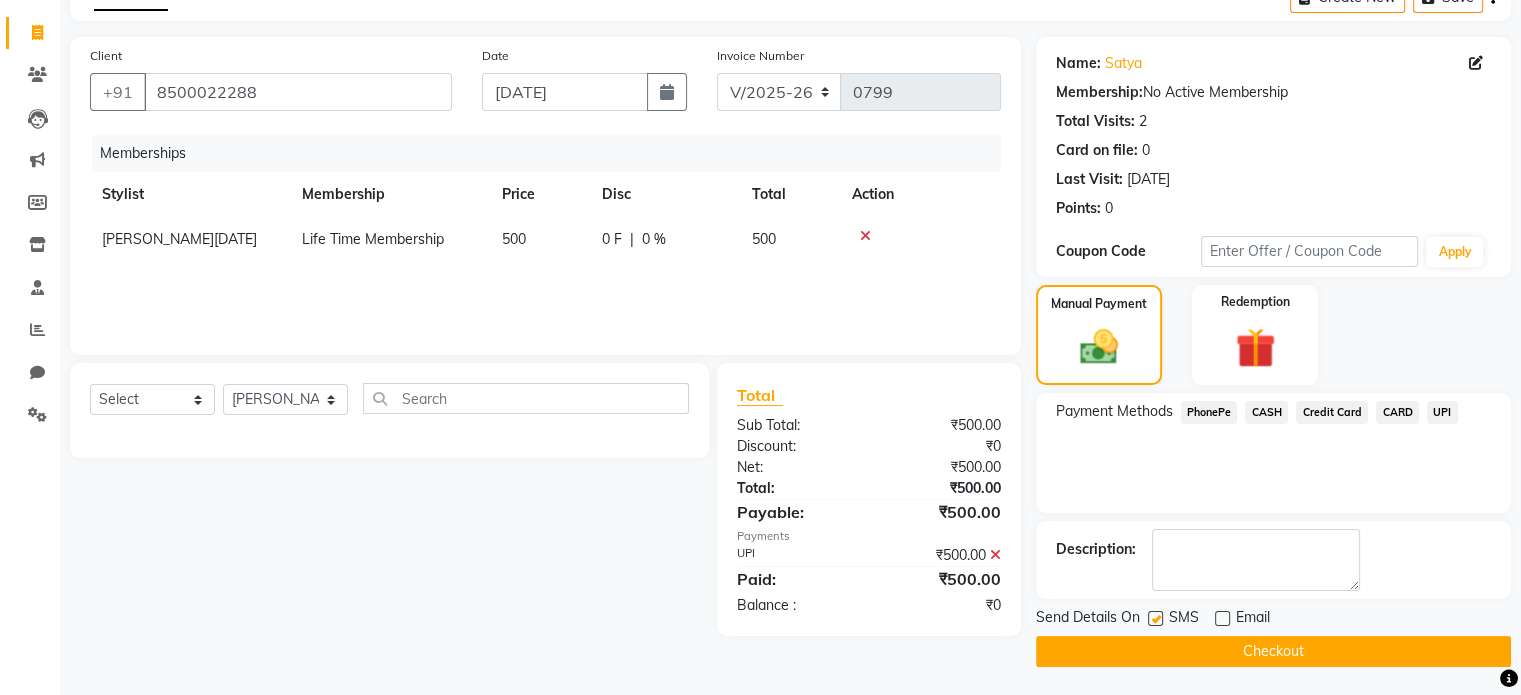 click on "Checkout" 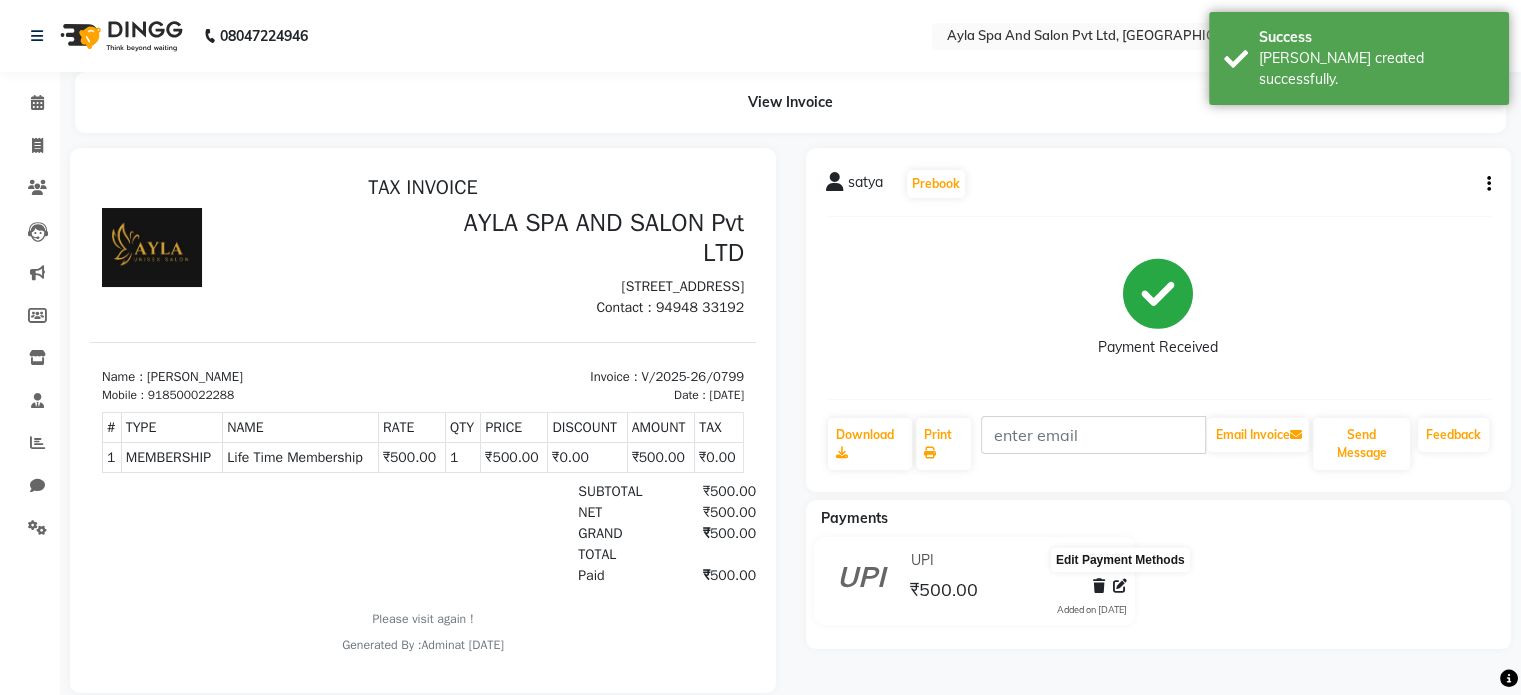scroll, scrollTop: 0, scrollLeft: 0, axis: both 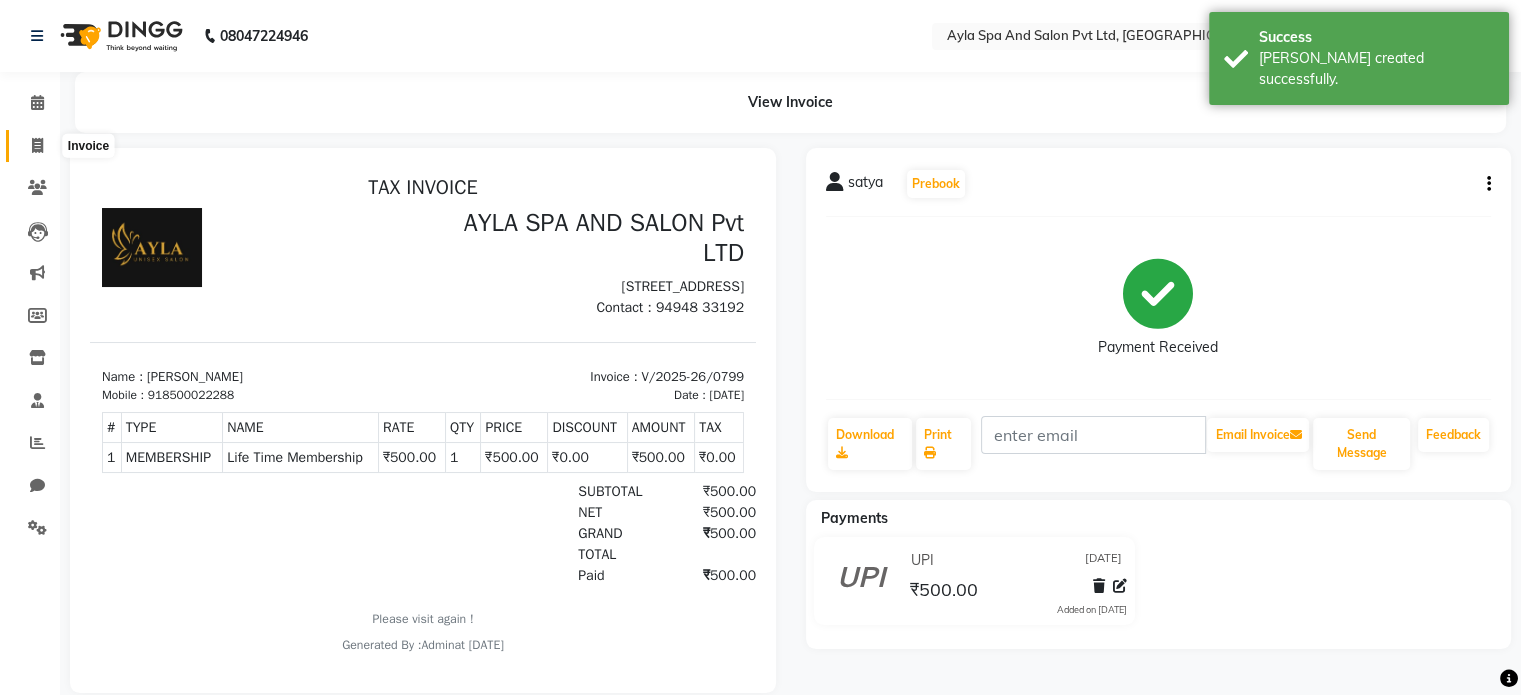 click 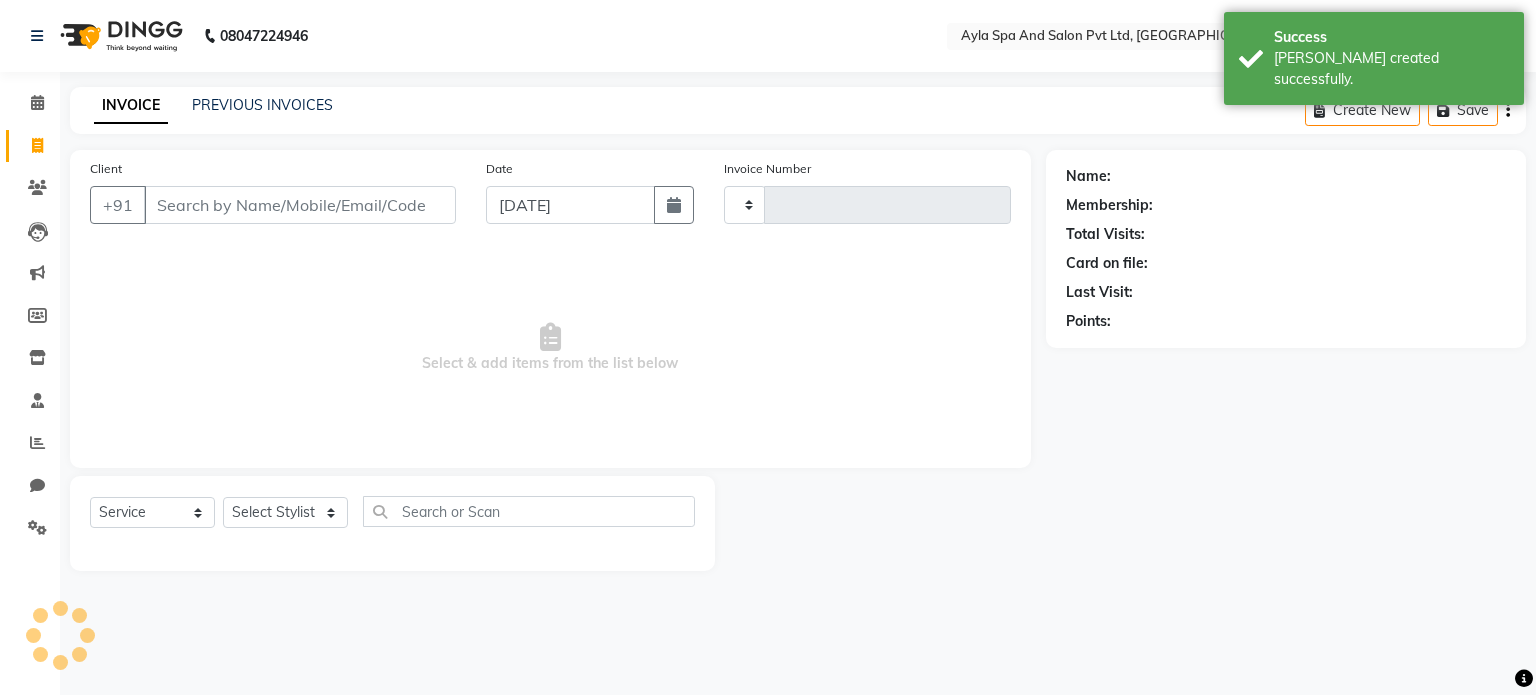 type on "0800" 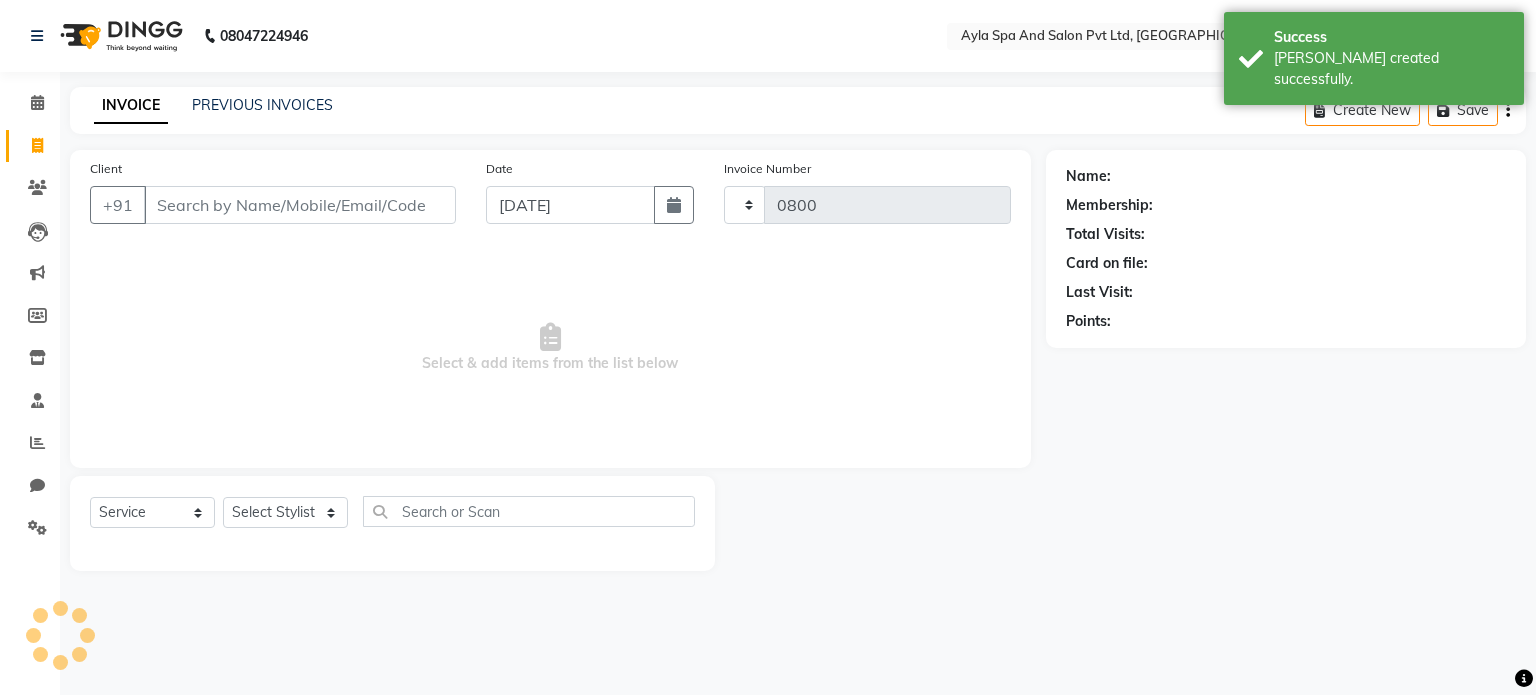 select on "7756" 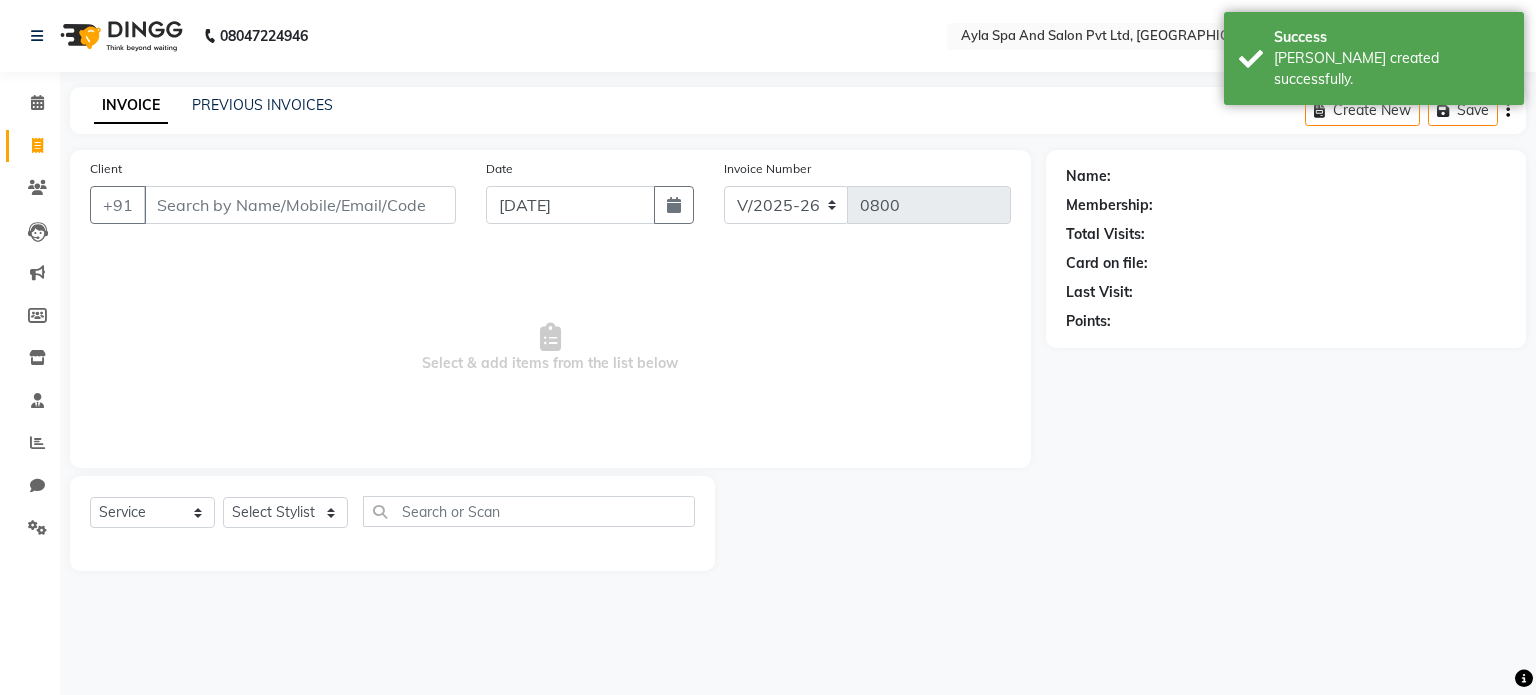 click on "Client" at bounding box center [300, 205] 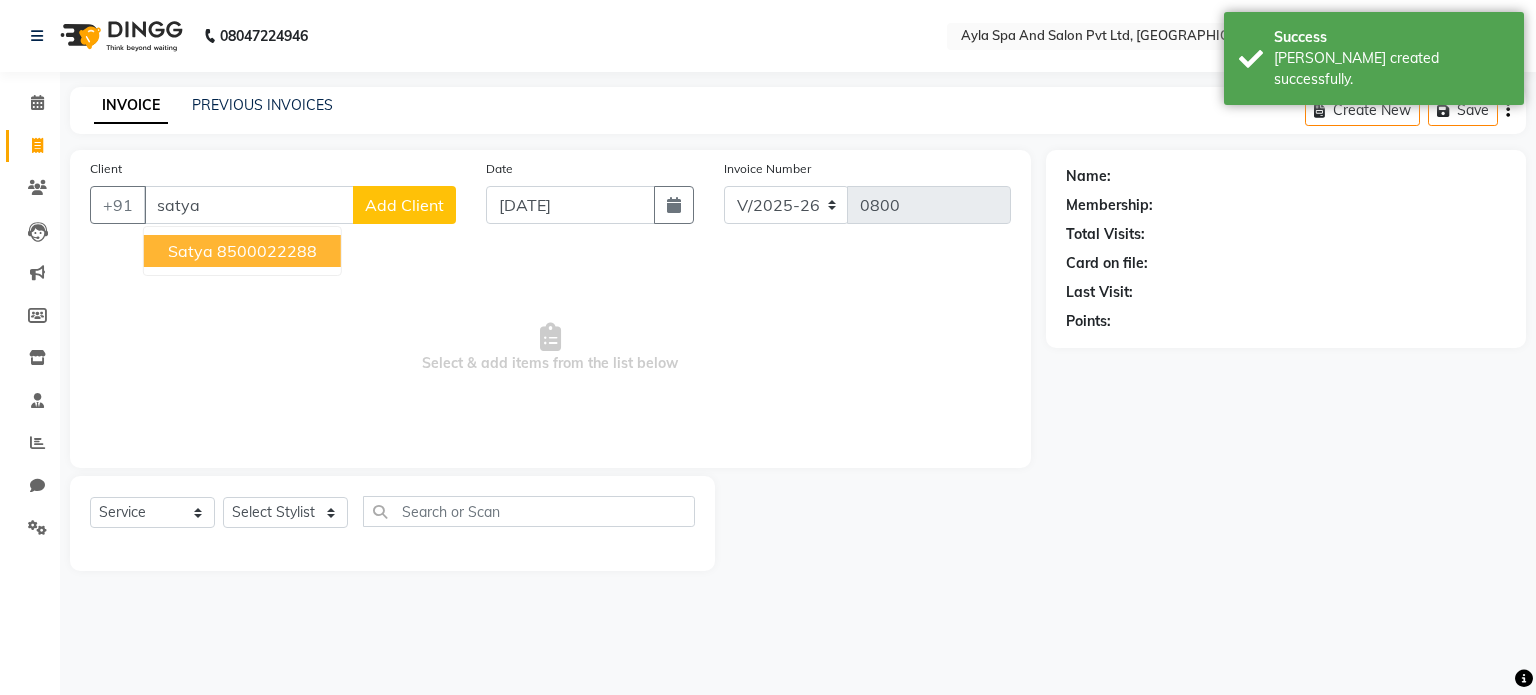 click on "satya" at bounding box center [190, 251] 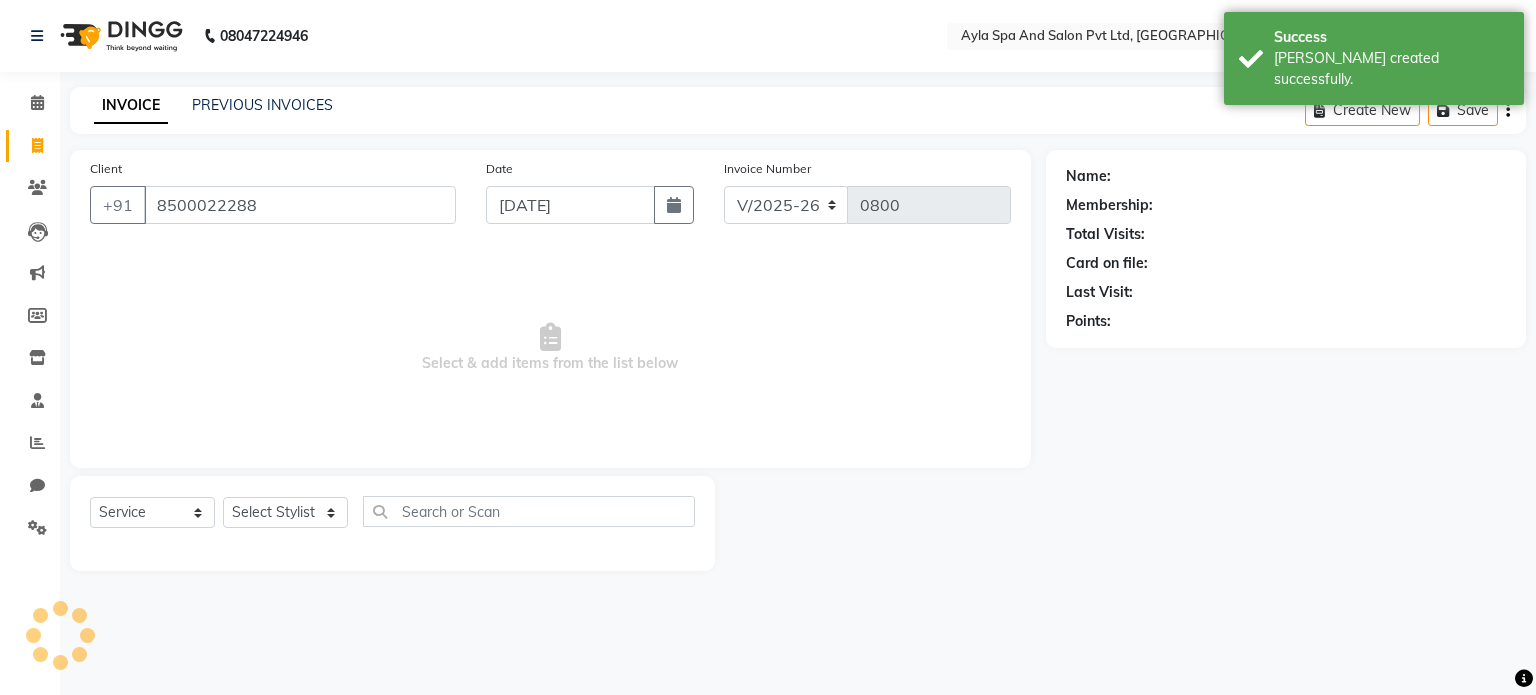 type on "8500022288" 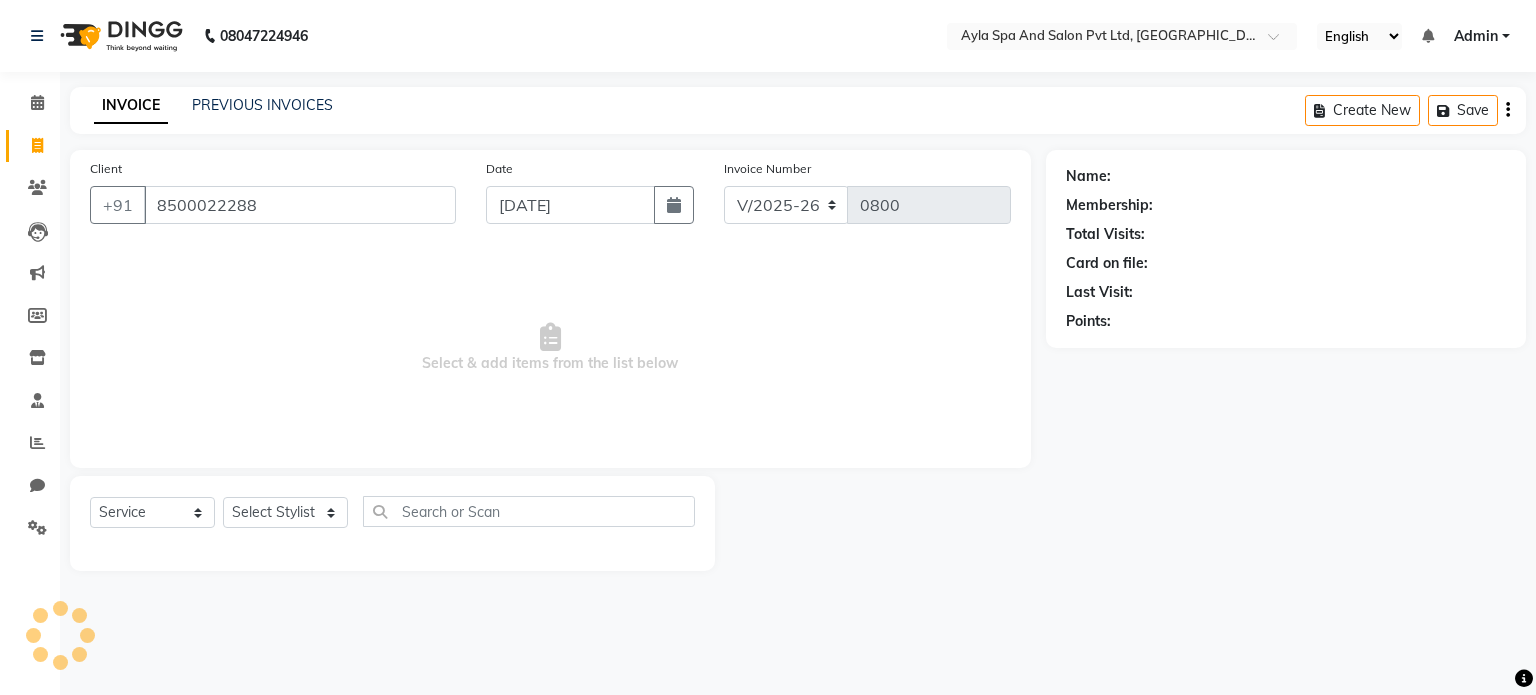 select on "1: Object" 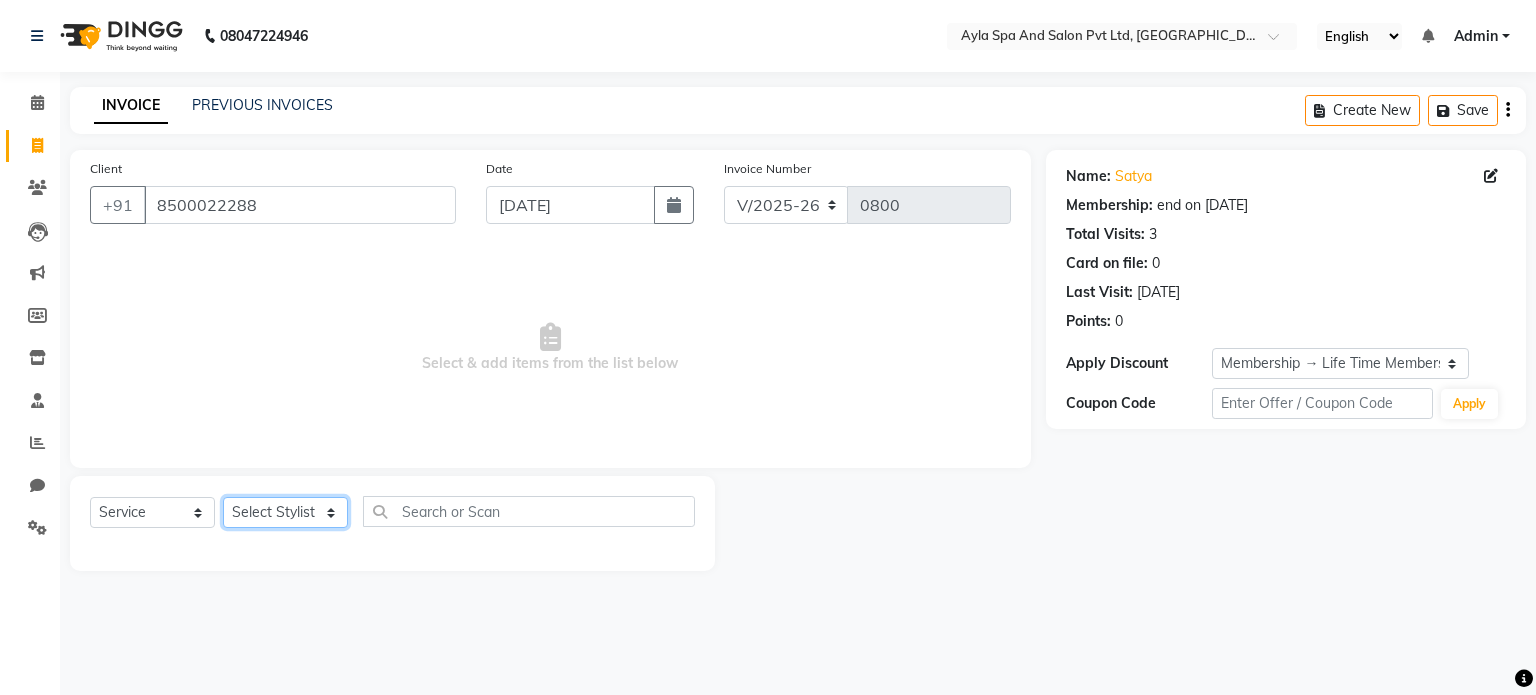 click on "Select Stylist [PERSON_NAME][DATE] [PERSON_NAME] NAVEEN [PERSON_NAME] [PERSON_NAME]" 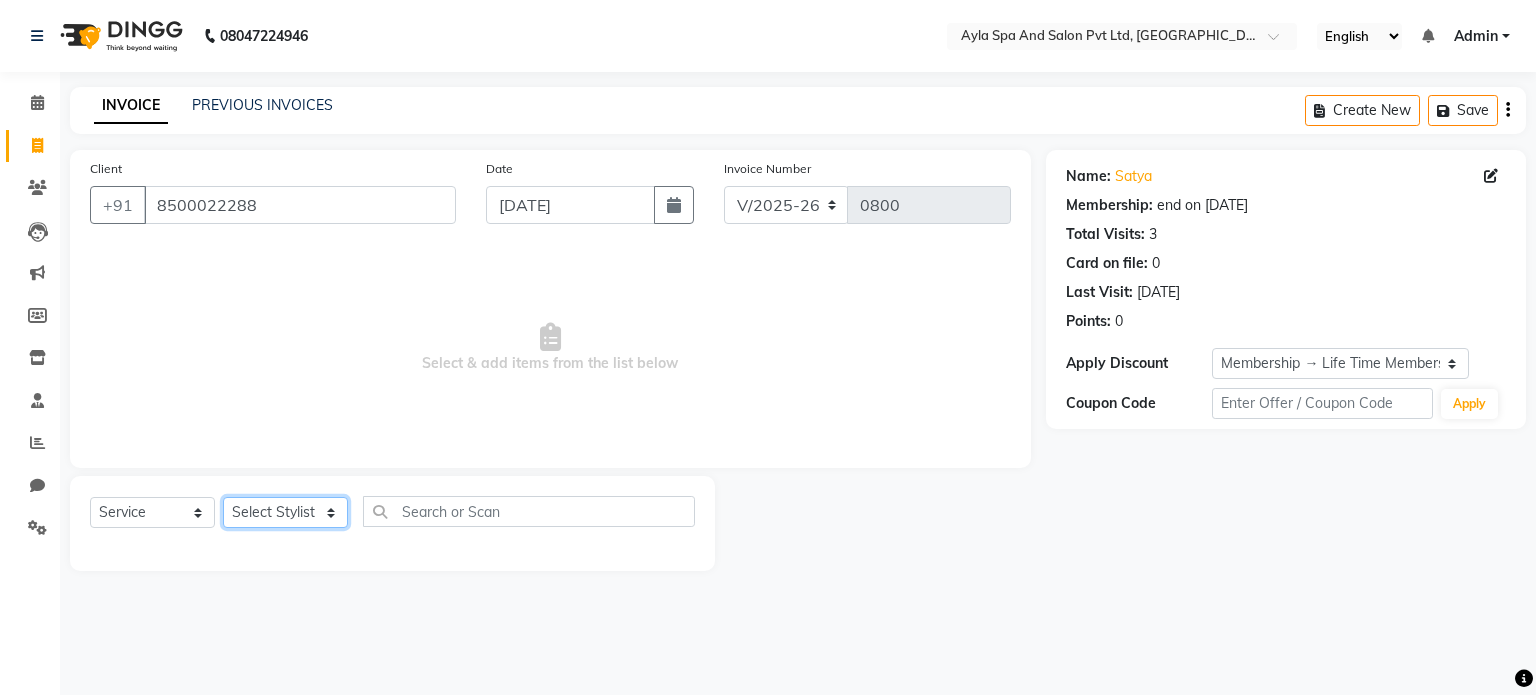 select on "85161" 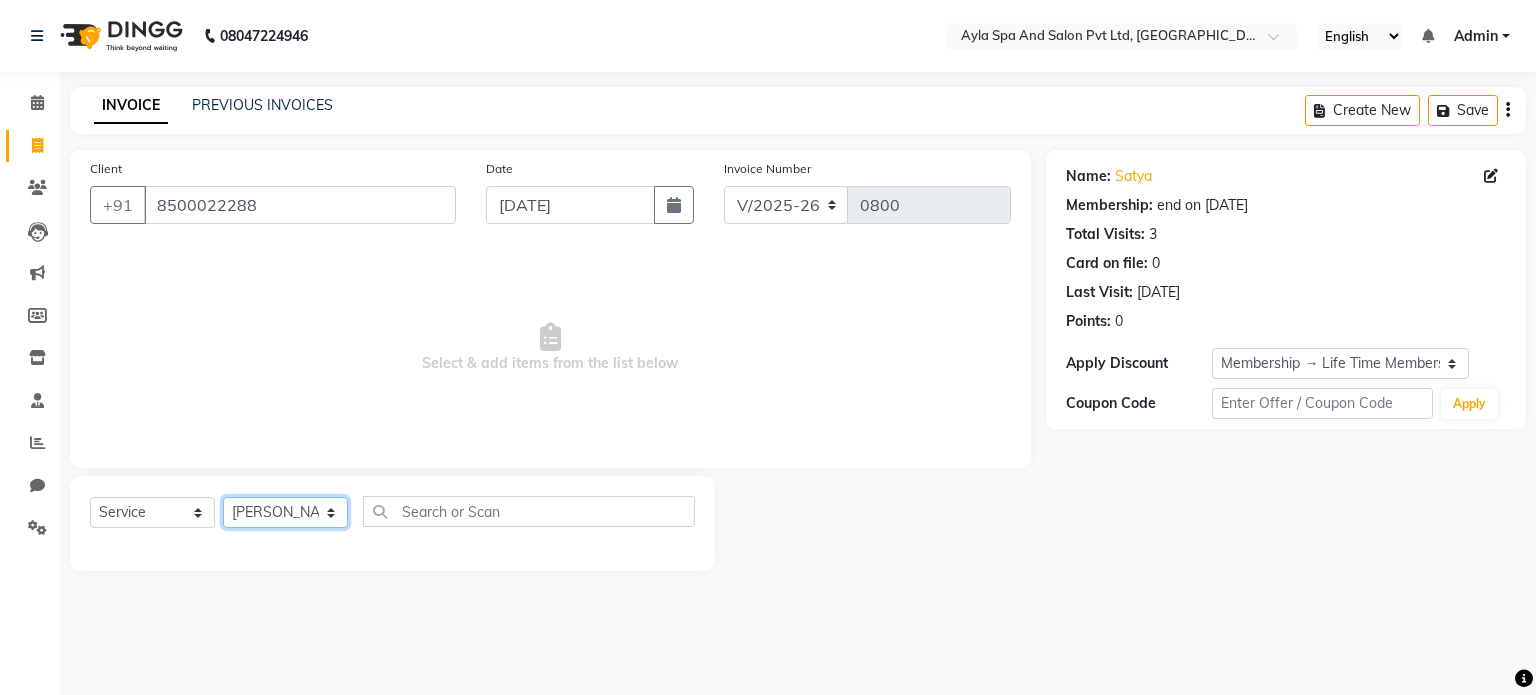 click on "Select Stylist [PERSON_NAME][DATE] [PERSON_NAME] NAVEEN [PERSON_NAME] [PERSON_NAME]" 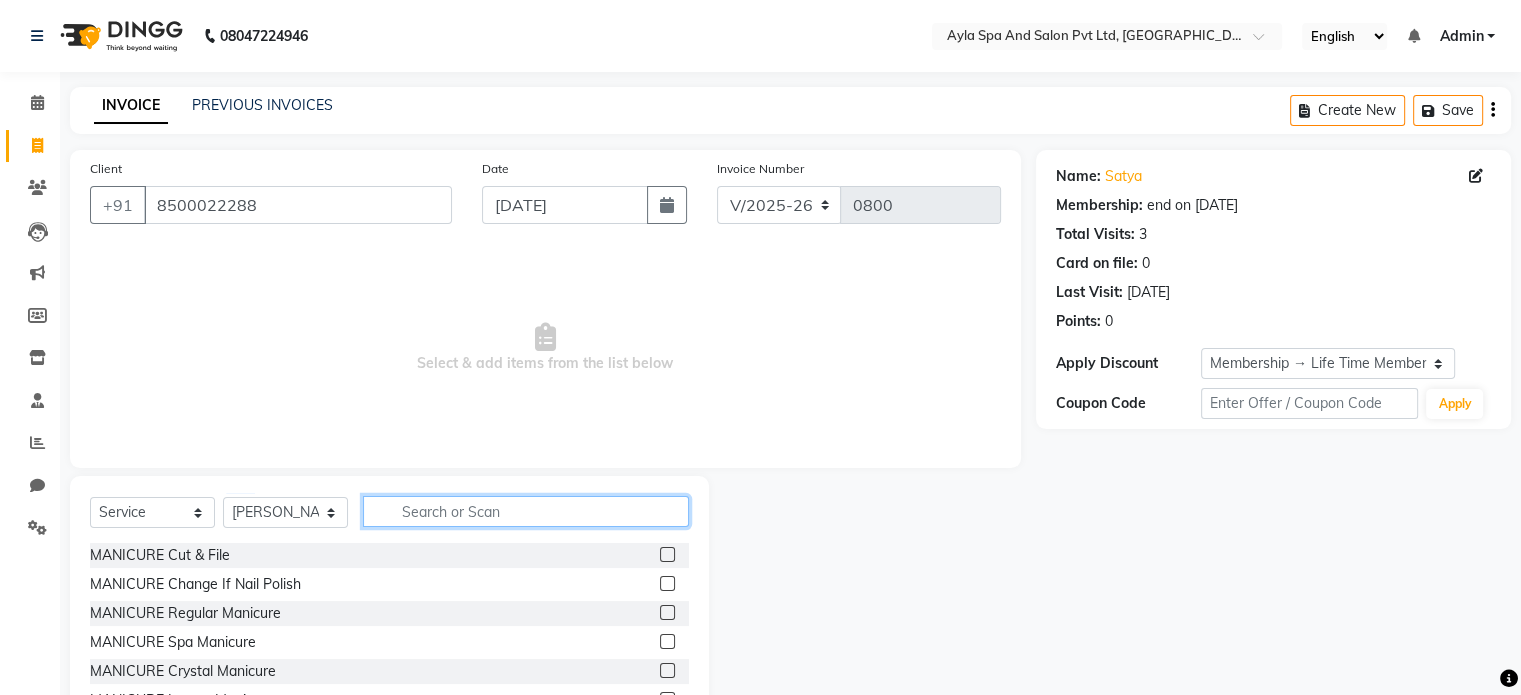 click 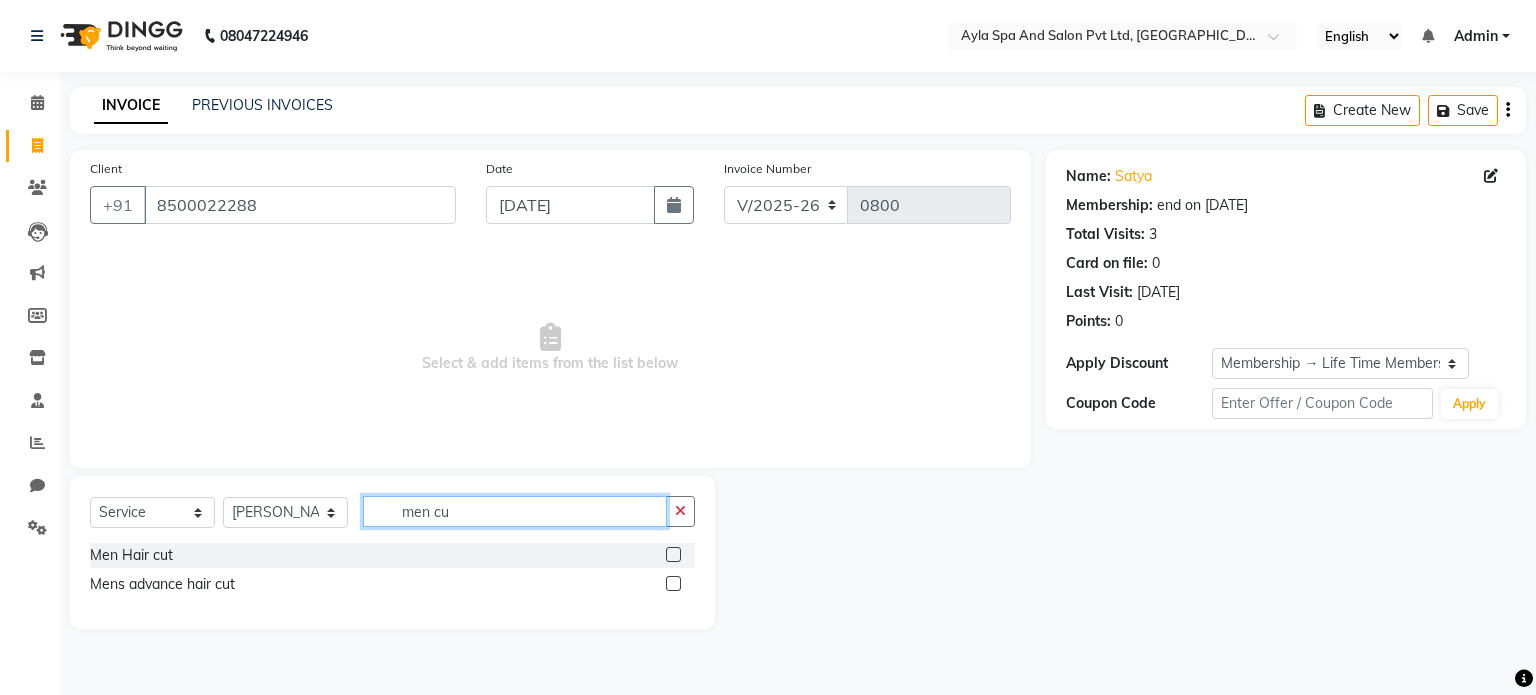 type on "men cu" 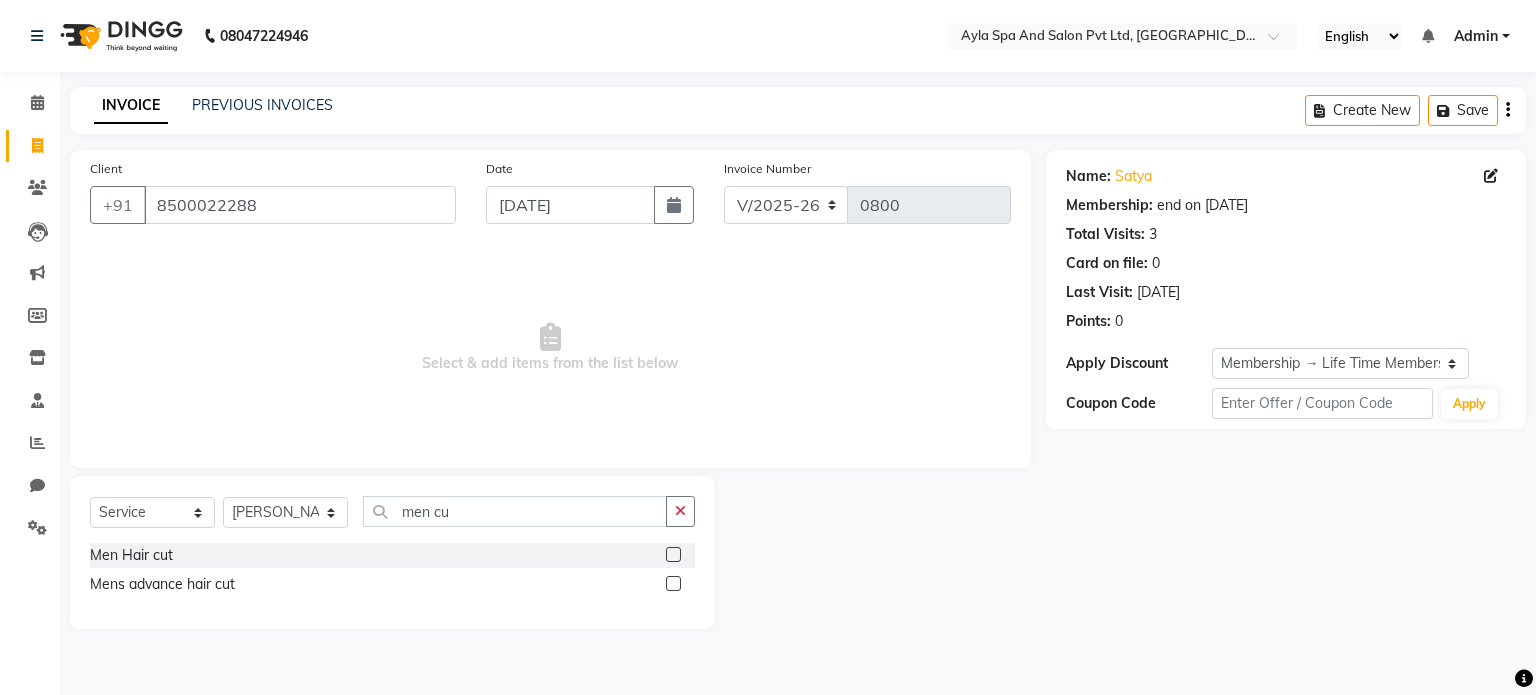 click 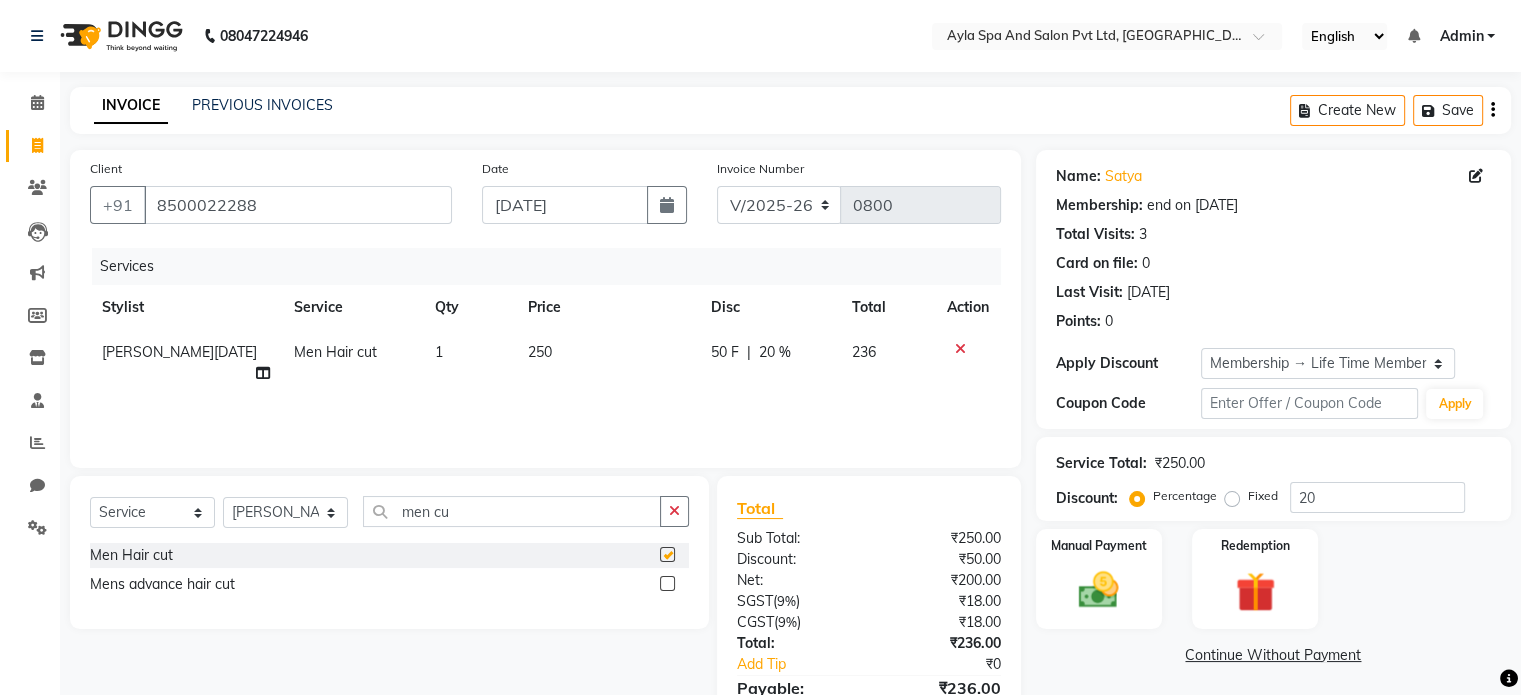 checkbox on "false" 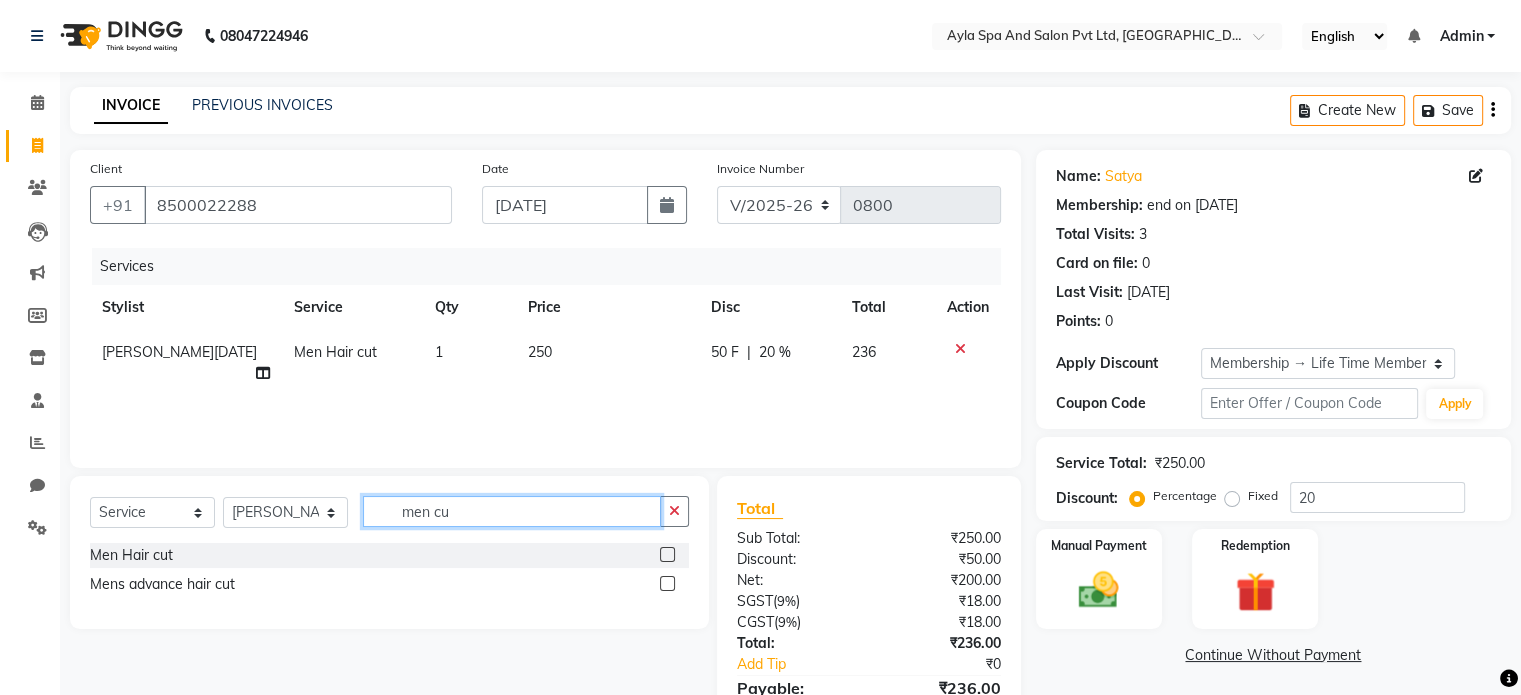 drag, startPoint x: 522, startPoint y: 507, endPoint x: 342, endPoint y: 582, distance: 195 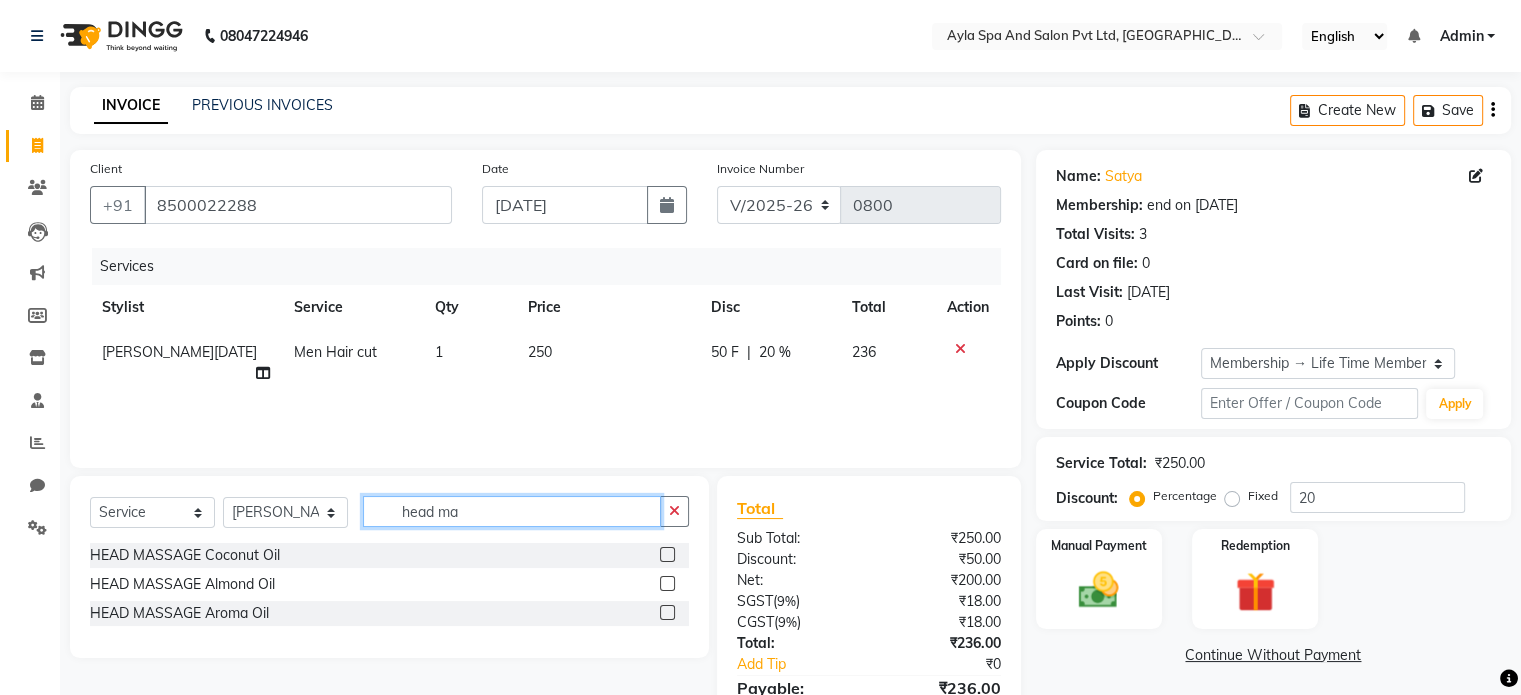 type on "head ma" 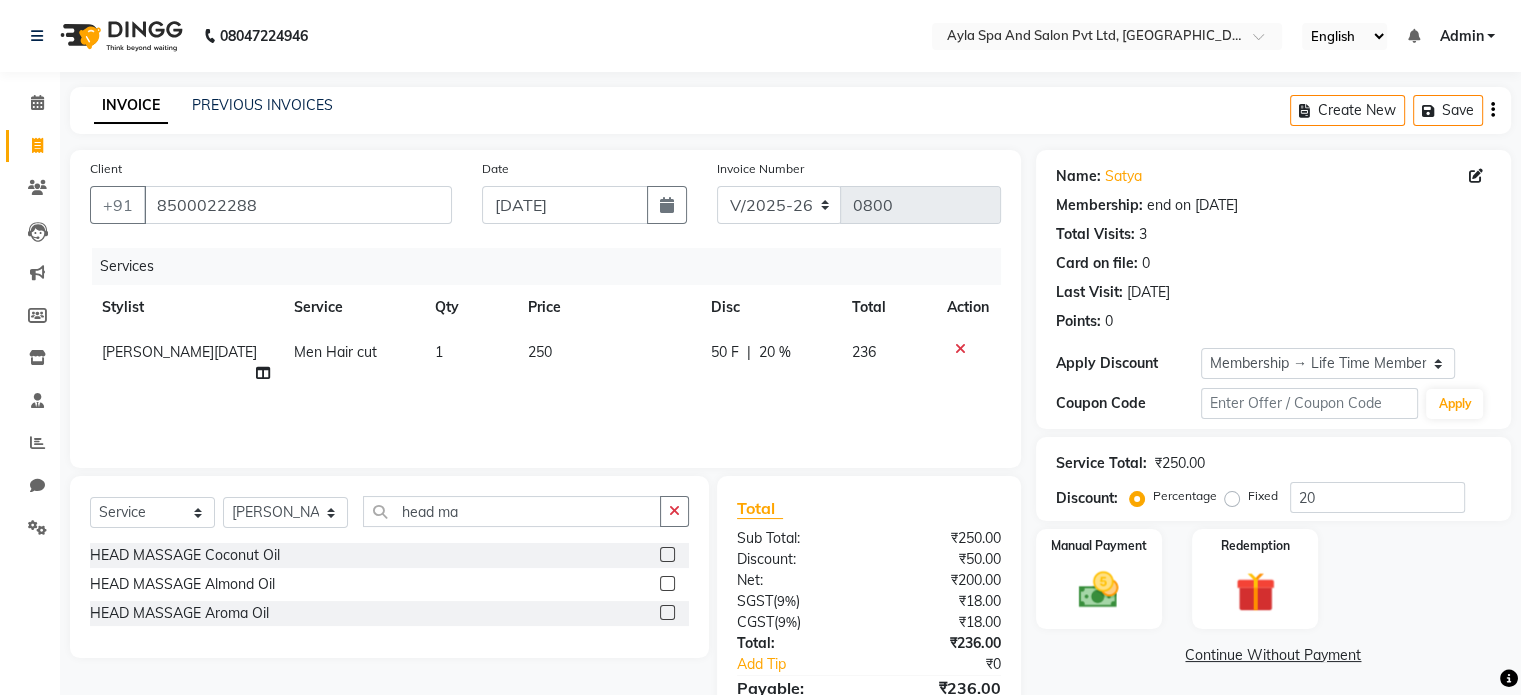 click 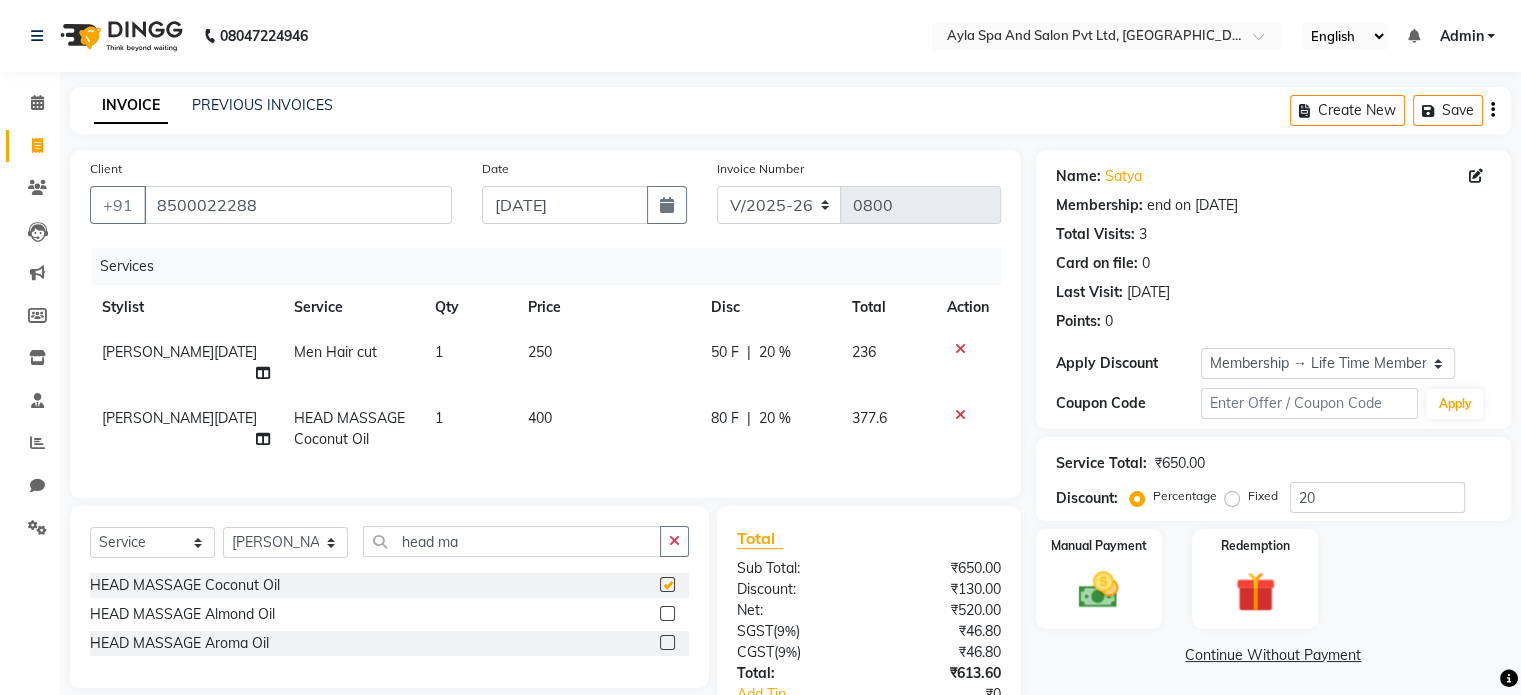 checkbox on "false" 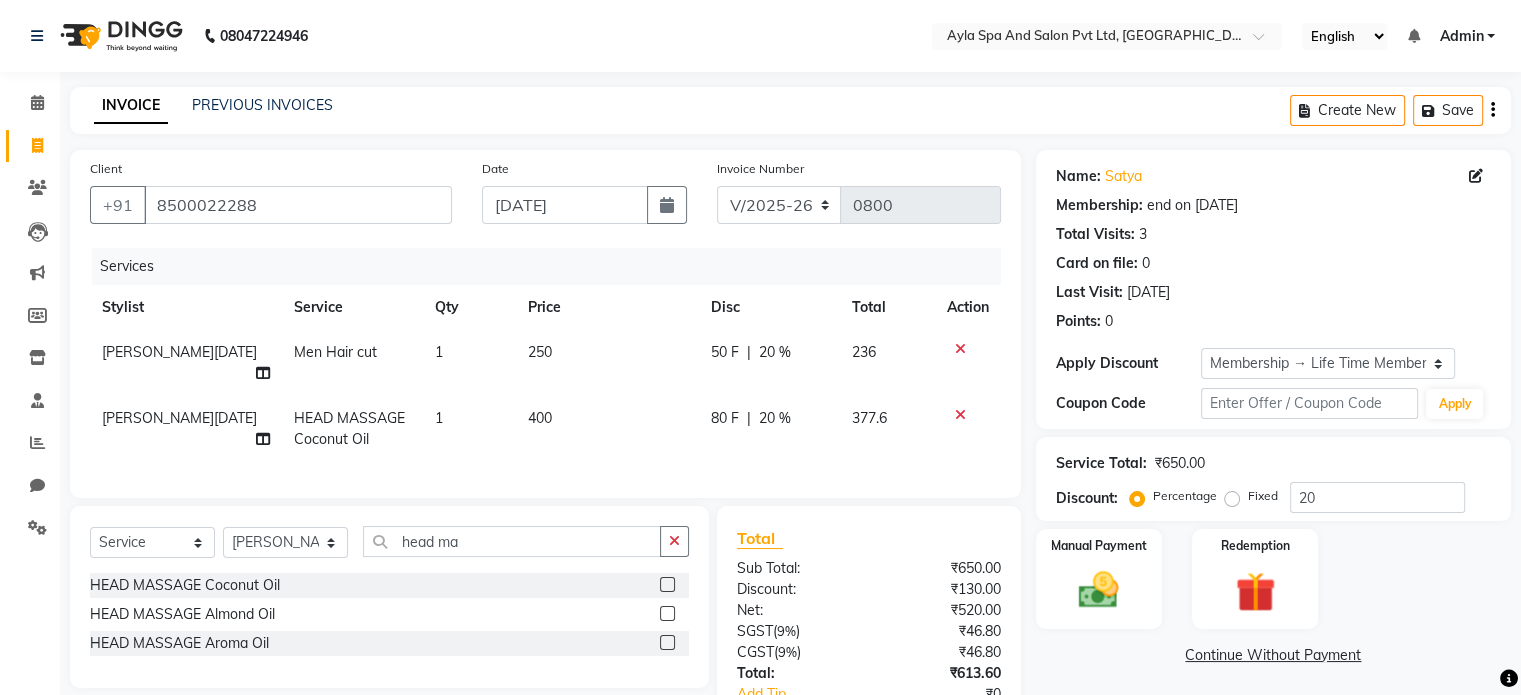 scroll, scrollTop: 100, scrollLeft: 0, axis: vertical 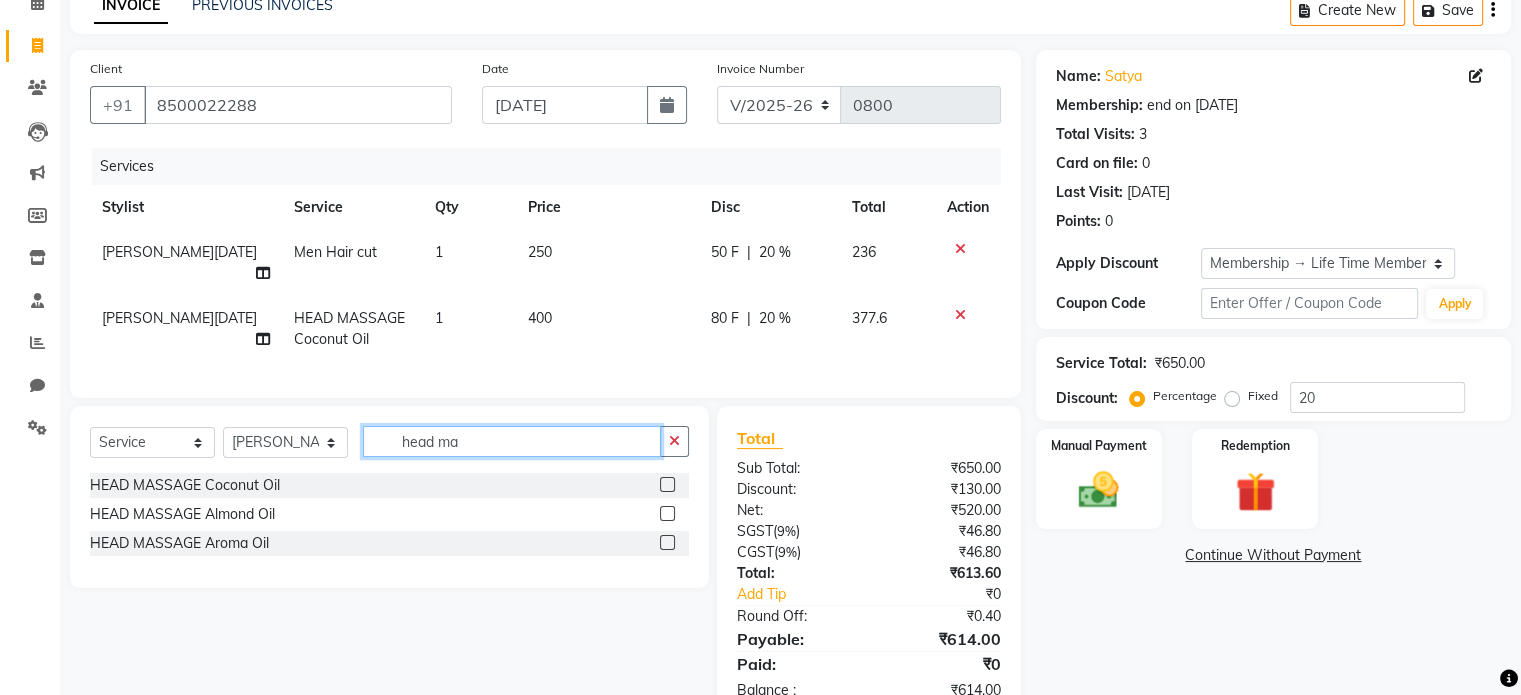 drag, startPoint x: 475, startPoint y: 434, endPoint x: 320, endPoint y: 479, distance: 161.40013 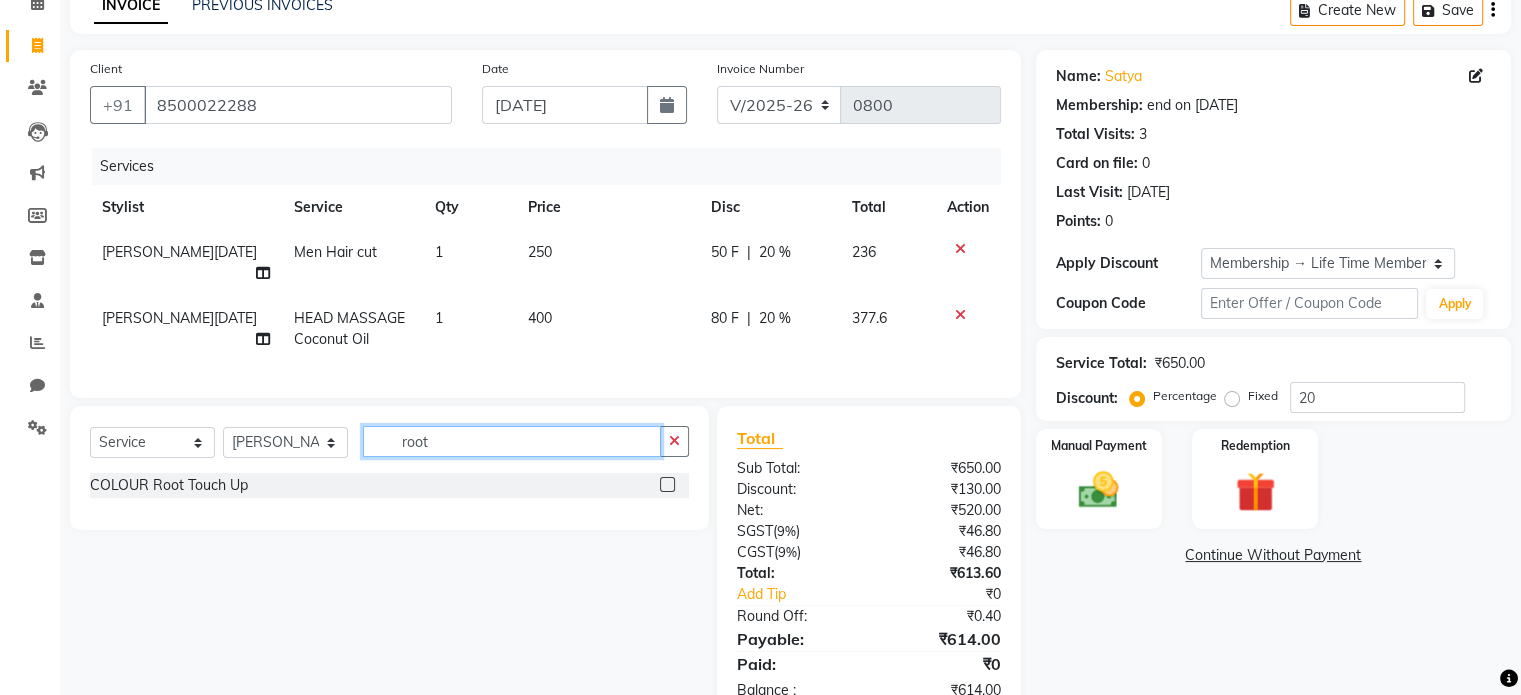 type on "root" 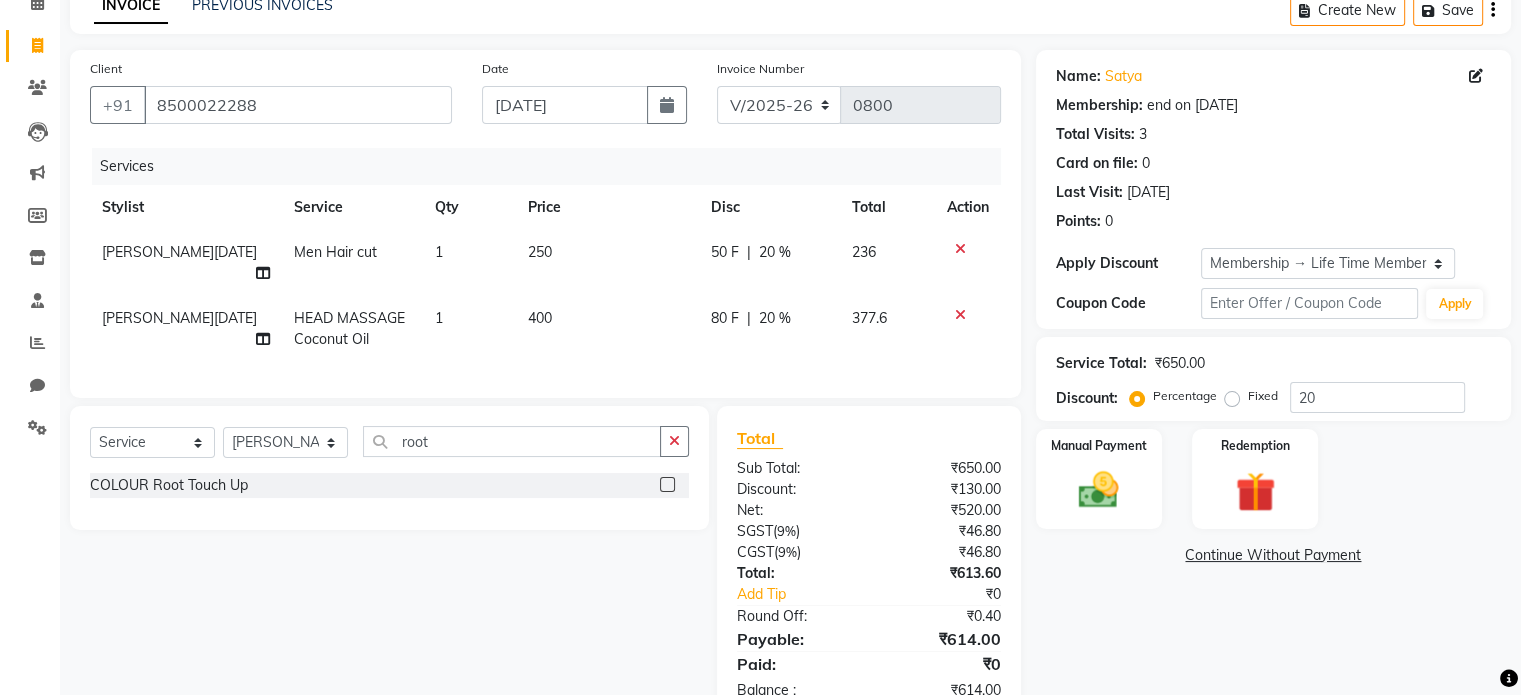 click 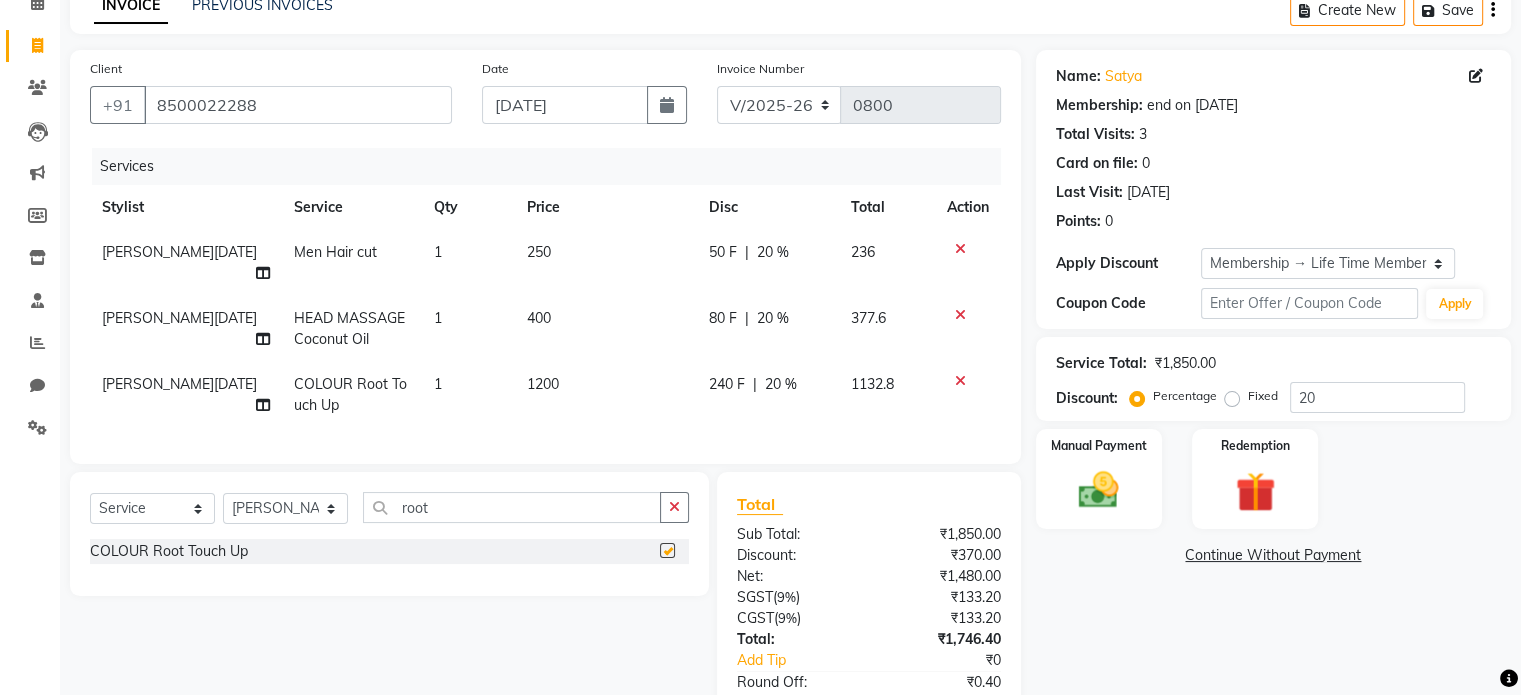 checkbox on "false" 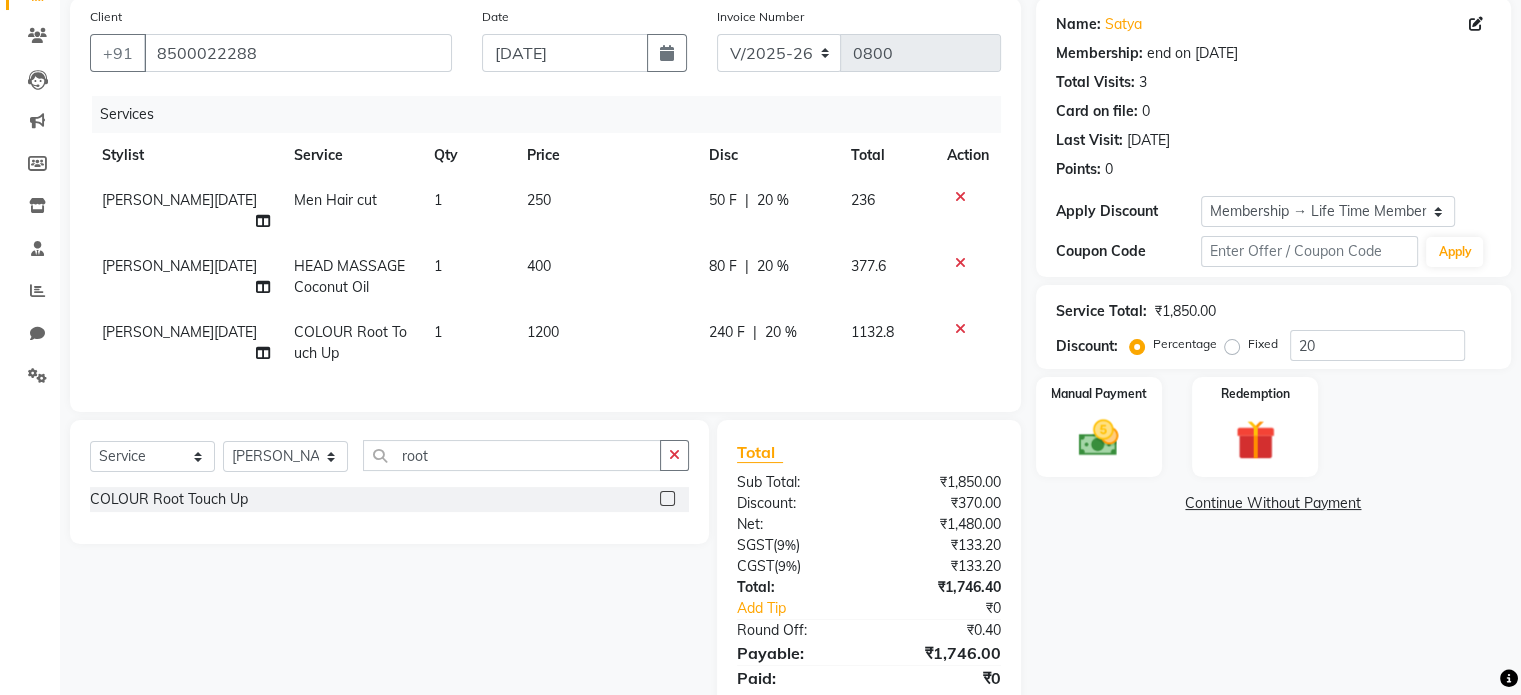 scroll, scrollTop: 216, scrollLeft: 0, axis: vertical 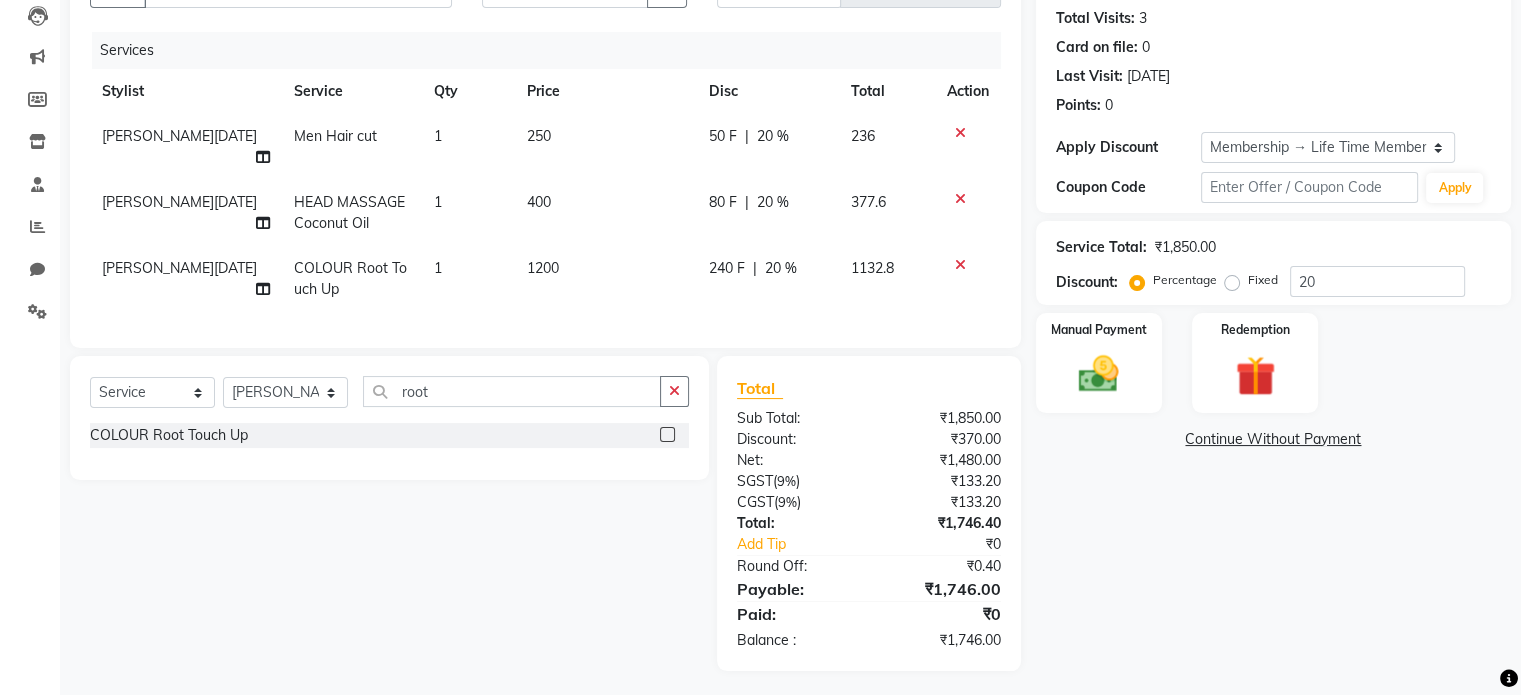 click on "1200" 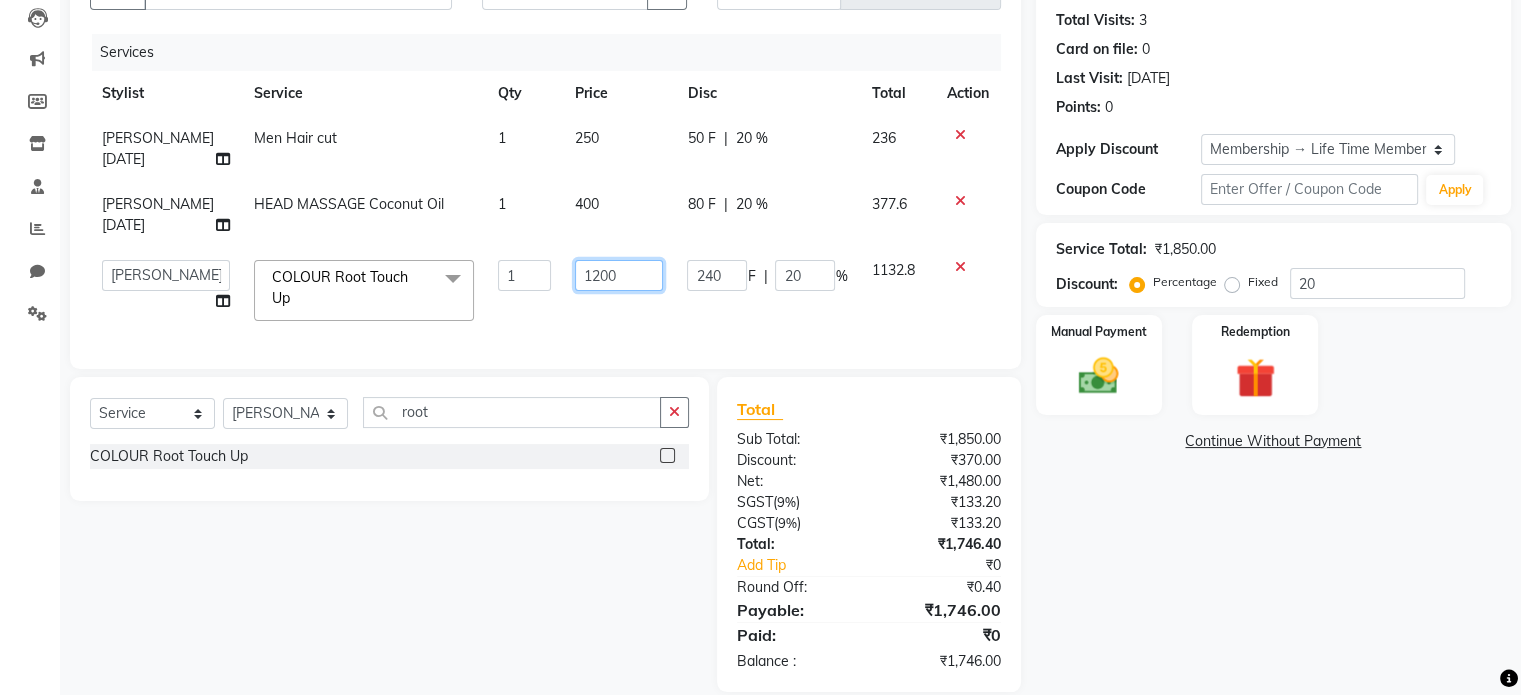 drag, startPoint x: 602, startPoint y: 232, endPoint x: 565, endPoint y: 236, distance: 37.215588 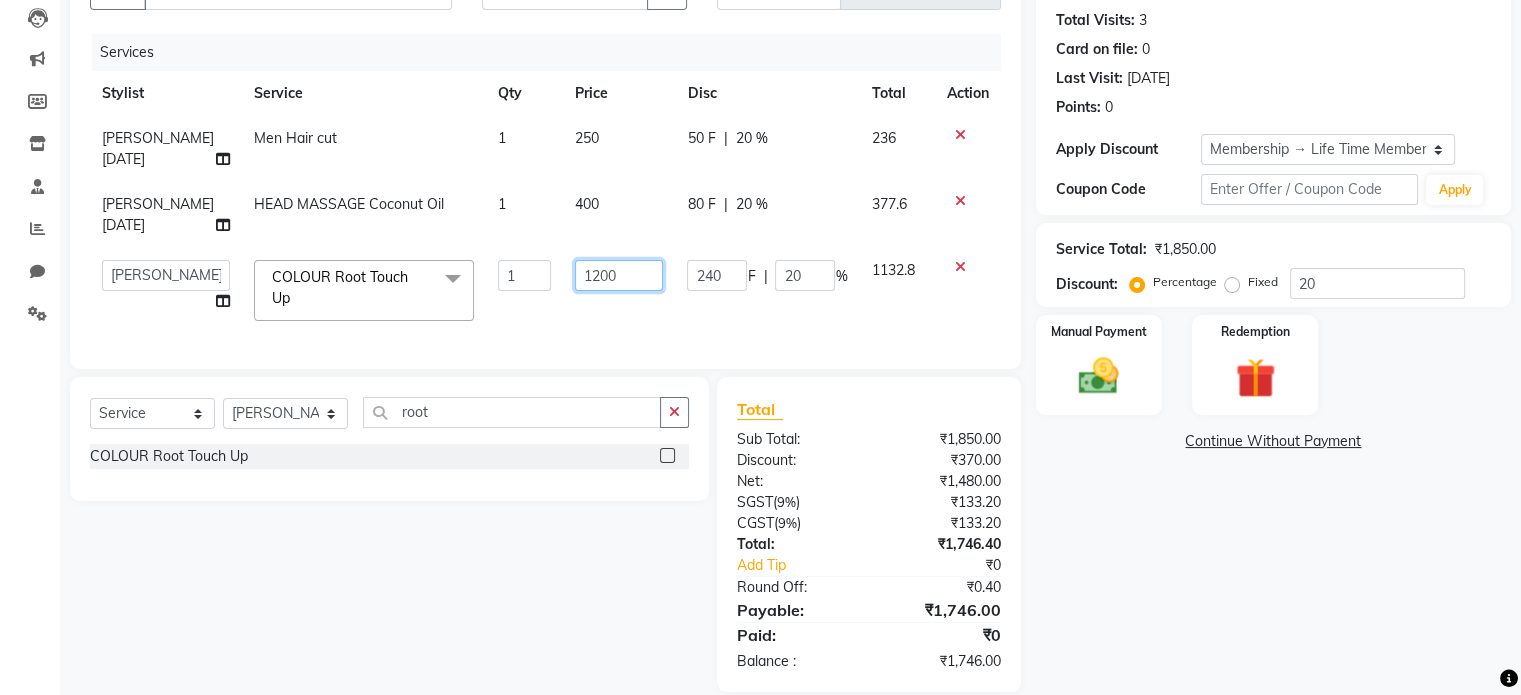 click on "1200" 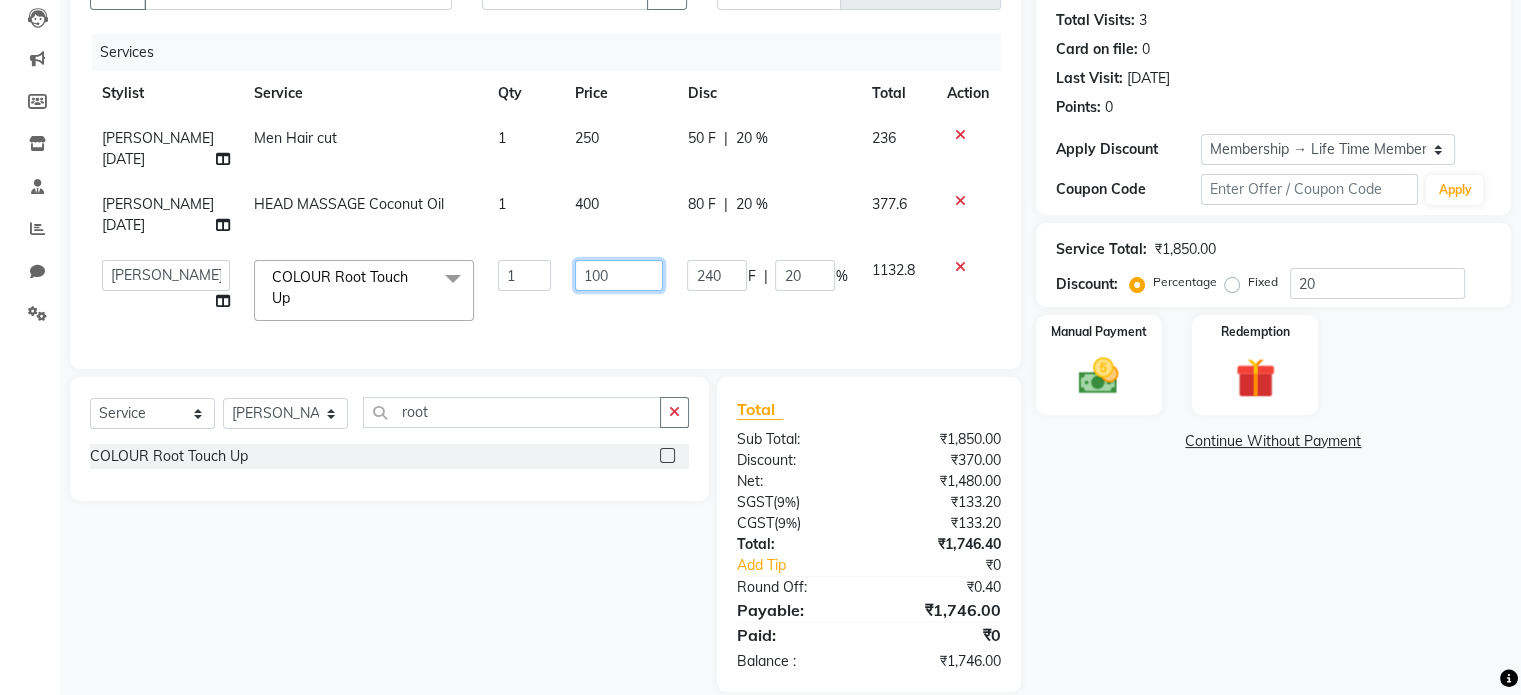type on "1000" 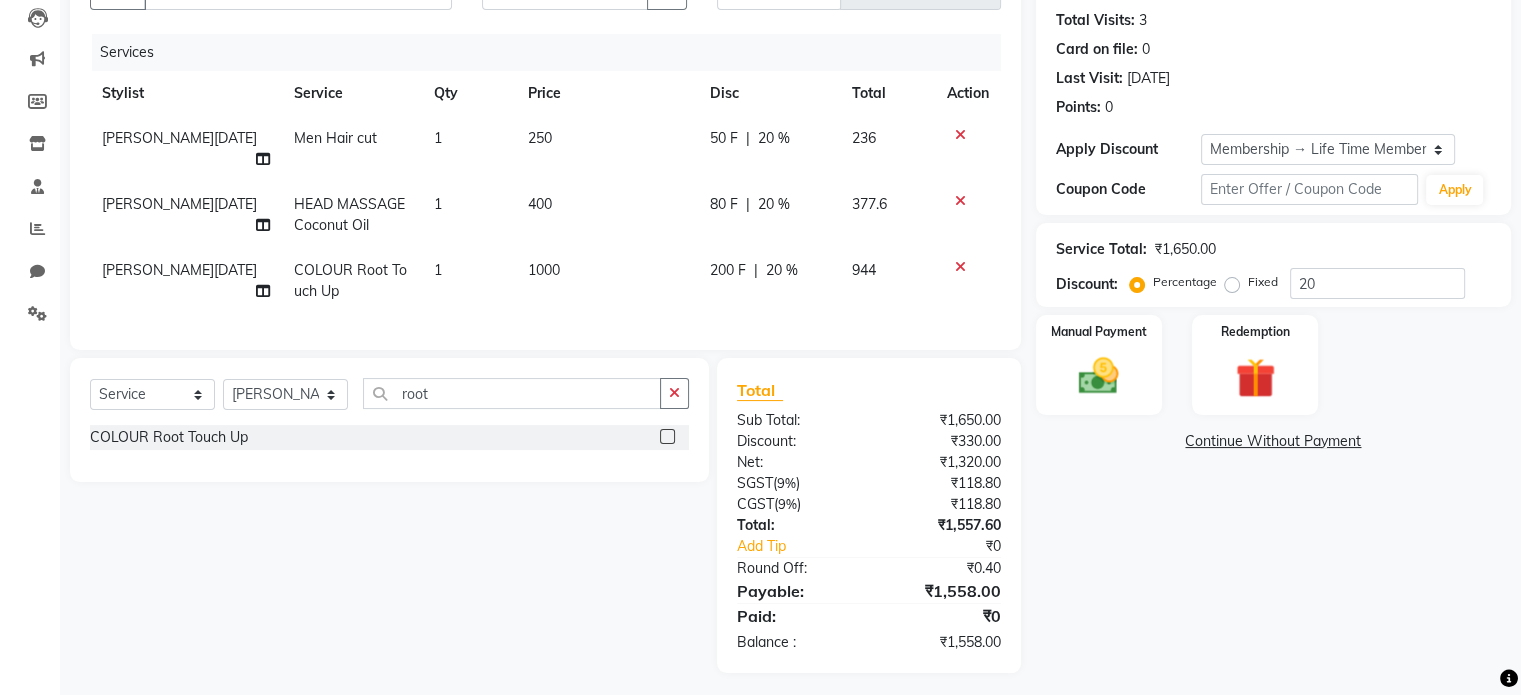 click on "1000" 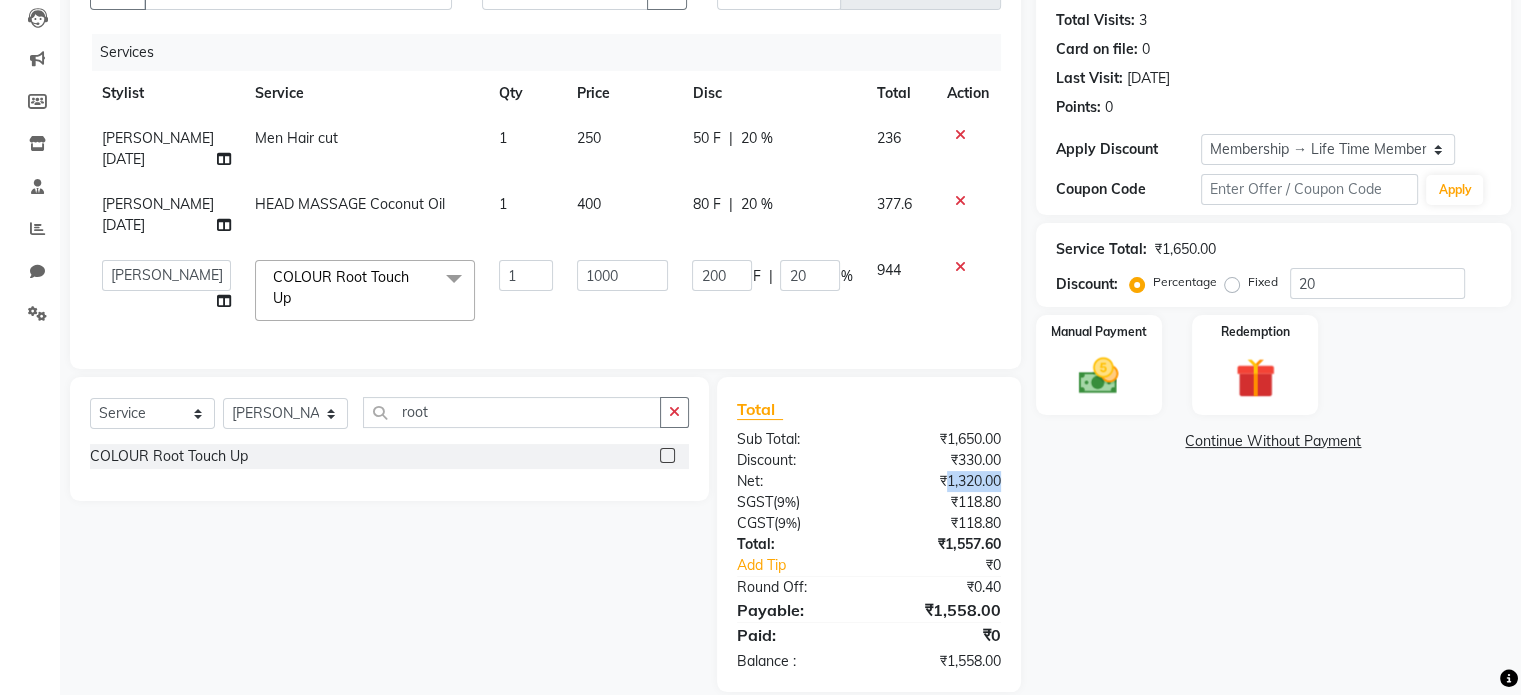drag, startPoint x: 944, startPoint y: 455, endPoint x: 1021, endPoint y: 447, distance: 77.41447 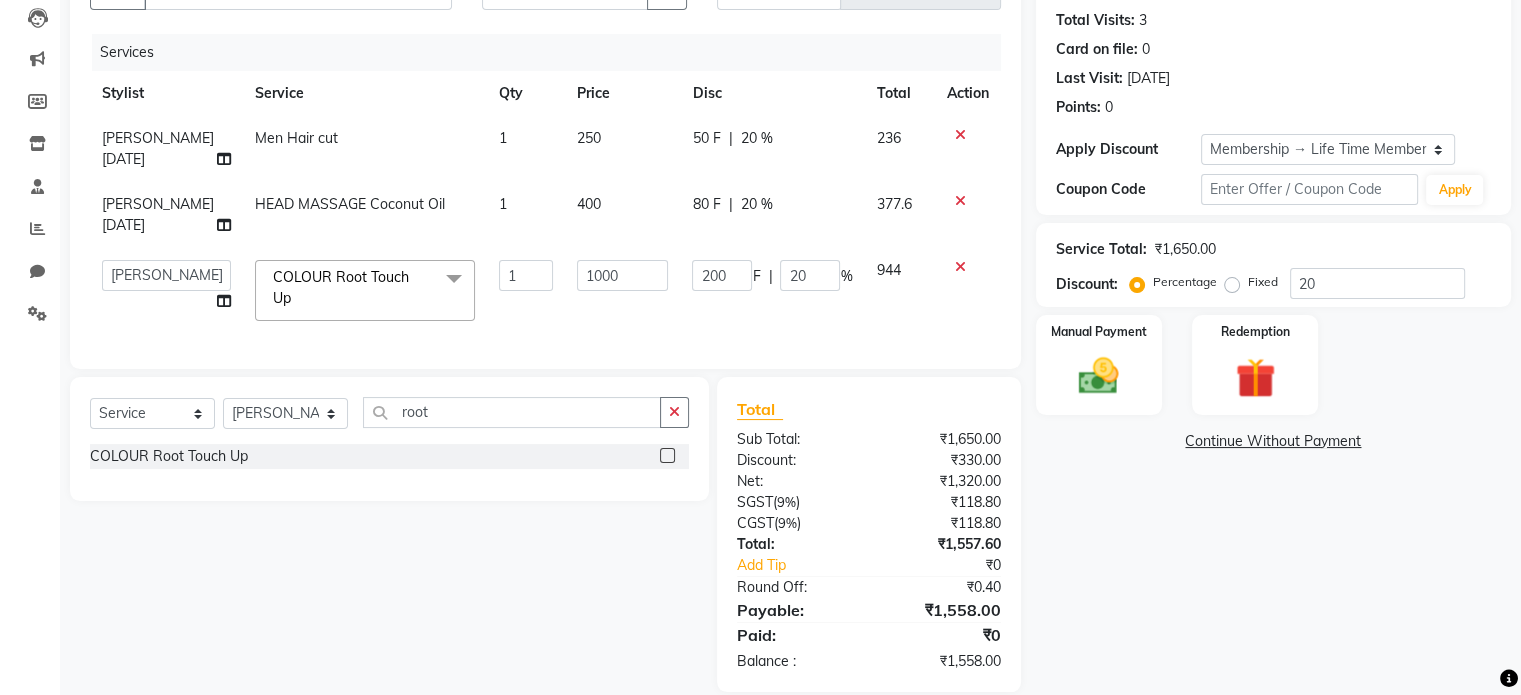 click on "₹0" 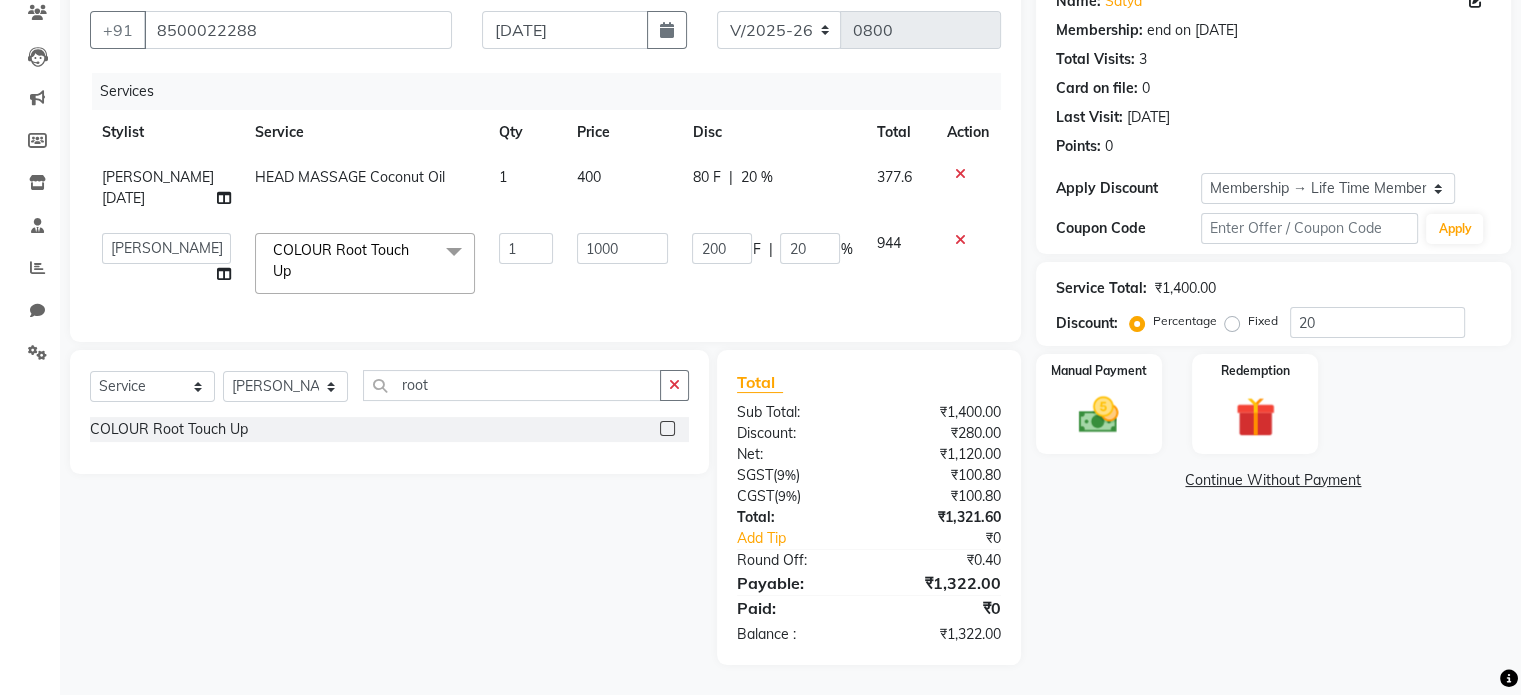 scroll, scrollTop: 168, scrollLeft: 0, axis: vertical 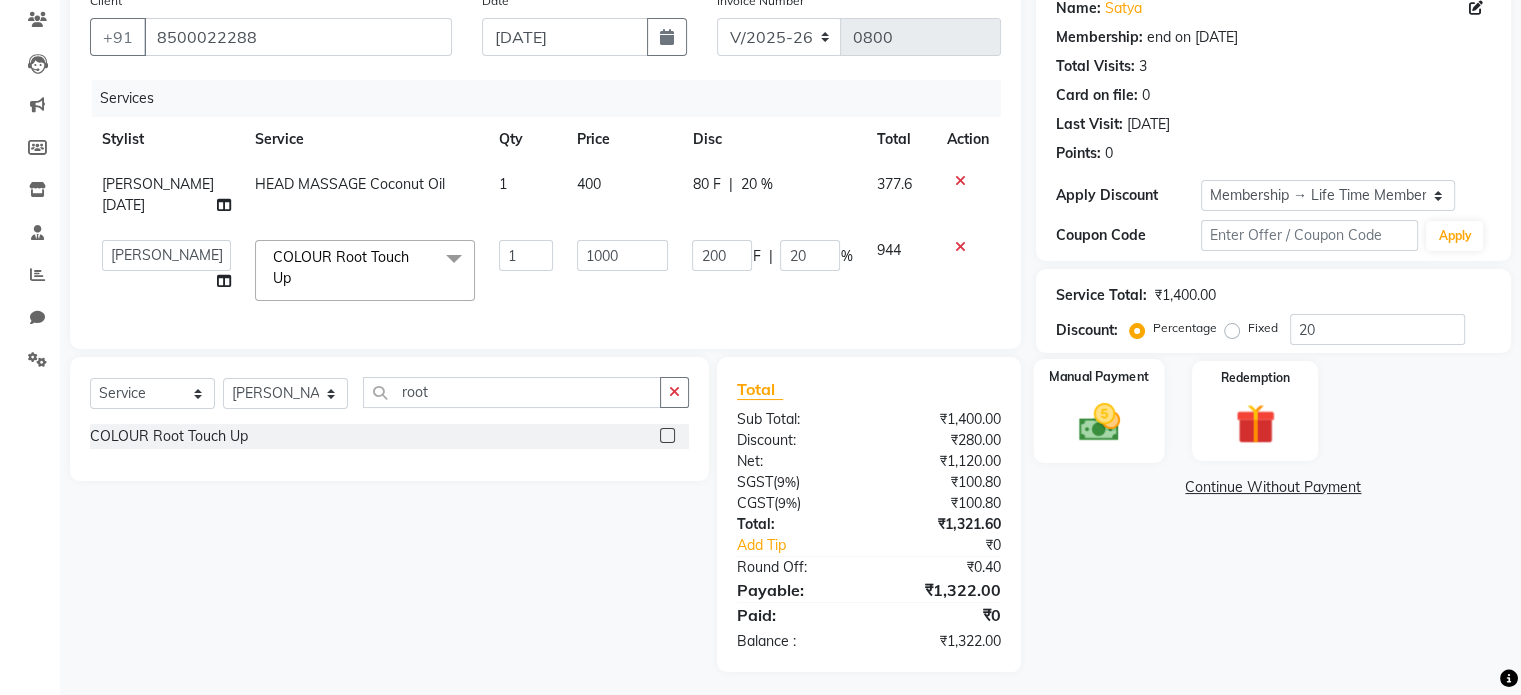 click 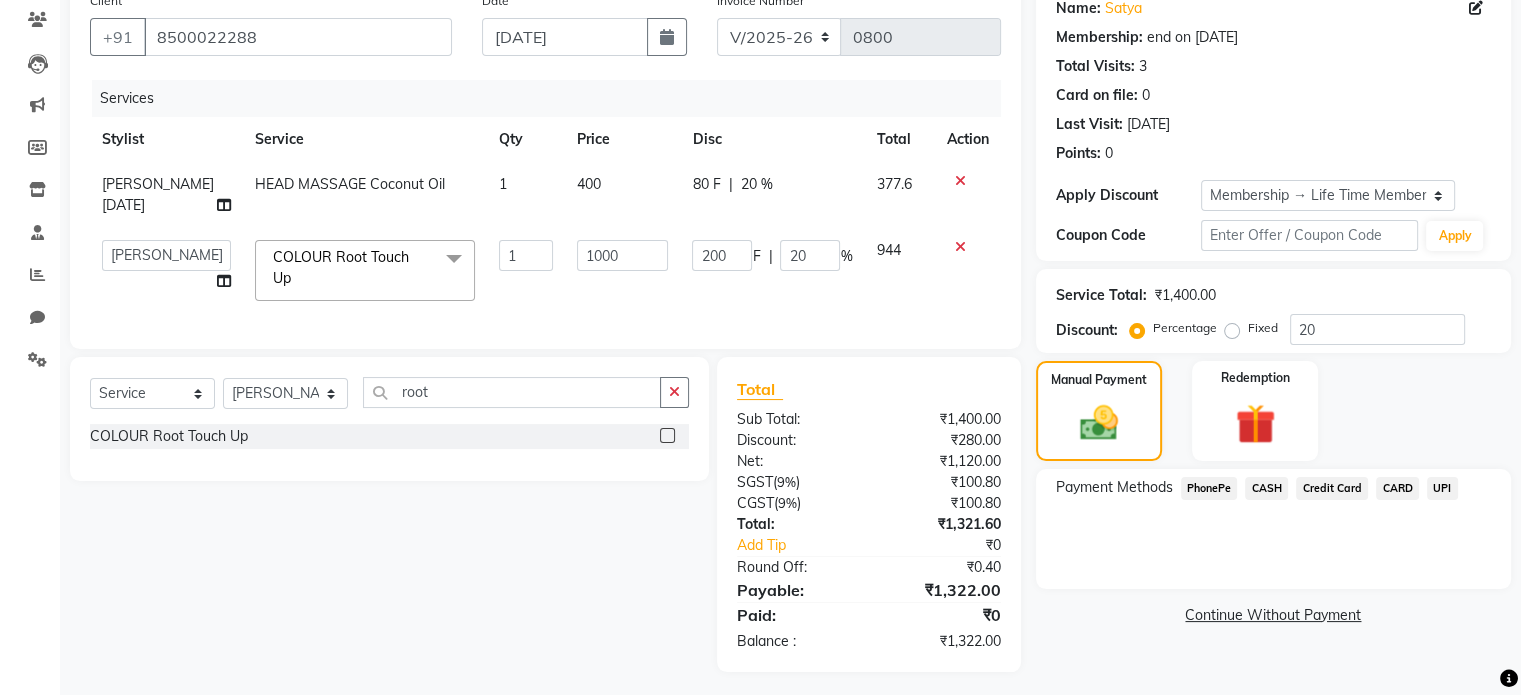 click on "UPI" 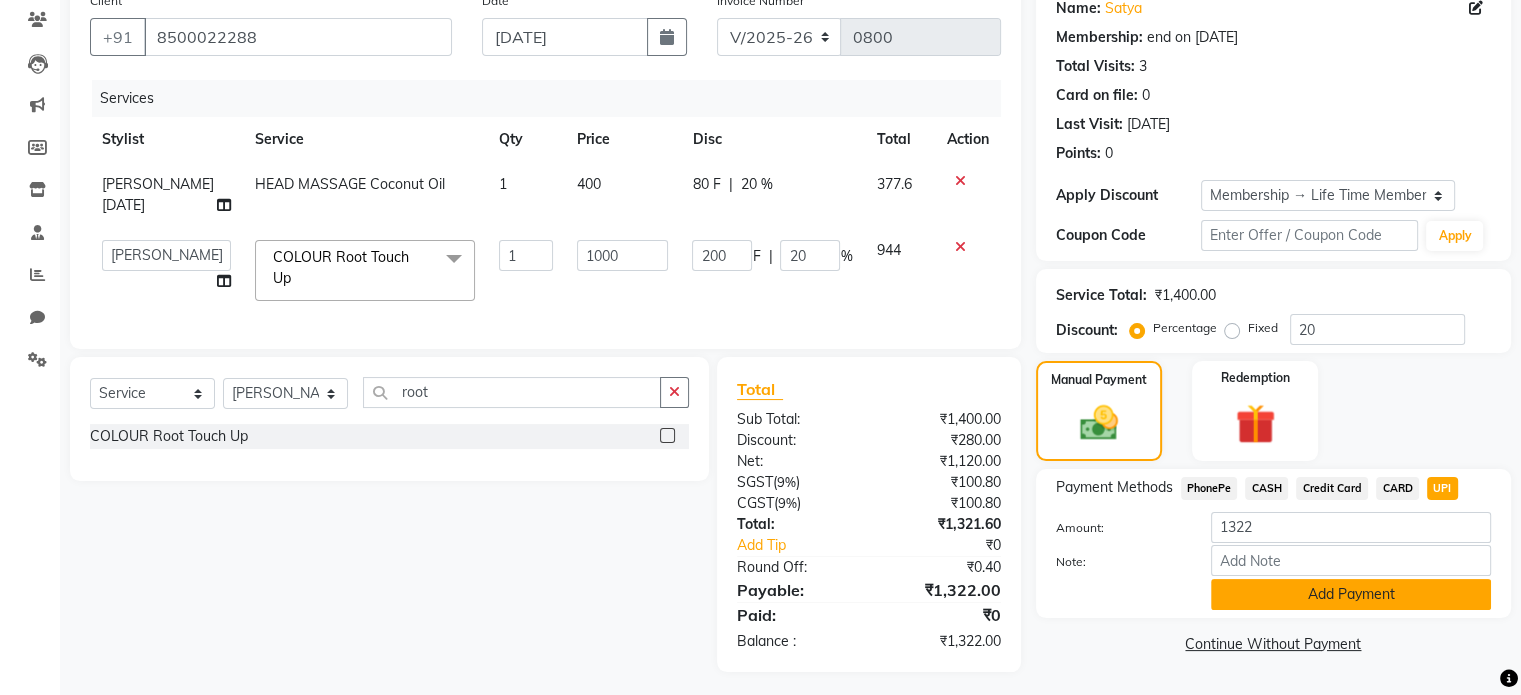 click on "Add Payment" 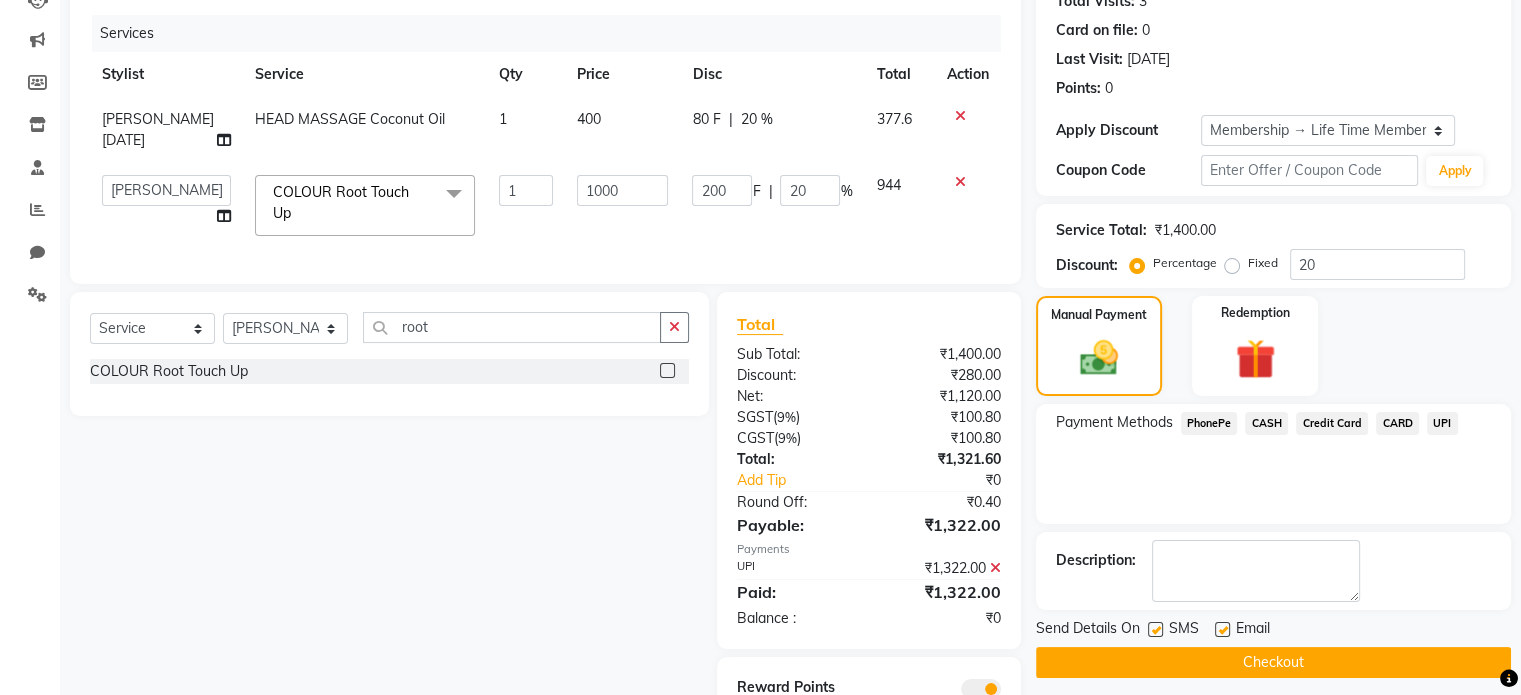 scroll, scrollTop: 311, scrollLeft: 0, axis: vertical 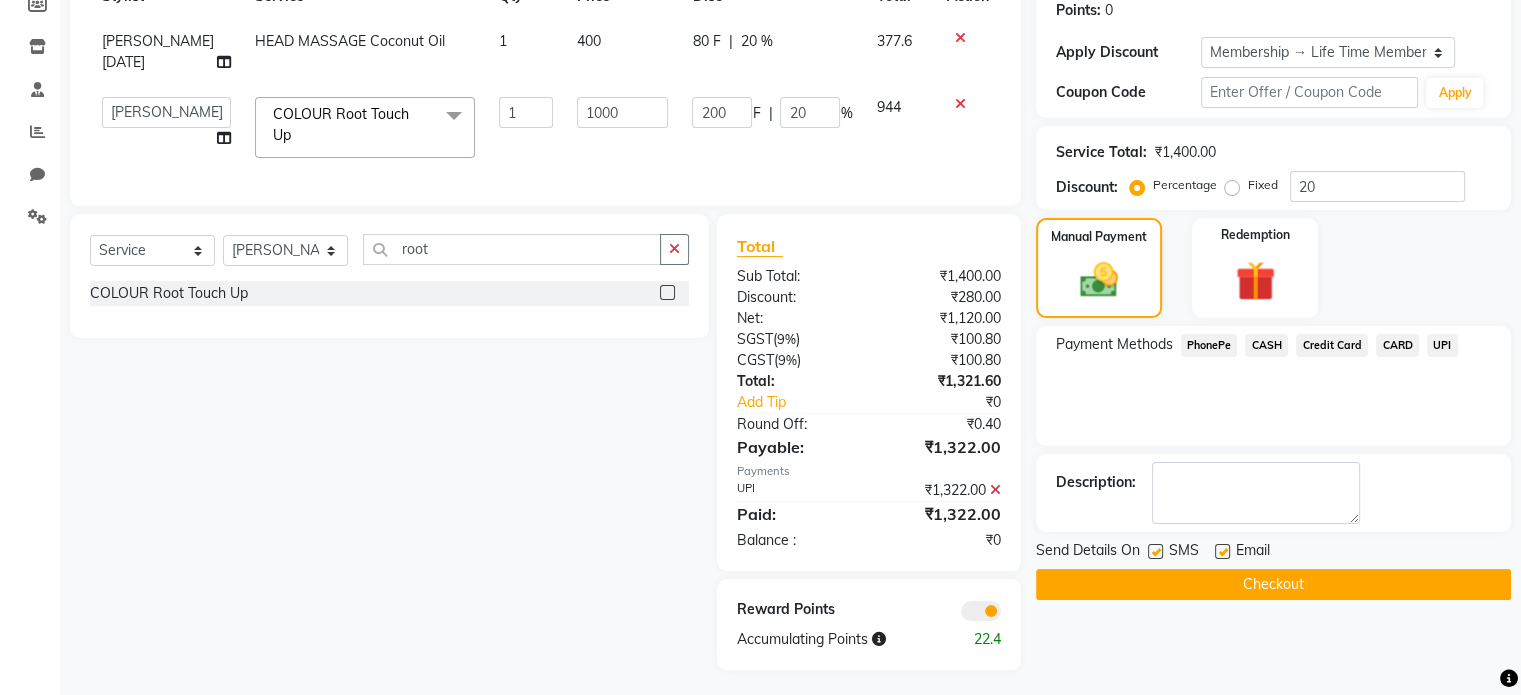 click on "SMS" 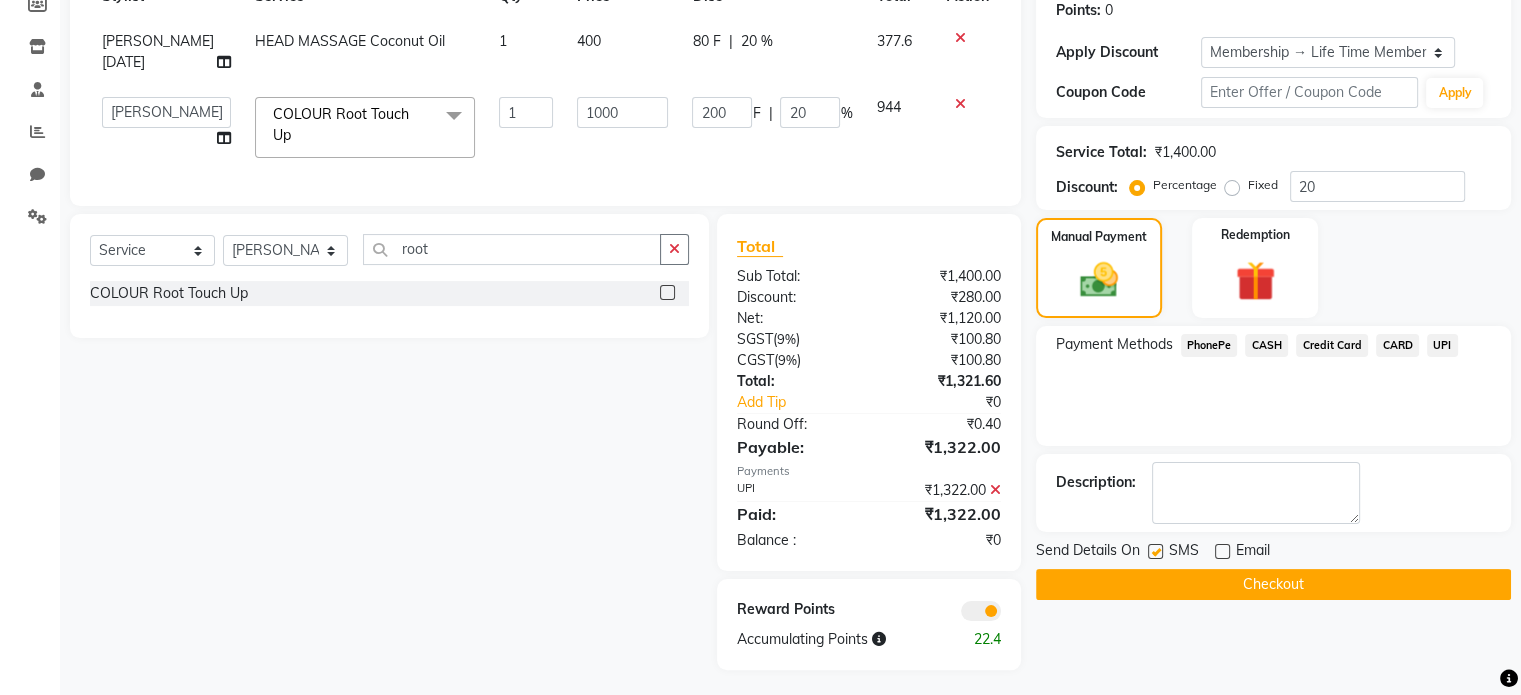 click 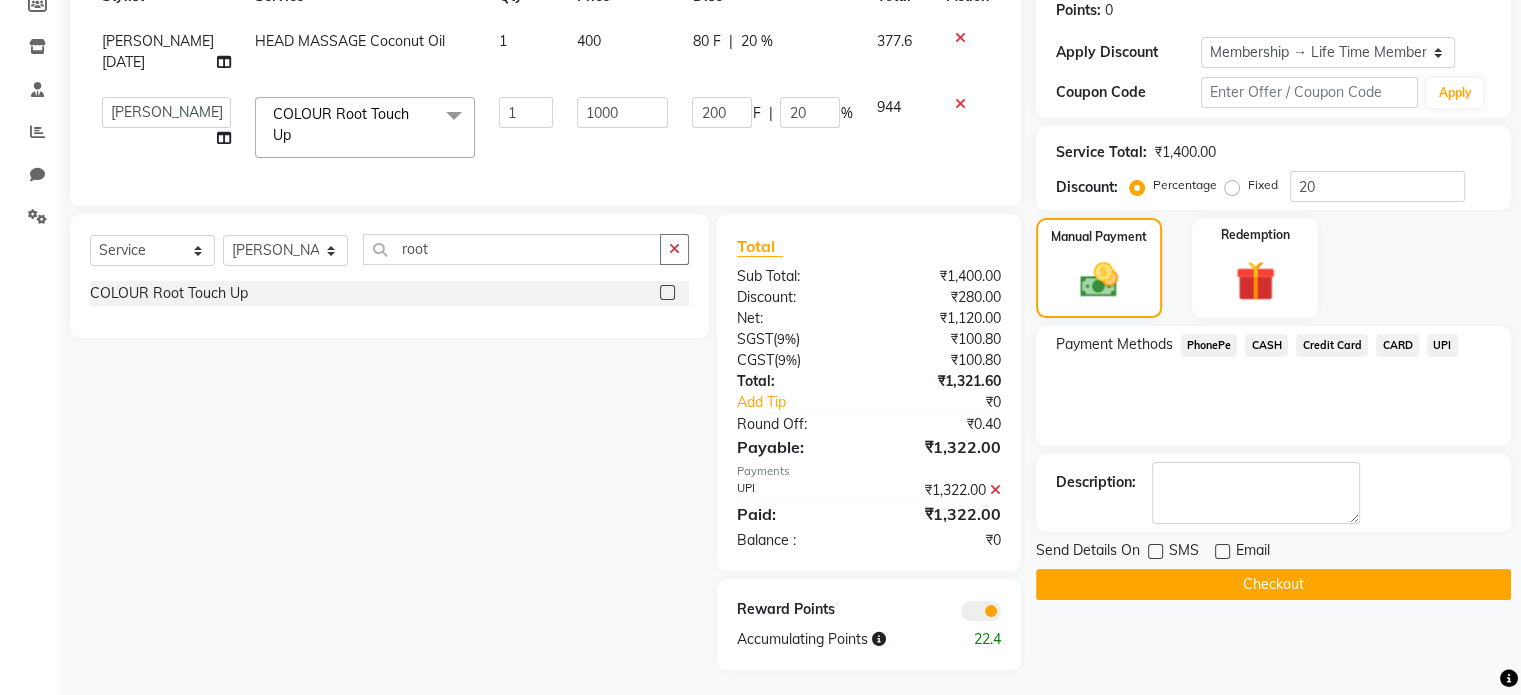 click on "Checkout" 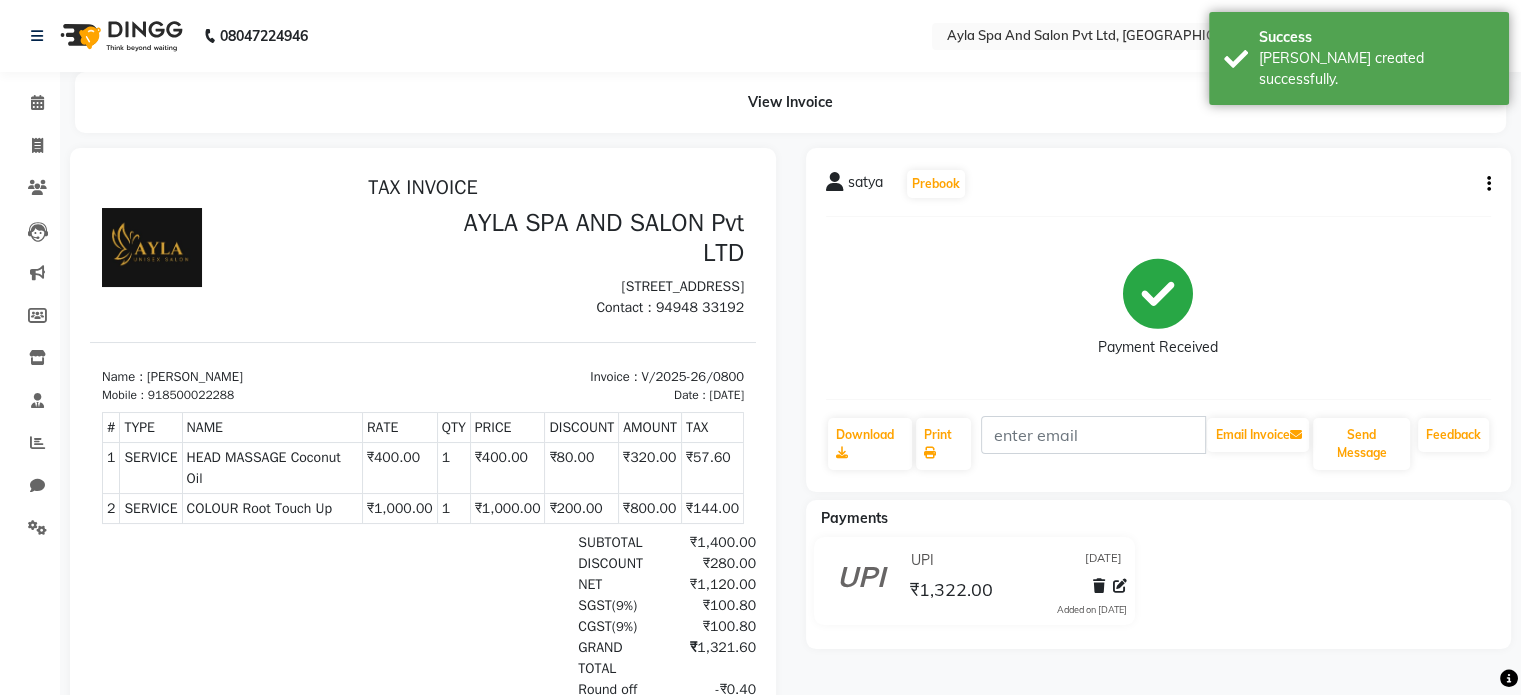 scroll, scrollTop: 0, scrollLeft: 0, axis: both 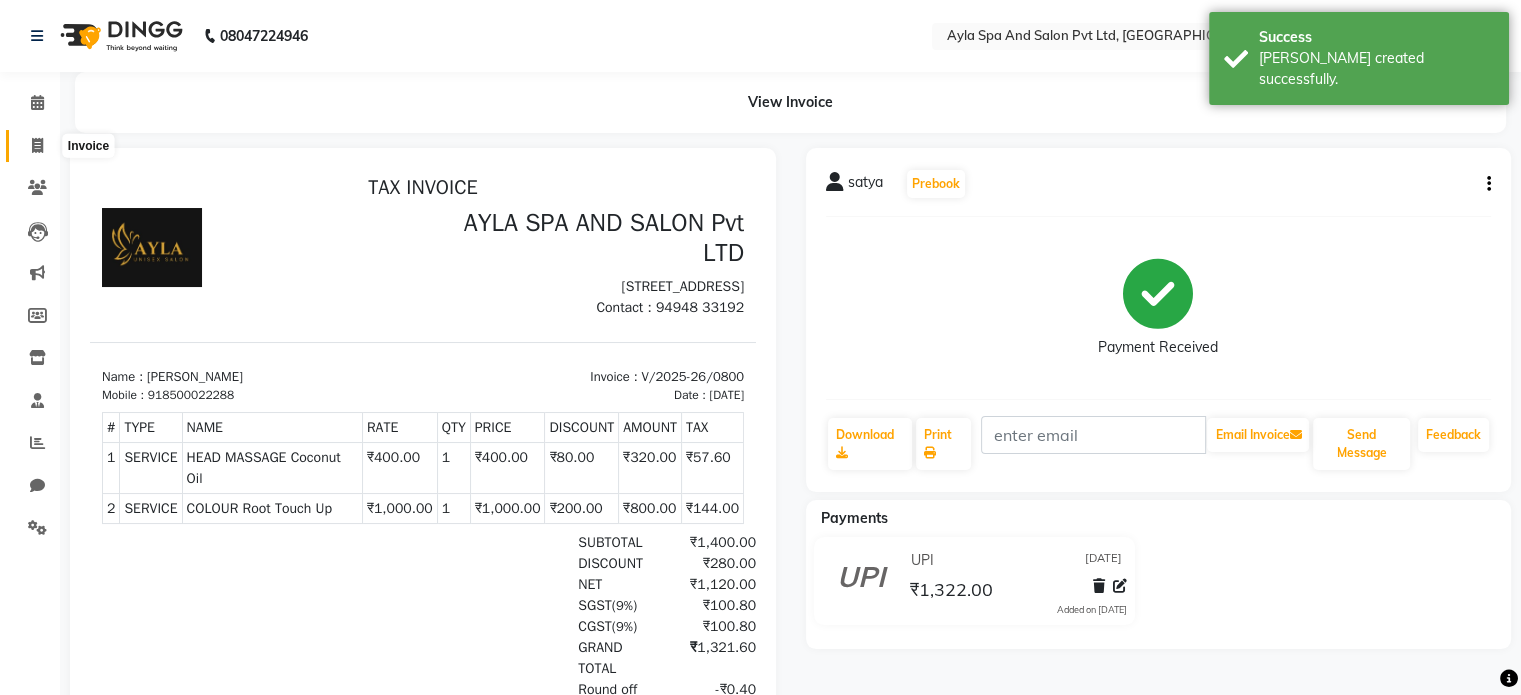 click 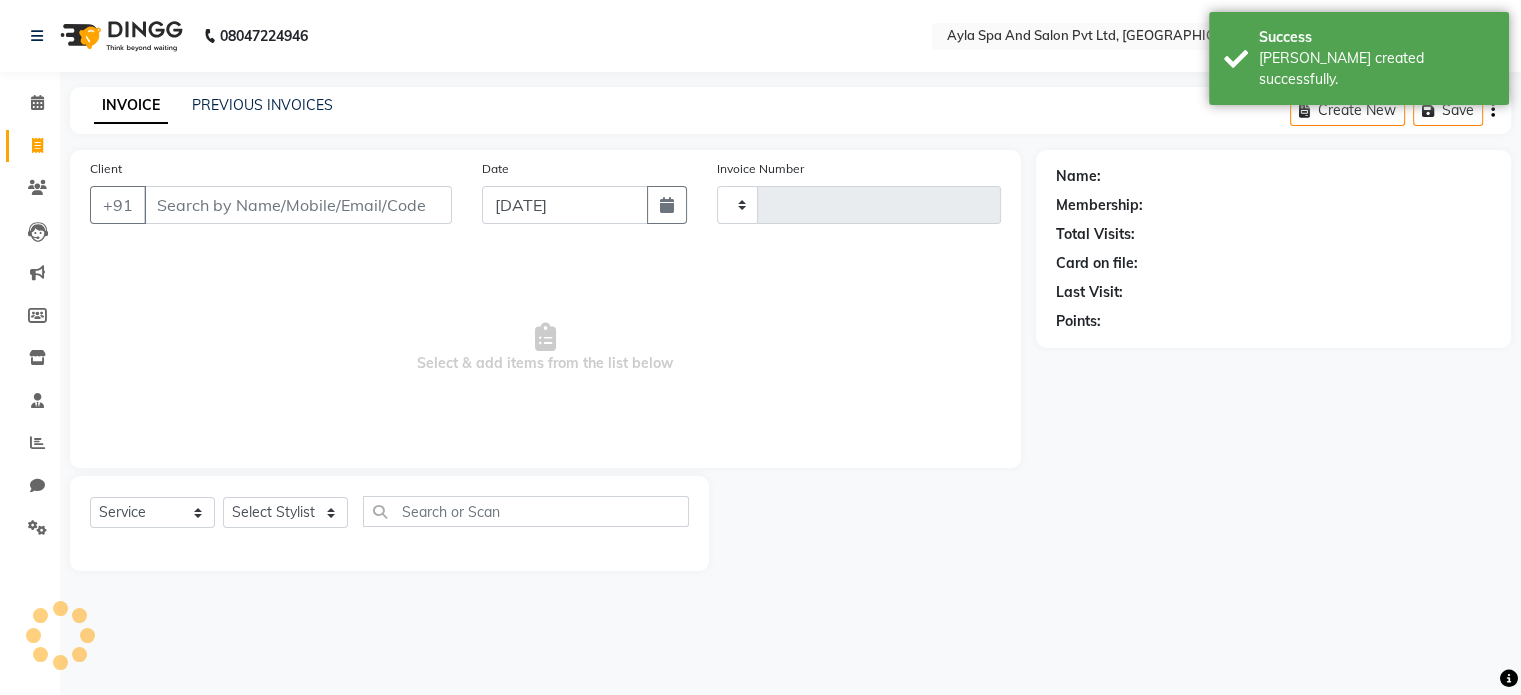 type on "0801" 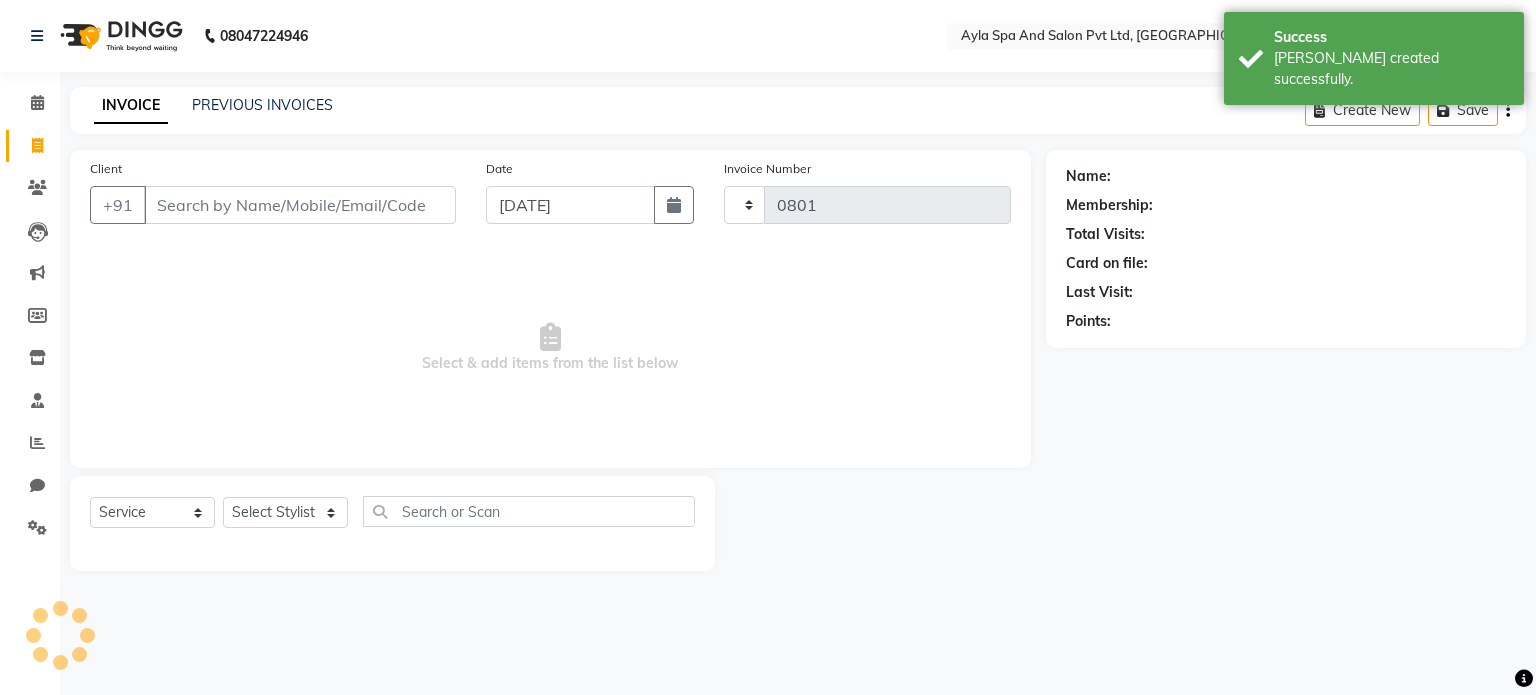 select on "7756" 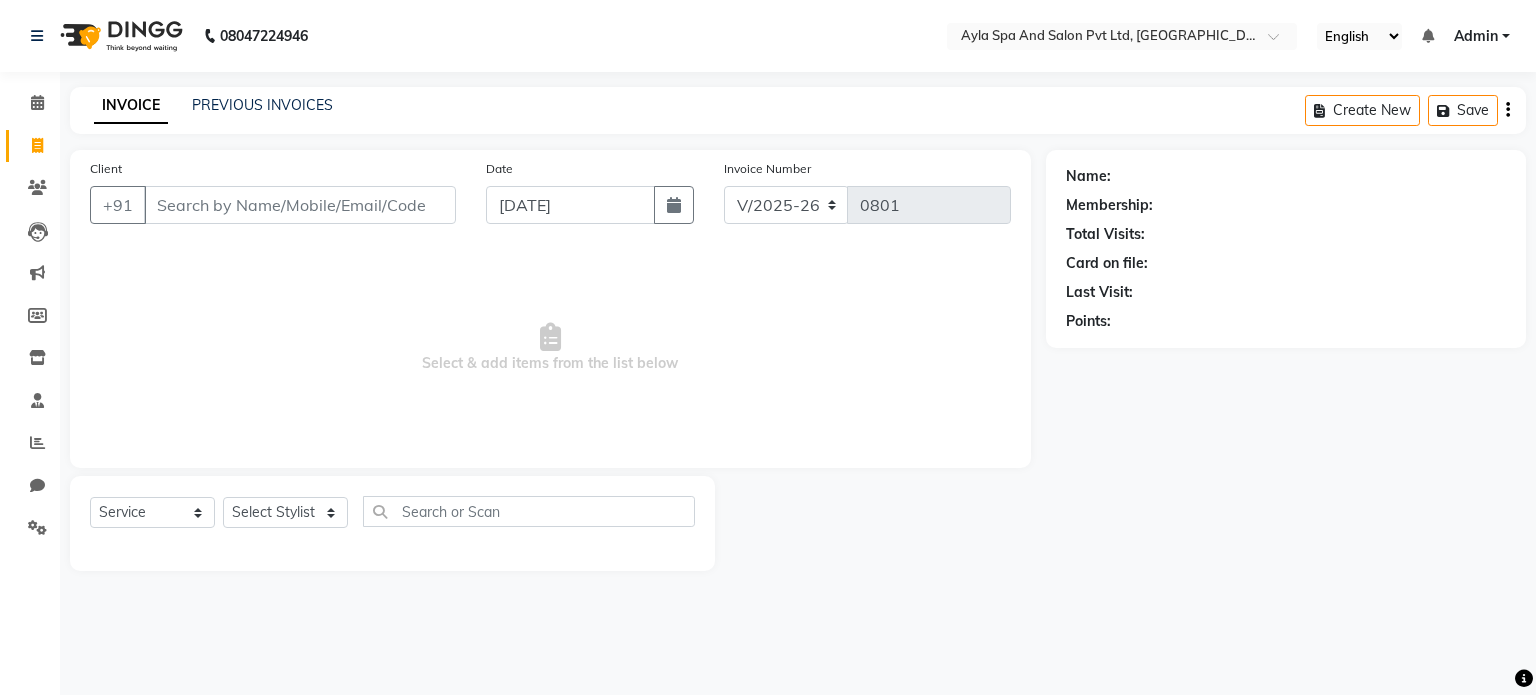 click on "Client" at bounding box center [300, 205] 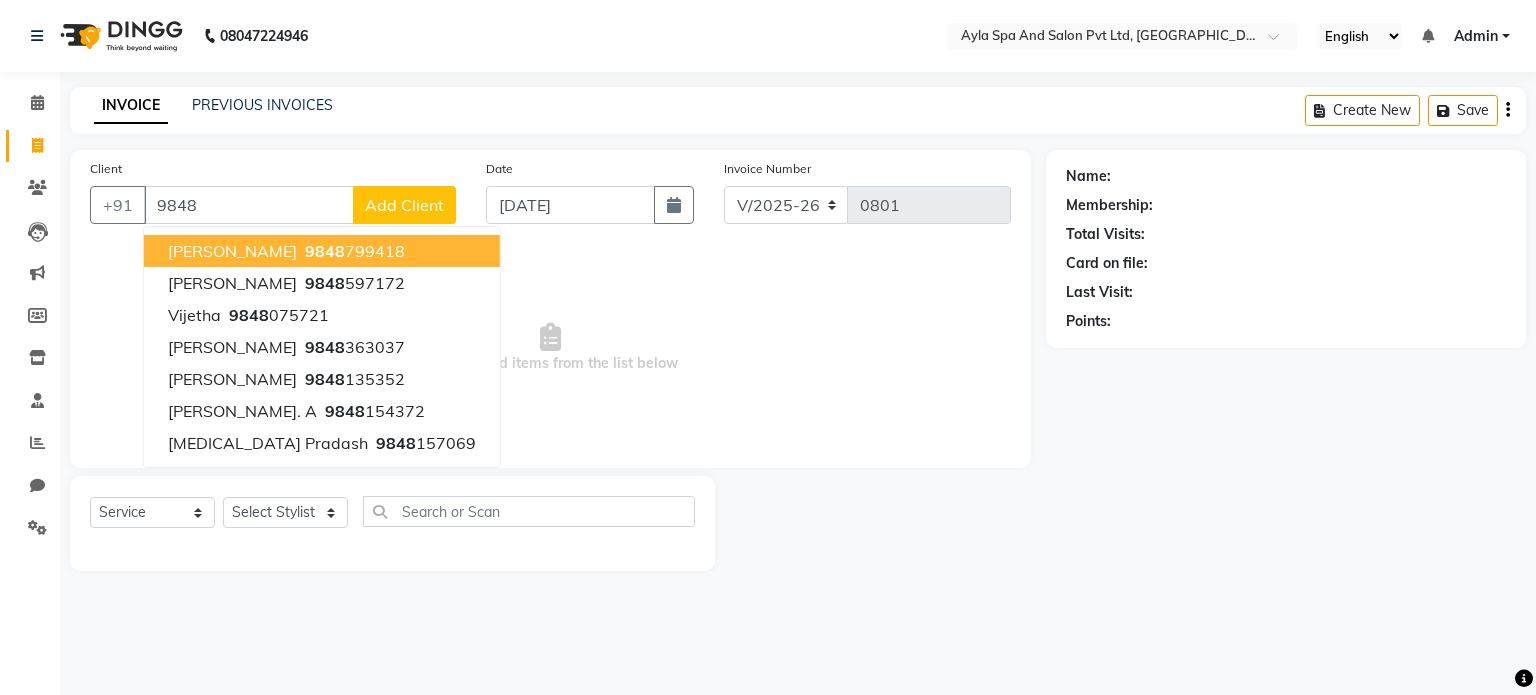 click on "9848" at bounding box center [325, 251] 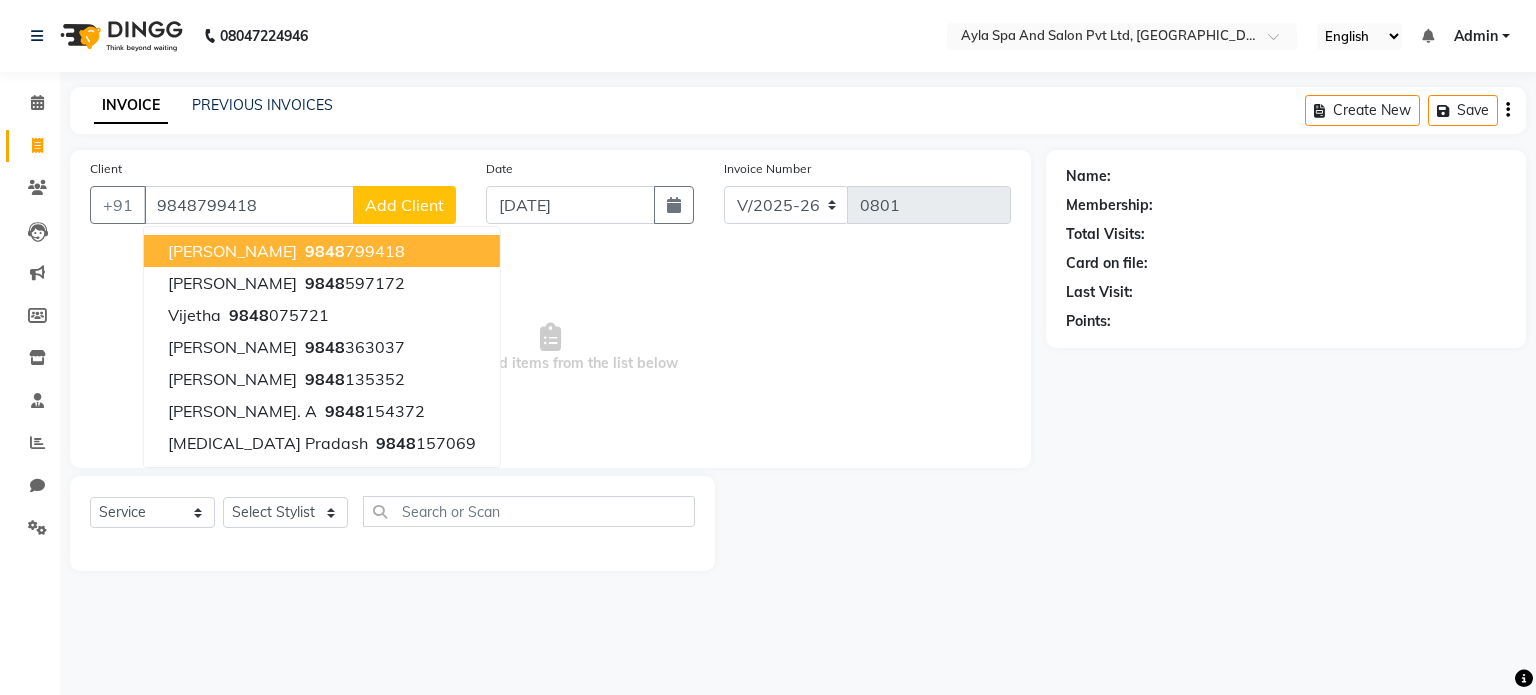 type on "9848799418" 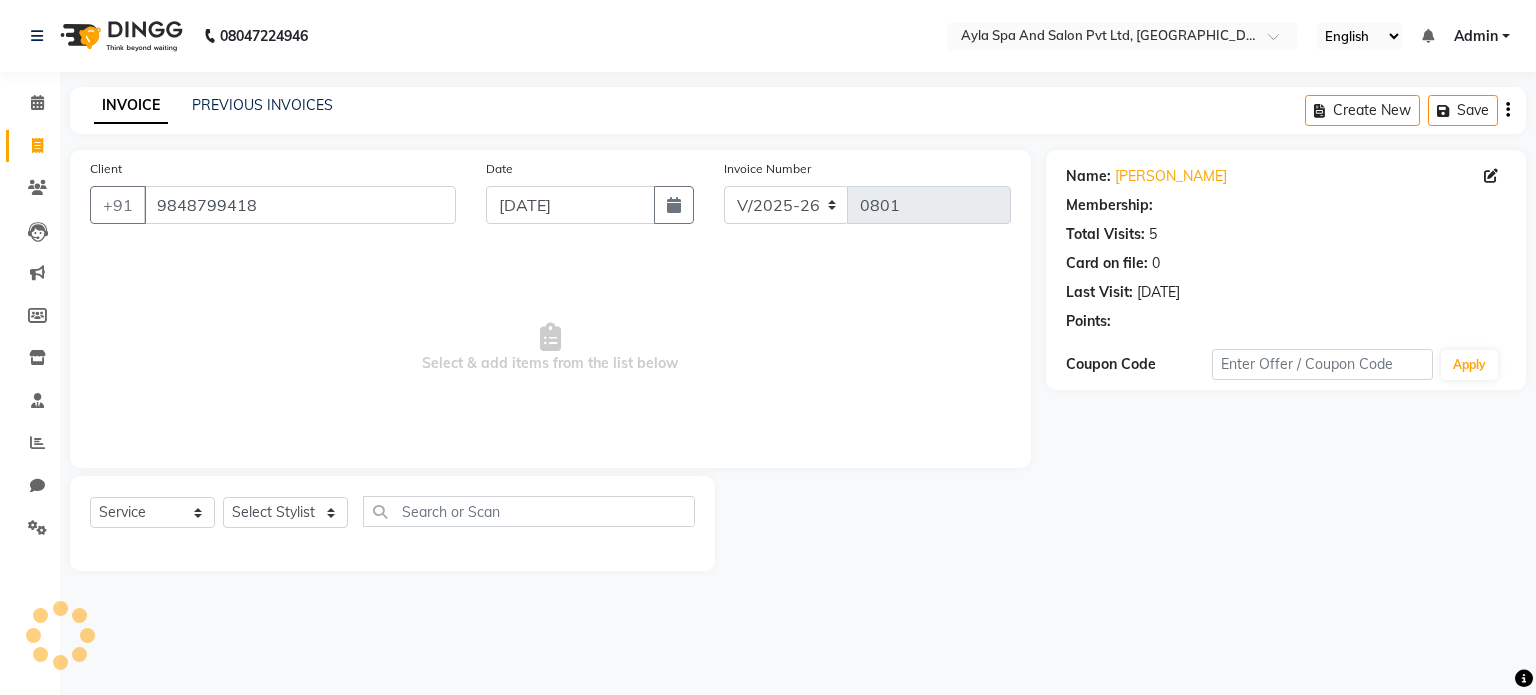 select on "1: Object" 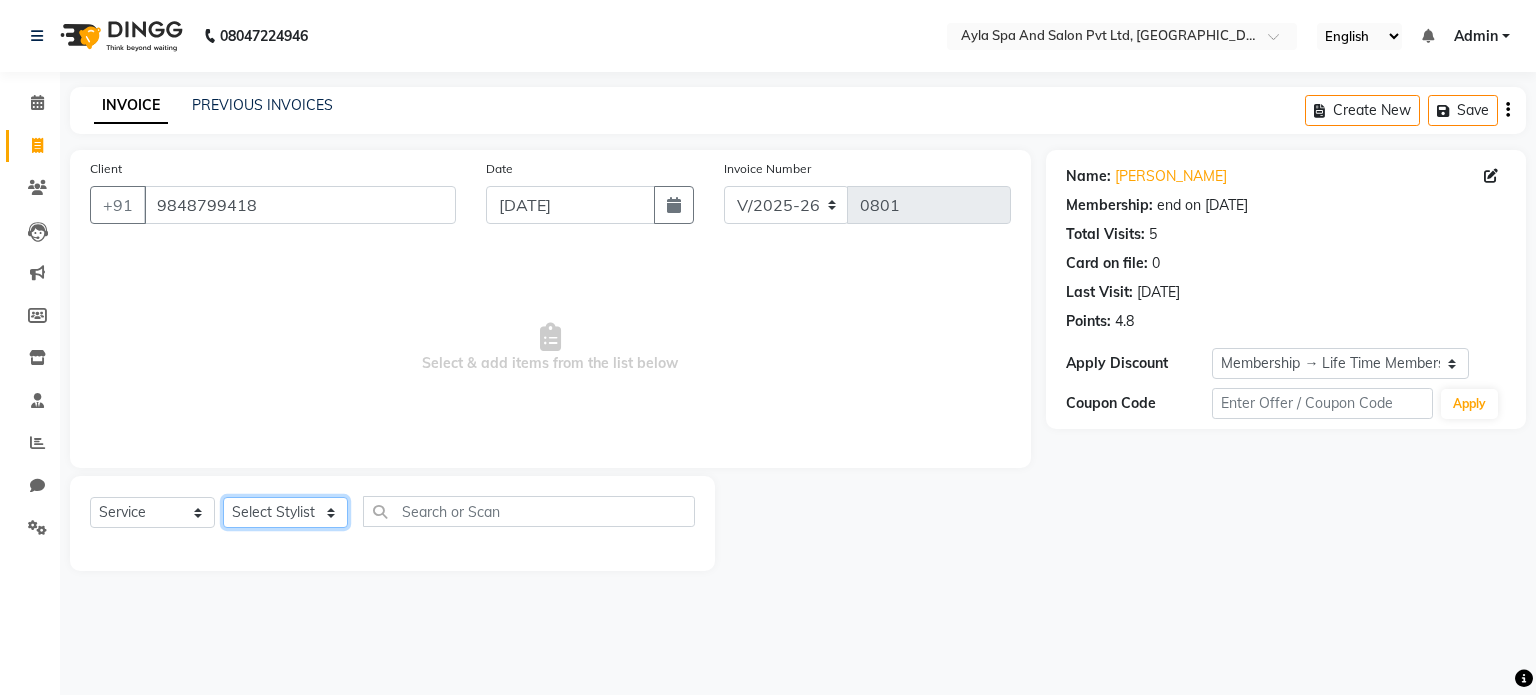 click on "Select Stylist [PERSON_NAME][DATE] [PERSON_NAME] NAVEEN [PERSON_NAME] [PERSON_NAME]" 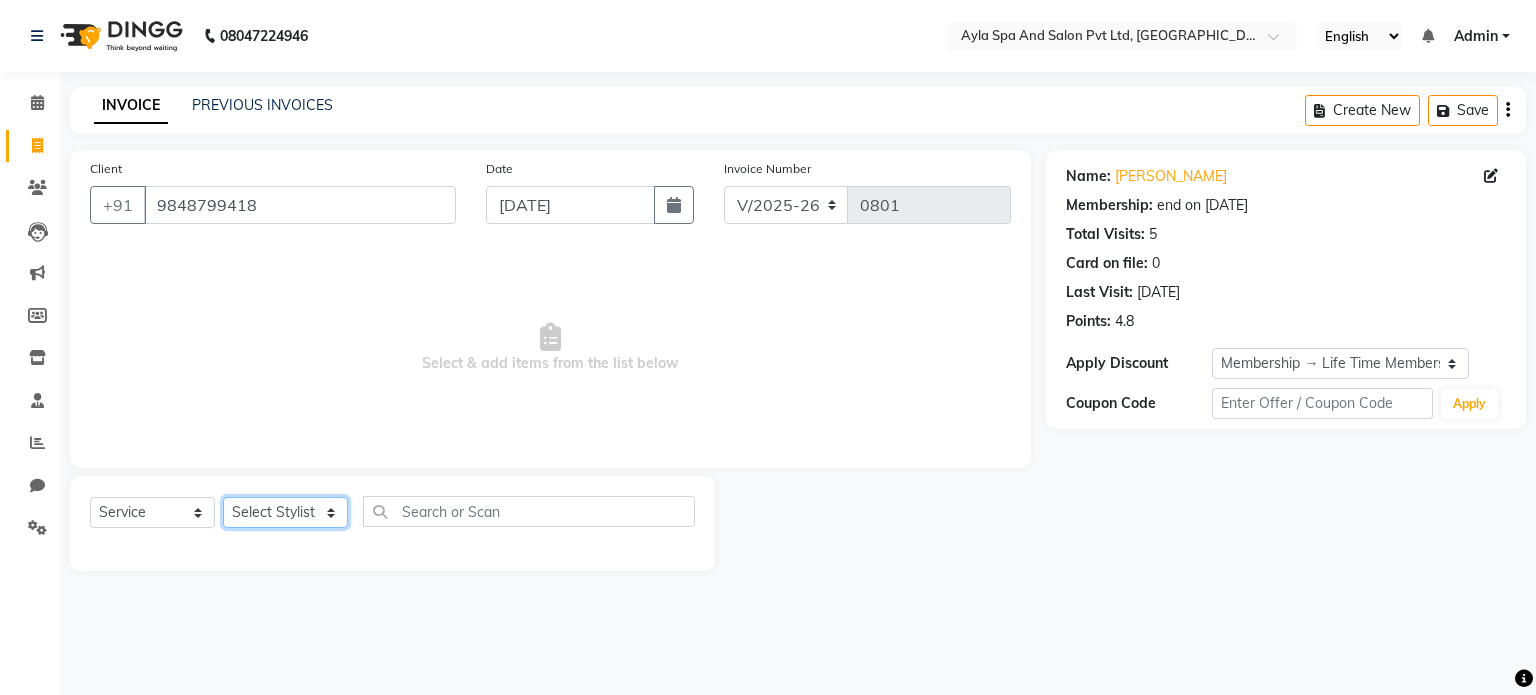 select on "85161" 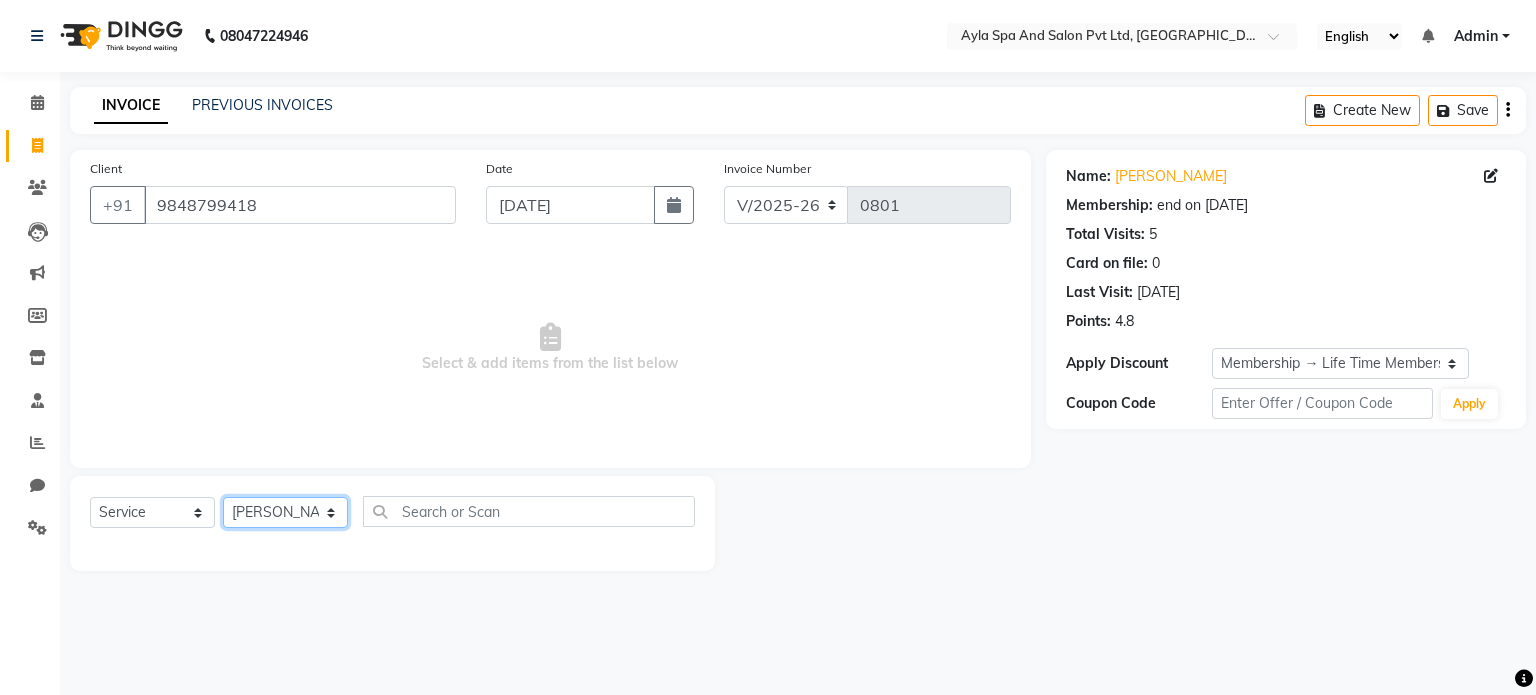 click on "Select Stylist [PERSON_NAME][DATE] [PERSON_NAME] NAVEEN [PERSON_NAME] [PERSON_NAME]" 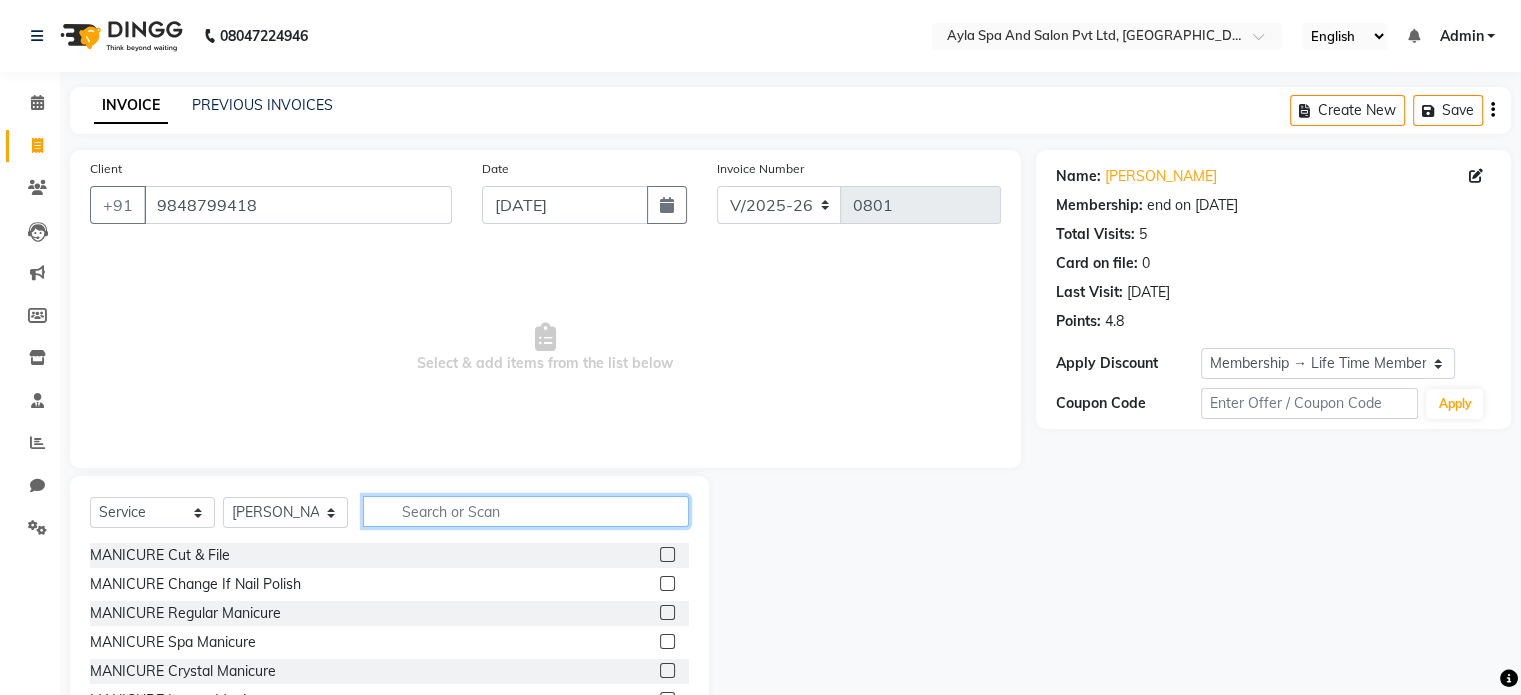 click 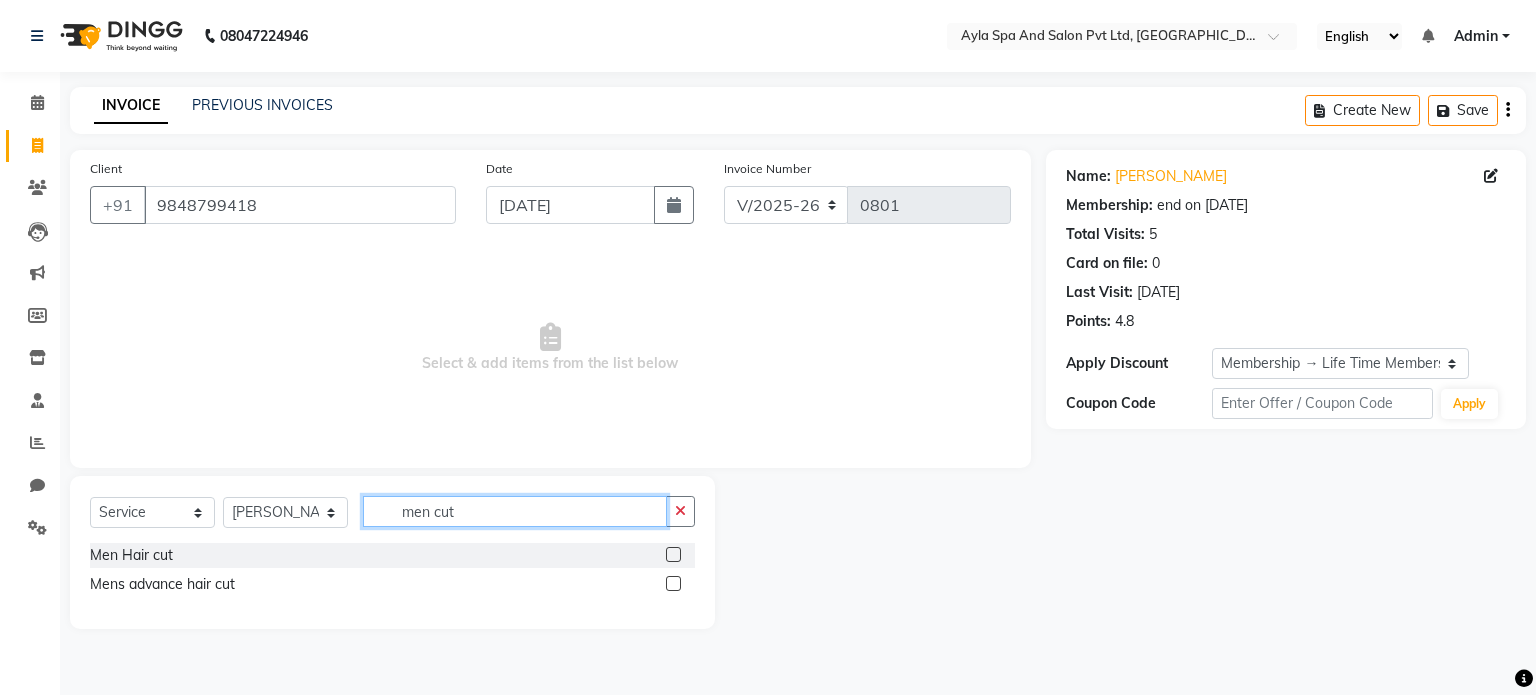 type on "men cut" 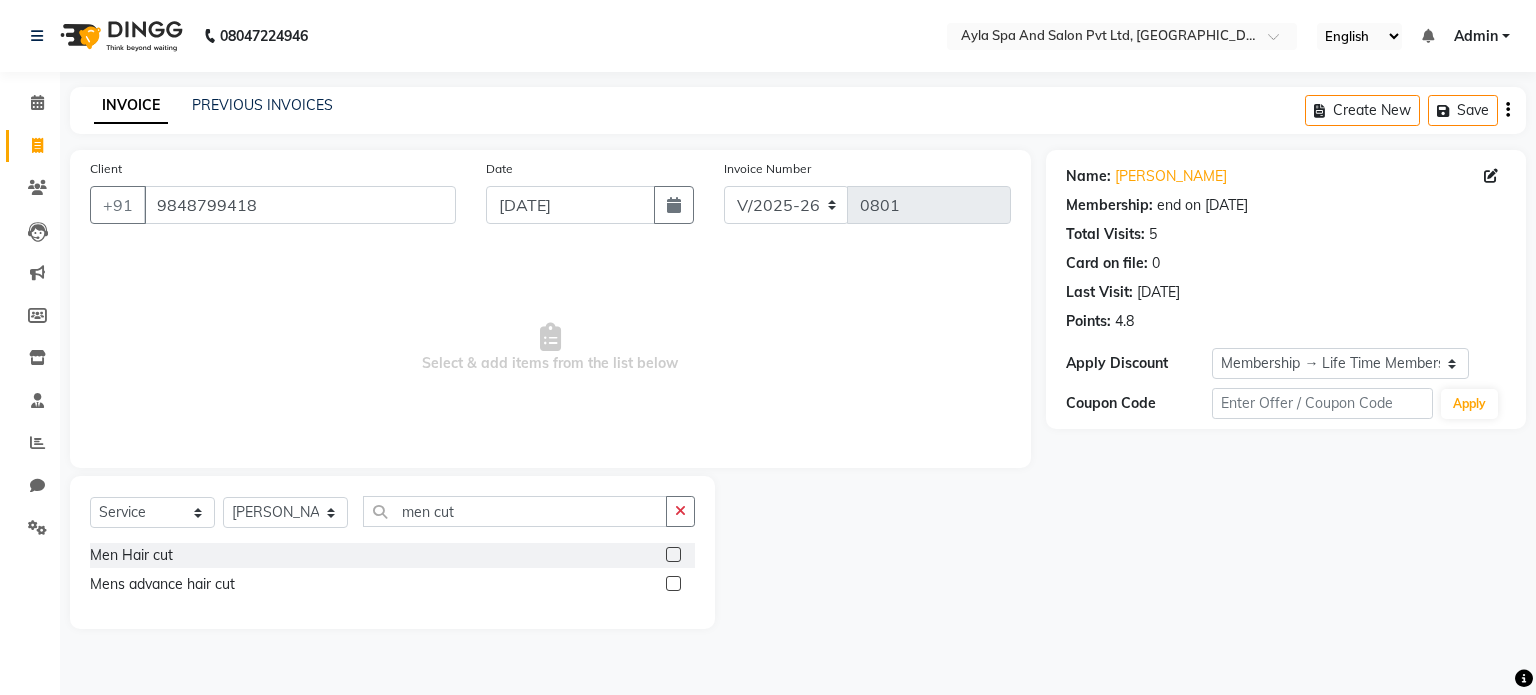 click 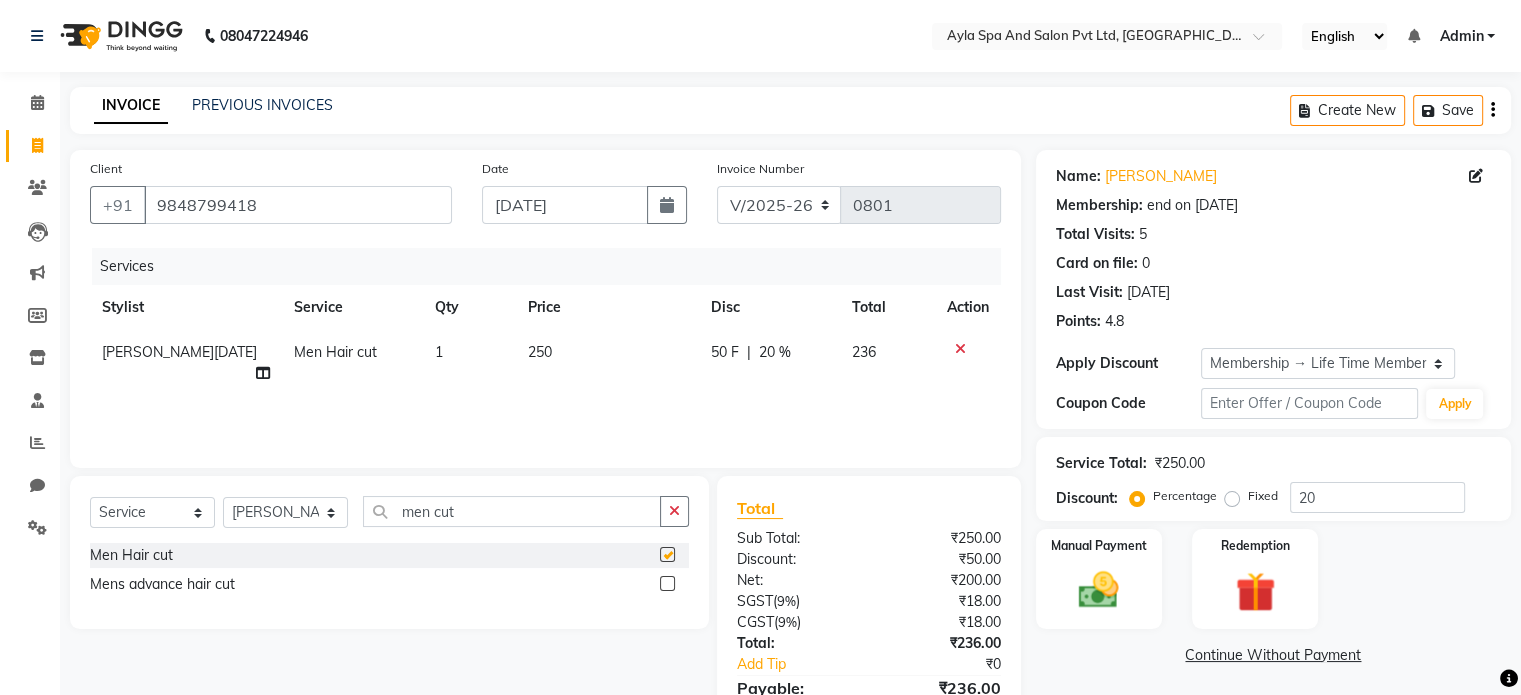 checkbox on "false" 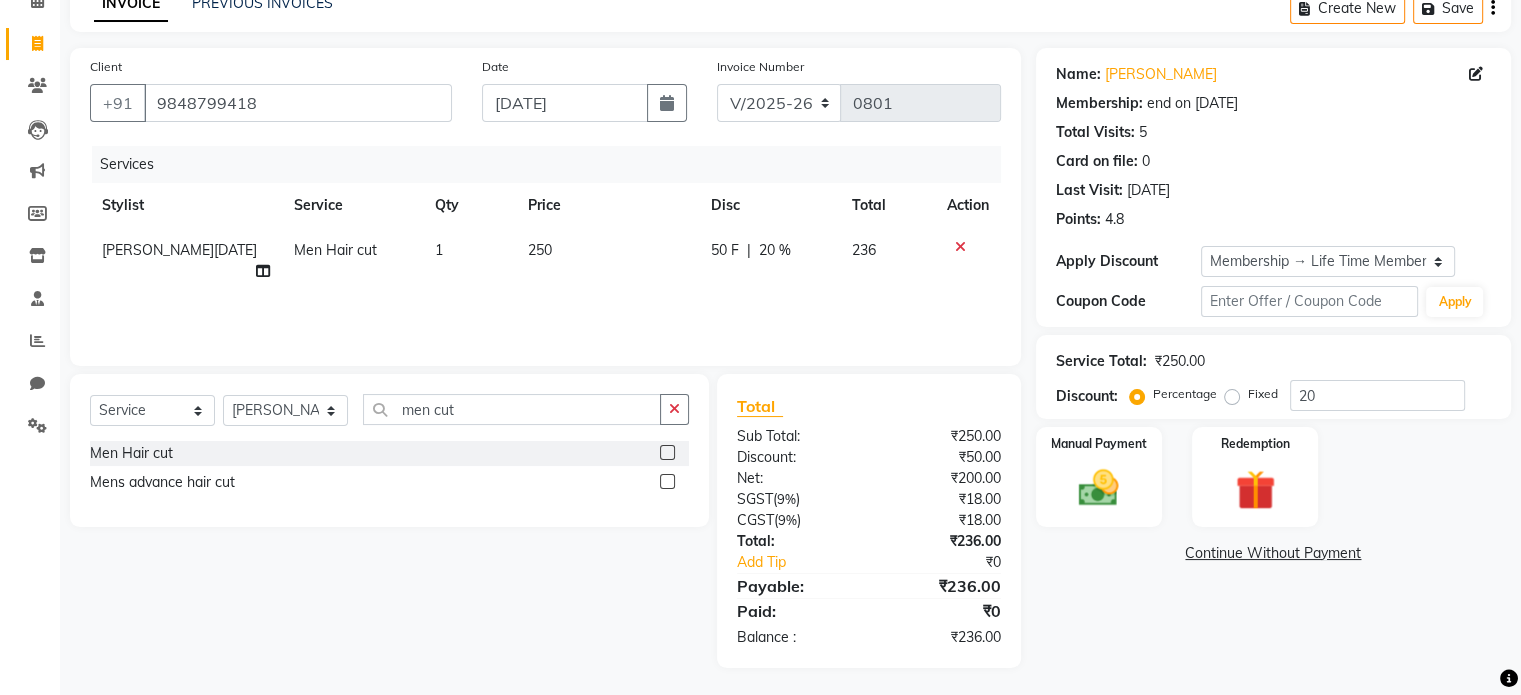 scroll, scrollTop: 105, scrollLeft: 0, axis: vertical 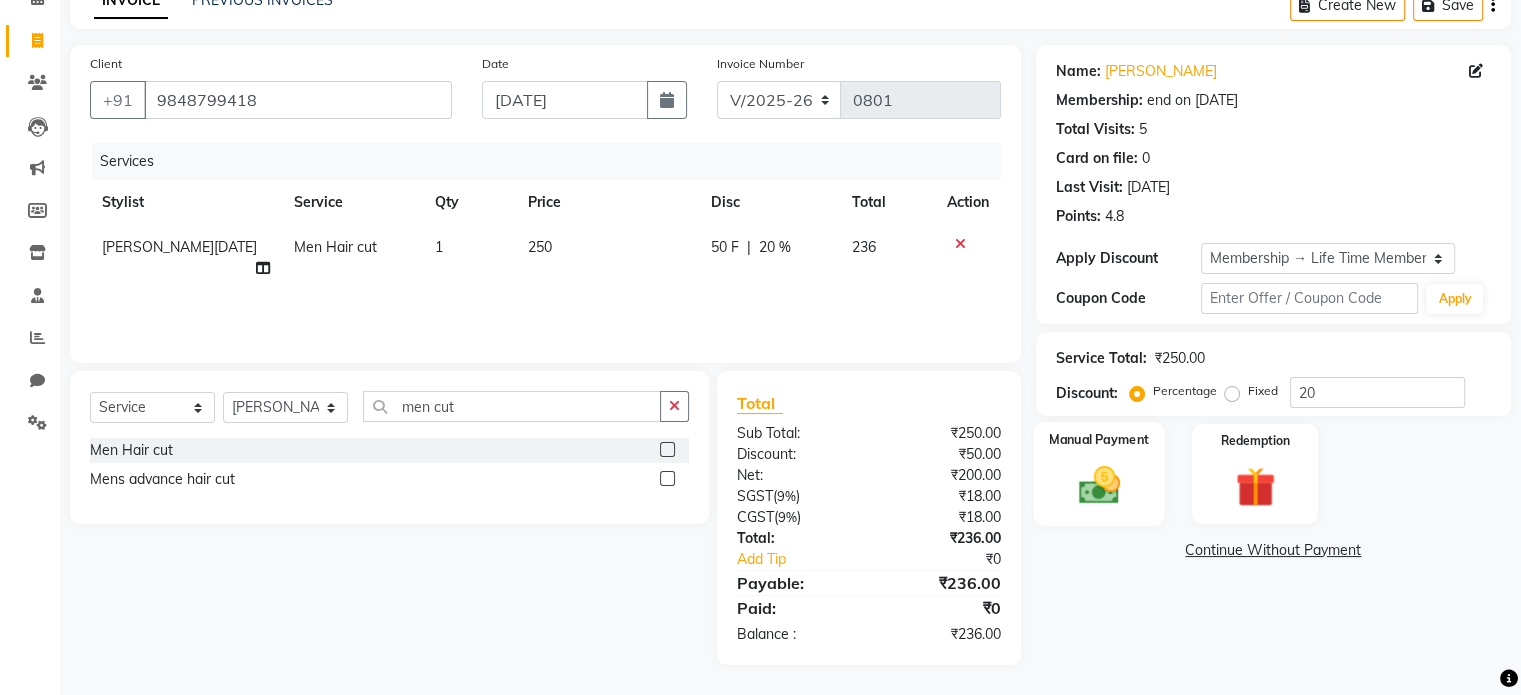 click 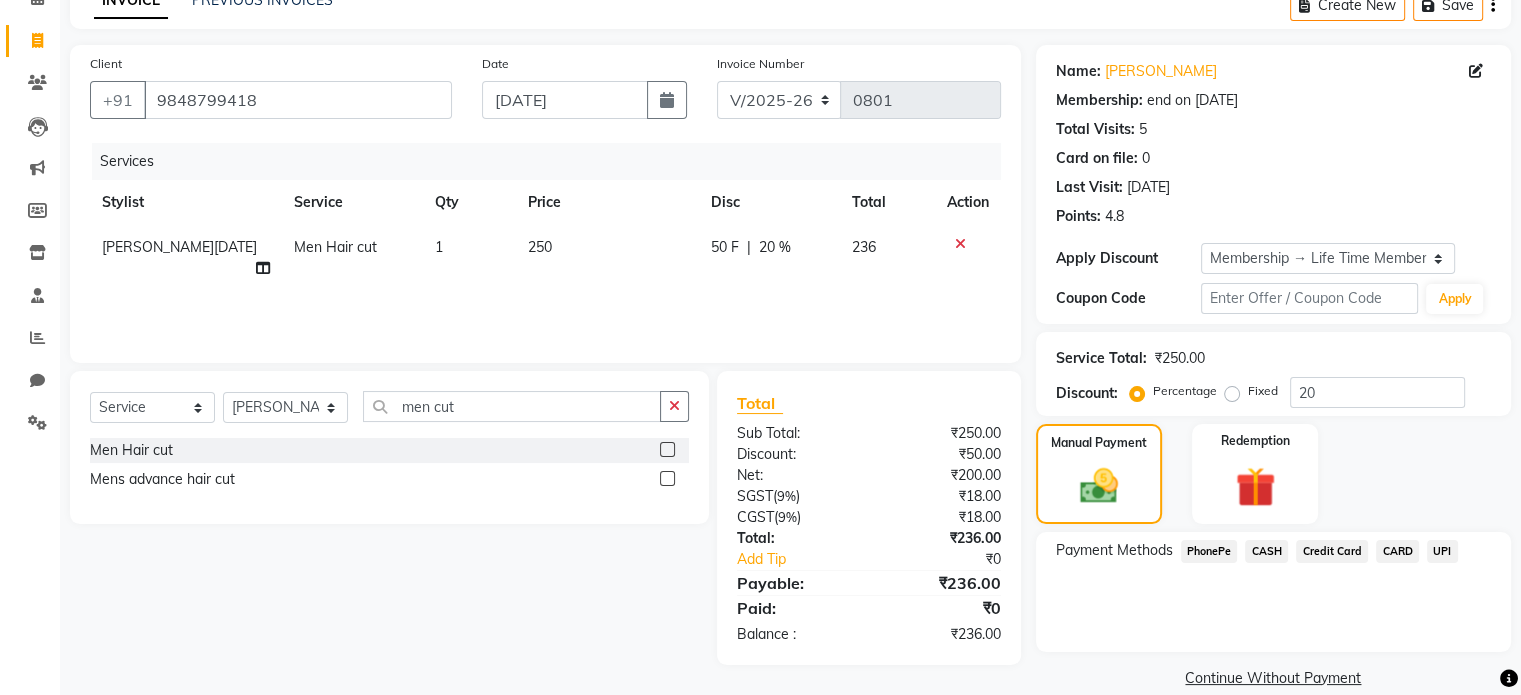 click on "UPI" 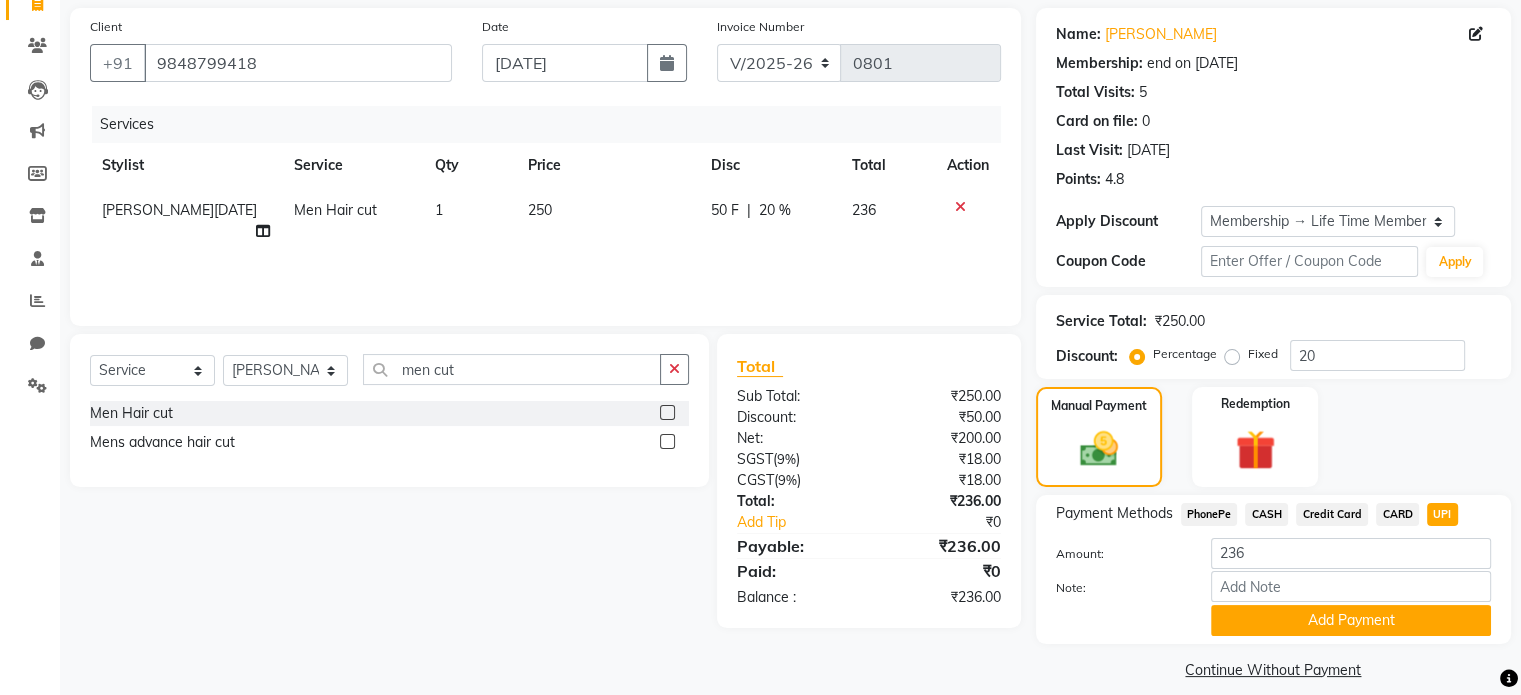 scroll, scrollTop: 163, scrollLeft: 0, axis: vertical 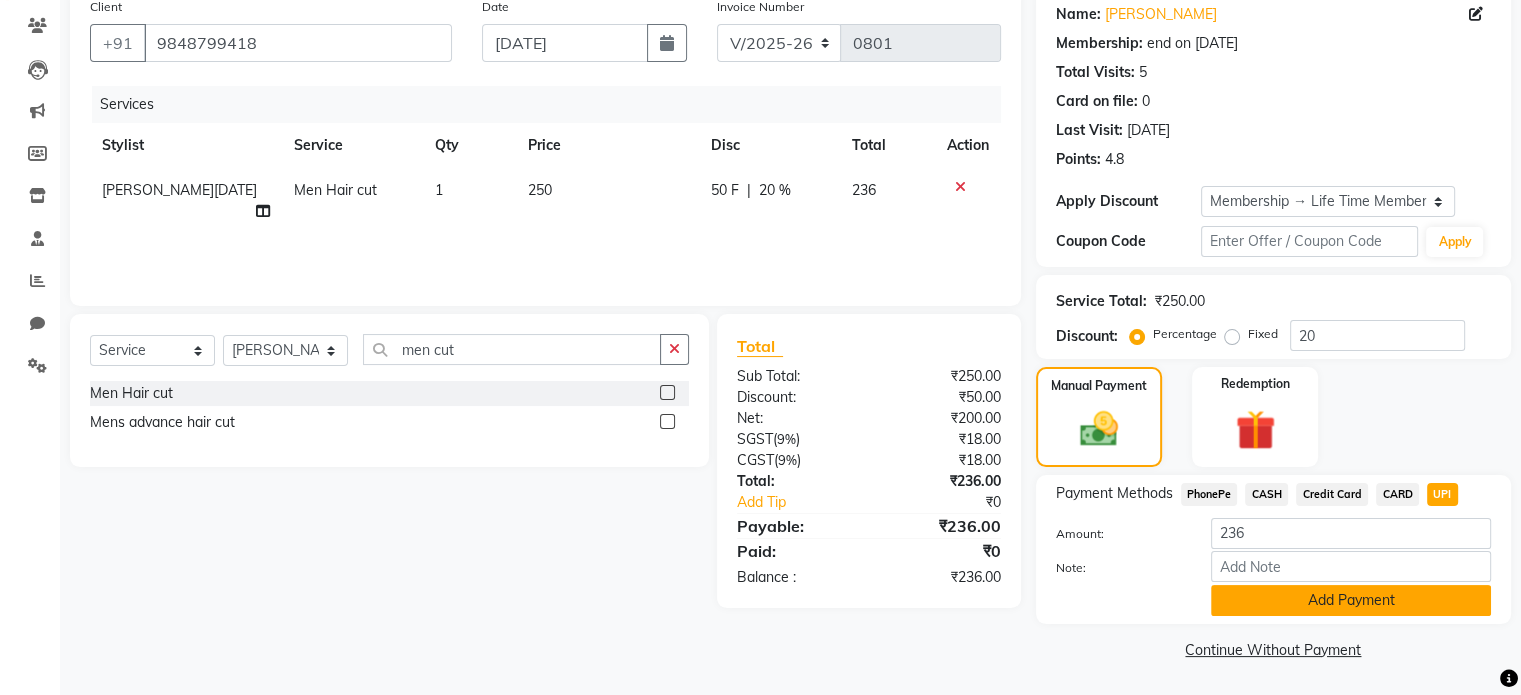 click on "Add Payment" 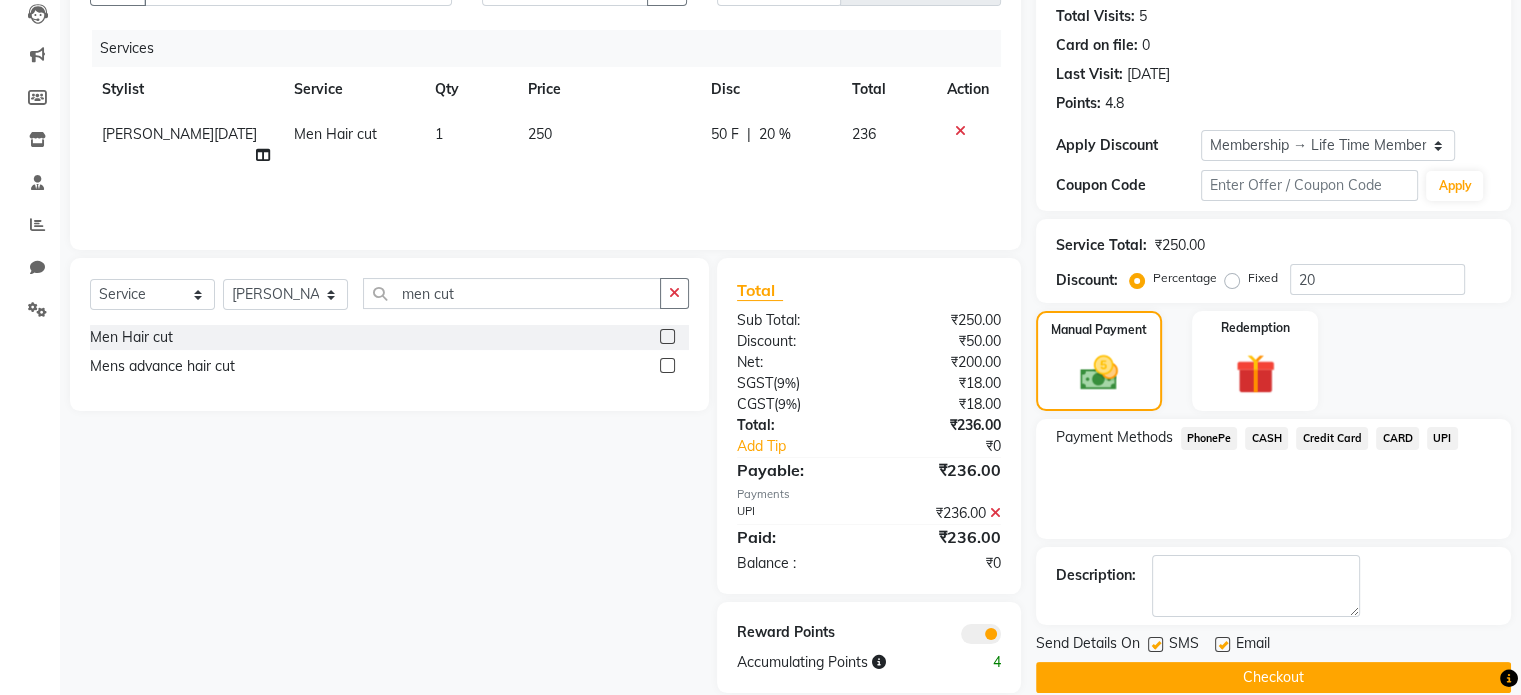 scroll, scrollTop: 247, scrollLeft: 0, axis: vertical 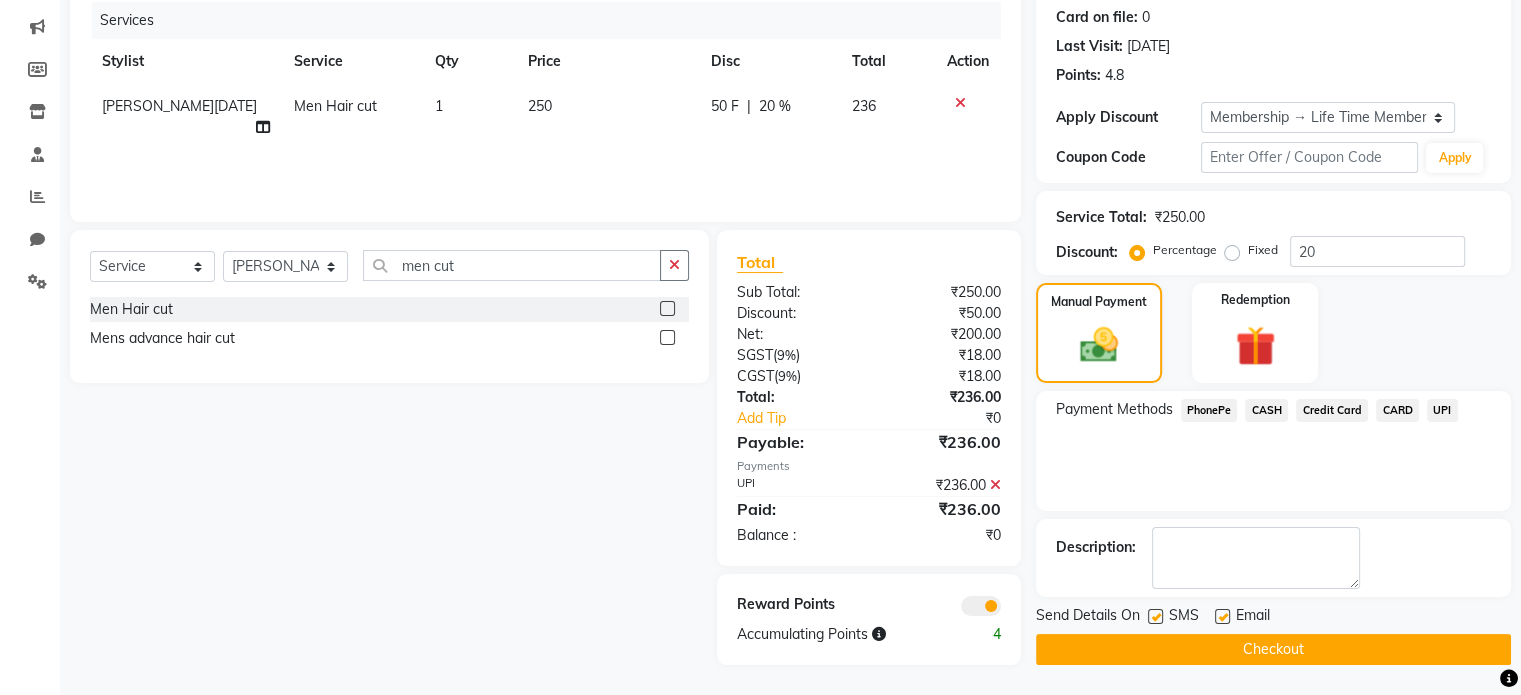 click 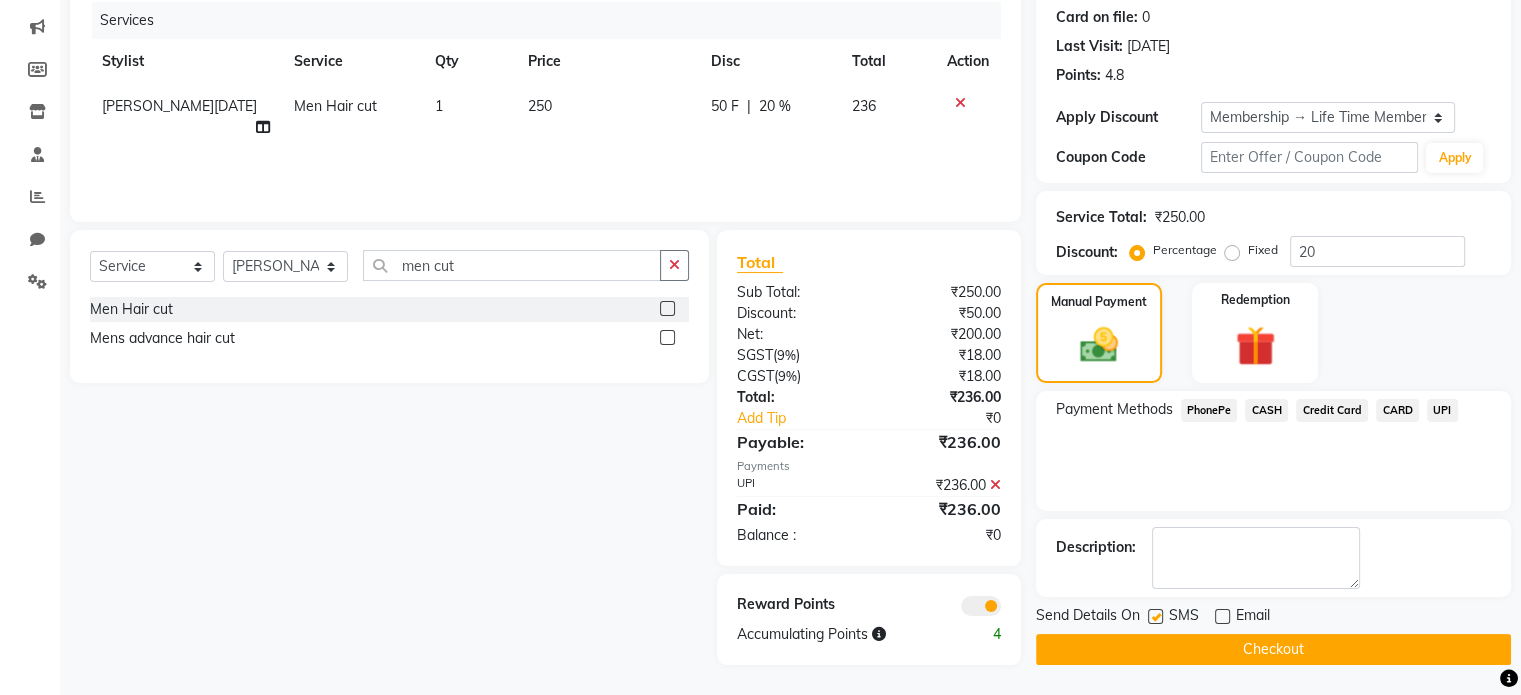 click on "Checkout" 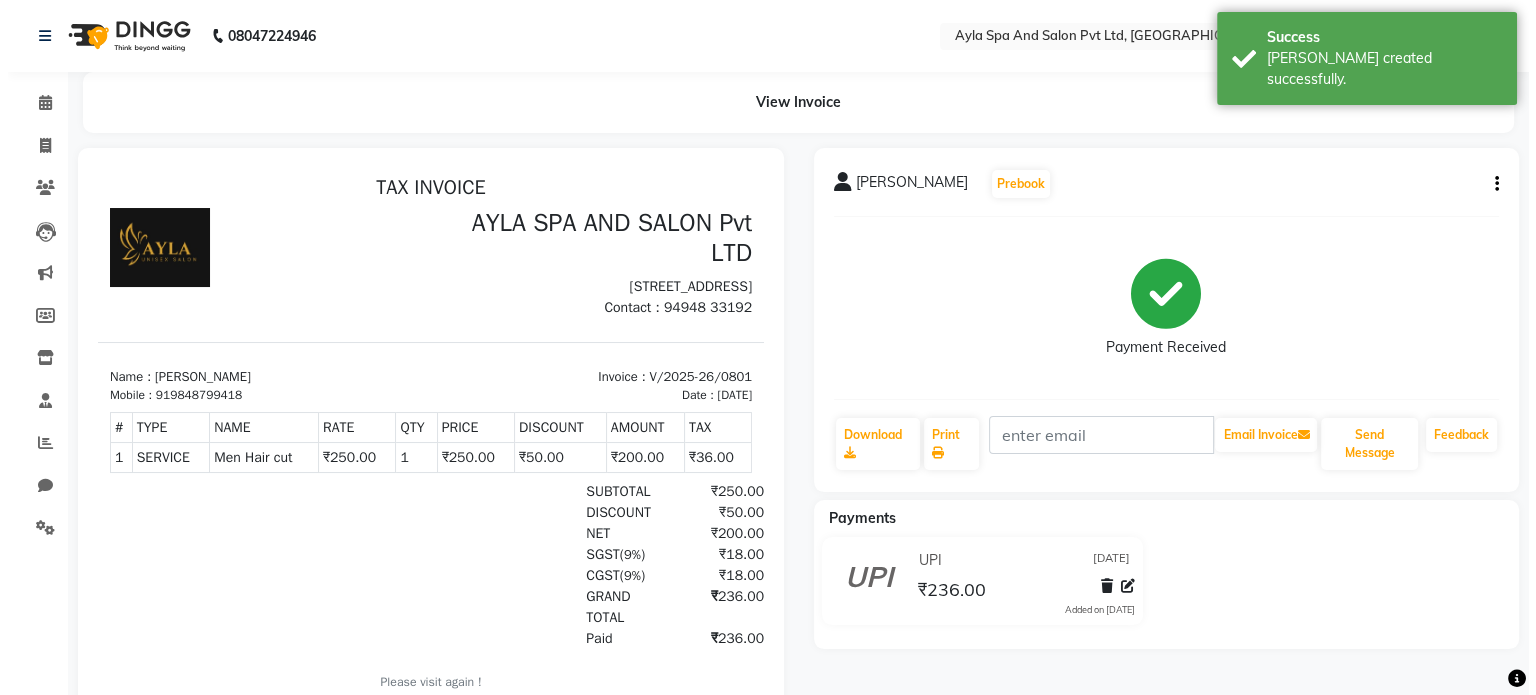 scroll, scrollTop: 0, scrollLeft: 0, axis: both 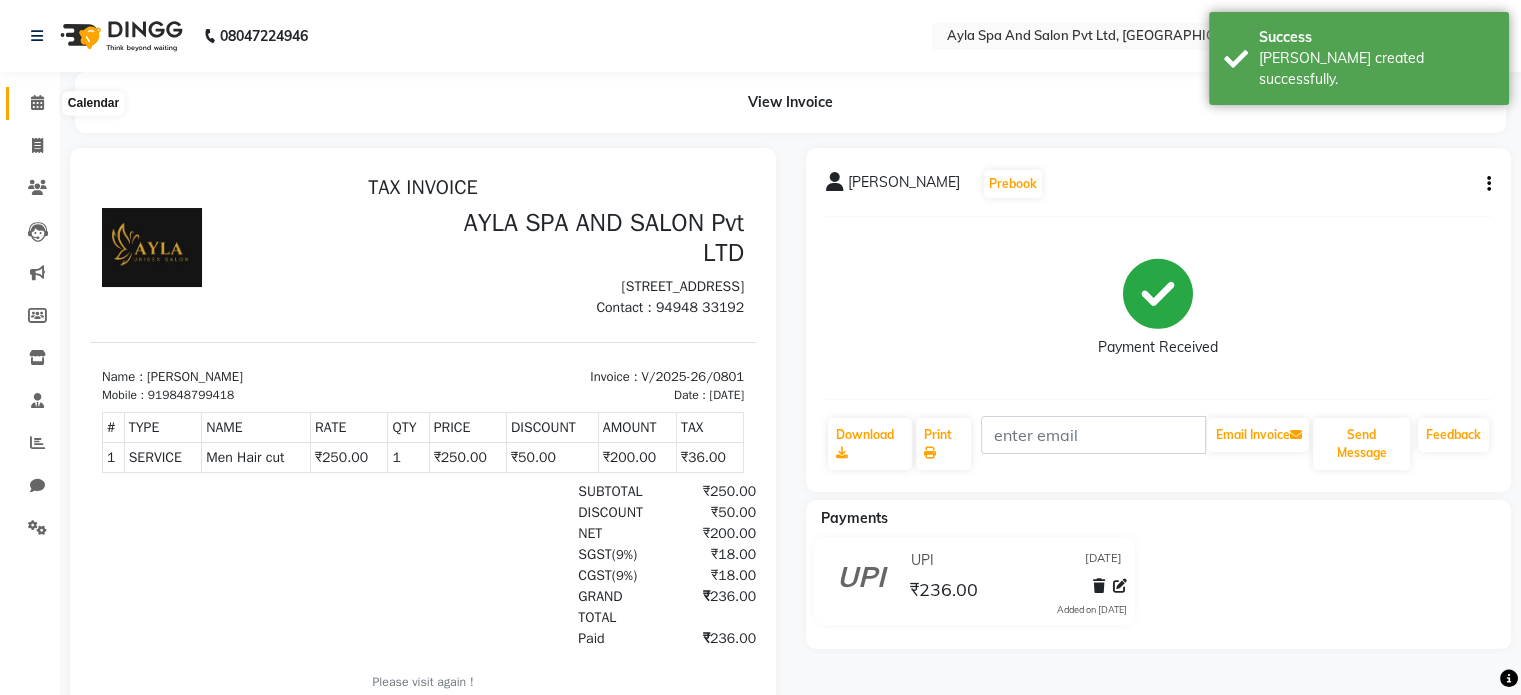 click 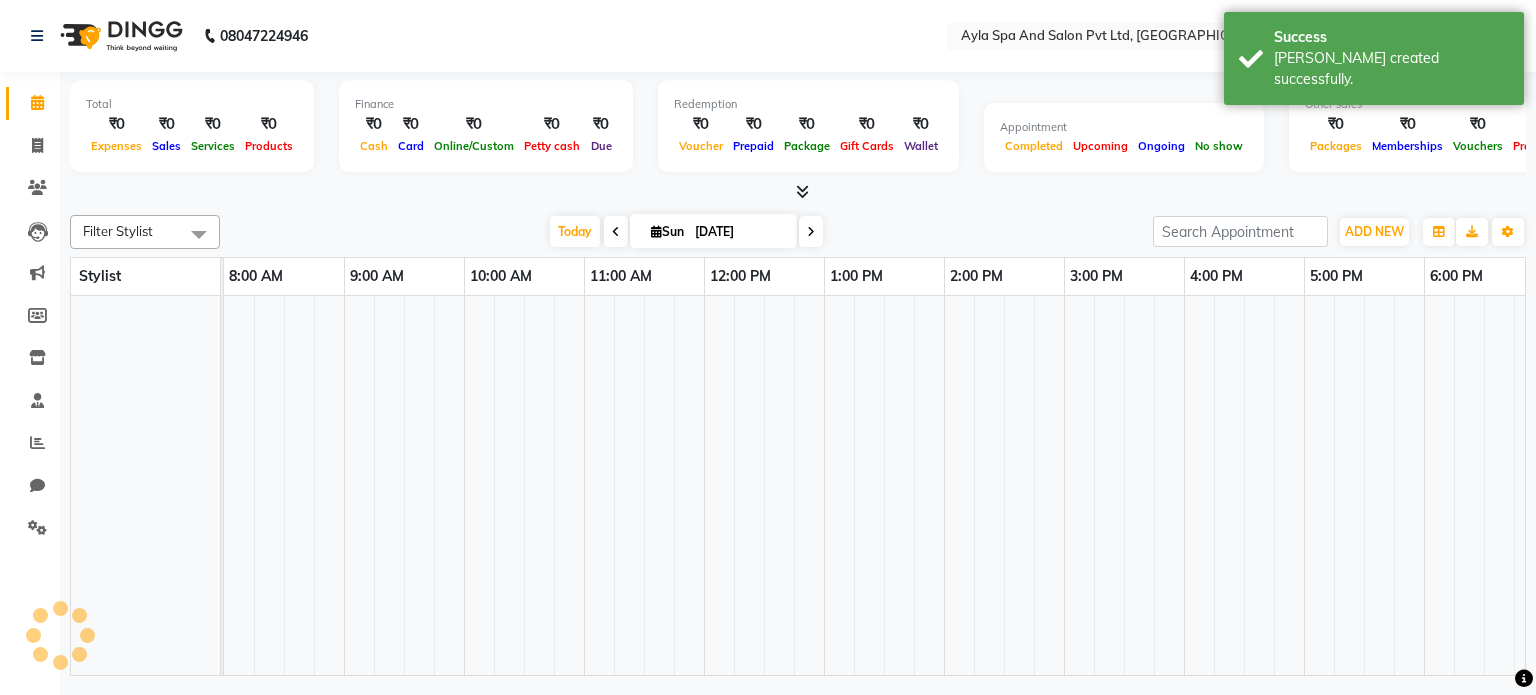 scroll, scrollTop: 0, scrollLeft: 0, axis: both 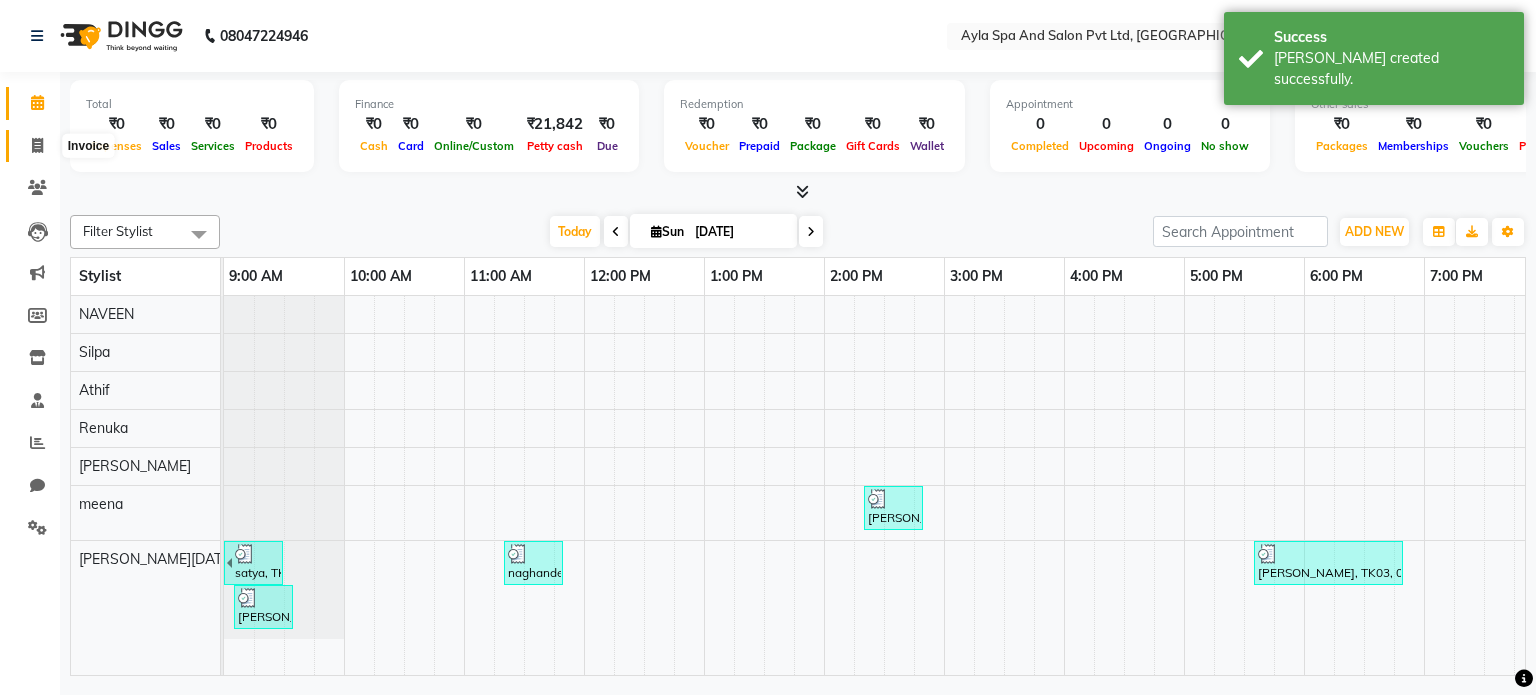 click 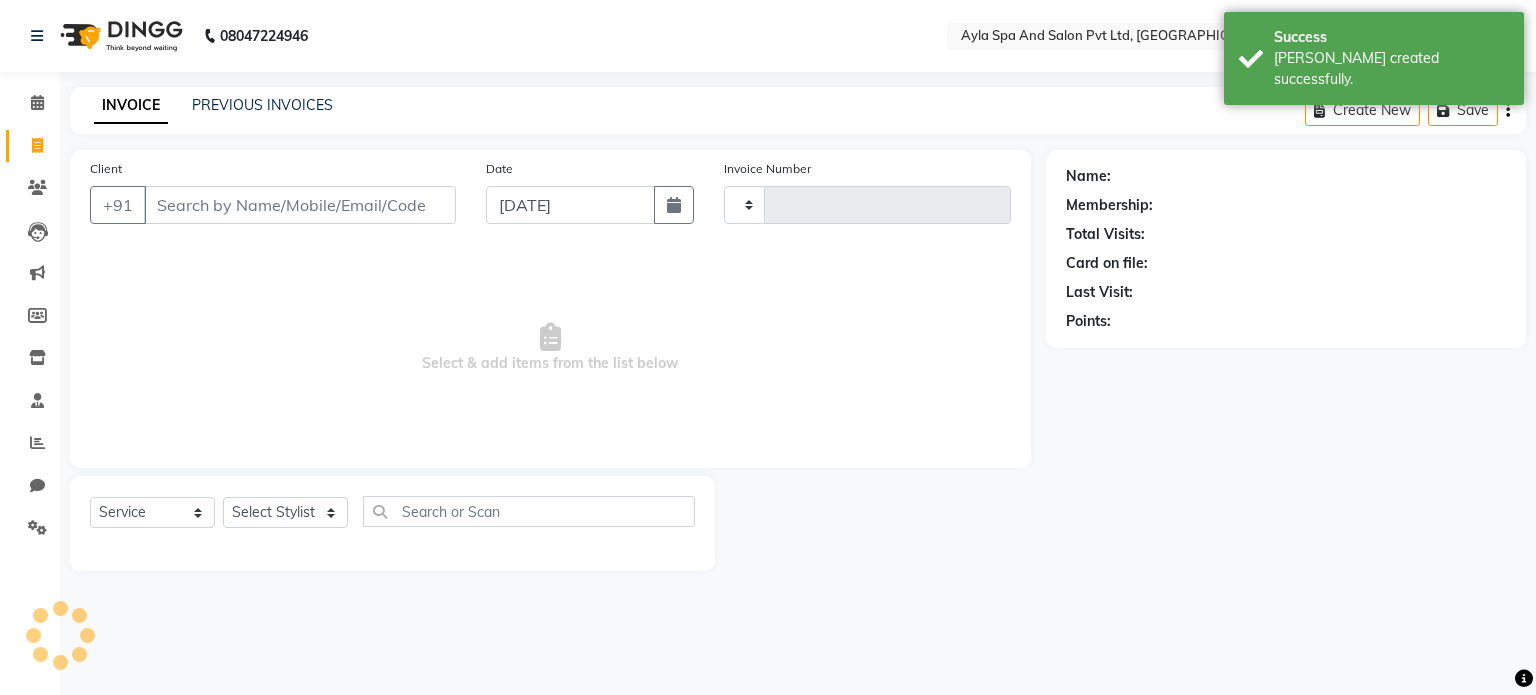 type on "0802" 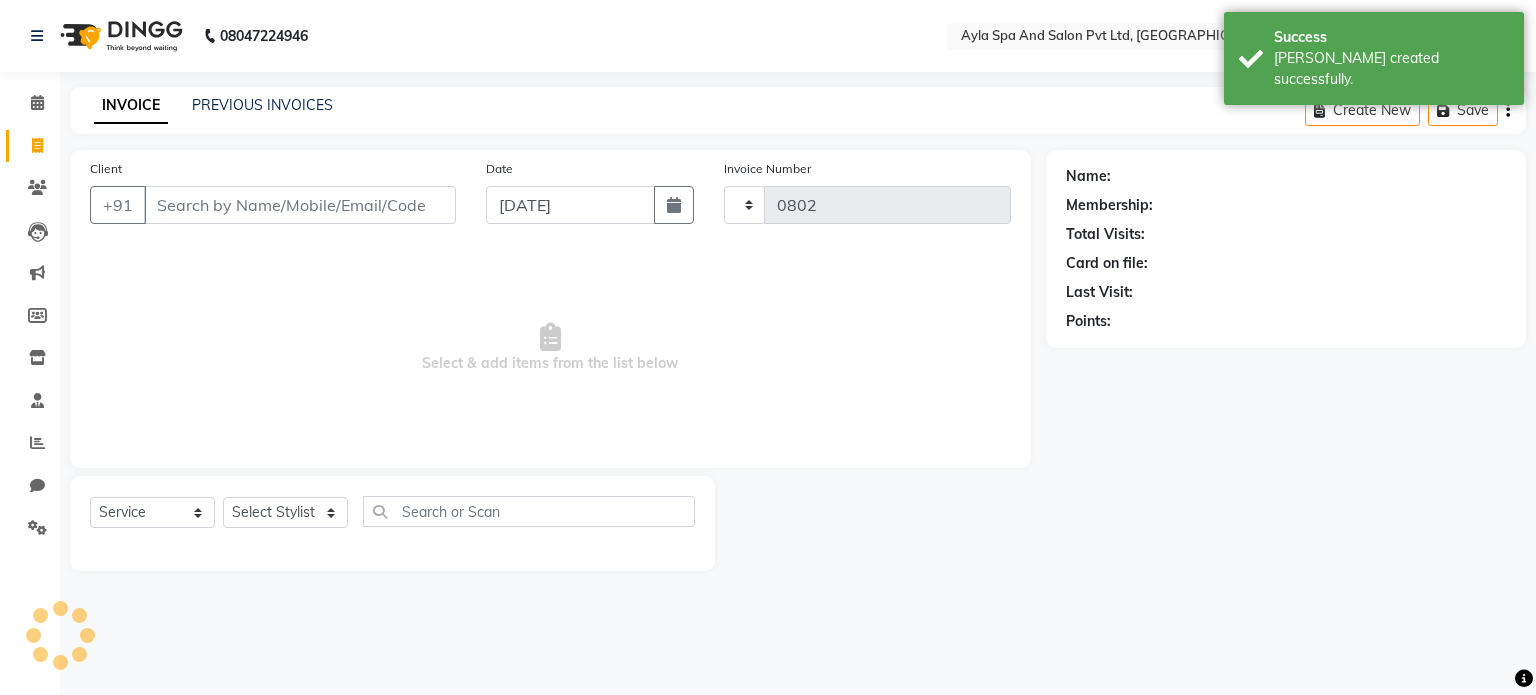select on "7756" 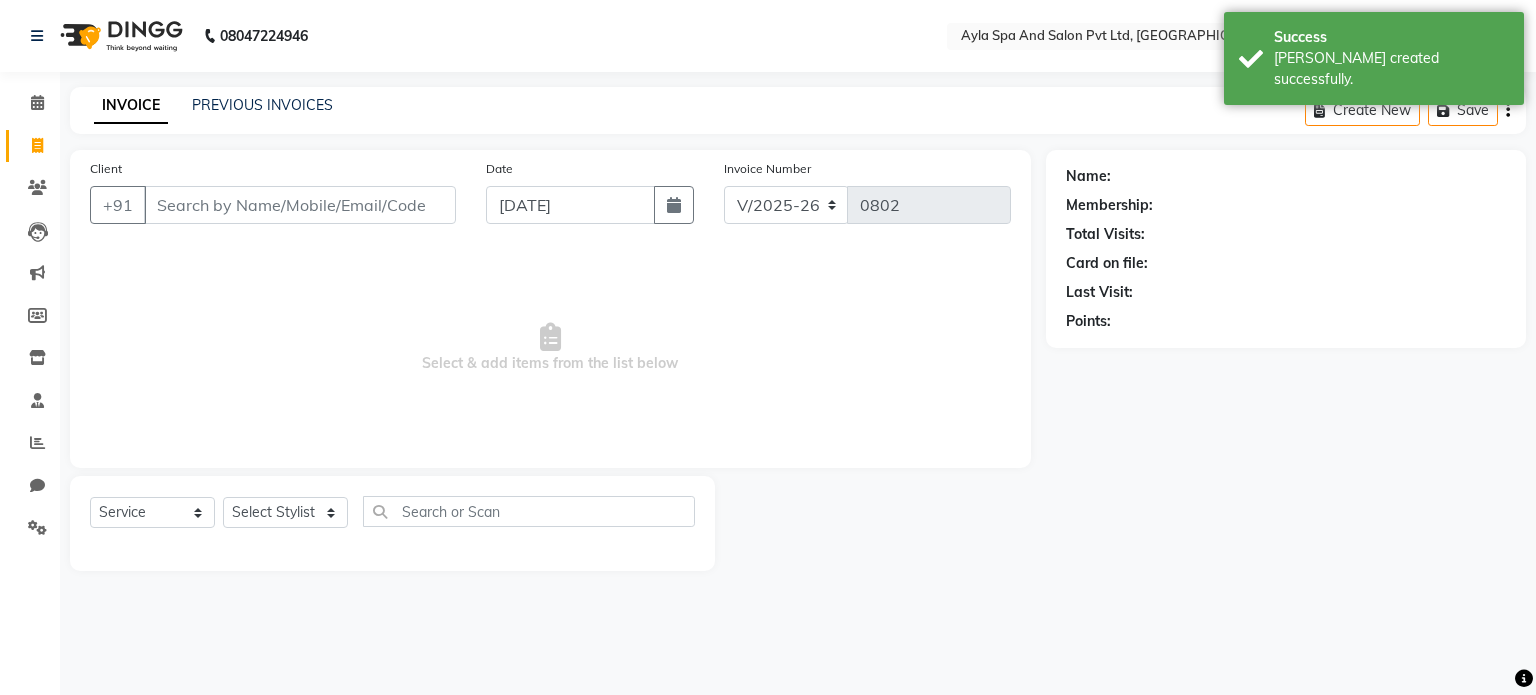 click on "Client" at bounding box center [300, 205] 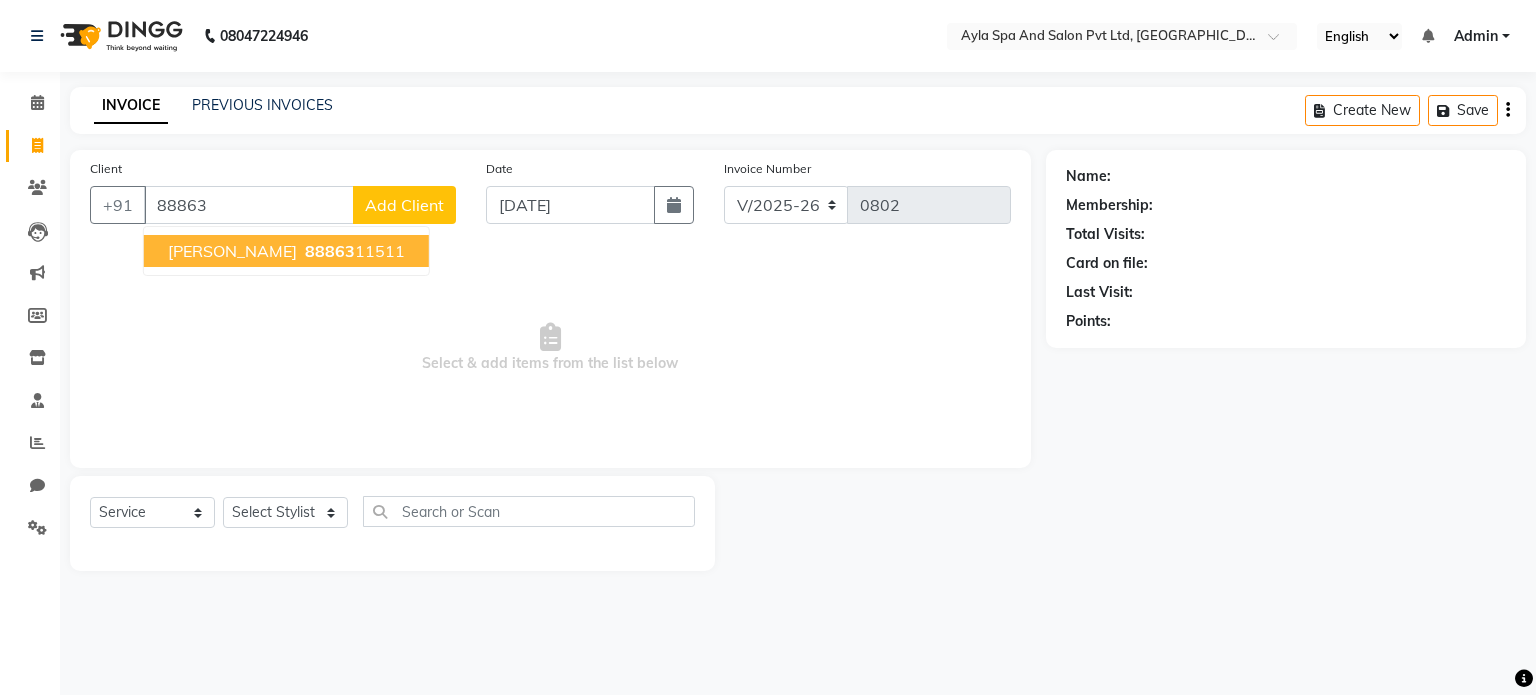 click on "88863 11511" at bounding box center [353, 251] 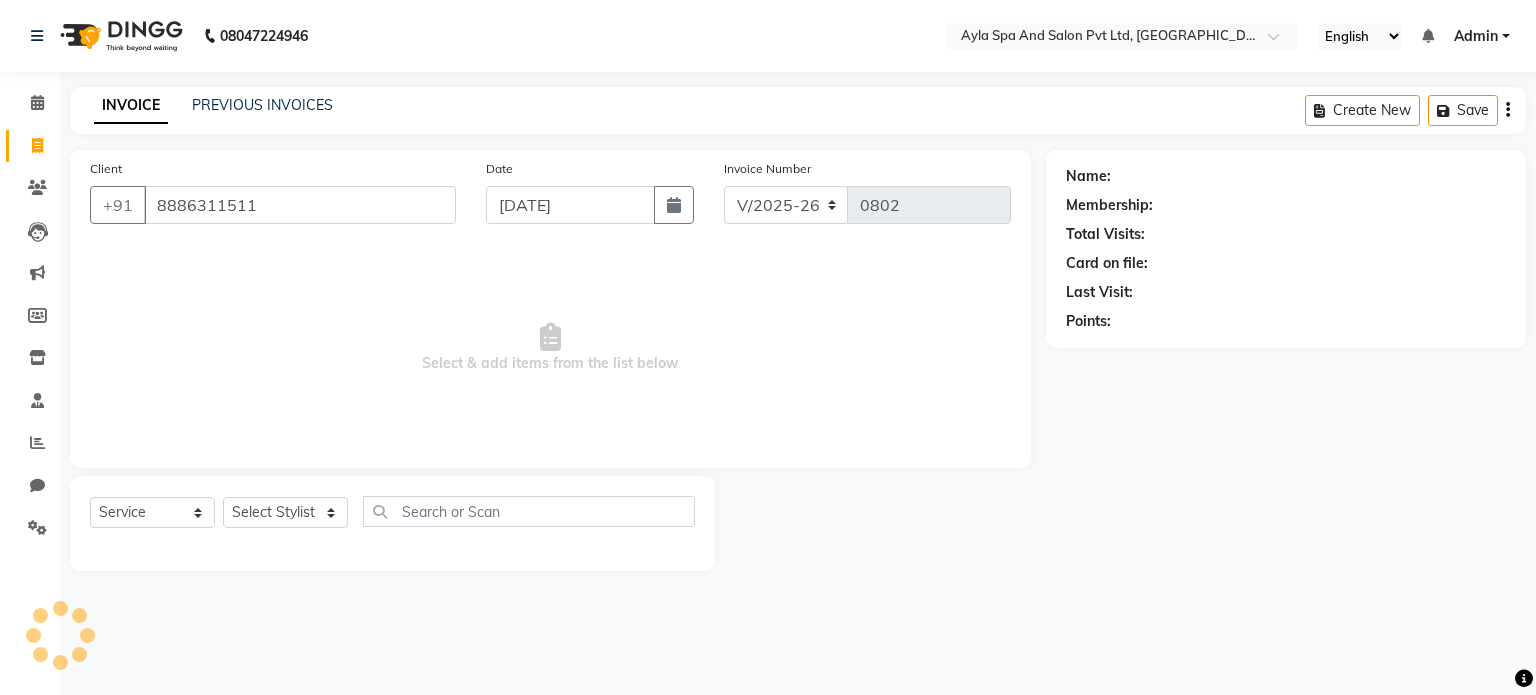 type on "8886311511" 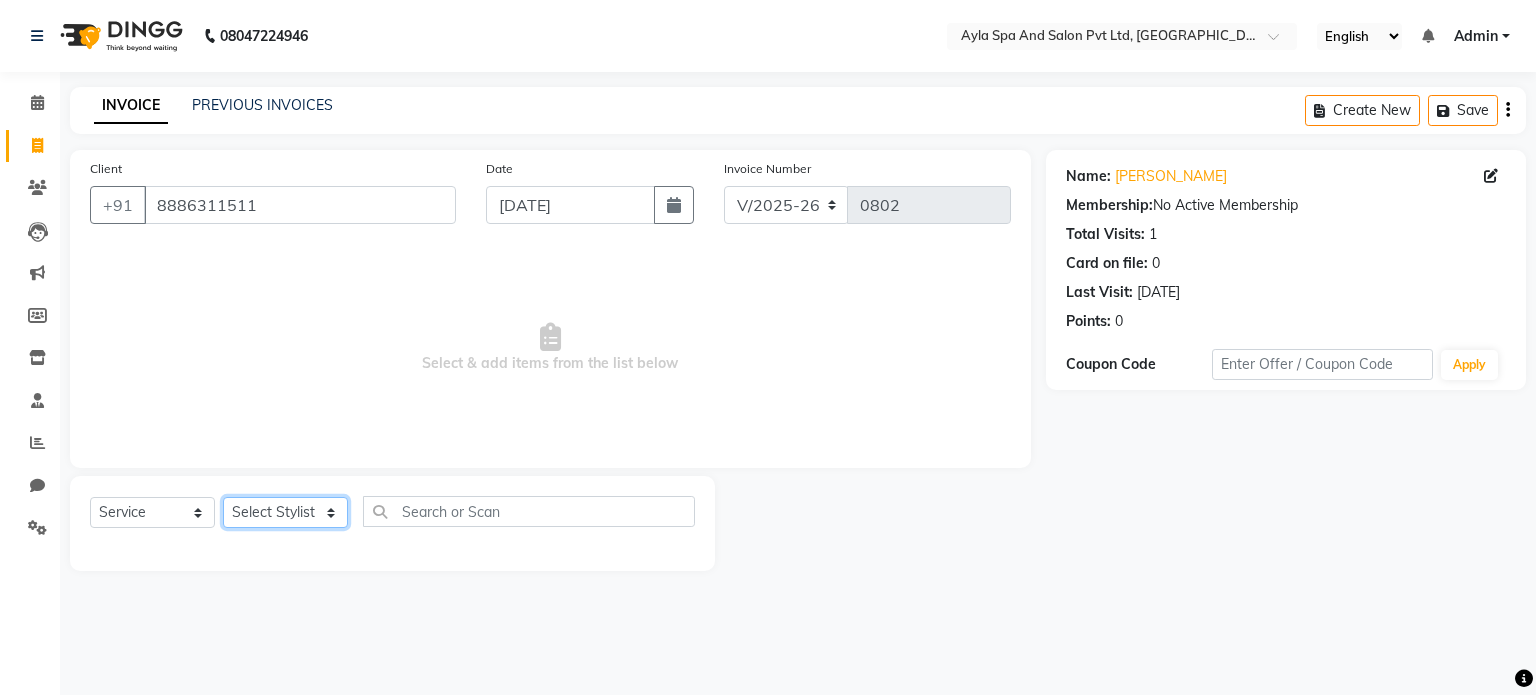 click on "Select Stylist [PERSON_NAME][DATE] [PERSON_NAME] NAVEEN [PERSON_NAME] [PERSON_NAME]" 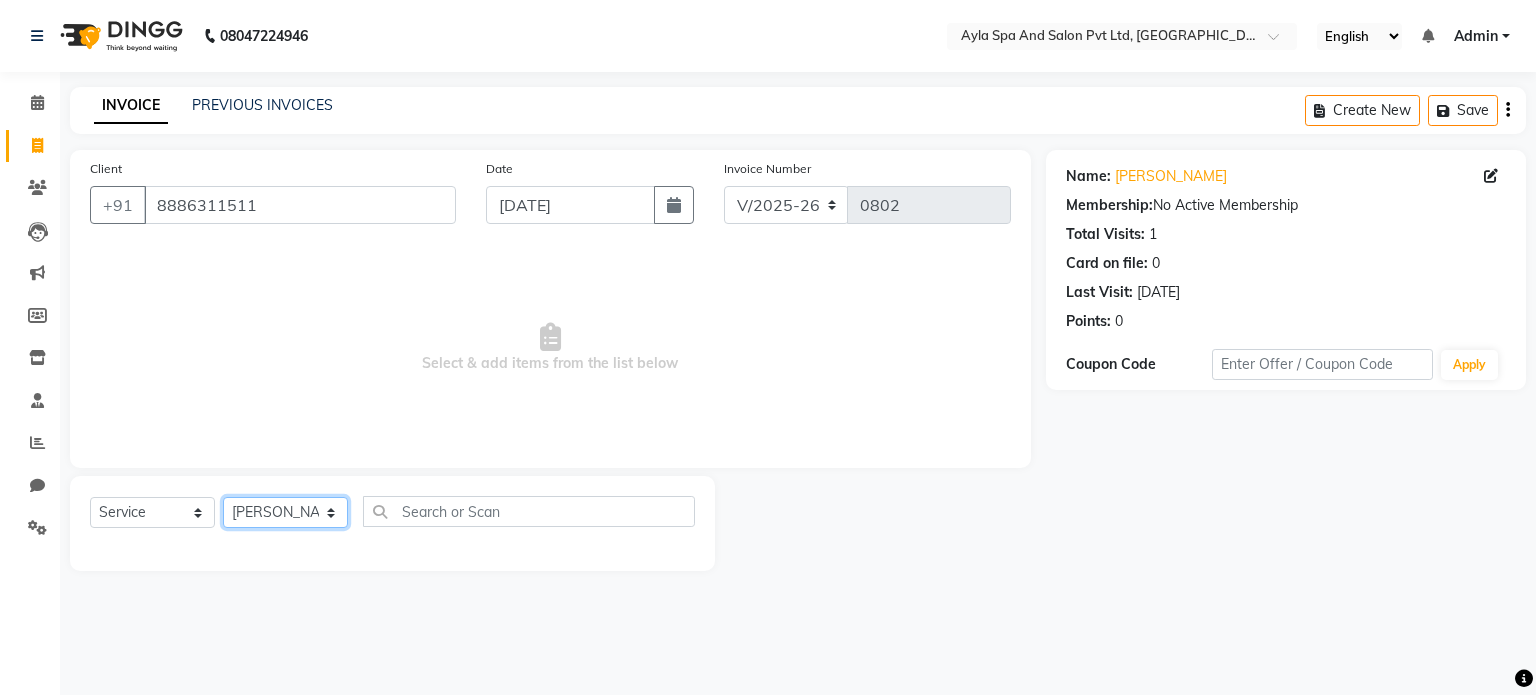 click on "Select Stylist [PERSON_NAME][DATE] [PERSON_NAME] NAVEEN [PERSON_NAME] [PERSON_NAME]" 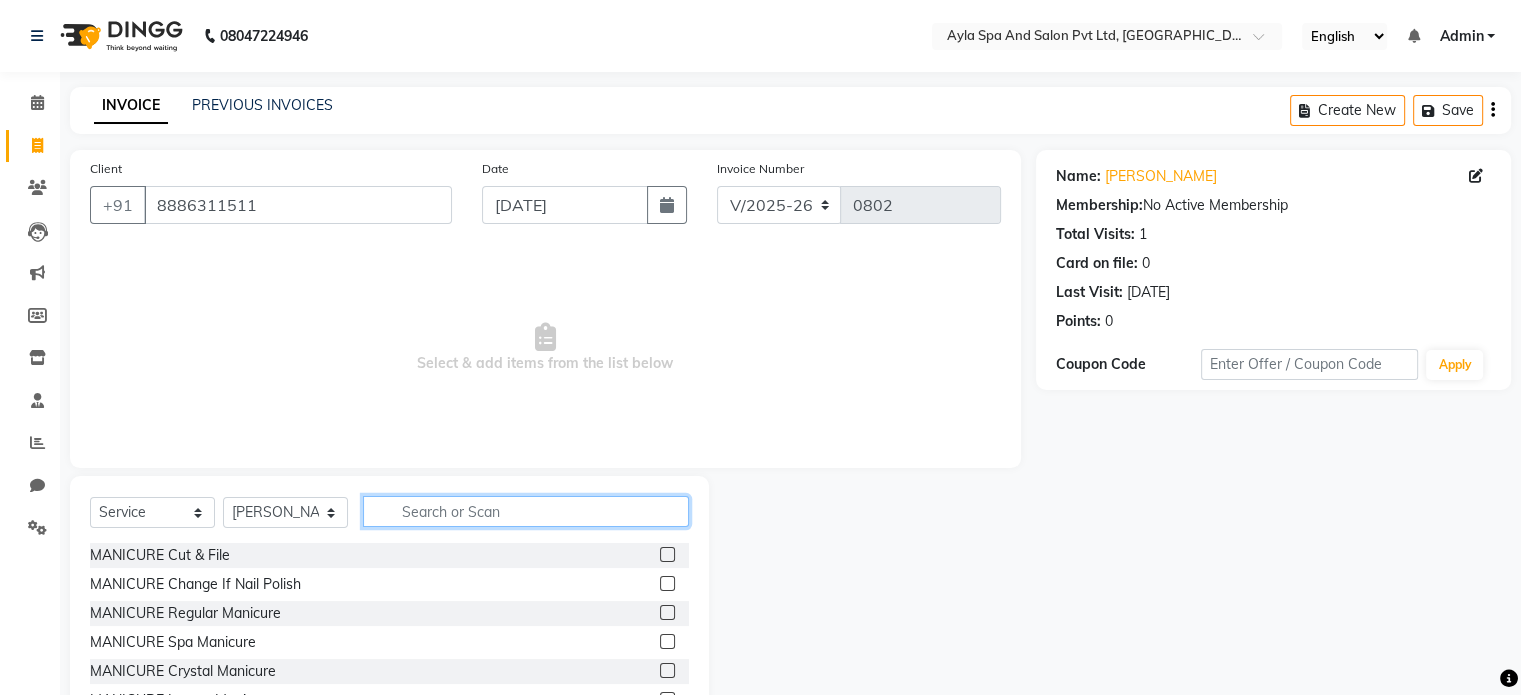 click 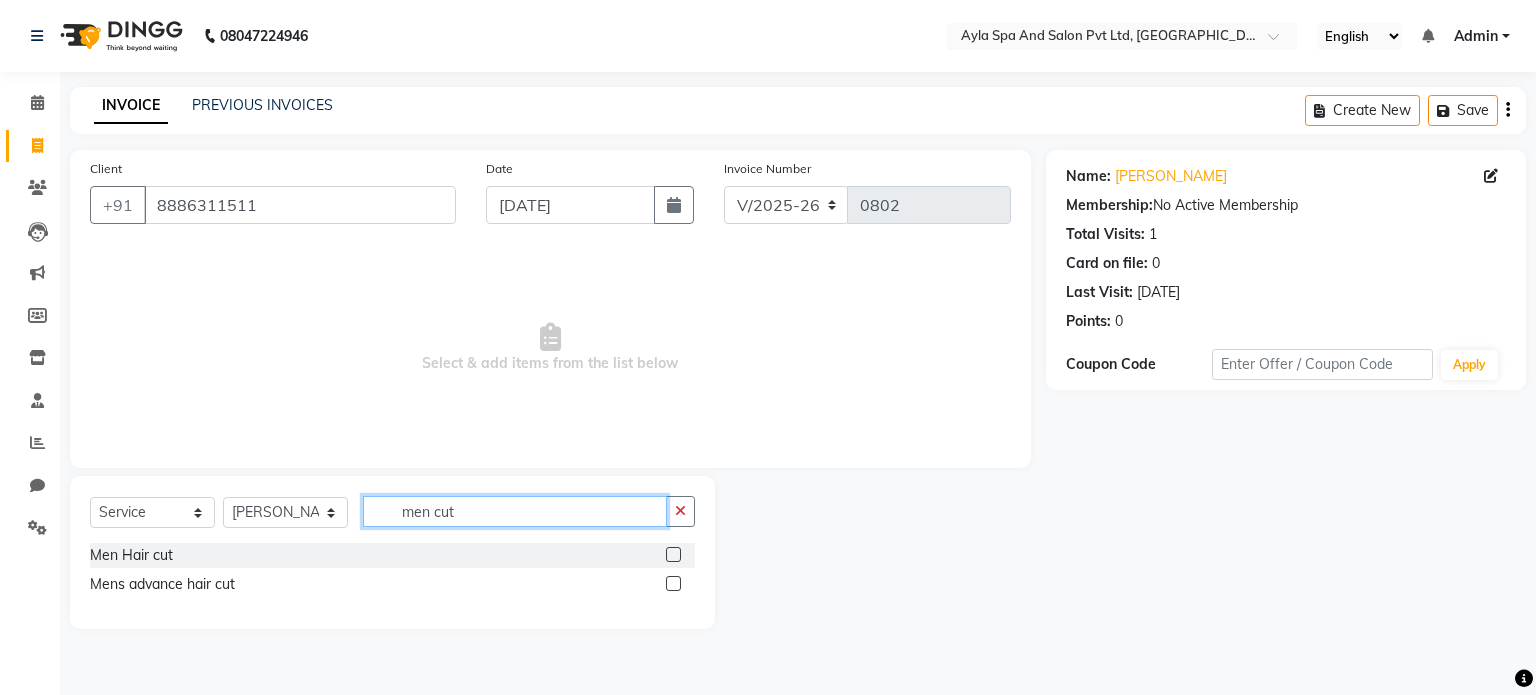 type on "men cut" 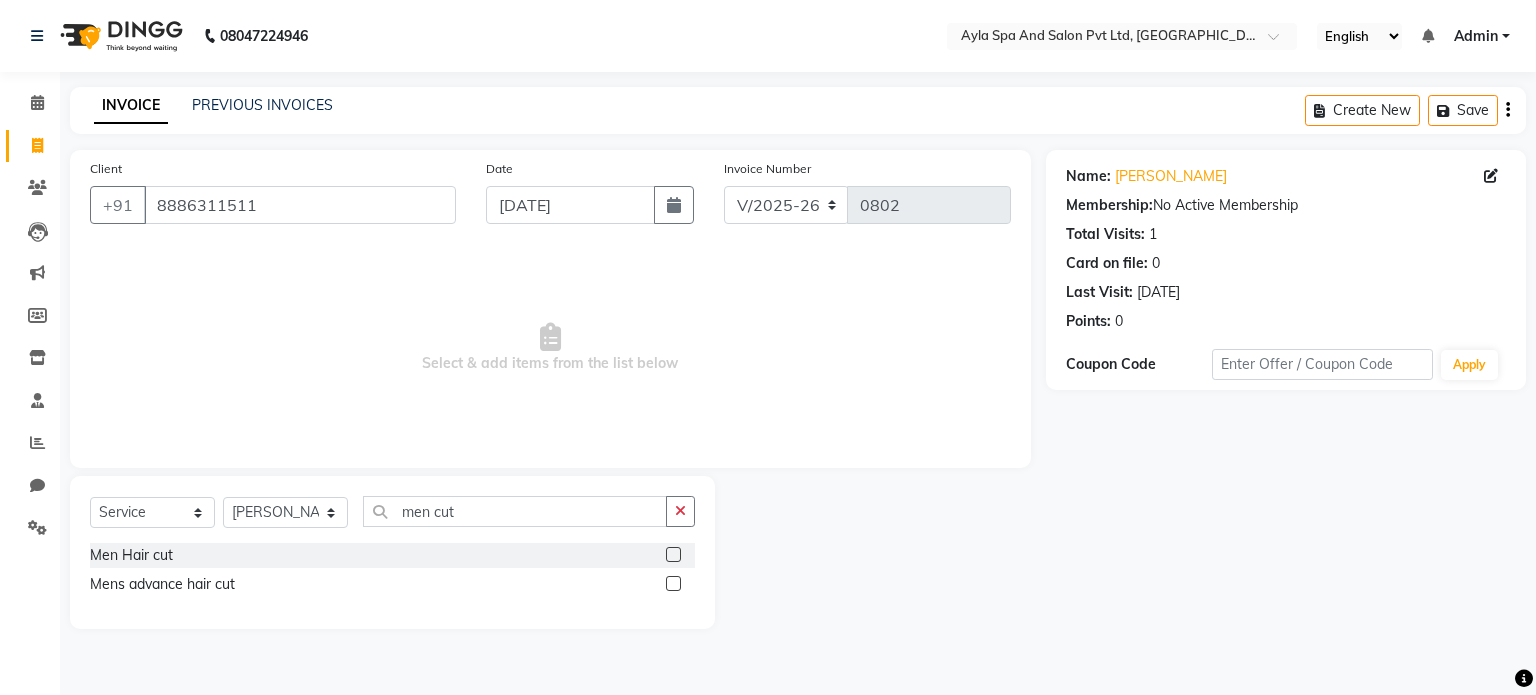 click 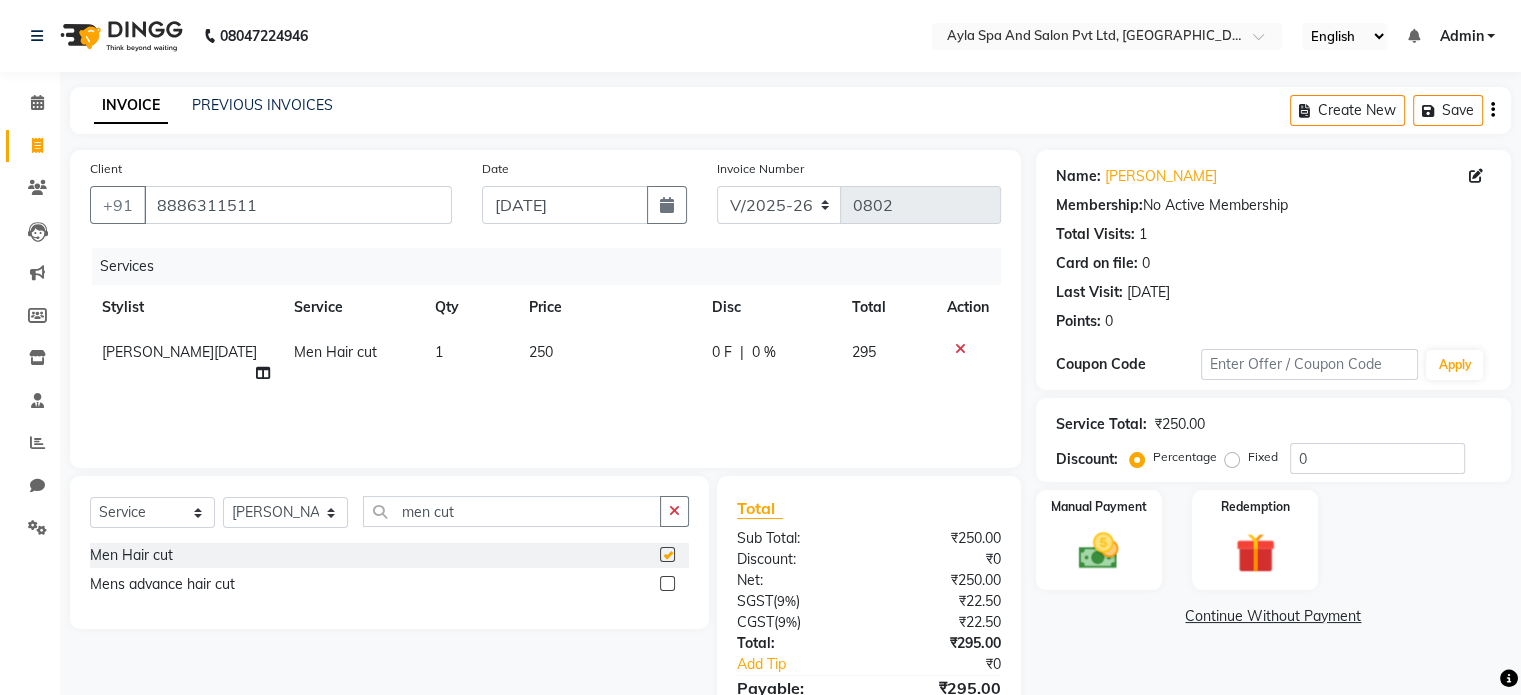 checkbox on "false" 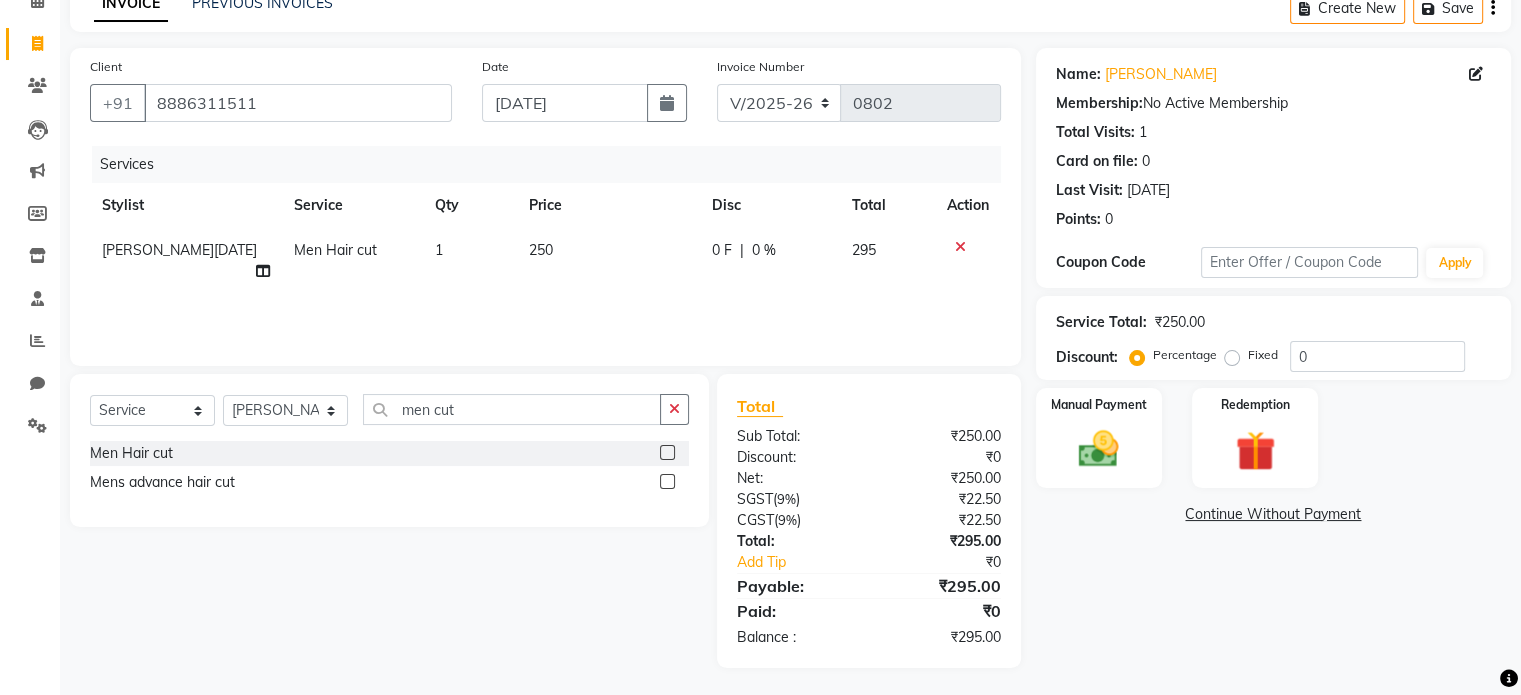 scroll, scrollTop: 105, scrollLeft: 0, axis: vertical 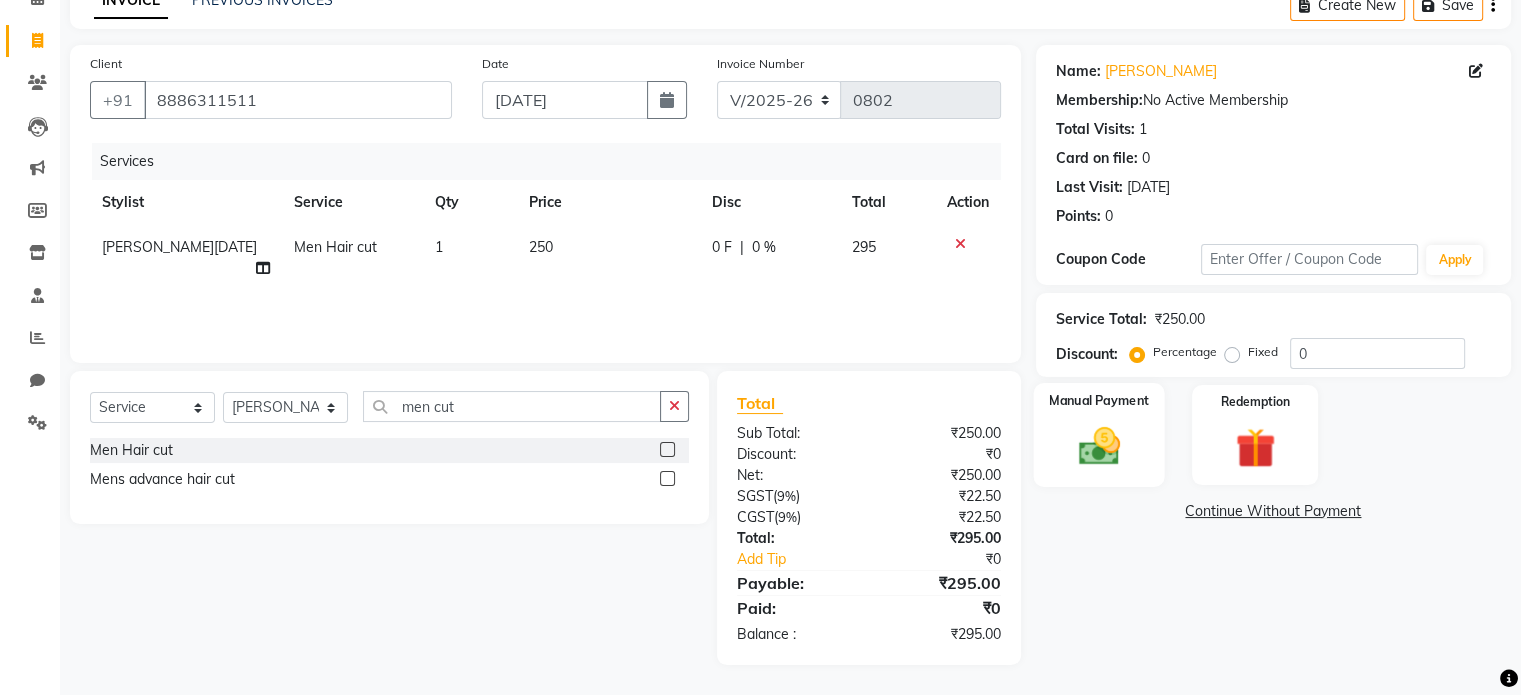 click 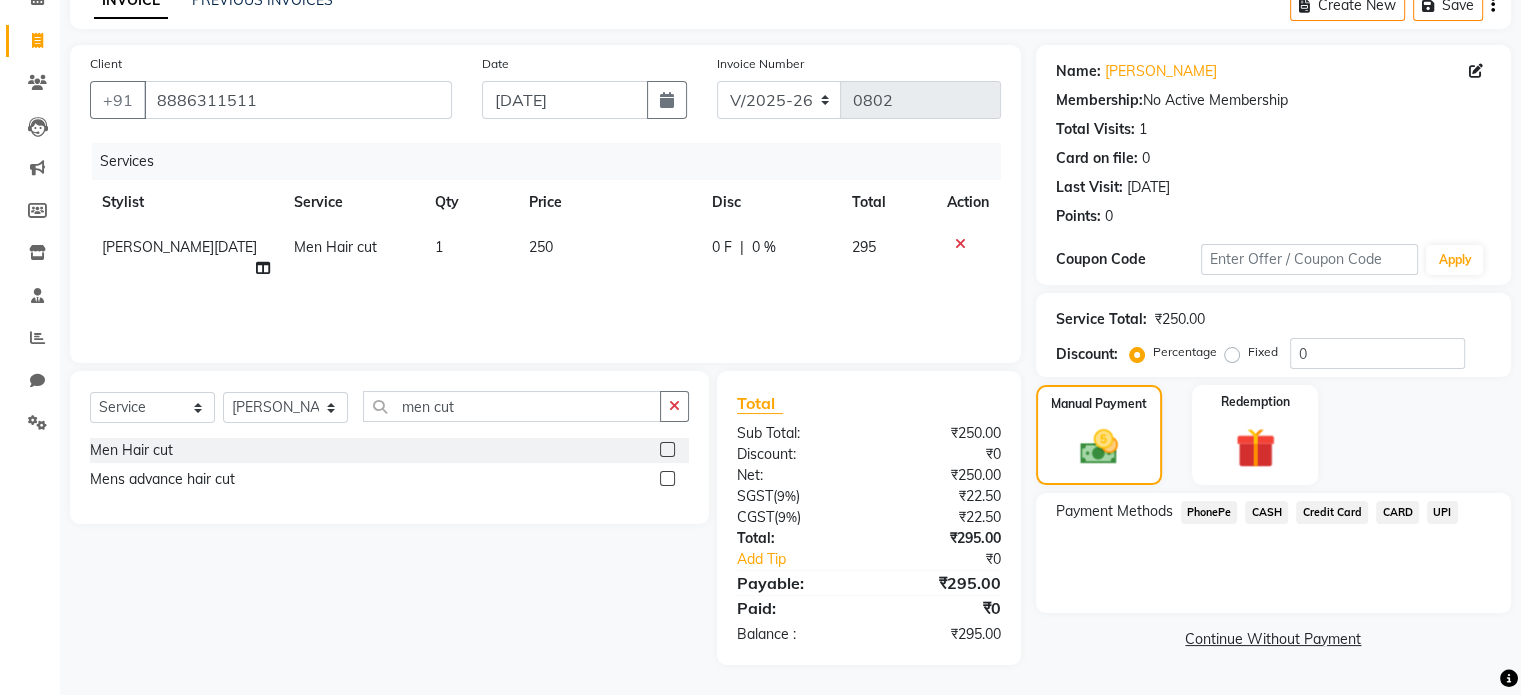 click on "UPI" 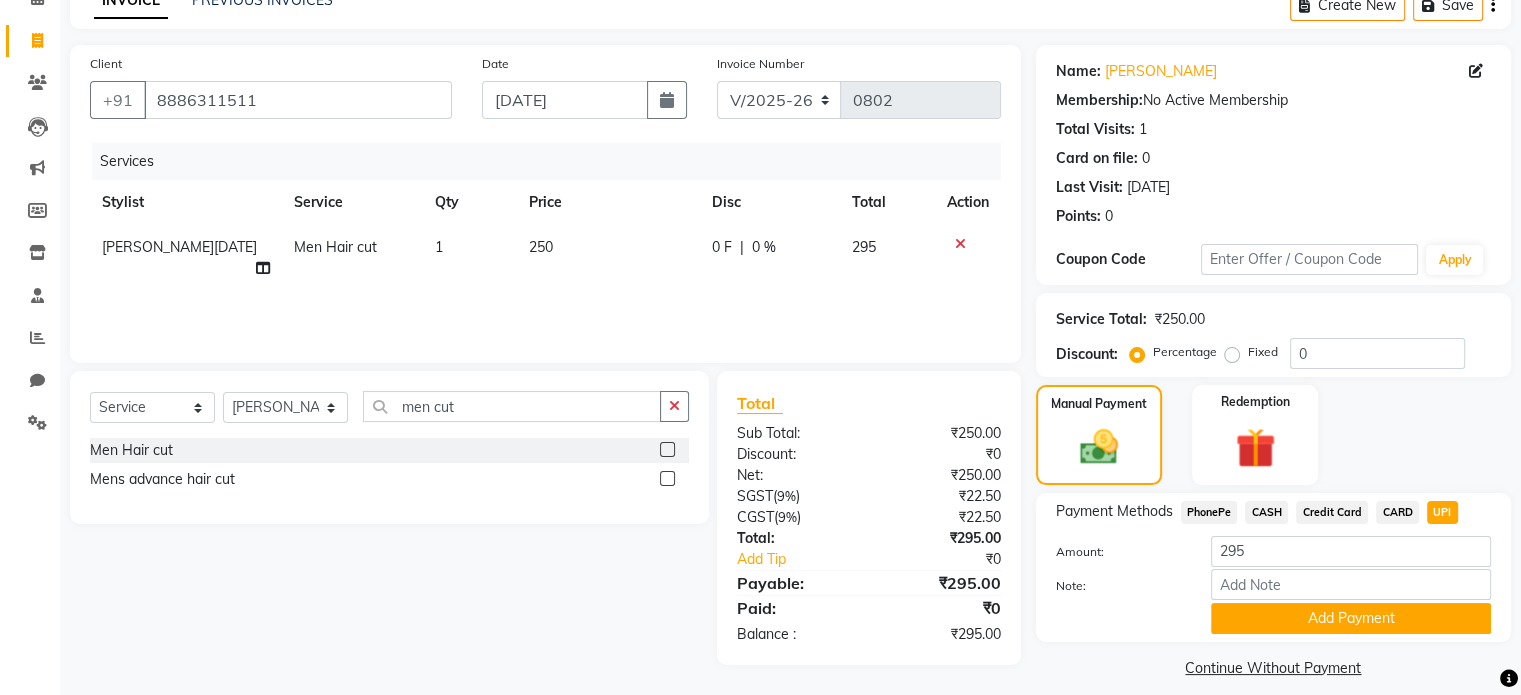 scroll, scrollTop: 124, scrollLeft: 0, axis: vertical 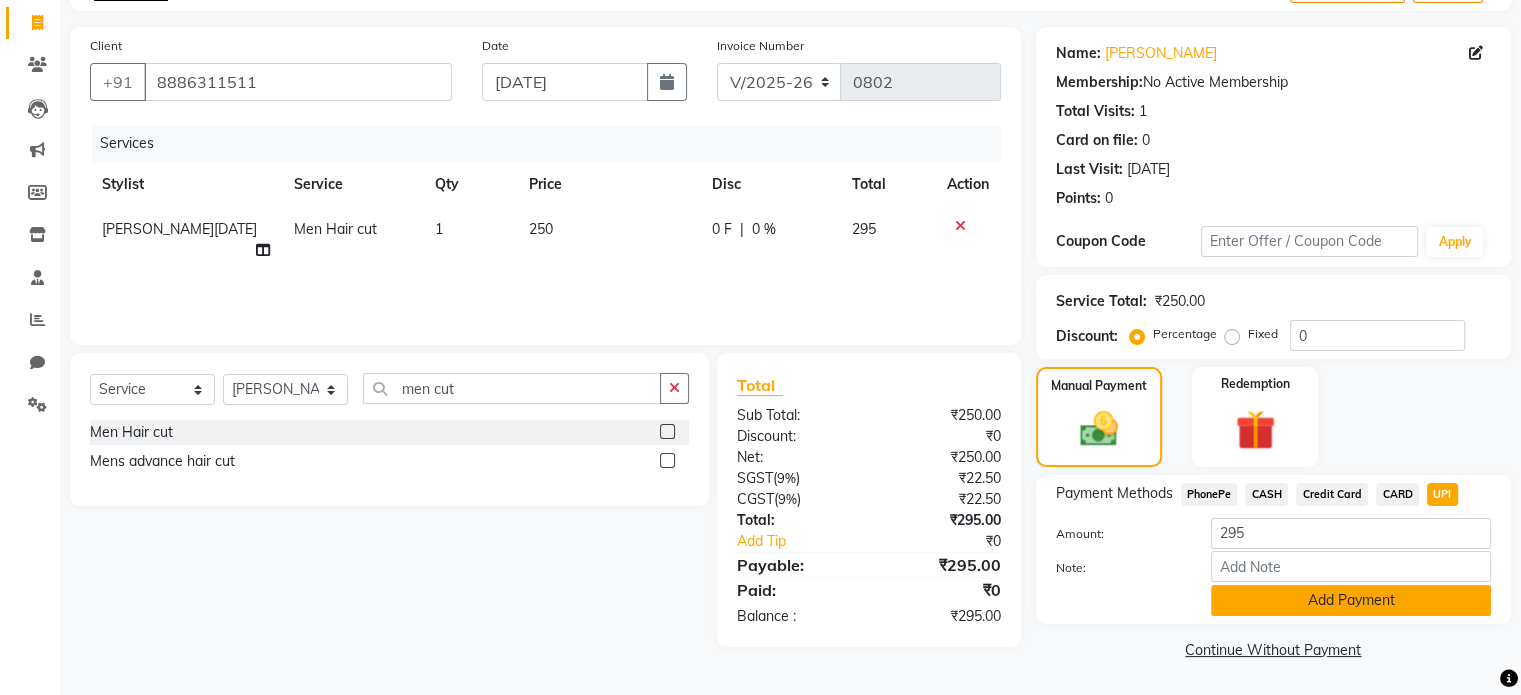 click on "Add Payment" 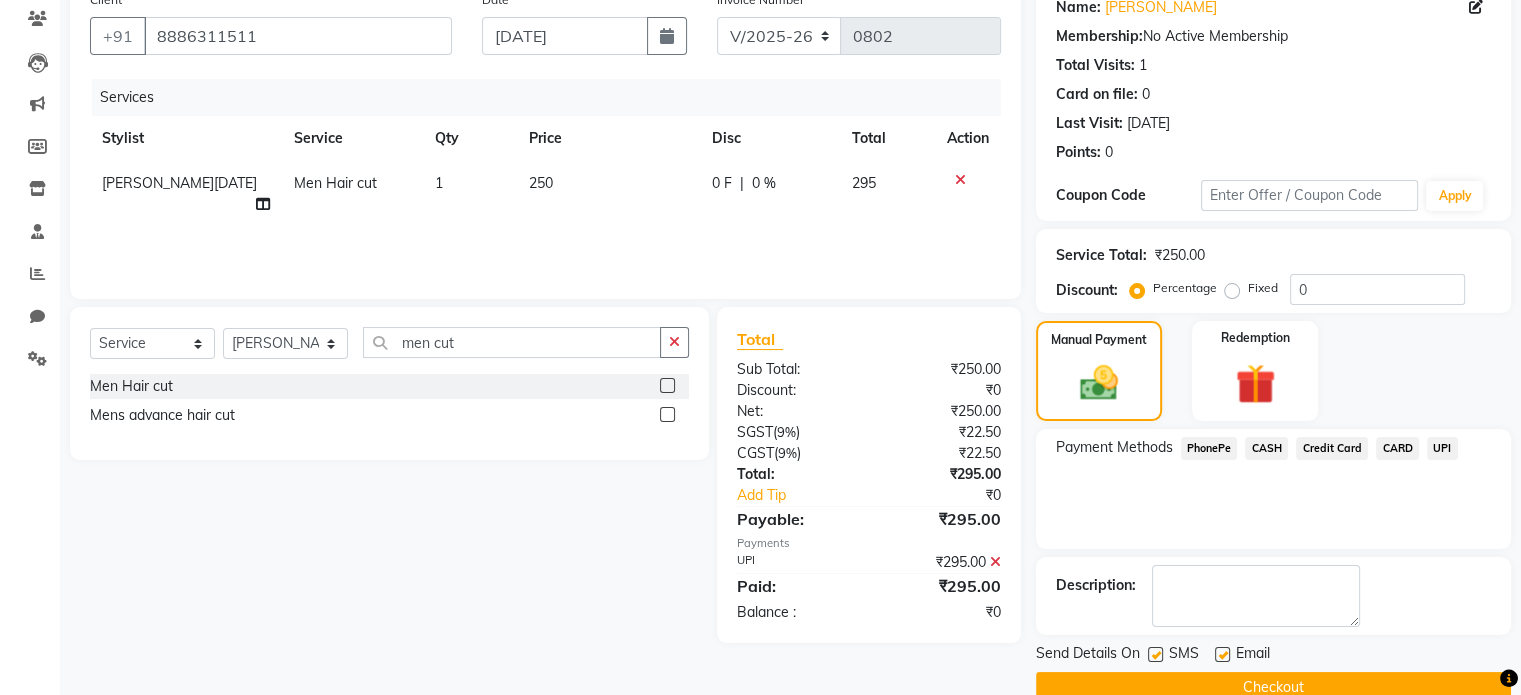 scroll, scrollTop: 205, scrollLeft: 0, axis: vertical 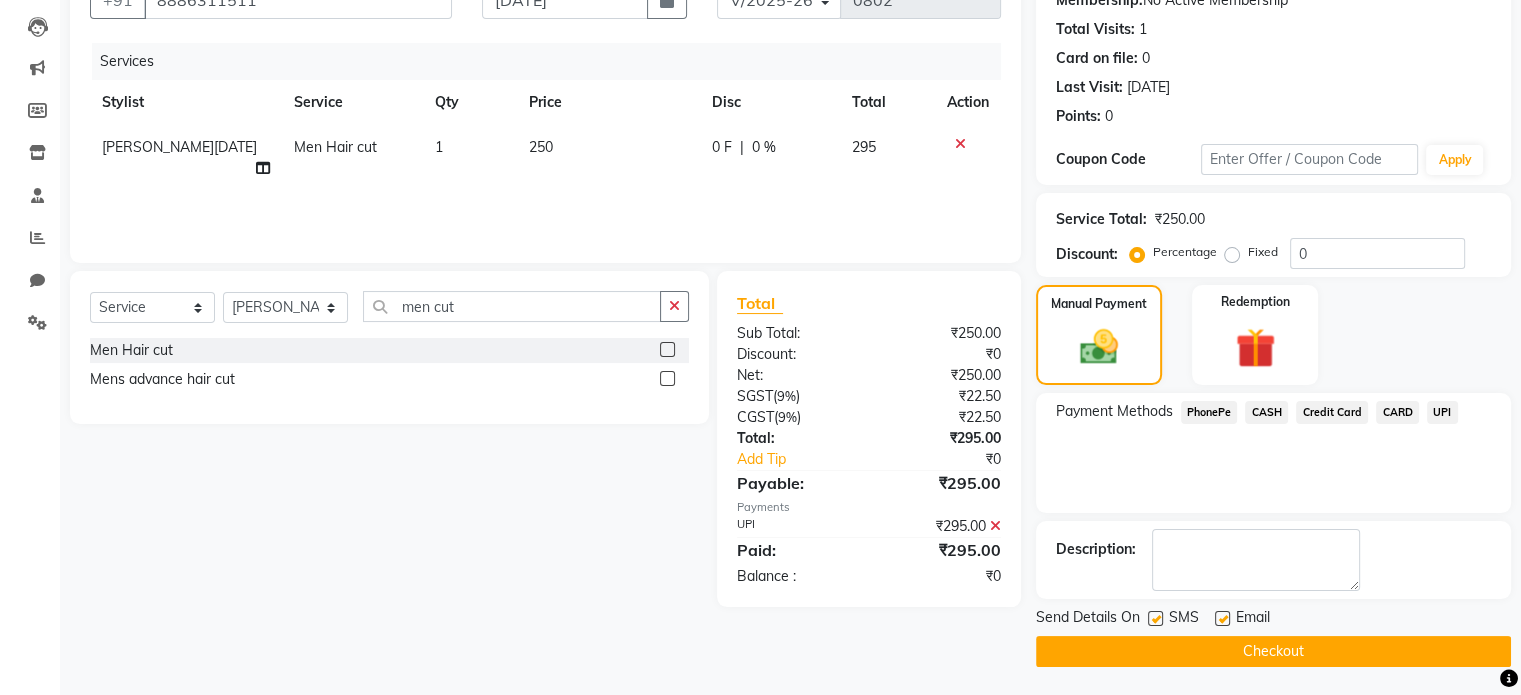 click 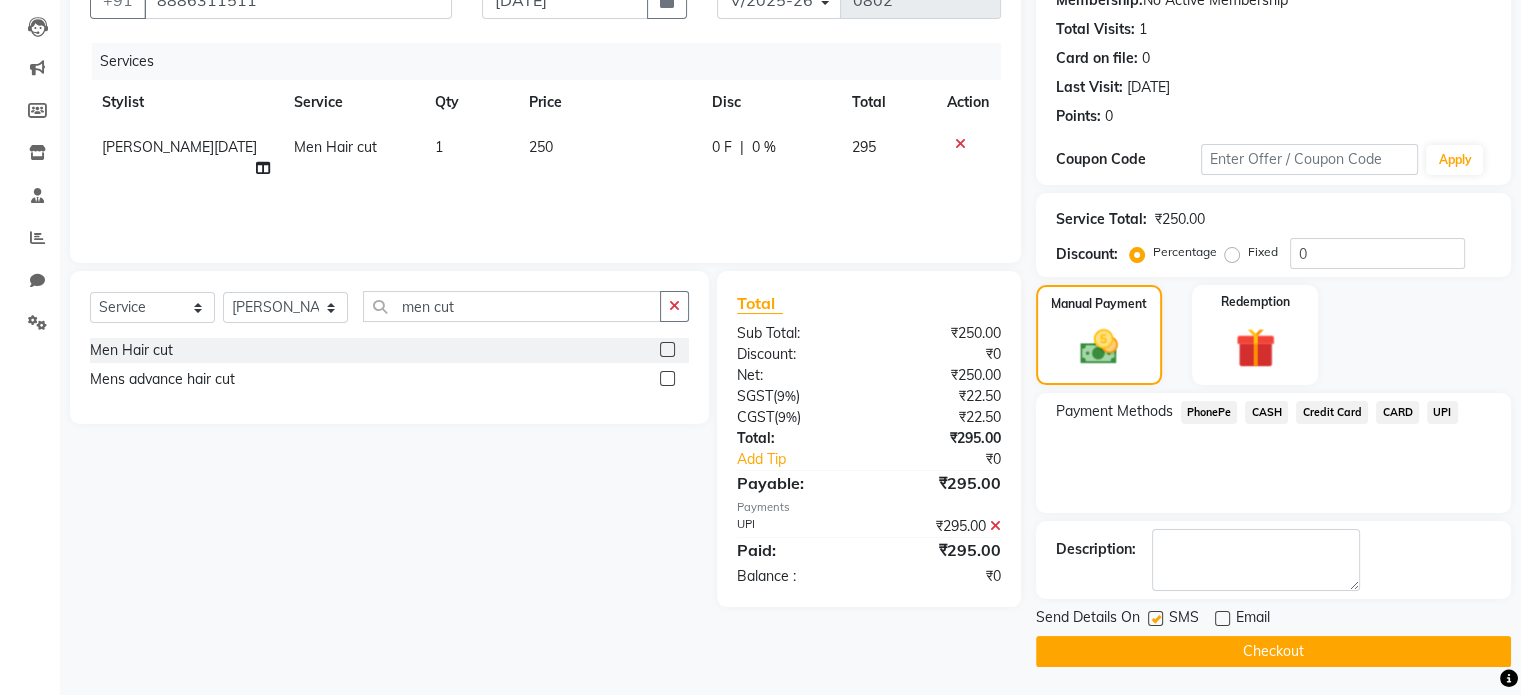 click on "Checkout" 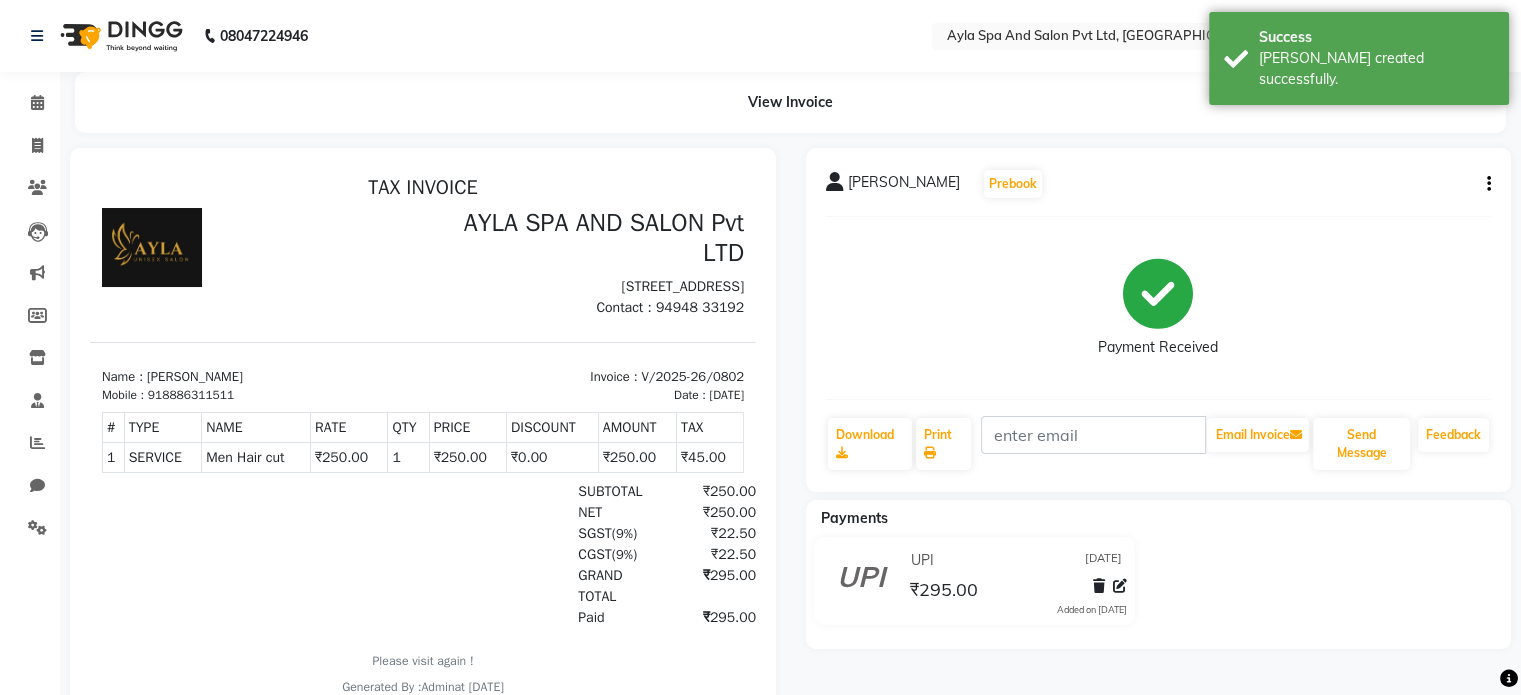 scroll, scrollTop: 0, scrollLeft: 0, axis: both 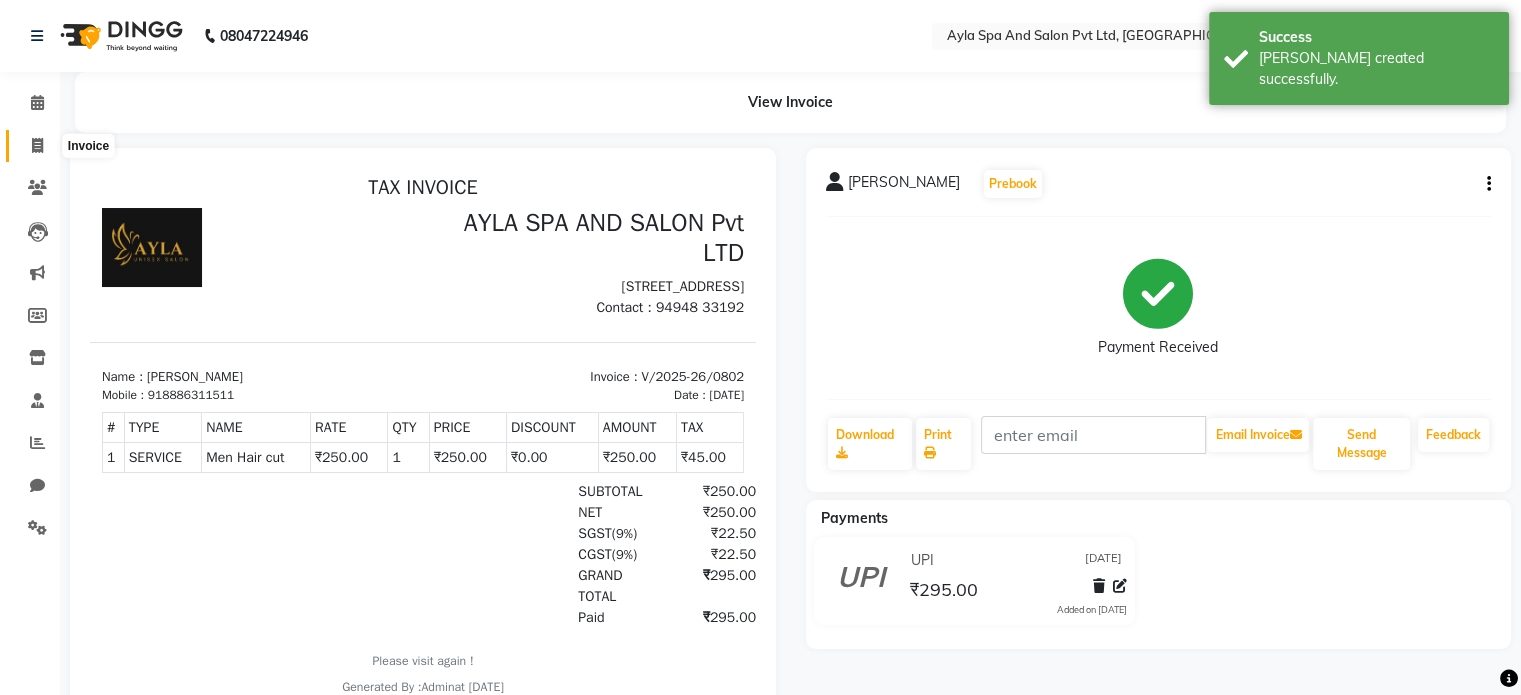 click 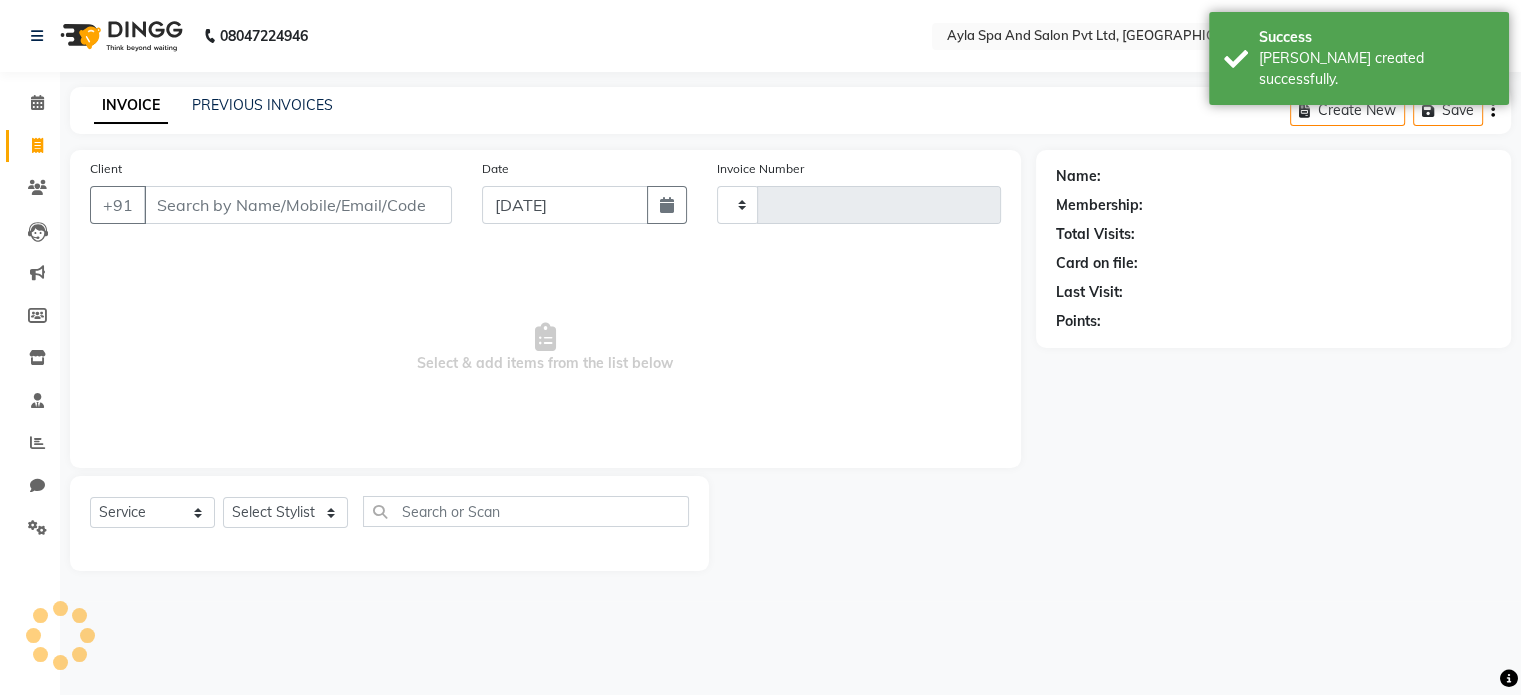 type on "0803" 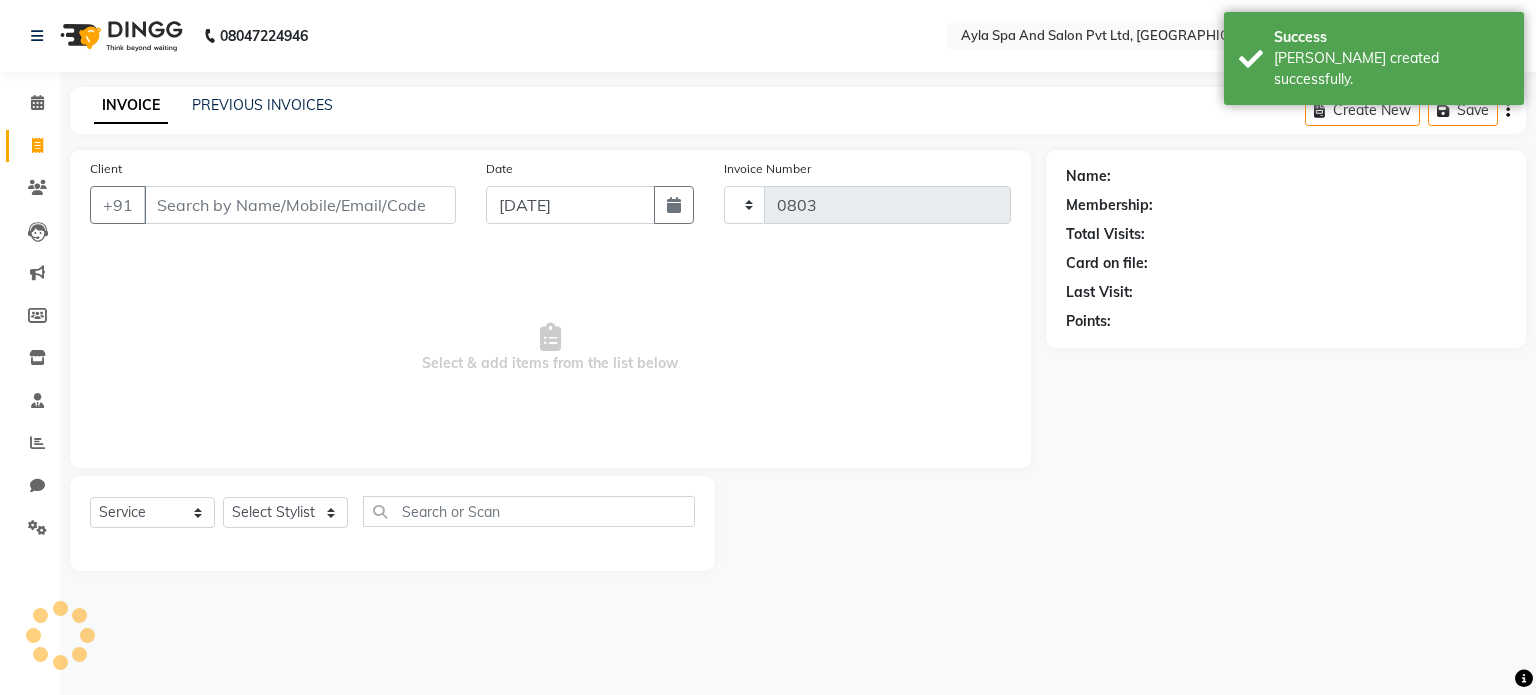 select on "7756" 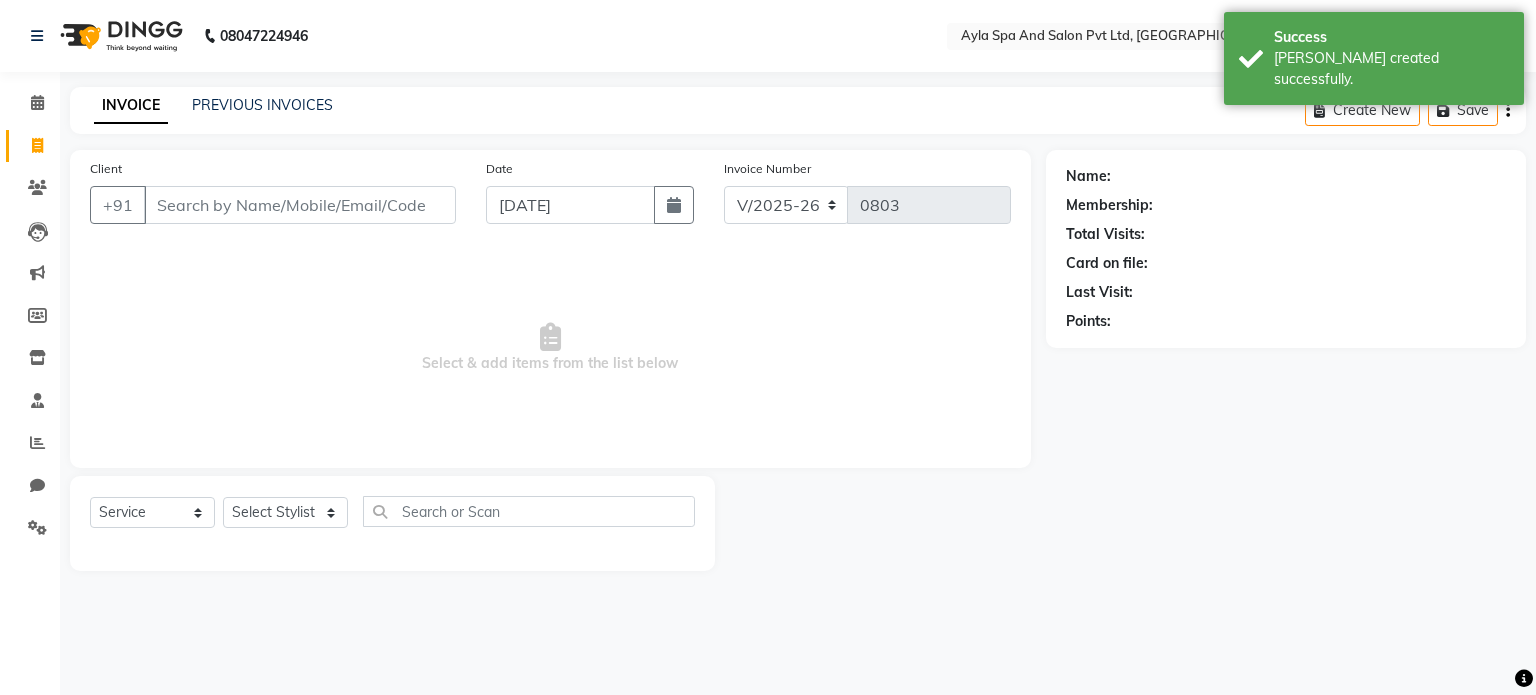 click on "Client" at bounding box center (300, 205) 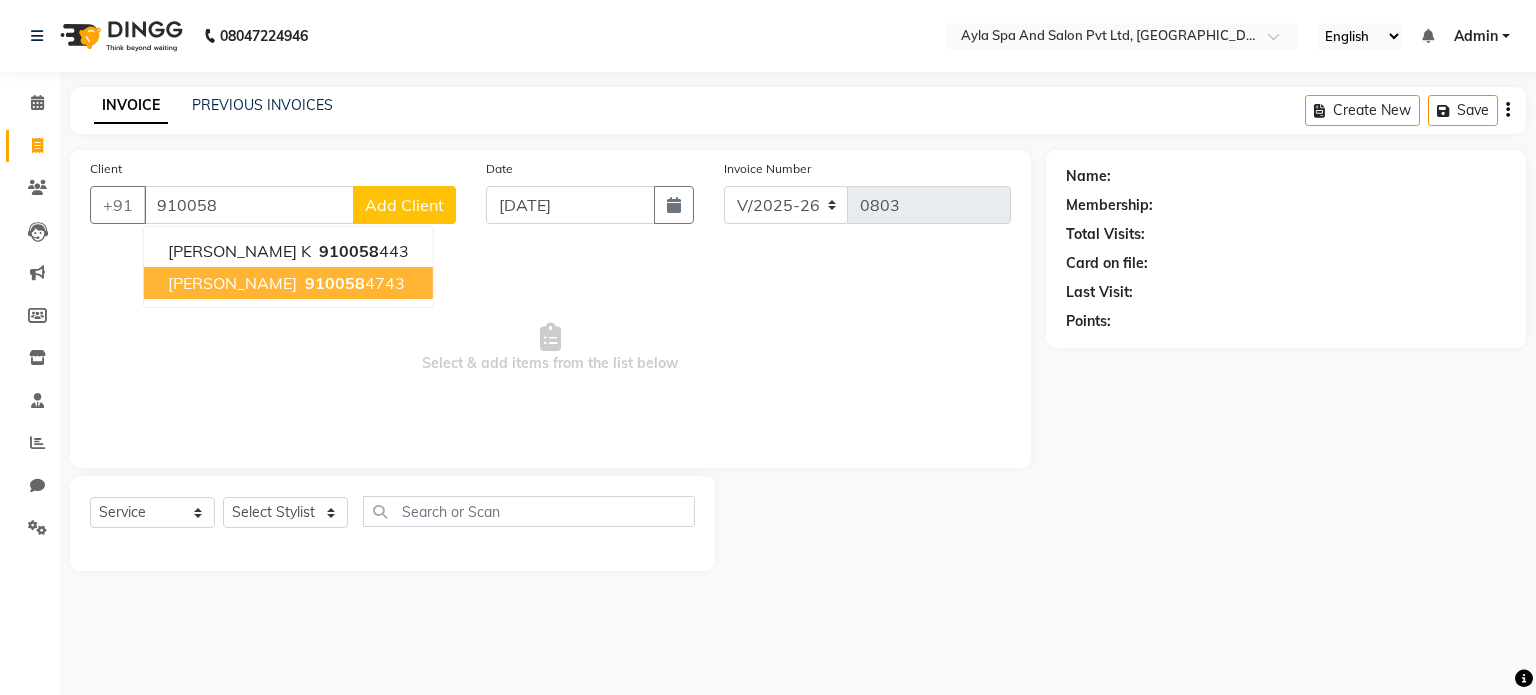 click on "[PERSON_NAME]   910058 4743" at bounding box center (288, 283) 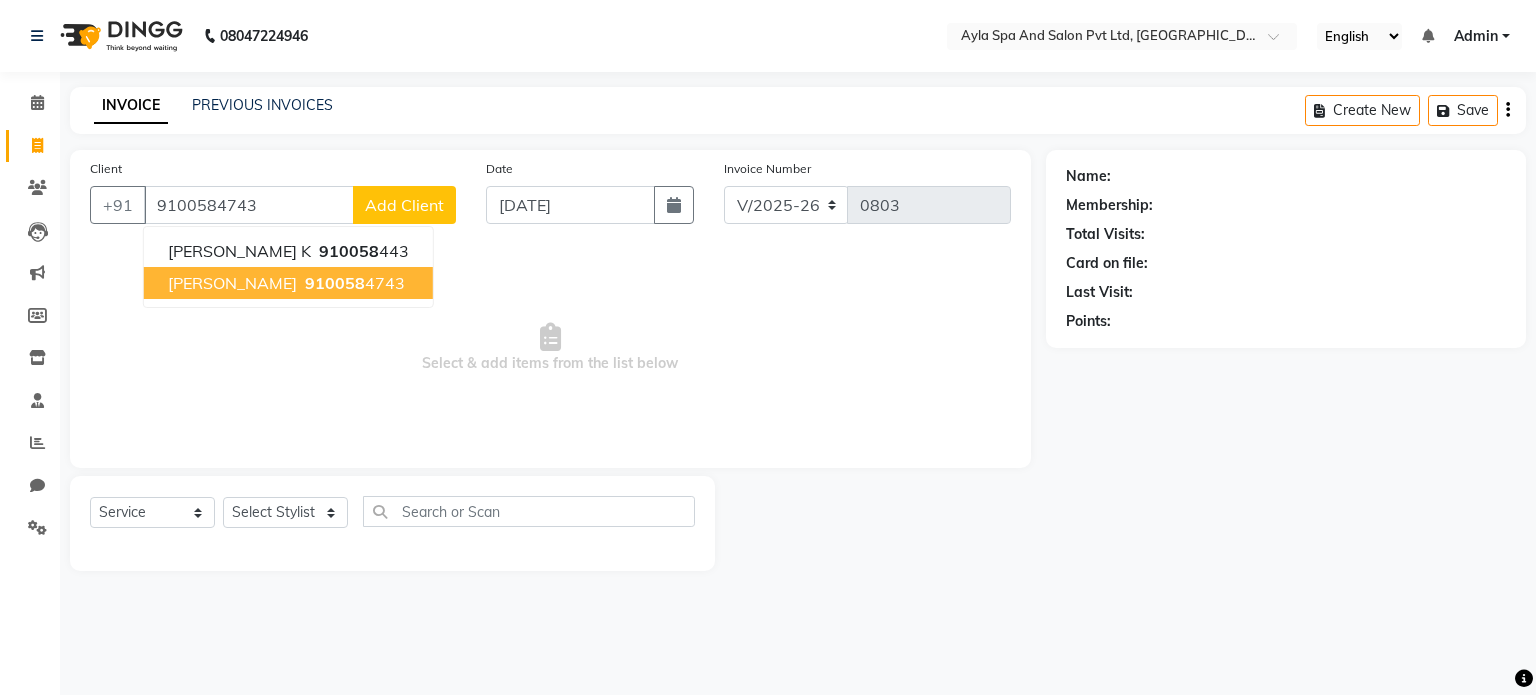 type on "9100584743" 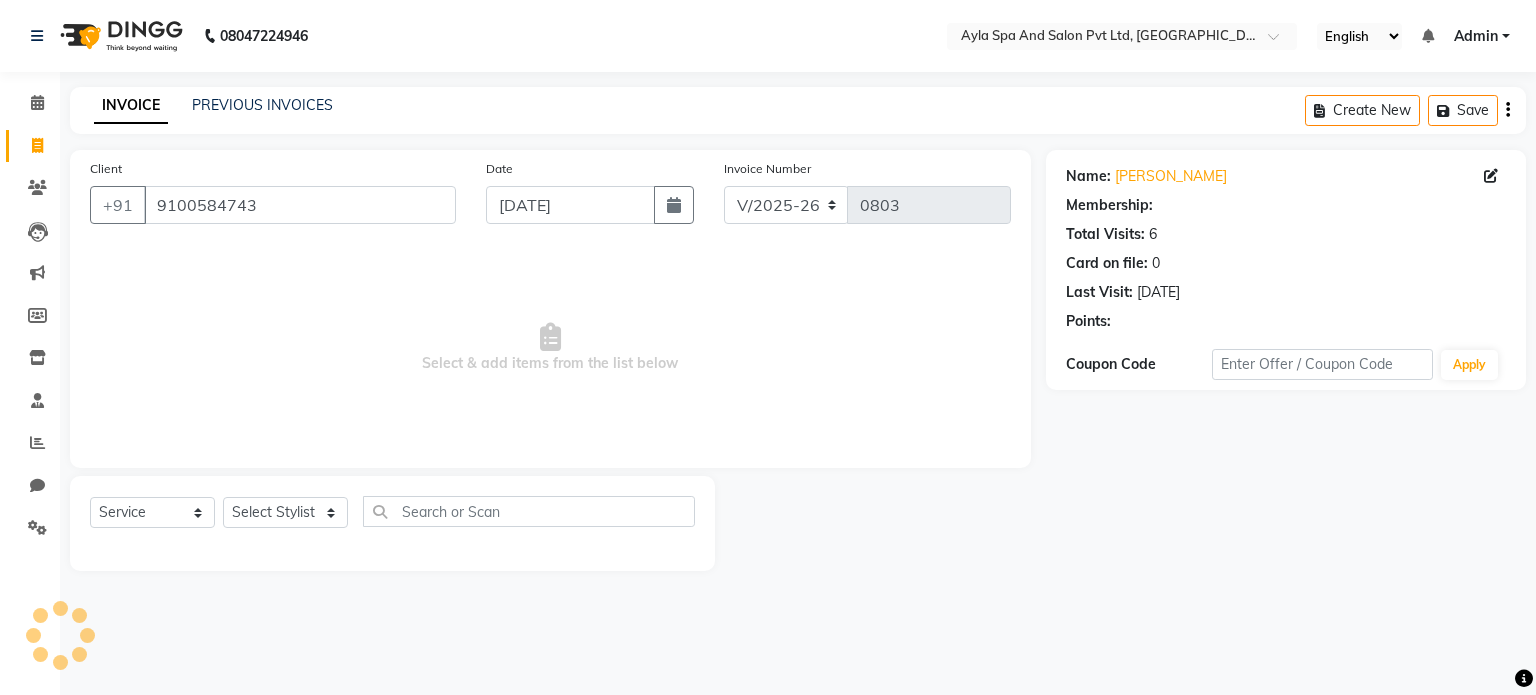 select on "1: Object" 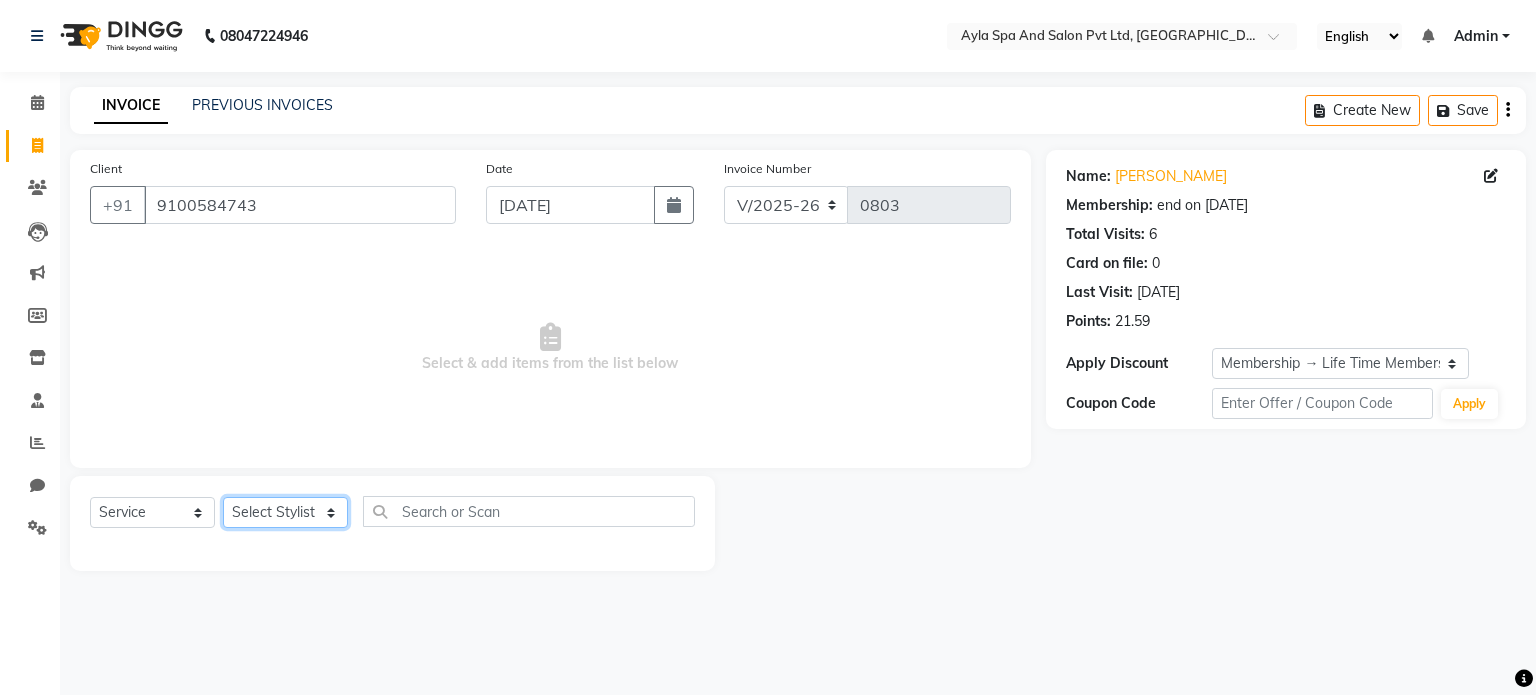 click on "Select Stylist [PERSON_NAME][DATE] [PERSON_NAME] NAVEEN [PERSON_NAME] [PERSON_NAME]" 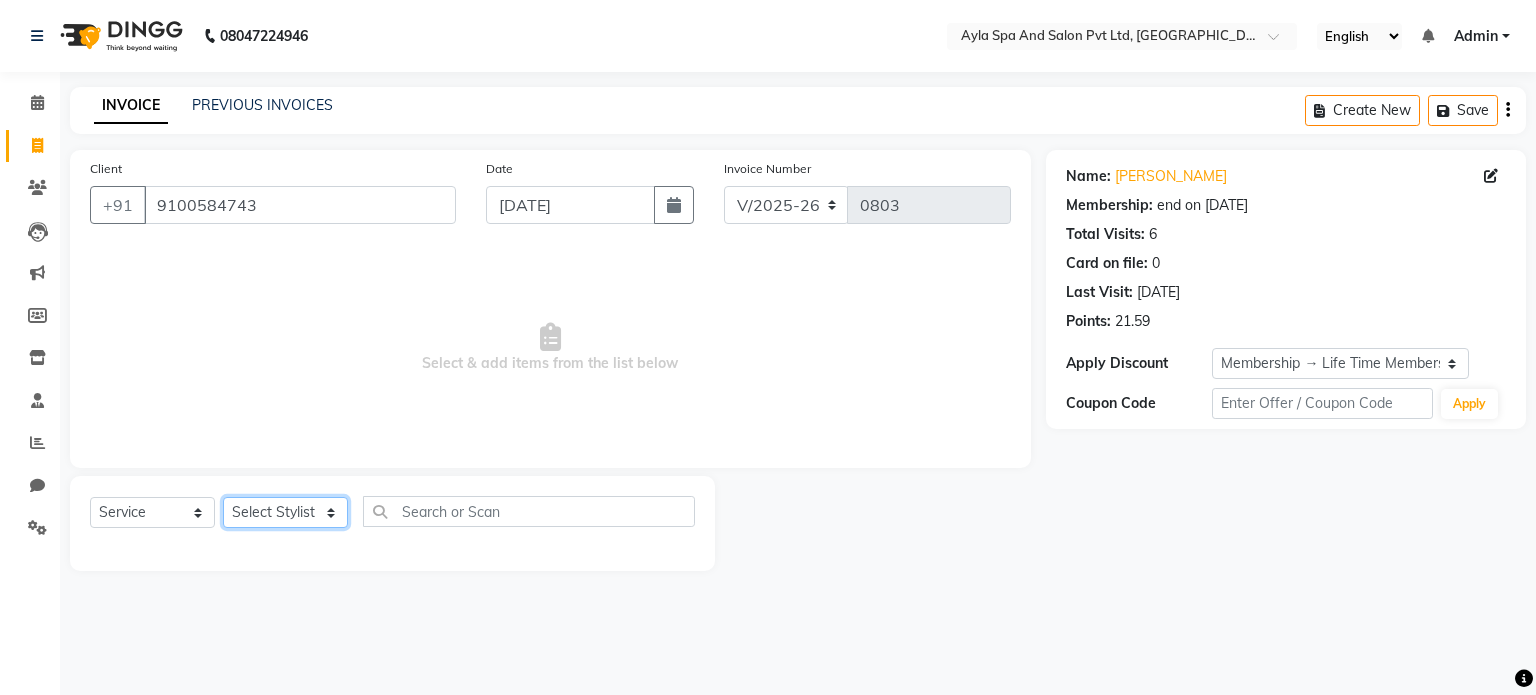 select on "85161" 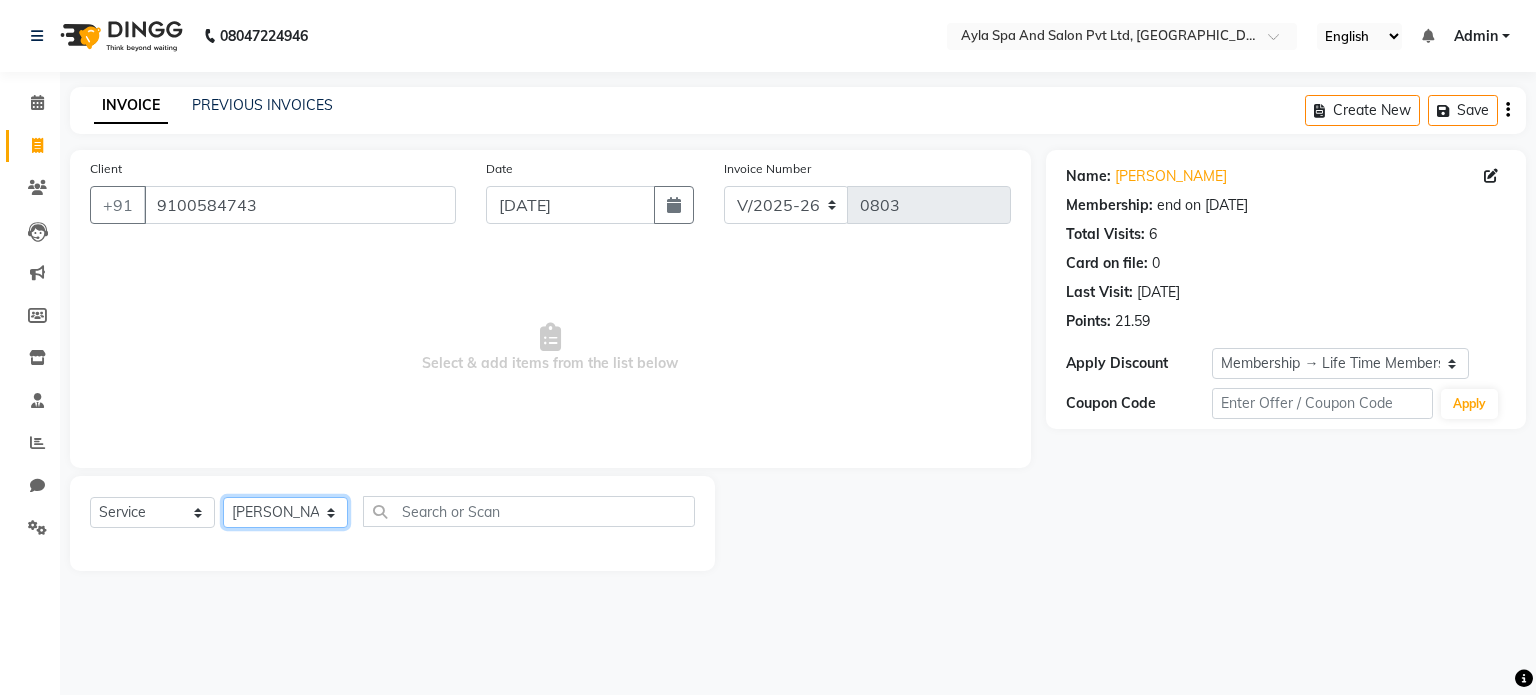 click on "Select Stylist [PERSON_NAME][DATE] [PERSON_NAME] NAVEEN [PERSON_NAME] [PERSON_NAME]" 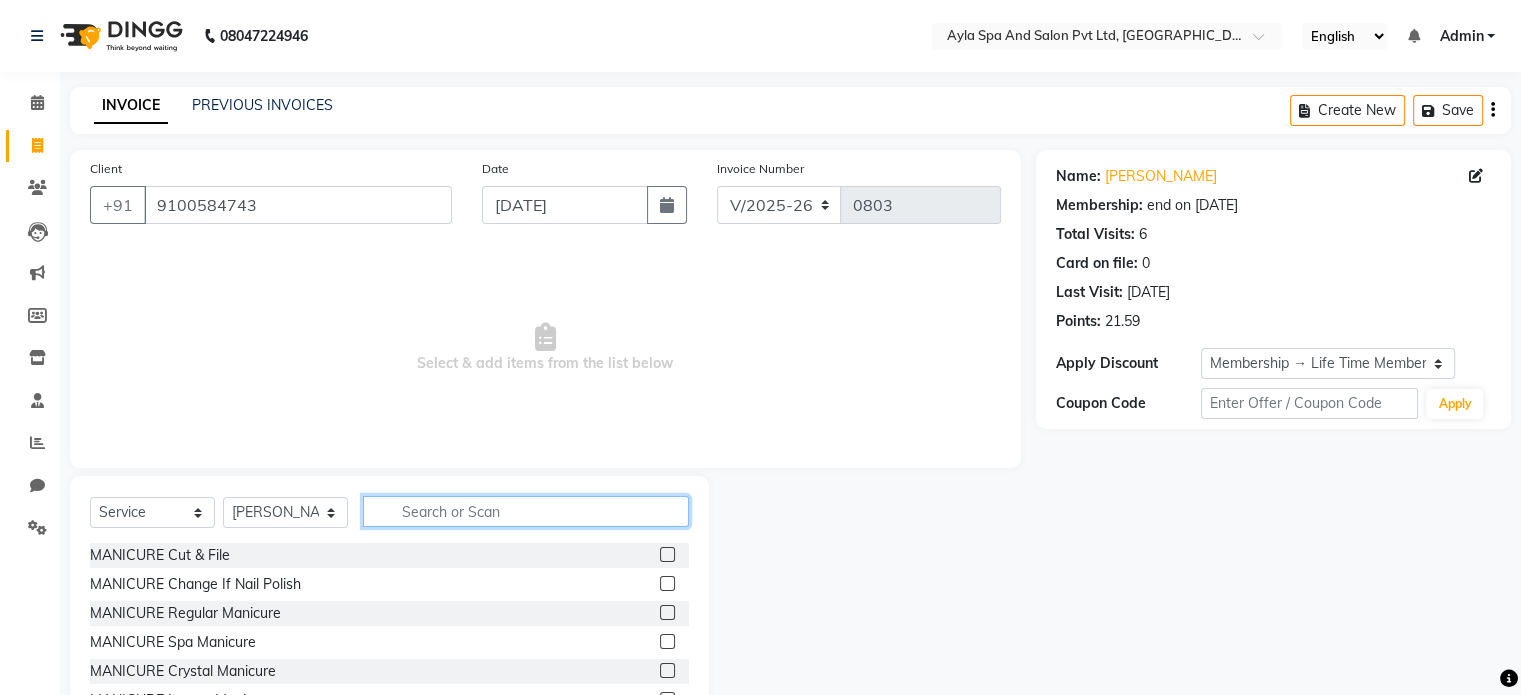 click 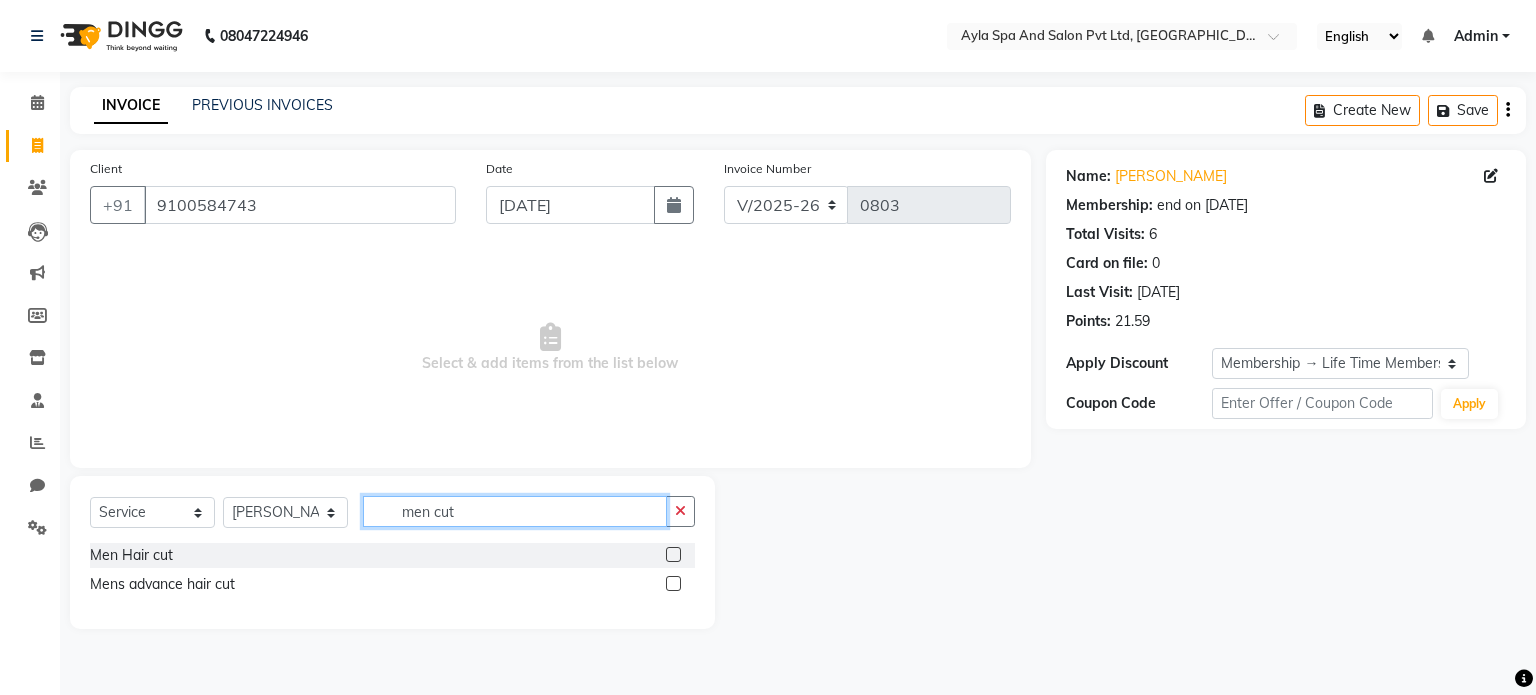 type on "men cut" 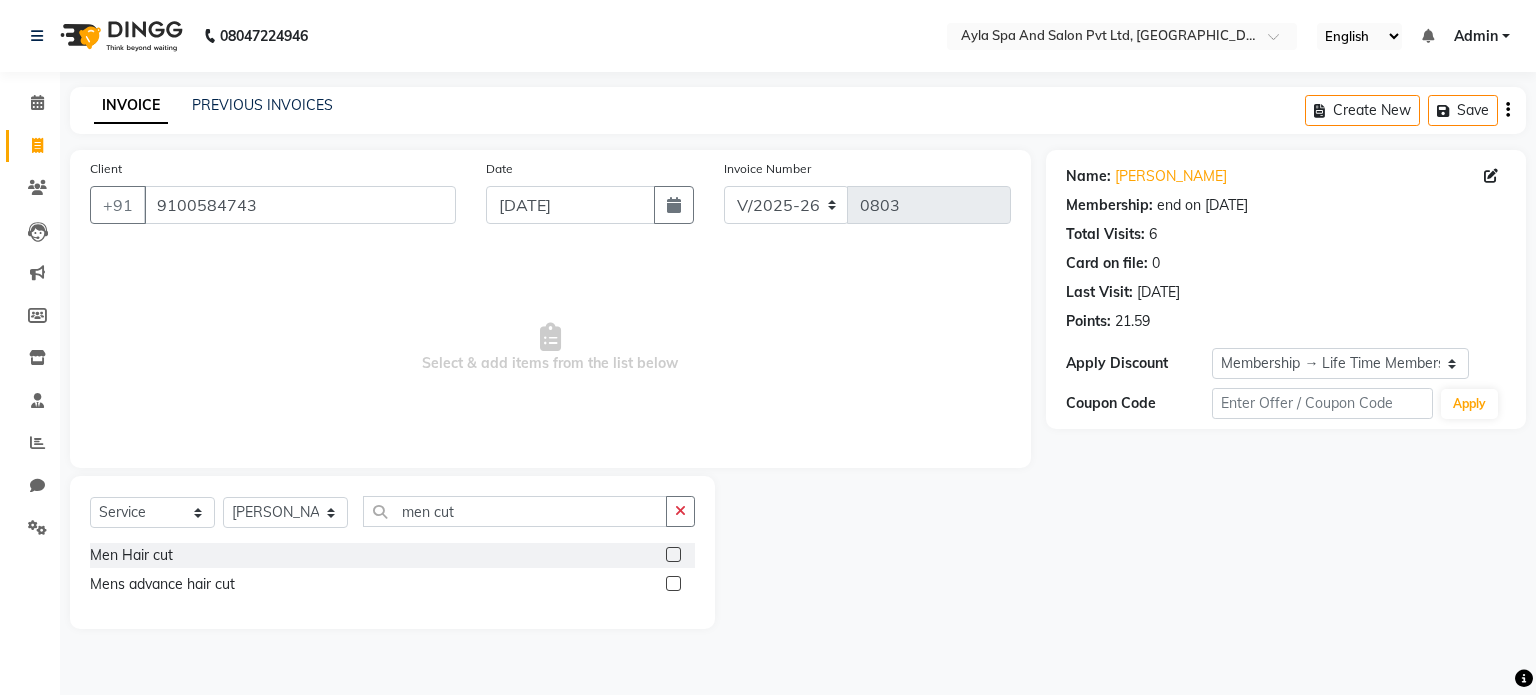click 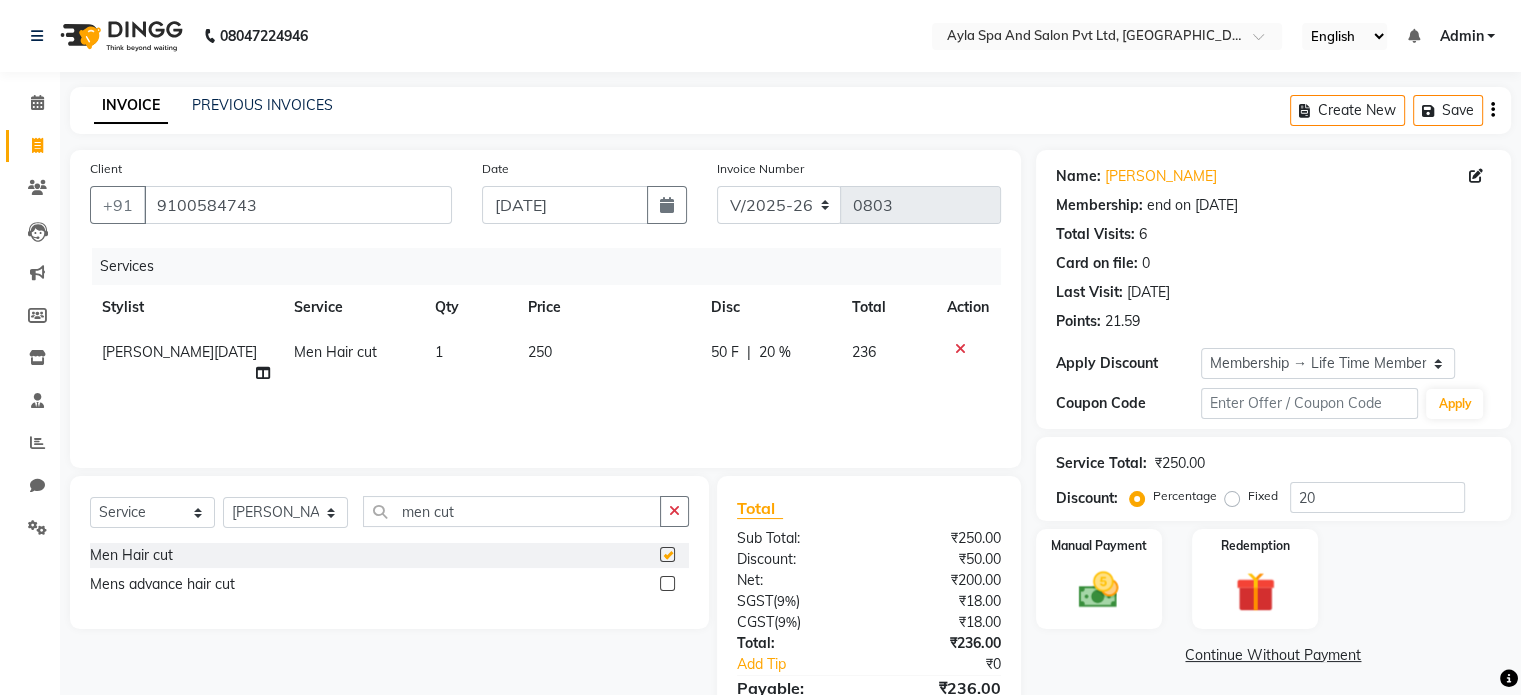 checkbox on "false" 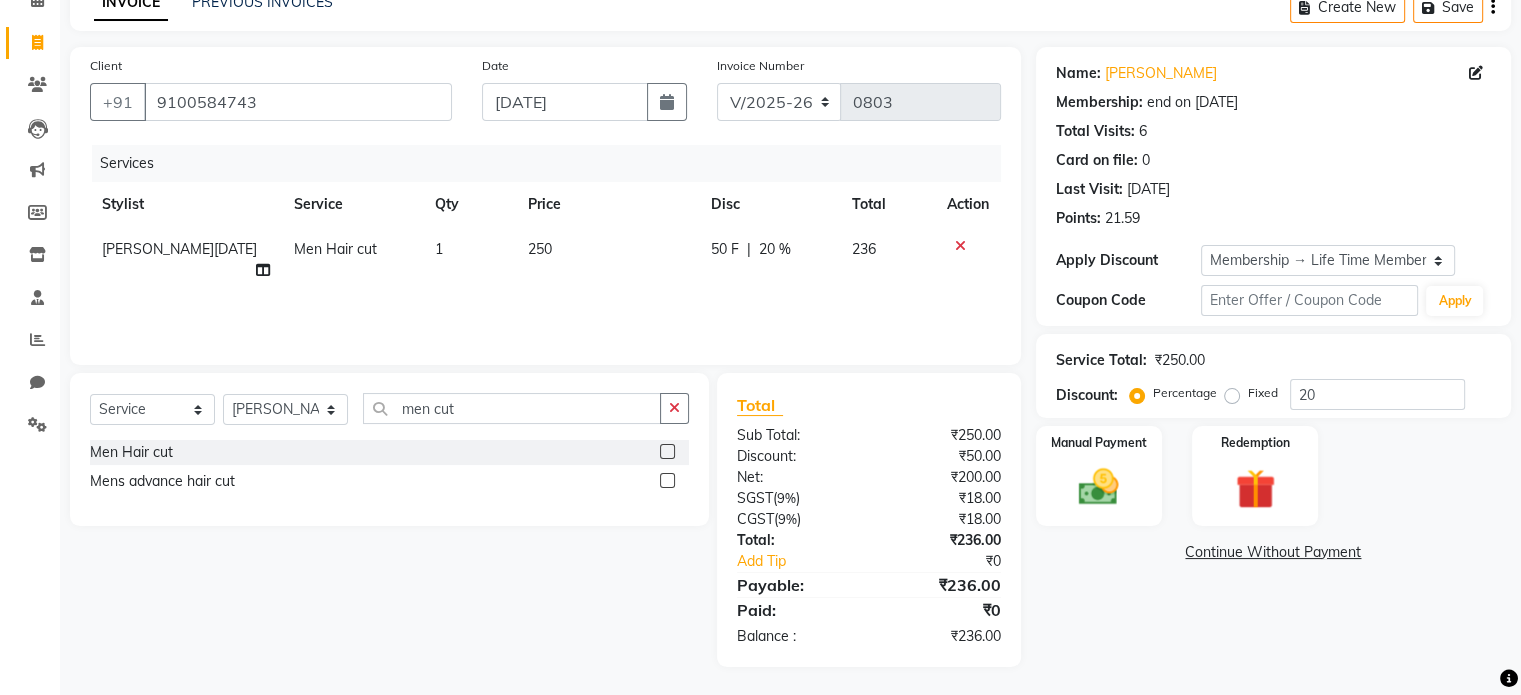 scroll, scrollTop: 105, scrollLeft: 0, axis: vertical 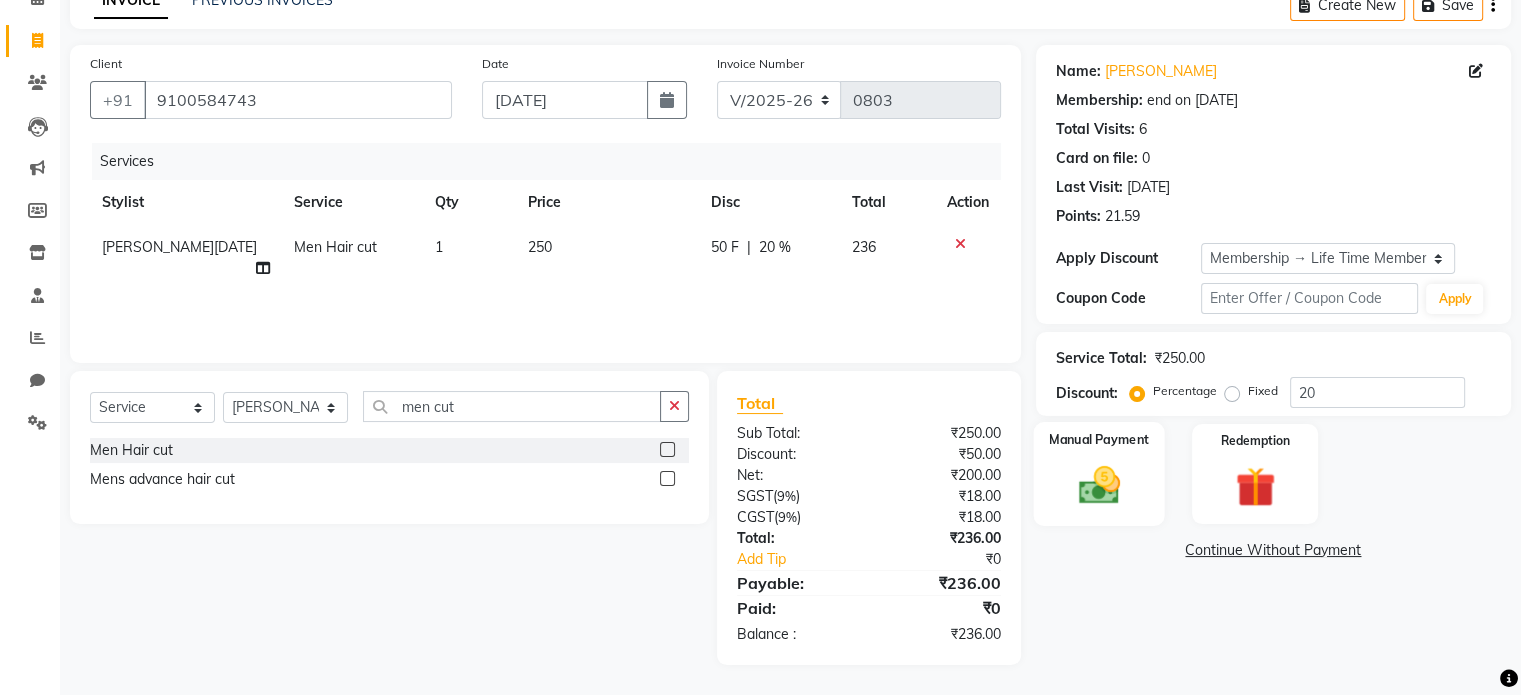 click 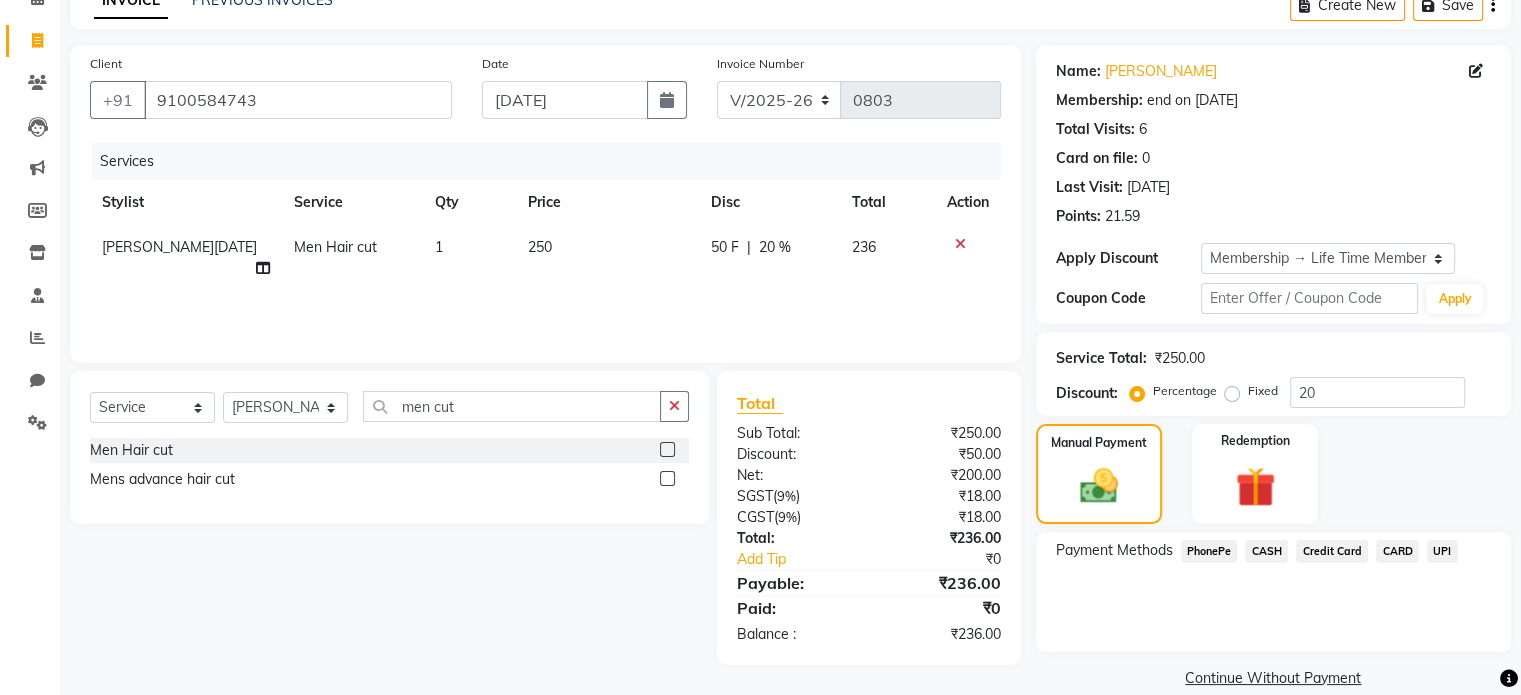 click on "UPI" 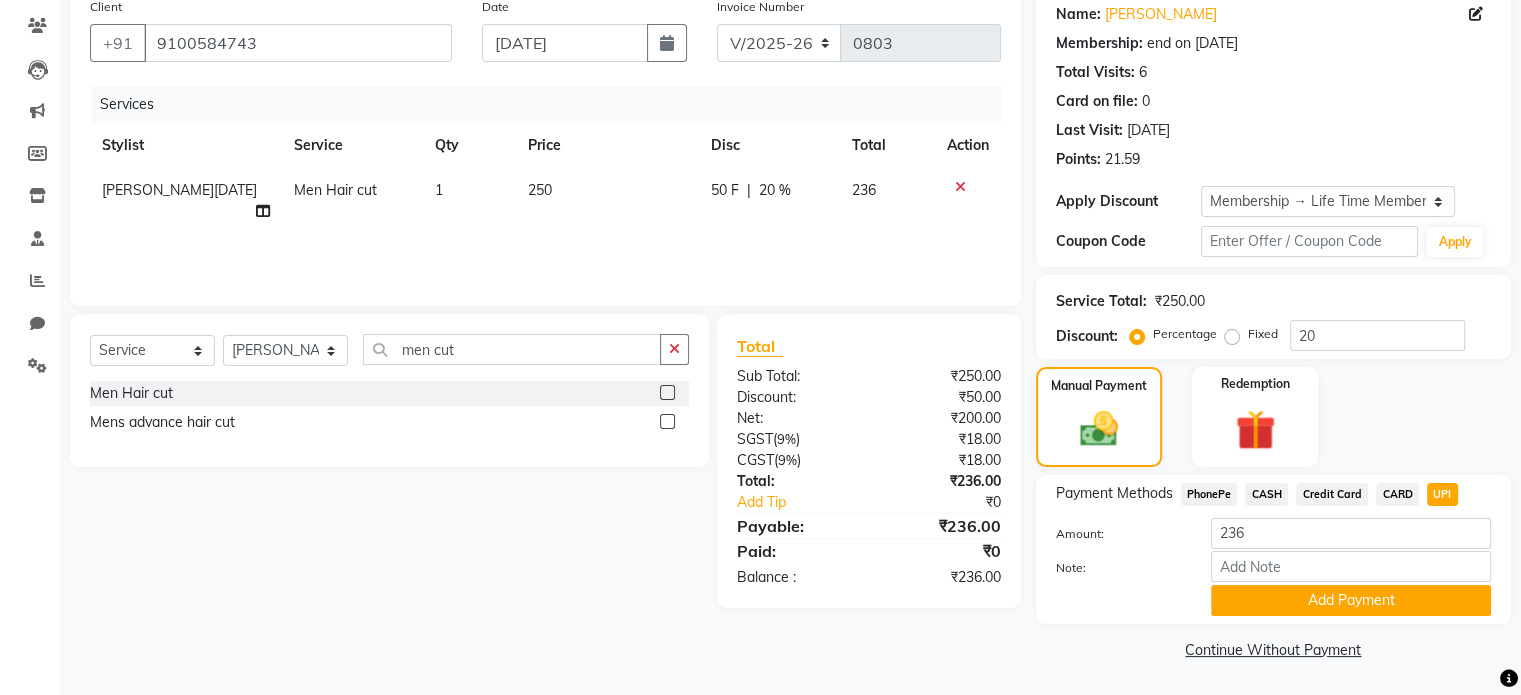 scroll, scrollTop: 163, scrollLeft: 0, axis: vertical 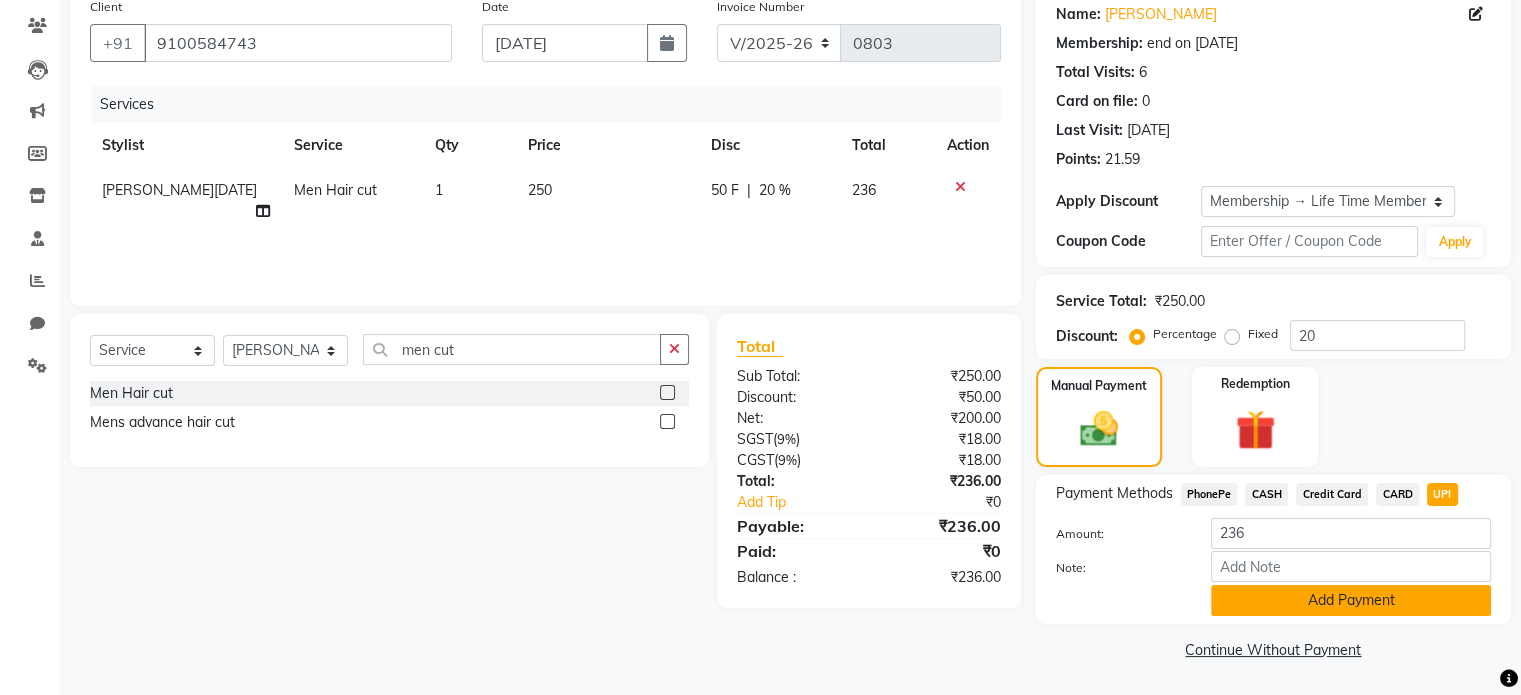 click on "Add Payment" 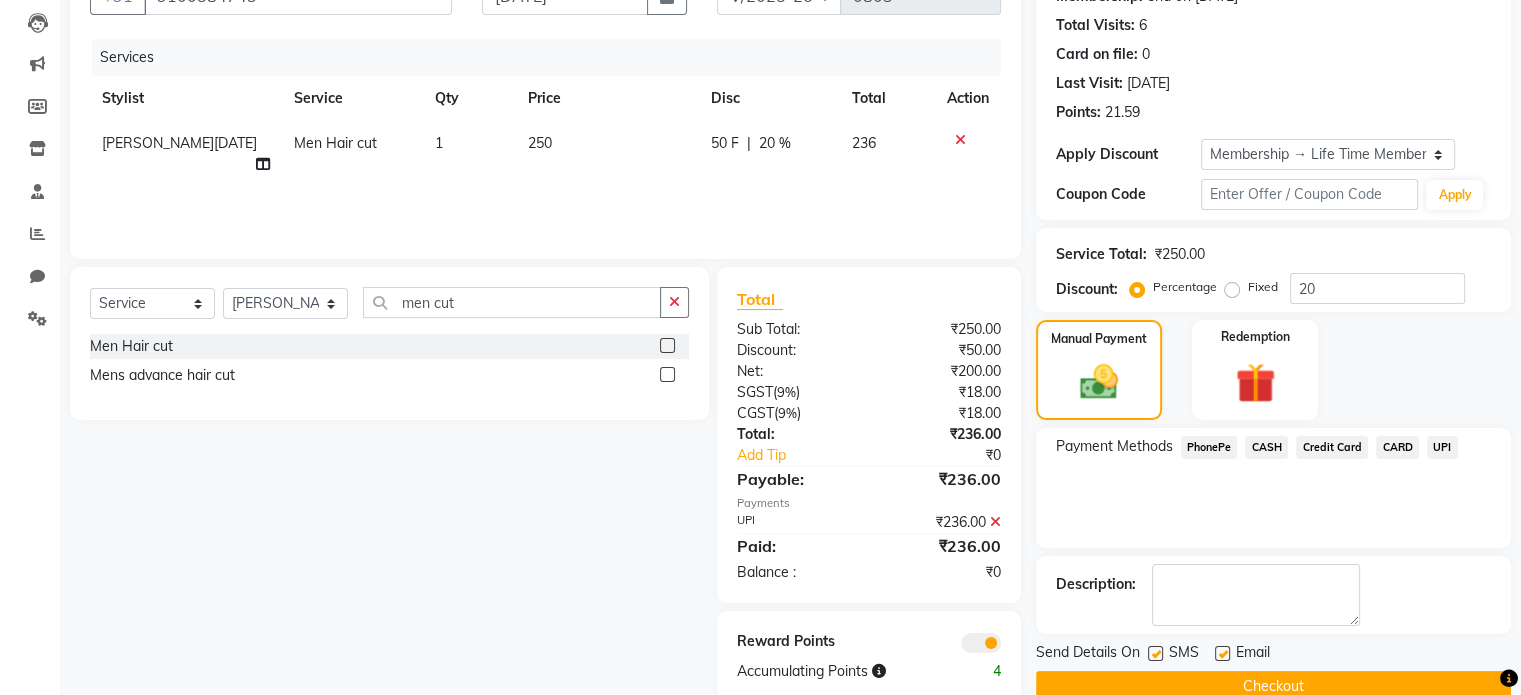 scroll, scrollTop: 247, scrollLeft: 0, axis: vertical 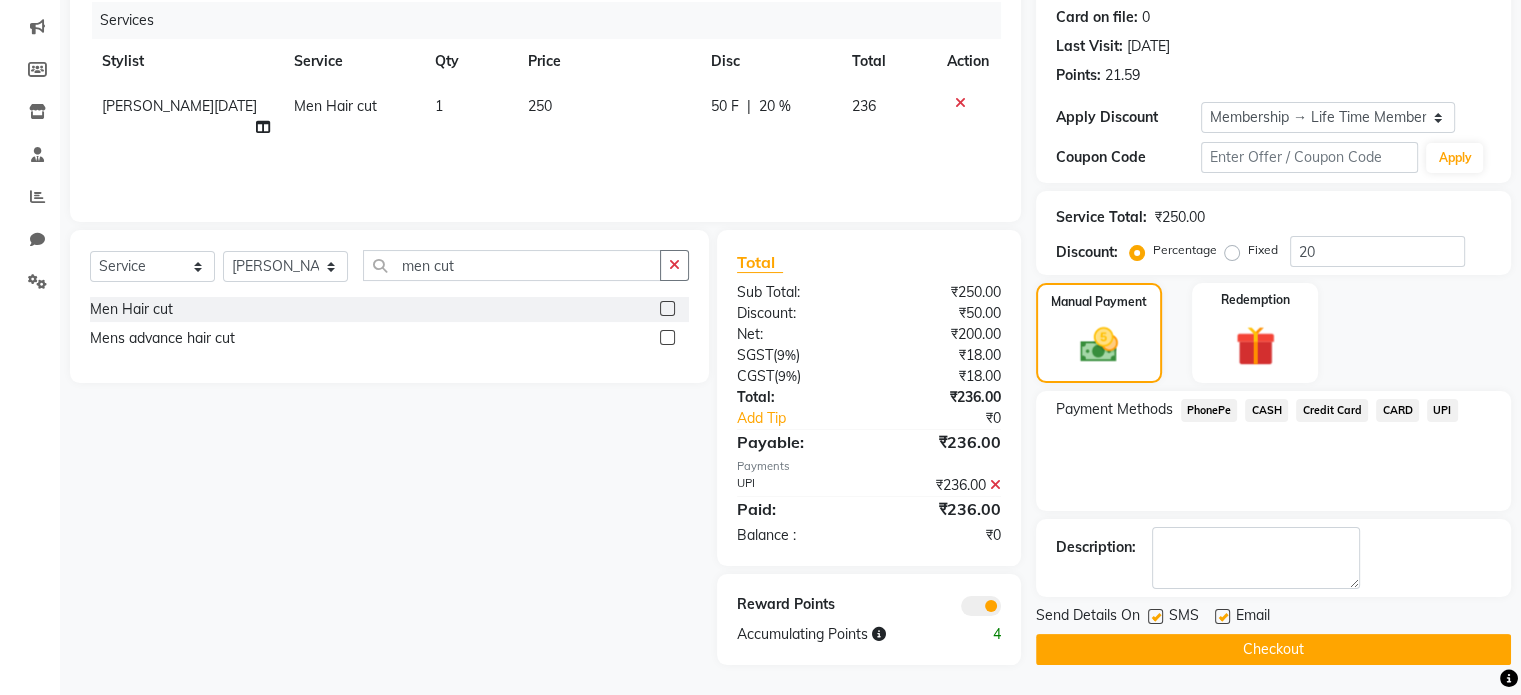 click 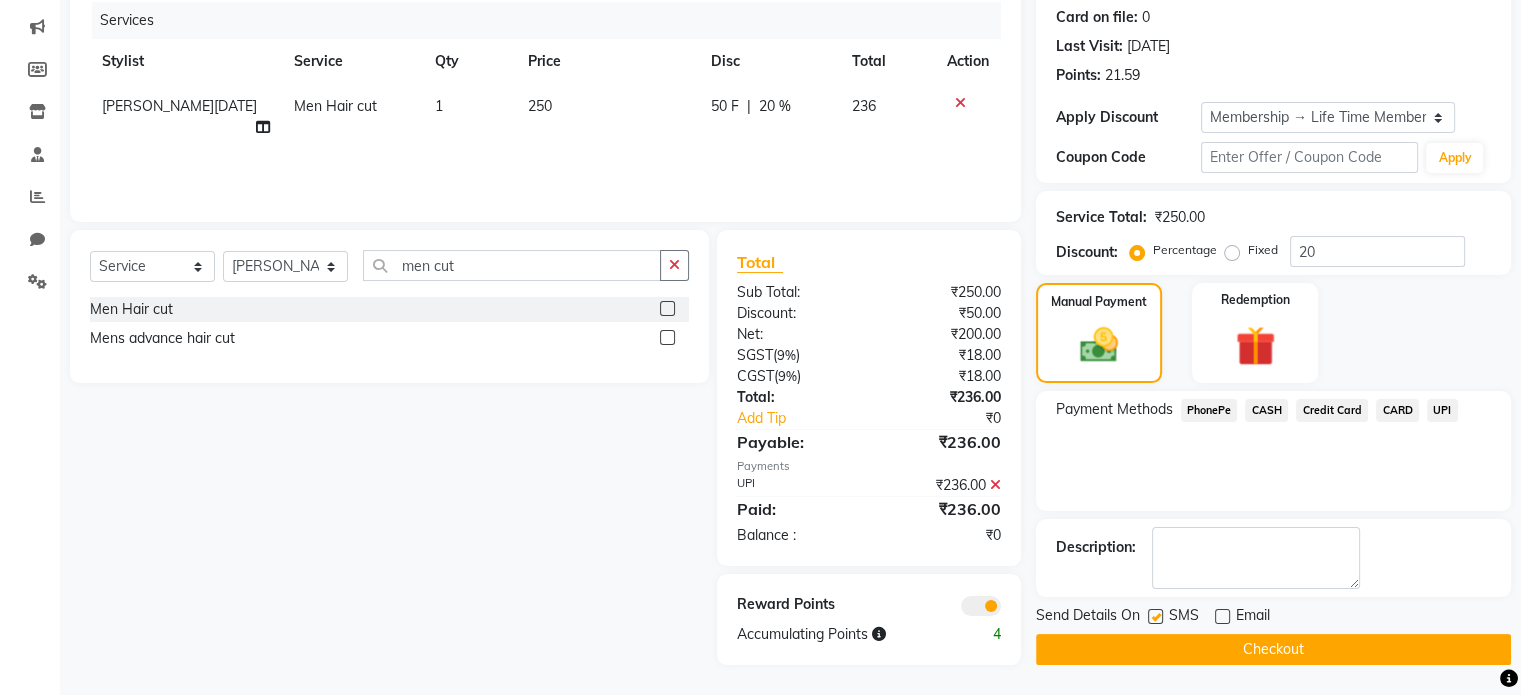 click on "Checkout" 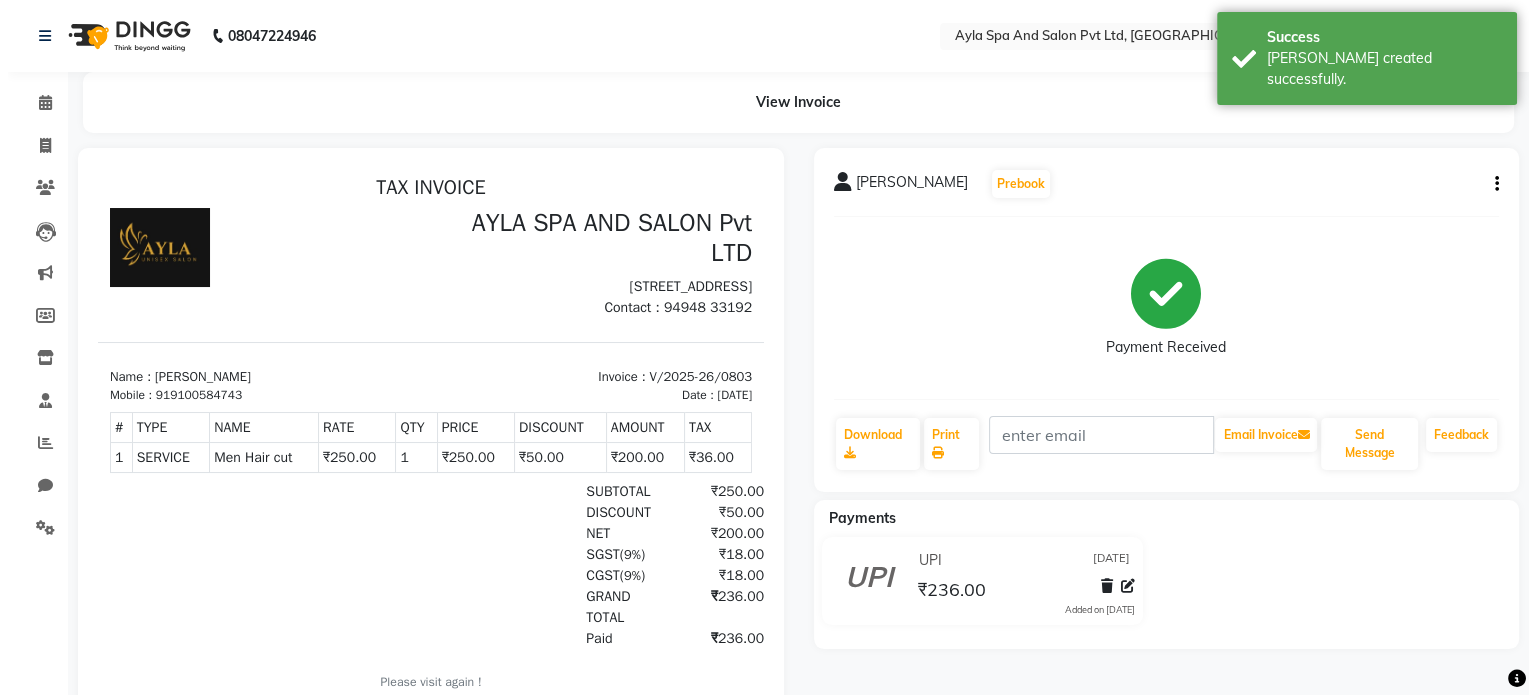 scroll, scrollTop: 0, scrollLeft: 0, axis: both 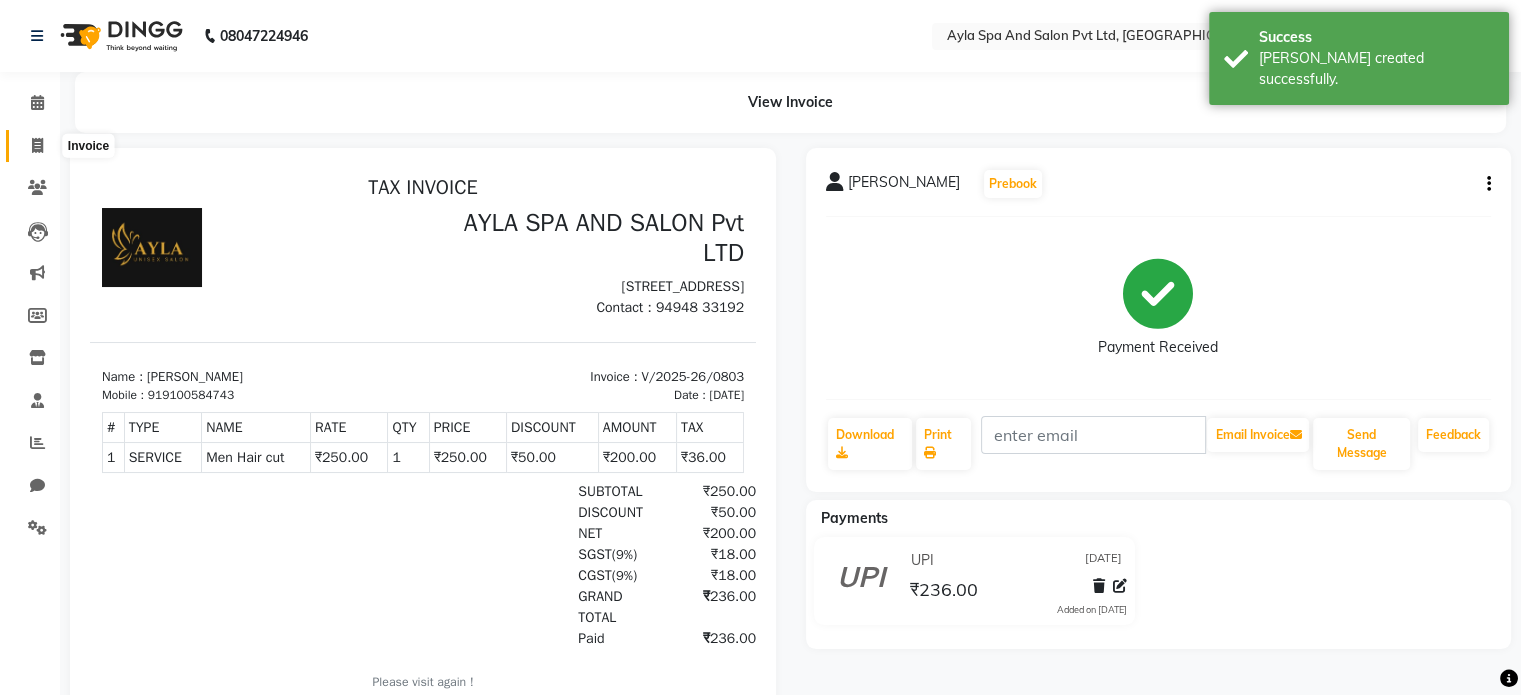 click 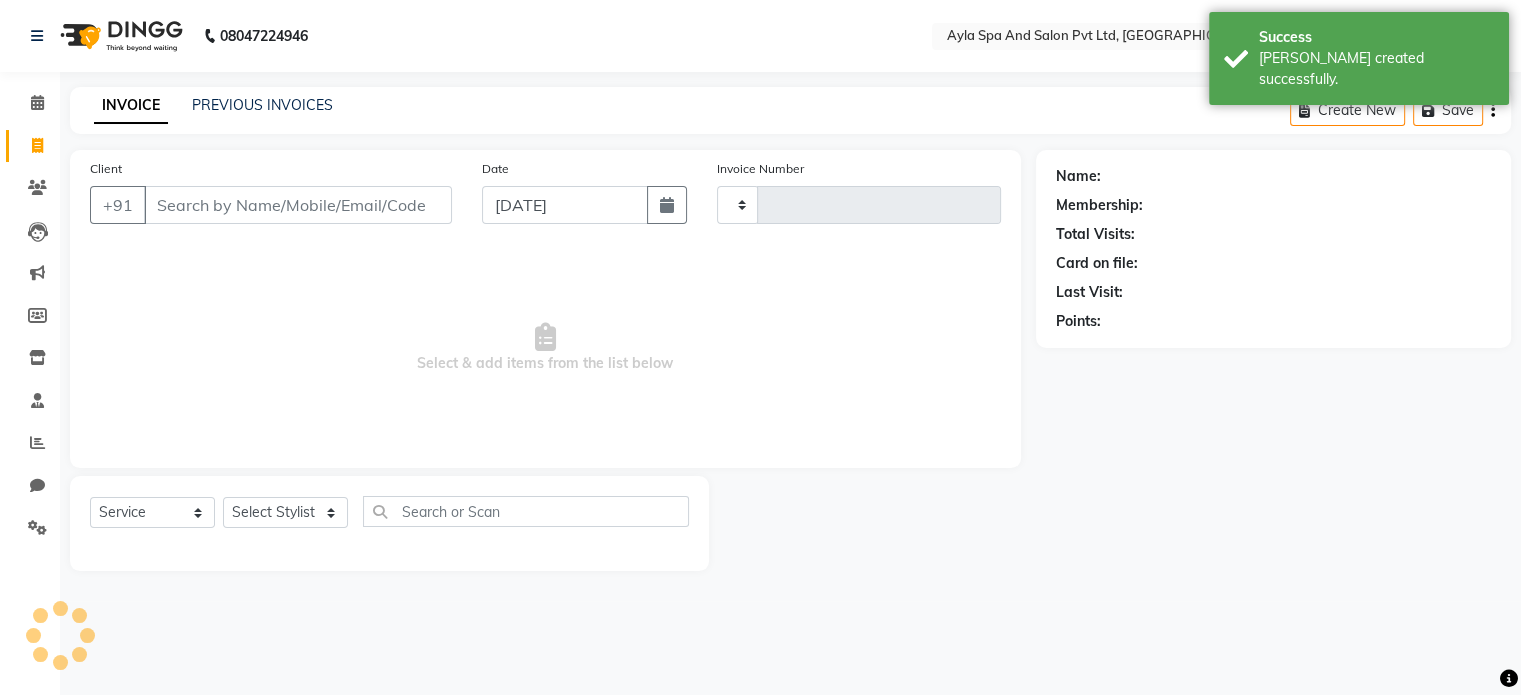 type on "0804" 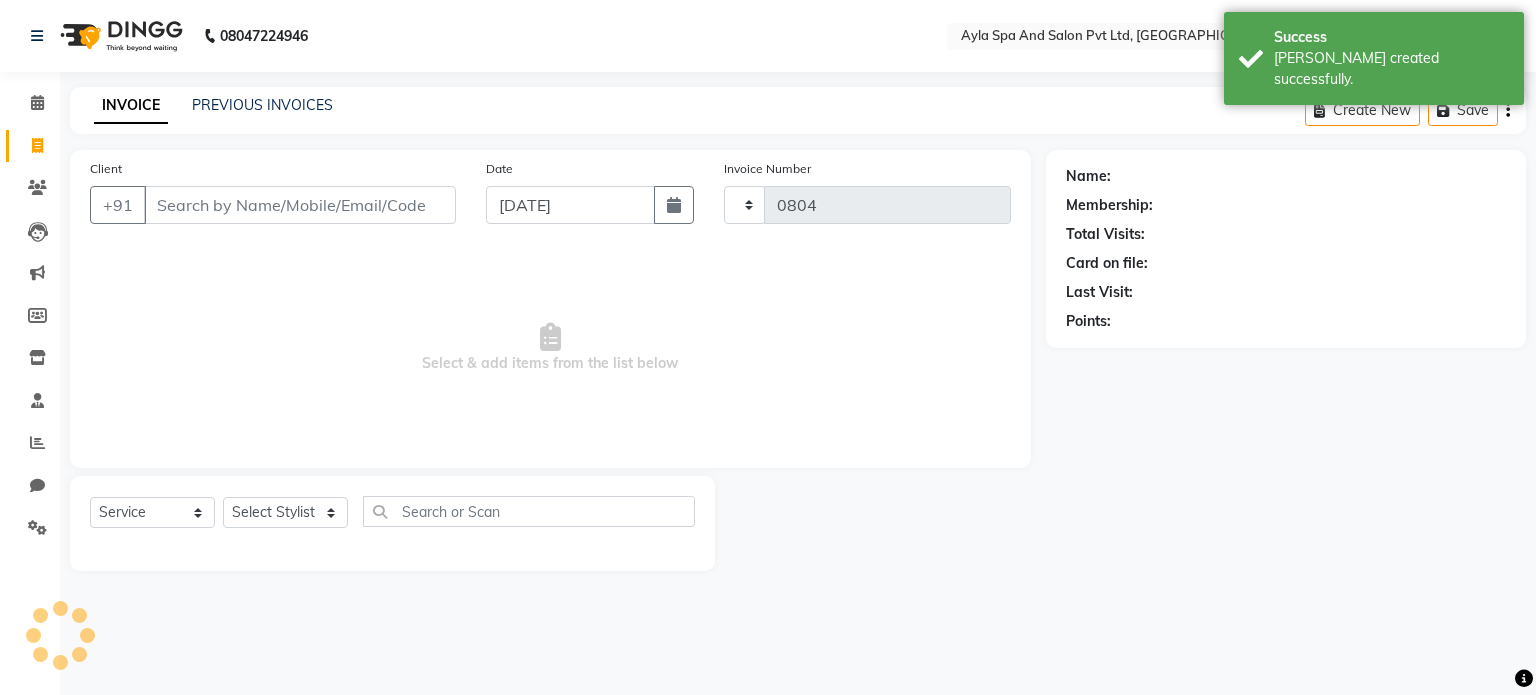 select on "7756" 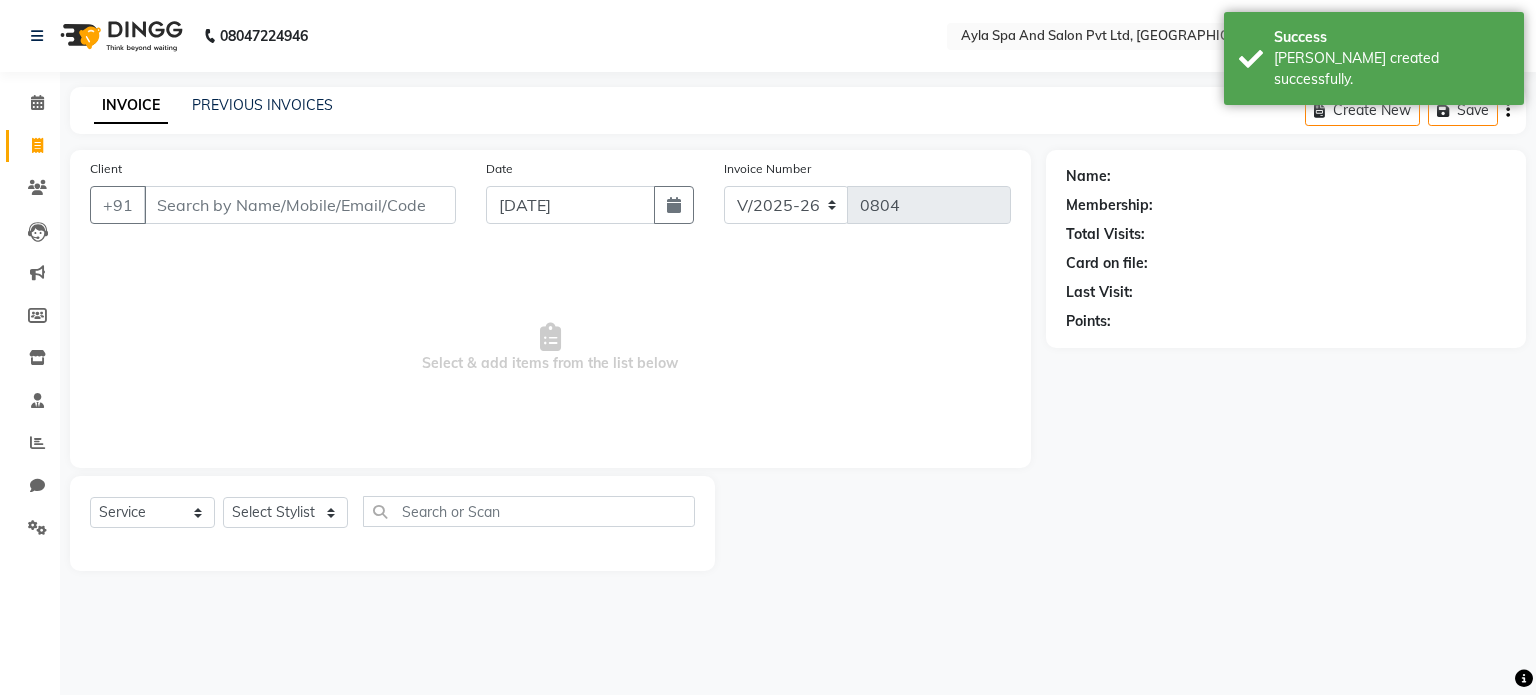 click on "Client" at bounding box center (300, 205) 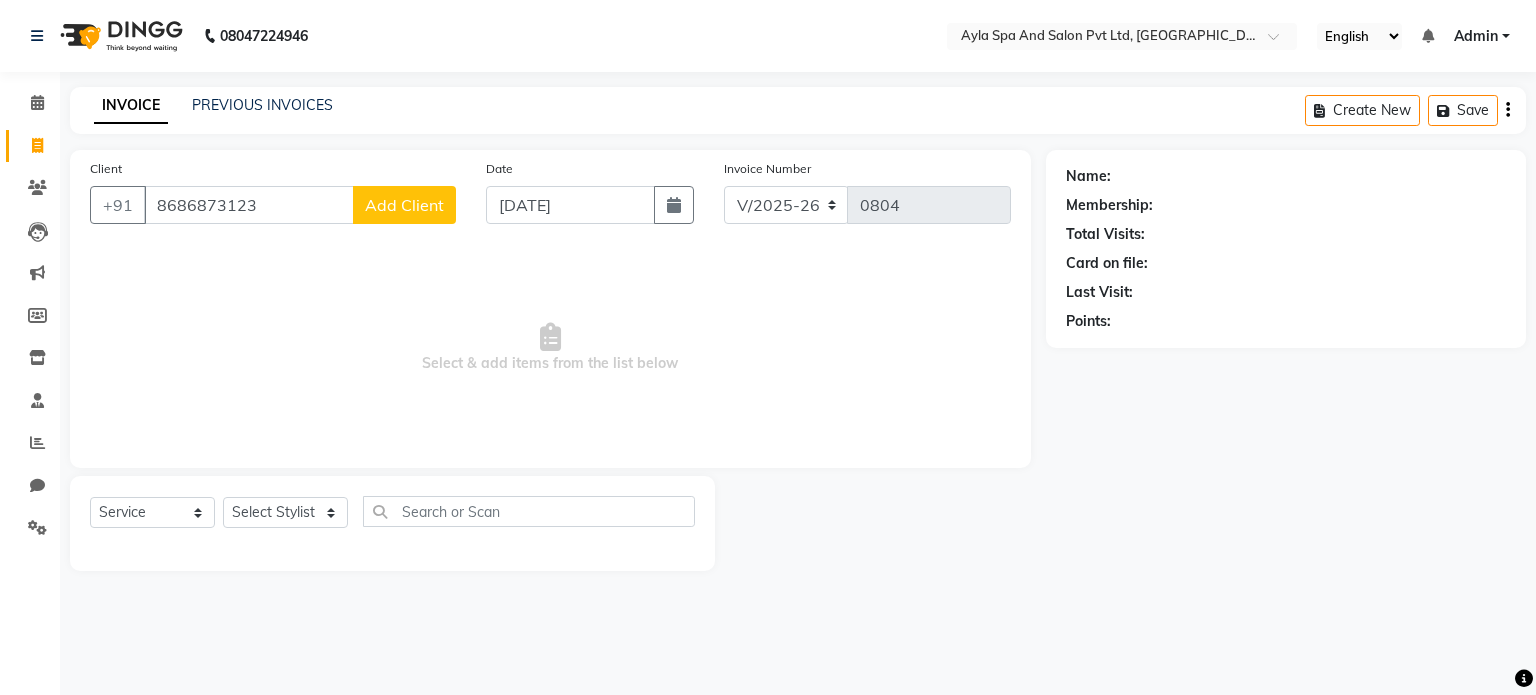 type on "8686873123" 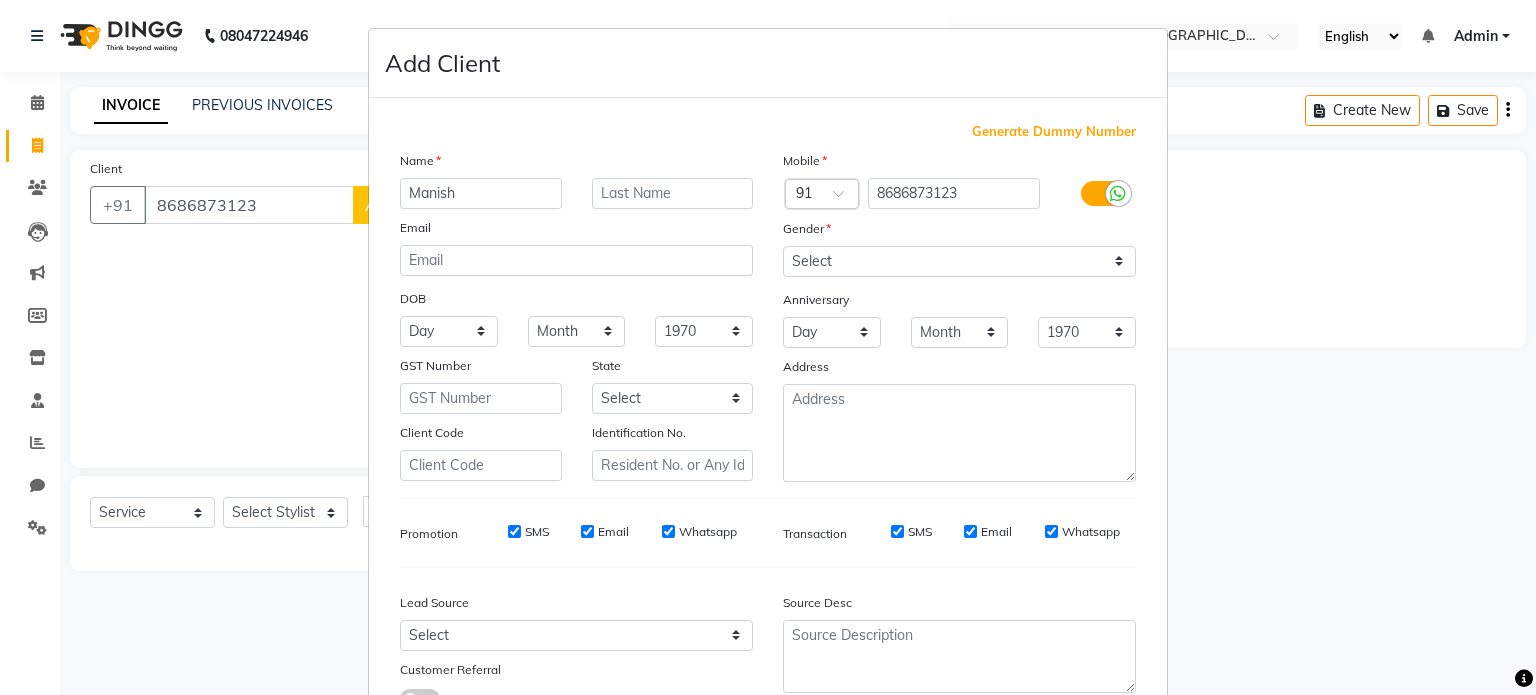 type on "Manish" 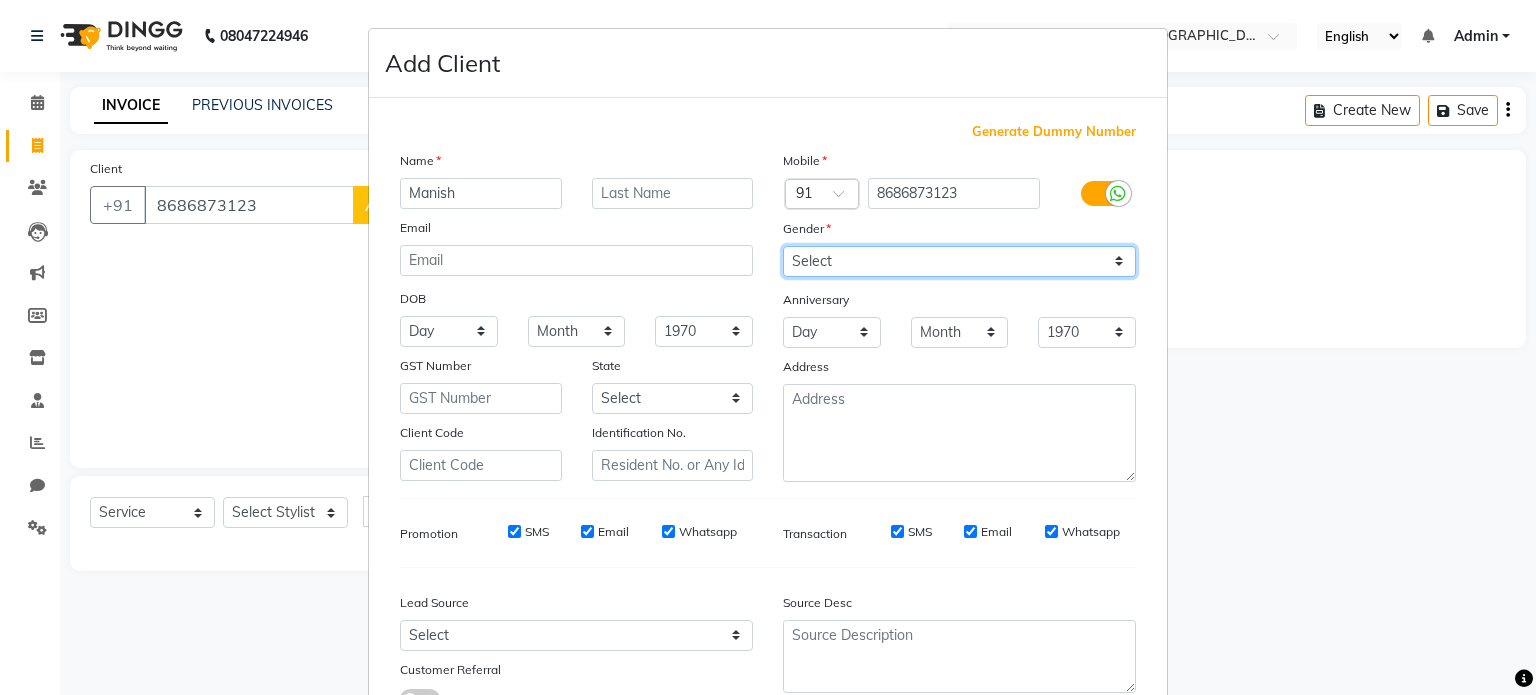 click on "Select [DEMOGRAPHIC_DATA] [DEMOGRAPHIC_DATA] Other Prefer Not To Say" at bounding box center [959, 261] 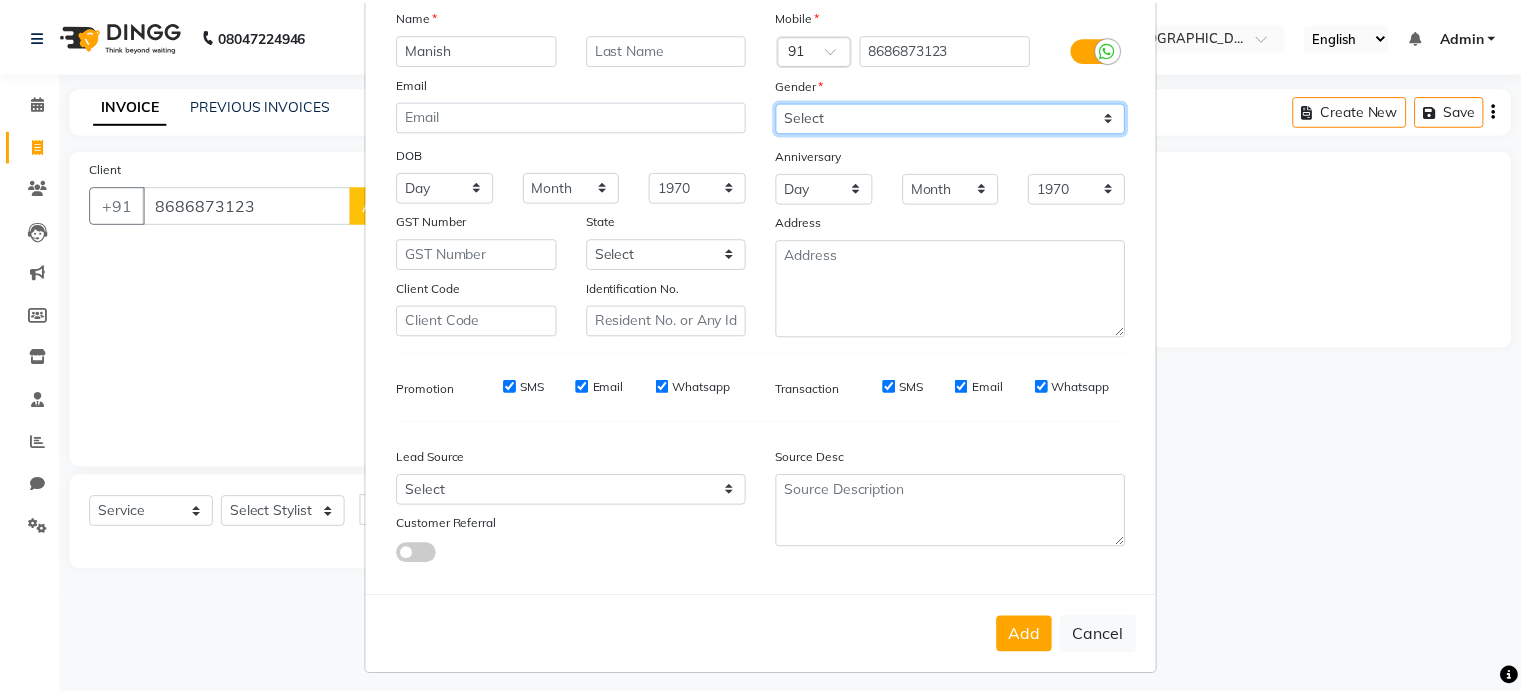 scroll, scrollTop: 161, scrollLeft: 0, axis: vertical 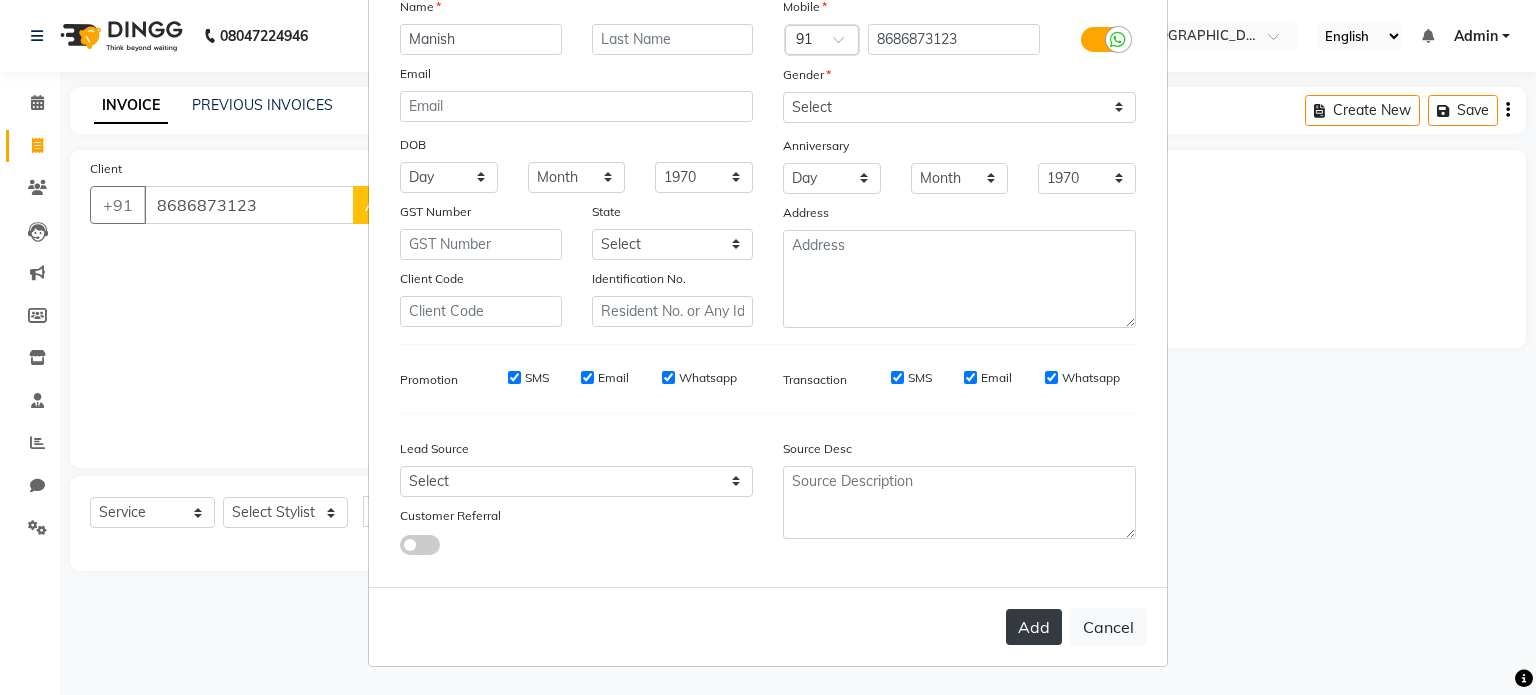 click on "Add" at bounding box center (1034, 627) 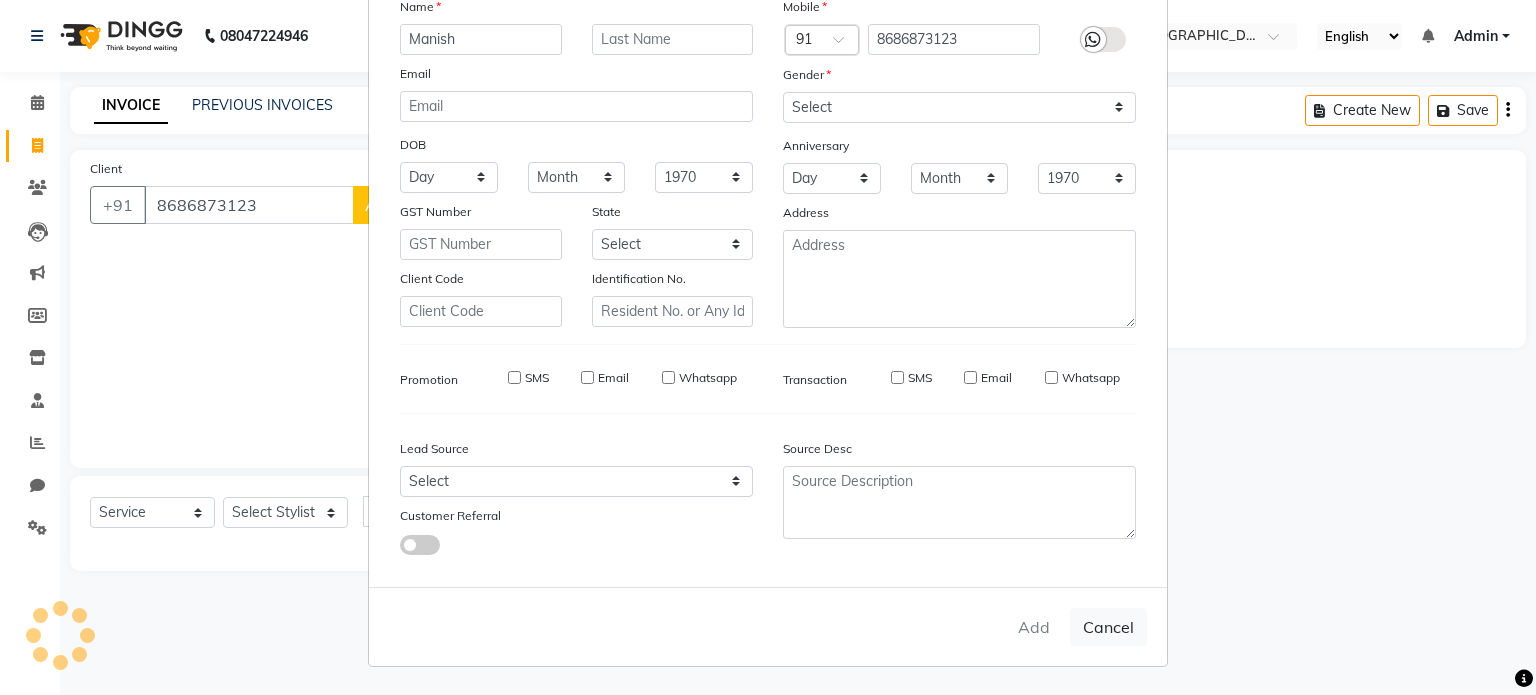 type 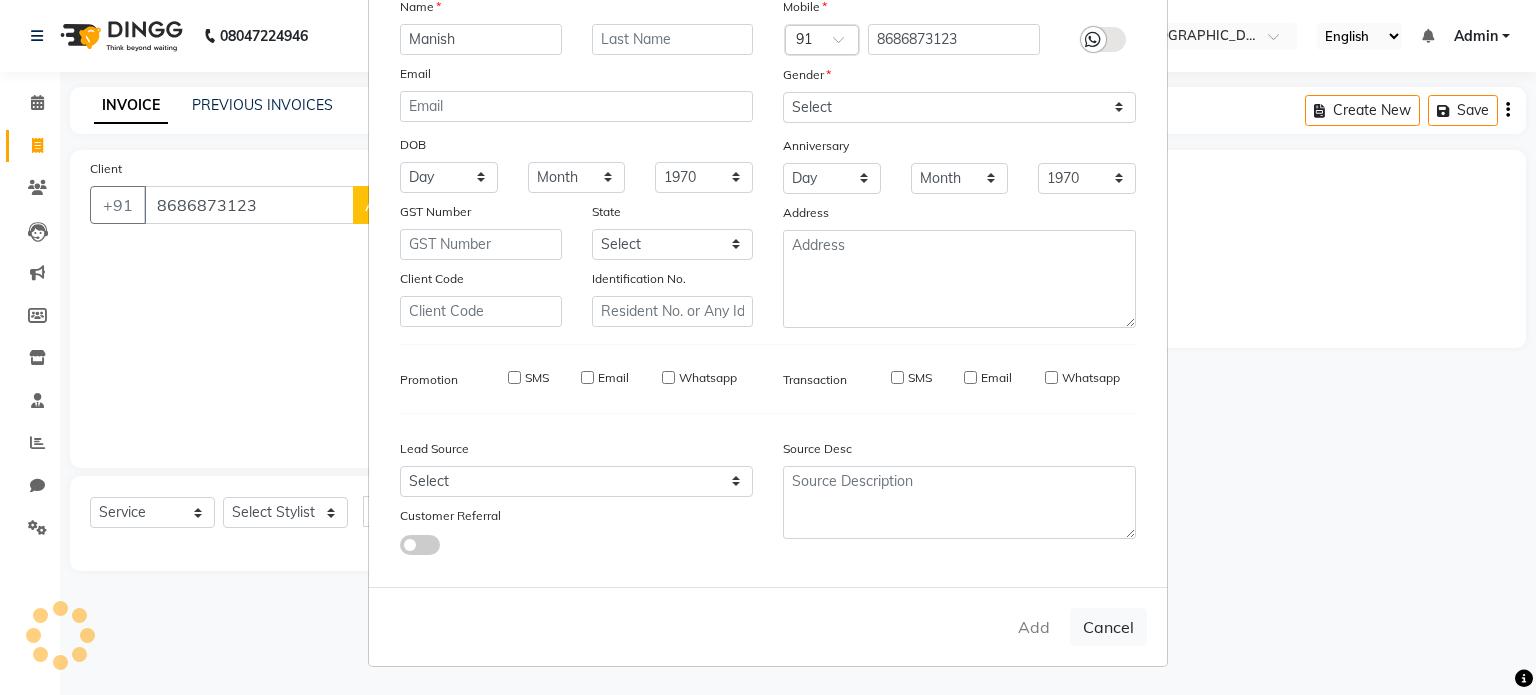 select 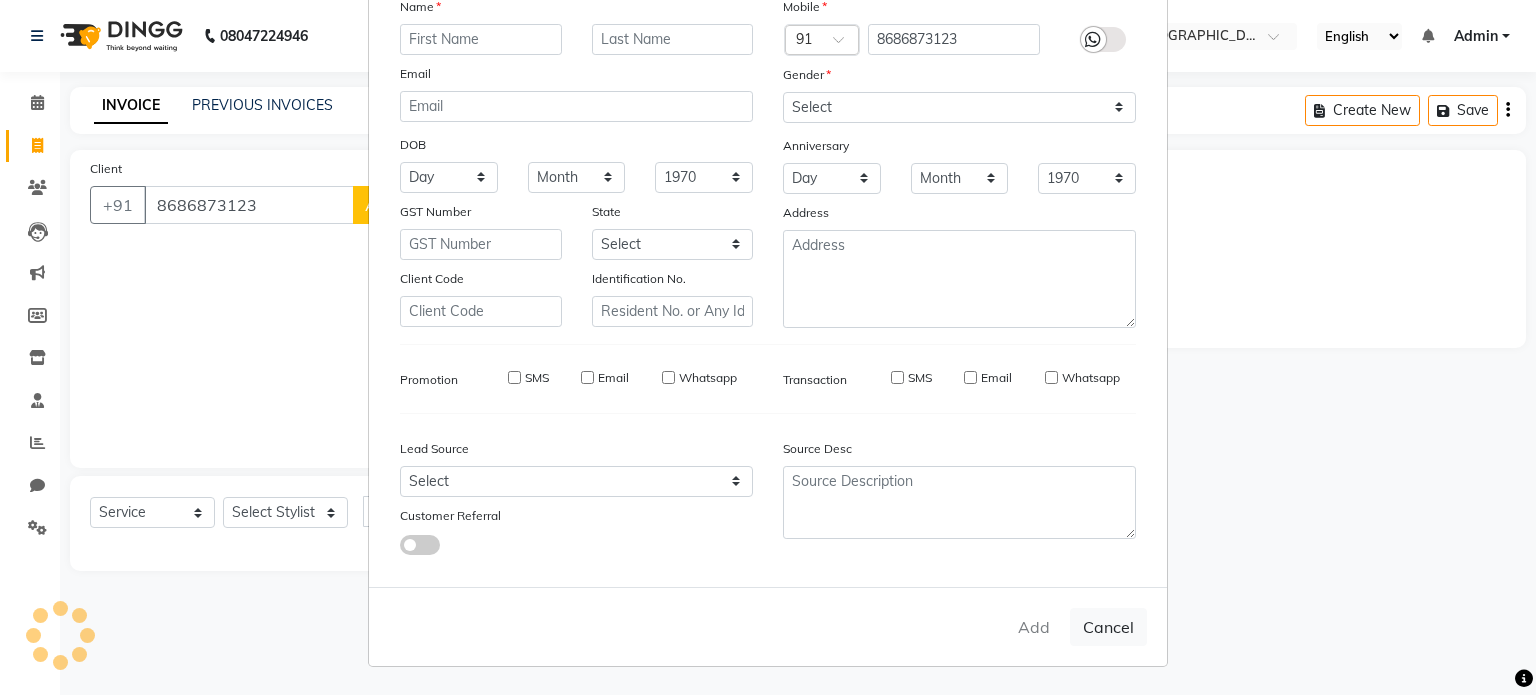 select 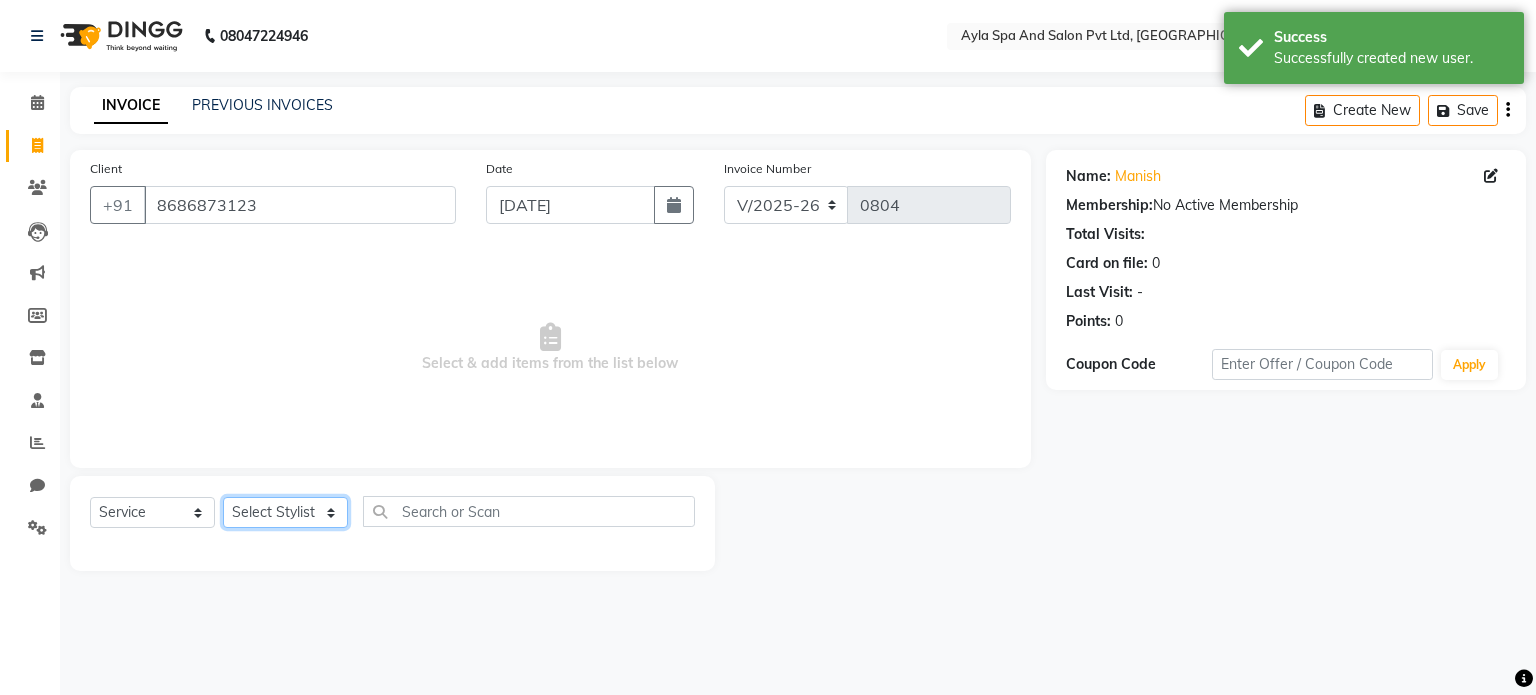 click on "Select Stylist [PERSON_NAME][DATE] [PERSON_NAME] NAVEEN [PERSON_NAME] [PERSON_NAME]" 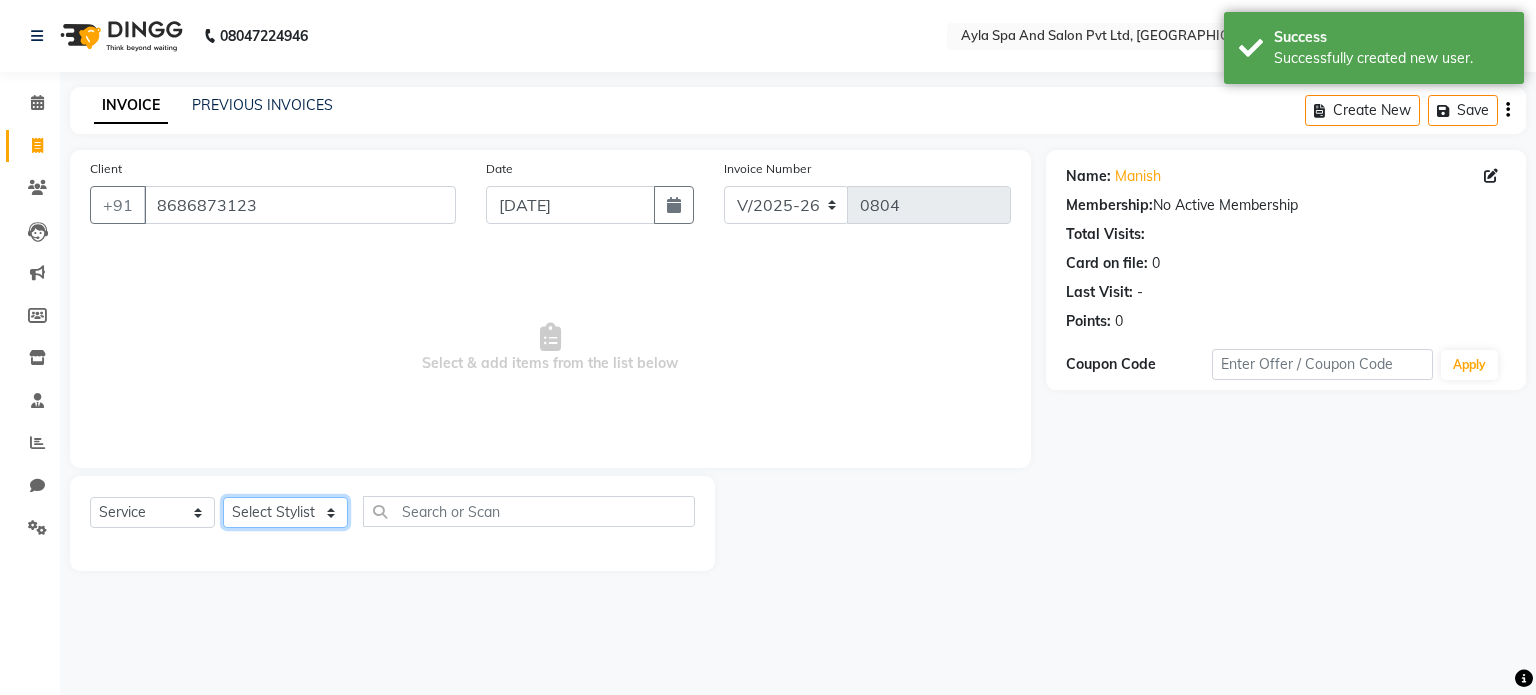 select on "85161" 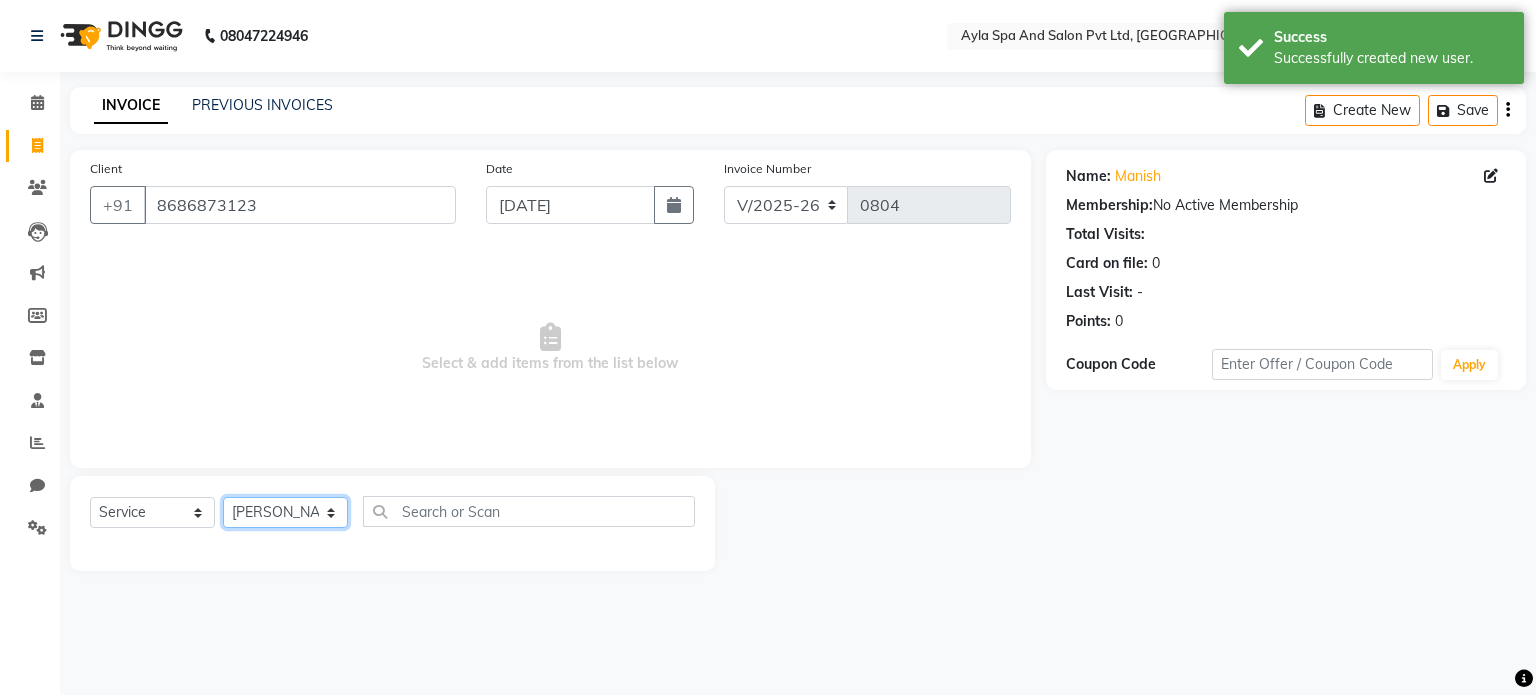 click on "Select Stylist [PERSON_NAME][DATE] [PERSON_NAME] NAVEEN [PERSON_NAME] [PERSON_NAME]" 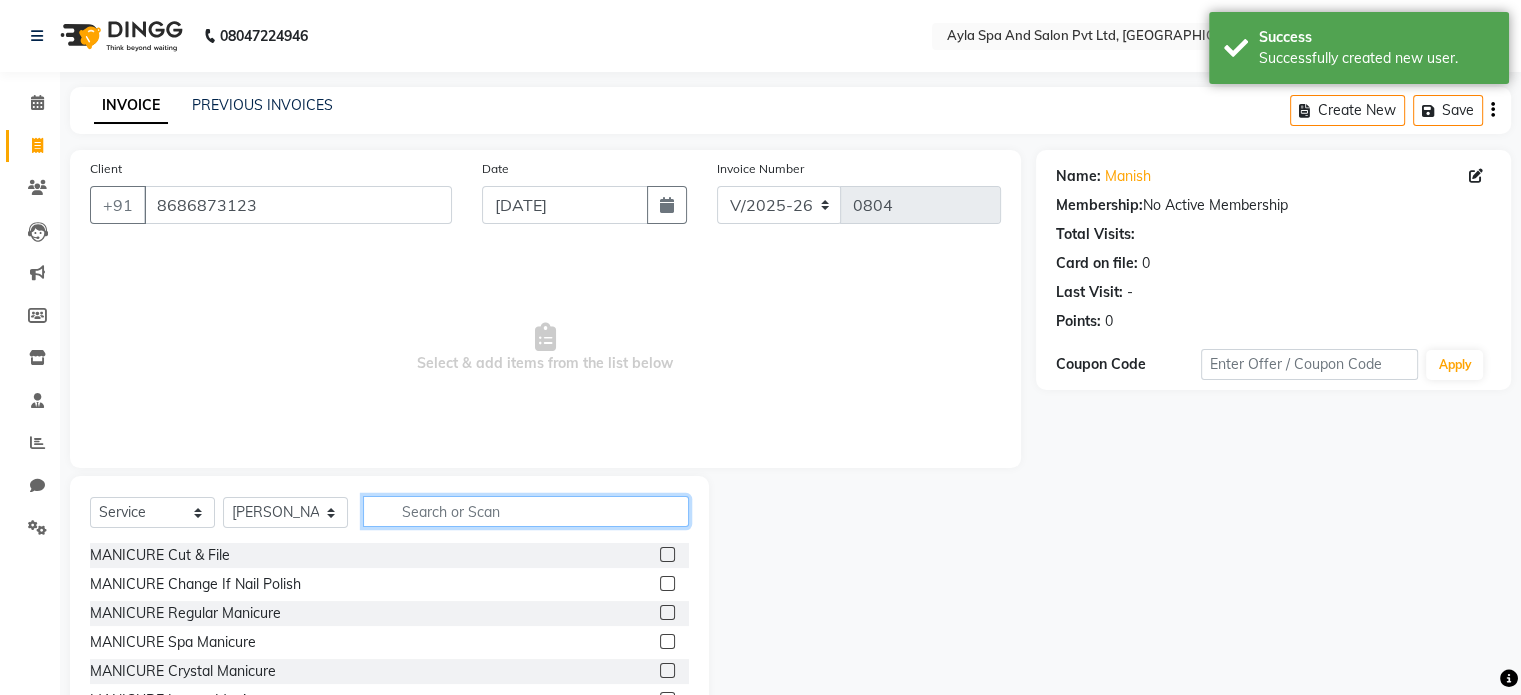 click 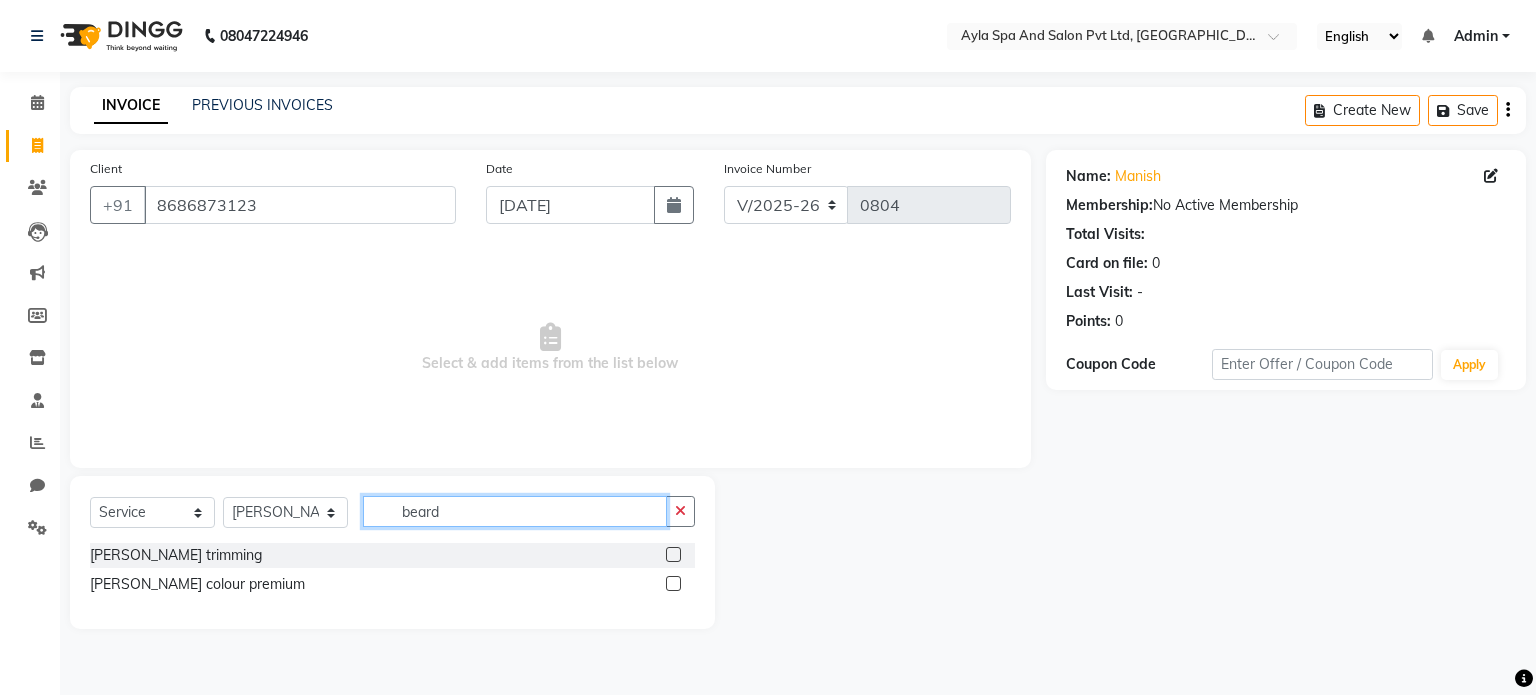 type on "beard" 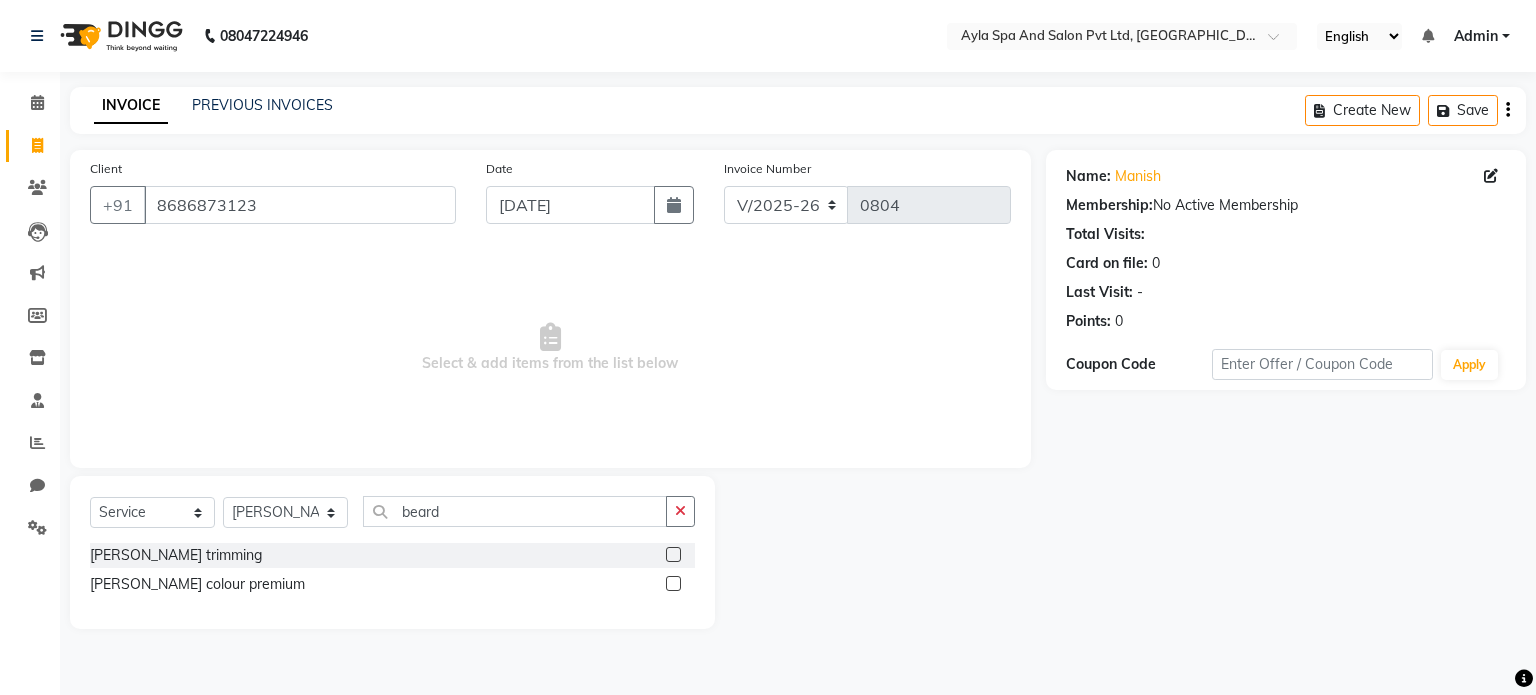 click 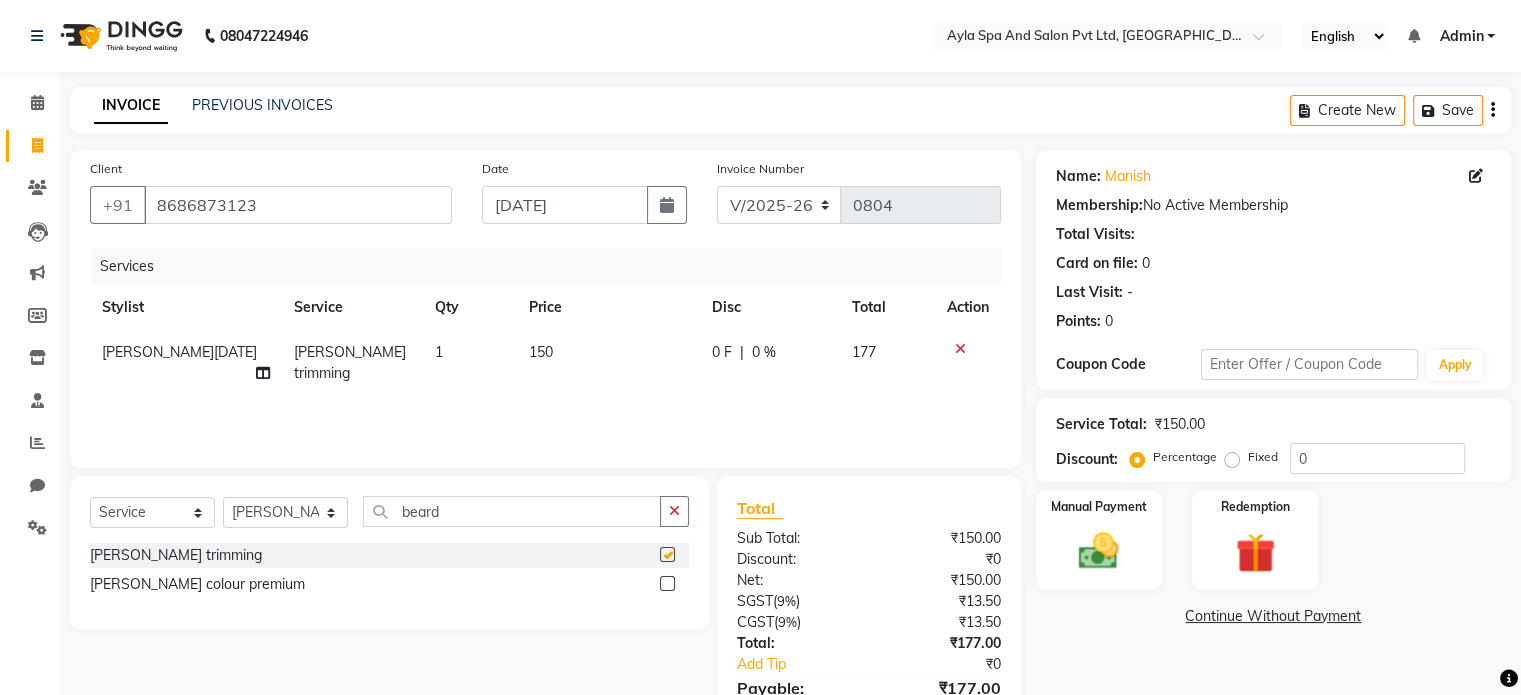 checkbox on "false" 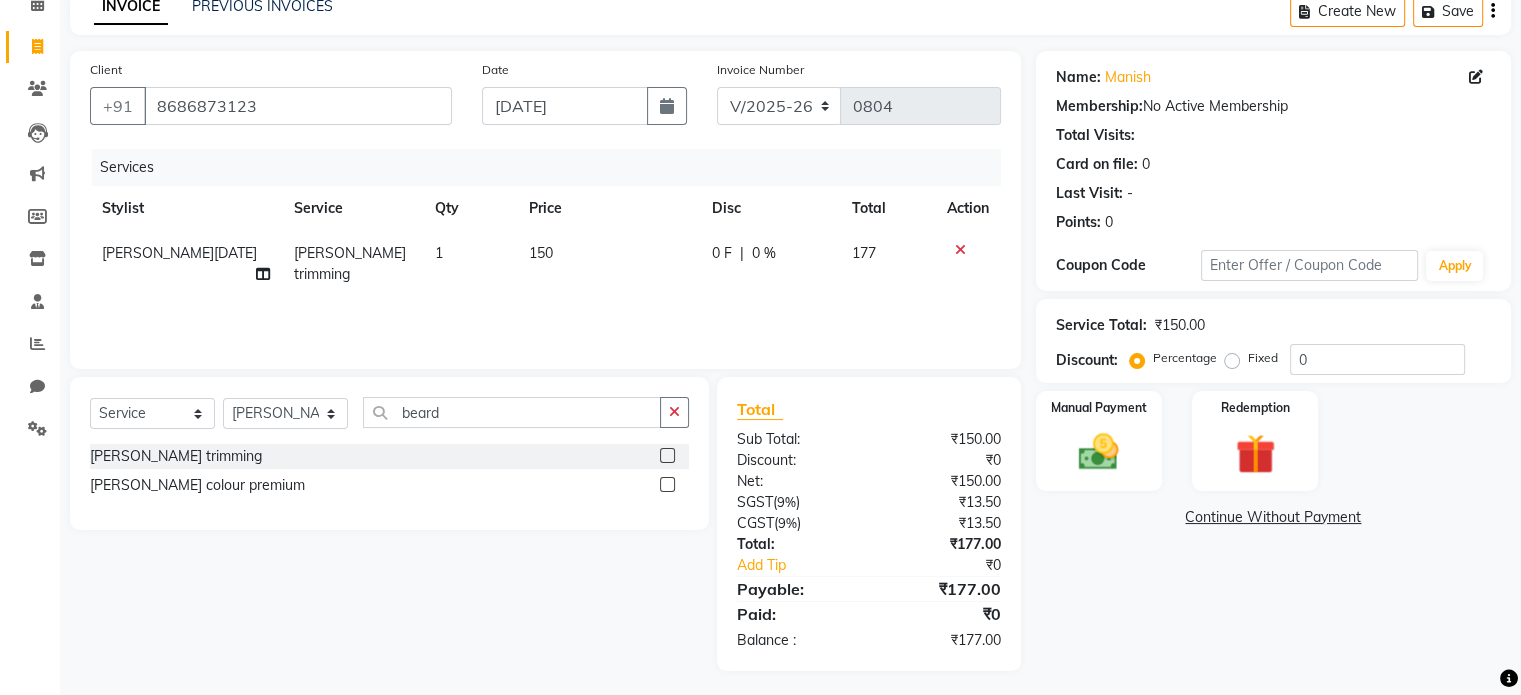 scroll, scrollTop: 105, scrollLeft: 0, axis: vertical 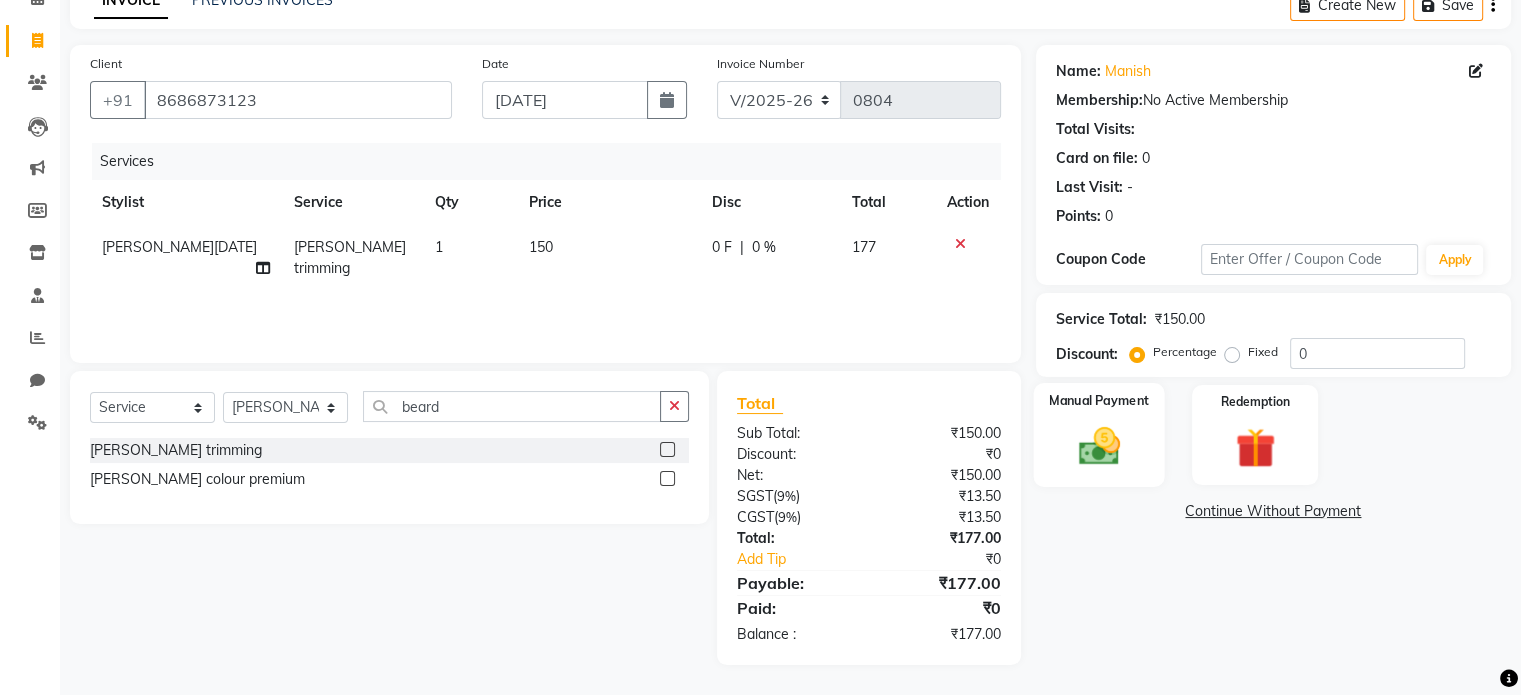 click 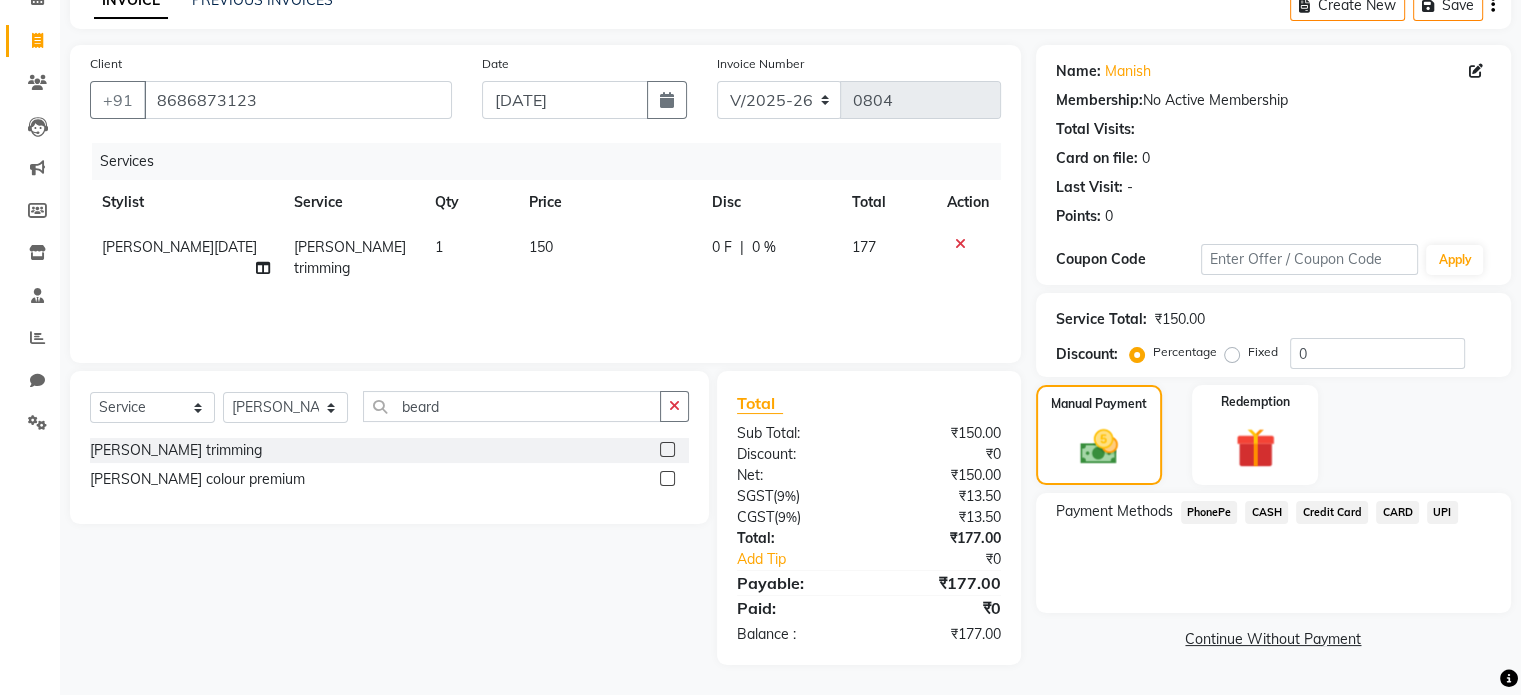 click on "UPI" 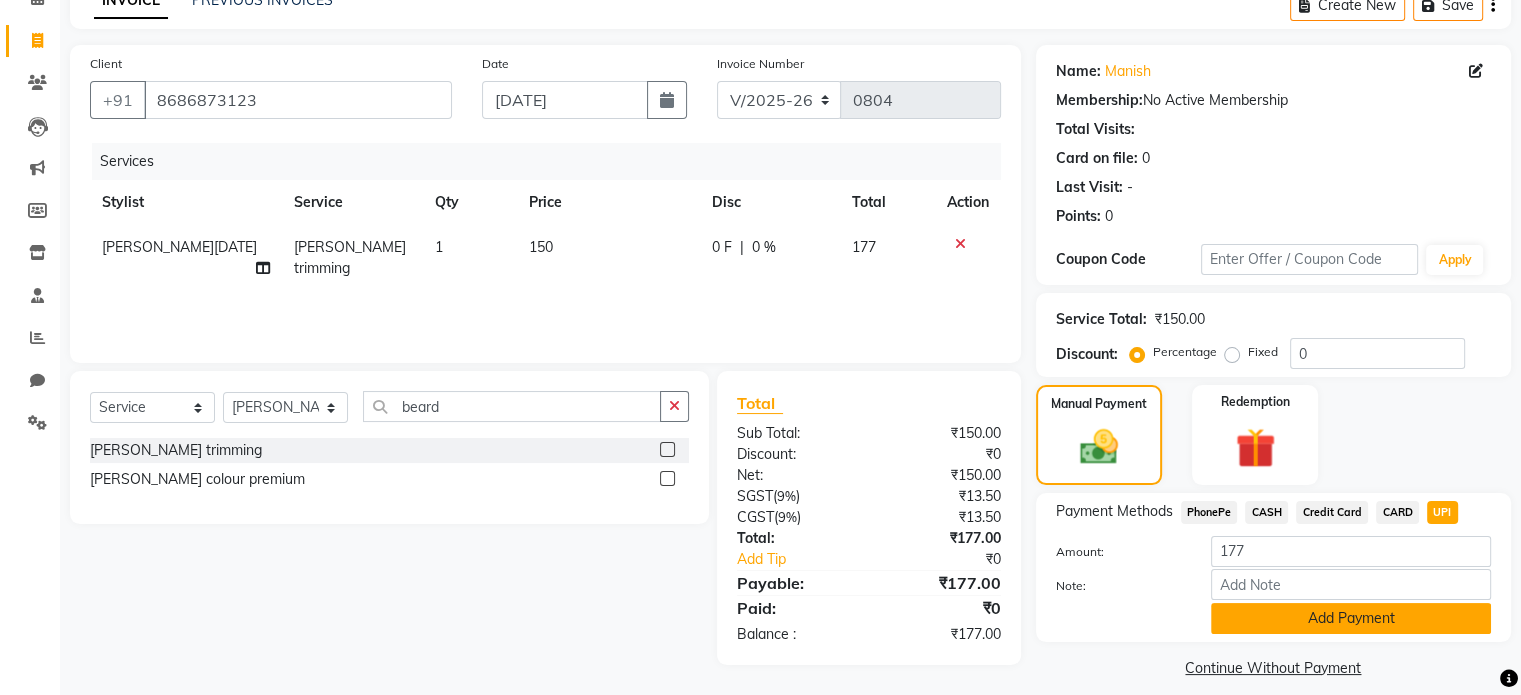 click on "Add Payment" 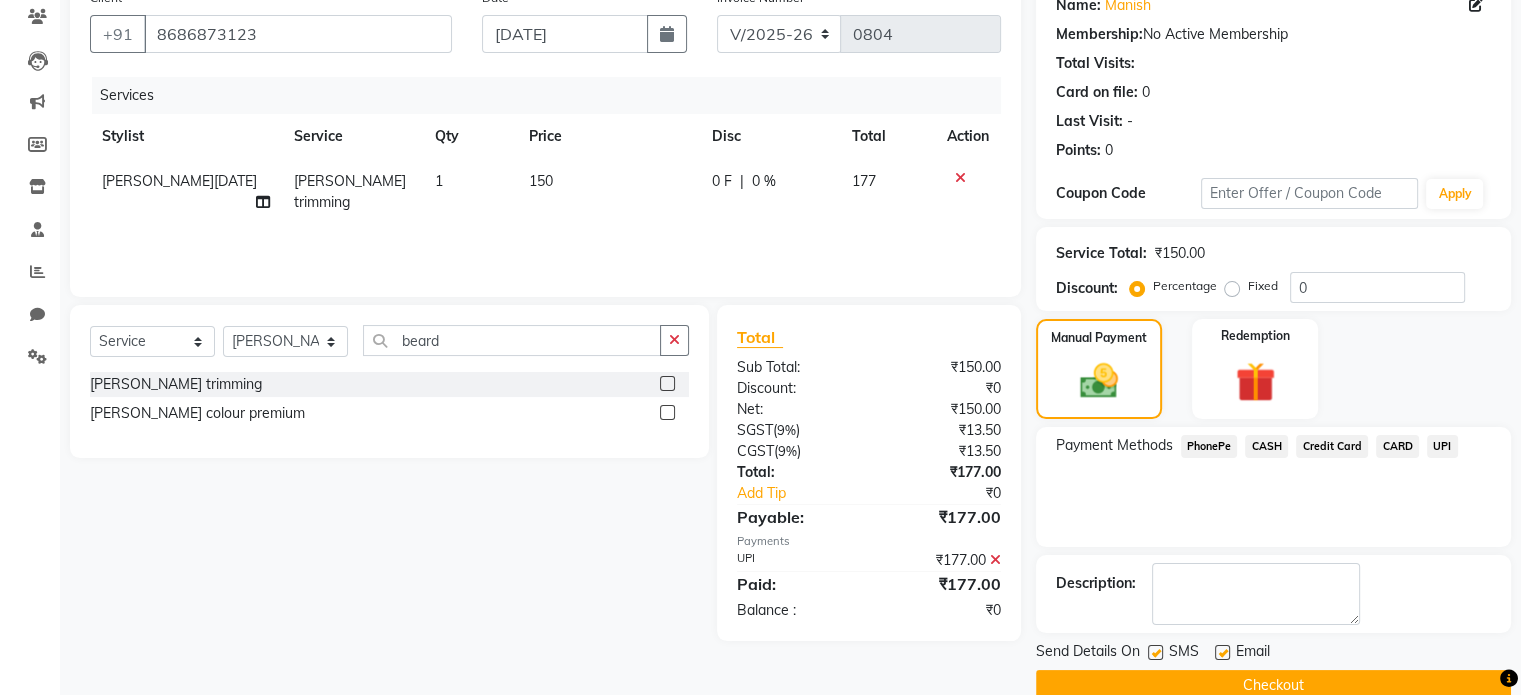 scroll, scrollTop: 205, scrollLeft: 0, axis: vertical 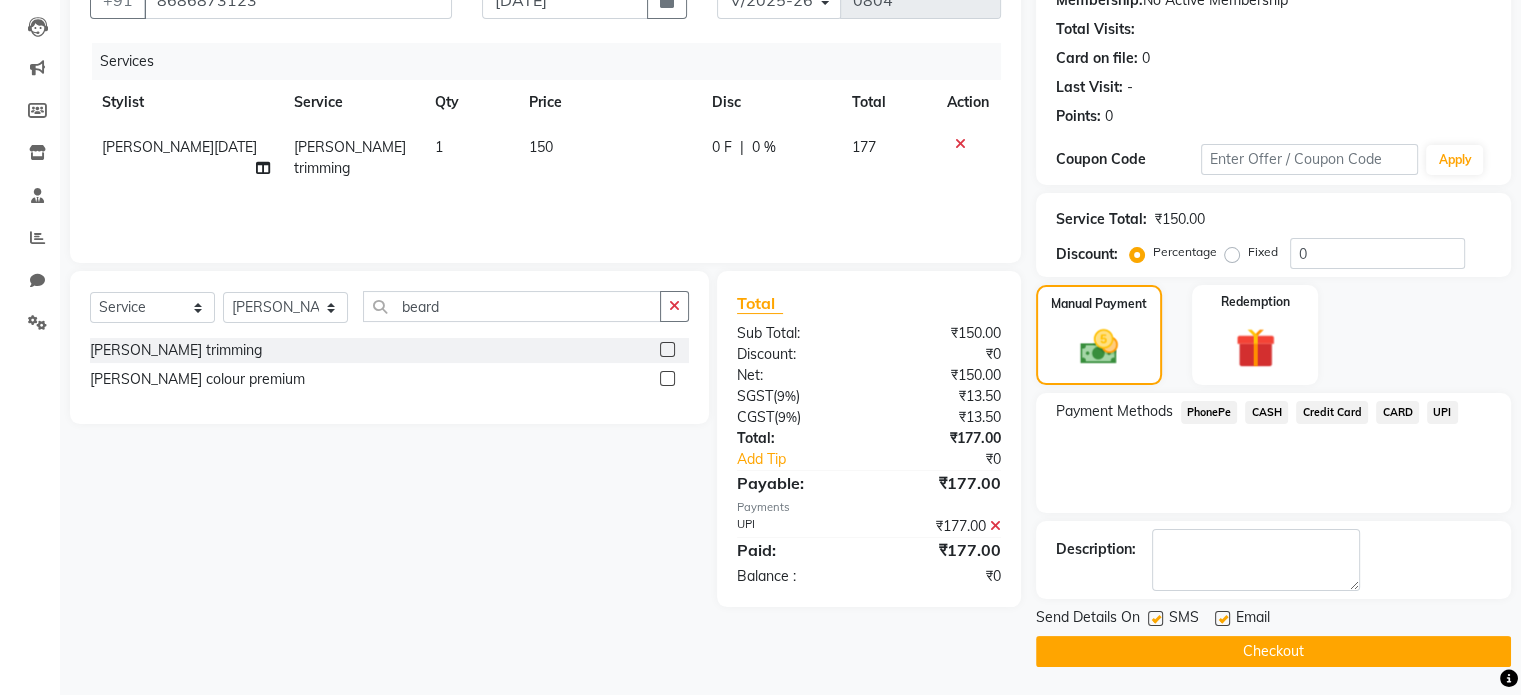 click 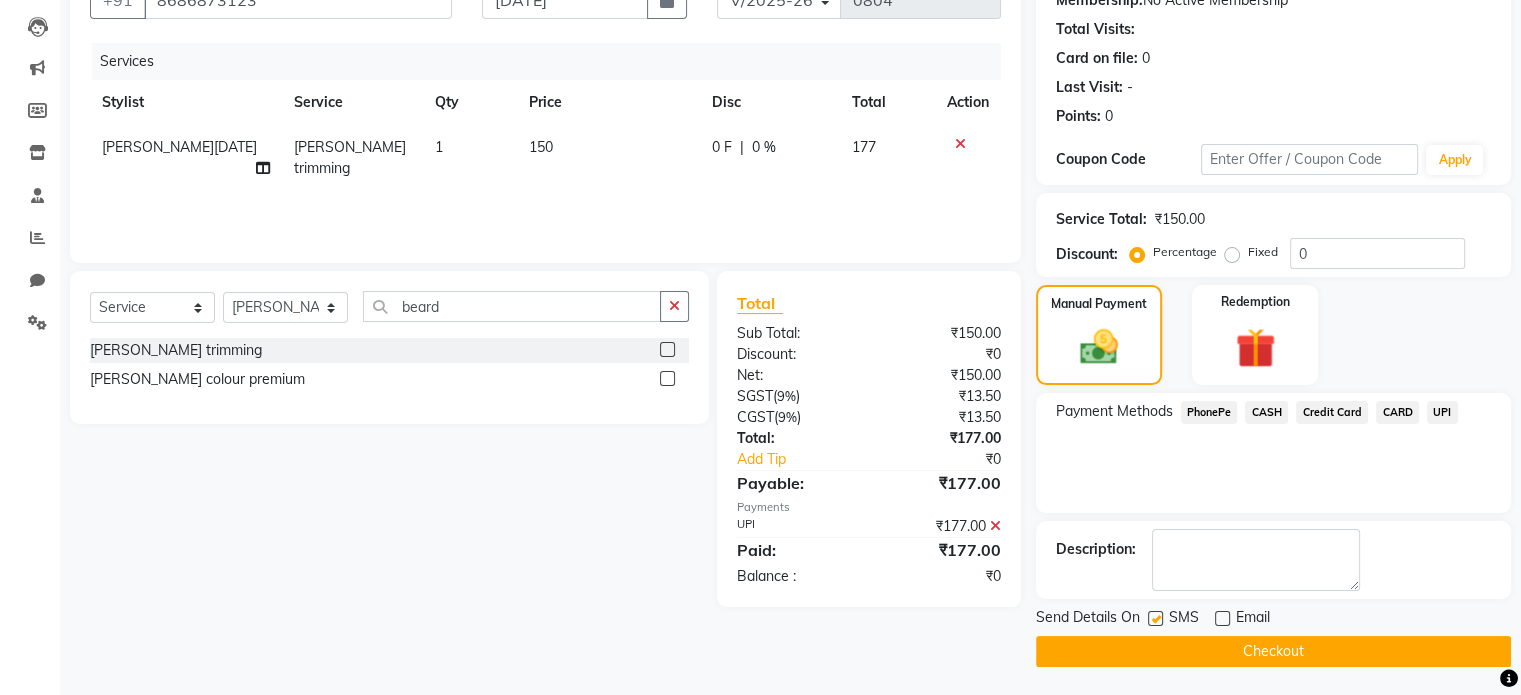 click on "Checkout" 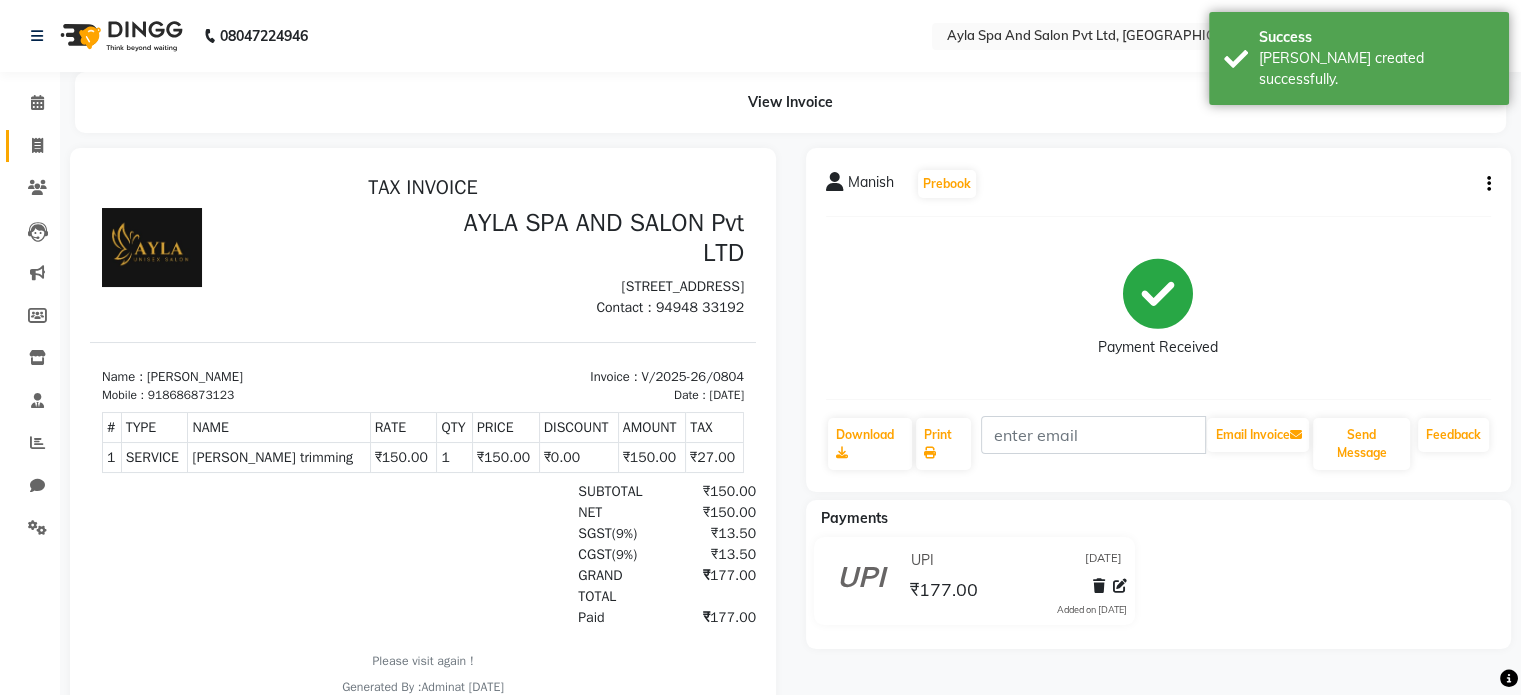 scroll, scrollTop: 0, scrollLeft: 0, axis: both 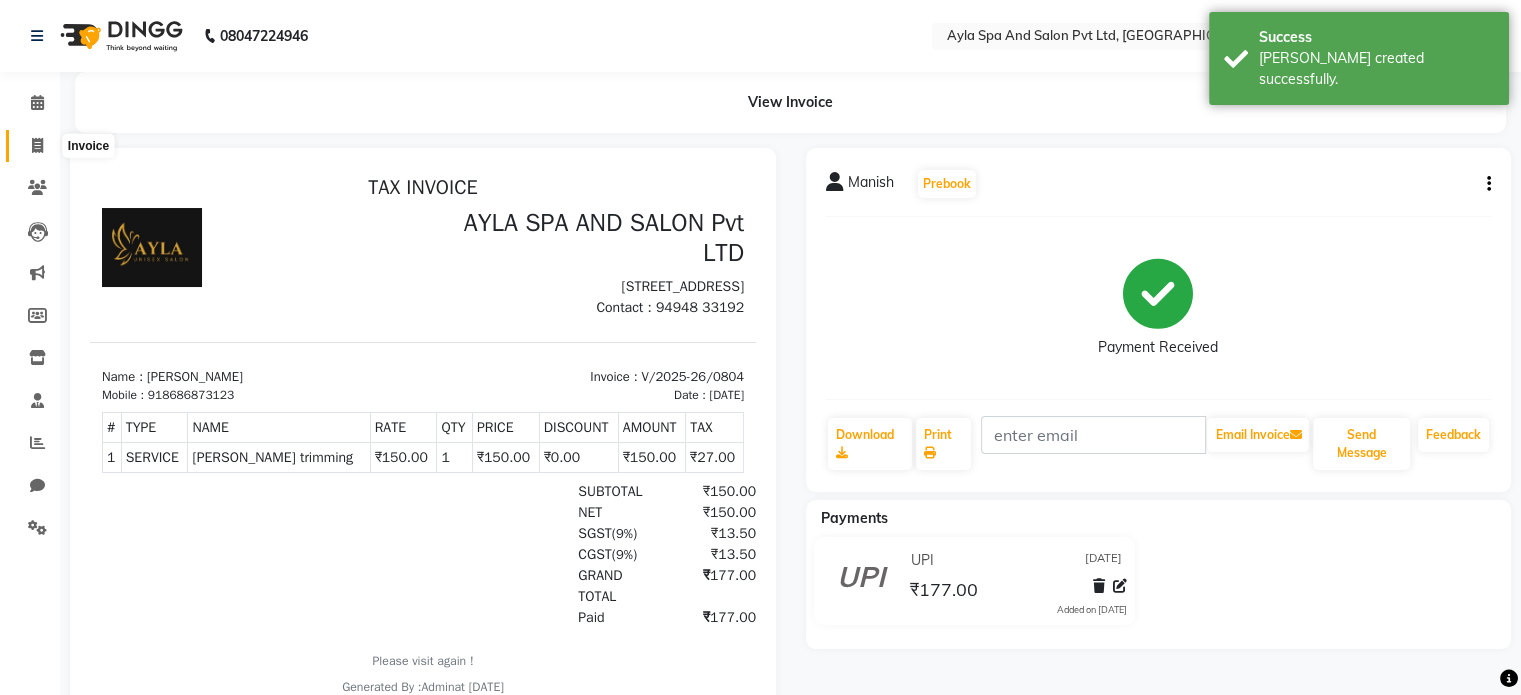 click 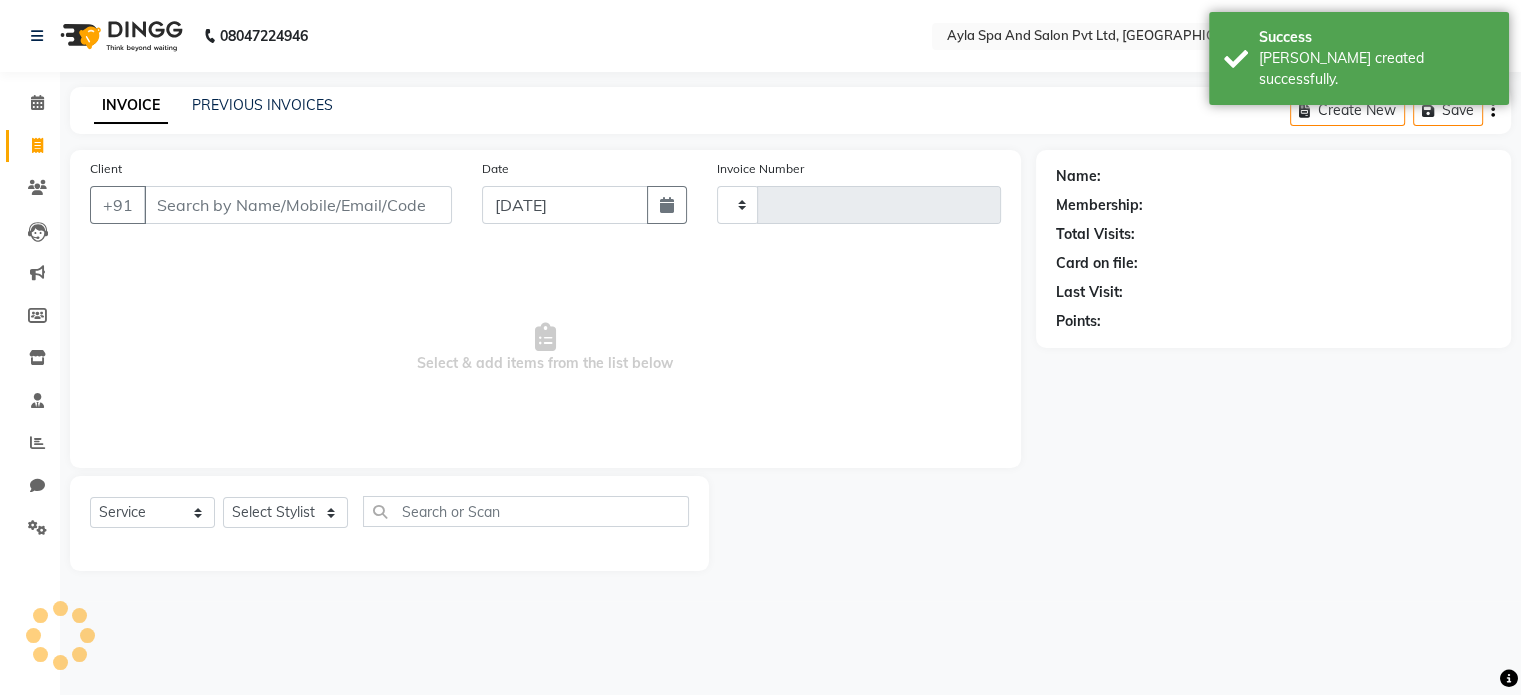 type on "0805" 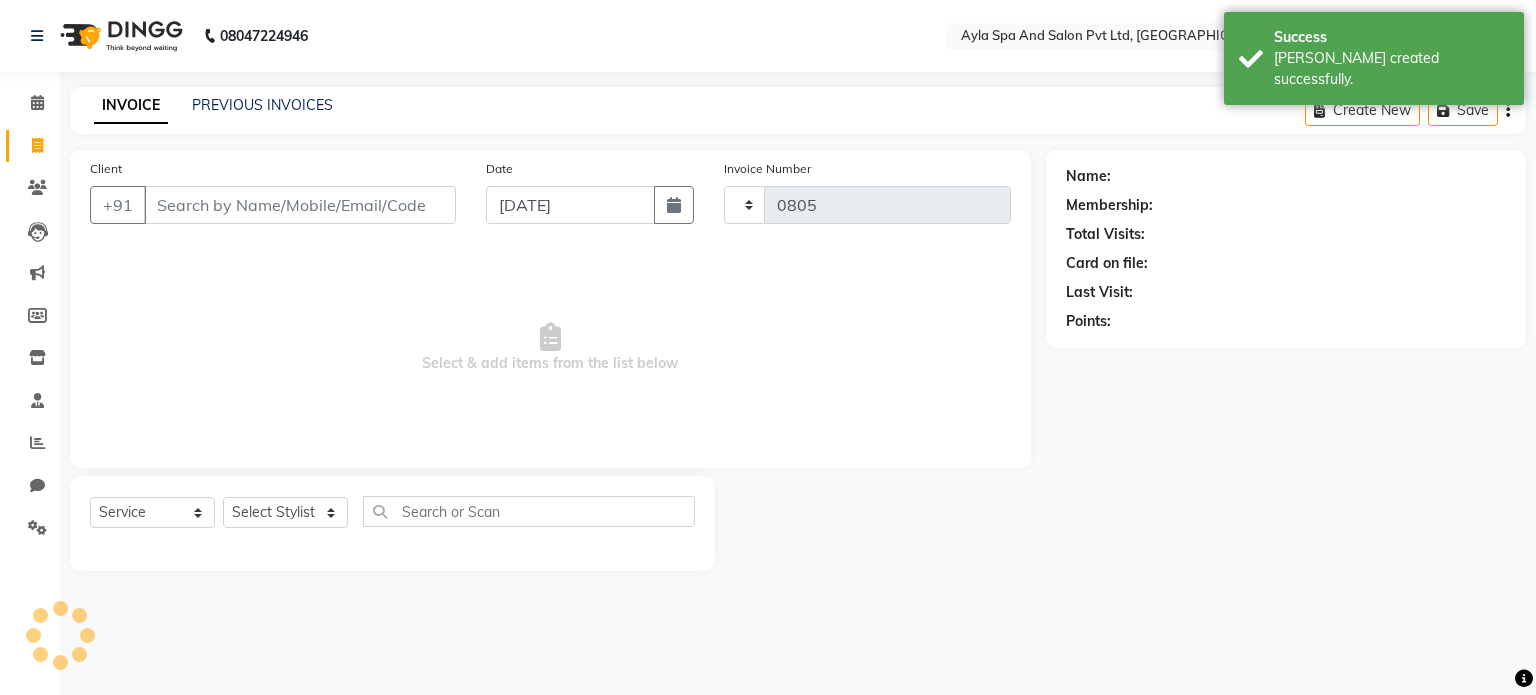 select on "7756" 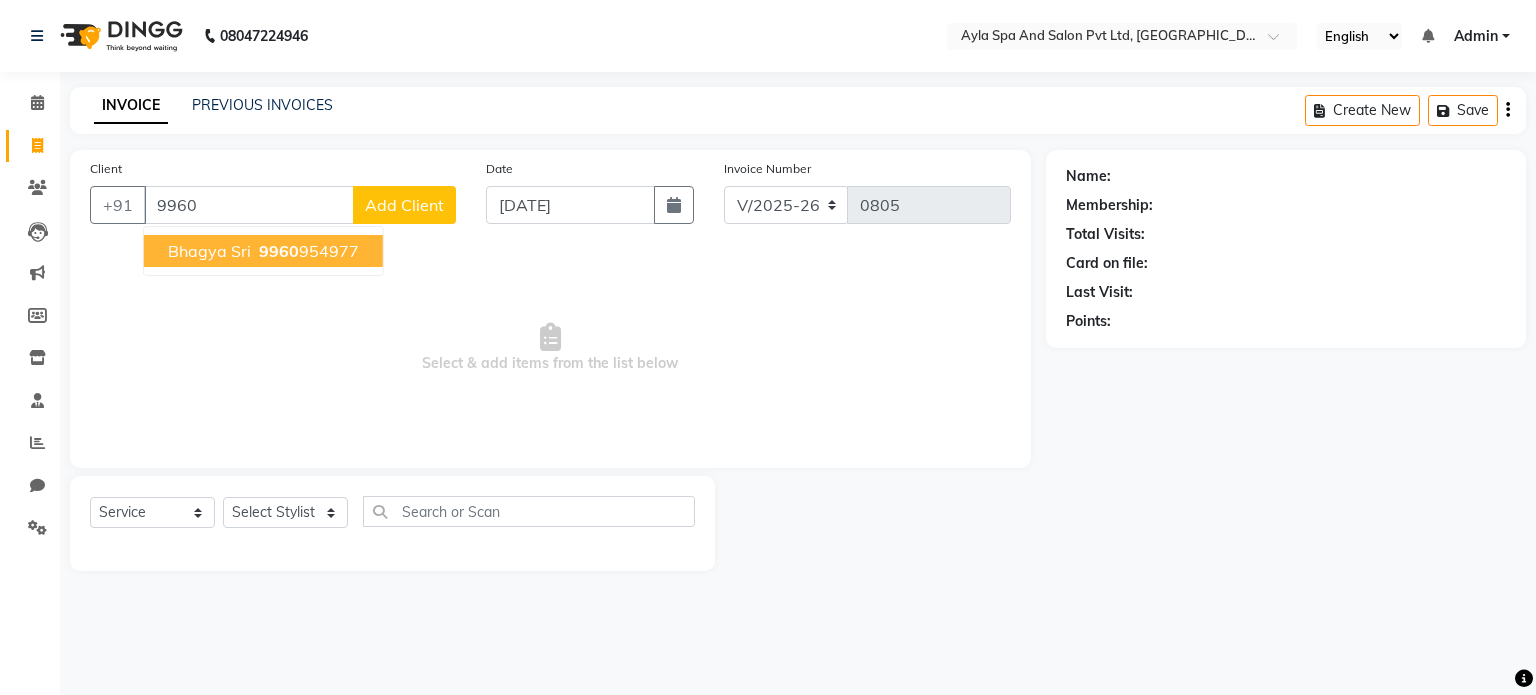click on "9960 954977" at bounding box center (307, 251) 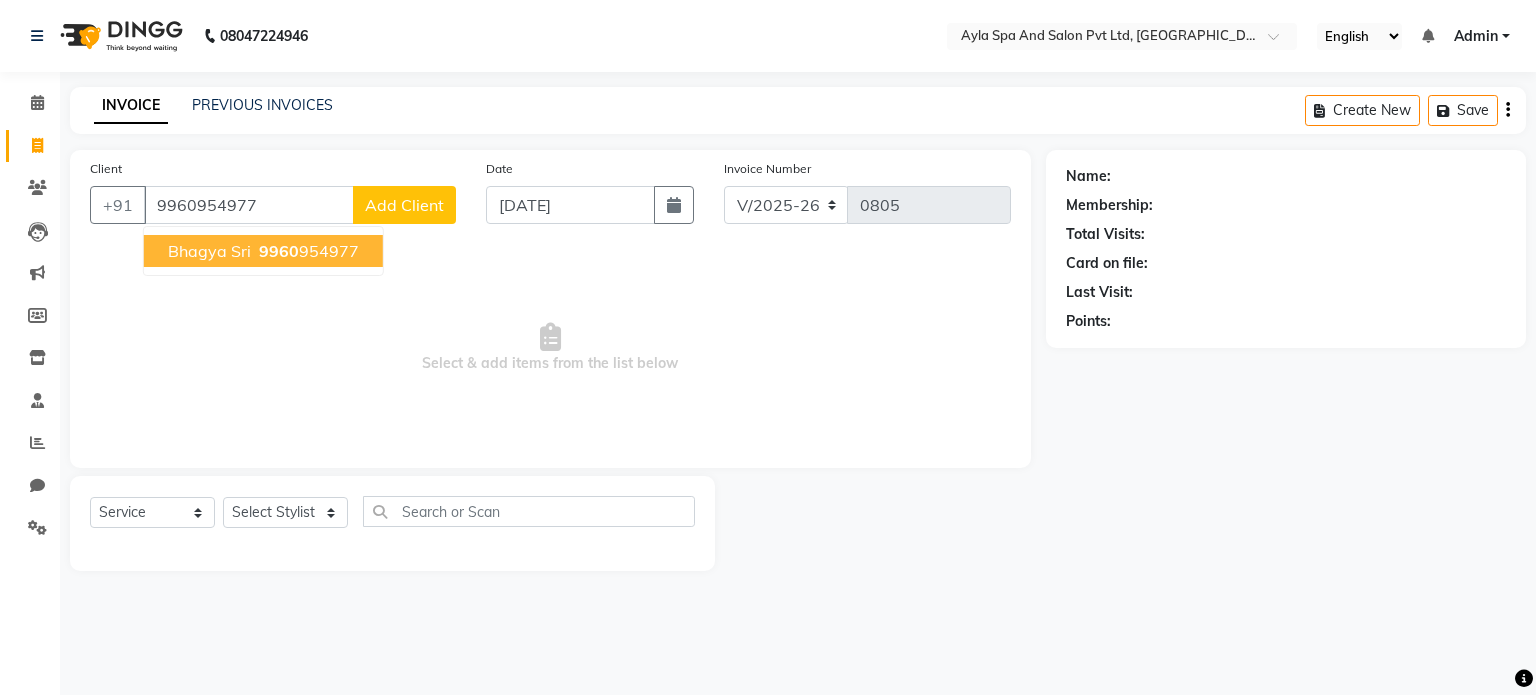 type on "9960954977" 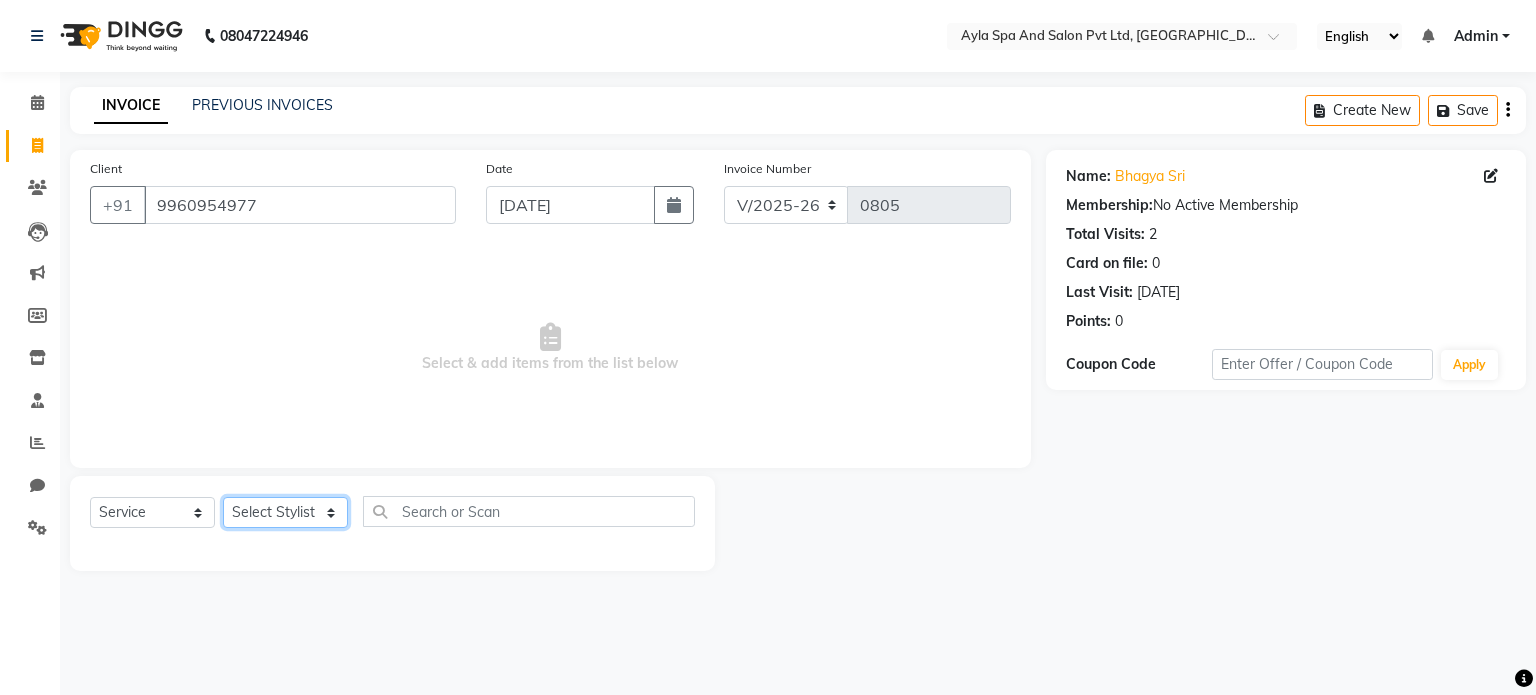 click on "Select Stylist [PERSON_NAME][DATE] [PERSON_NAME] NAVEEN [PERSON_NAME] [PERSON_NAME]" 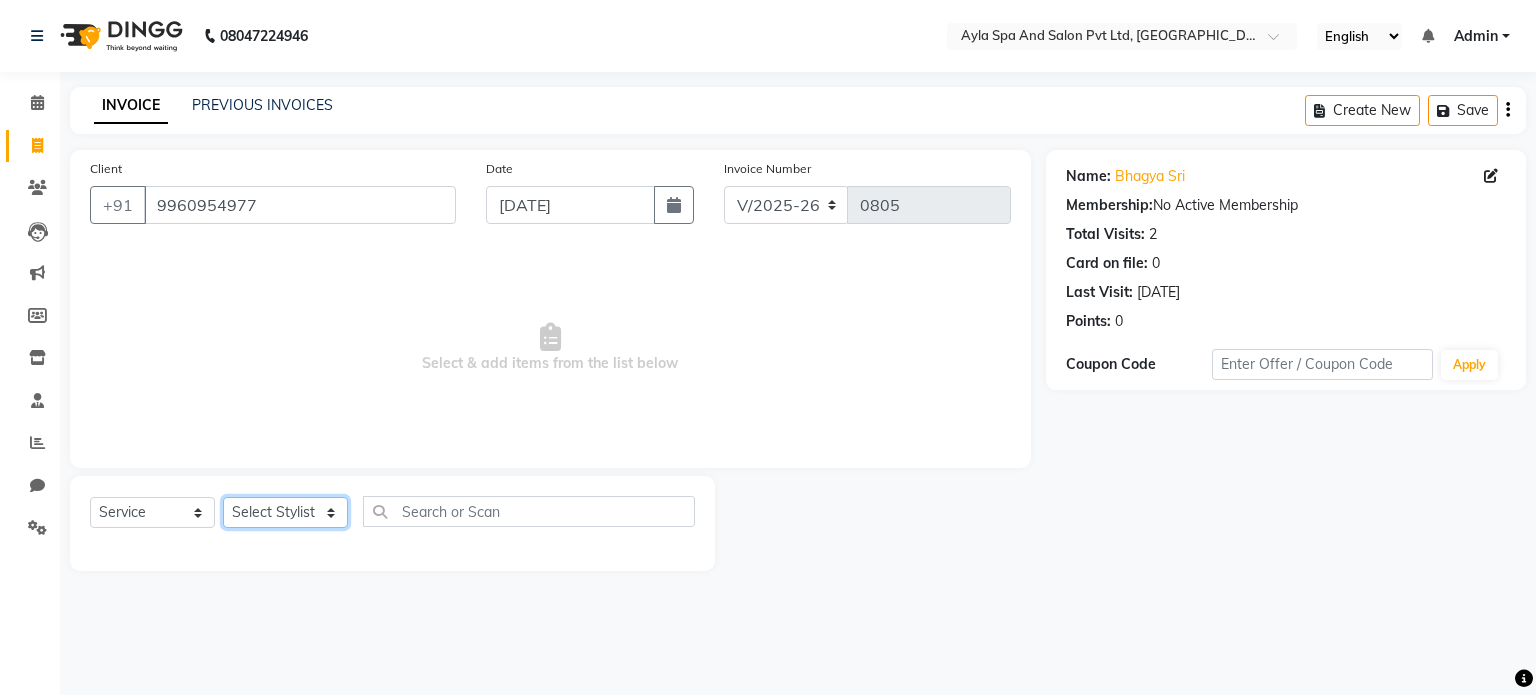 select on "80482" 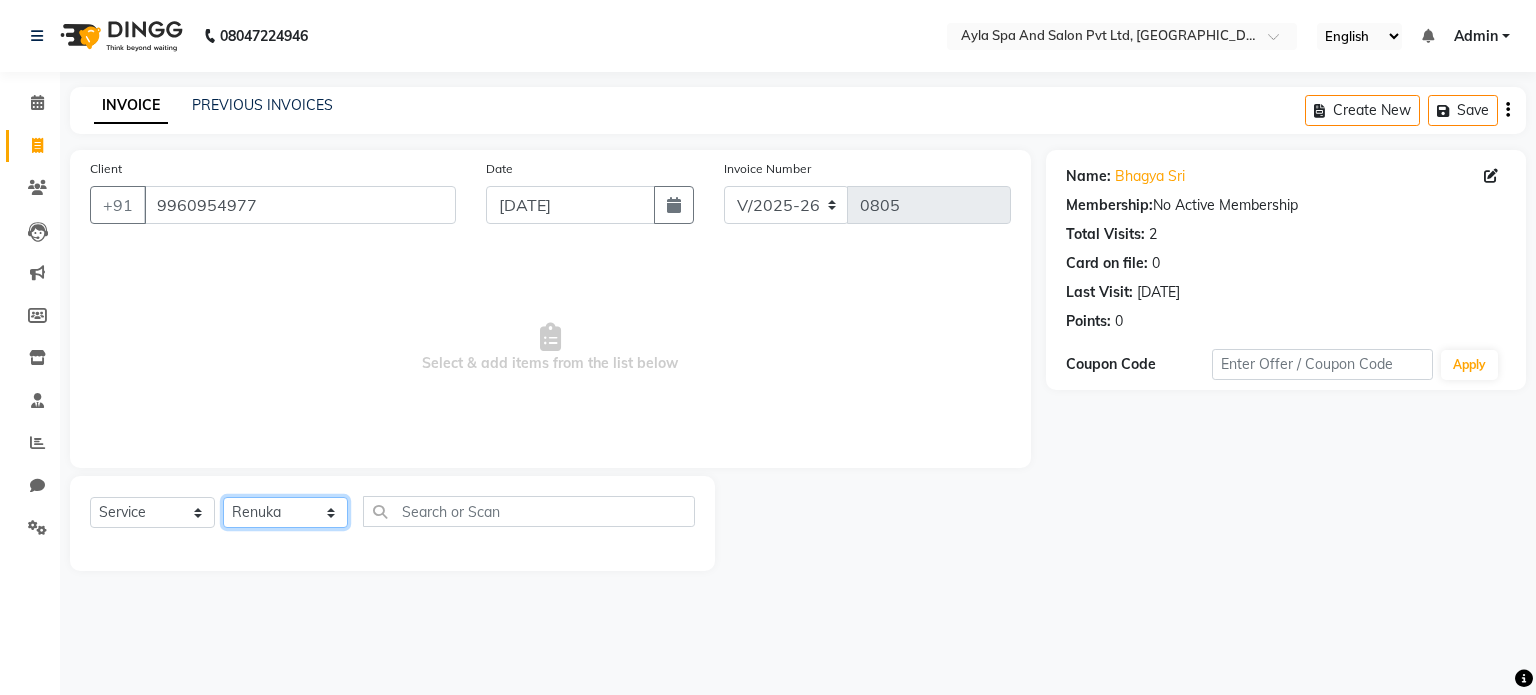 click on "Select Stylist [PERSON_NAME][DATE] [PERSON_NAME] NAVEEN [PERSON_NAME] [PERSON_NAME]" 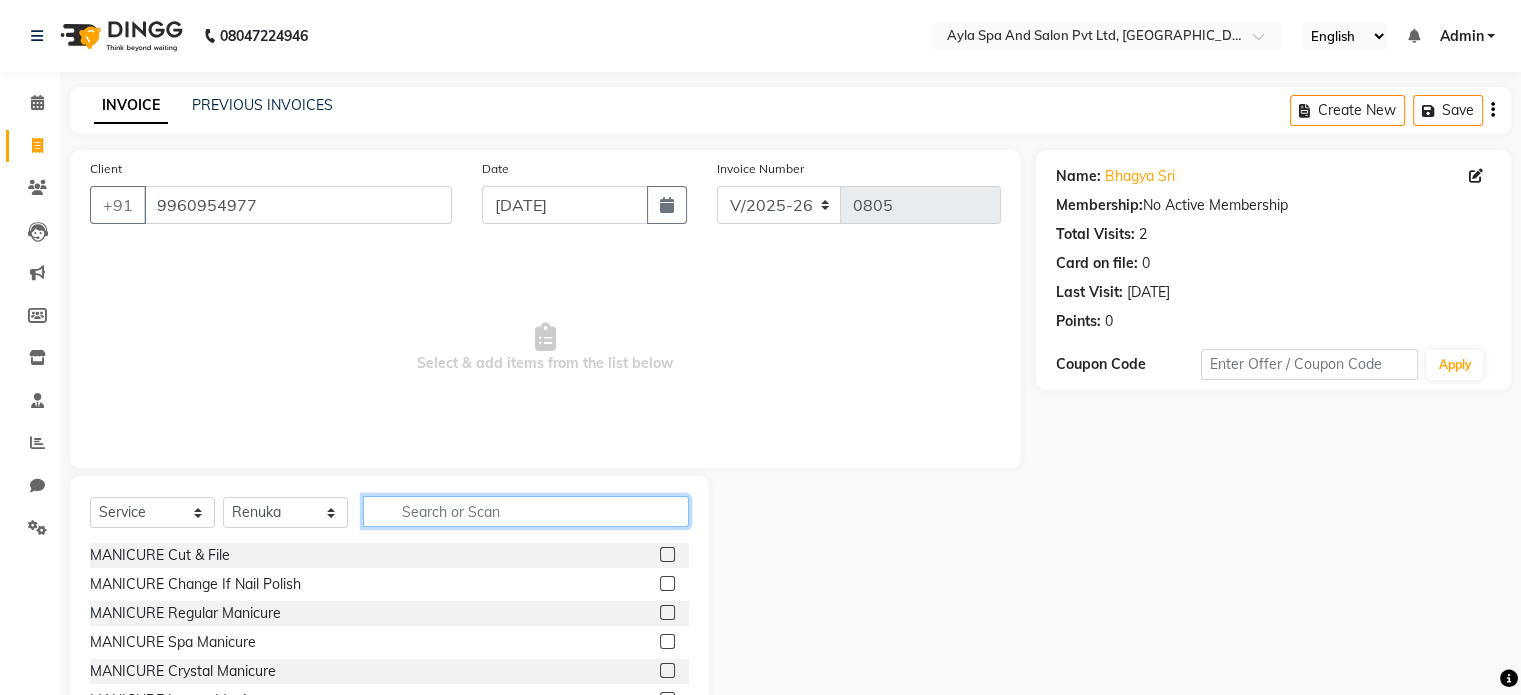 click 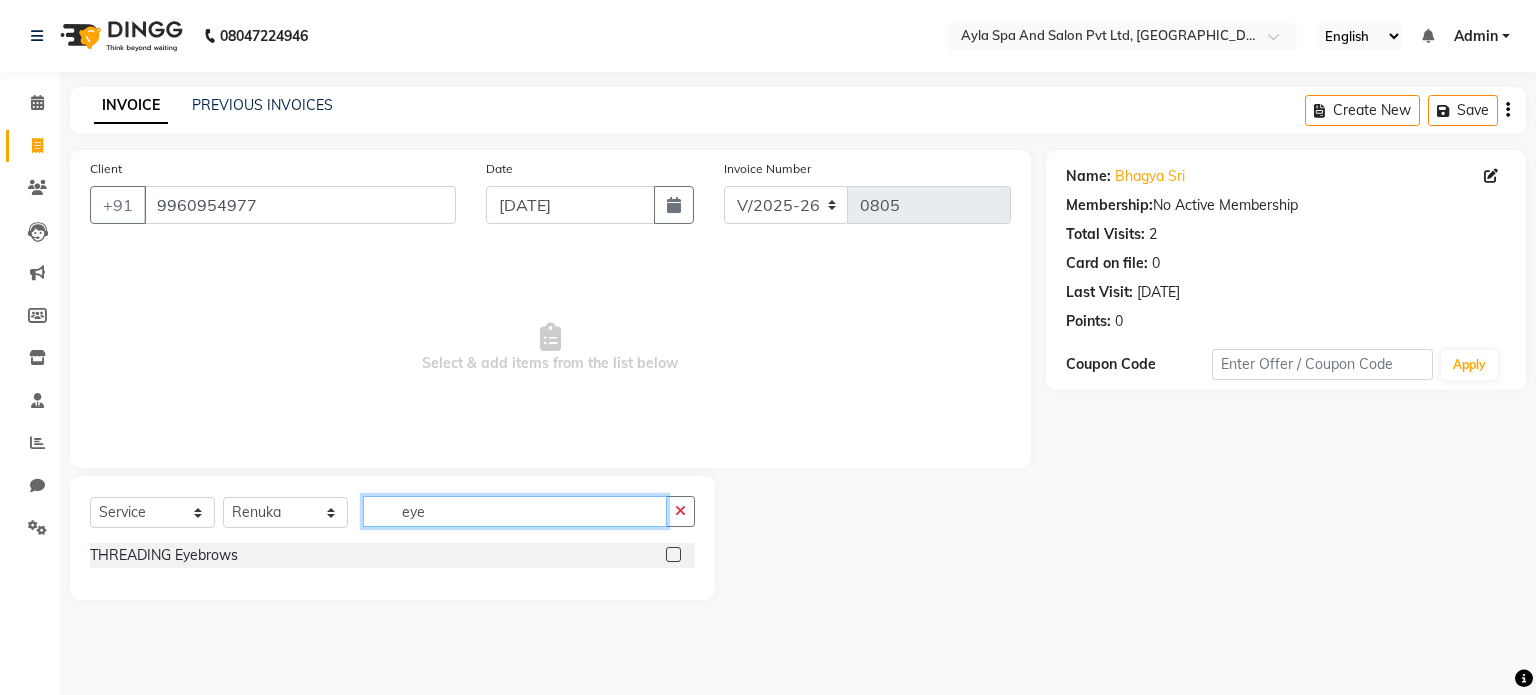 type on "eye" 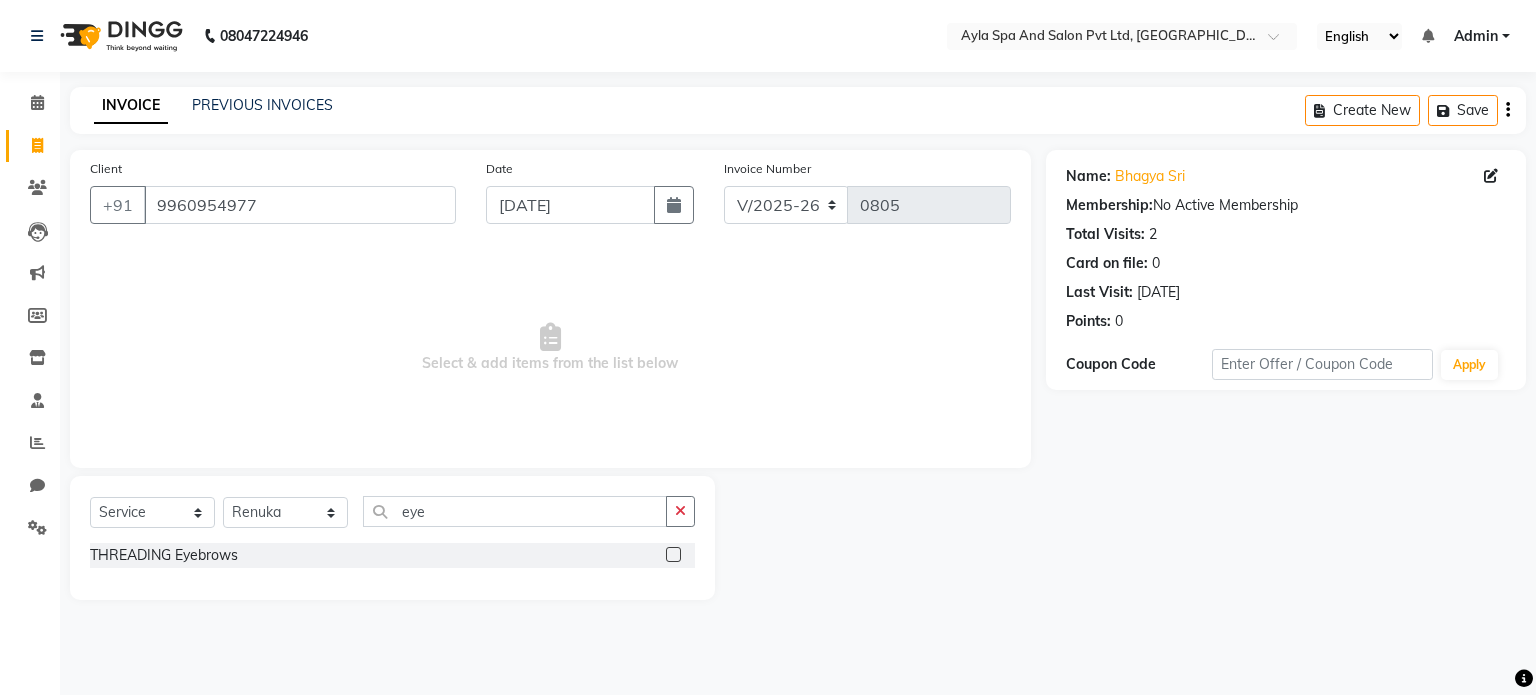 click on "THREADING Eyebrows" 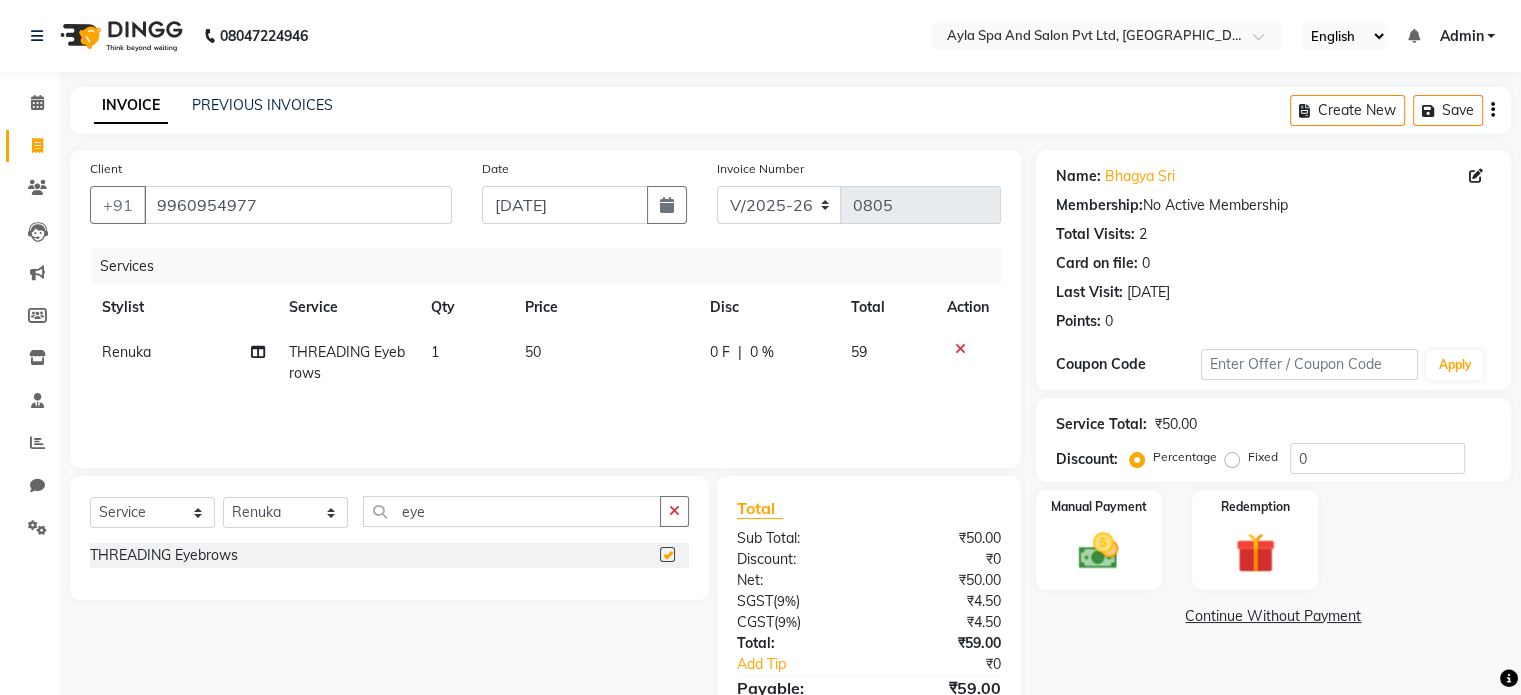 checkbox on "false" 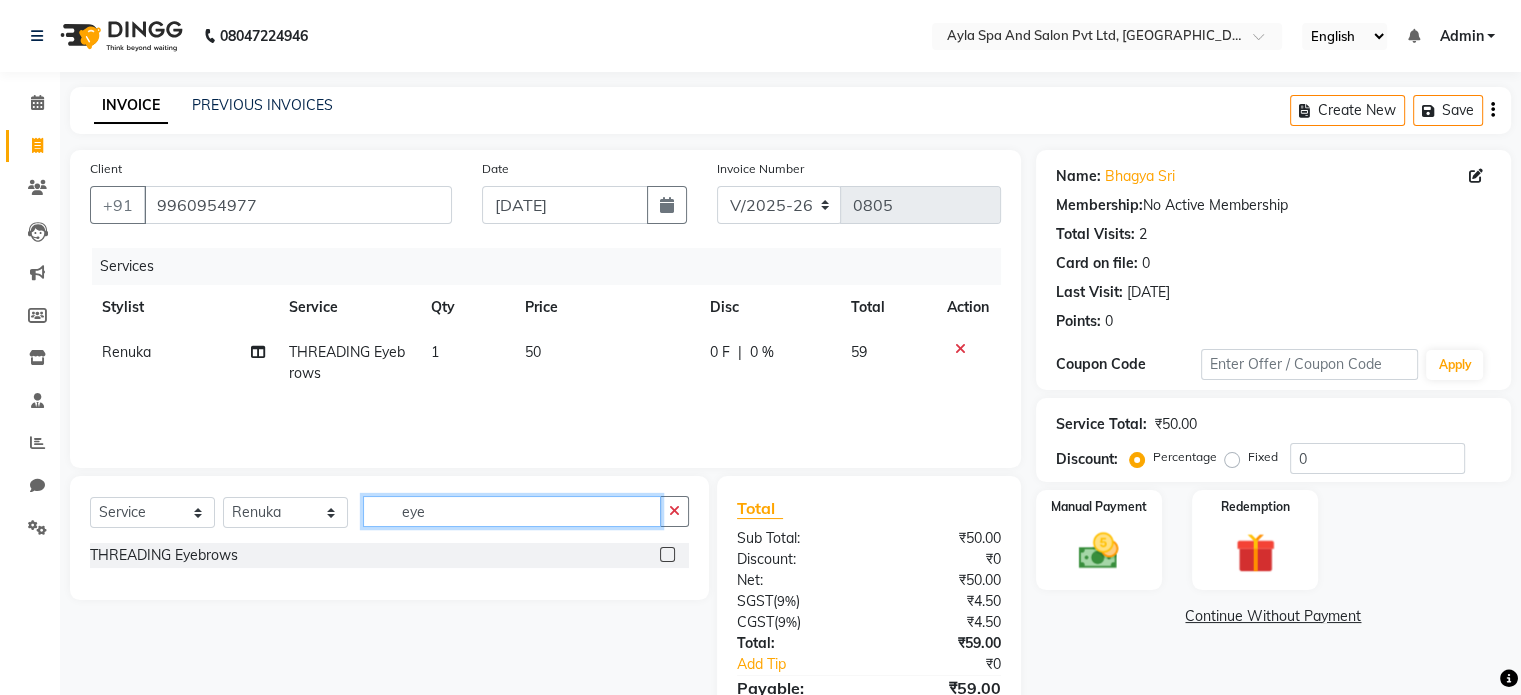 drag, startPoint x: 469, startPoint y: 514, endPoint x: 283, endPoint y: 504, distance: 186.26862 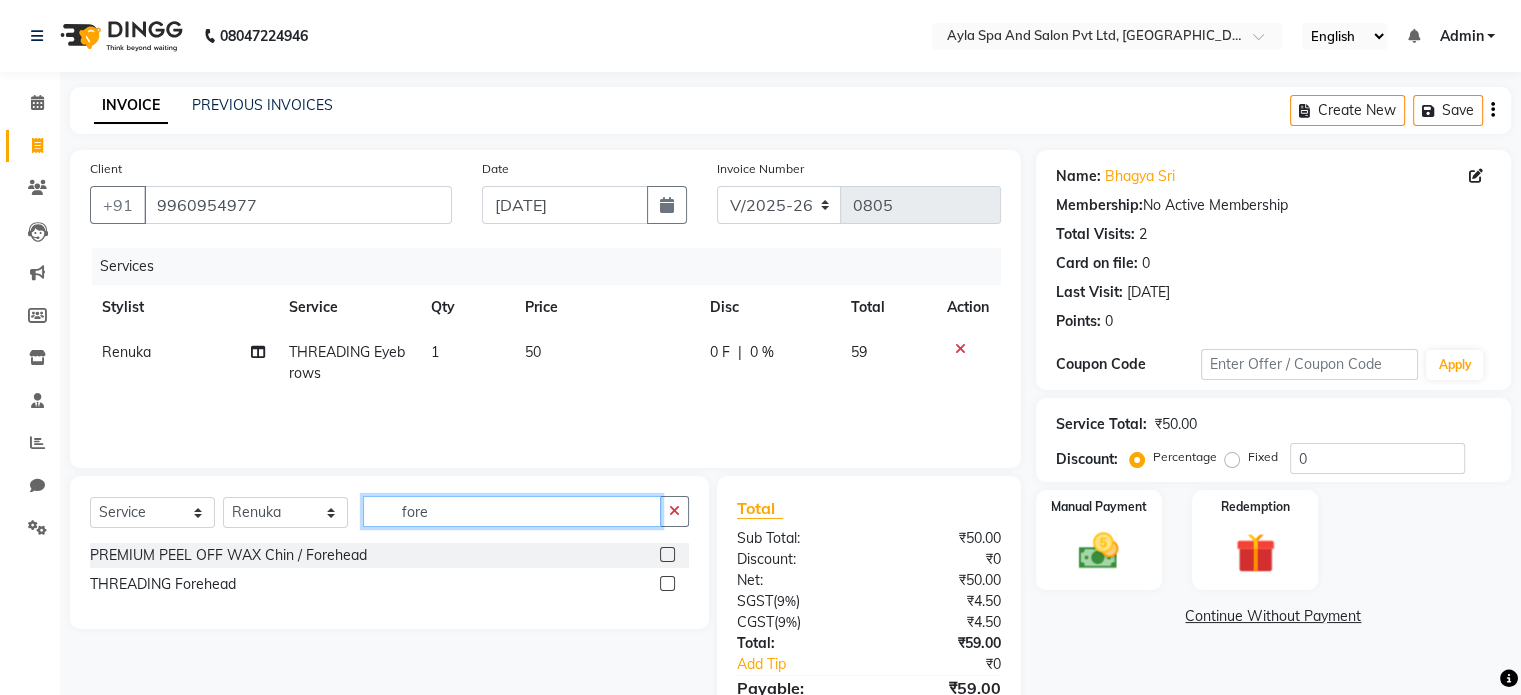 type on "fore" 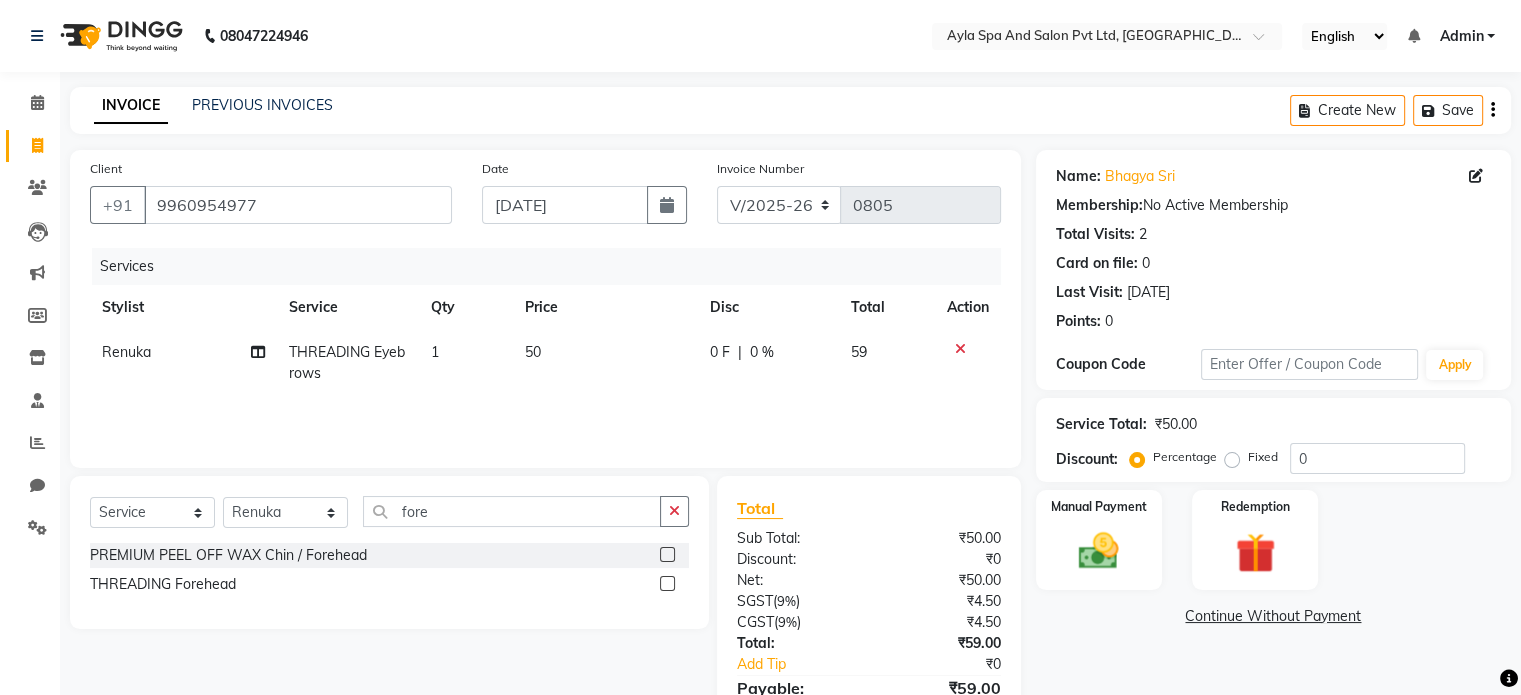 click 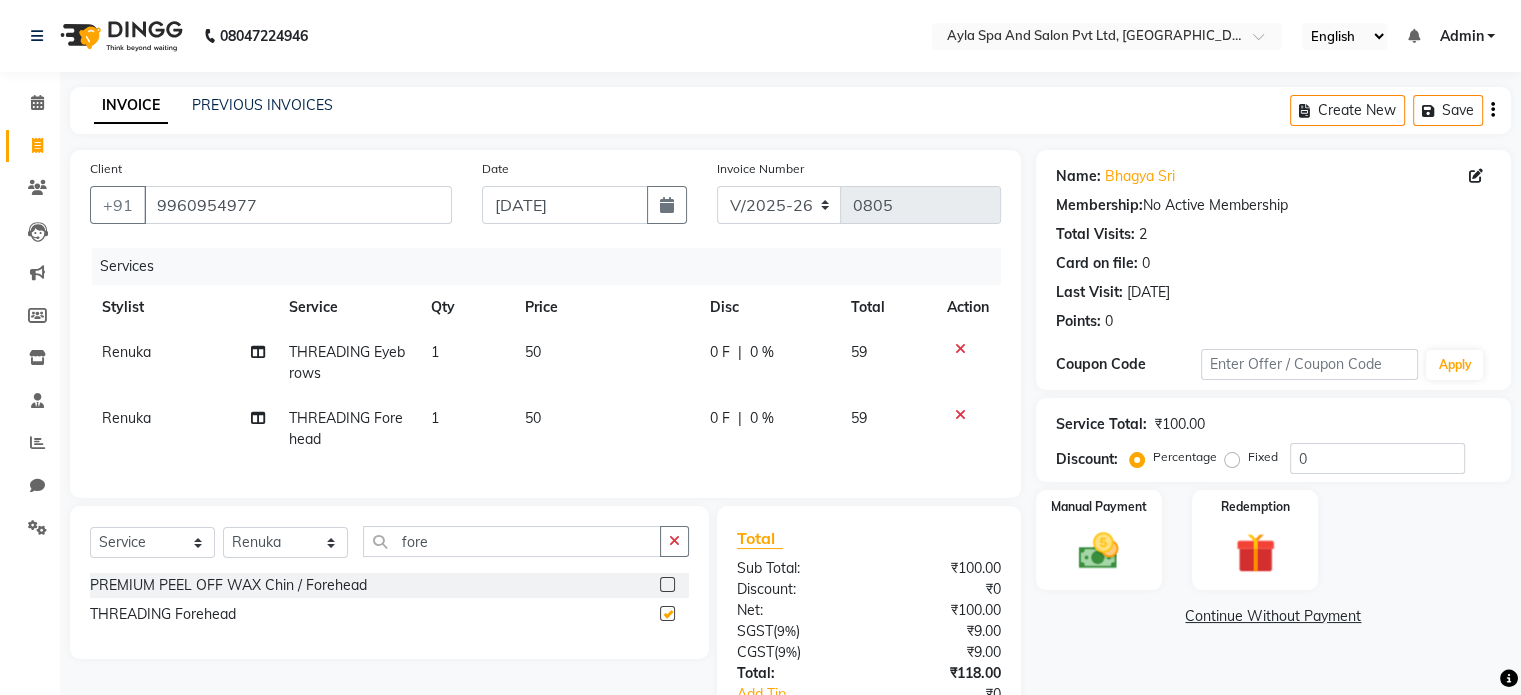 checkbox on "false" 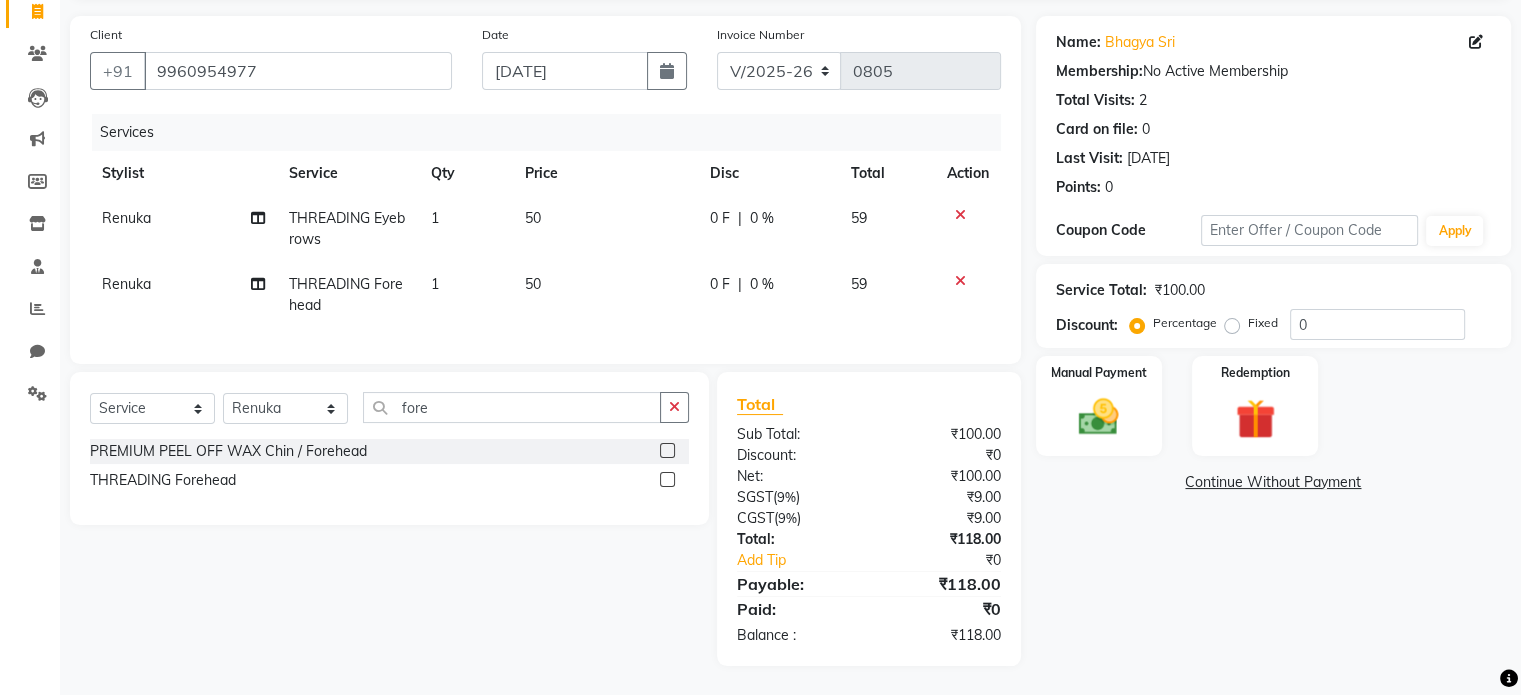 scroll, scrollTop: 150, scrollLeft: 0, axis: vertical 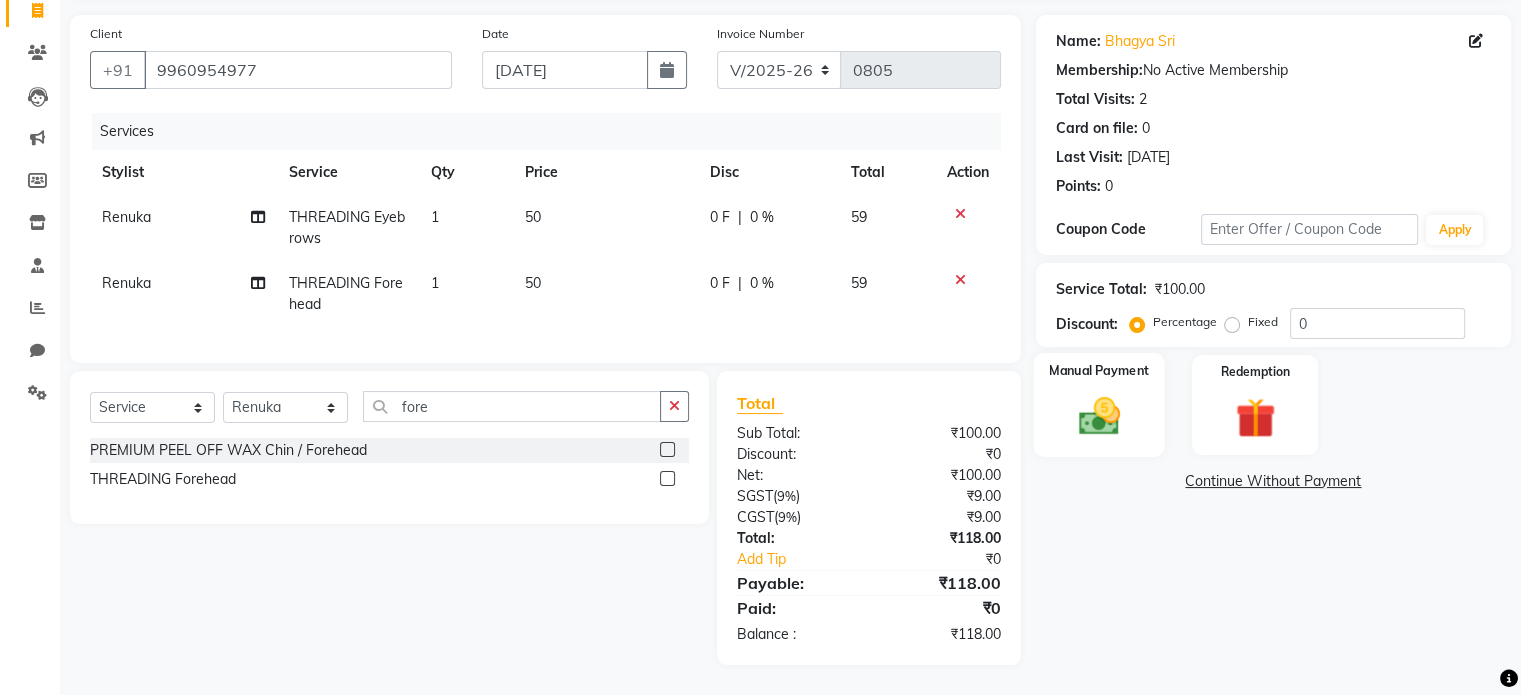 click 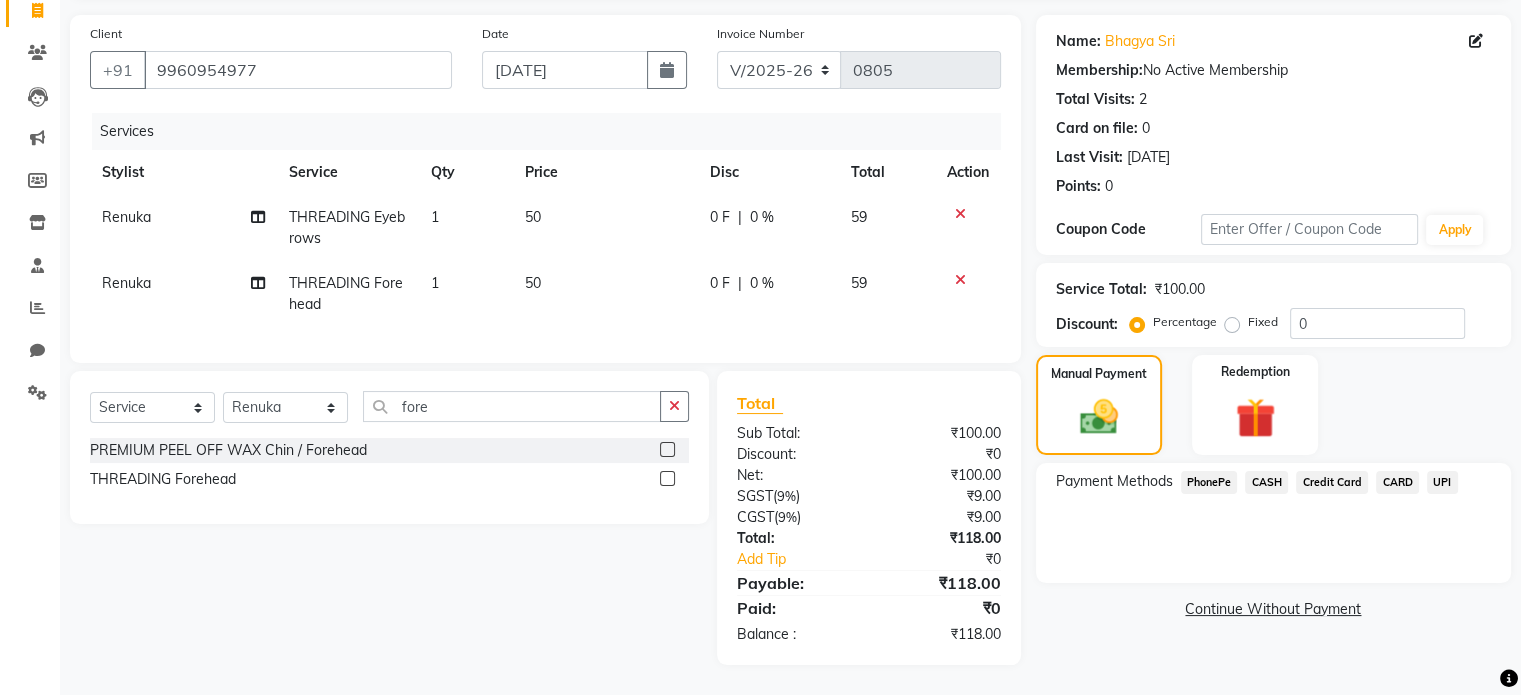 click on "UPI" 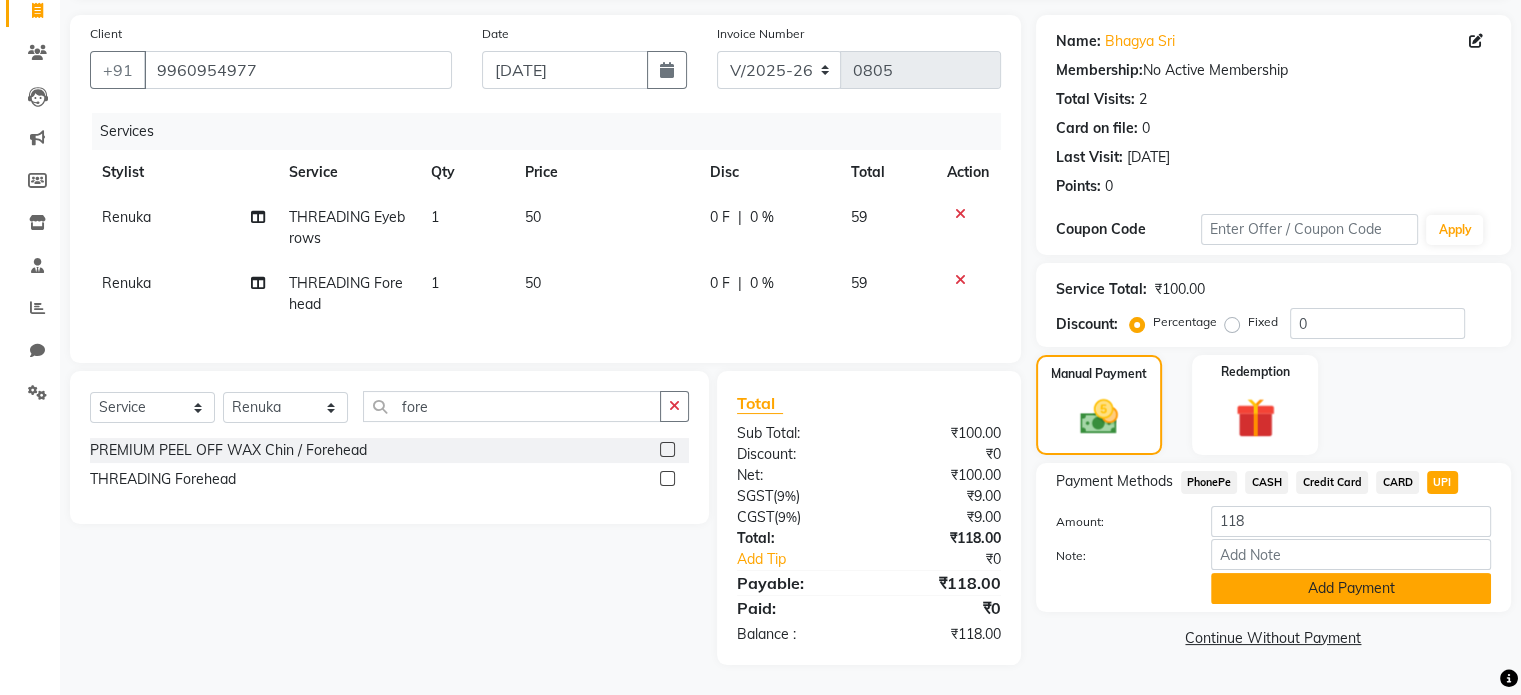 click on "Add Payment" 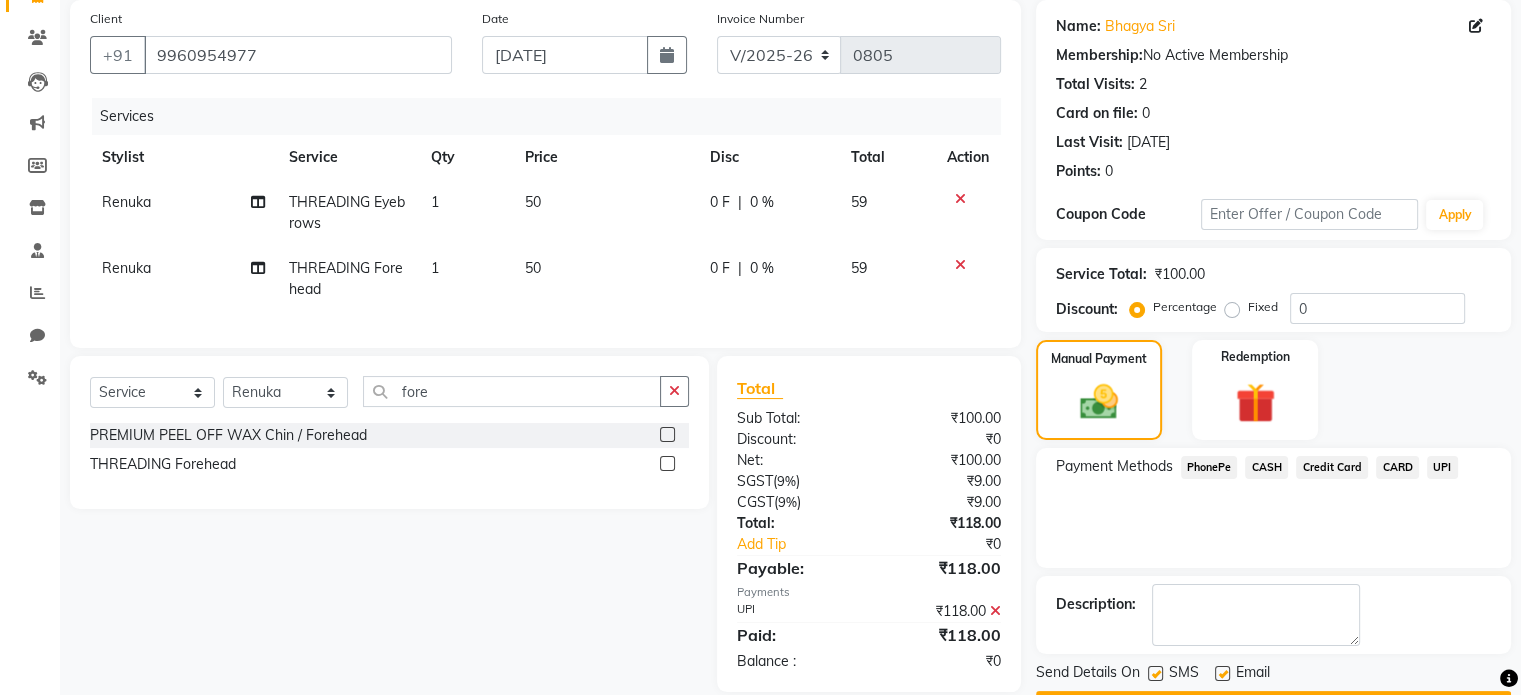 scroll, scrollTop: 205, scrollLeft: 0, axis: vertical 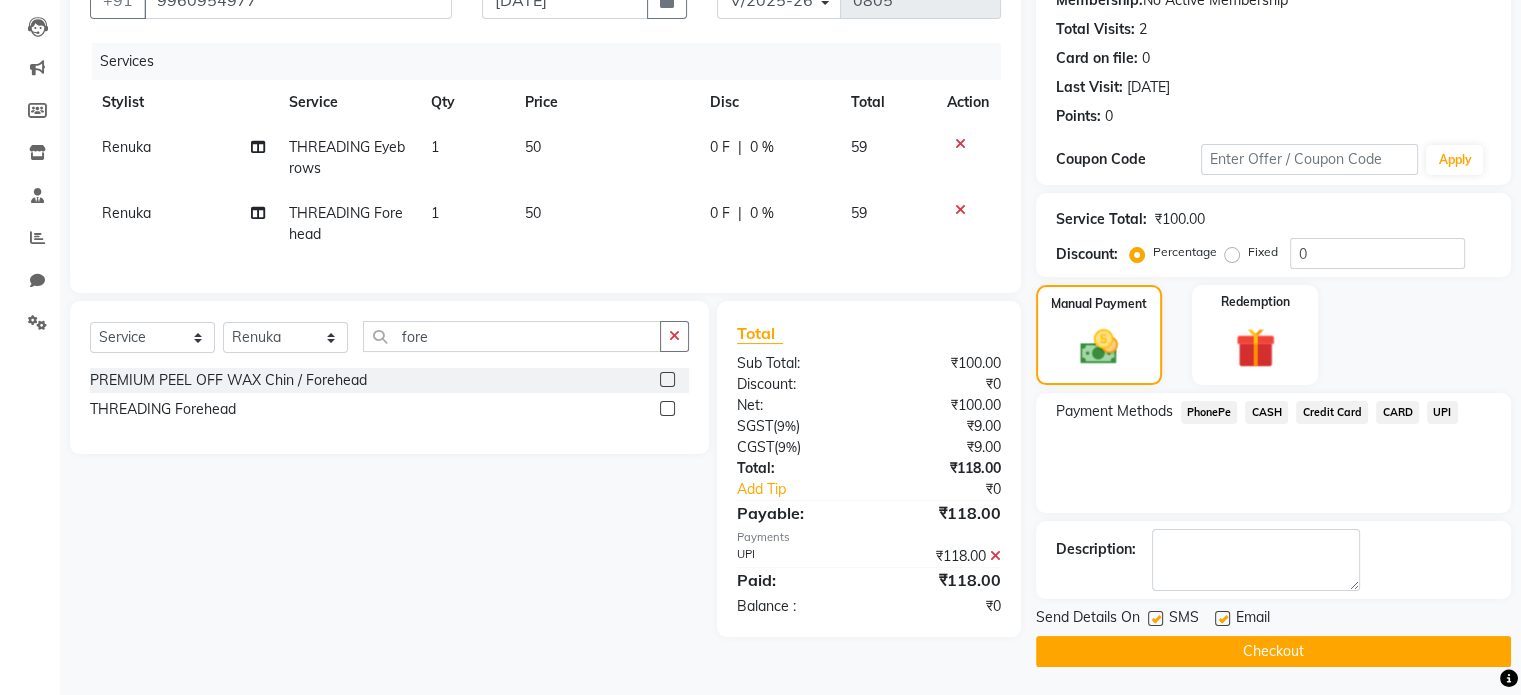 click 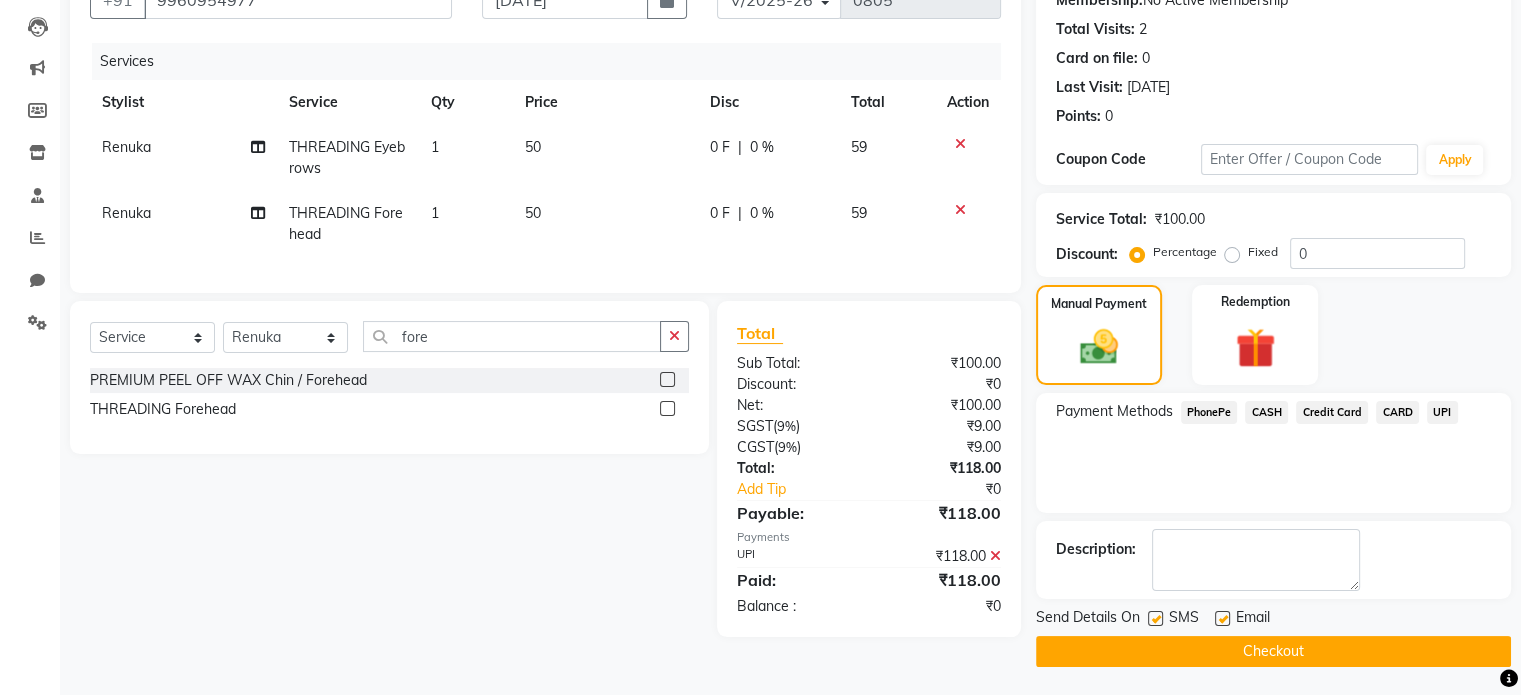 click at bounding box center (1154, 619) 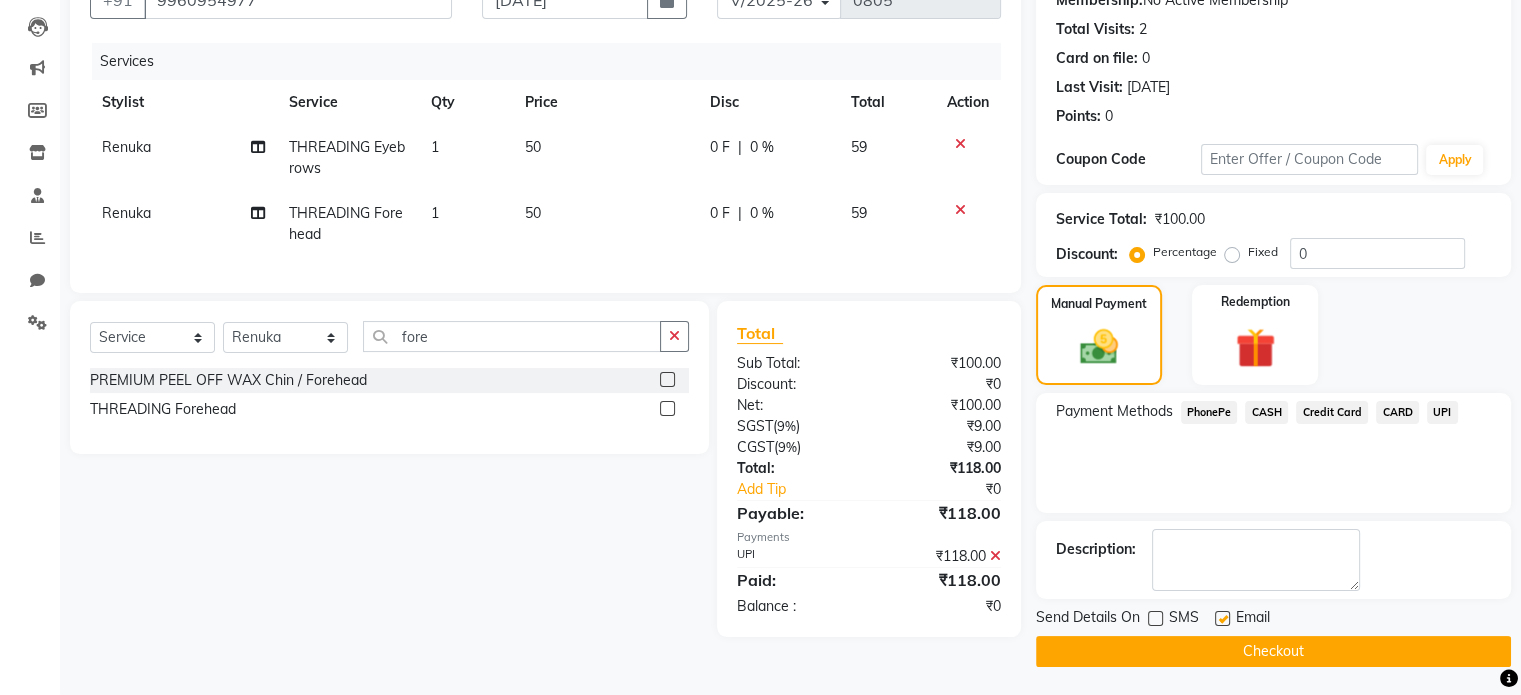 click 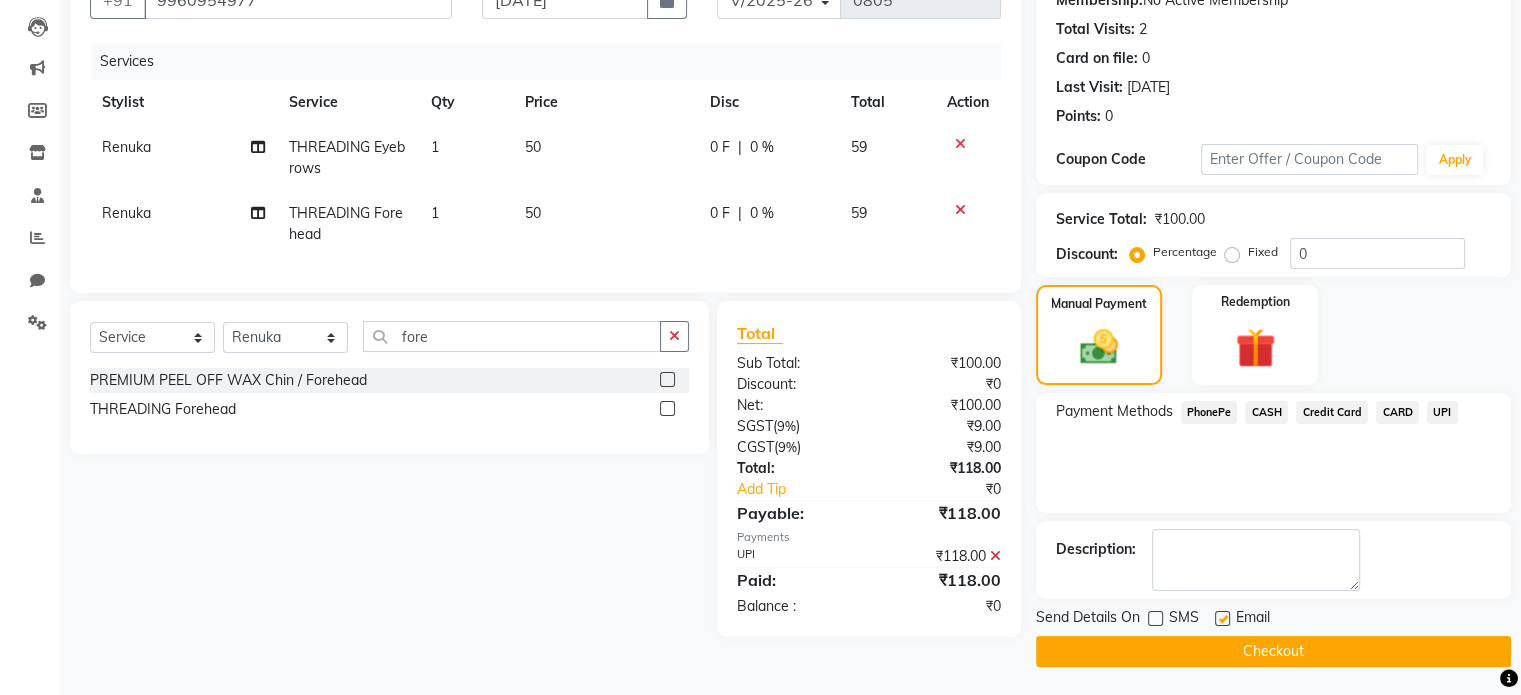click at bounding box center [1221, 619] 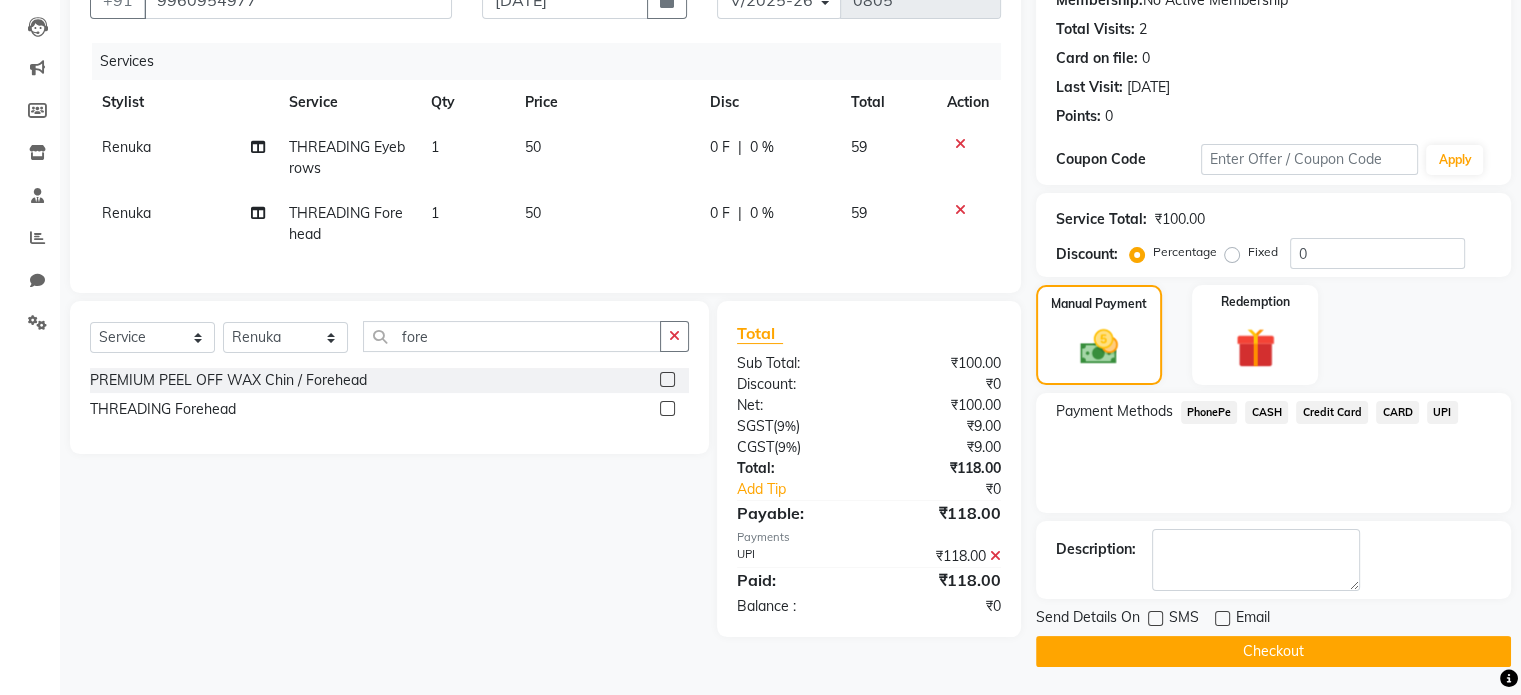 click on "Checkout" 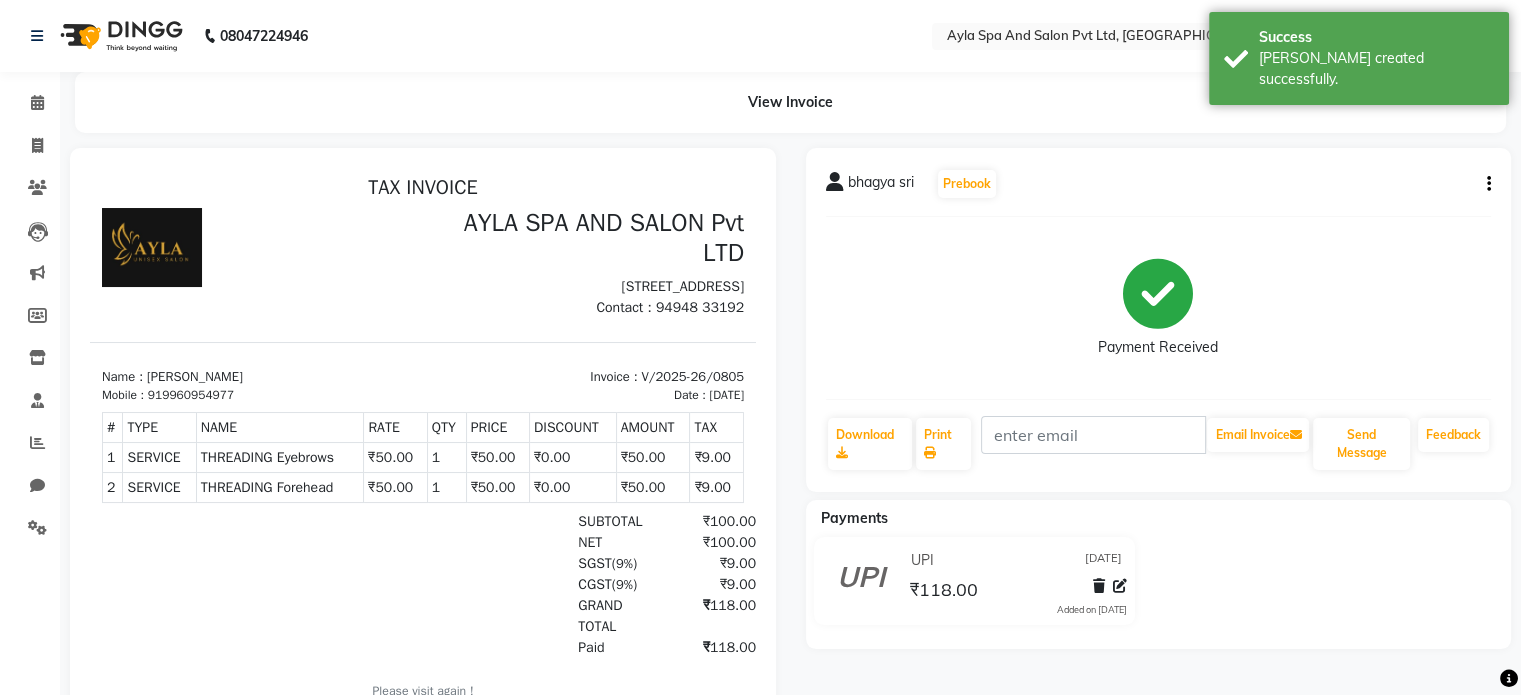 scroll, scrollTop: 0, scrollLeft: 0, axis: both 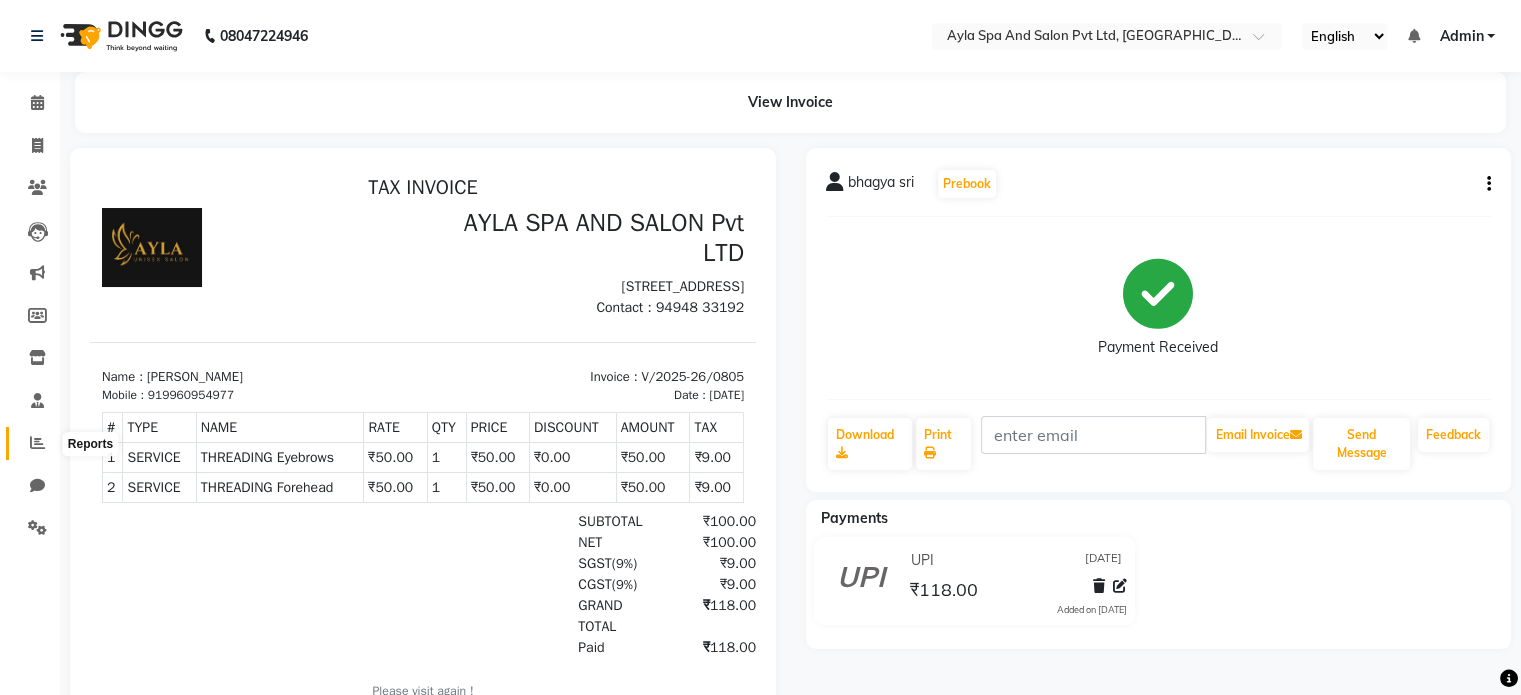 click 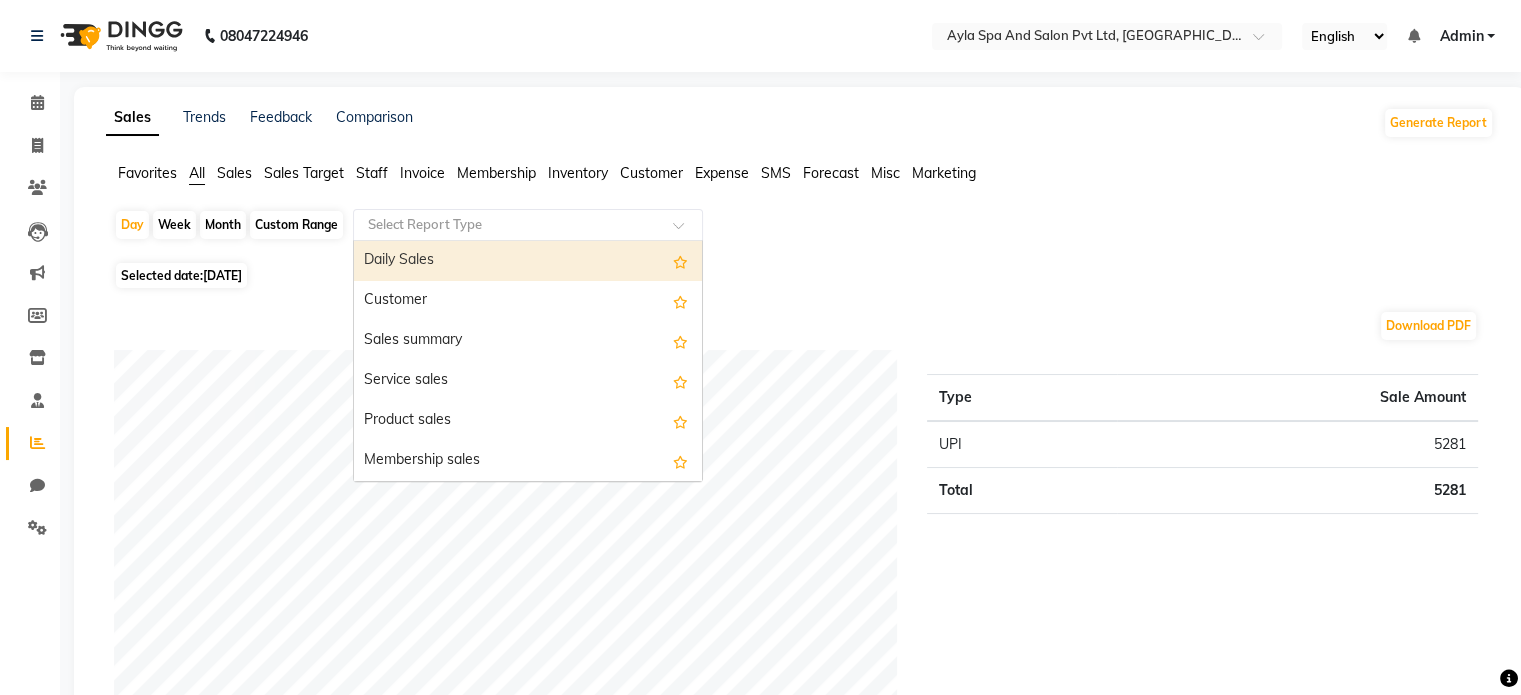 click 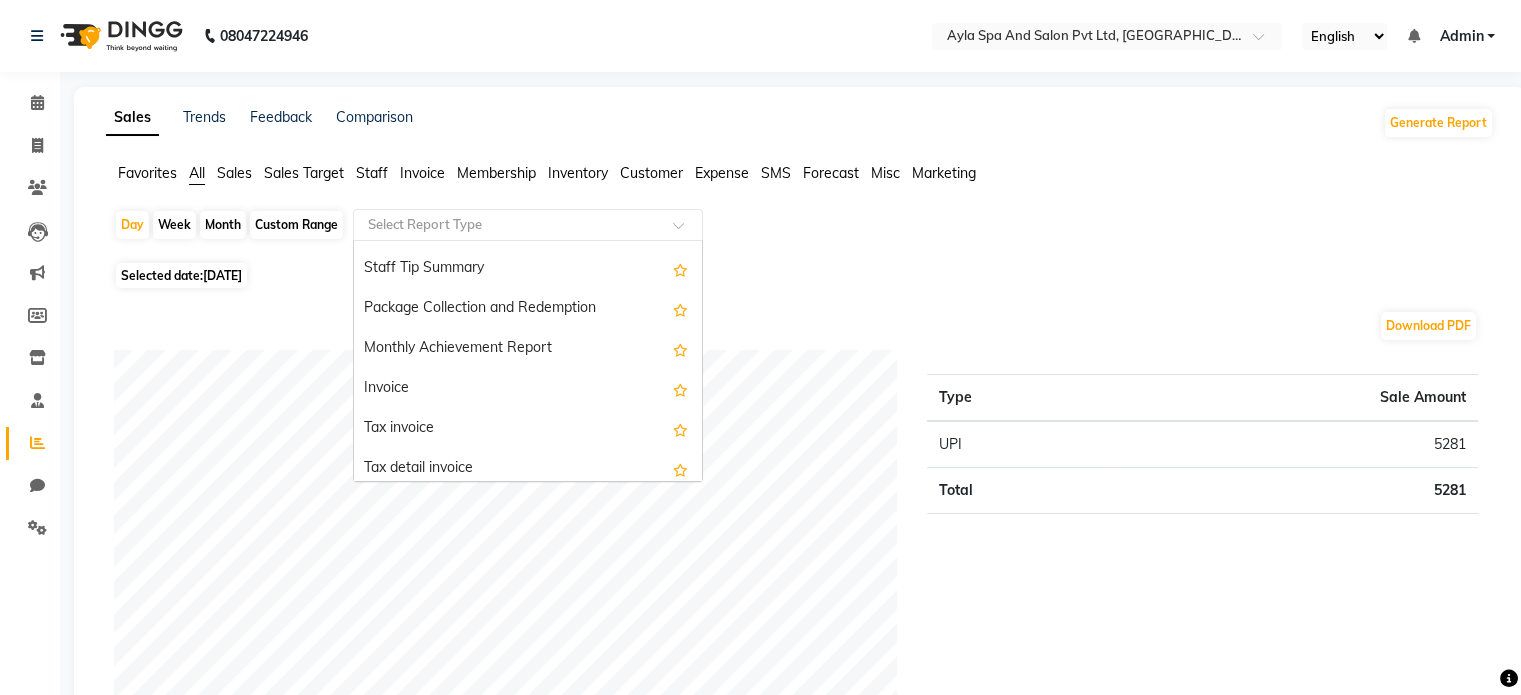 scroll, scrollTop: 1600, scrollLeft: 0, axis: vertical 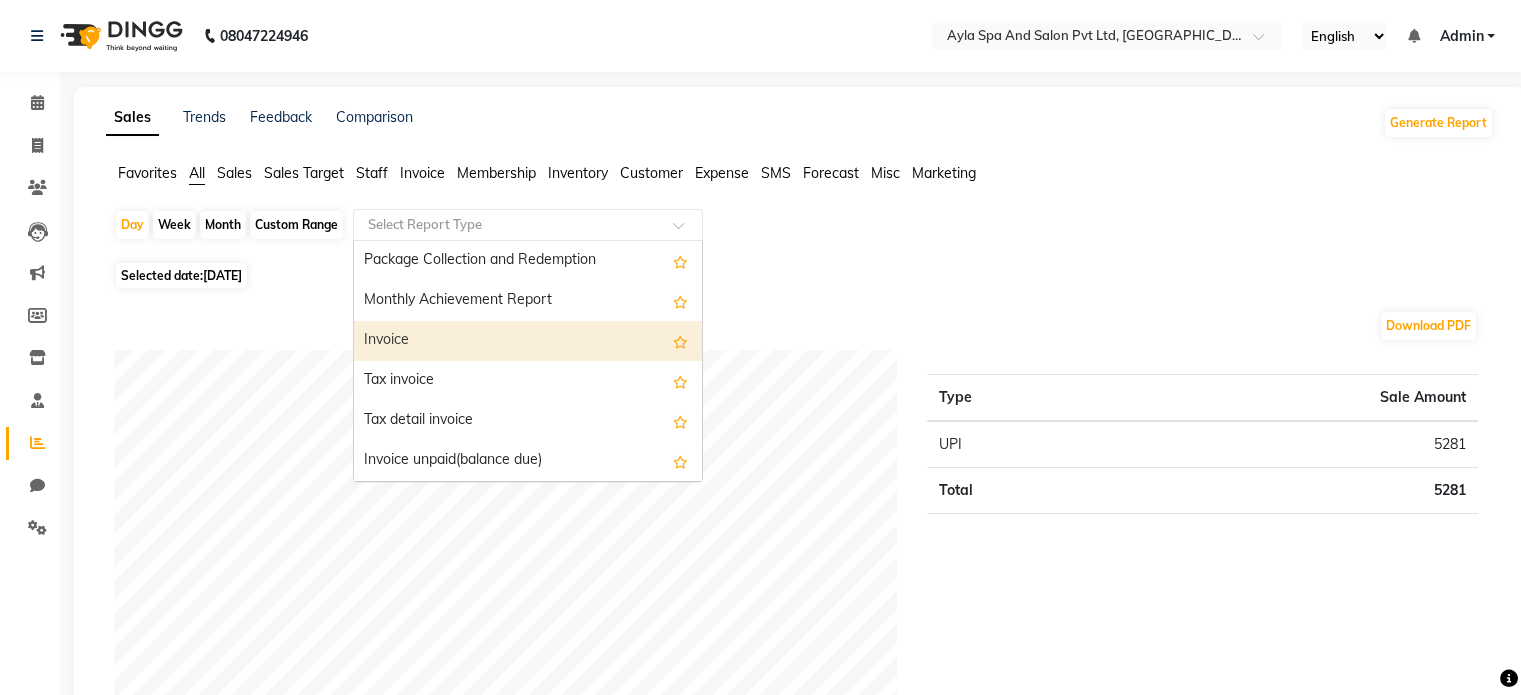 click on "Invoice" at bounding box center (528, 341) 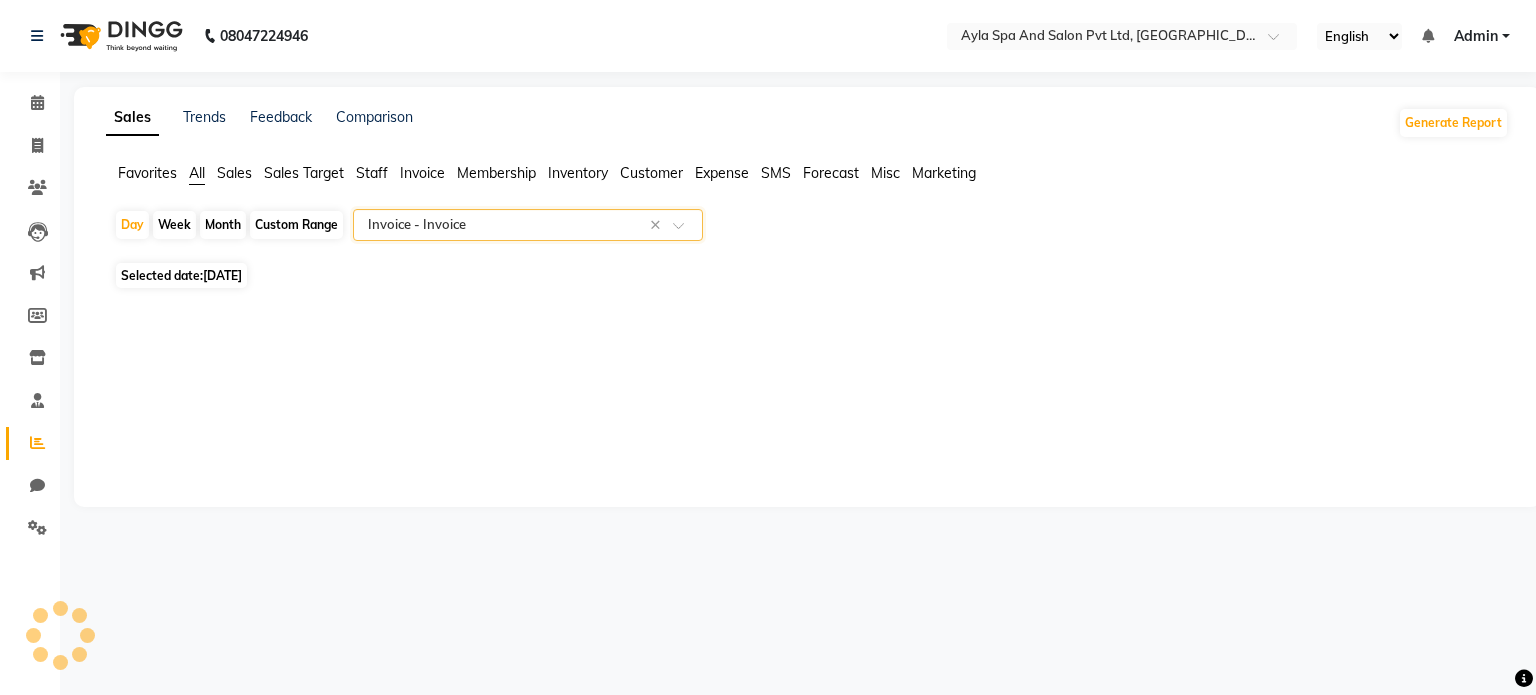 select on "full_report" 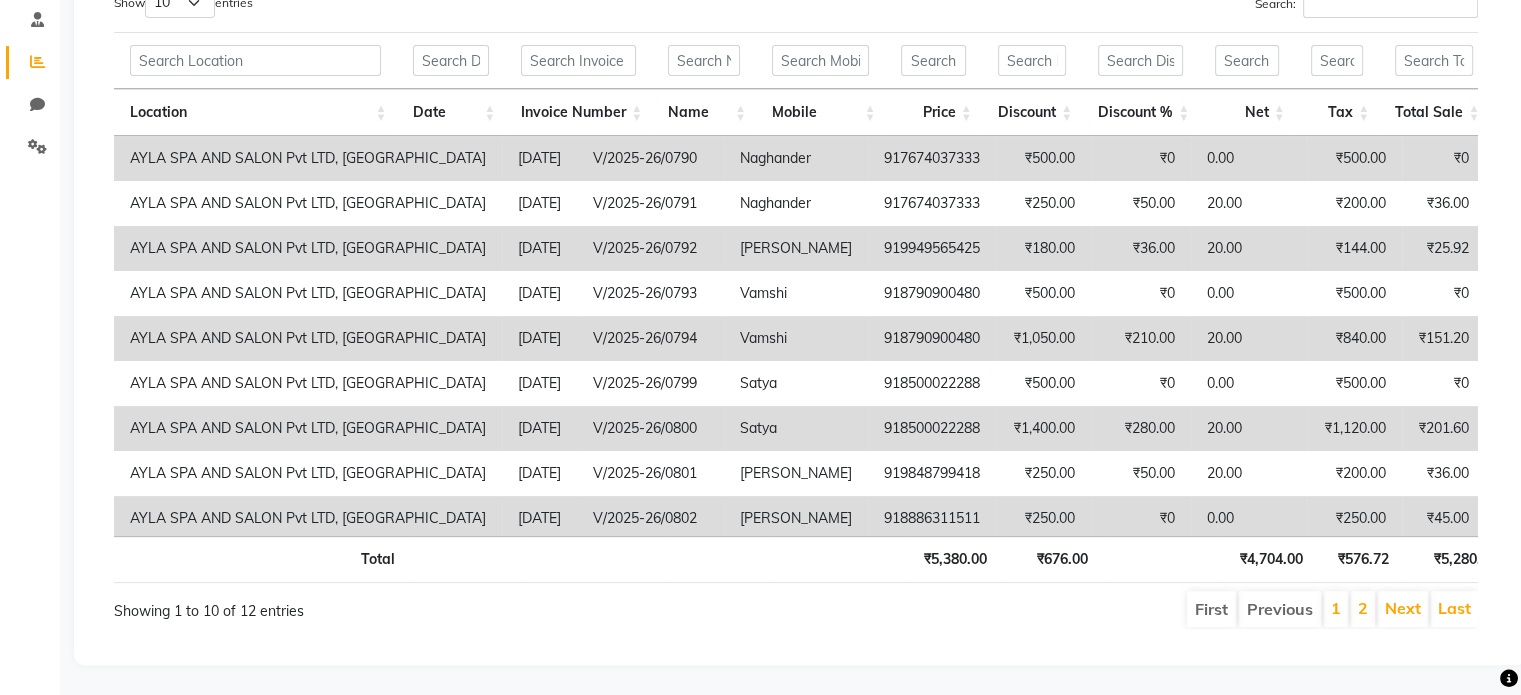 scroll, scrollTop: 394, scrollLeft: 0, axis: vertical 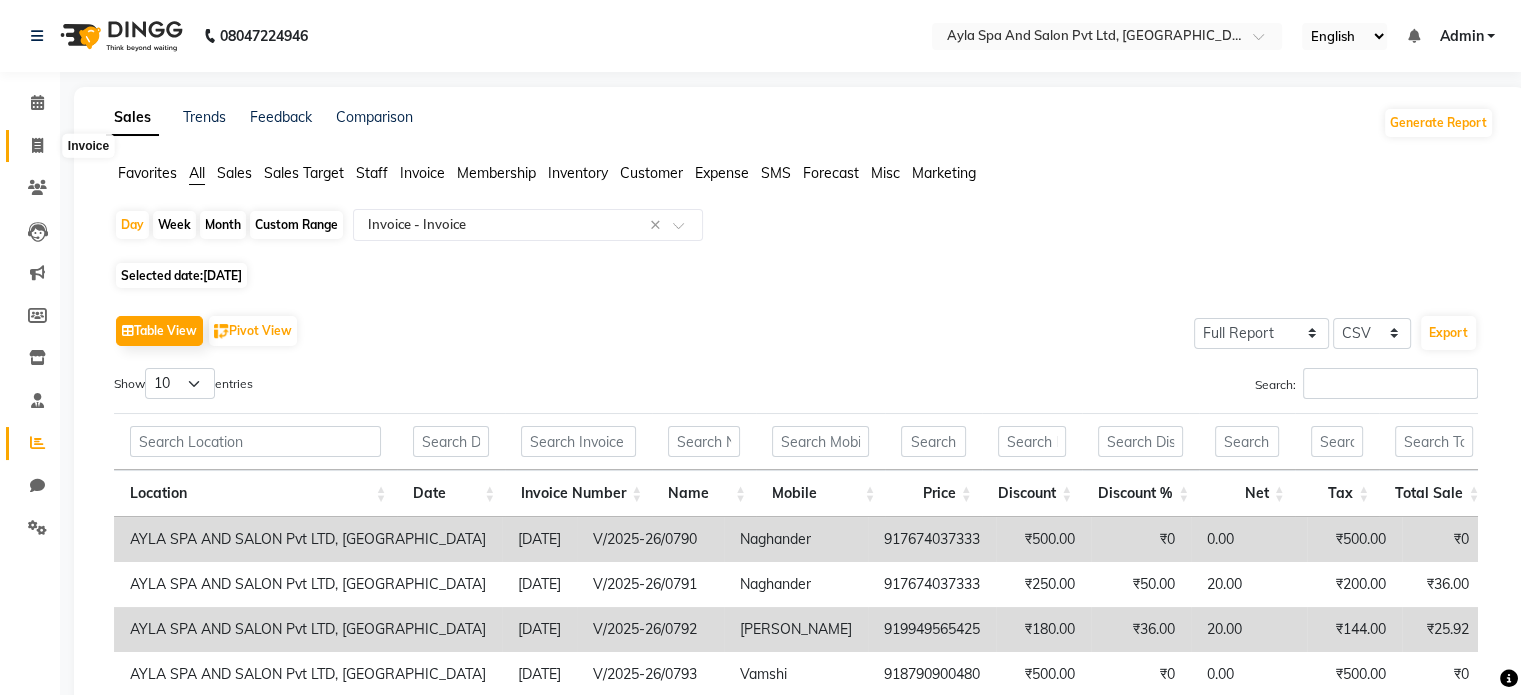 click 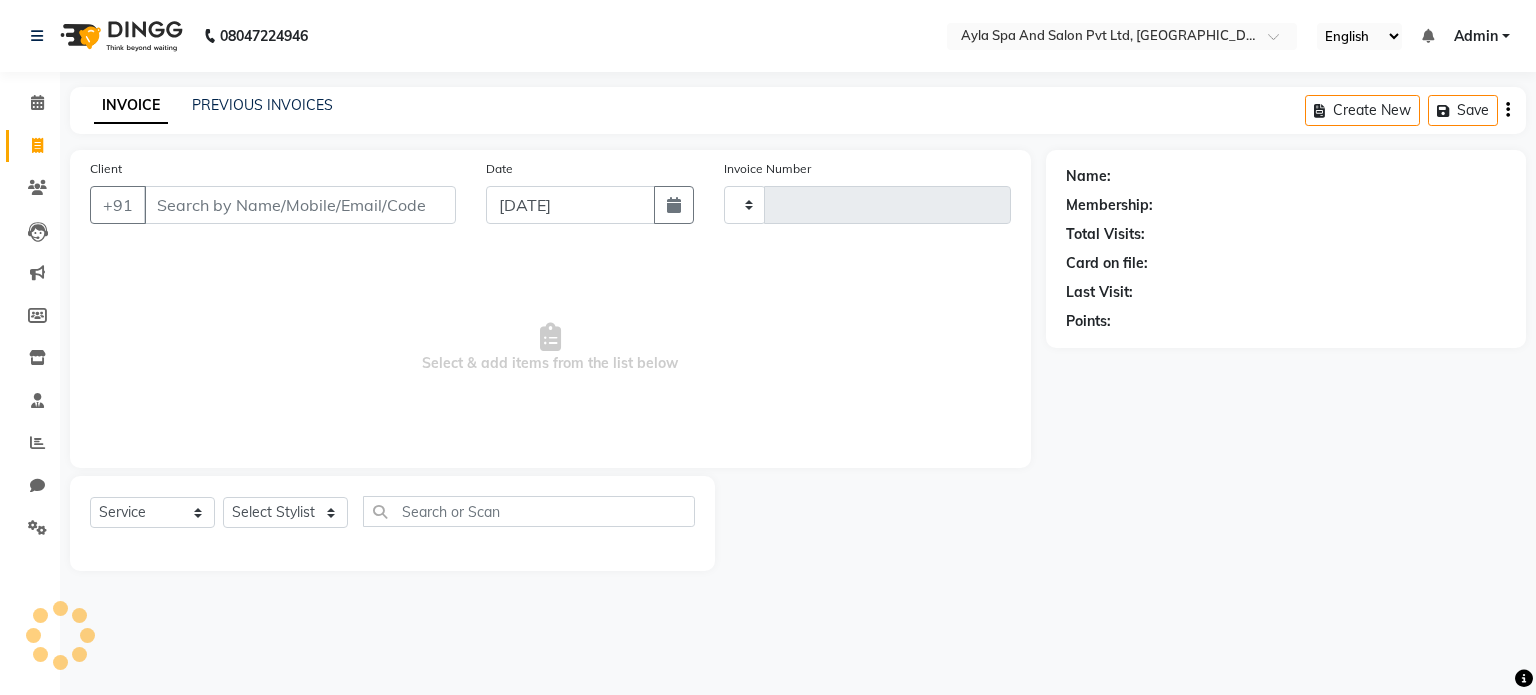 type on "0806" 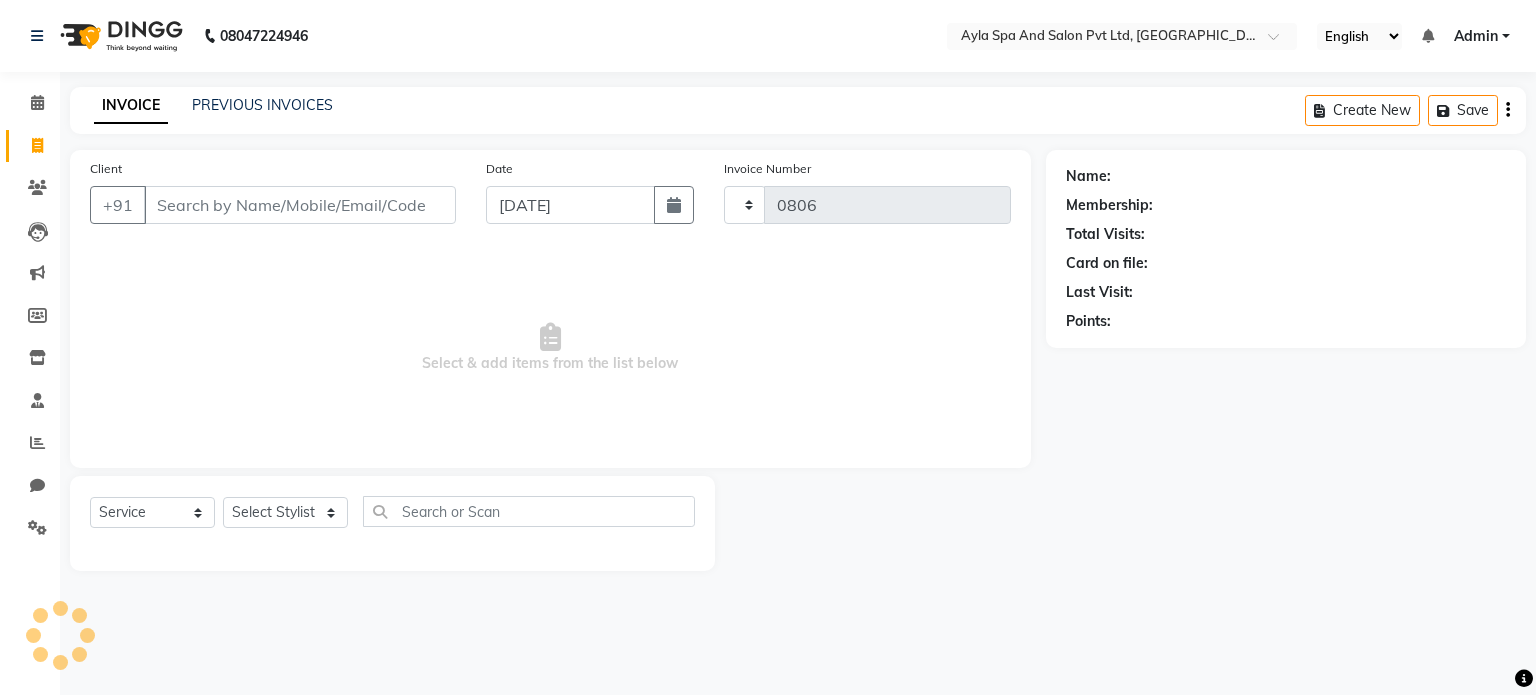 select on "7756" 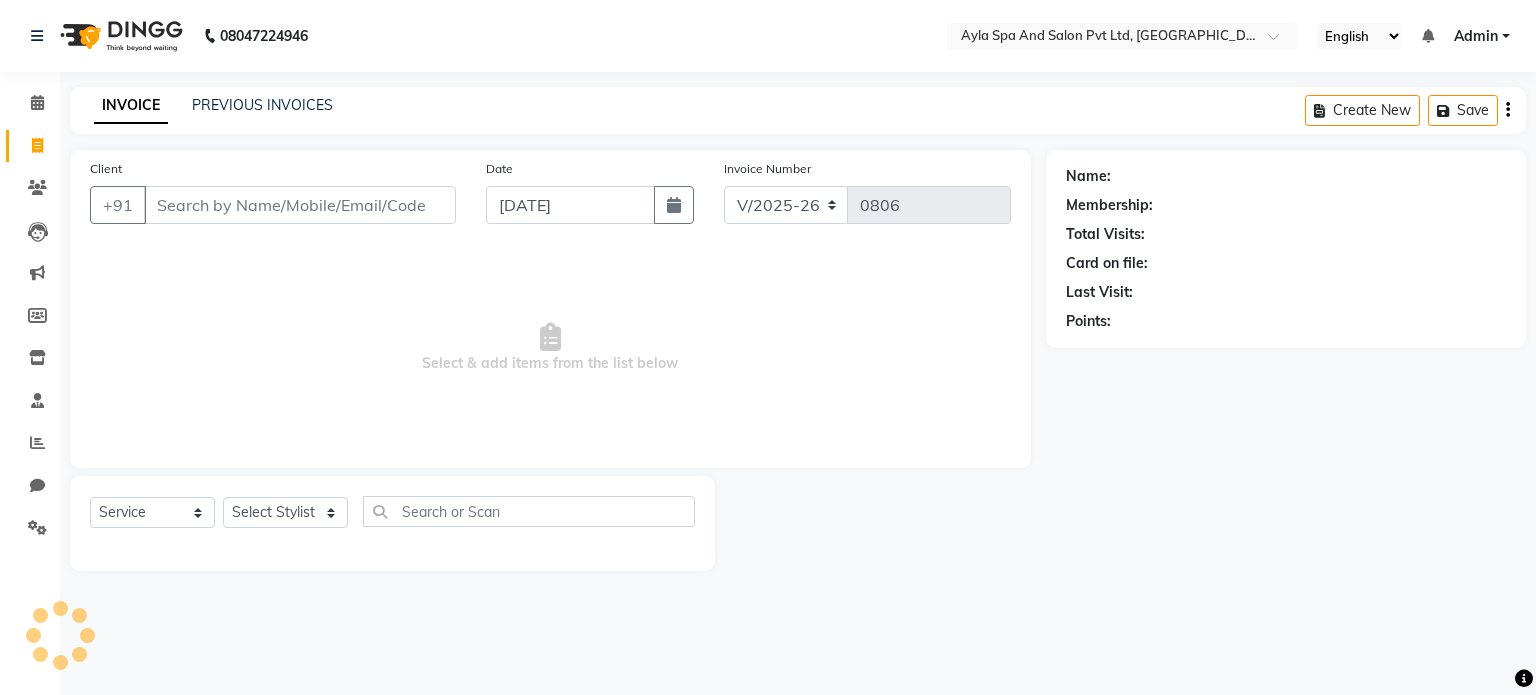 click on "Client" at bounding box center [300, 205] 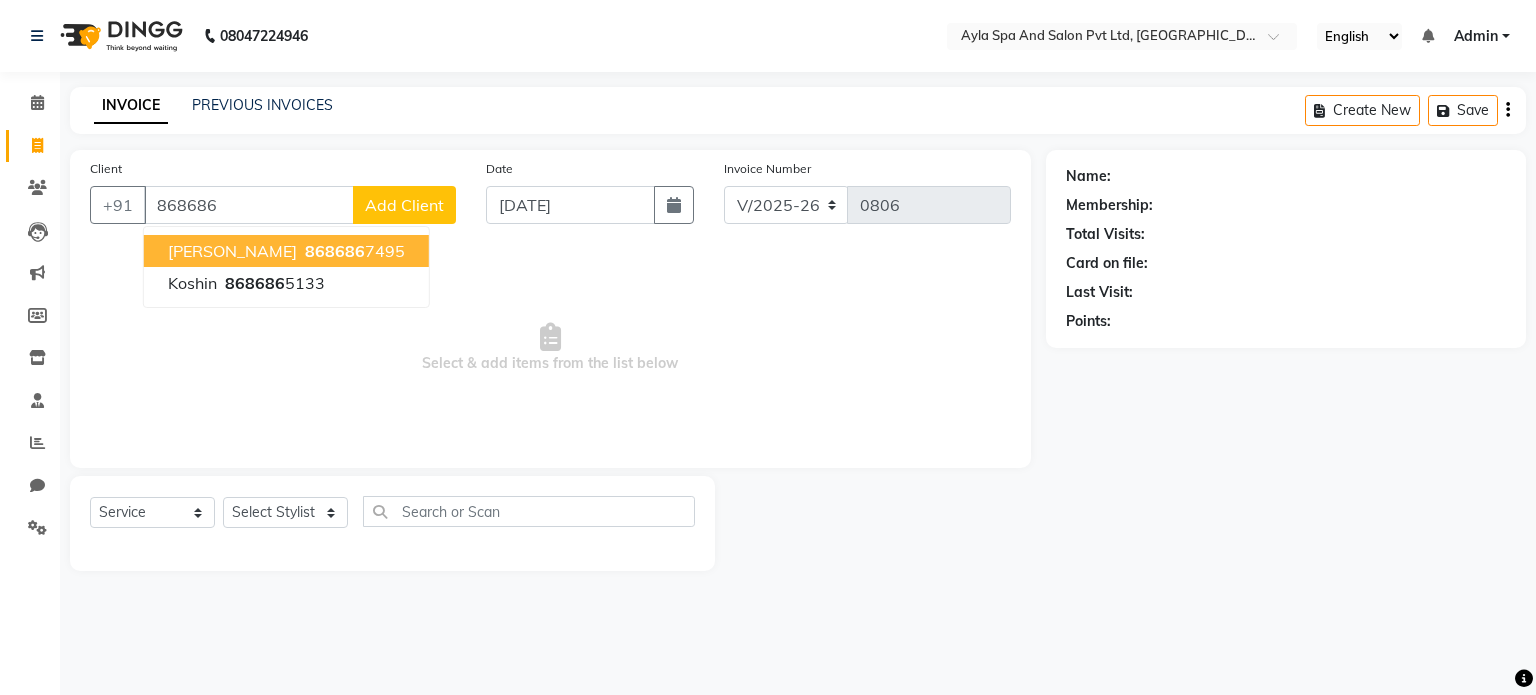click on "868686 7495" at bounding box center [353, 251] 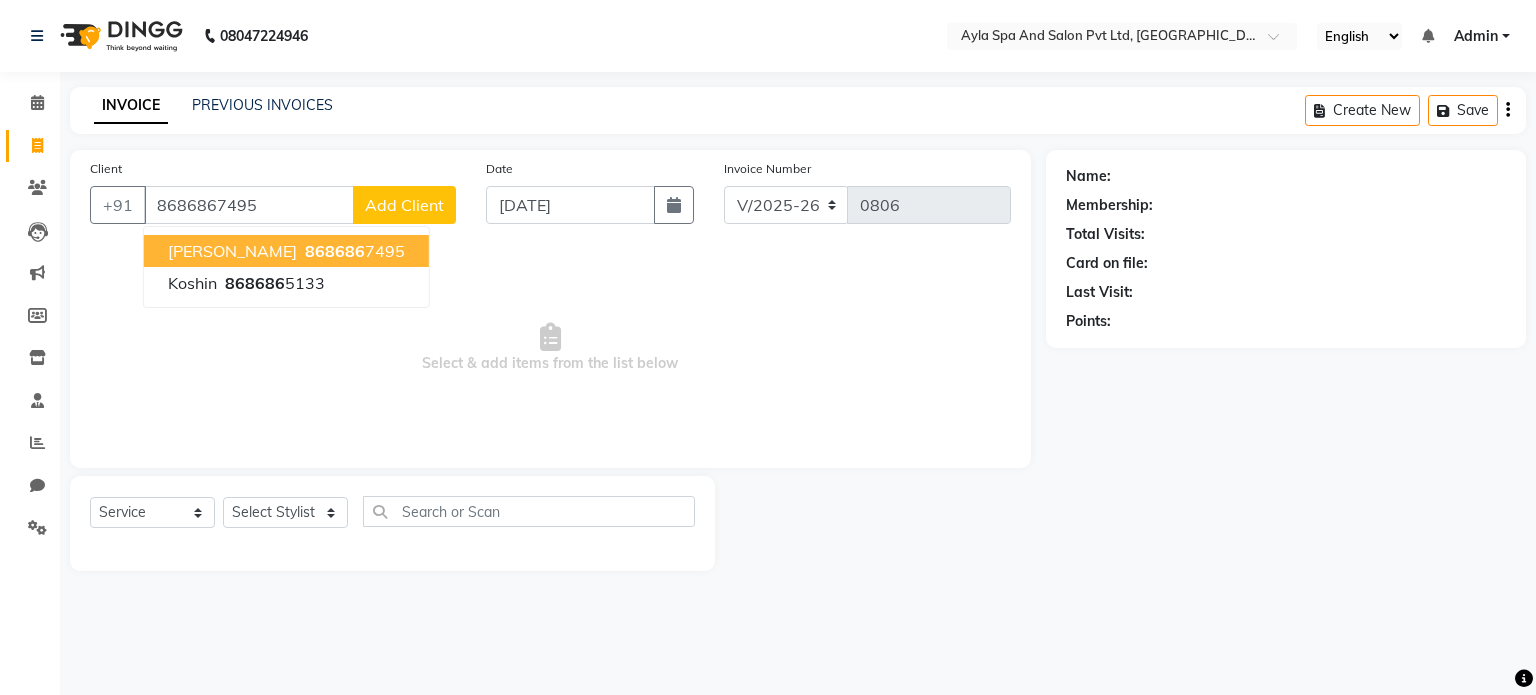 type 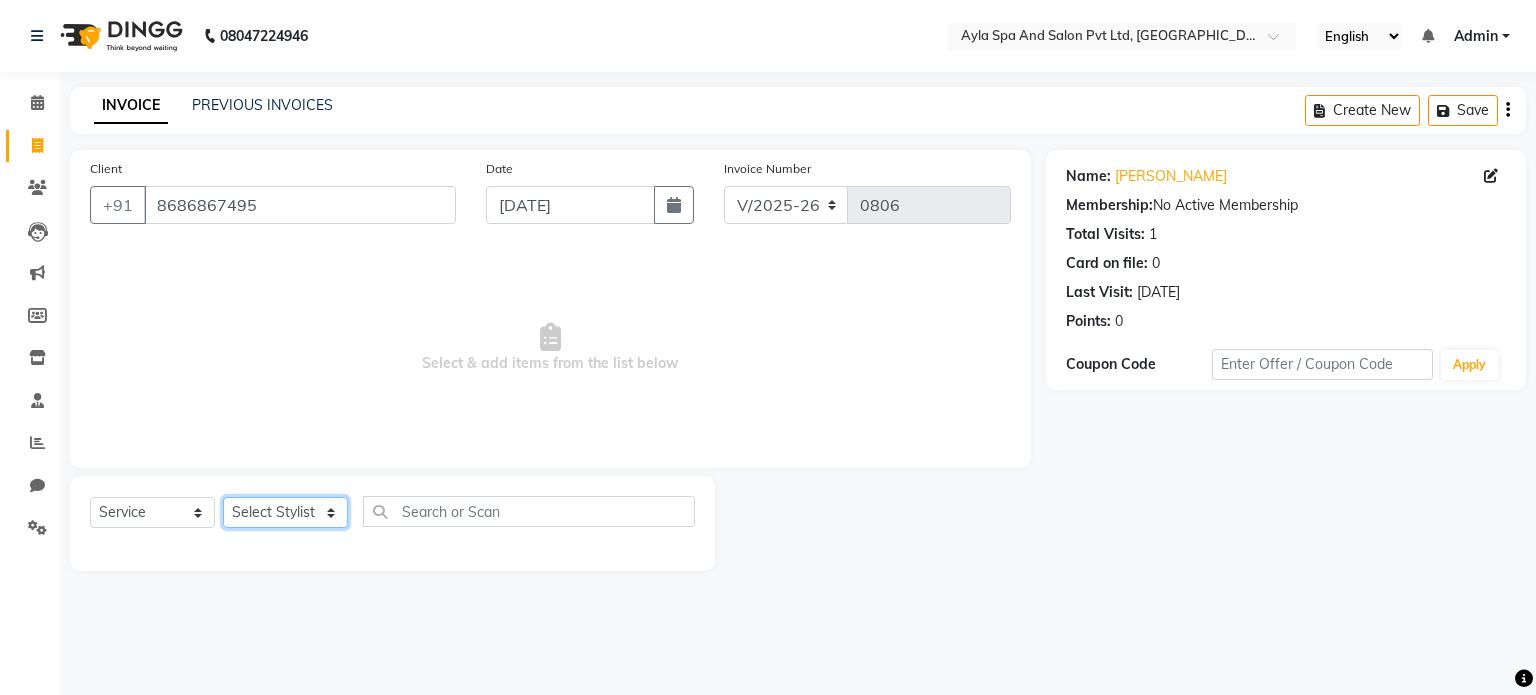 click on "Select Stylist [PERSON_NAME][DATE] [PERSON_NAME] NAVEEN [PERSON_NAME] [PERSON_NAME]" 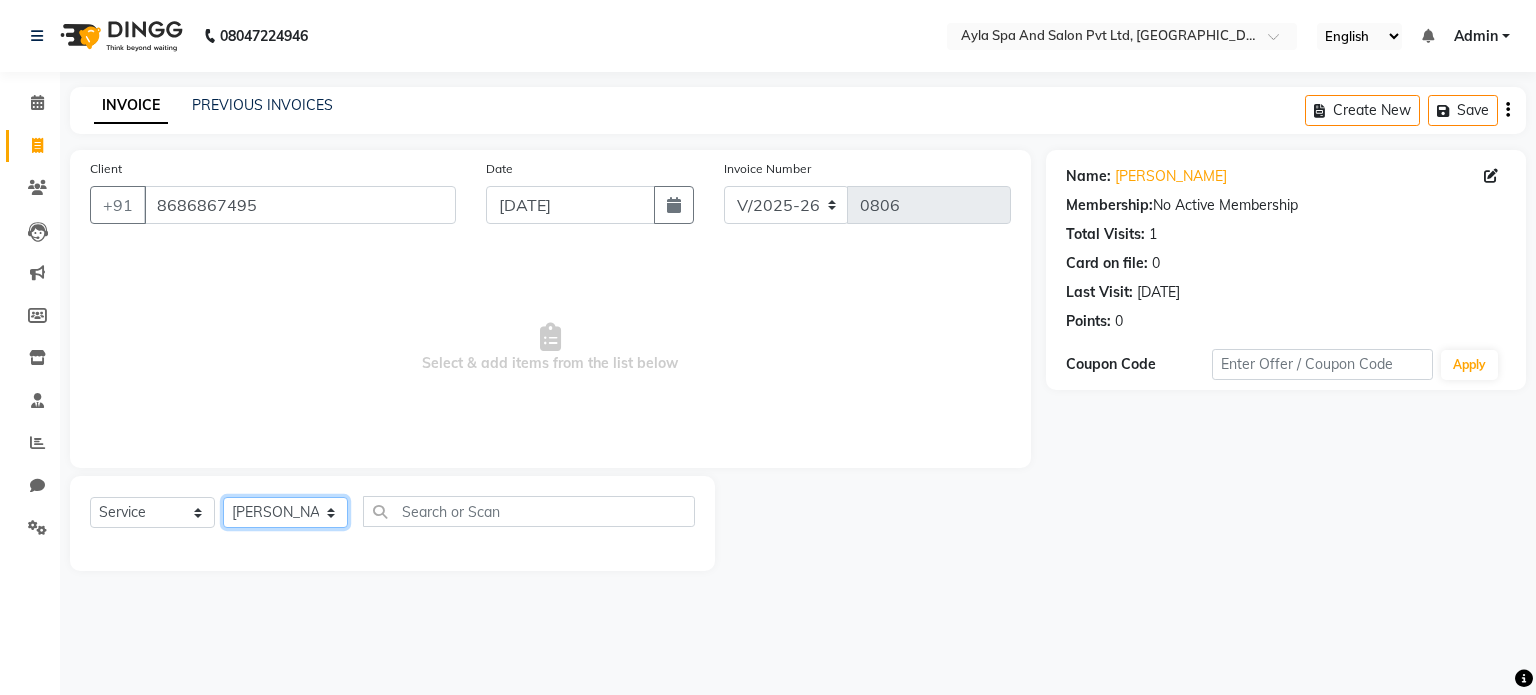 click on "Select Stylist [PERSON_NAME][DATE] [PERSON_NAME] NAVEEN [PERSON_NAME] [PERSON_NAME]" 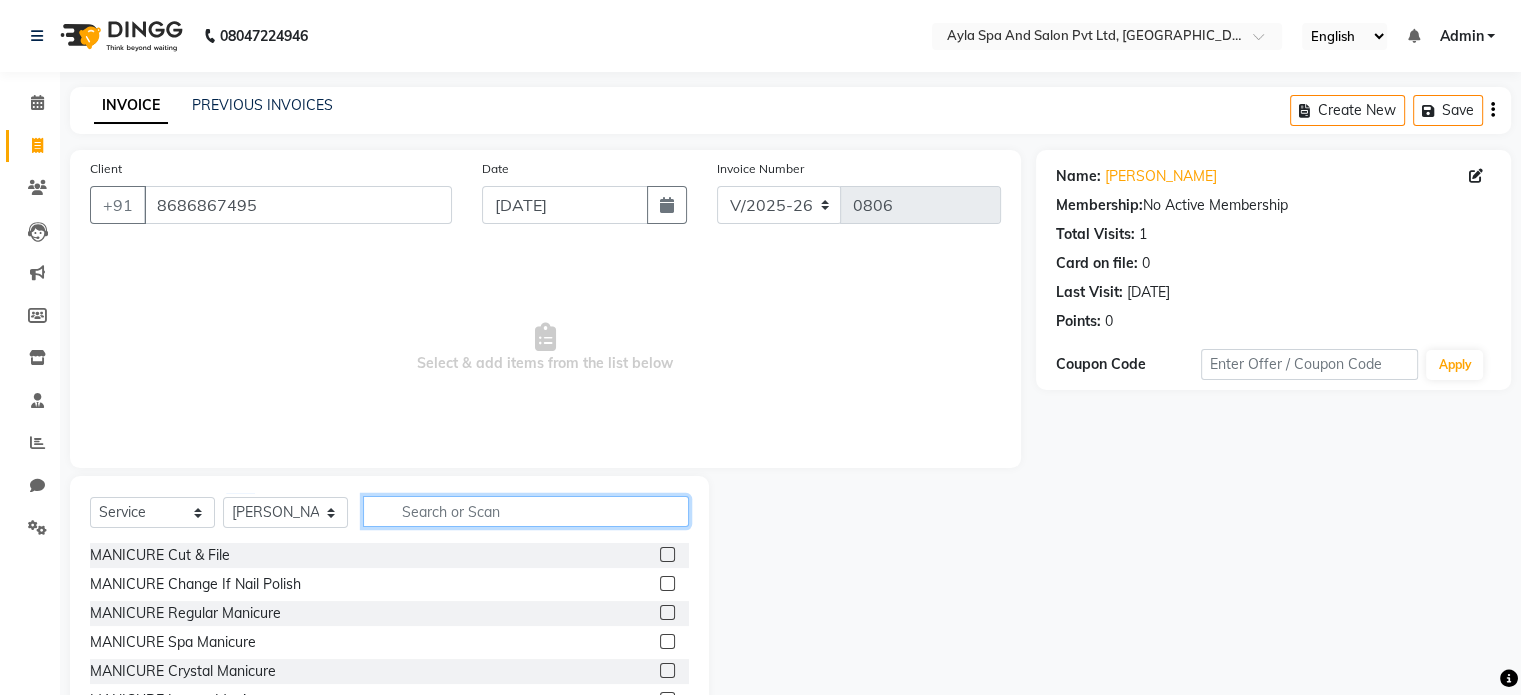 click 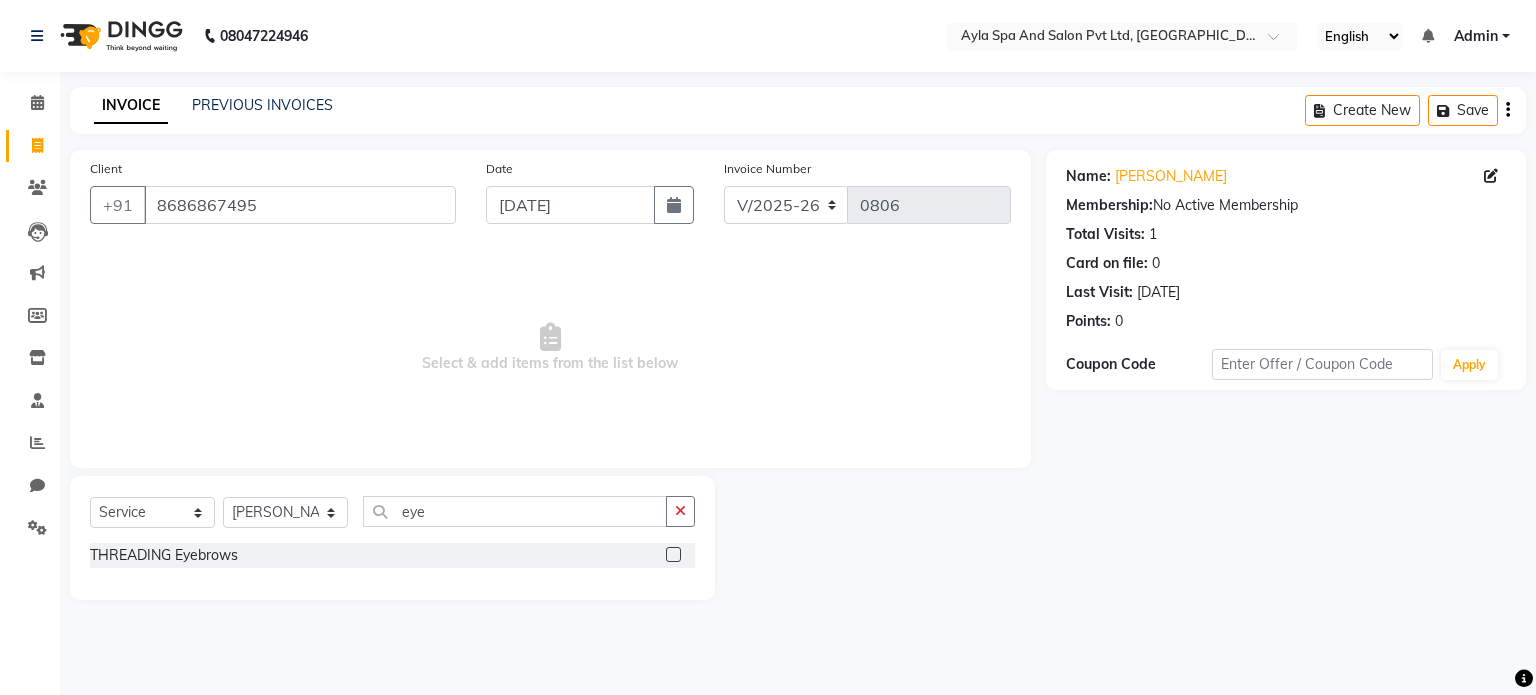 click 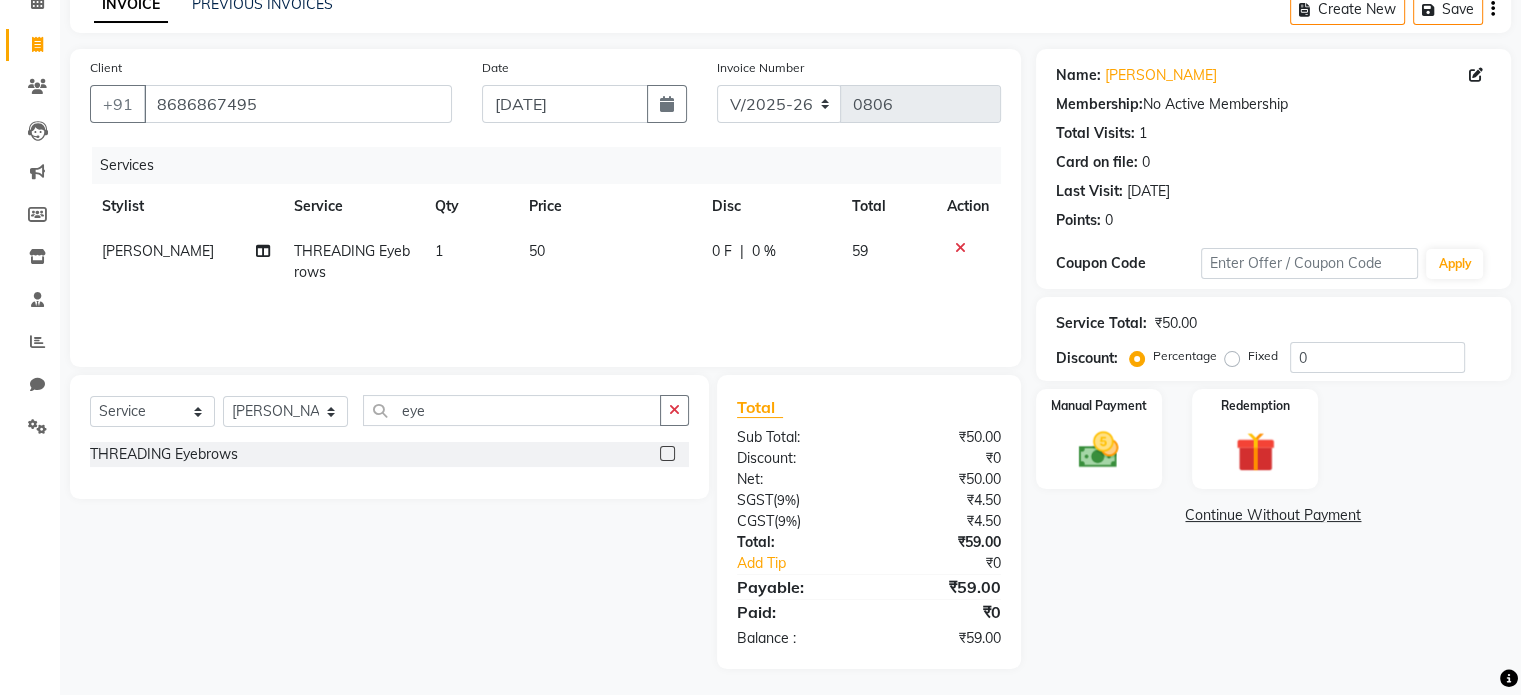 scroll, scrollTop: 105, scrollLeft: 0, axis: vertical 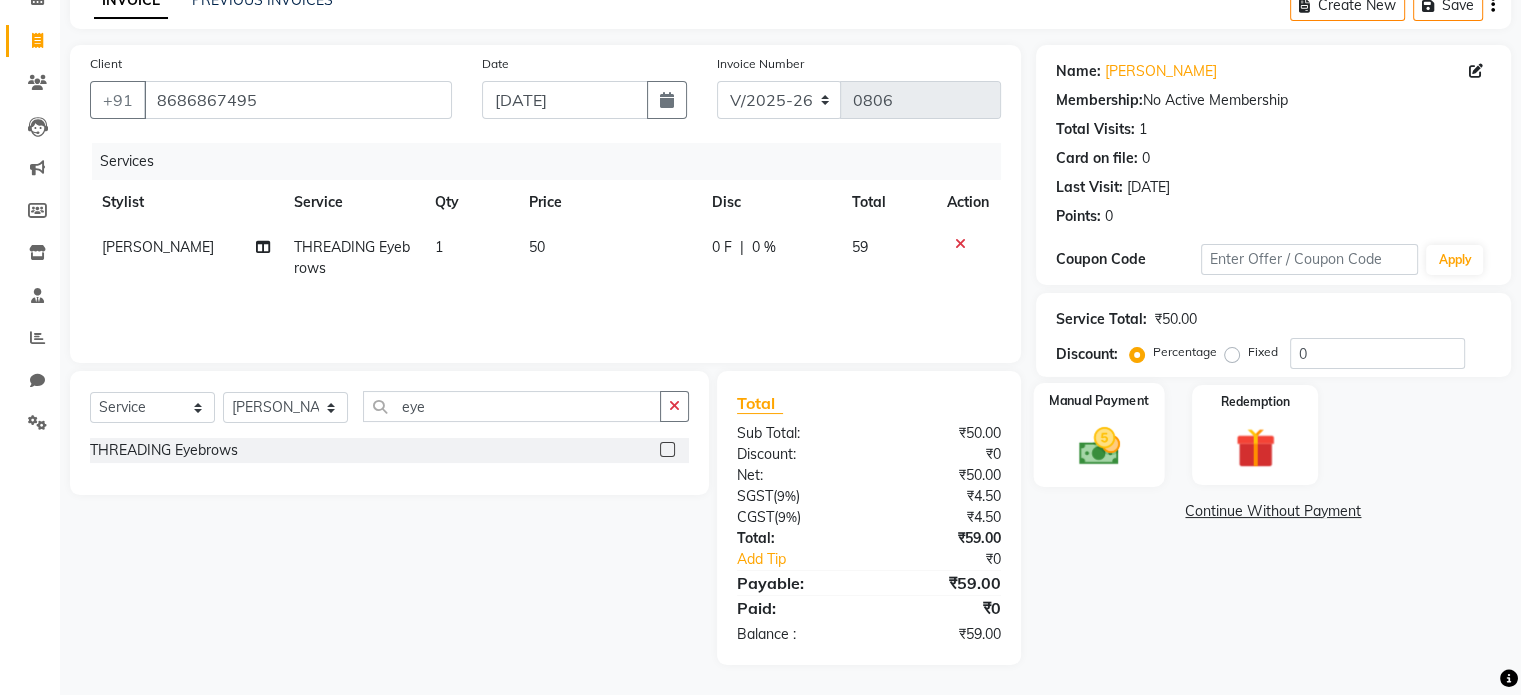 click 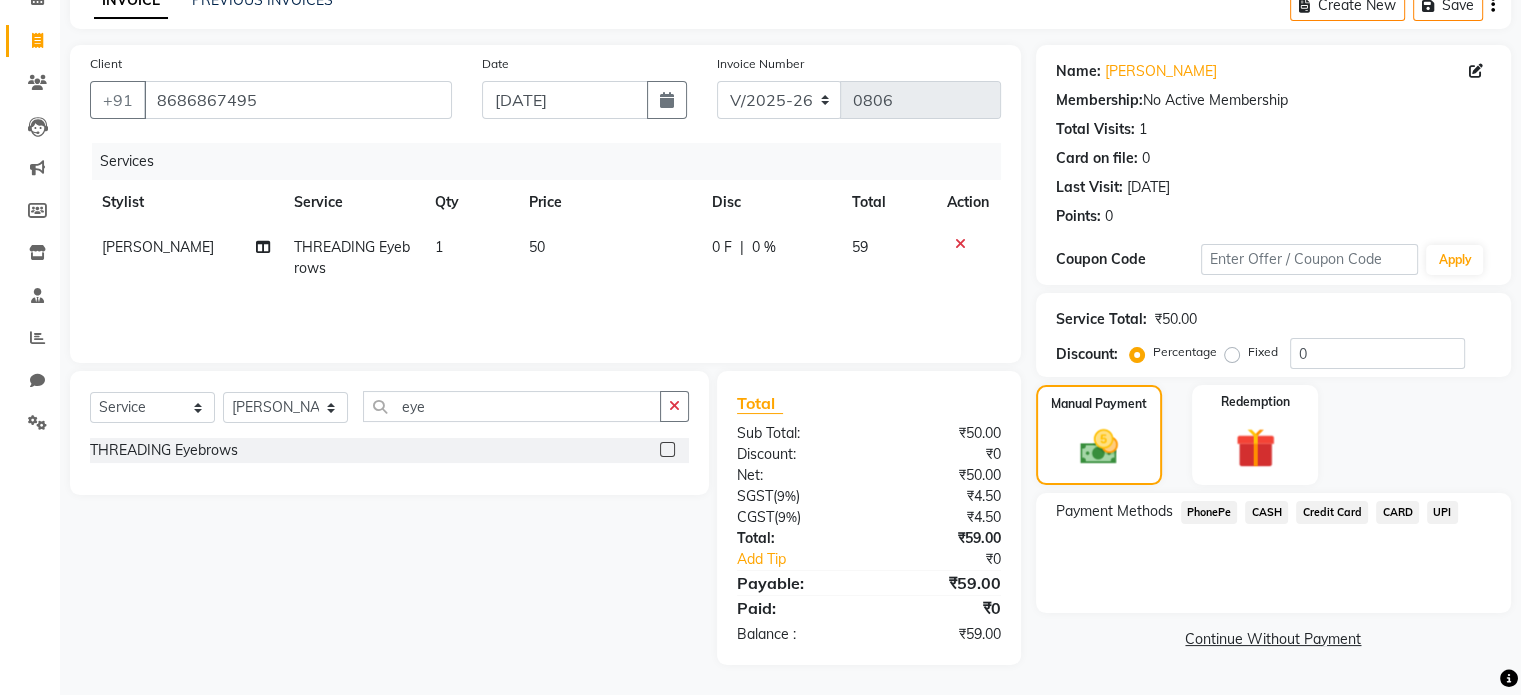click on "UPI" 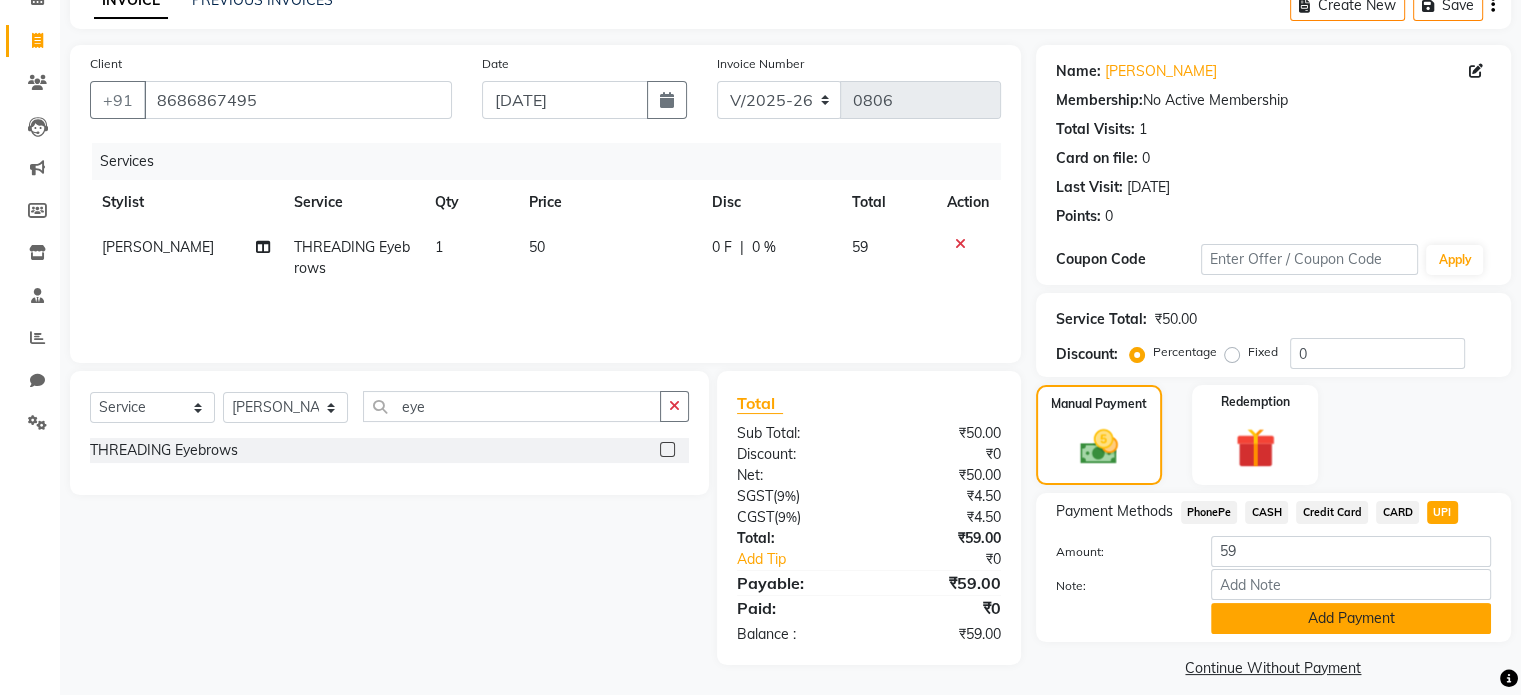 click on "Add Payment" 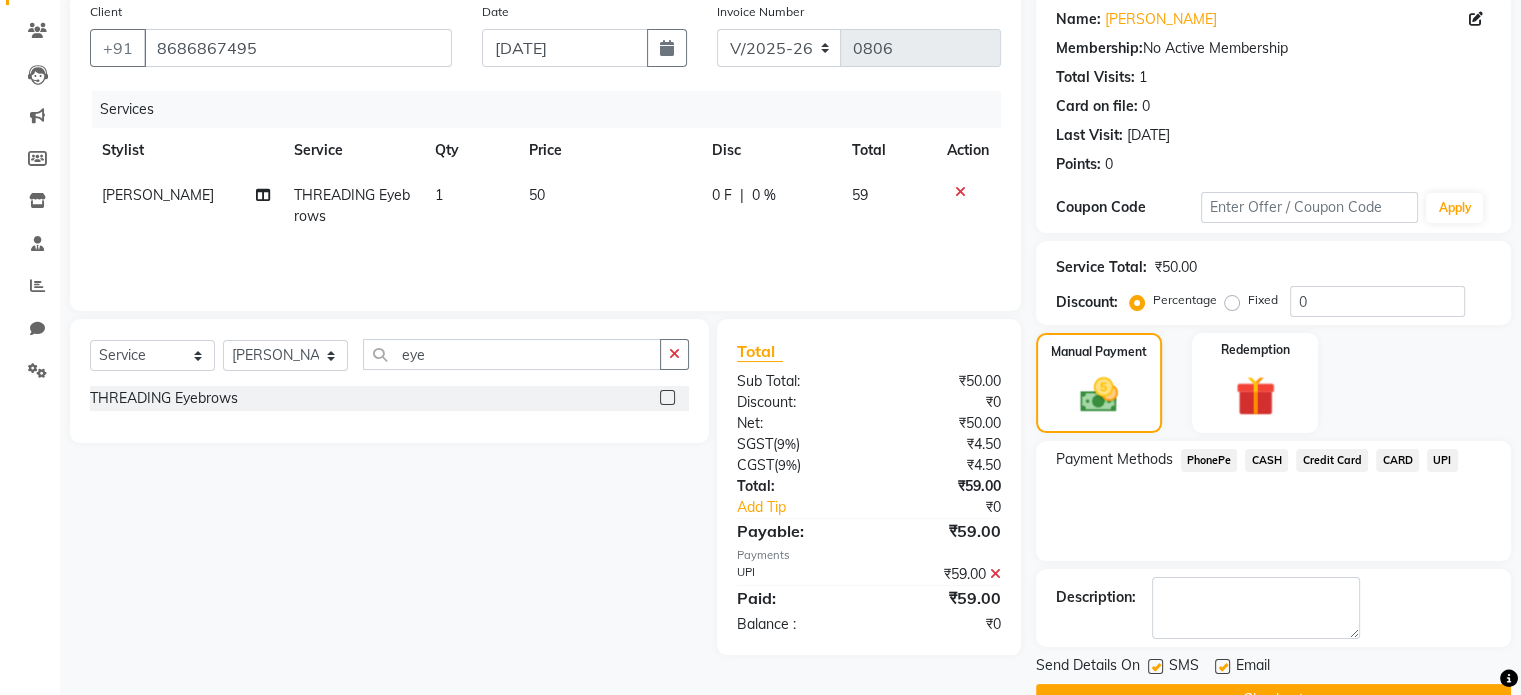 scroll, scrollTop: 205, scrollLeft: 0, axis: vertical 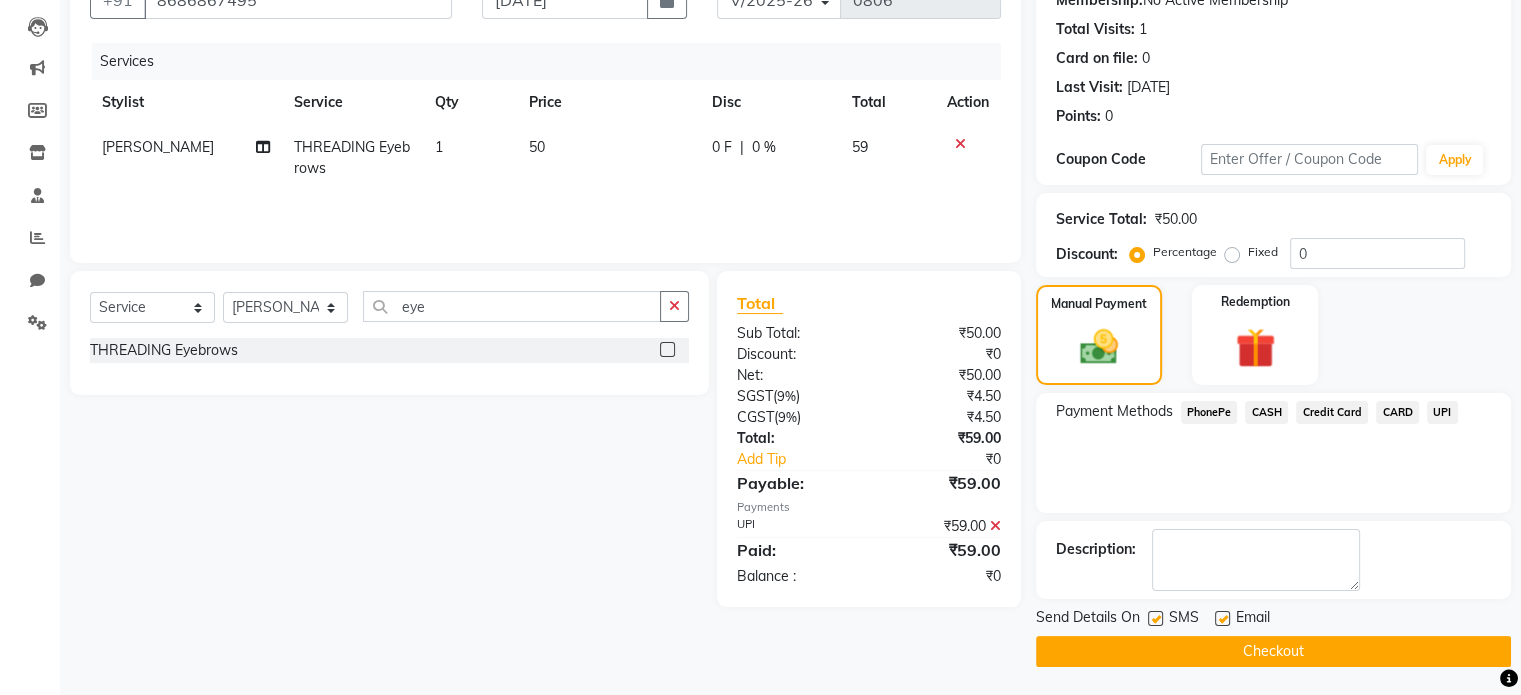 click 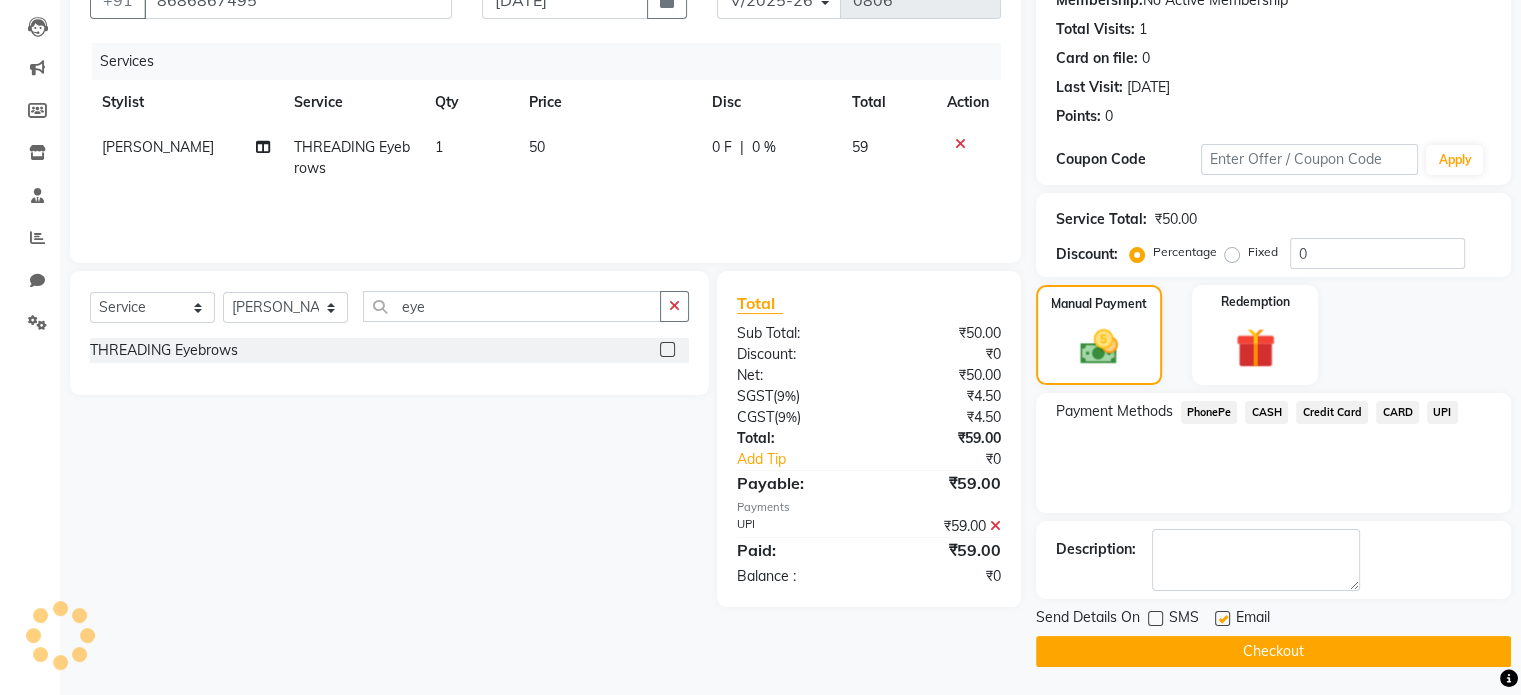 click 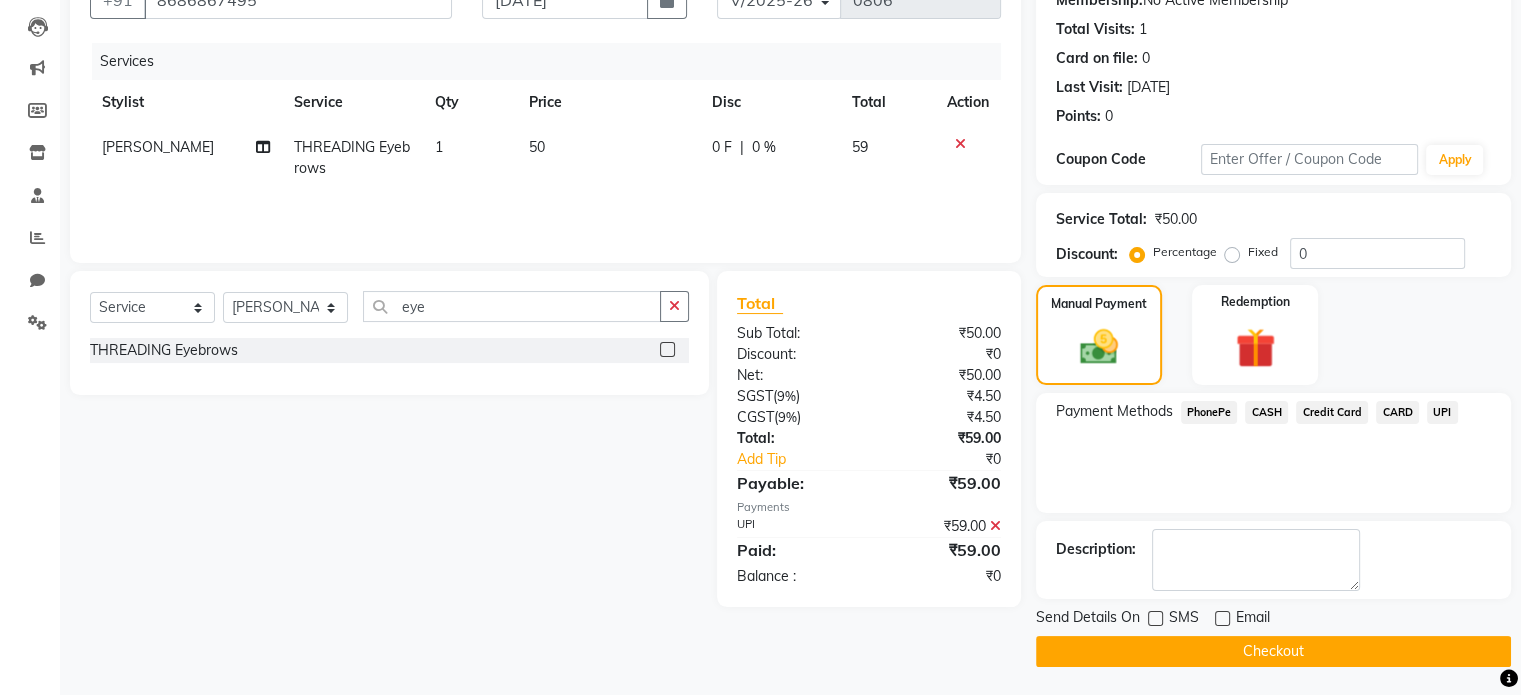 click on "Checkout" 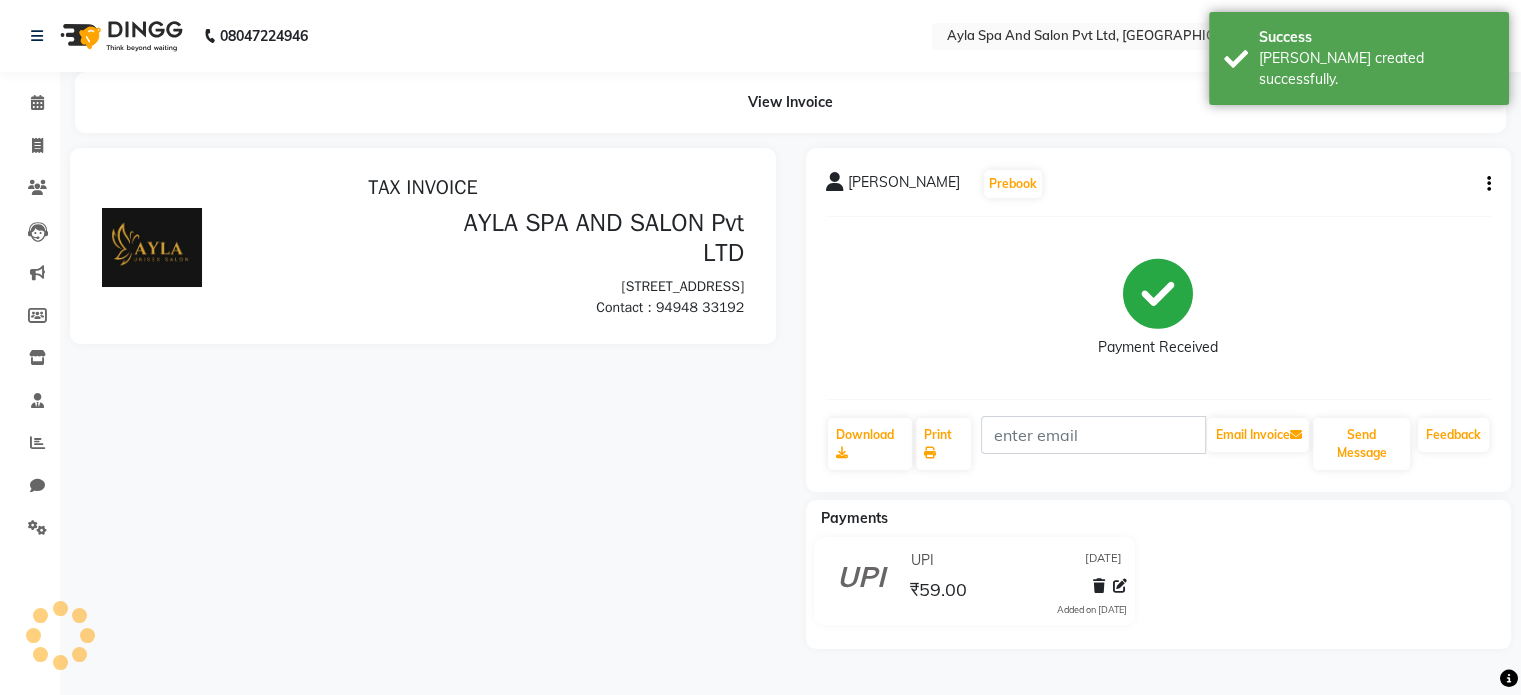 scroll, scrollTop: 0, scrollLeft: 0, axis: both 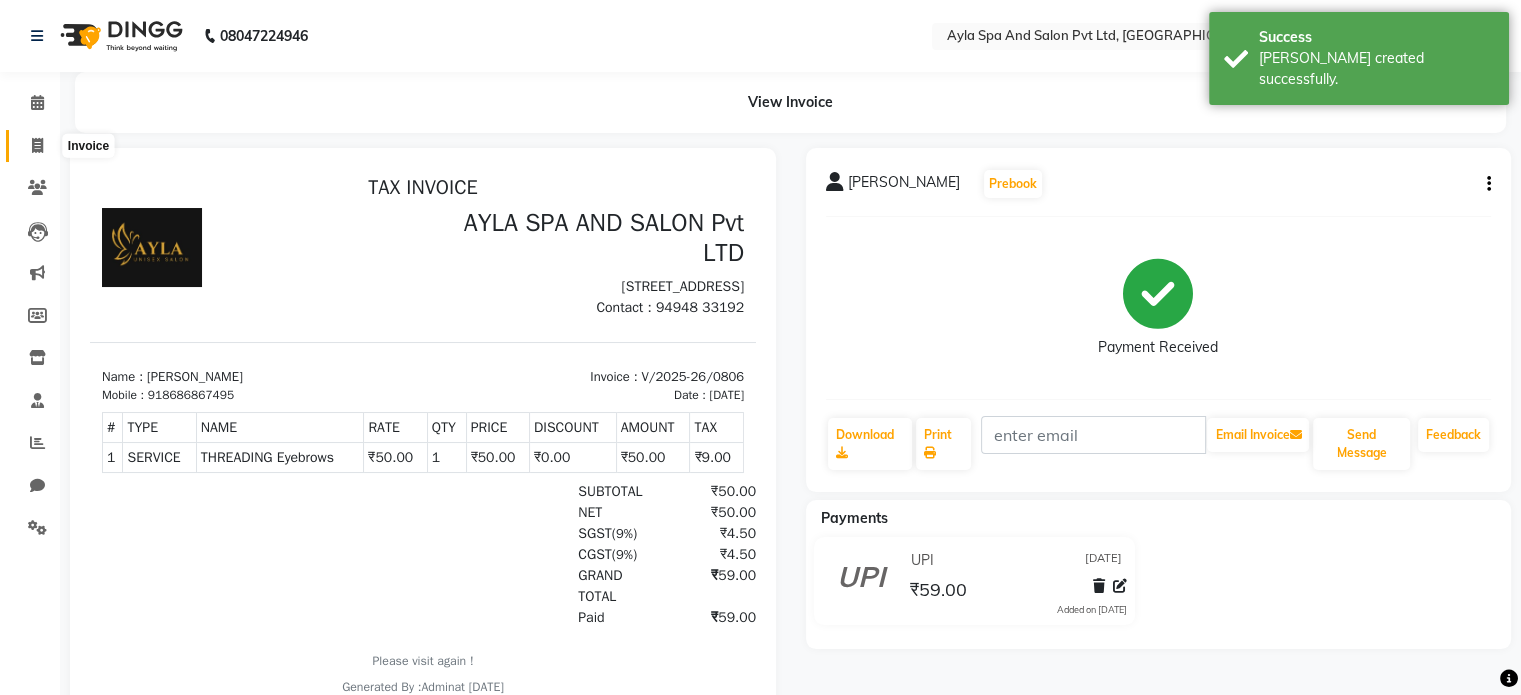 click 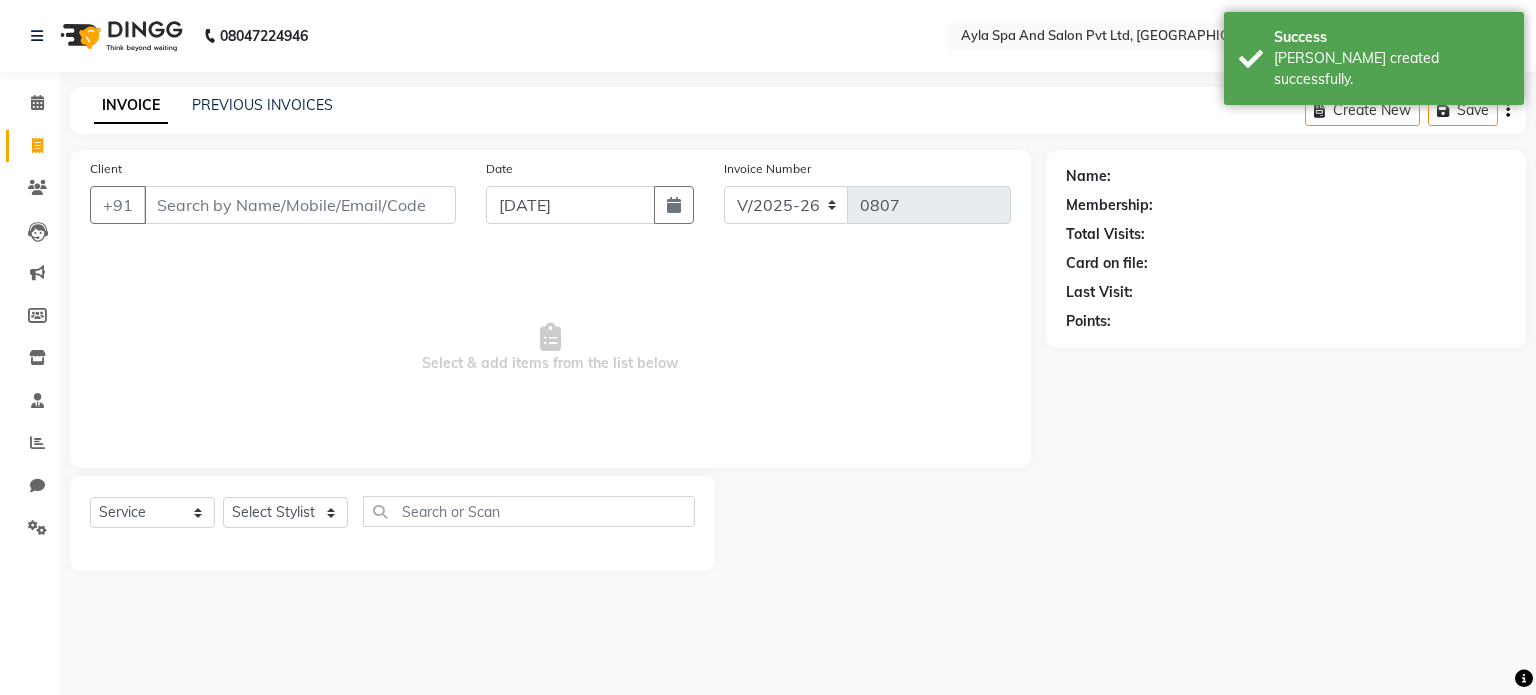 click on "Client" at bounding box center [300, 205] 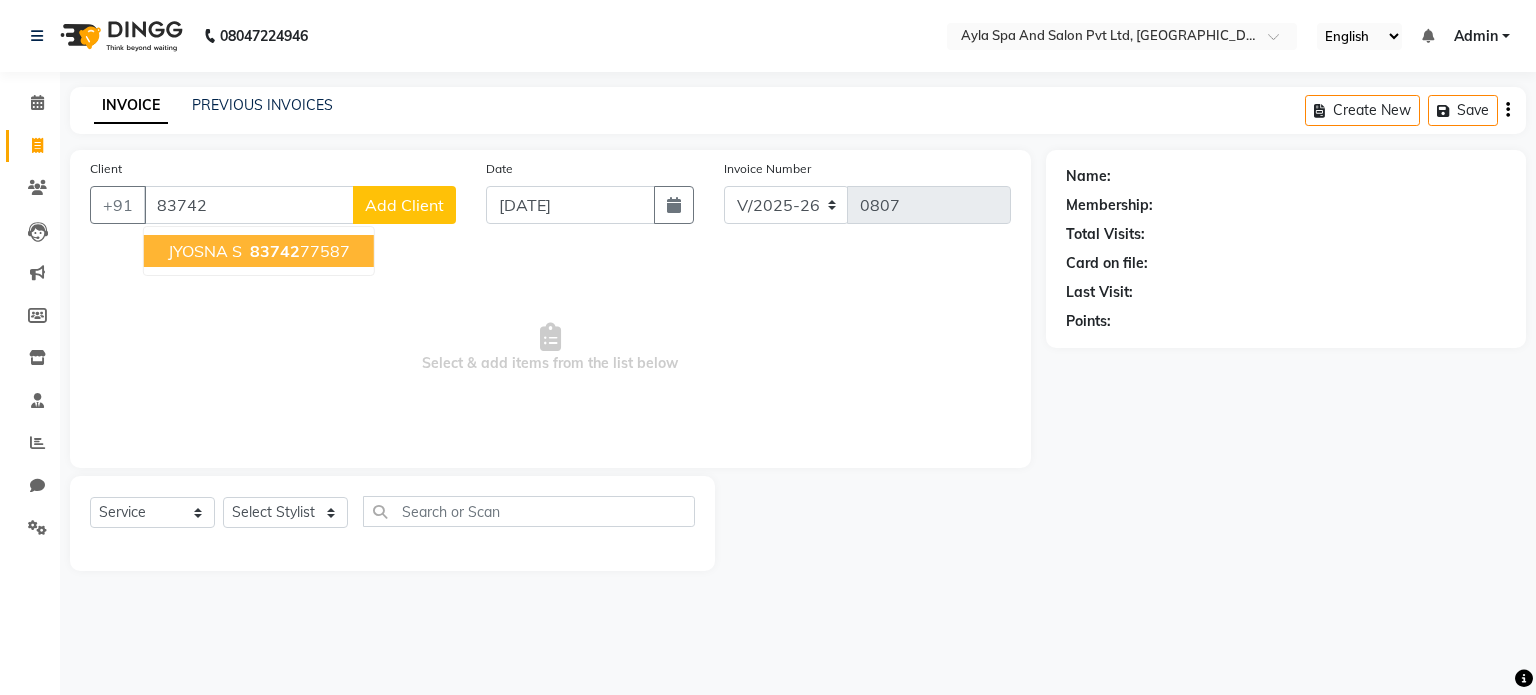 click on "83742 77587" at bounding box center [298, 251] 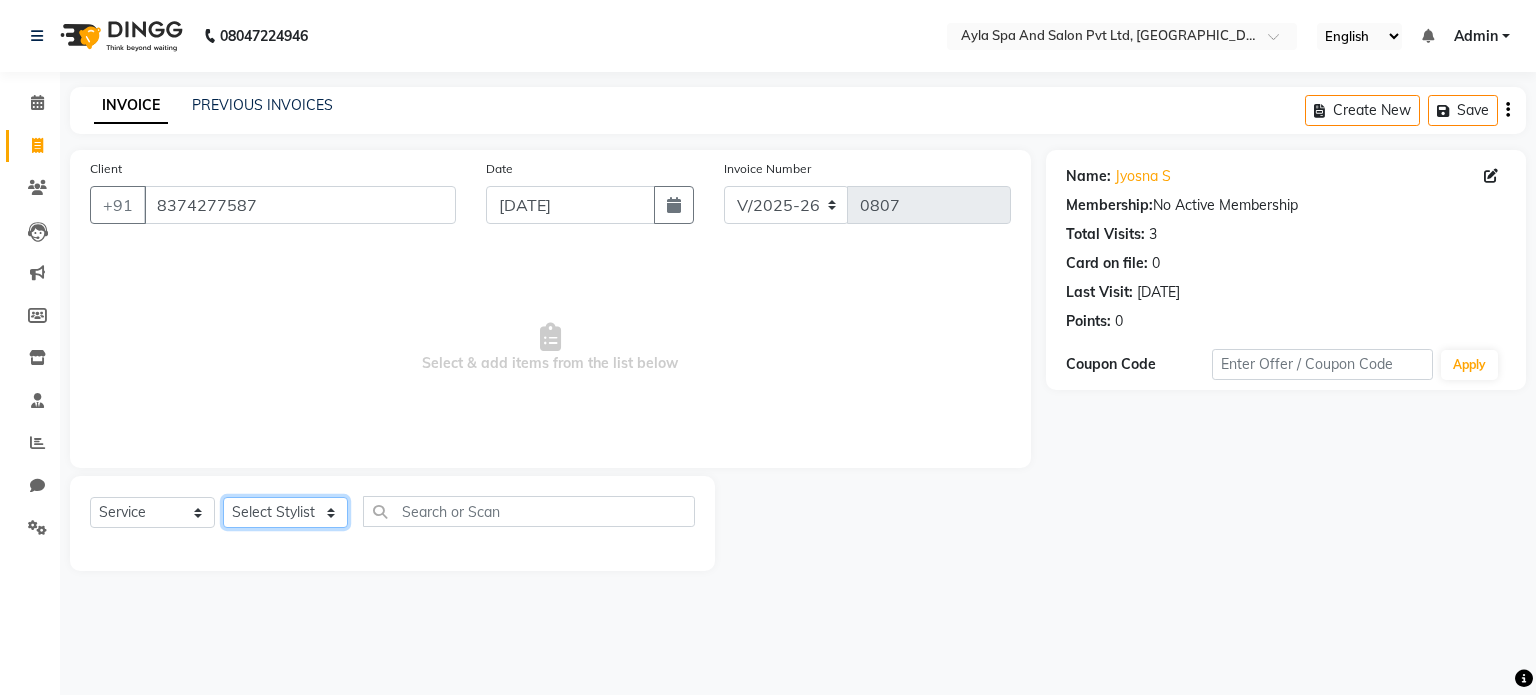 click on "Select Stylist [PERSON_NAME][DATE] [PERSON_NAME] NAVEEN [PERSON_NAME] [PERSON_NAME]" 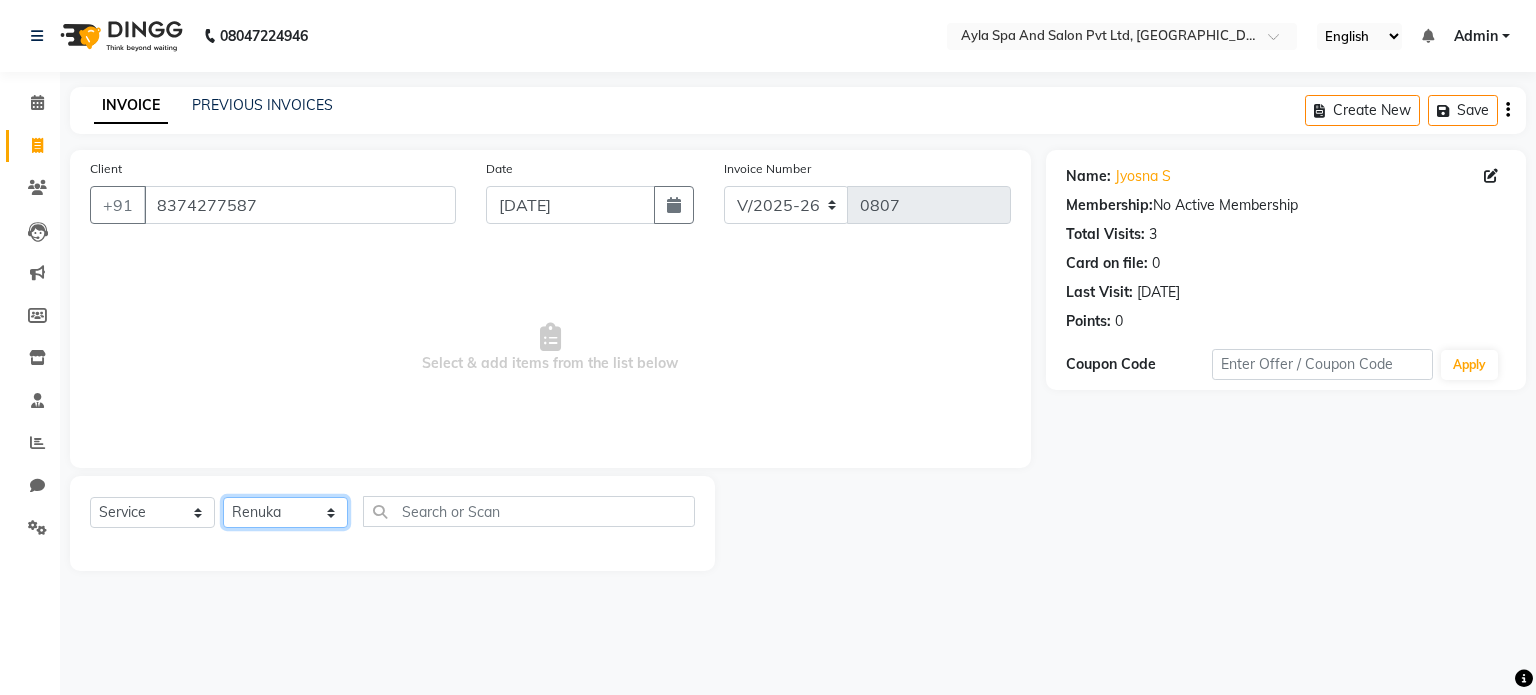 click on "Select Stylist [PERSON_NAME][DATE] [PERSON_NAME] NAVEEN [PERSON_NAME] [PERSON_NAME]" 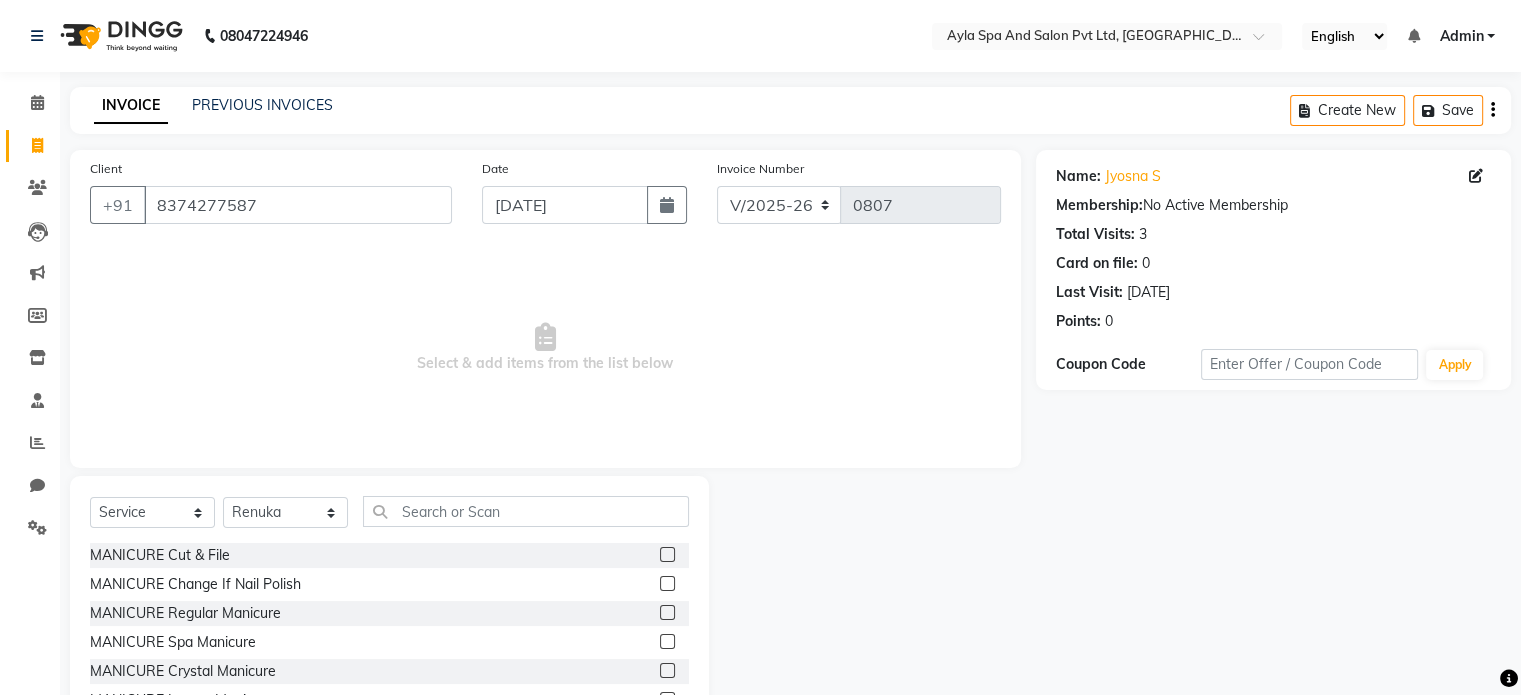 click on "Select  Service  Product  Membership  Package Voucher Prepaid Gift Card  Select Stylist [PERSON_NAME][DATE] [PERSON_NAME] NAVEEN [PERSON_NAME] [PERSON_NAME]" 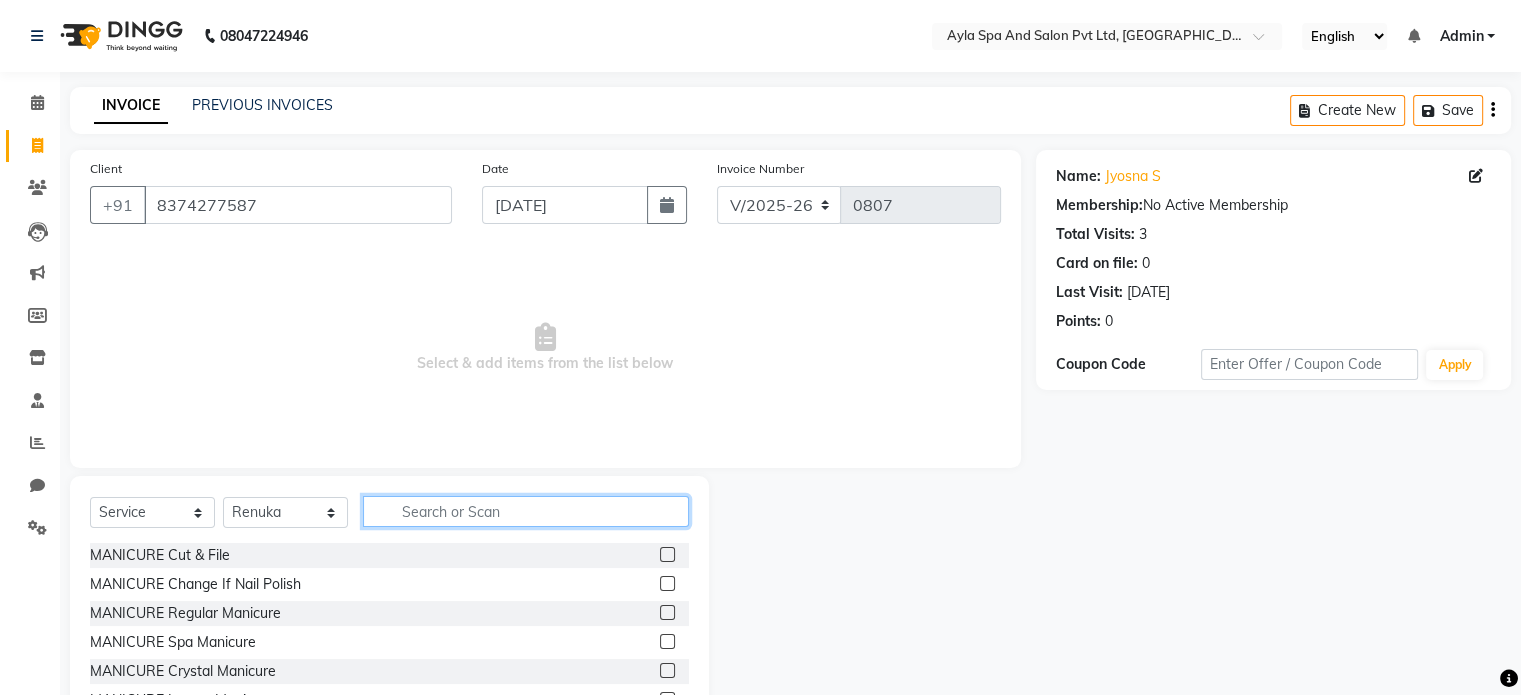 click 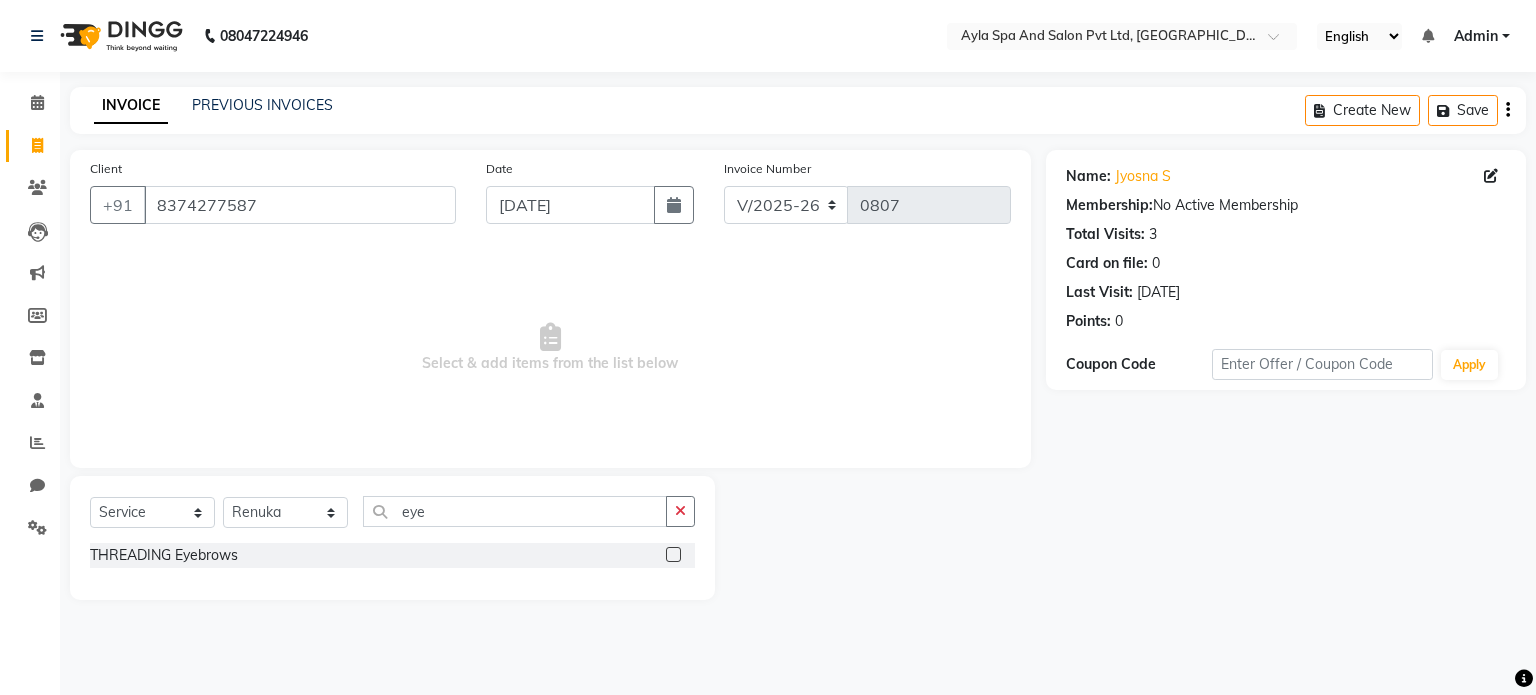 click 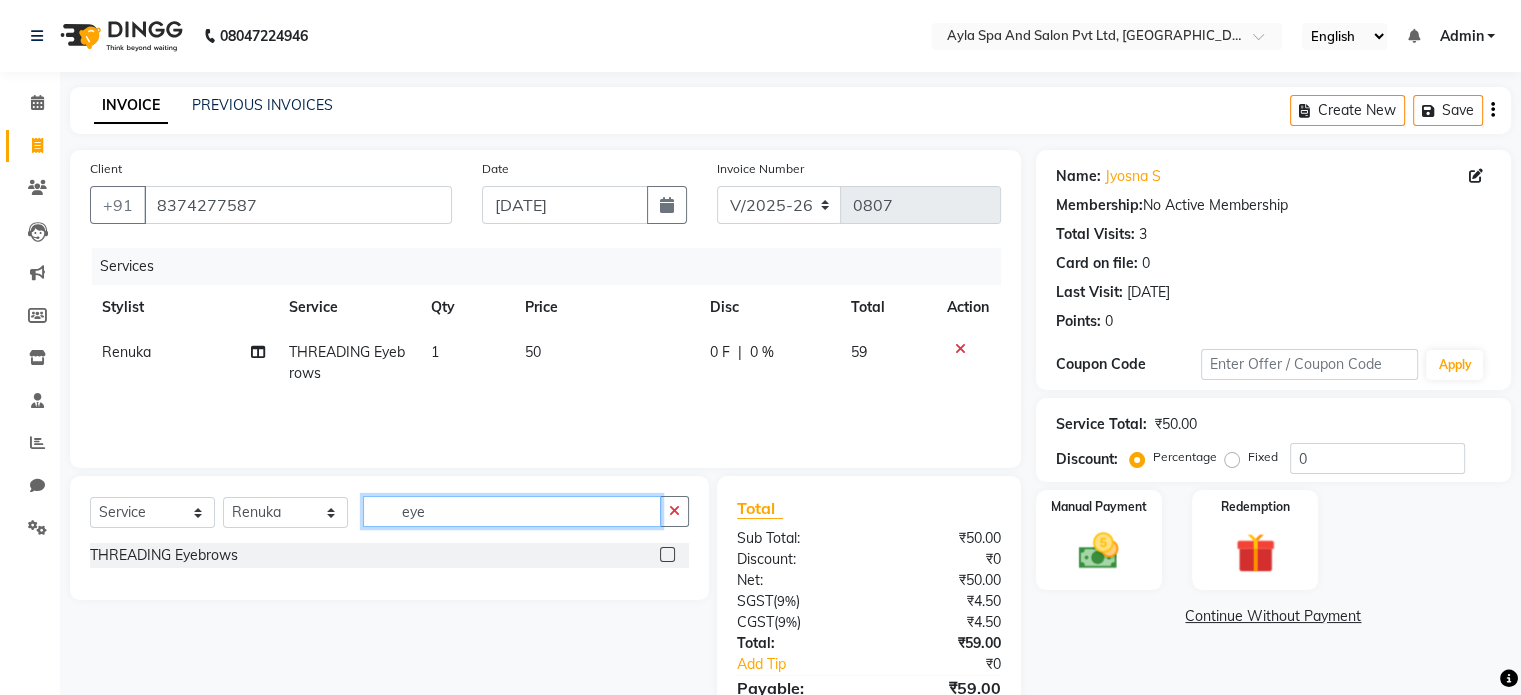 drag, startPoint x: 477, startPoint y: 518, endPoint x: 304, endPoint y: 522, distance: 173.04623 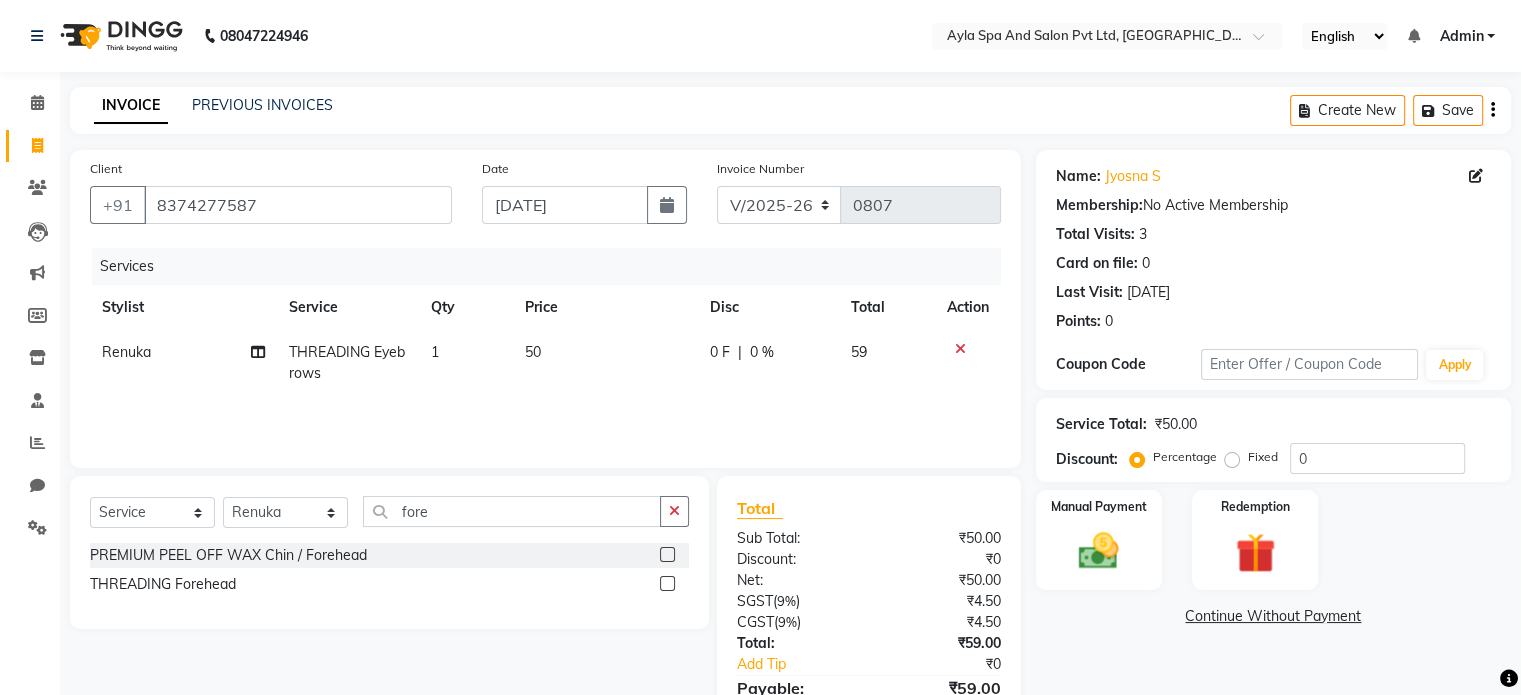 click 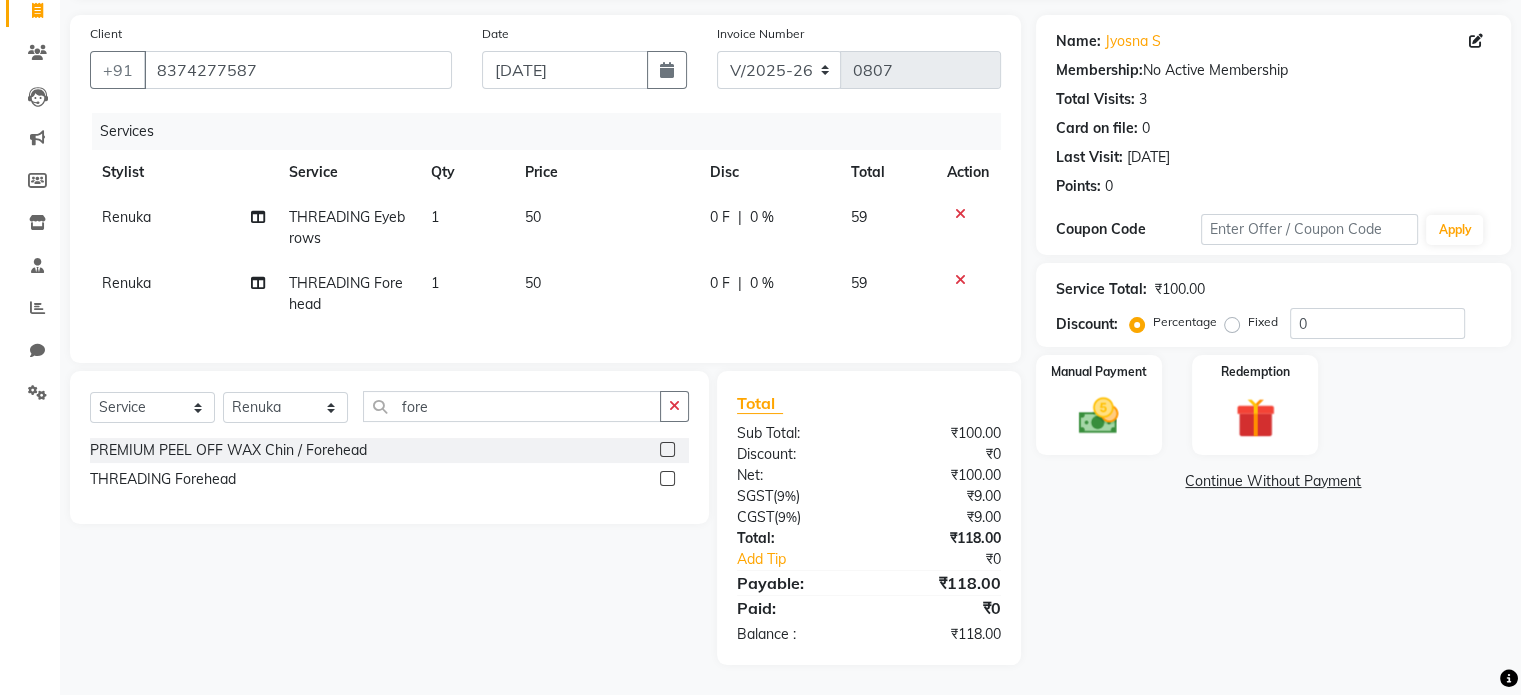 scroll, scrollTop: 150, scrollLeft: 0, axis: vertical 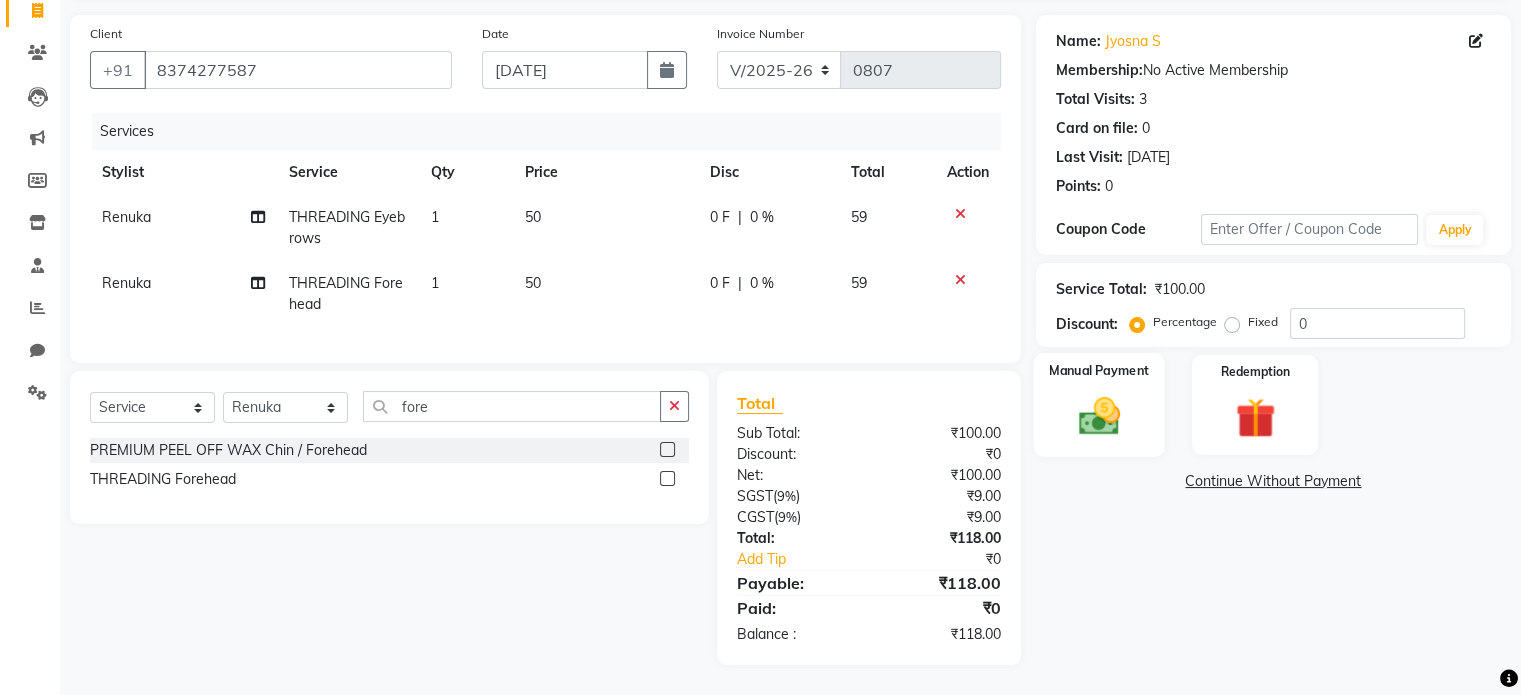 click 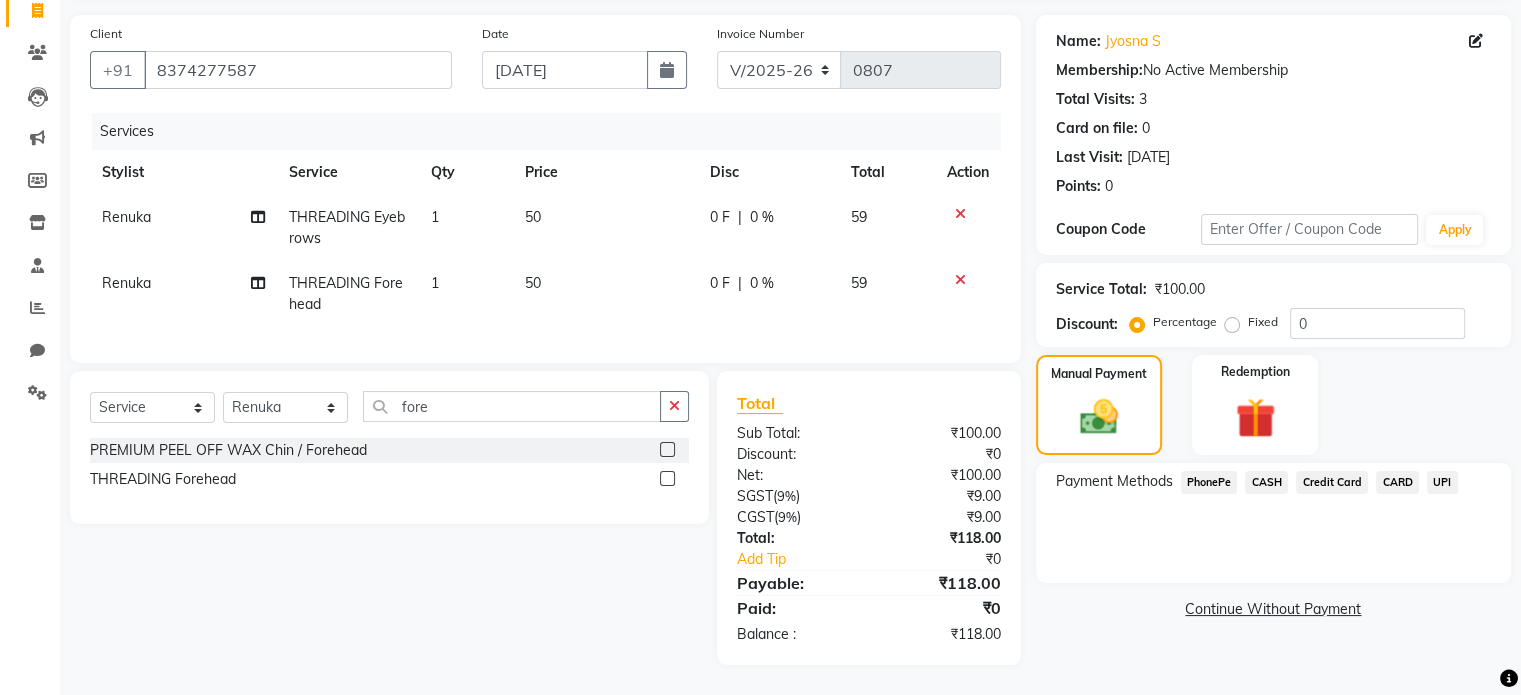 click on "UPI" 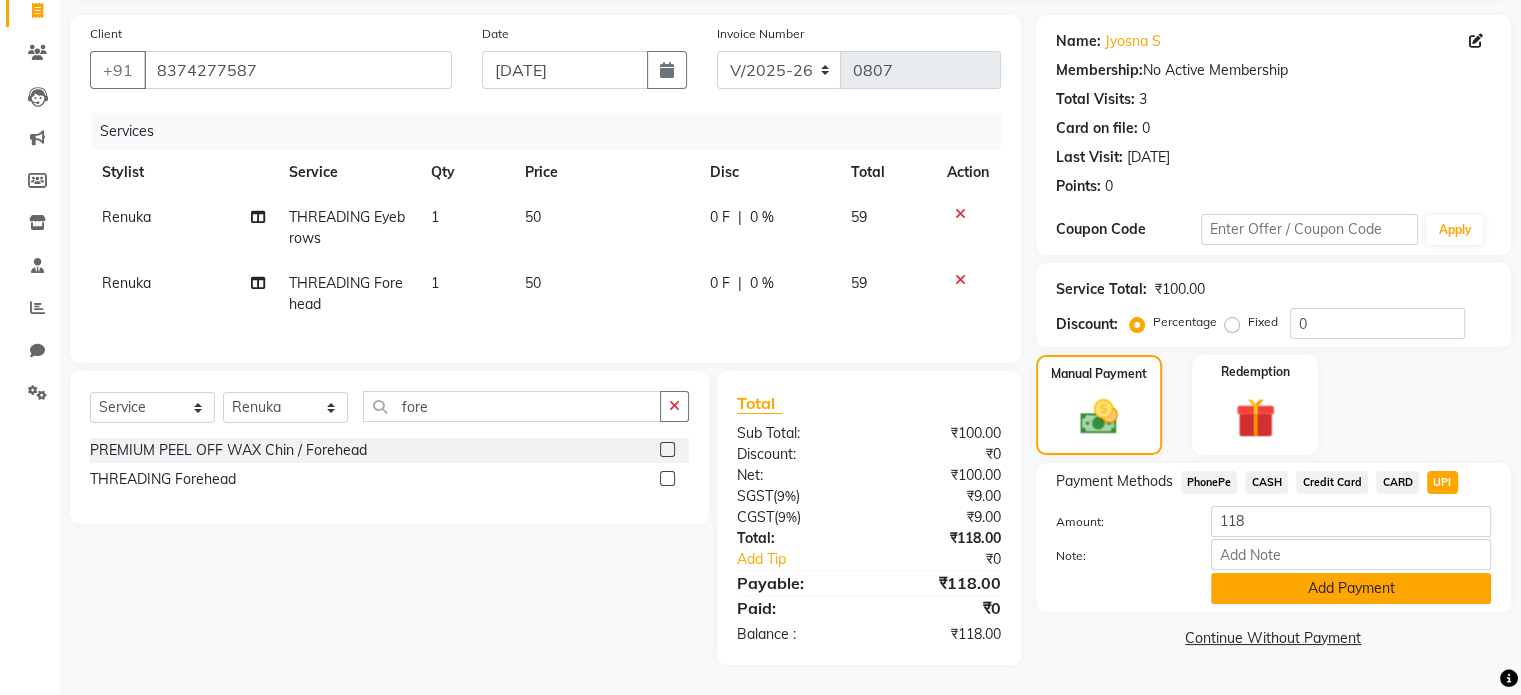 click on "Add Payment" 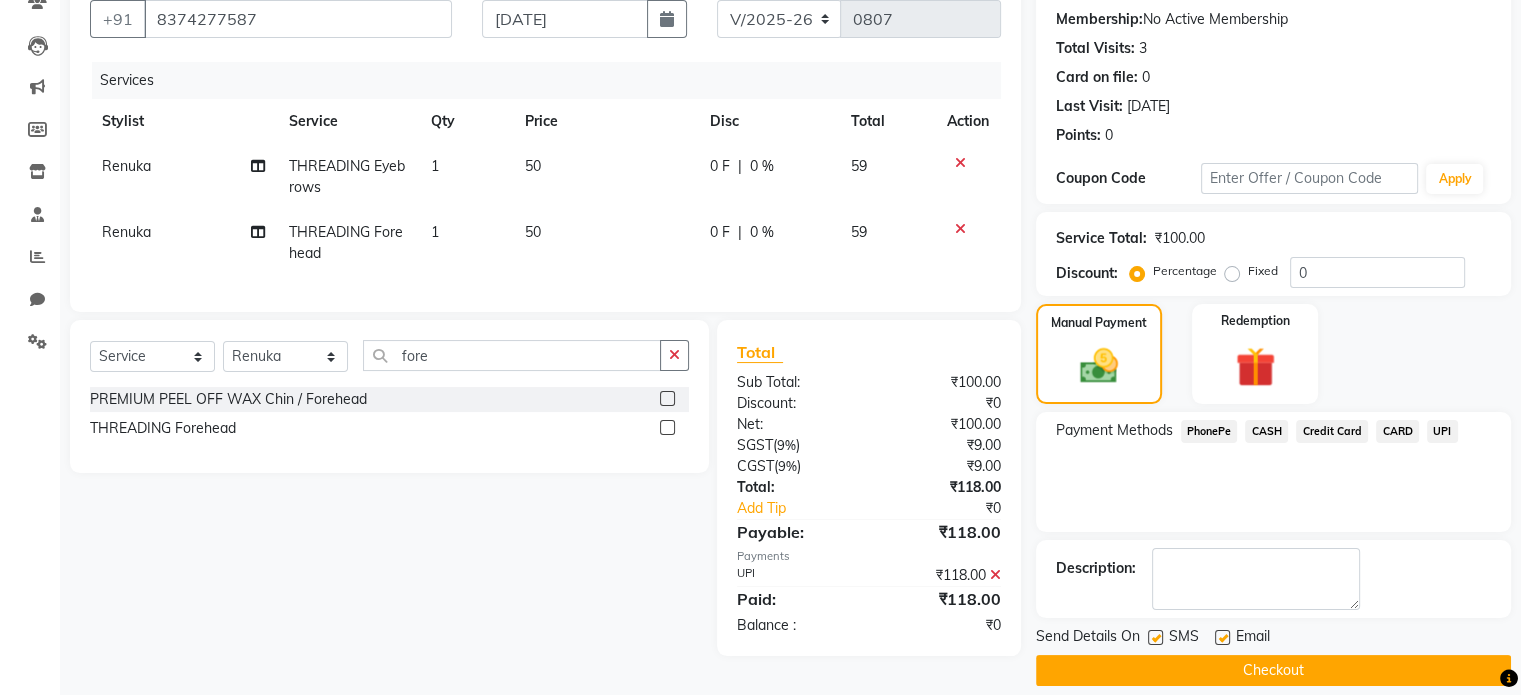 scroll, scrollTop: 205, scrollLeft: 0, axis: vertical 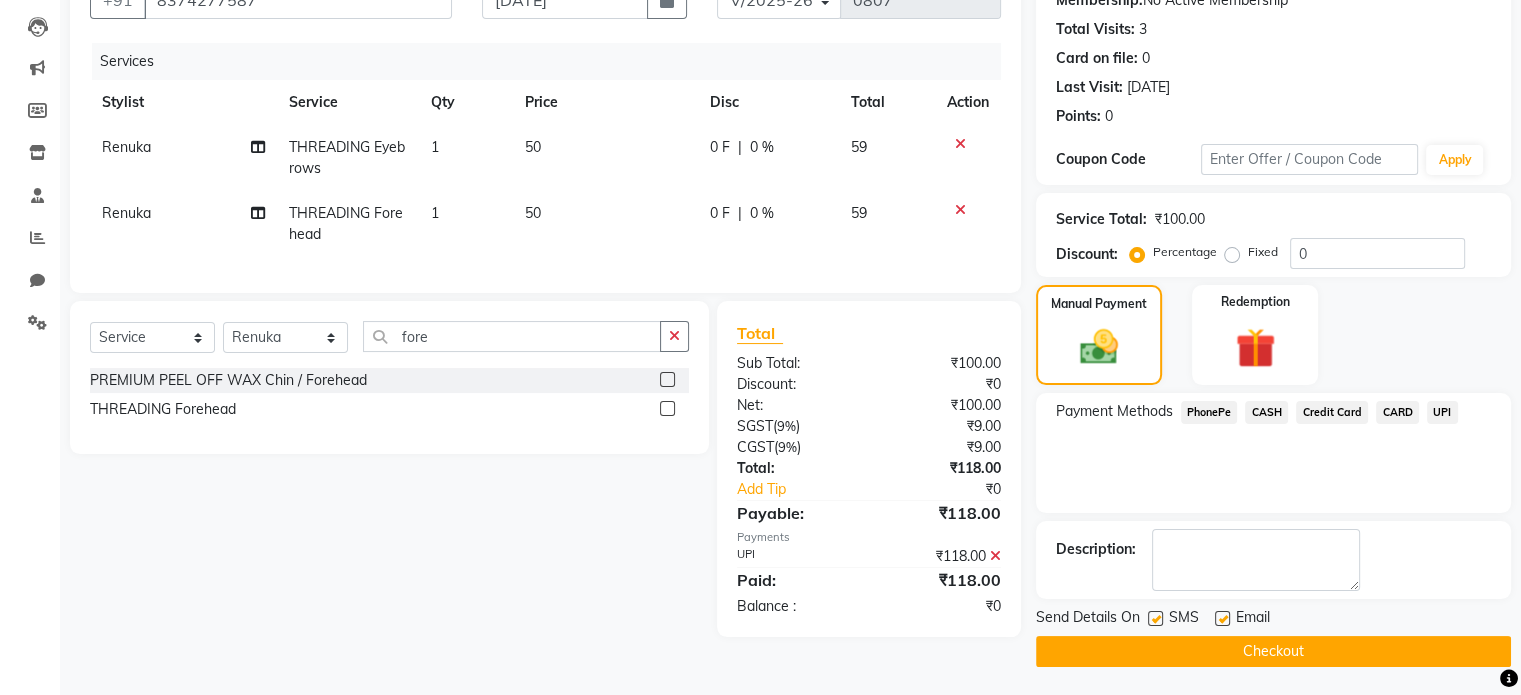 click 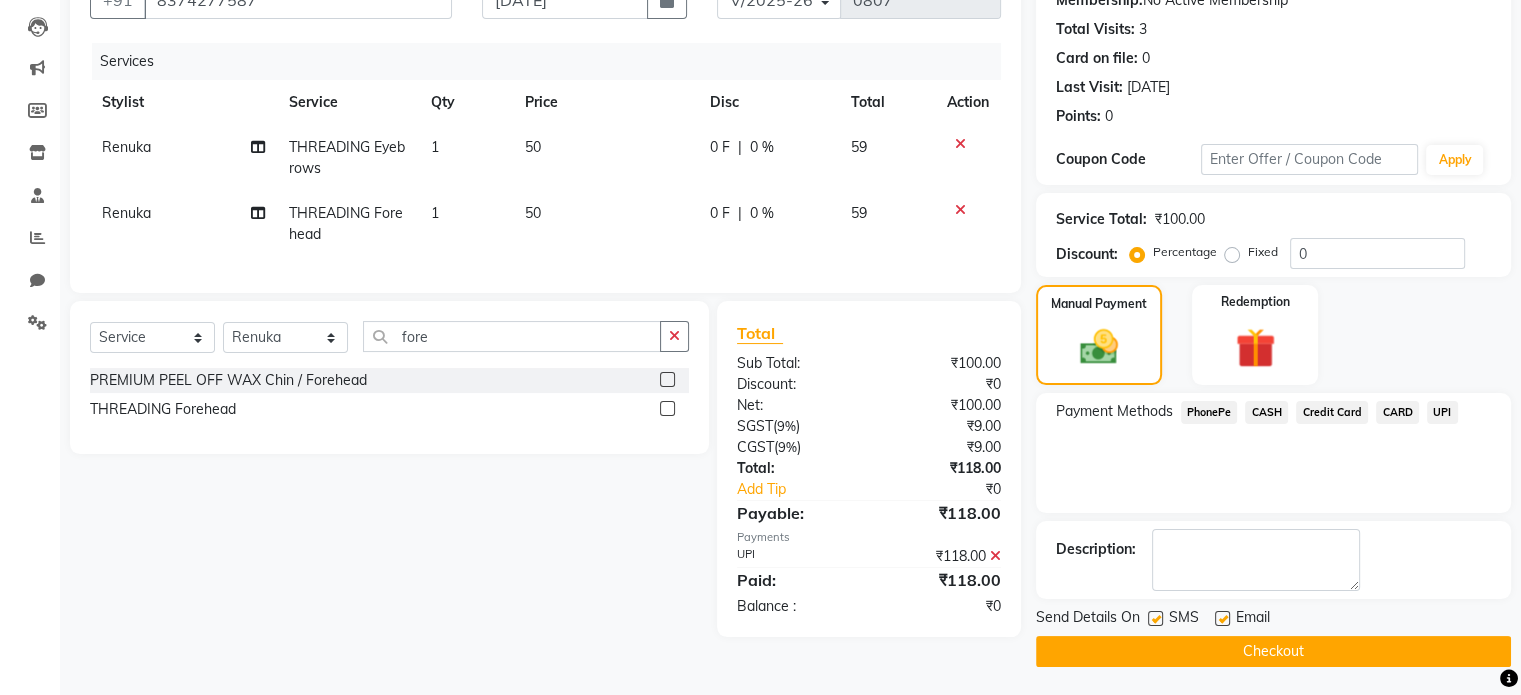 click at bounding box center (1154, 619) 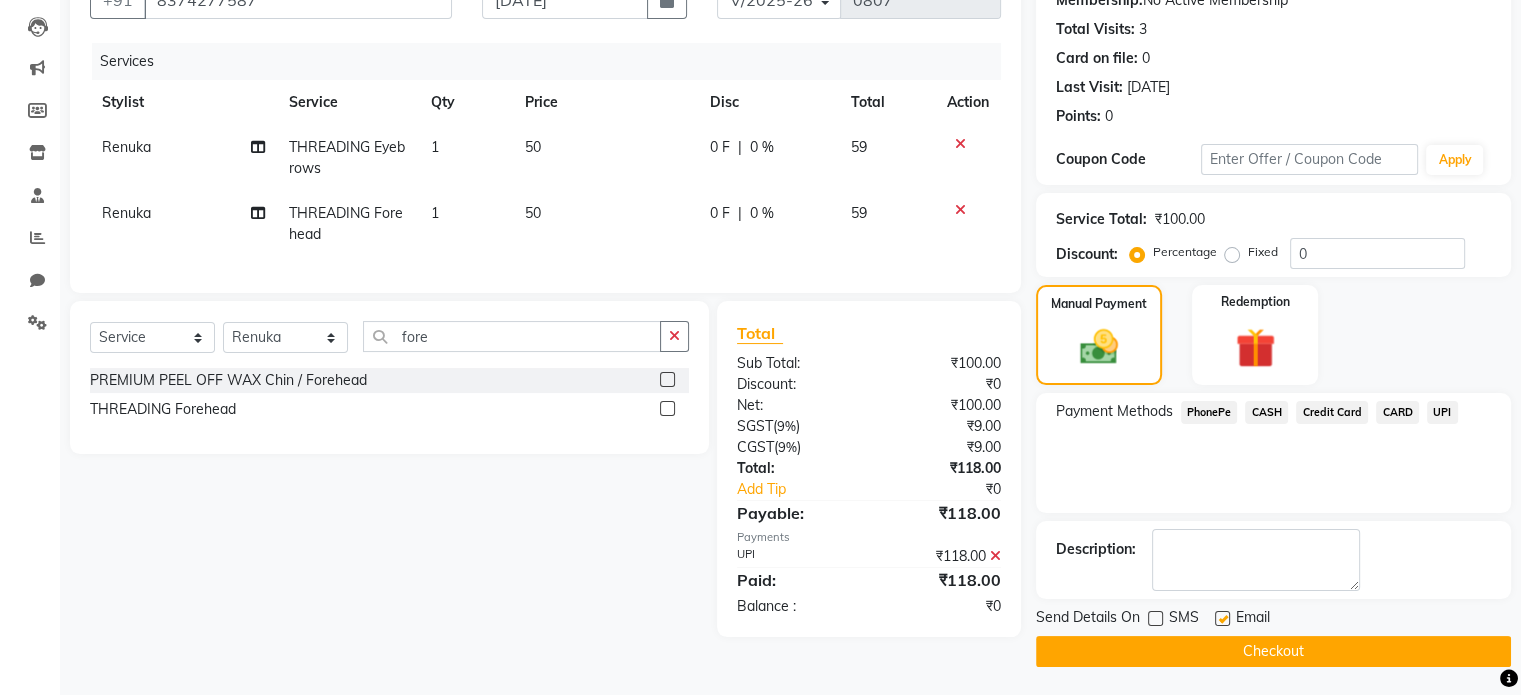 click 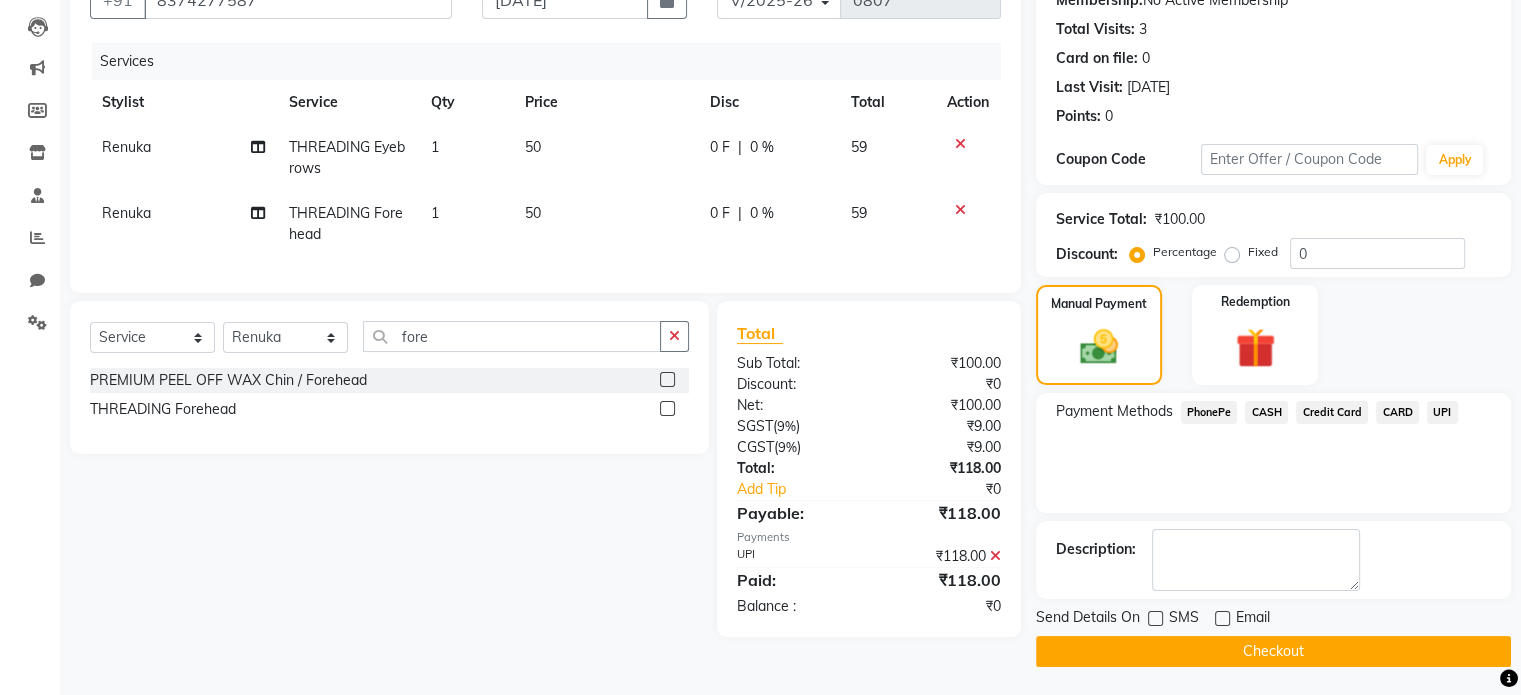 click on "Checkout" 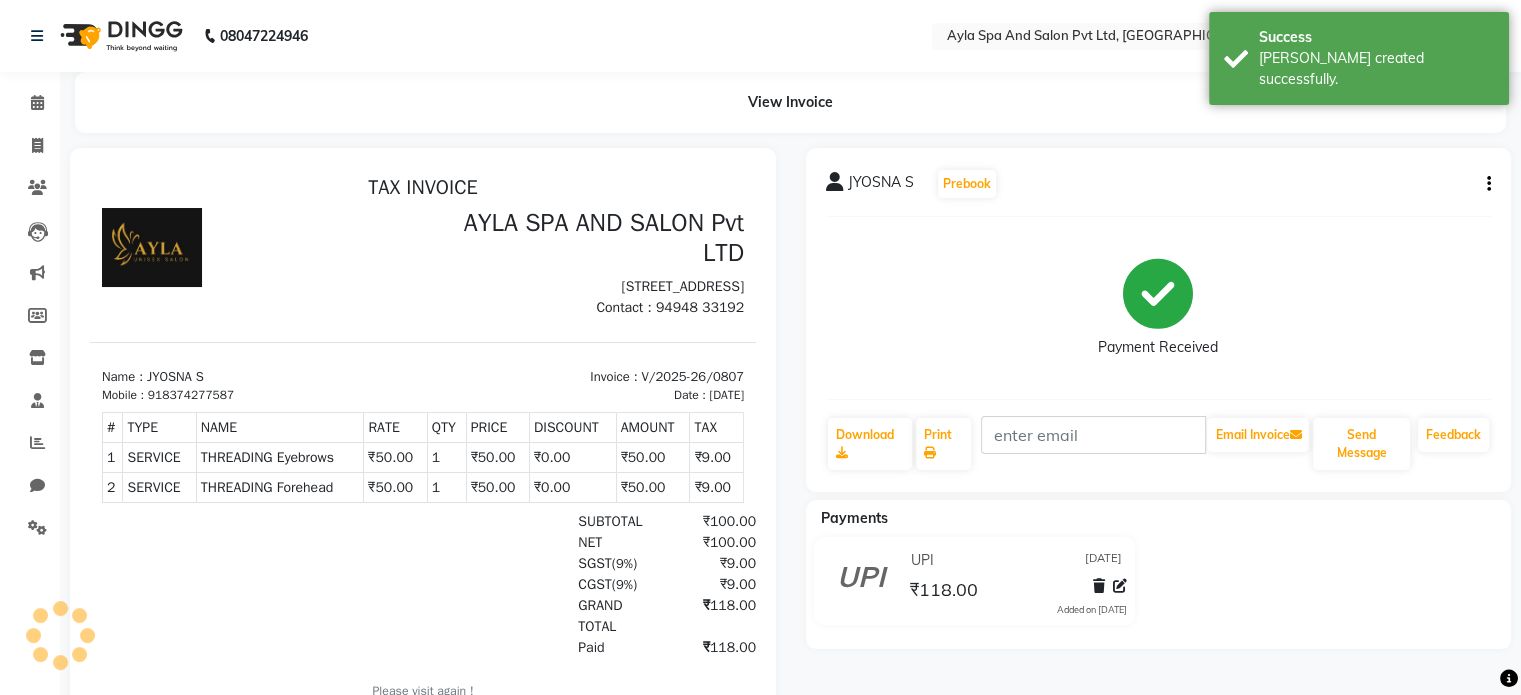 scroll, scrollTop: 0, scrollLeft: 0, axis: both 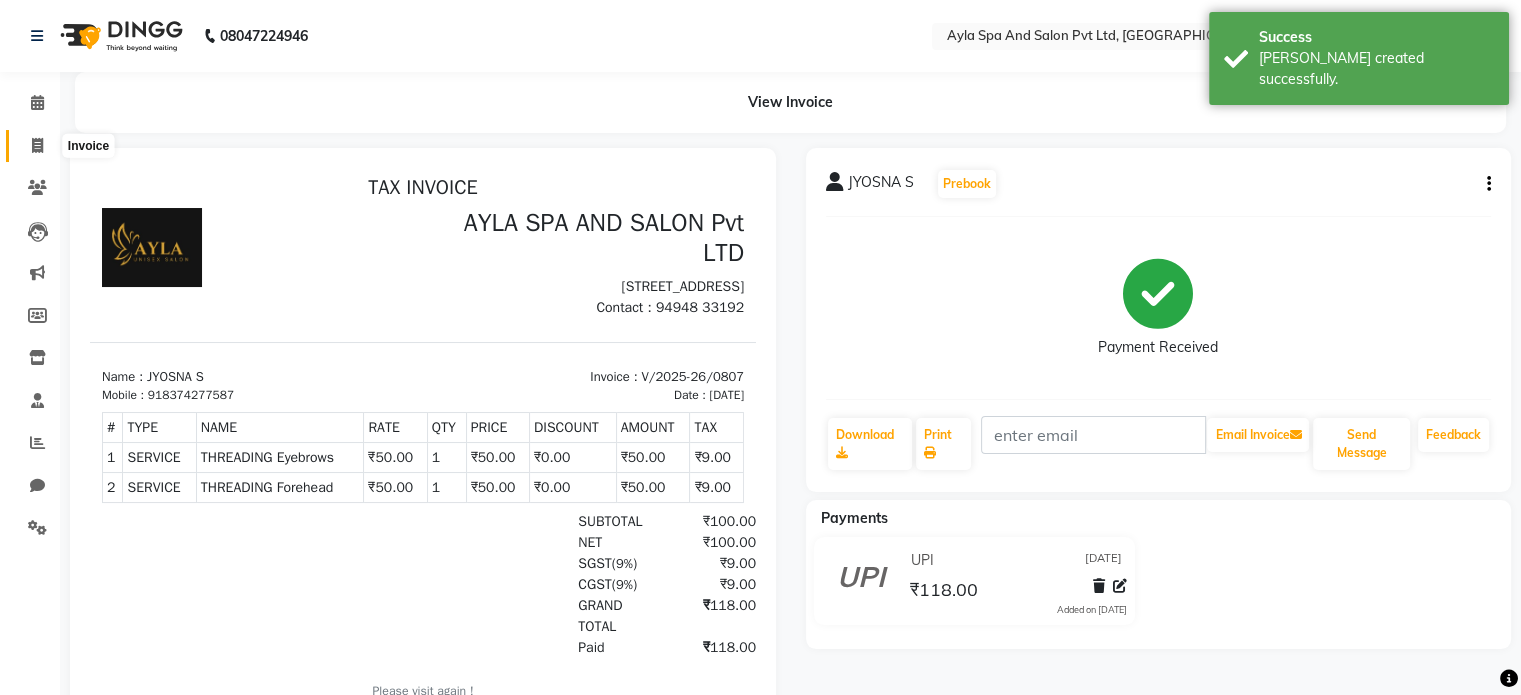 click 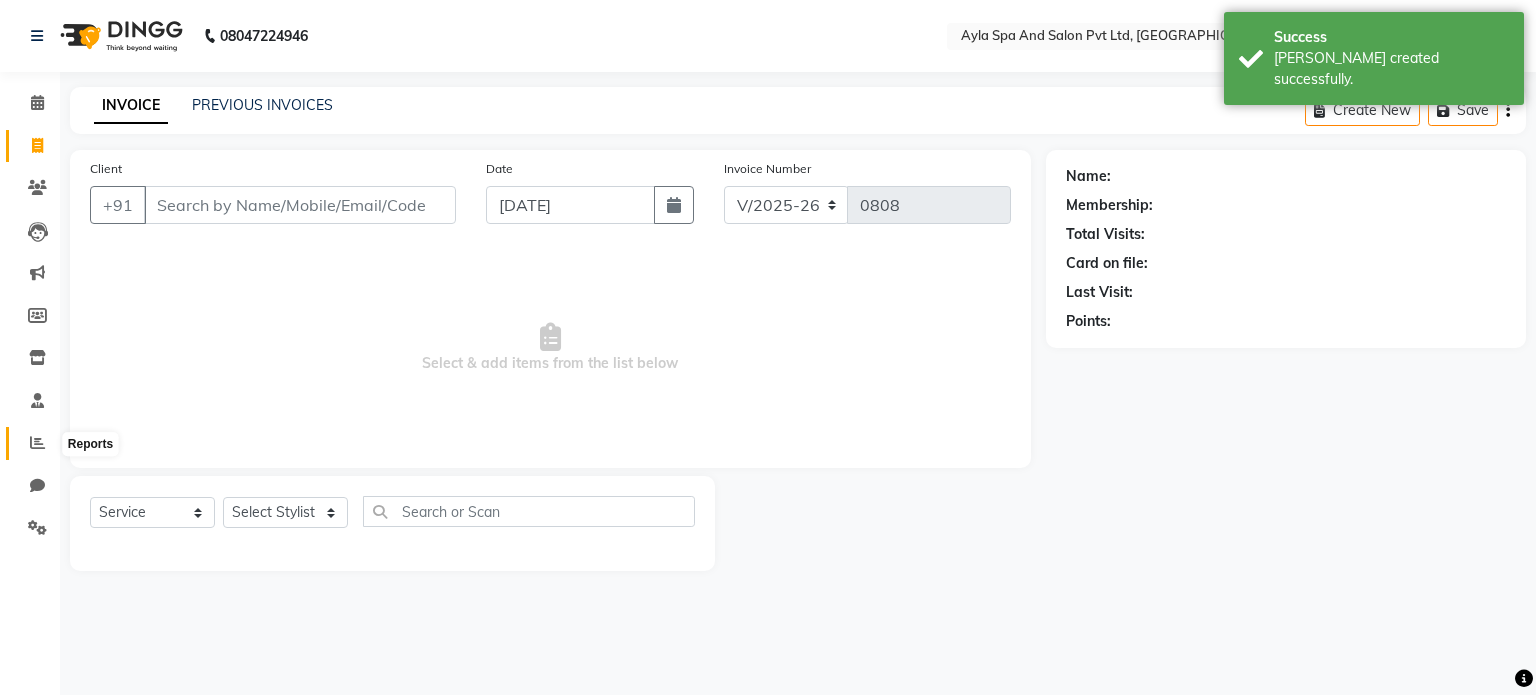 click 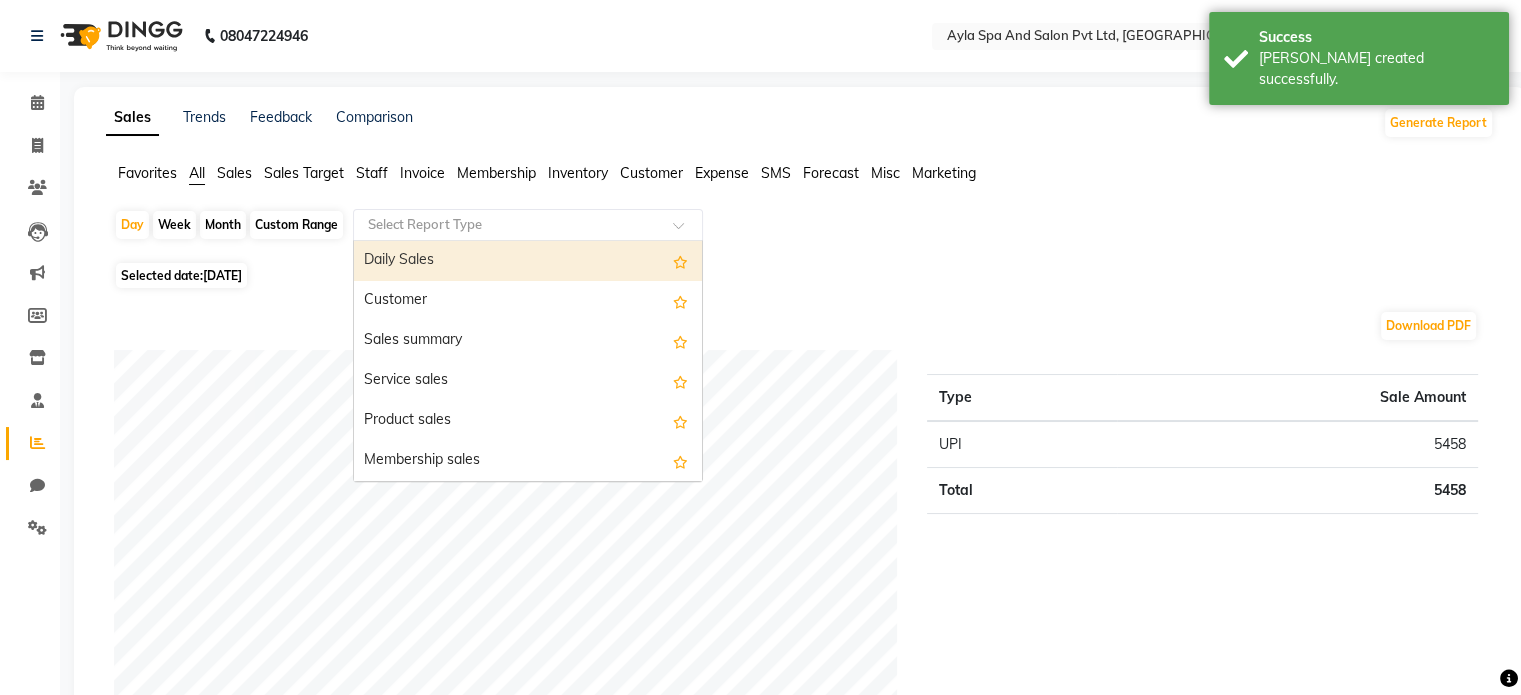 click 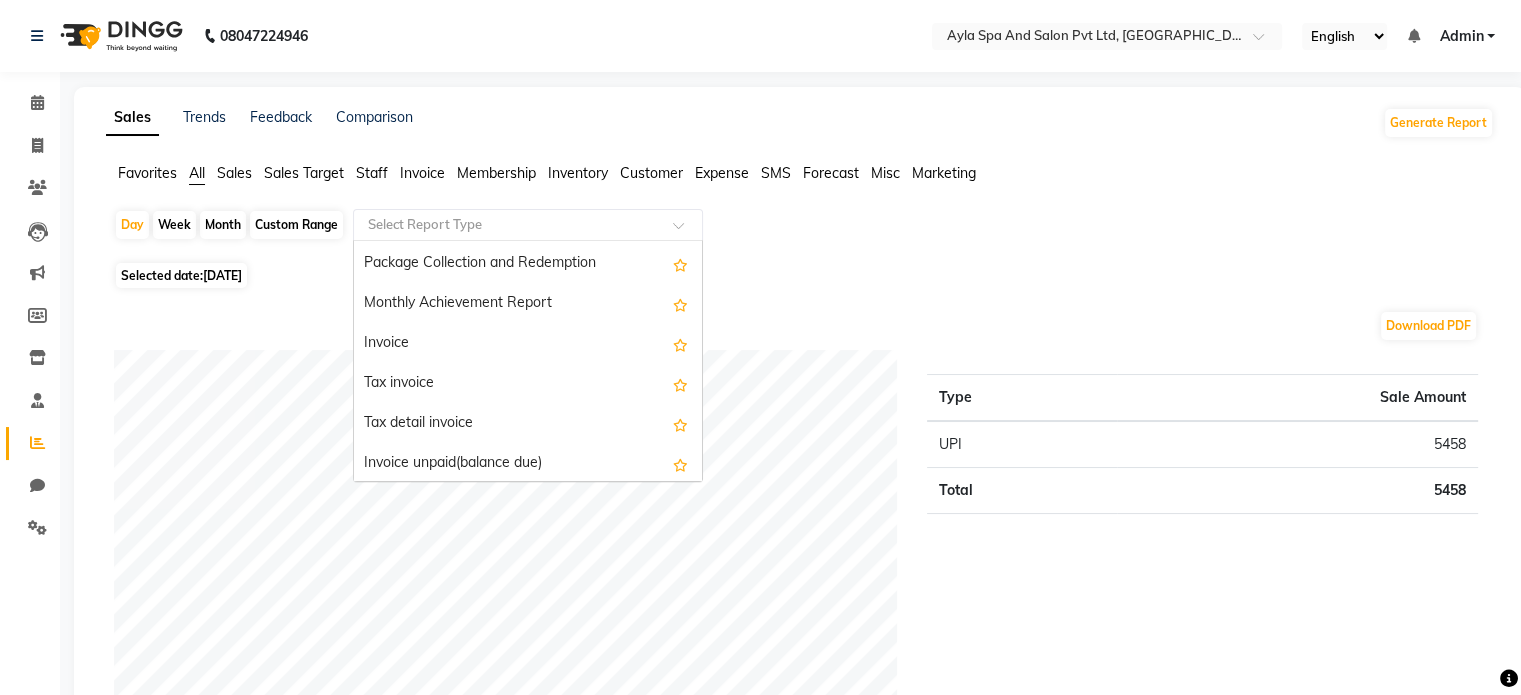 scroll, scrollTop: 1600, scrollLeft: 0, axis: vertical 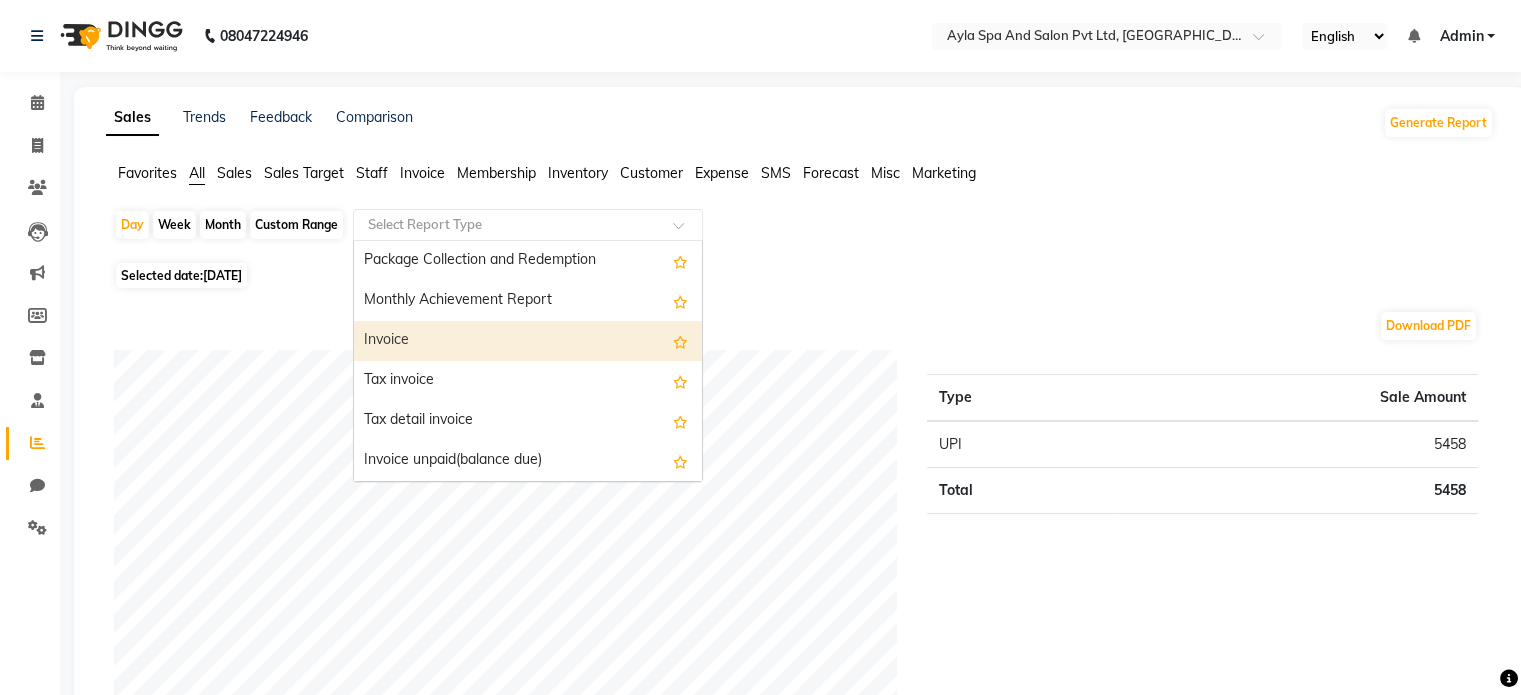 click on "Invoice" at bounding box center [528, 341] 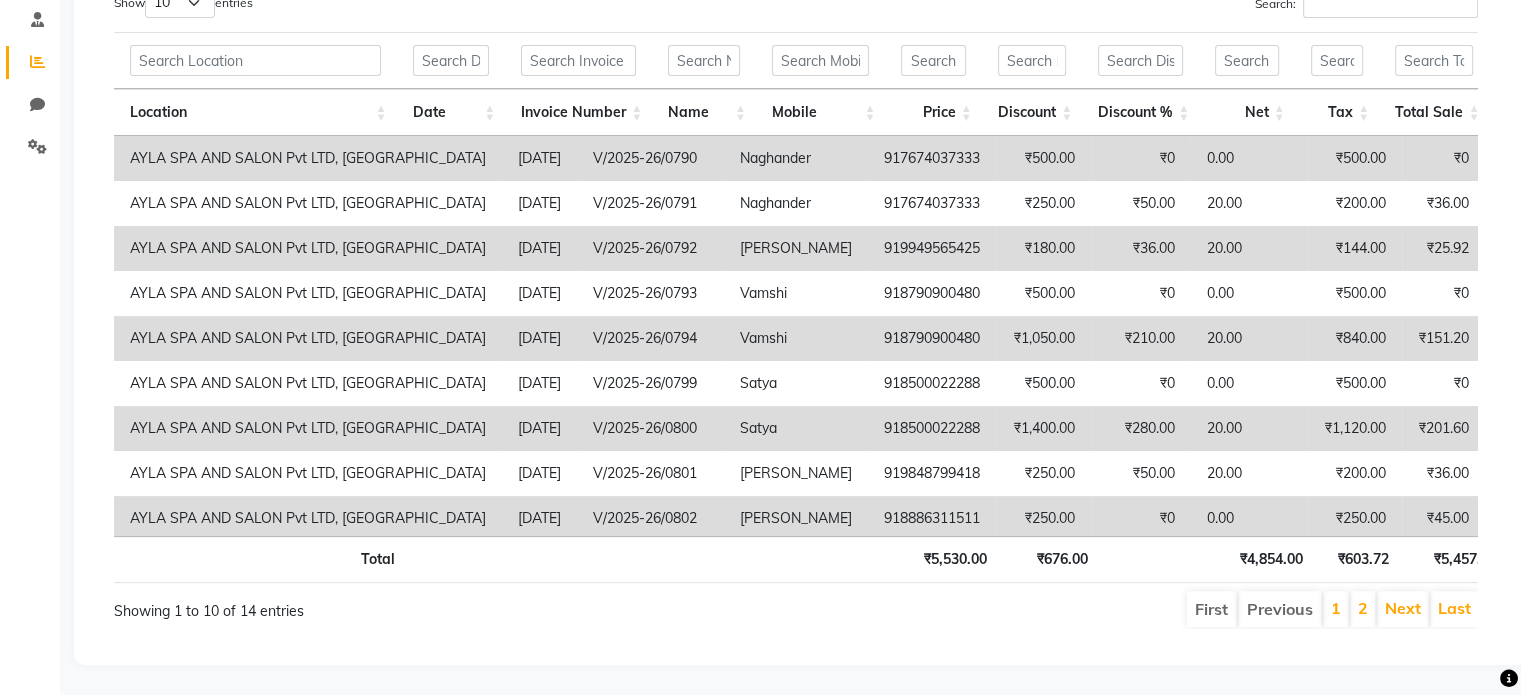 scroll, scrollTop: 394, scrollLeft: 0, axis: vertical 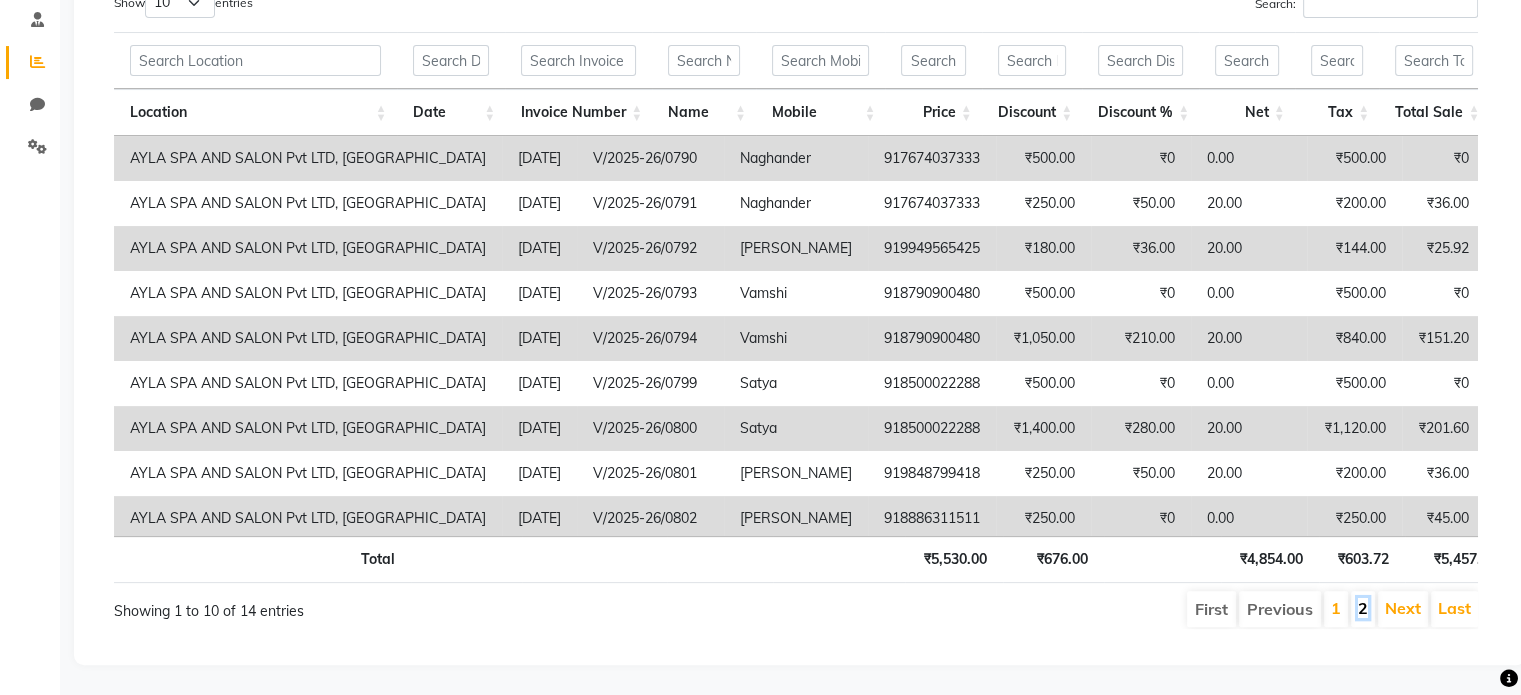 click on "2" at bounding box center (1363, 608) 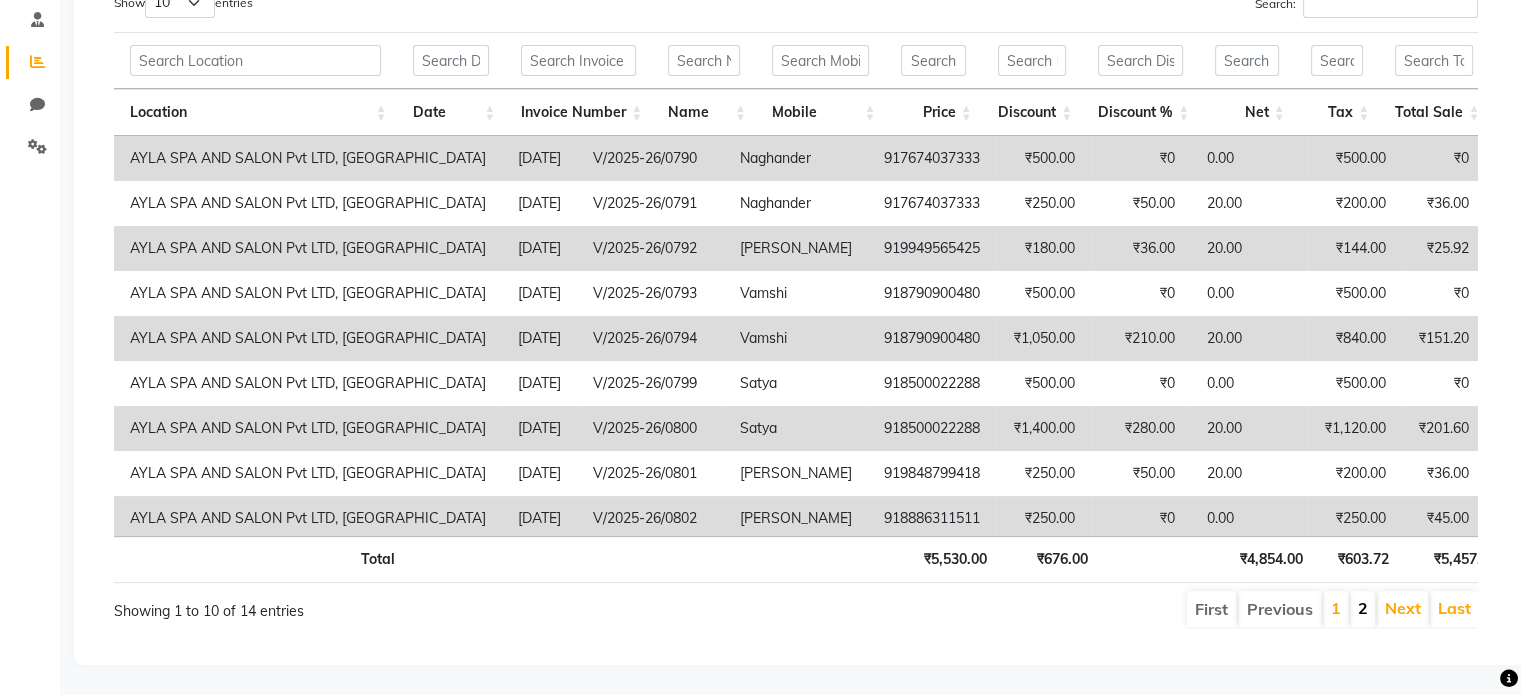scroll, scrollTop: 189, scrollLeft: 0, axis: vertical 